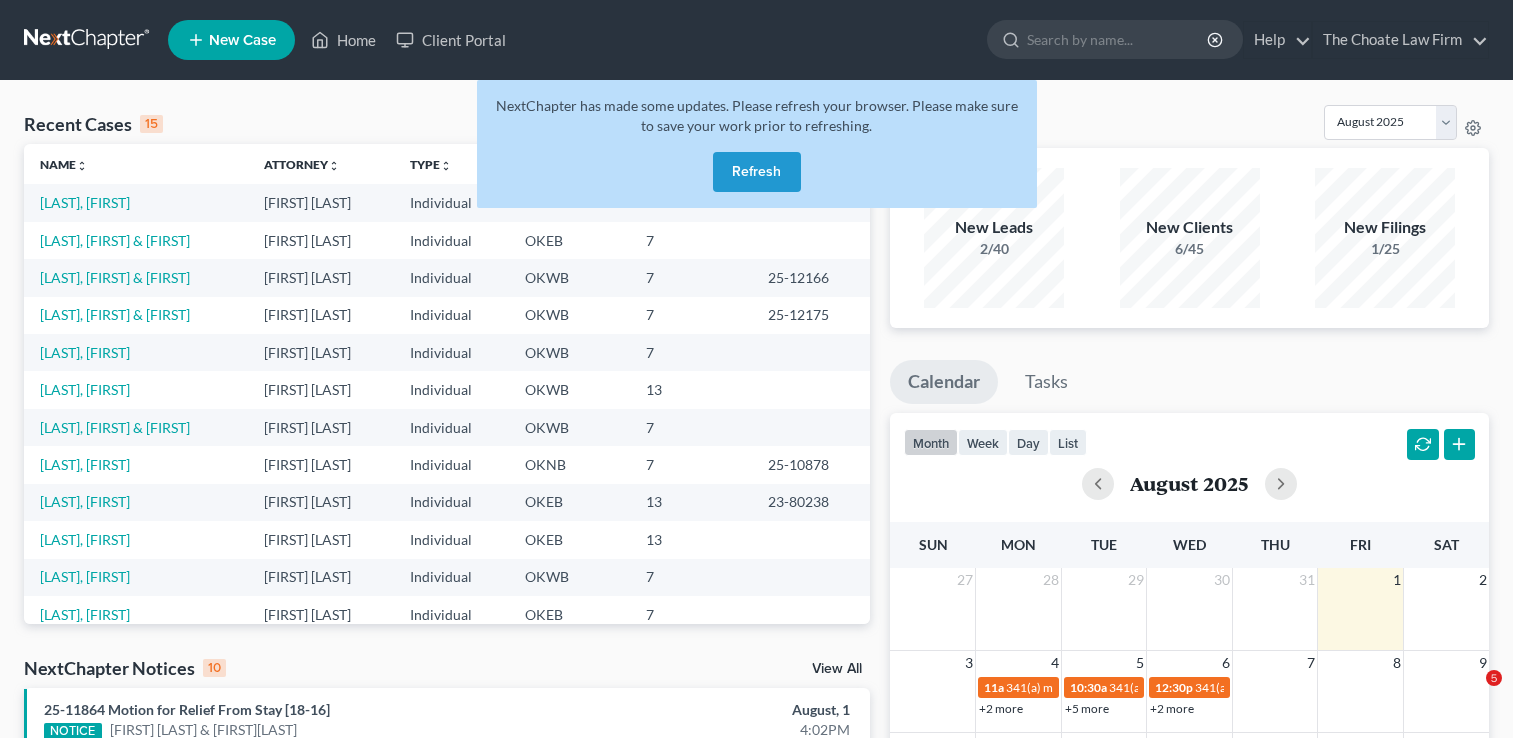scroll, scrollTop: 0, scrollLeft: 0, axis: both 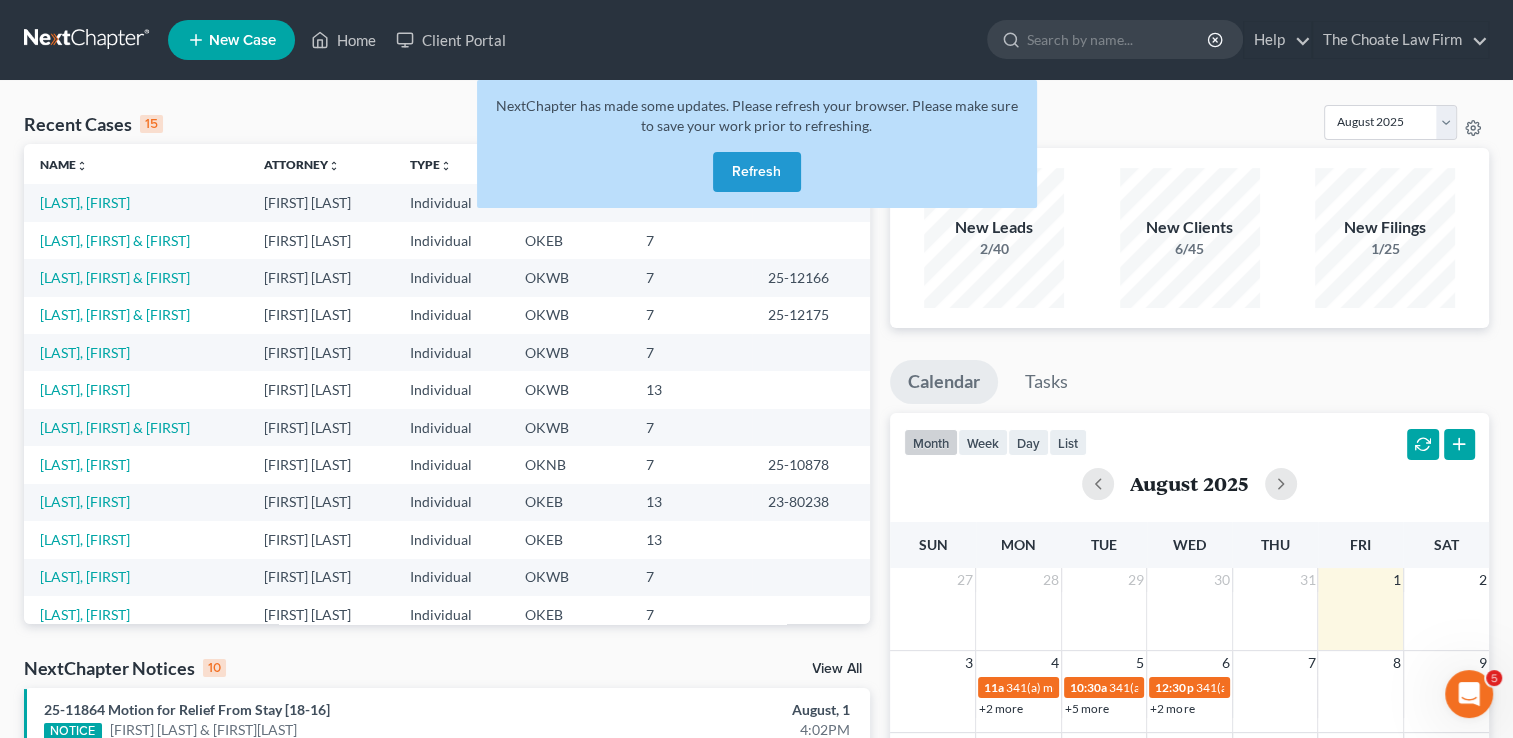 click at bounding box center [88, 40] 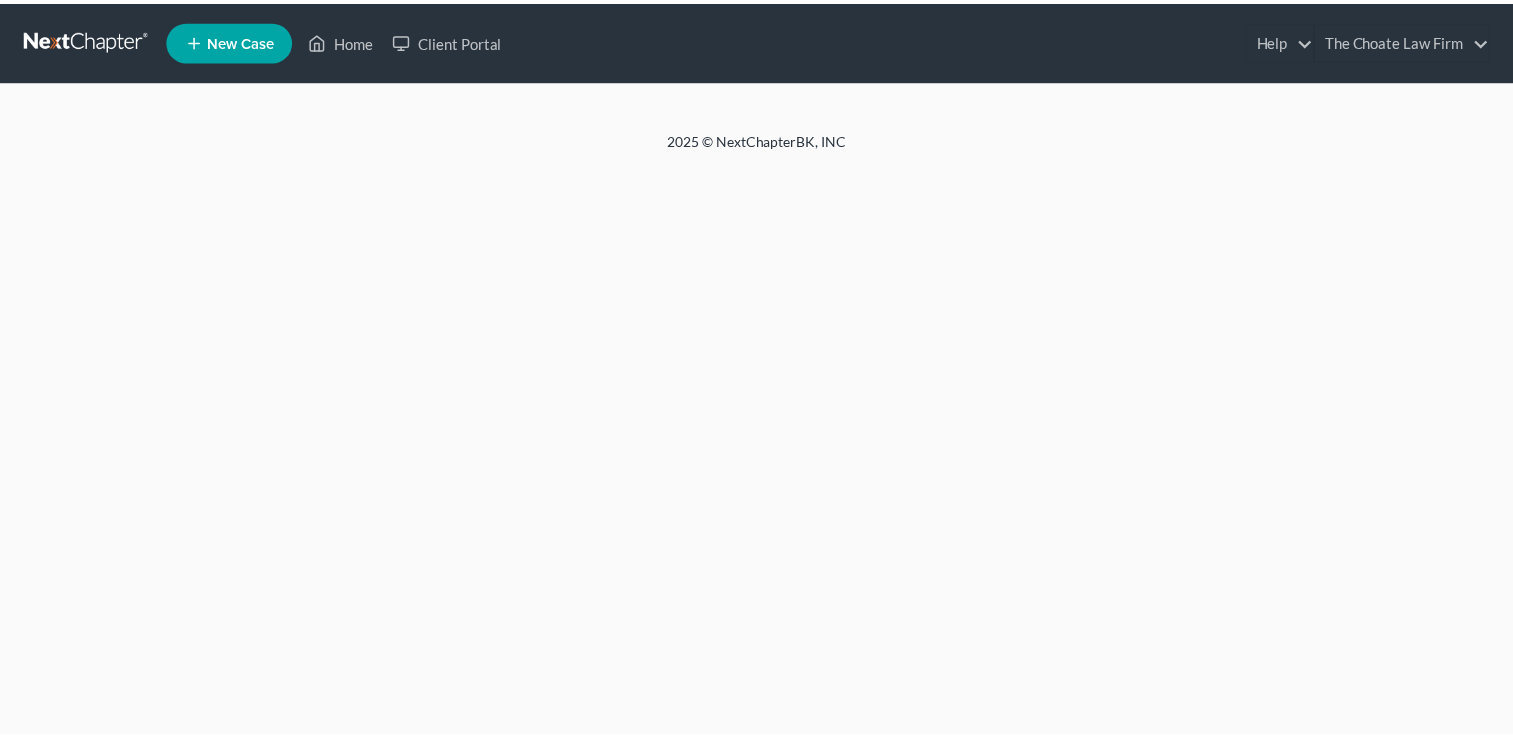 scroll, scrollTop: 0, scrollLeft: 0, axis: both 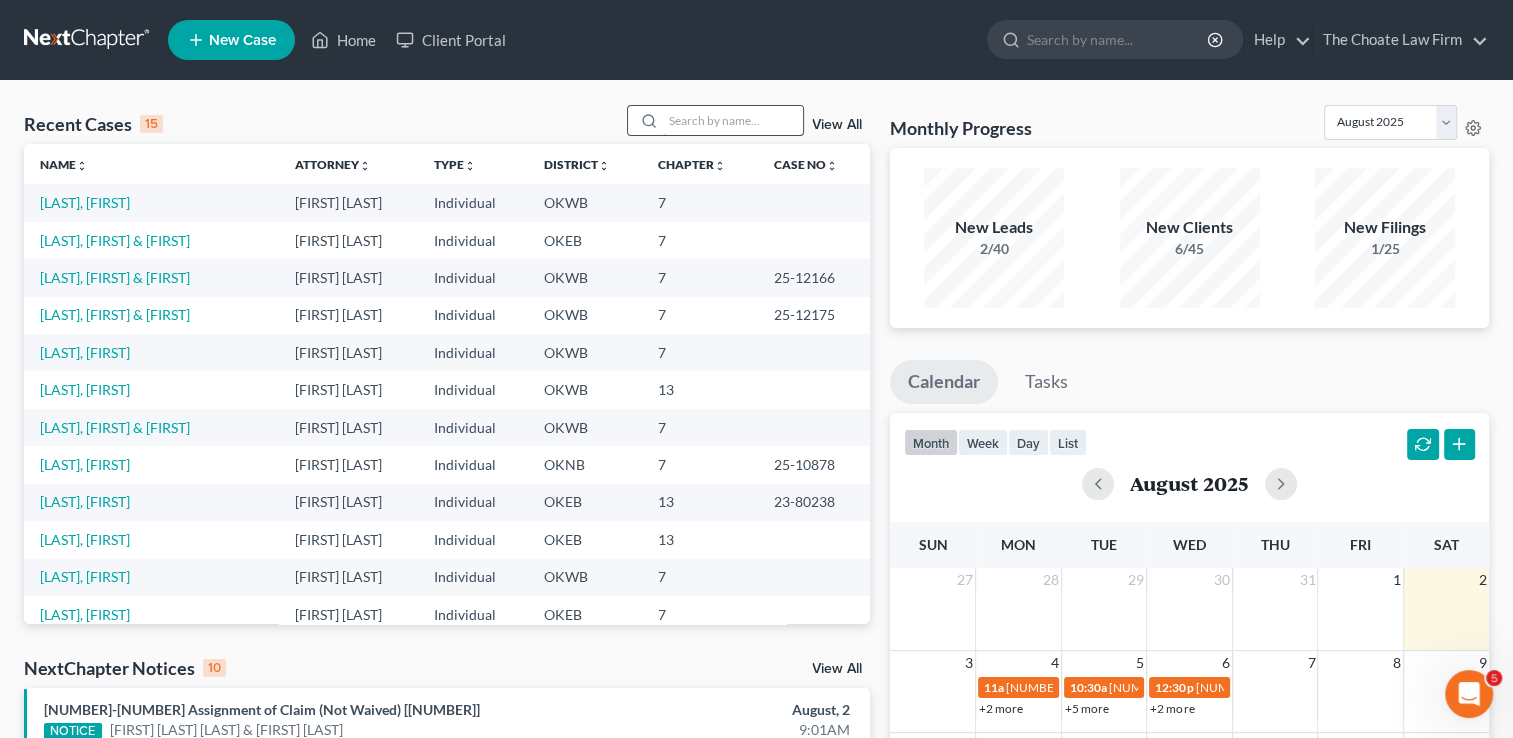 click at bounding box center [733, 120] 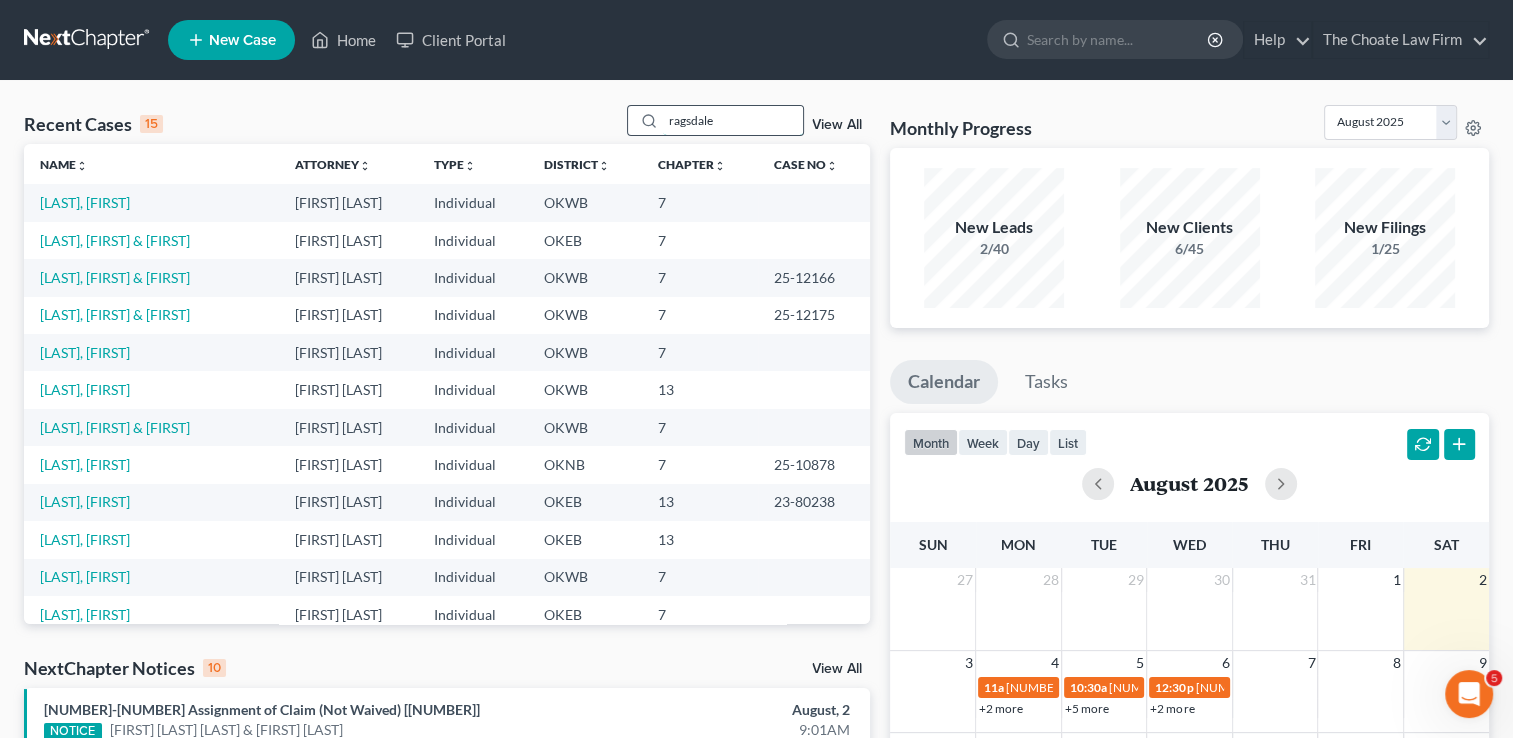 type on "ragsdale" 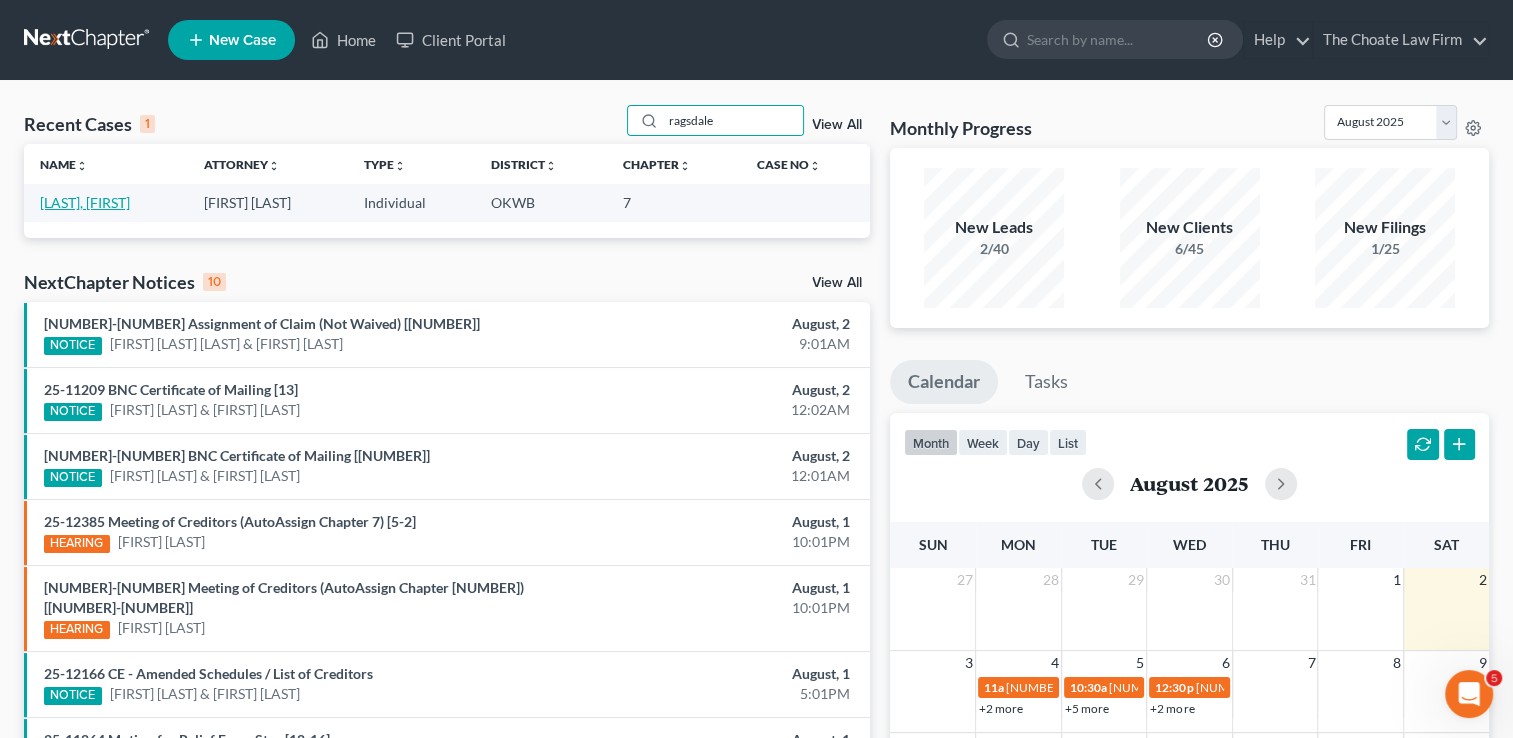 click on "[LAST], [FIRST]" at bounding box center (85, 202) 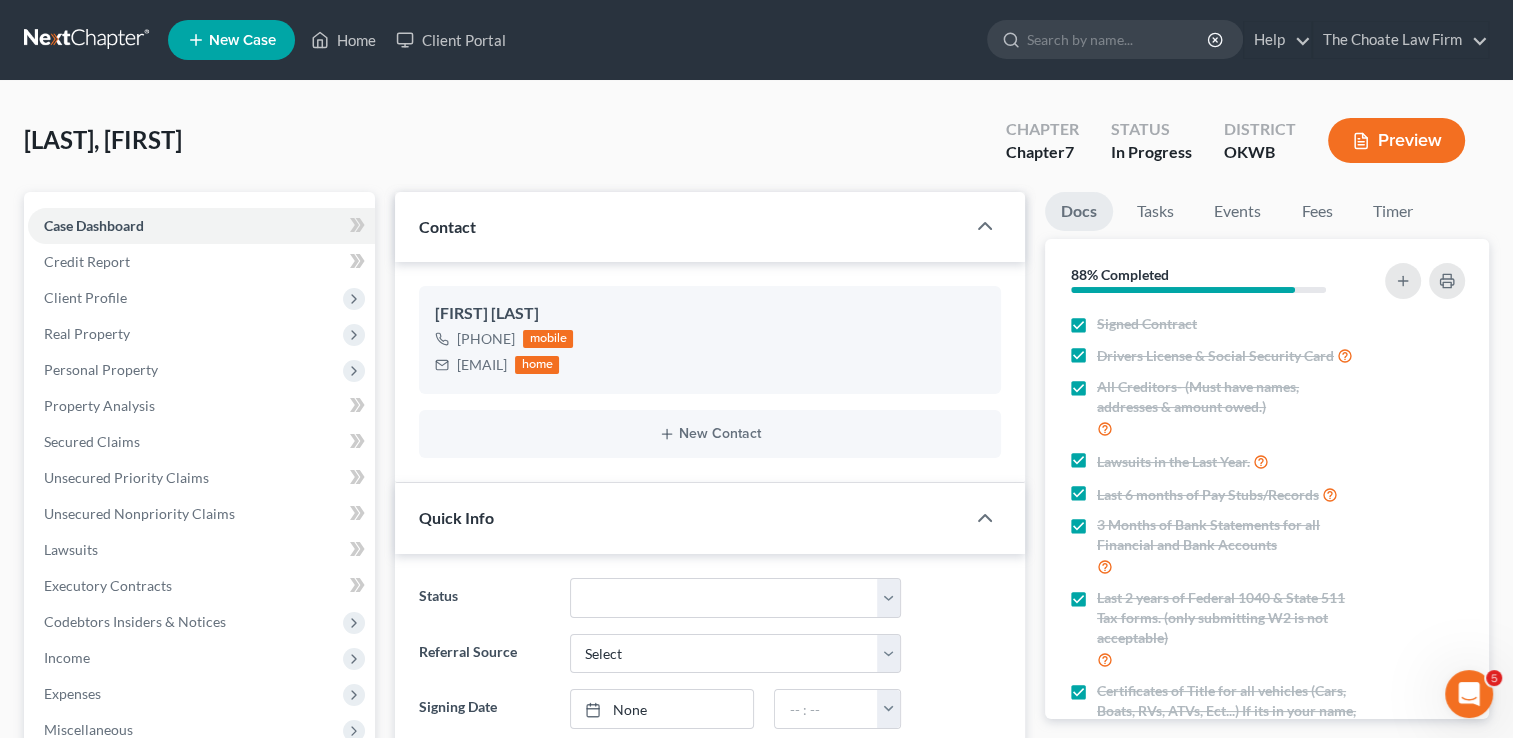 scroll, scrollTop: 212, scrollLeft: 0, axis: vertical 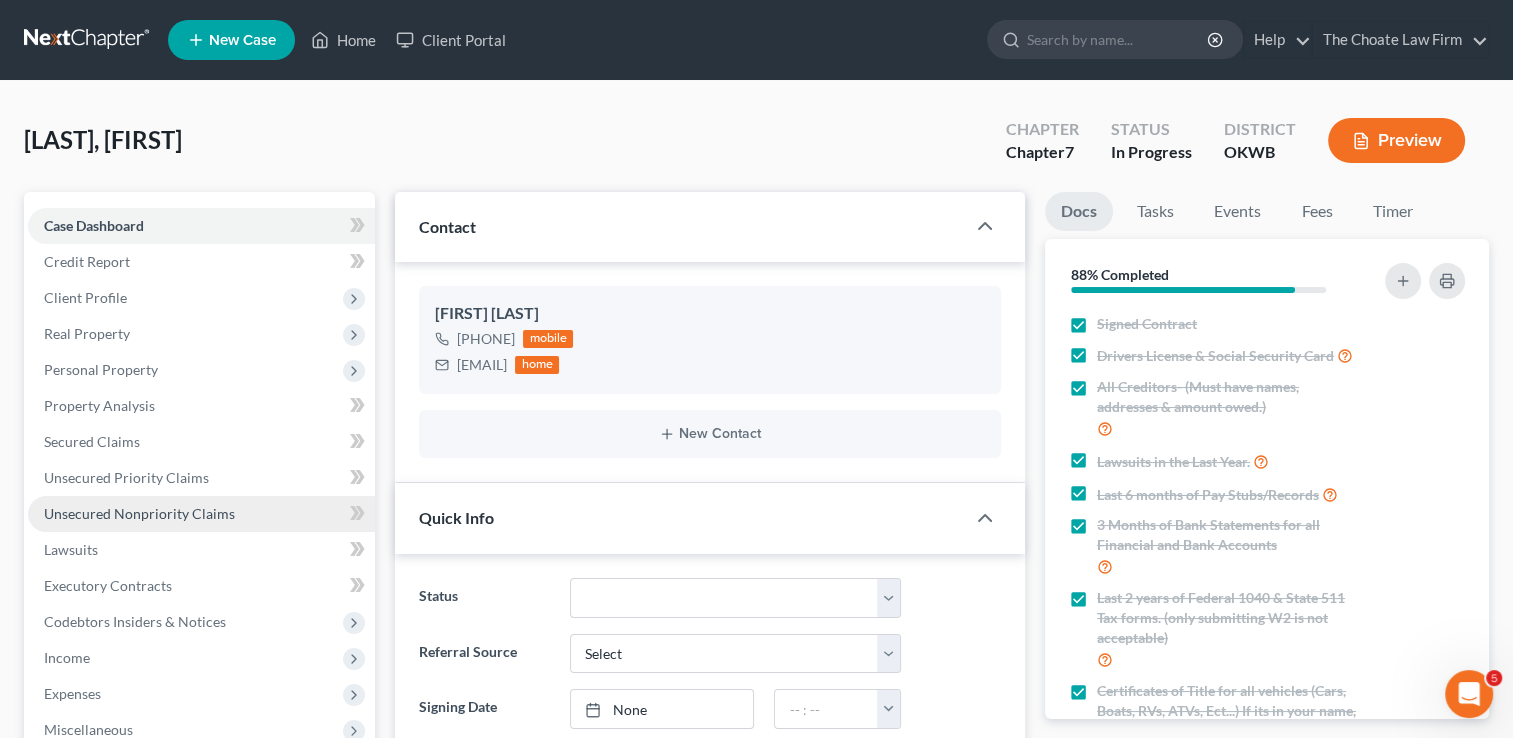 click on "Unsecured Nonpriority Claims" at bounding box center (139, 513) 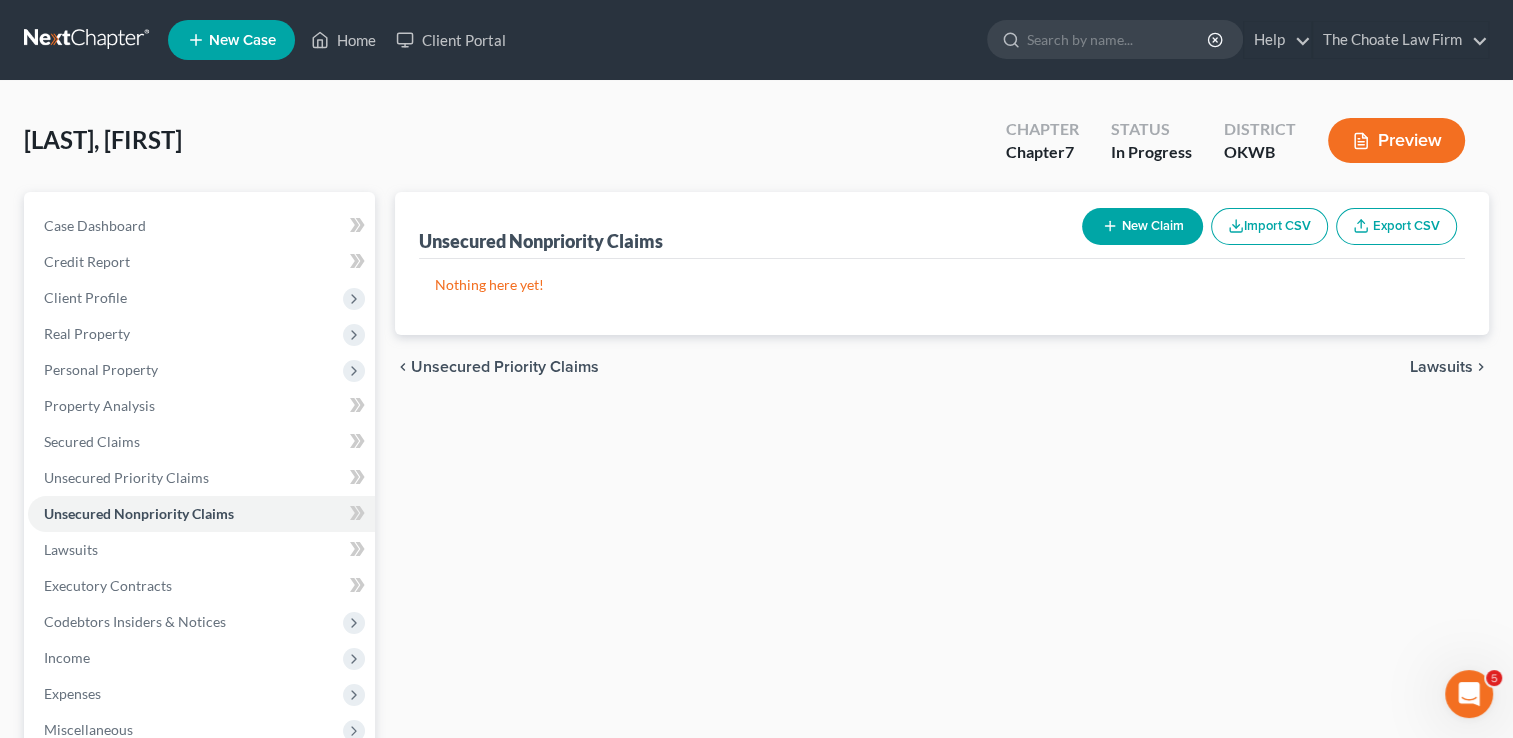 click on "New Claim" at bounding box center (1142, 226) 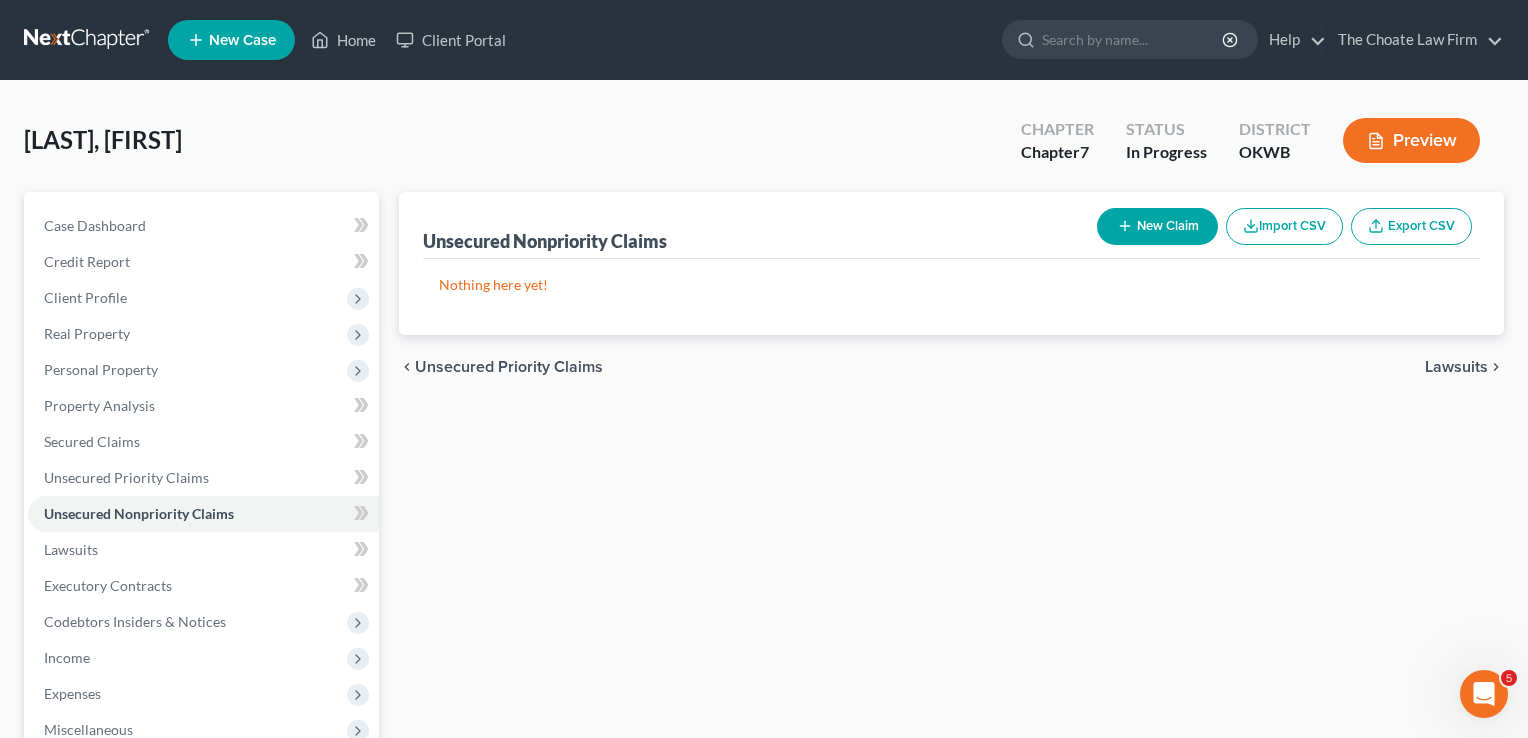 select on "0" 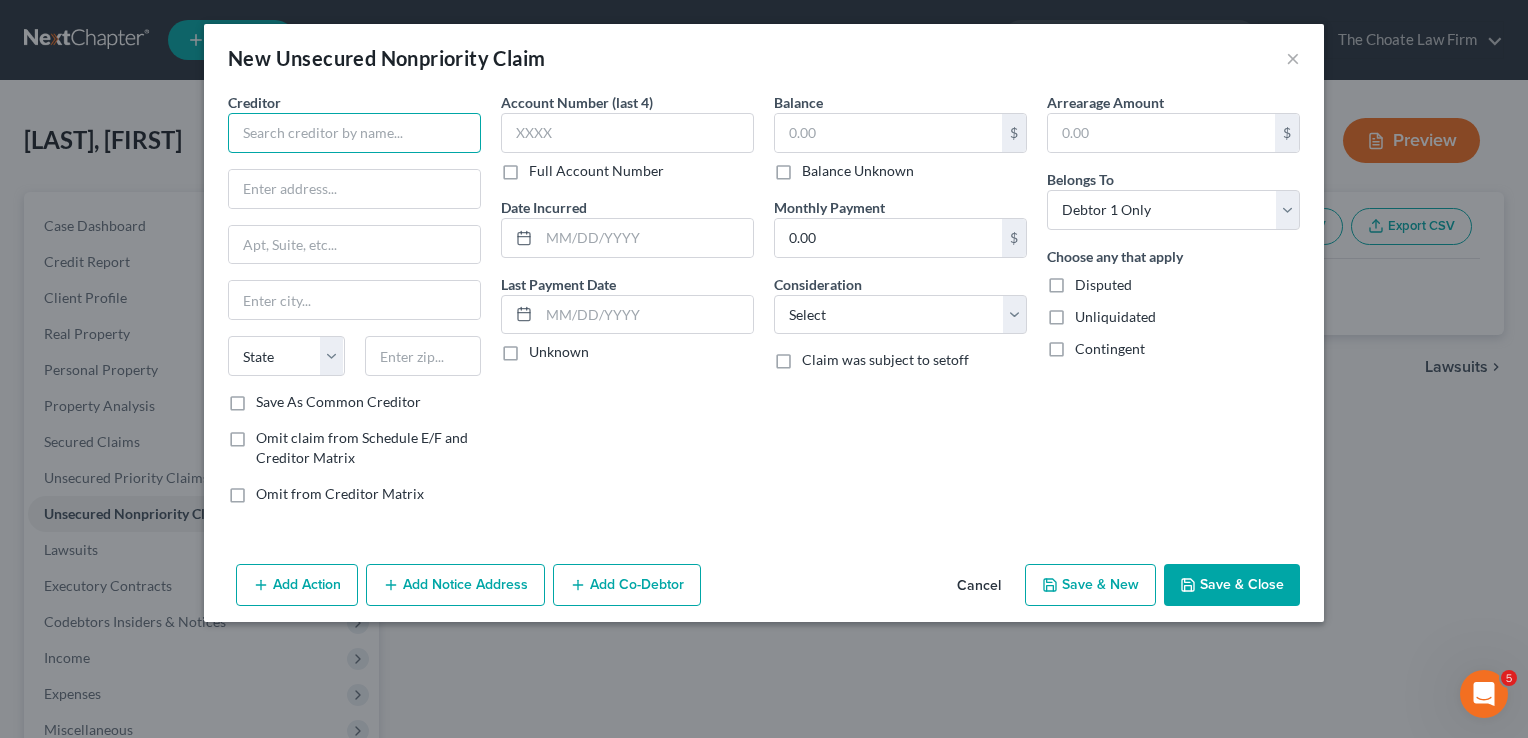 paste on "Central portfolio control" 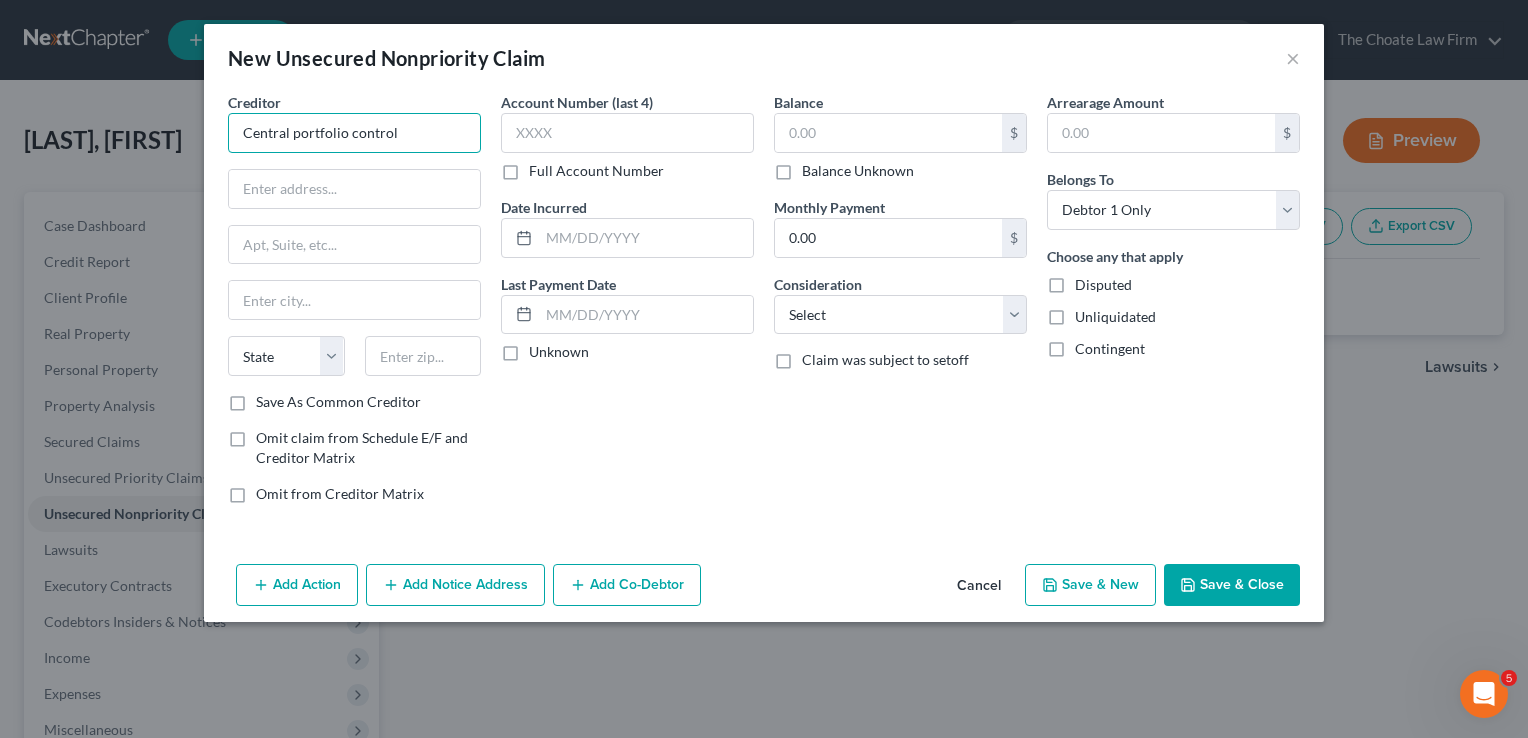 type on "Central portfolio control" 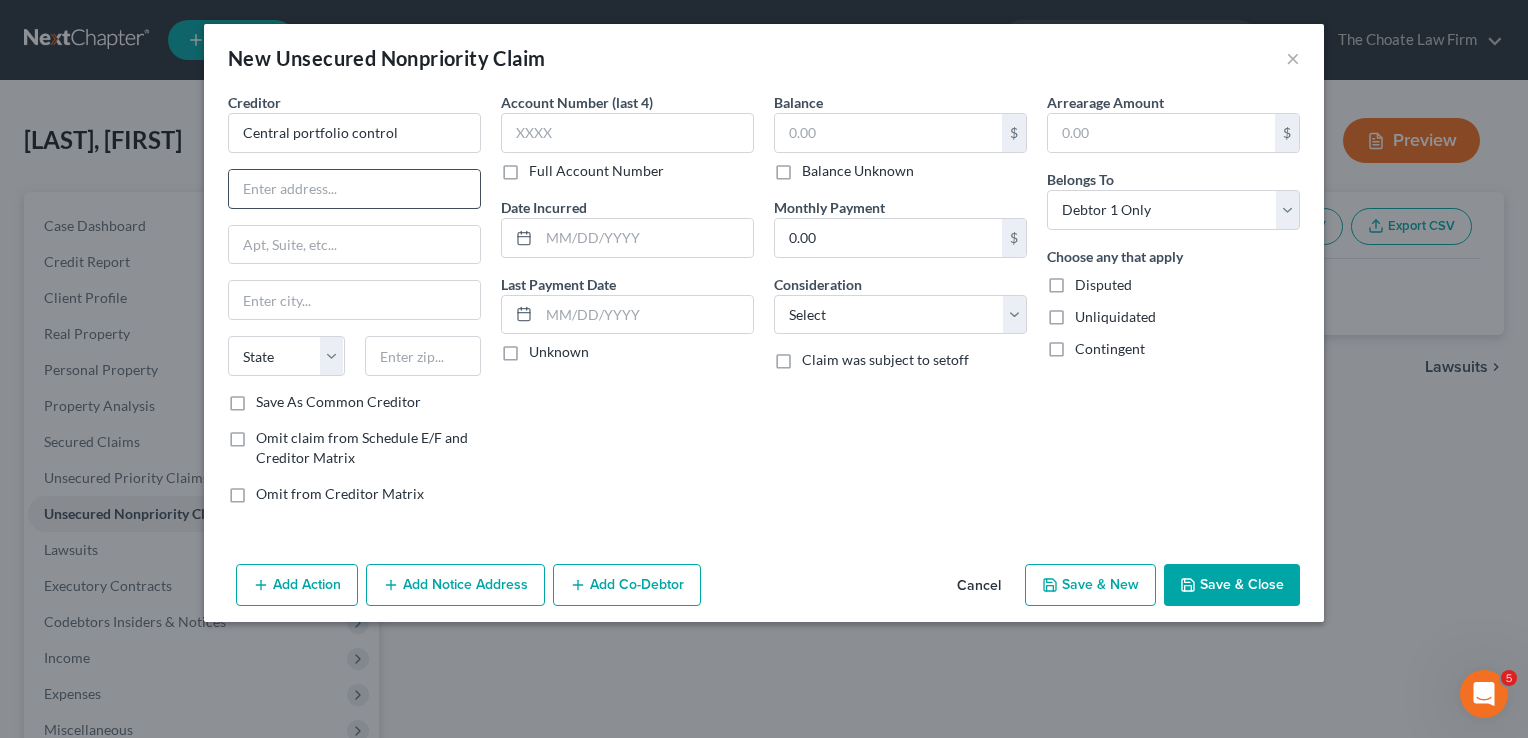paste on "10249 Yellow Cir Dr" 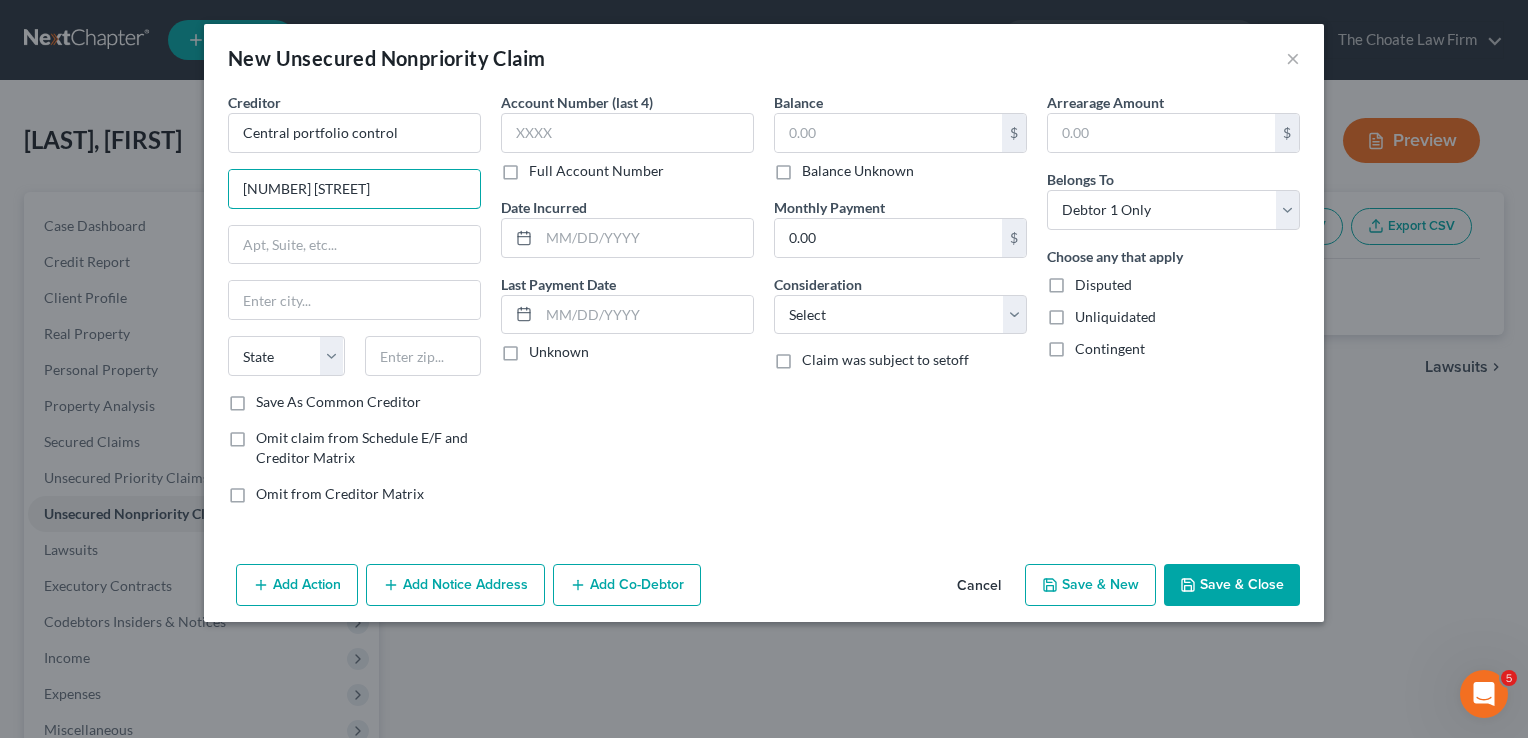 type on "10249 Yellow Cir Dr" 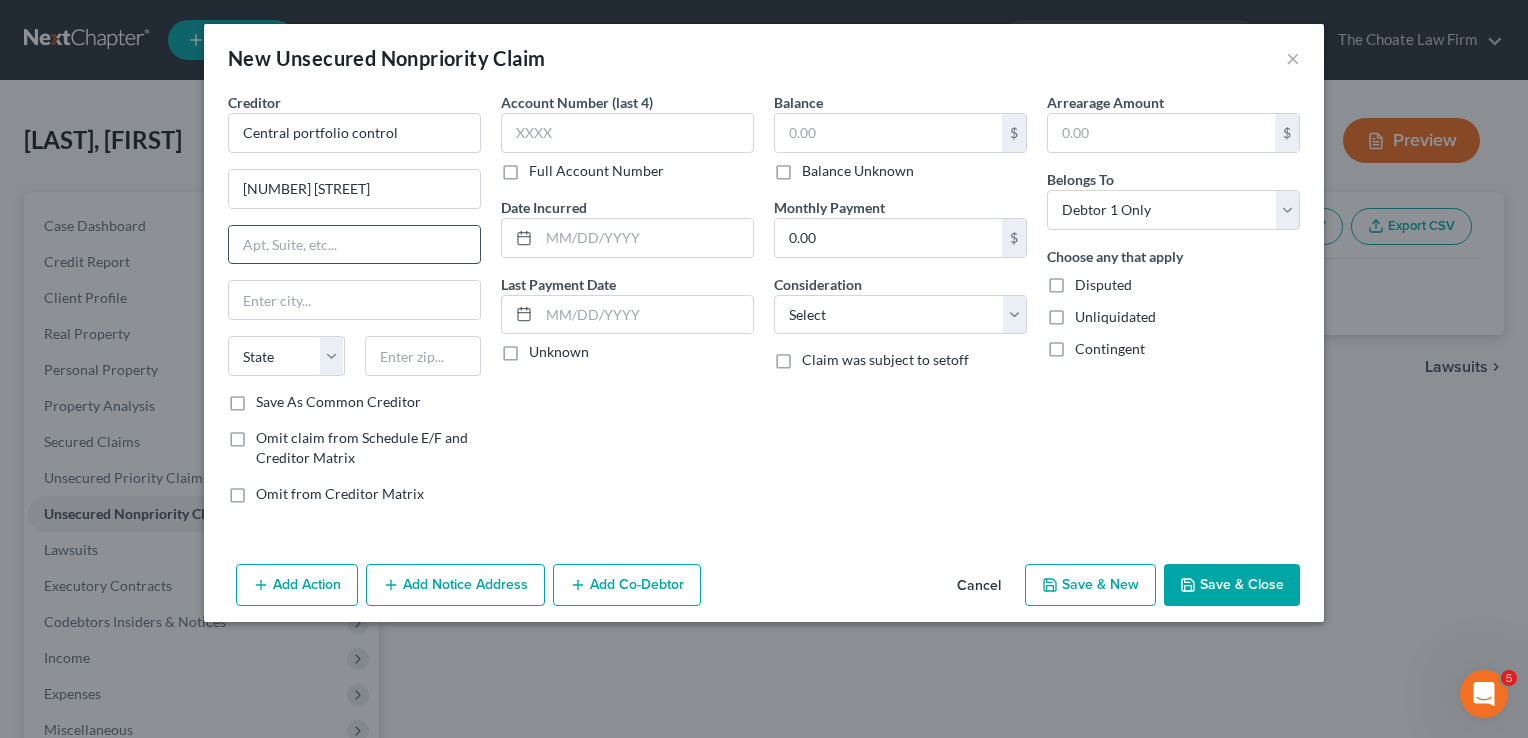 paste on "Suite 200" 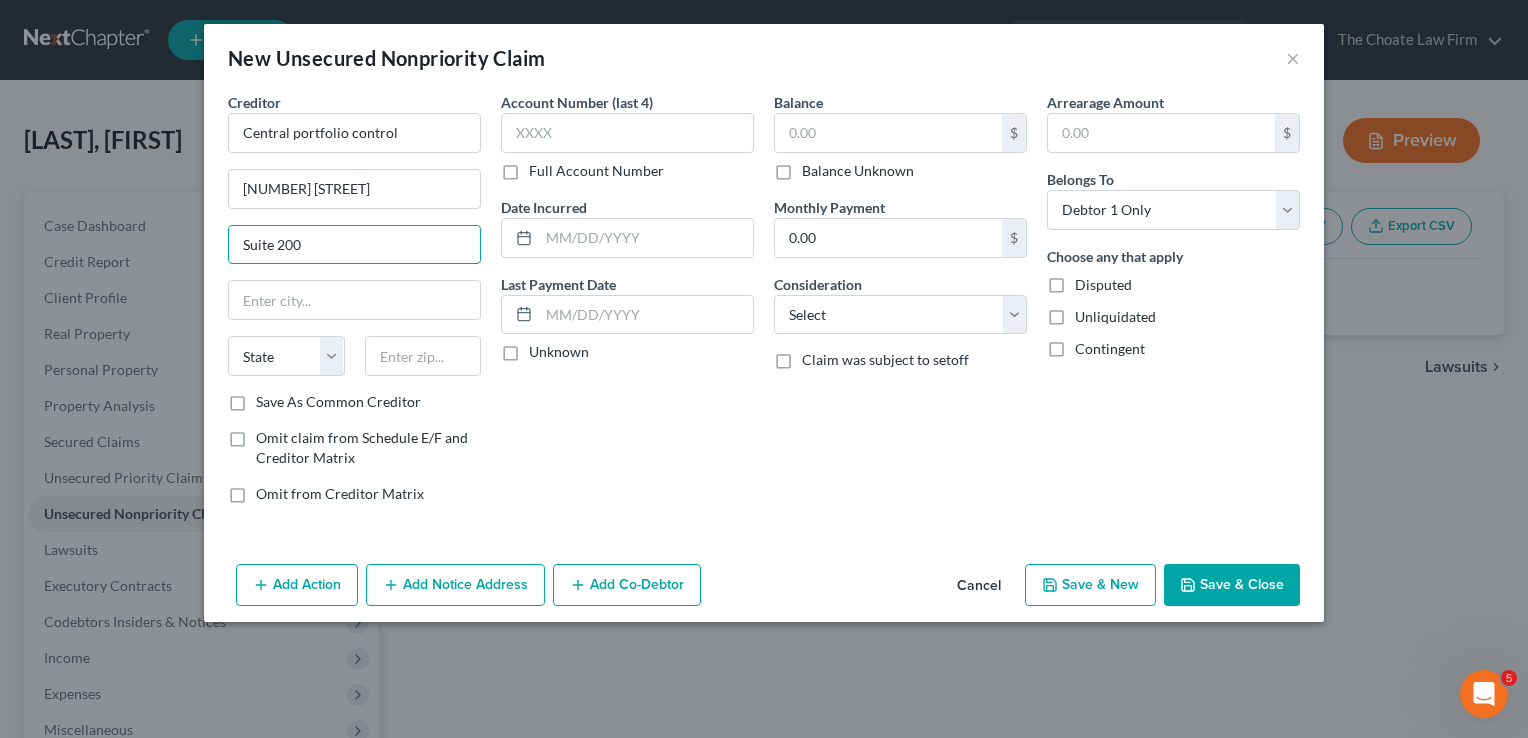 type on "Suite 200" 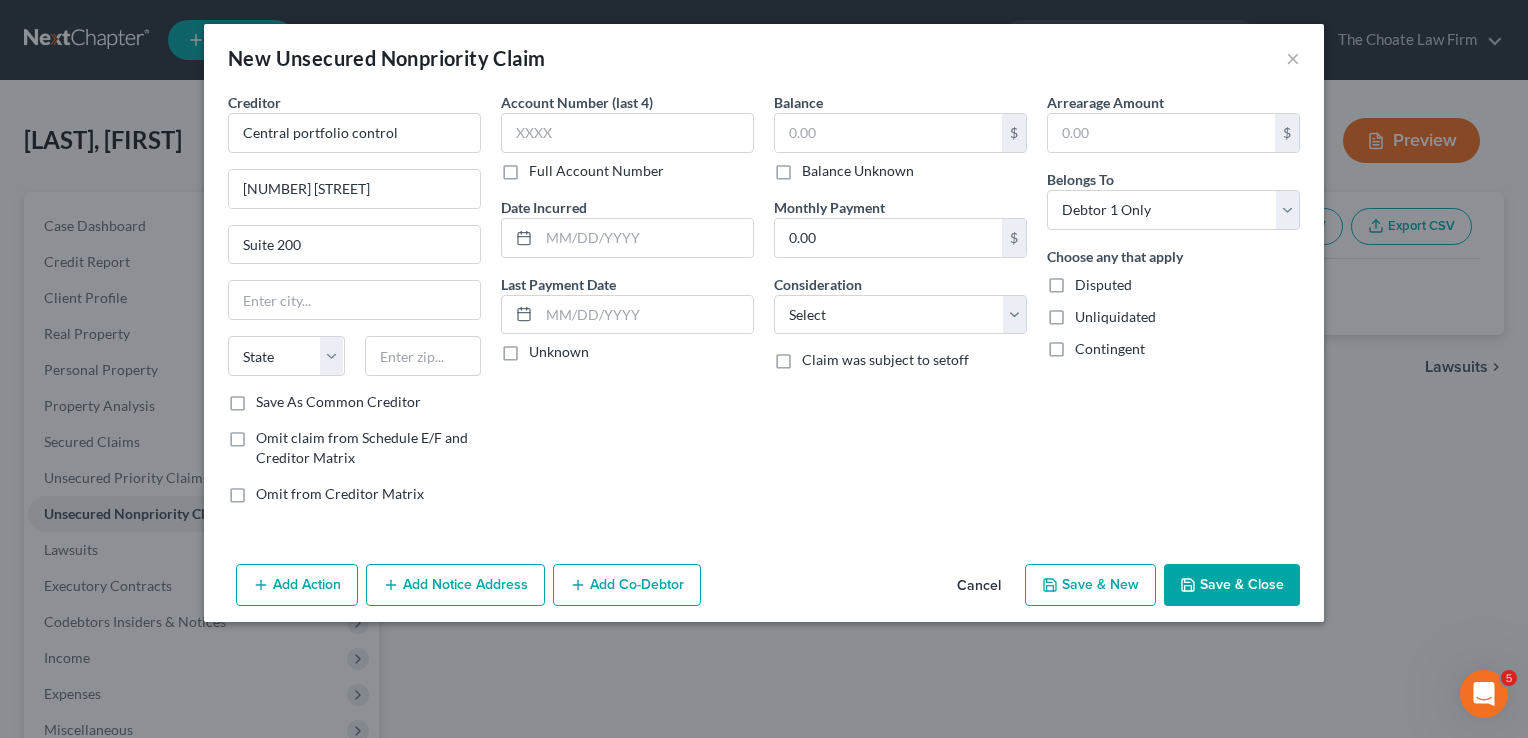 drag, startPoint x: 695, startPoint y: 427, endPoint x: 712, endPoint y: 340, distance: 88.64536 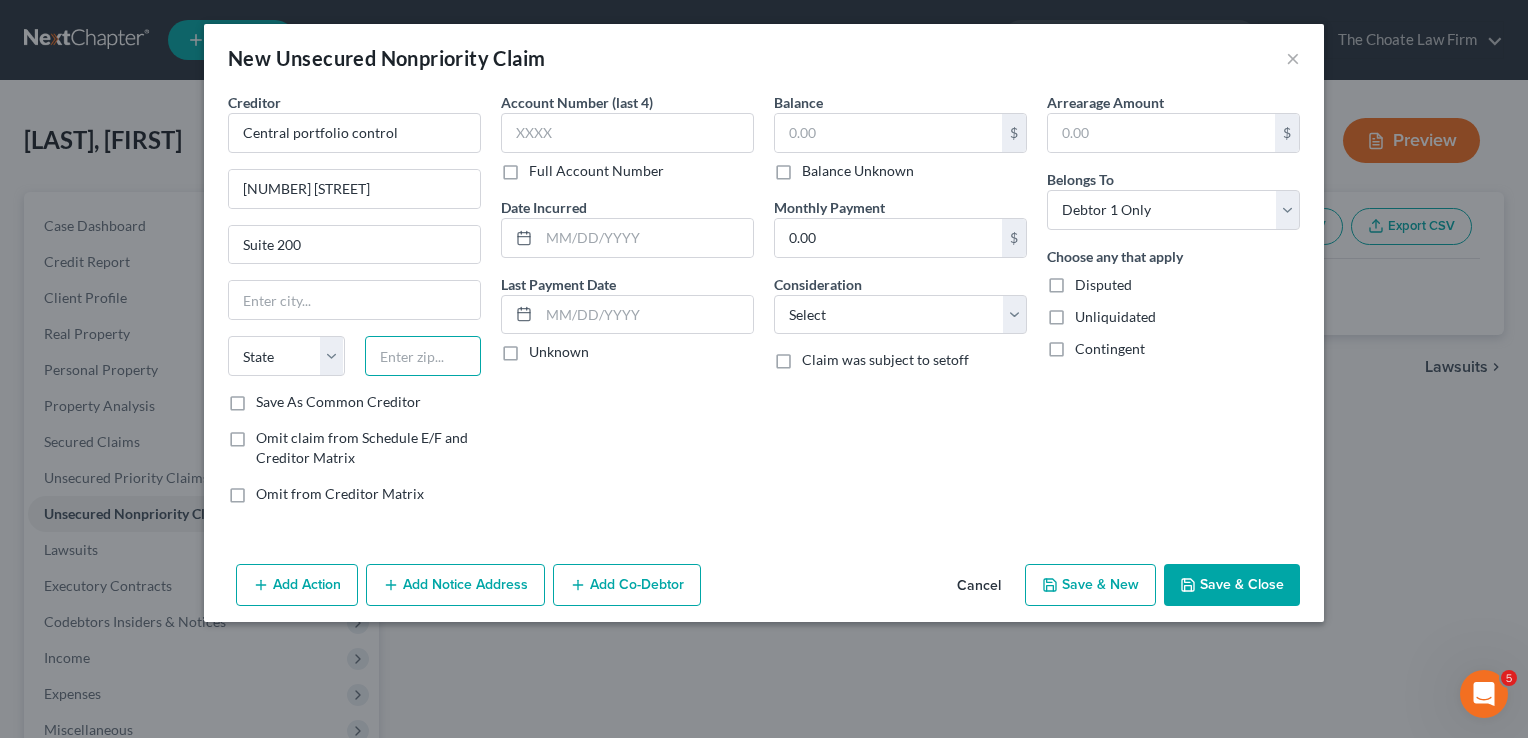 paste on "55343" 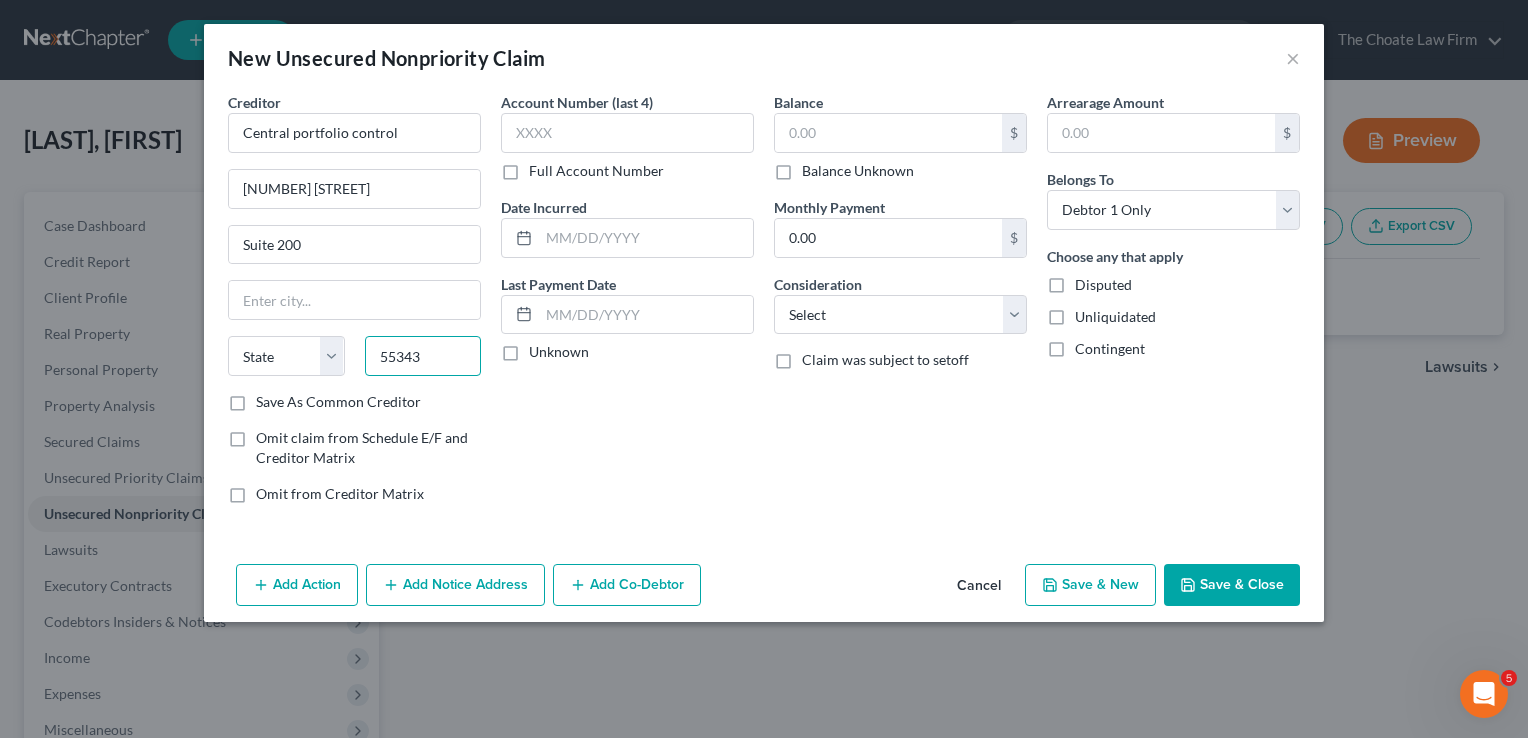 type on "55343" 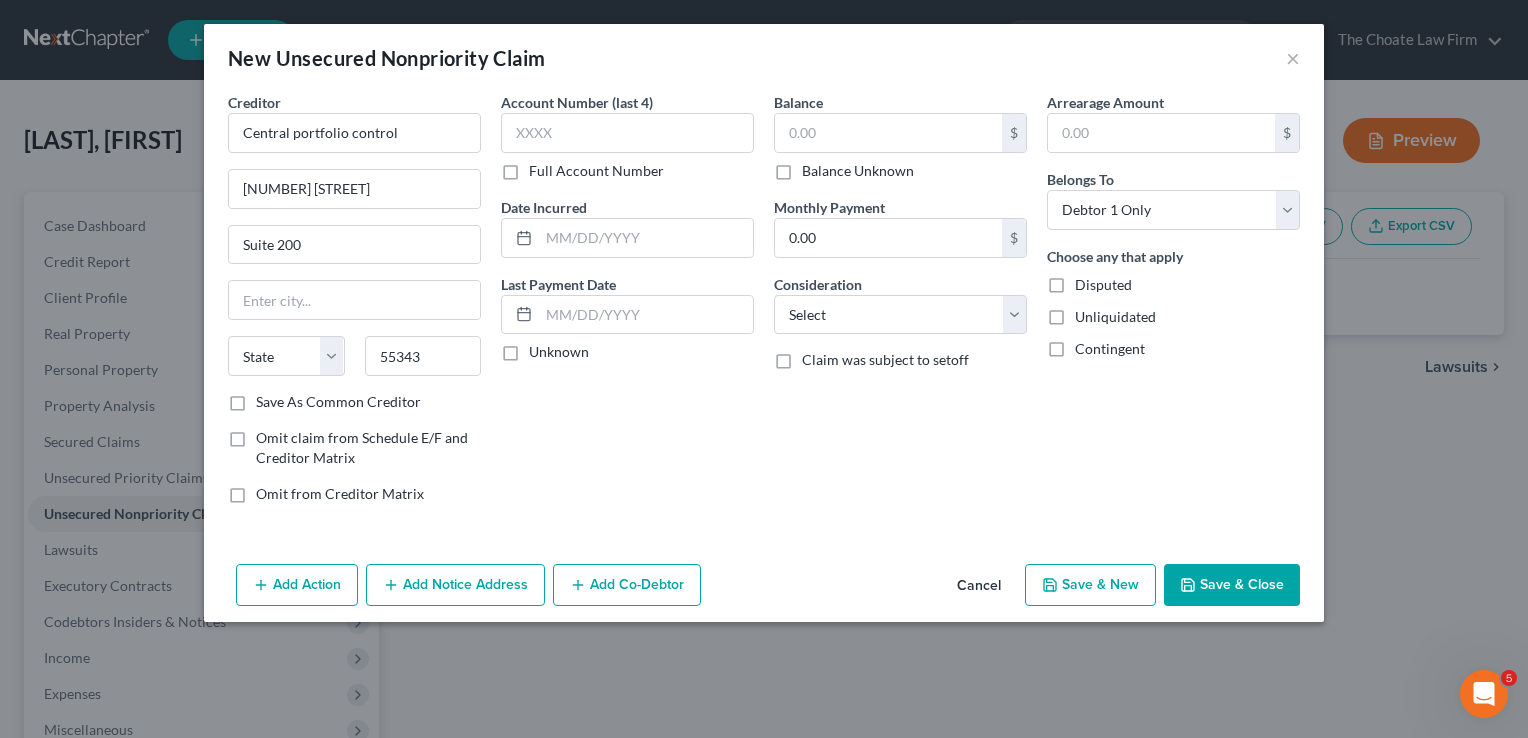 click on "Account Number (last 4)
Full Account Number
Date Incurred         Last Payment Date         Unknown" at bounding box center (627, 306) 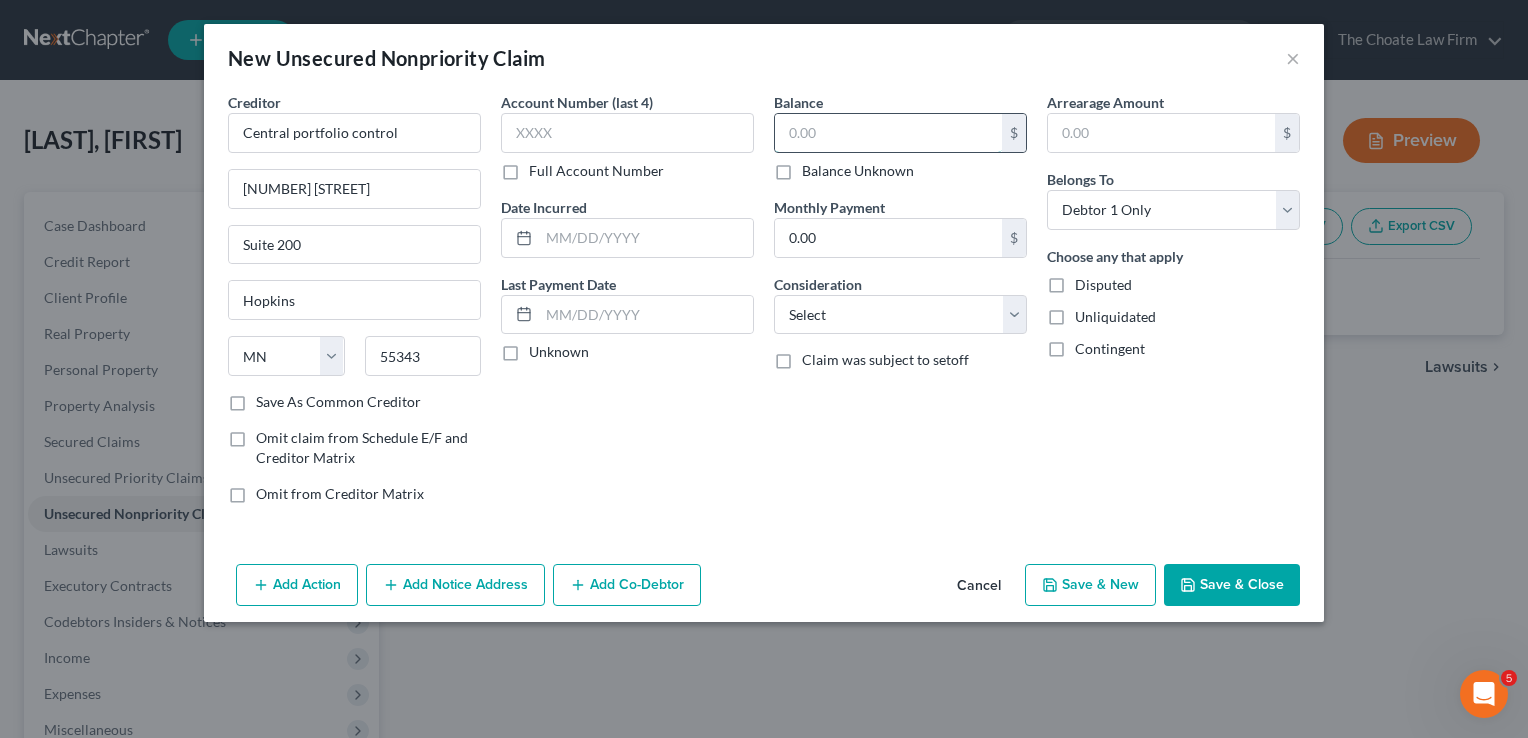 click at bounding box center (888, 133) 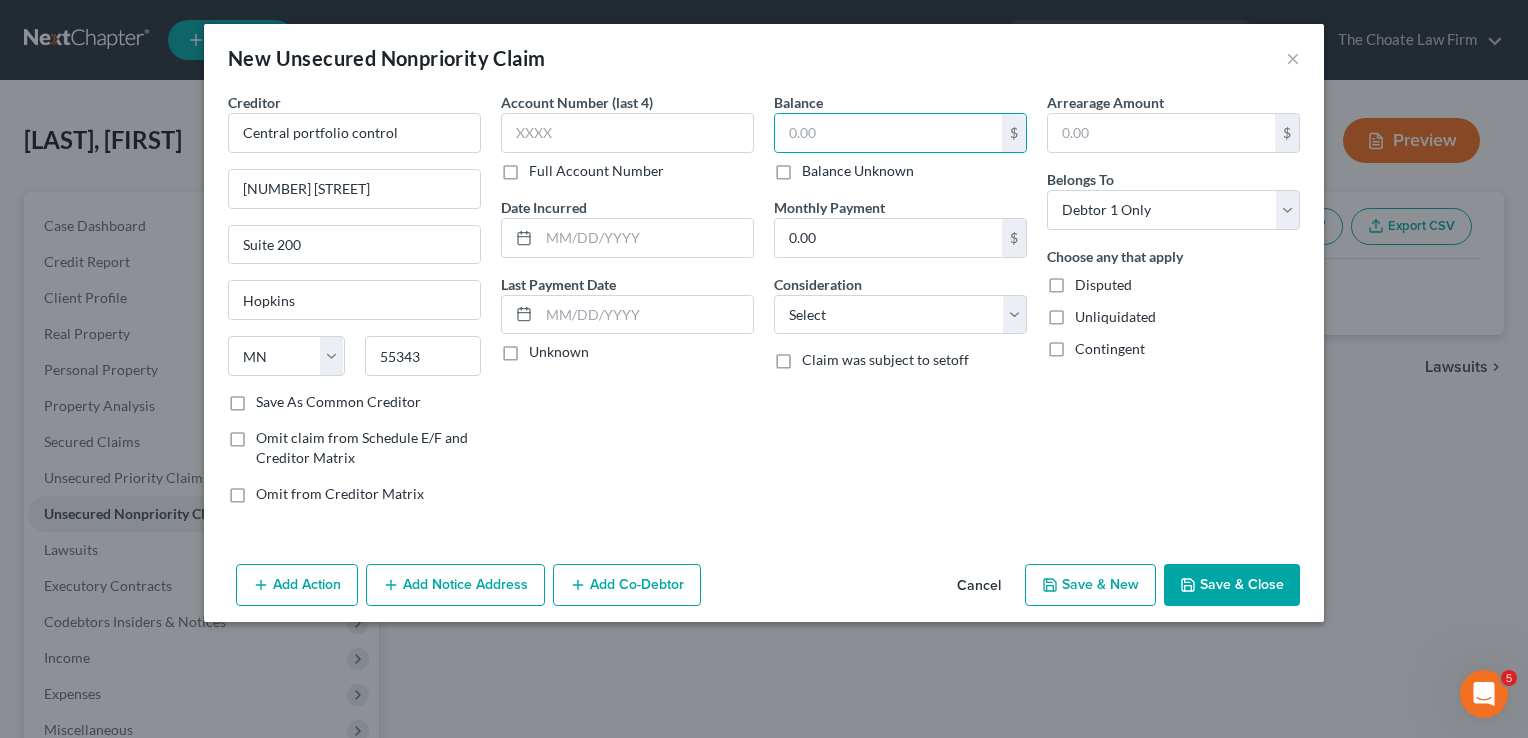 click on "Balance Unknown" at bounding box center [858, 171] 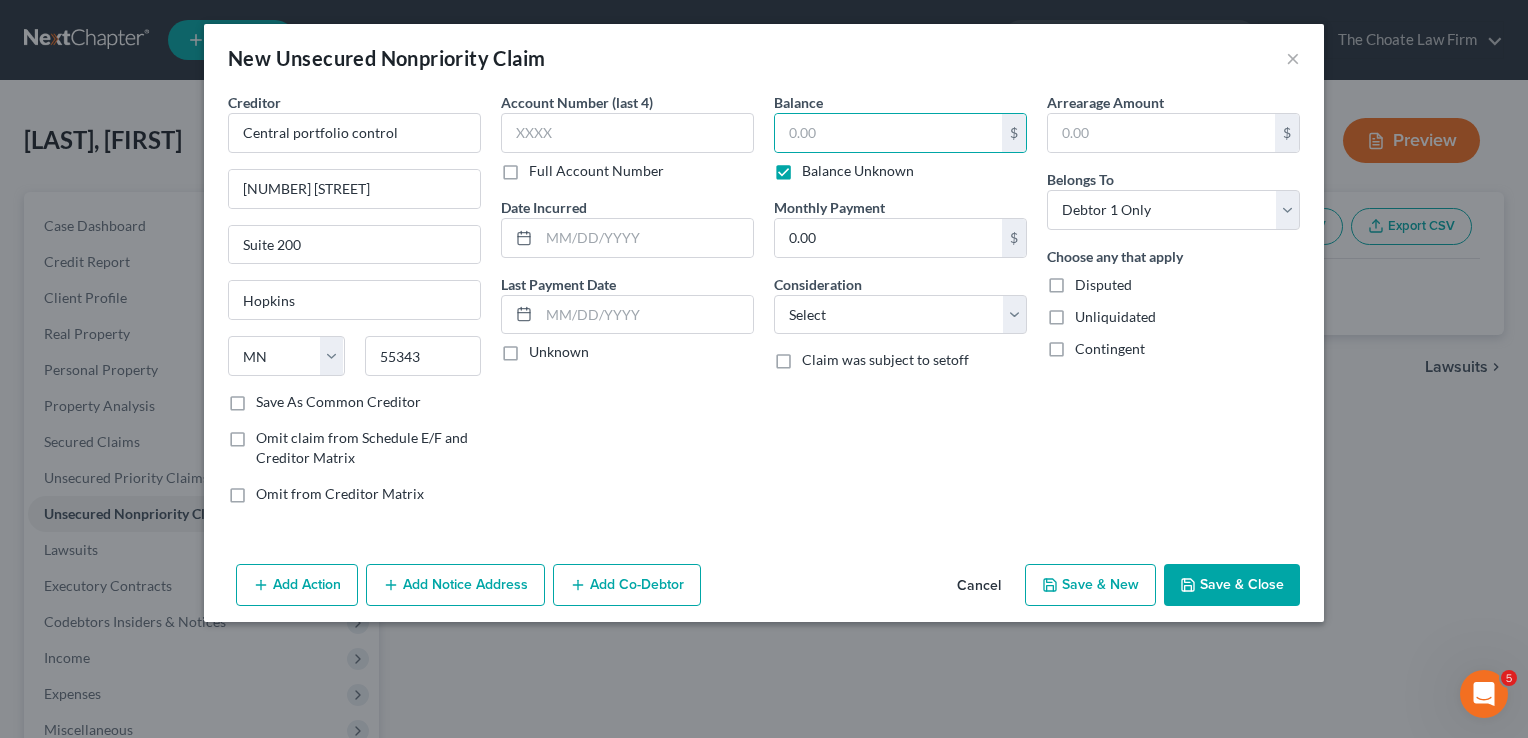 type on "0.00" 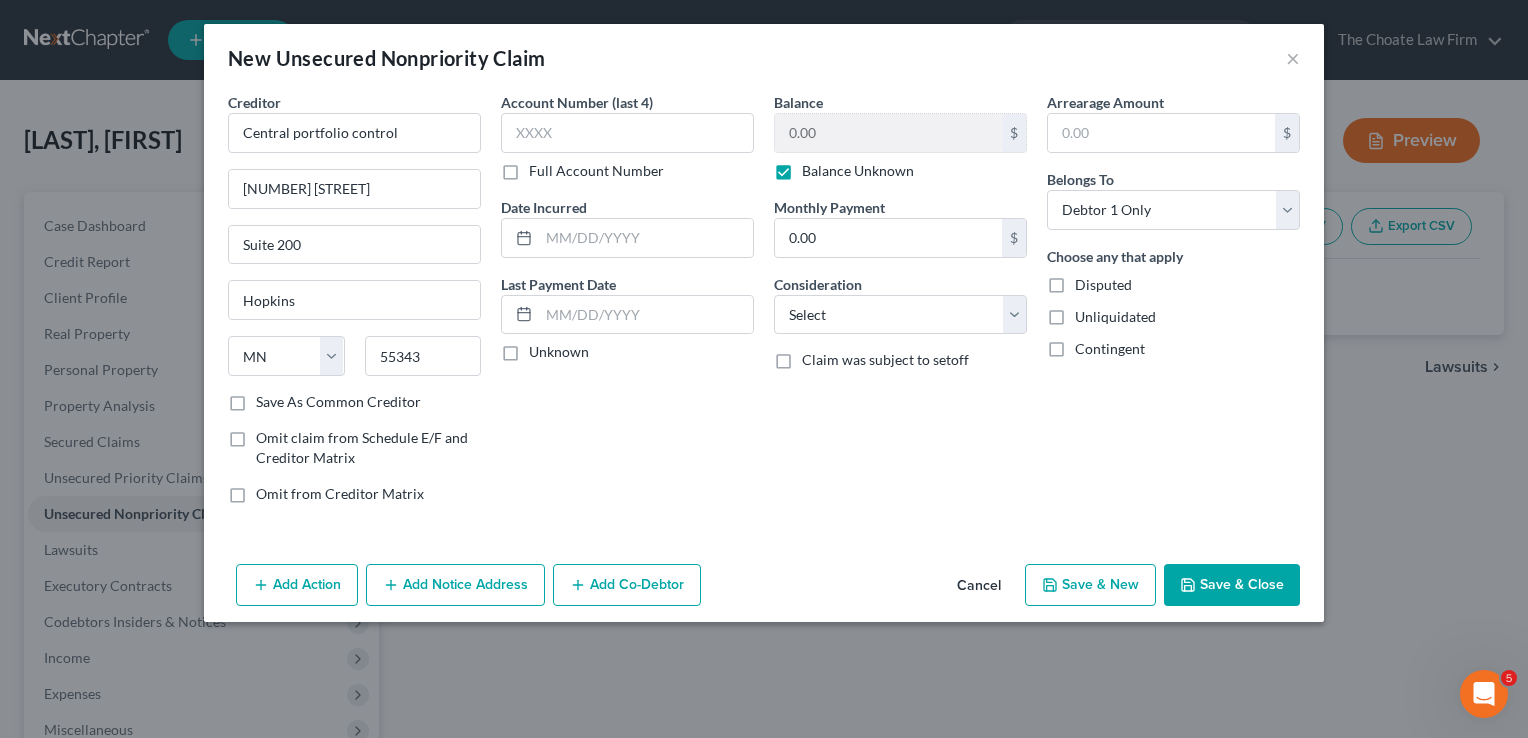 click on "Save & Close" at bounding box center [1232, 585] 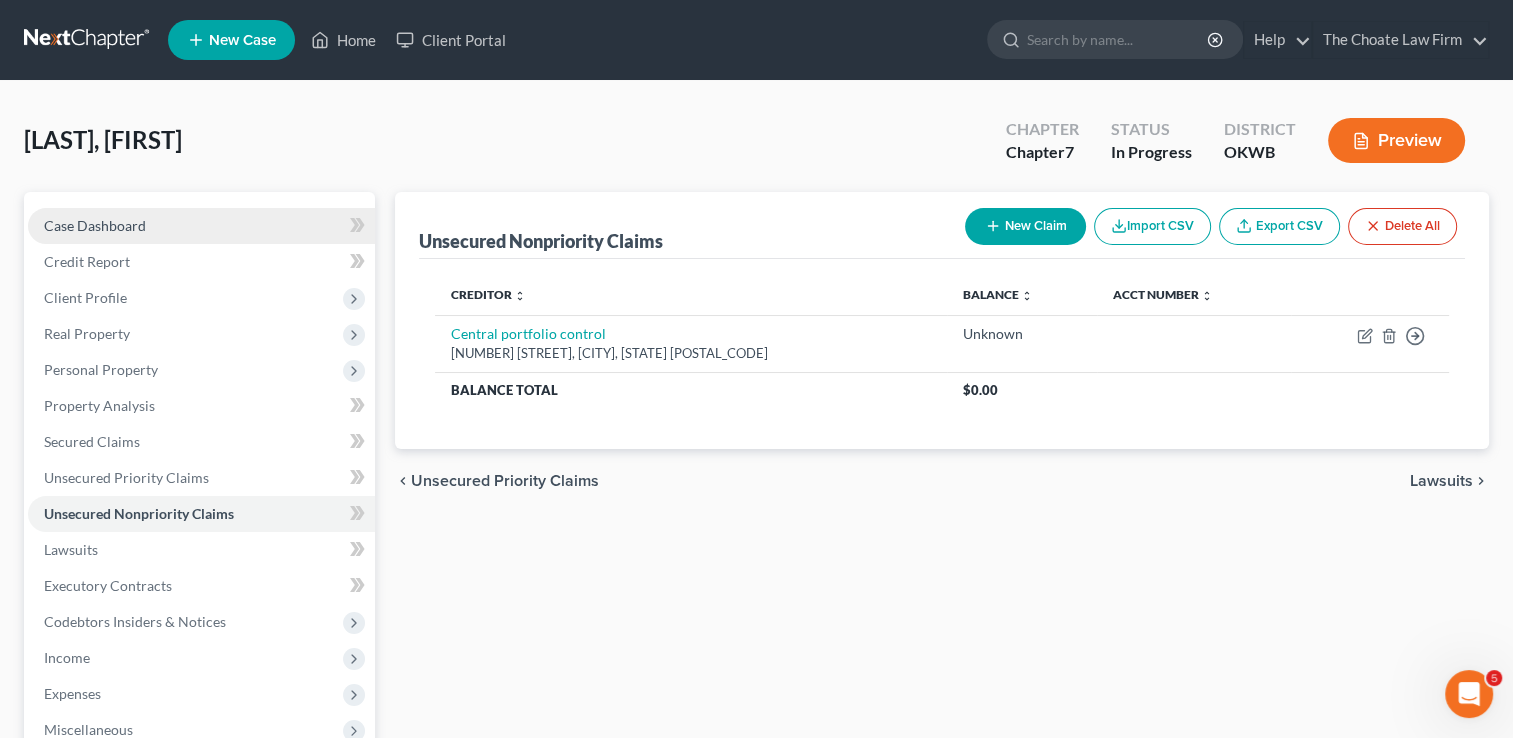 click on "Case Dashboard" at bounding box center (95, 225) 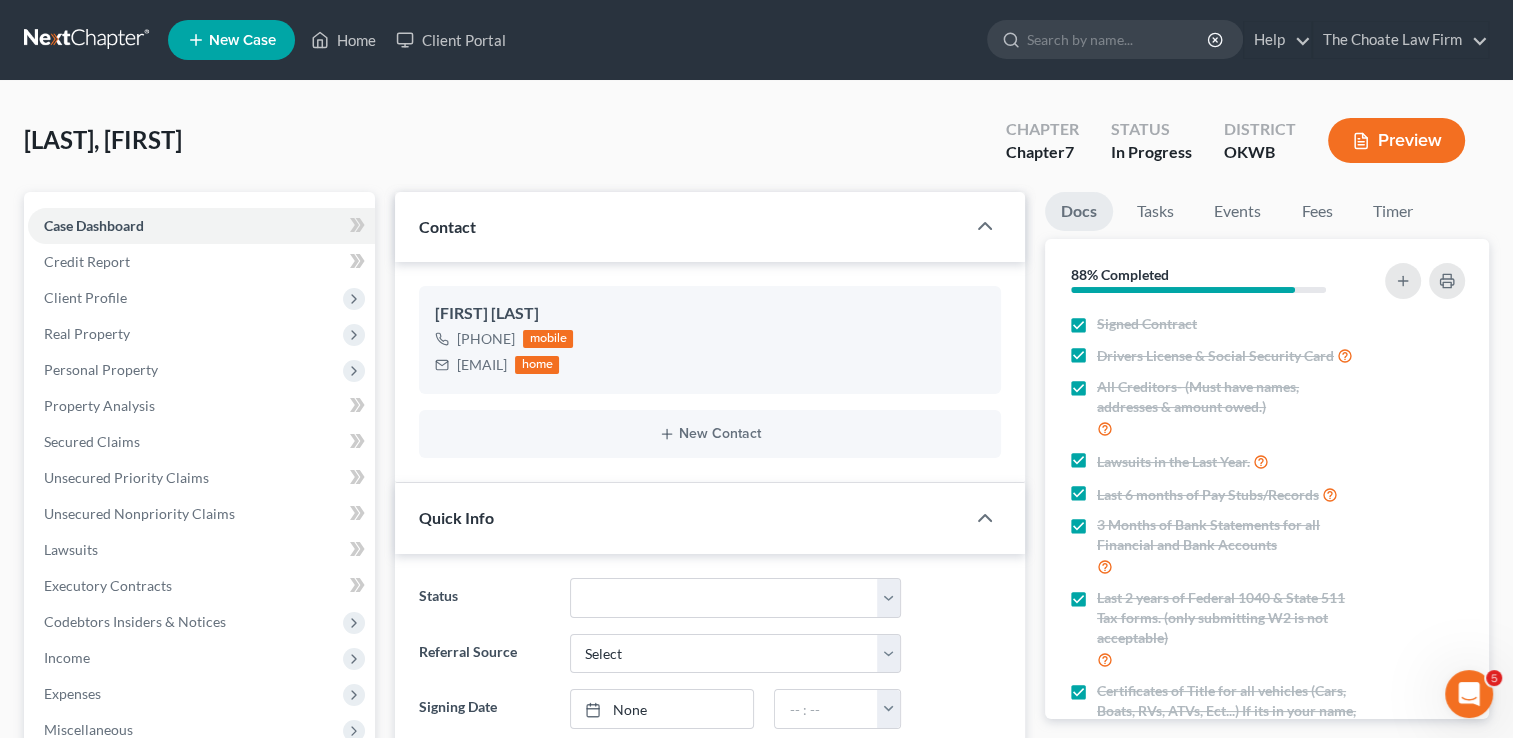 scroll, scrollTop: 212, scrollLeft: 0, axis: vertical 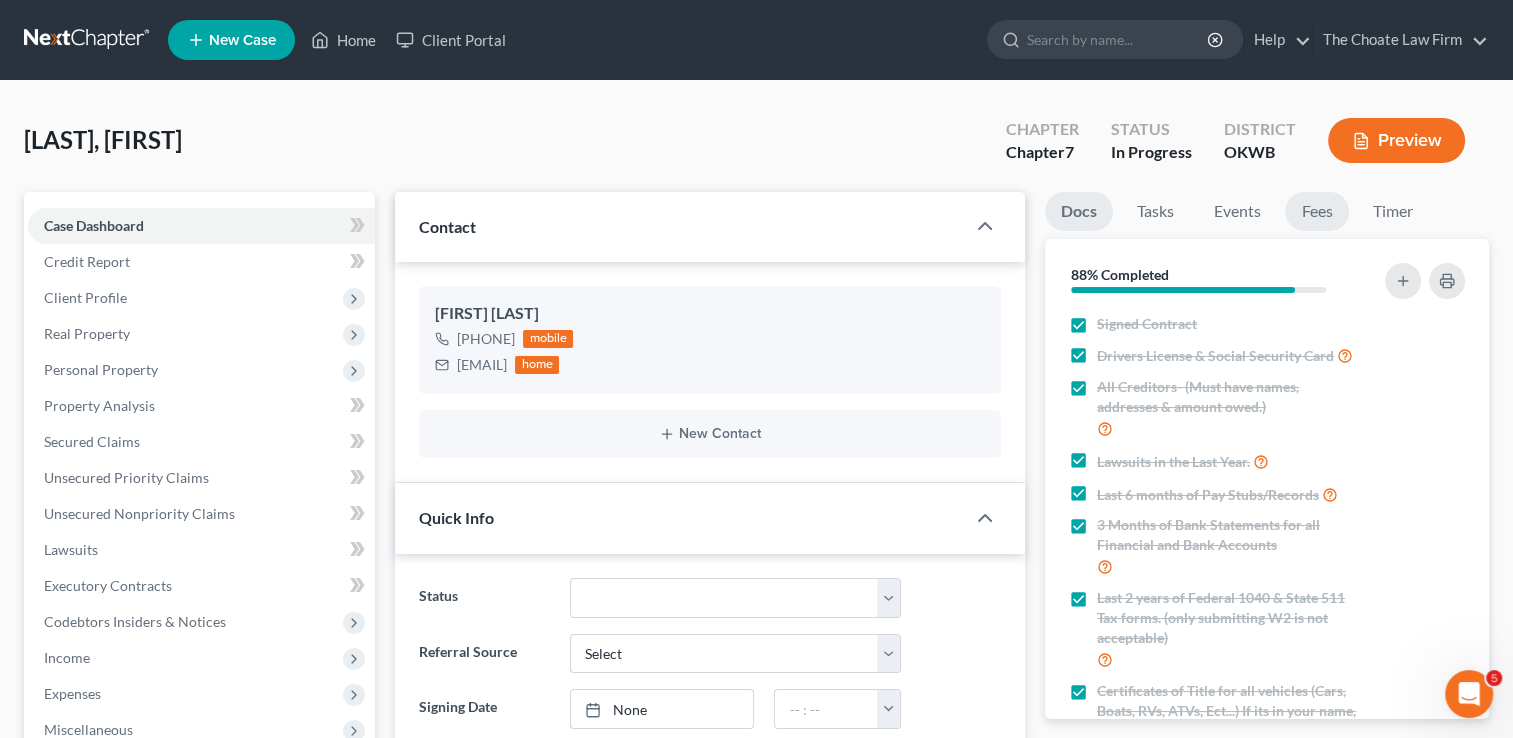 click on "Fees" at bounding box center (1317, 211) 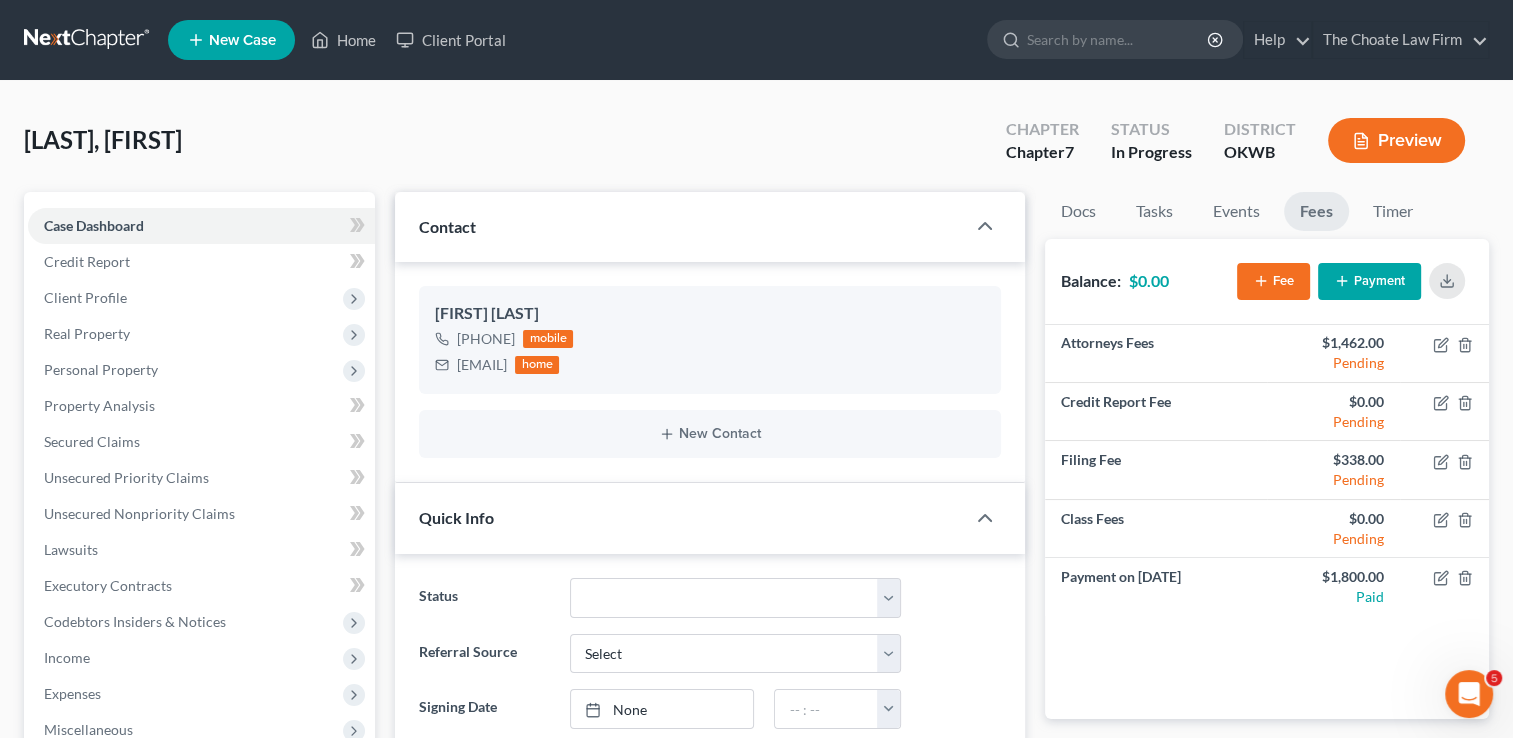 click at bounding box center (88, 40) 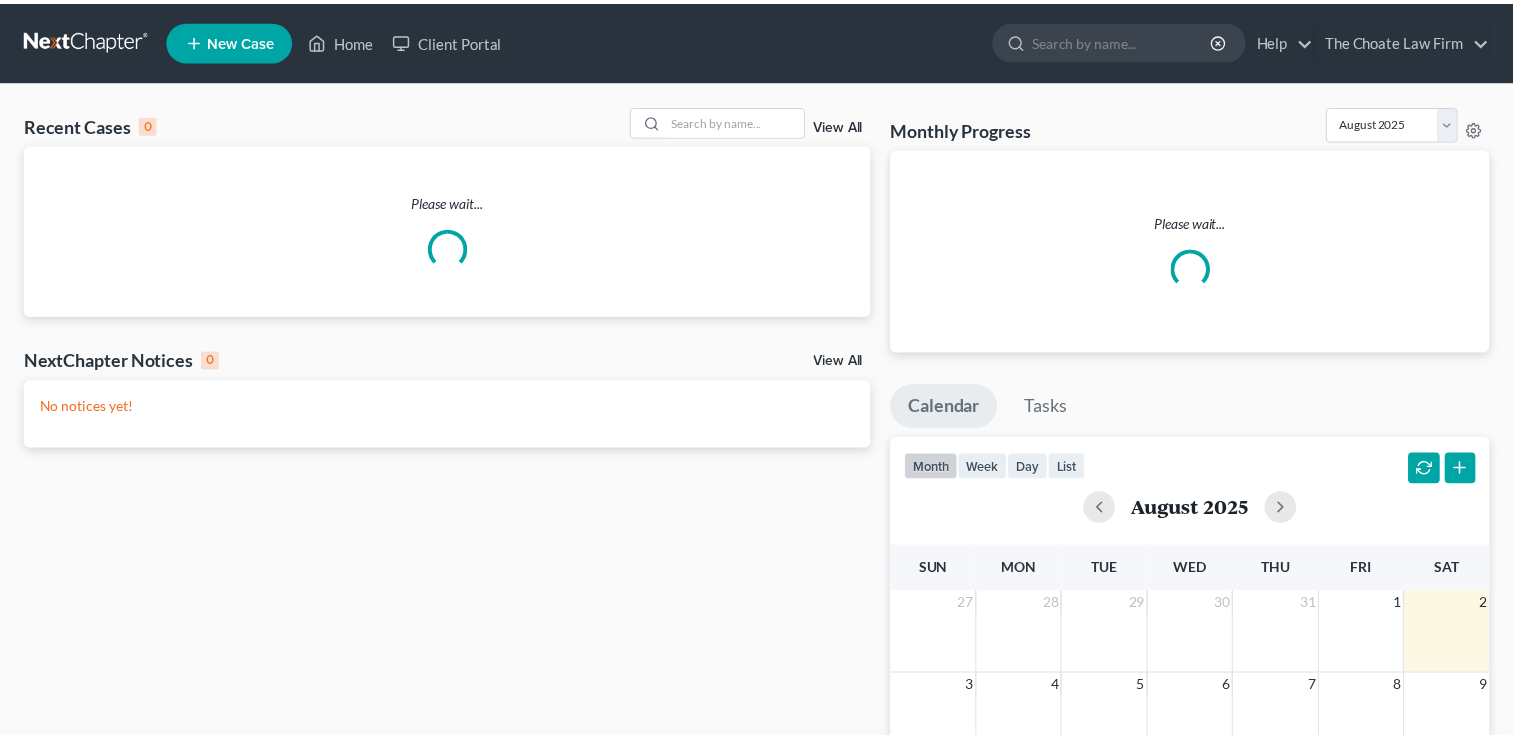 scroll, scrollTop: 0, scrollLeft: 0, axis: both 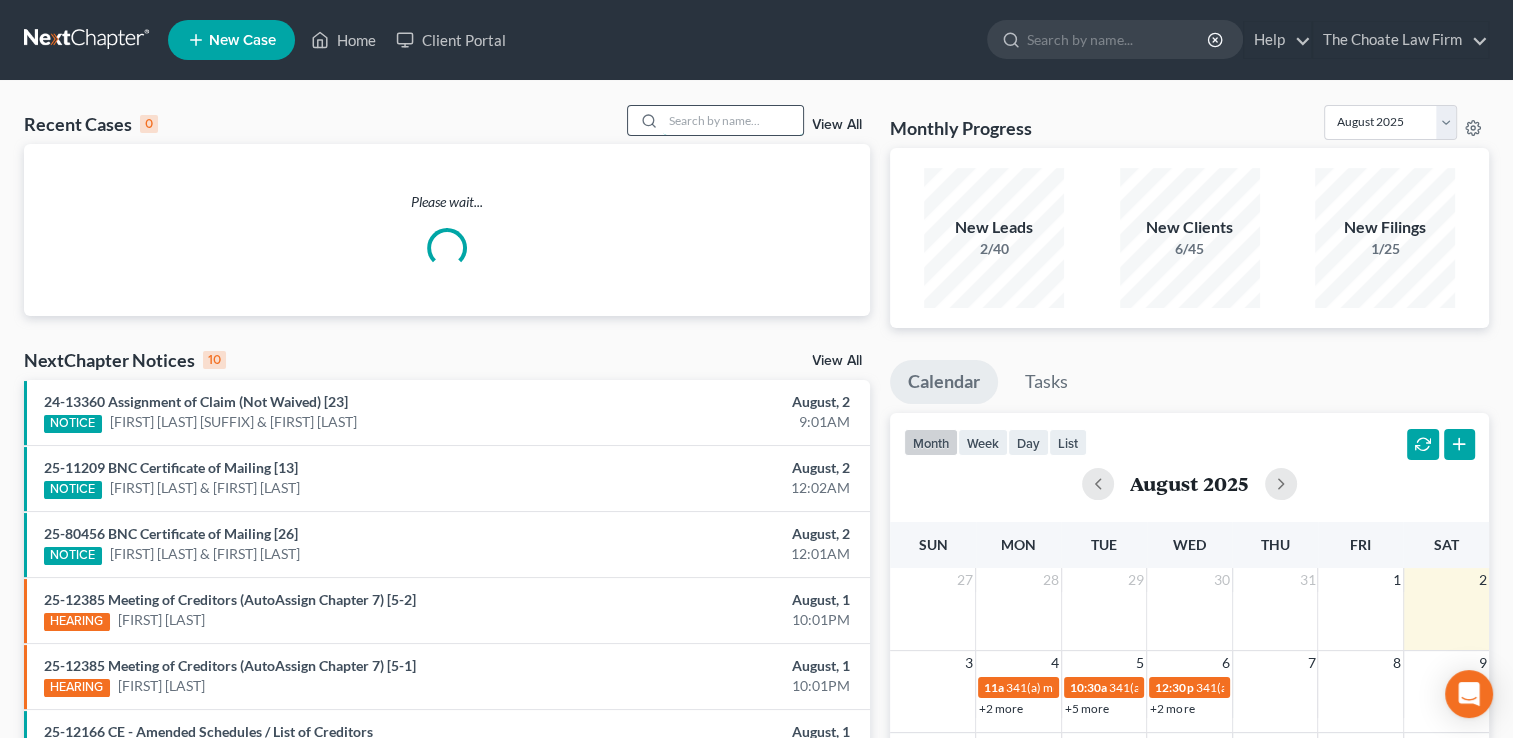 click at bounding box center [733, 120] 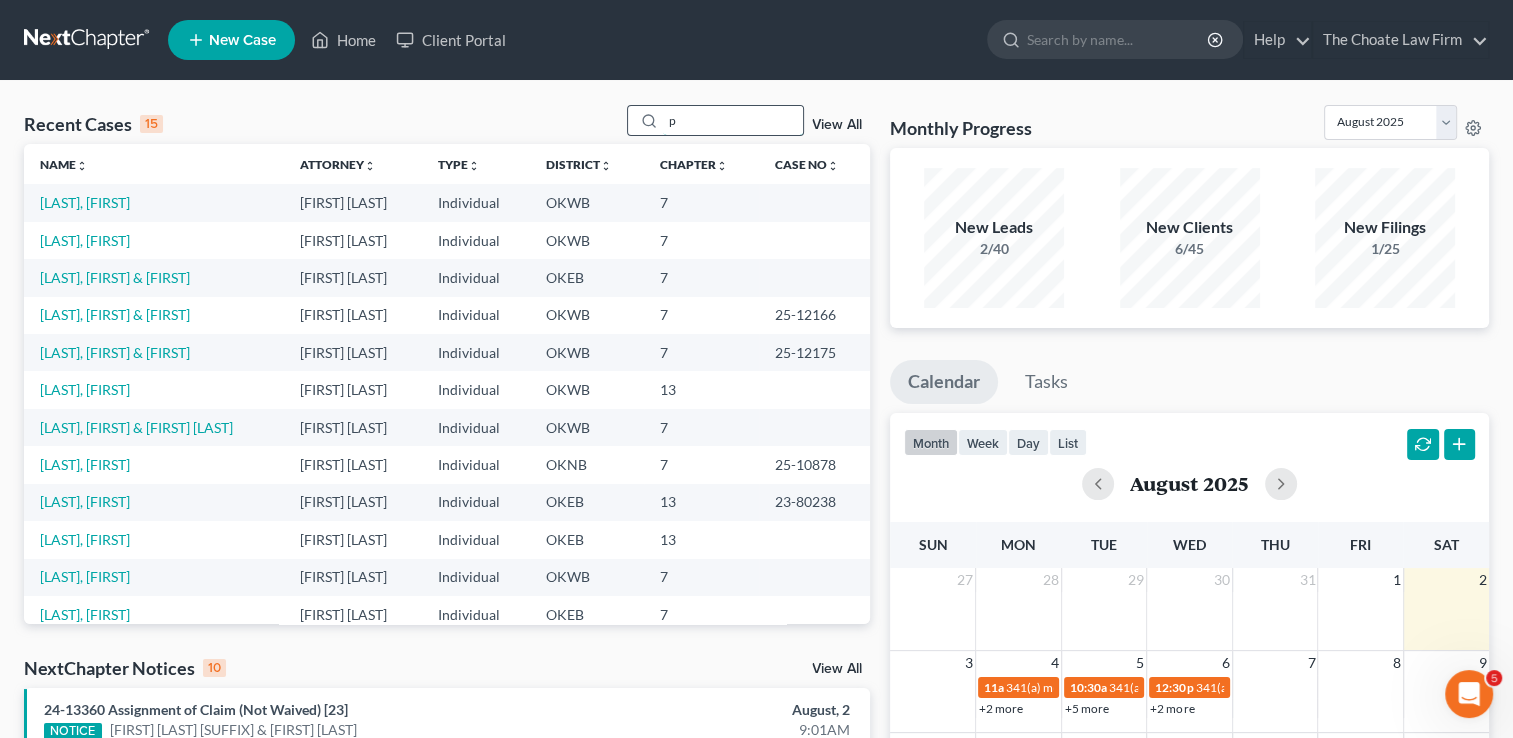scroll, scrollTop: 0, scrollLeft: 0, axis: both 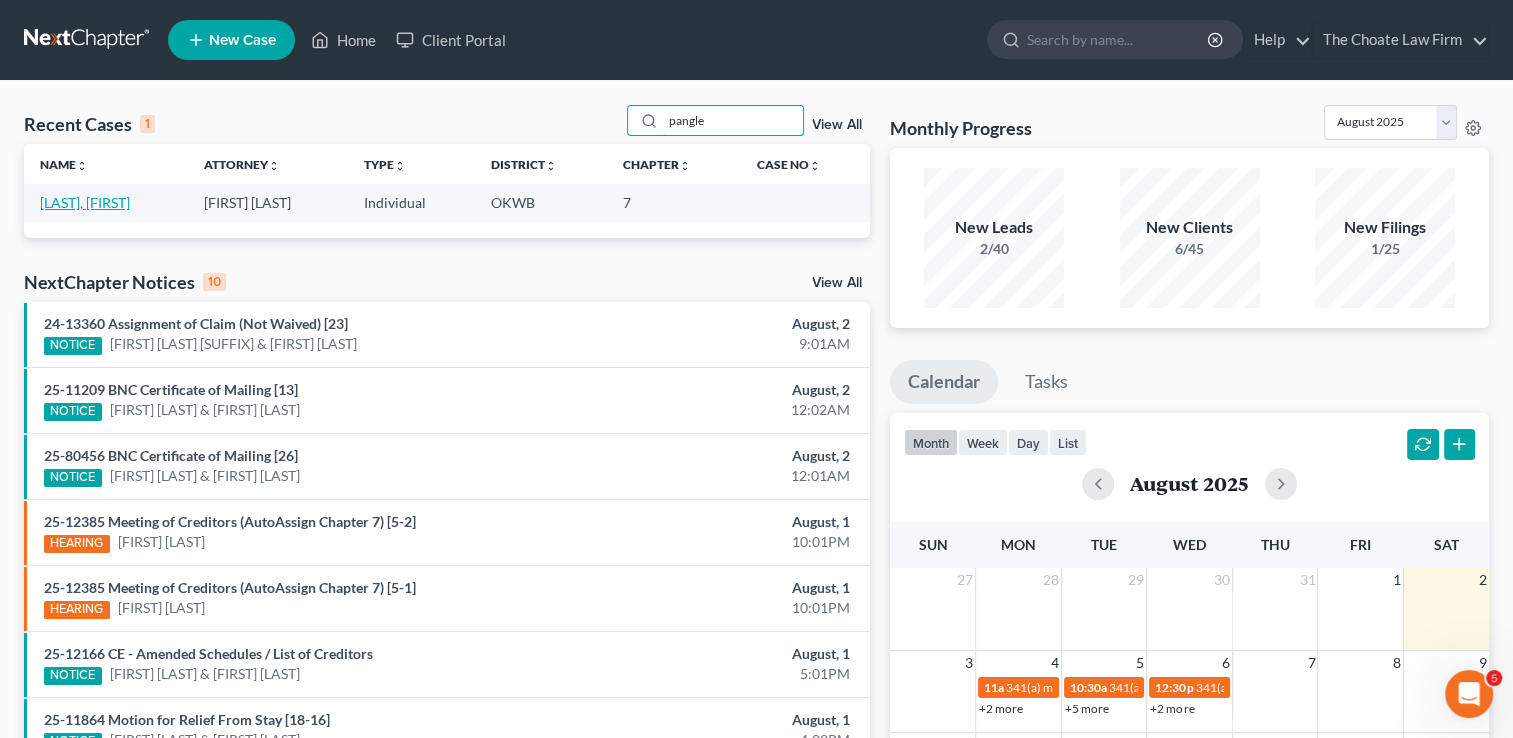 type on "pangle" 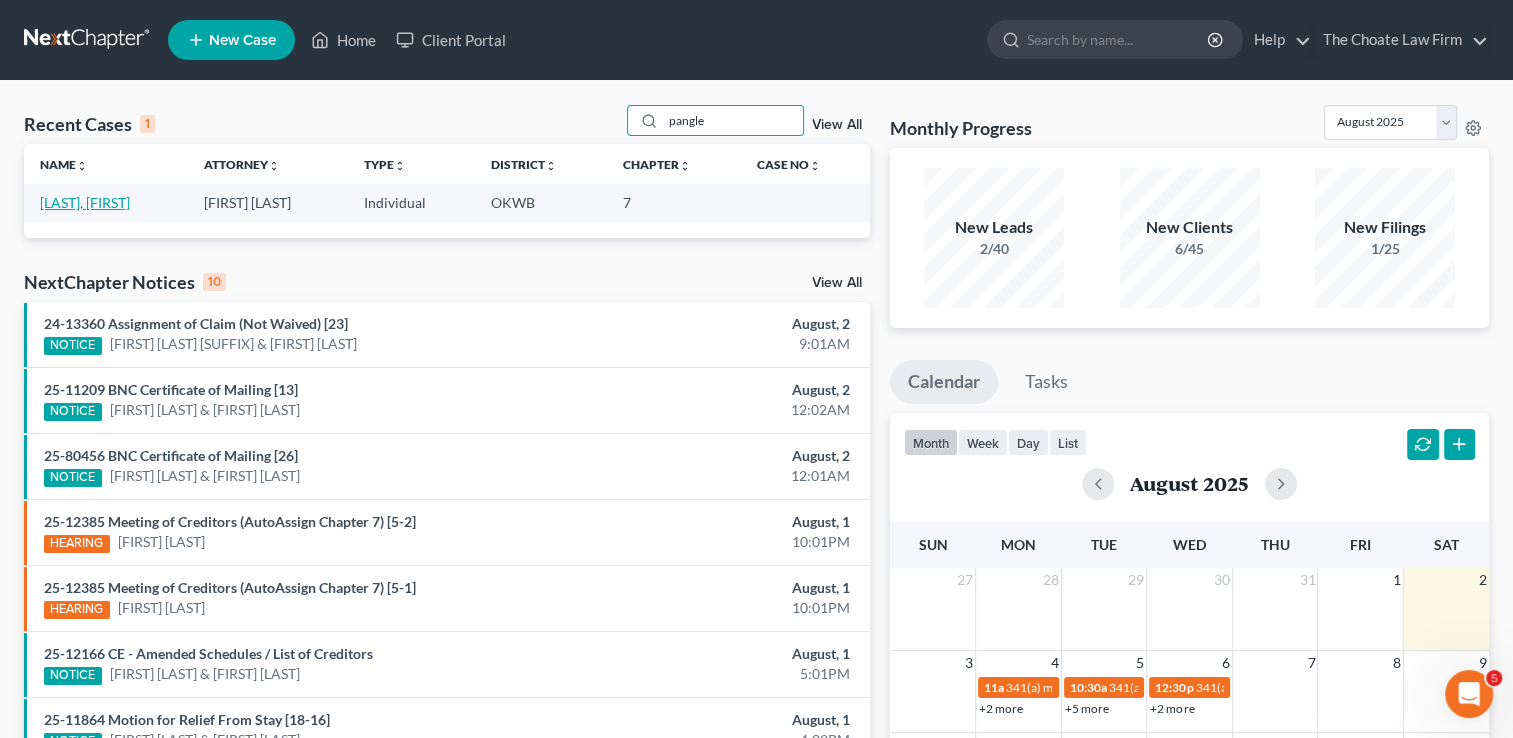 click on "[LAST], [FIRST]" at bounding box center (85, 202) 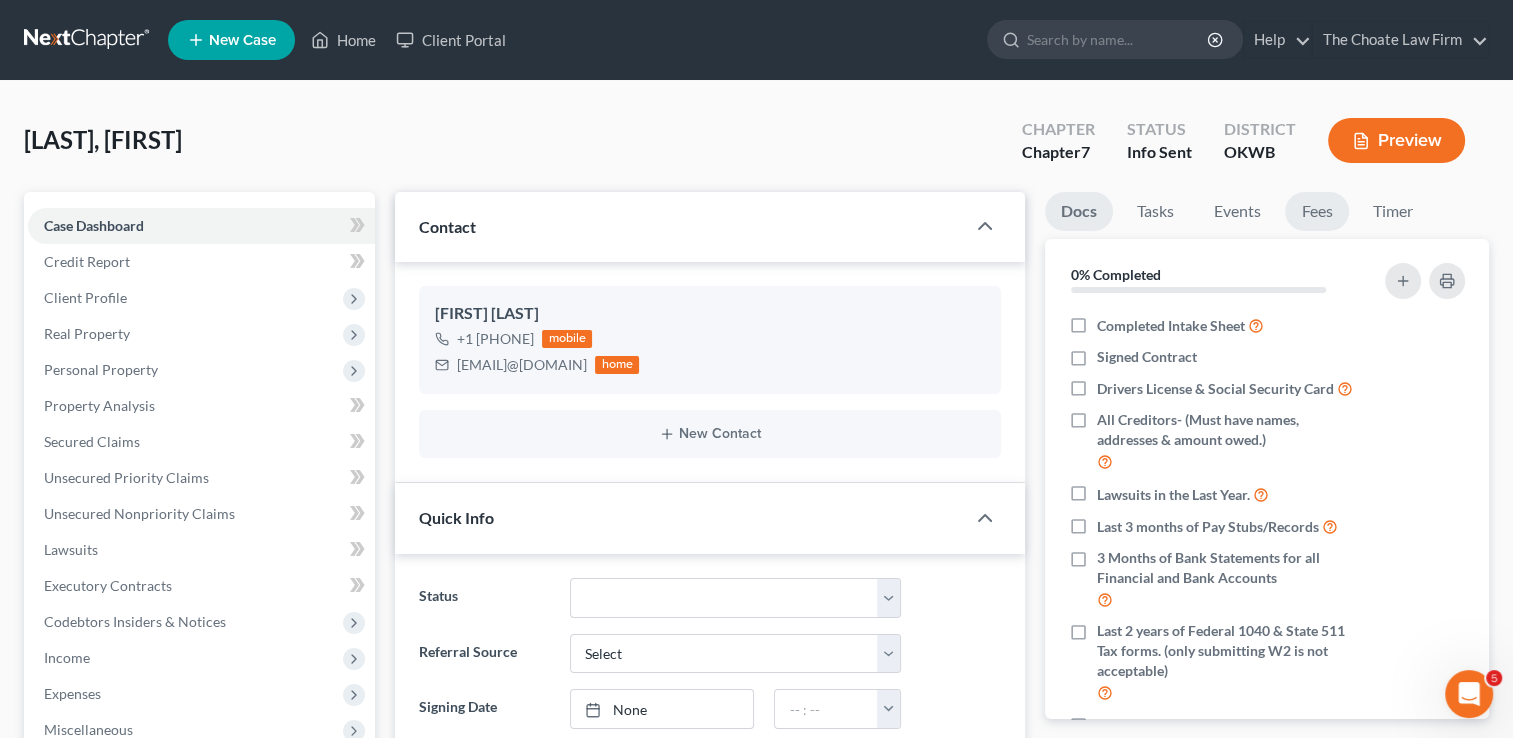click on "Fees" at bounding box center (1317, 211) 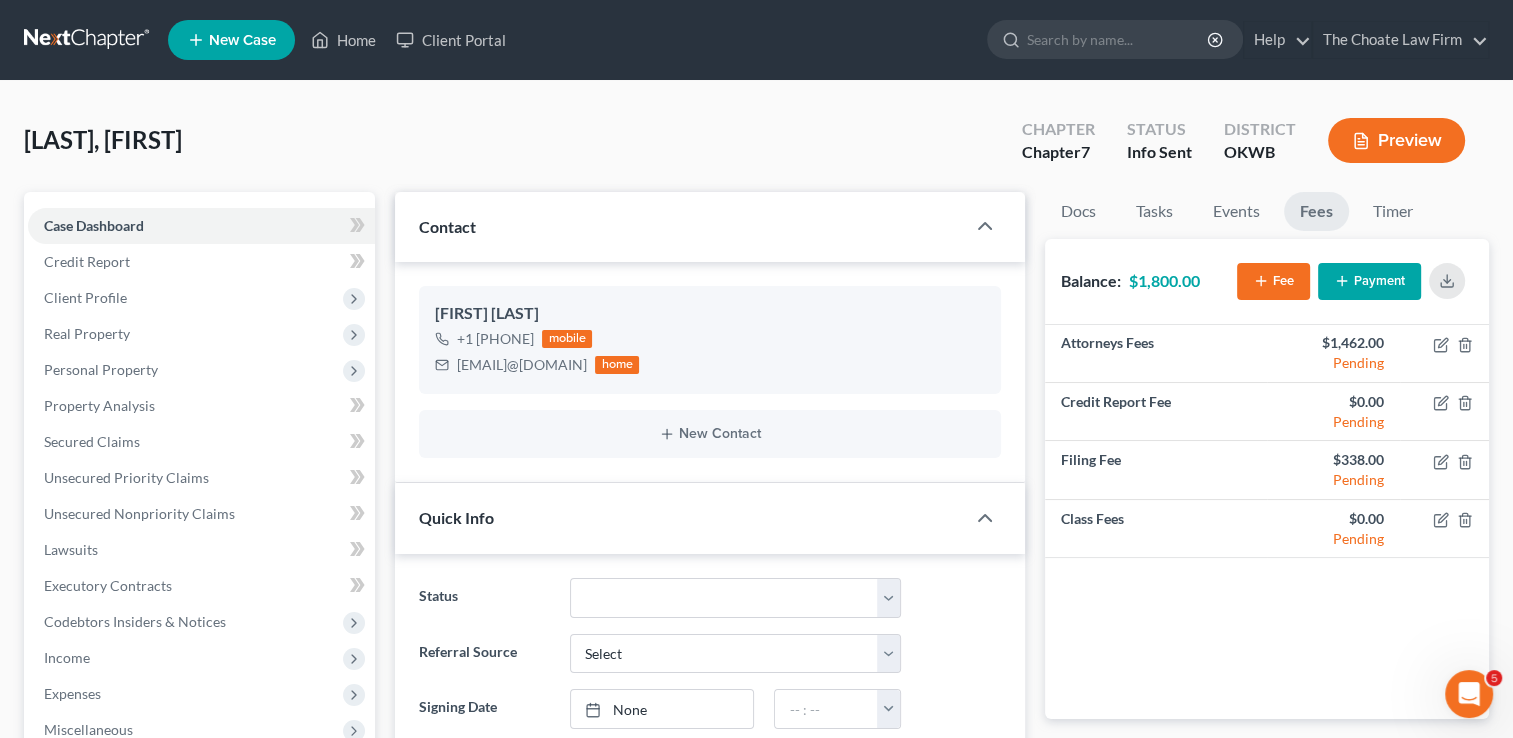 click at bounding box center [88, 40] 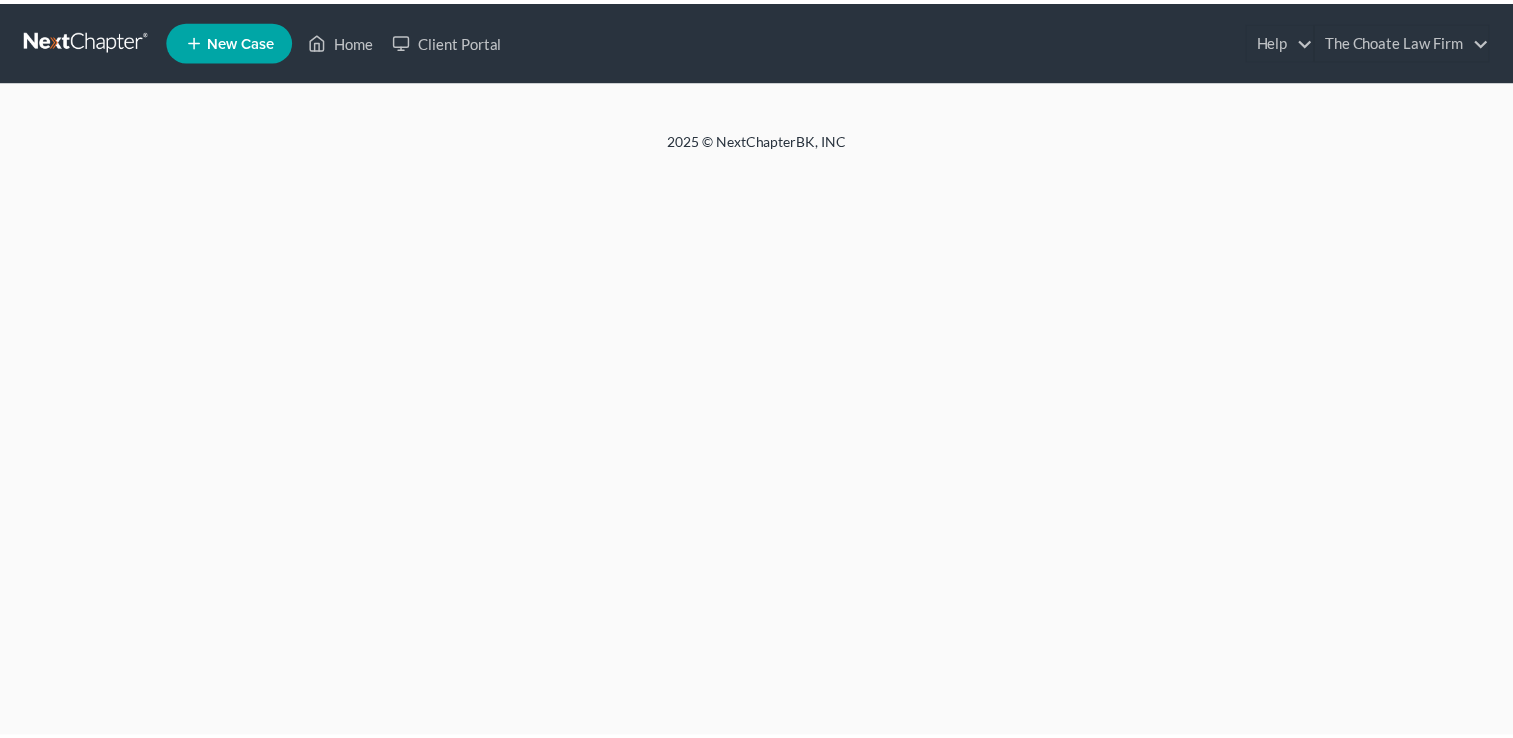 scroll, scrollTop: 0, scrollLeft: 0, axis: both 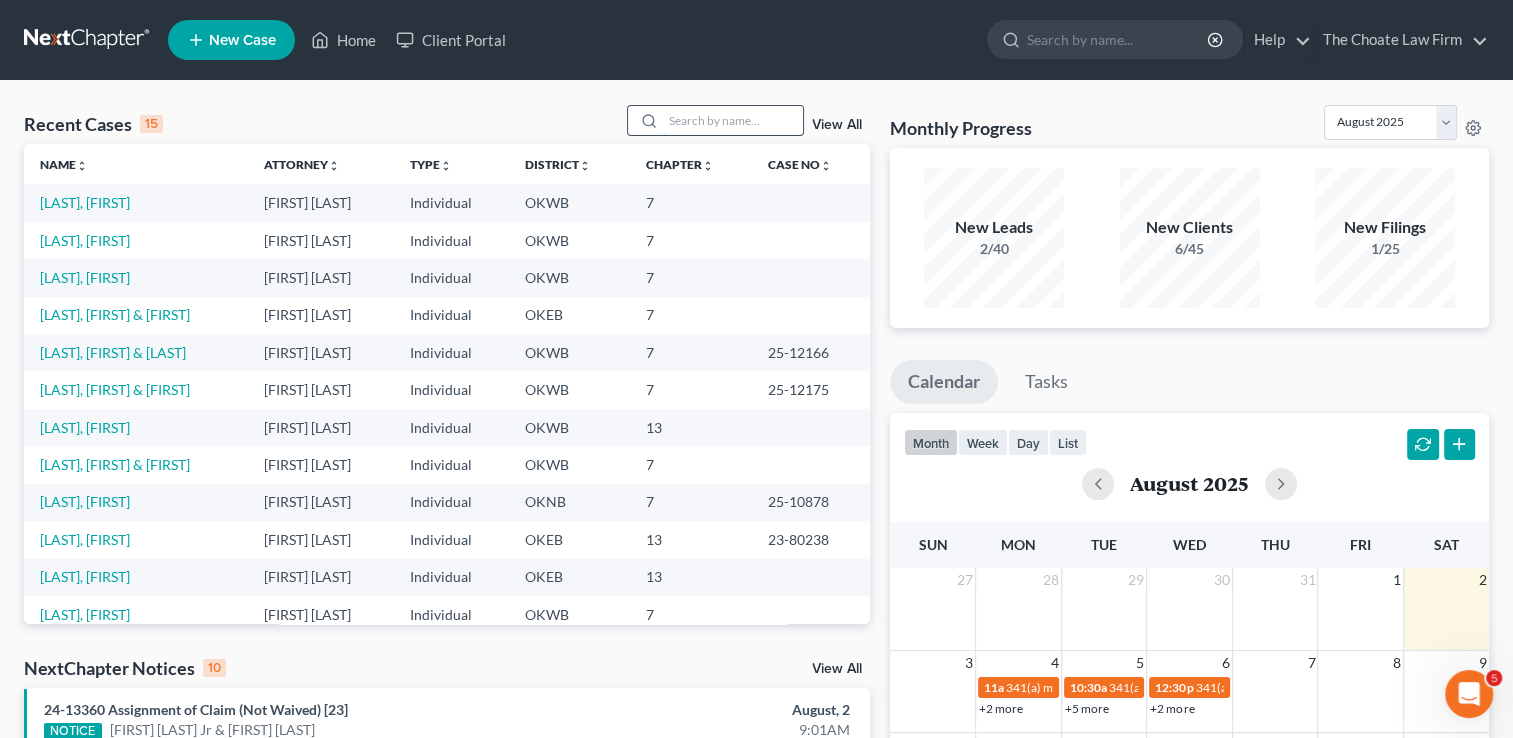 click at bounding box center (733, 120) 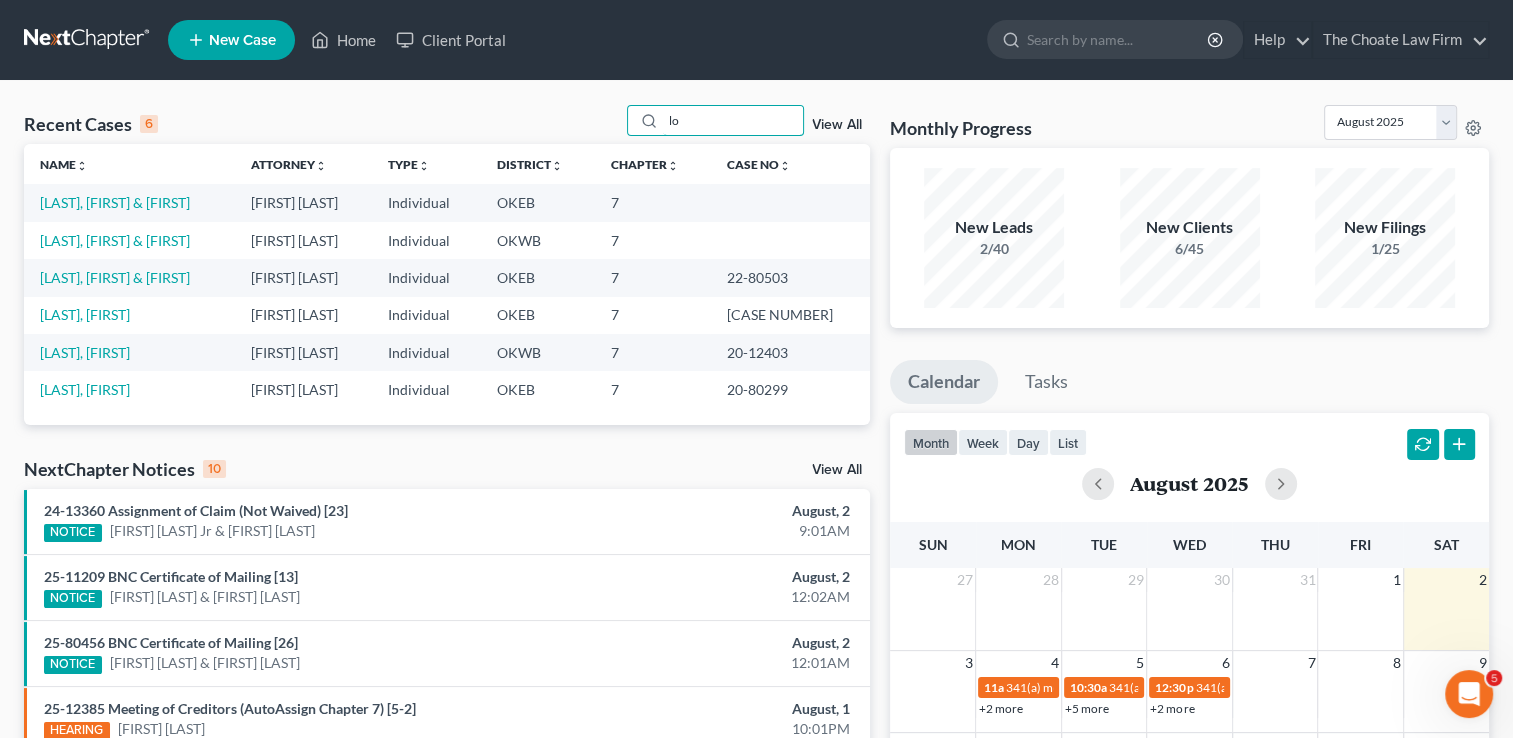 type on "l" 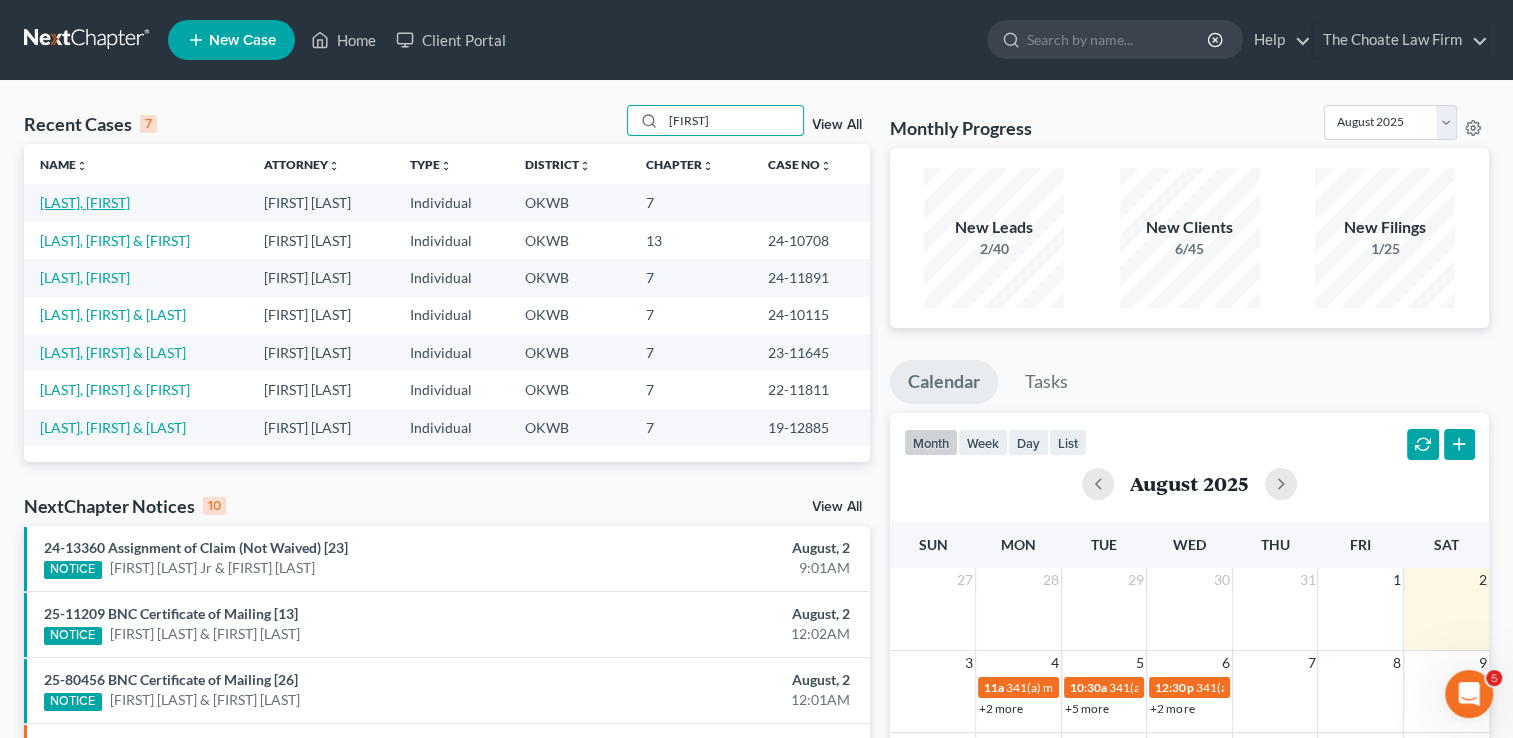type on "[FIRST]" 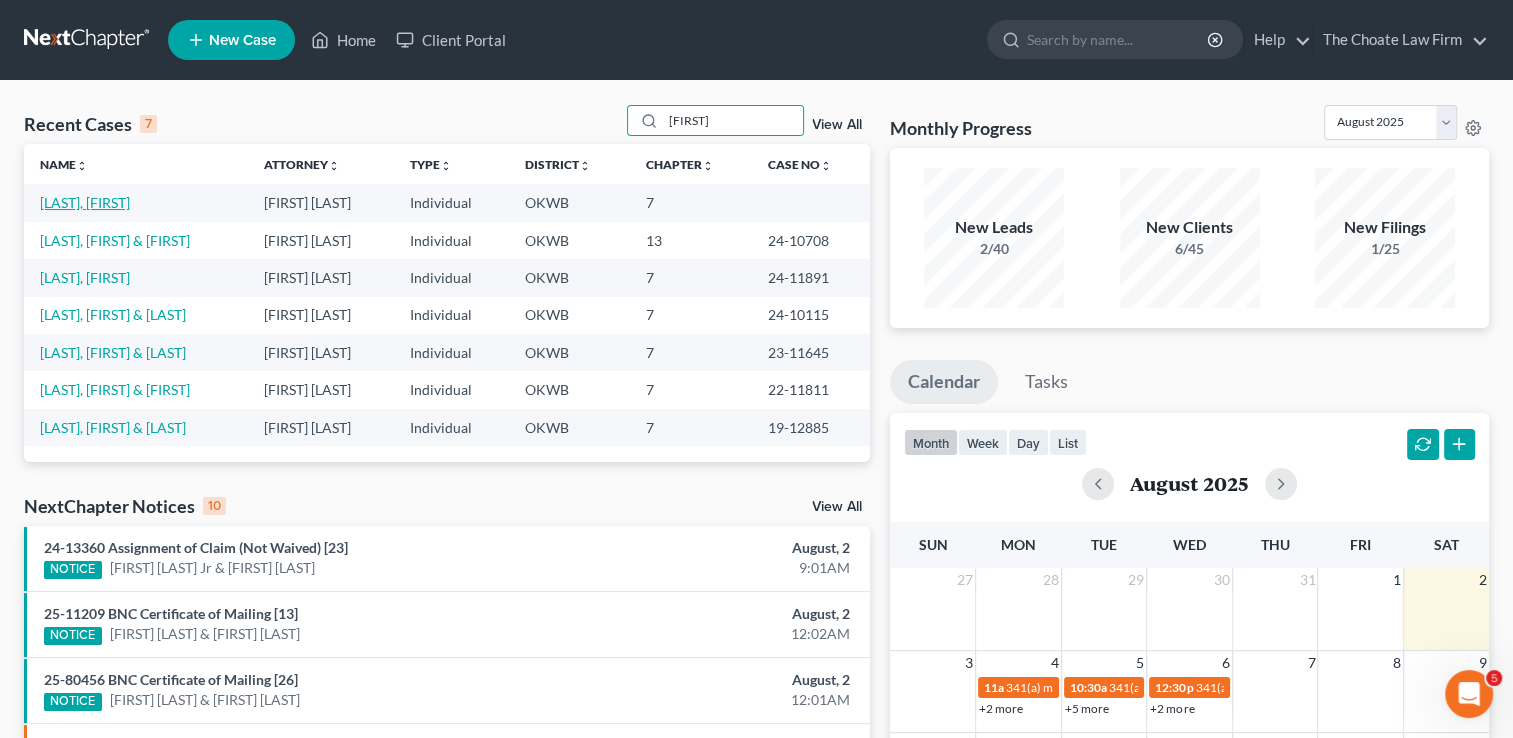 click on "[LAST], [FIRST]" at bounding box center (85, 202) 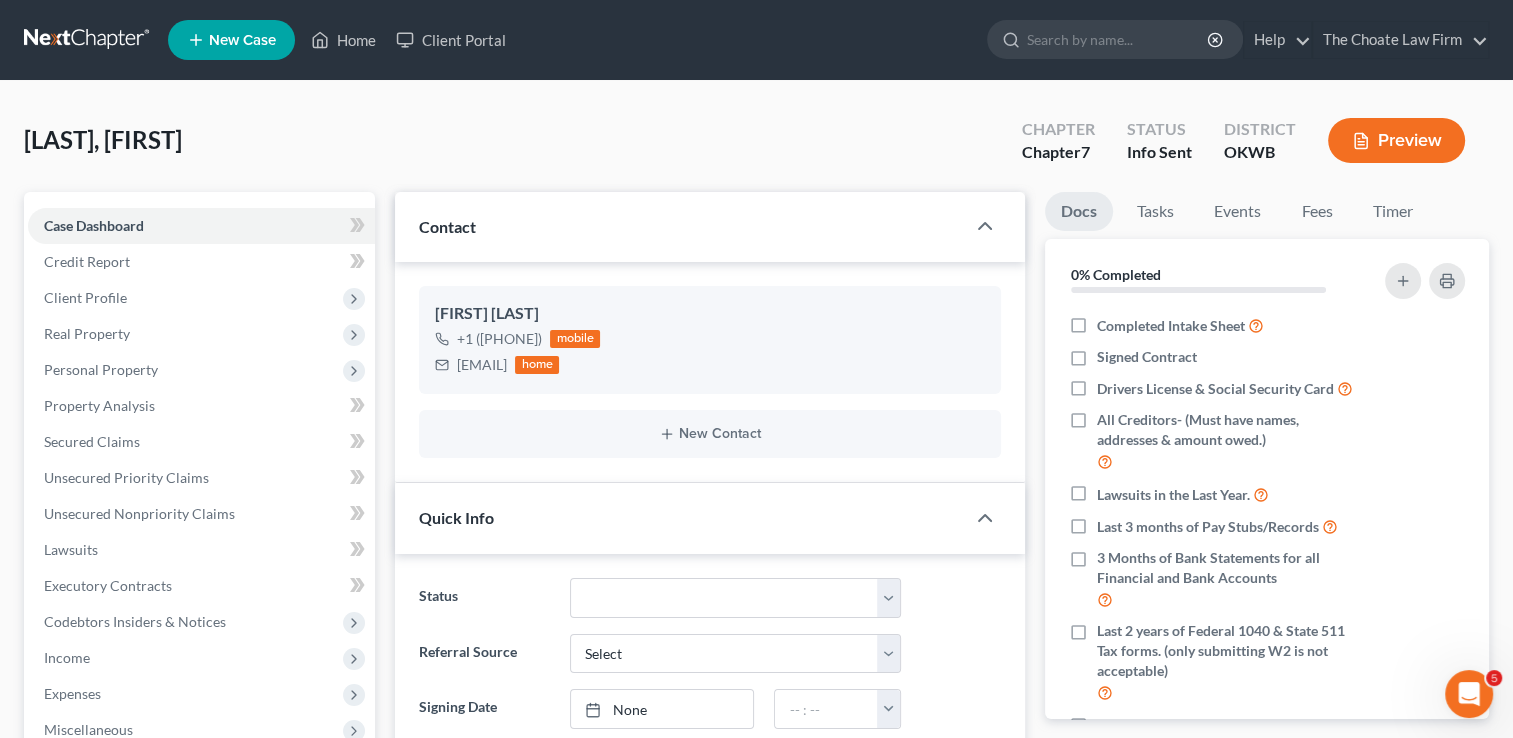 scroll, scrollTop: 206, scrollLeft: 0, axis: vertical 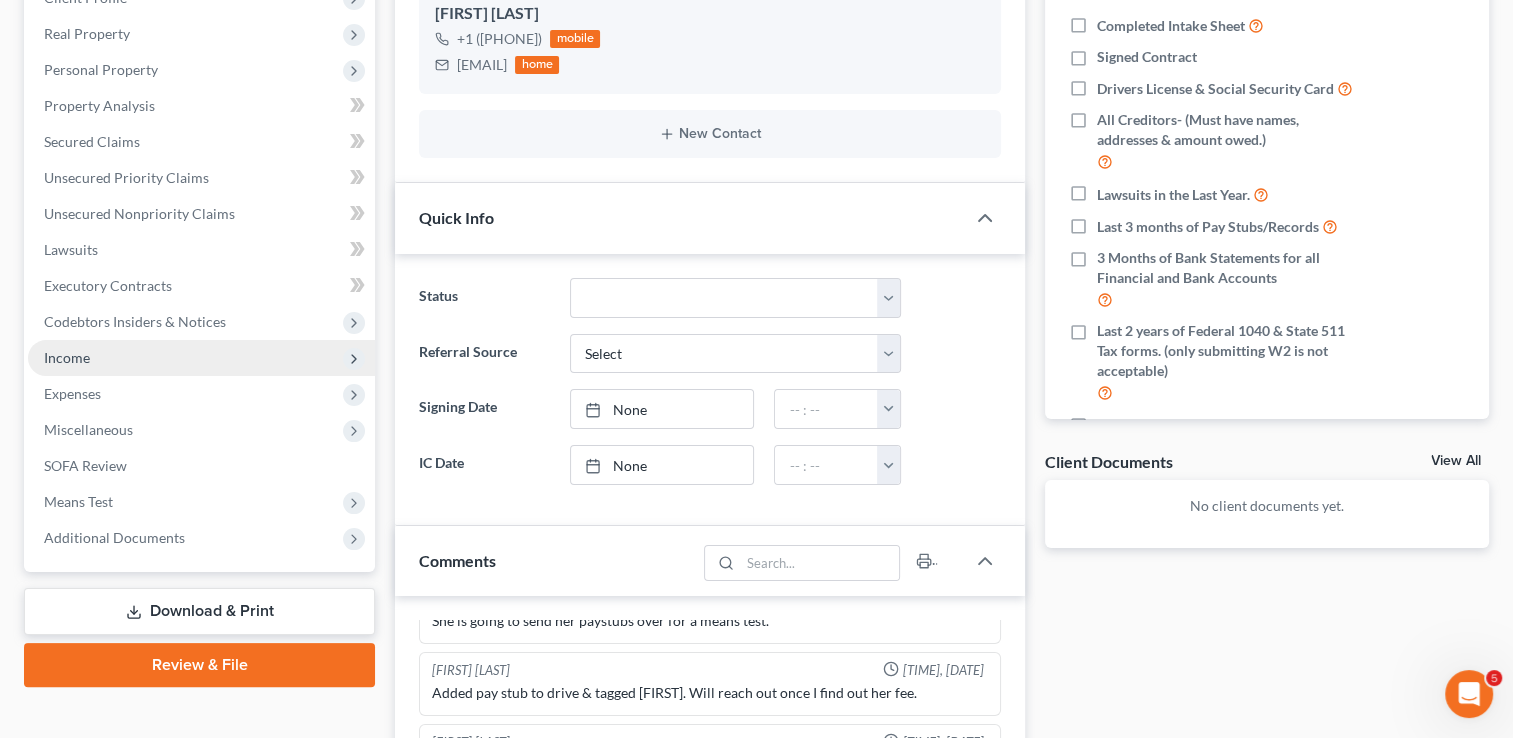 click on "Income" at bounding box center [67, 357] 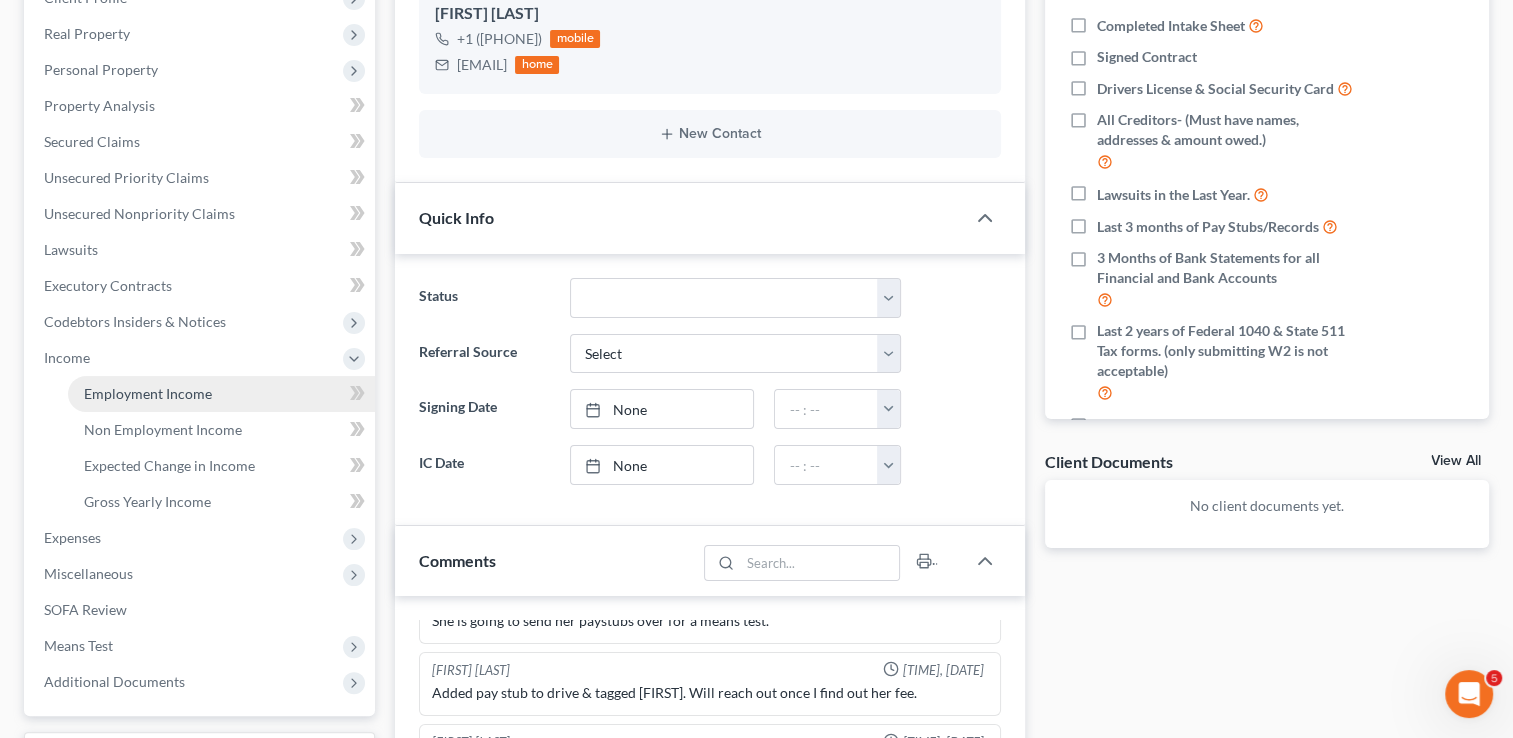 click on "Employment Income" at bounding box center [148, 393] 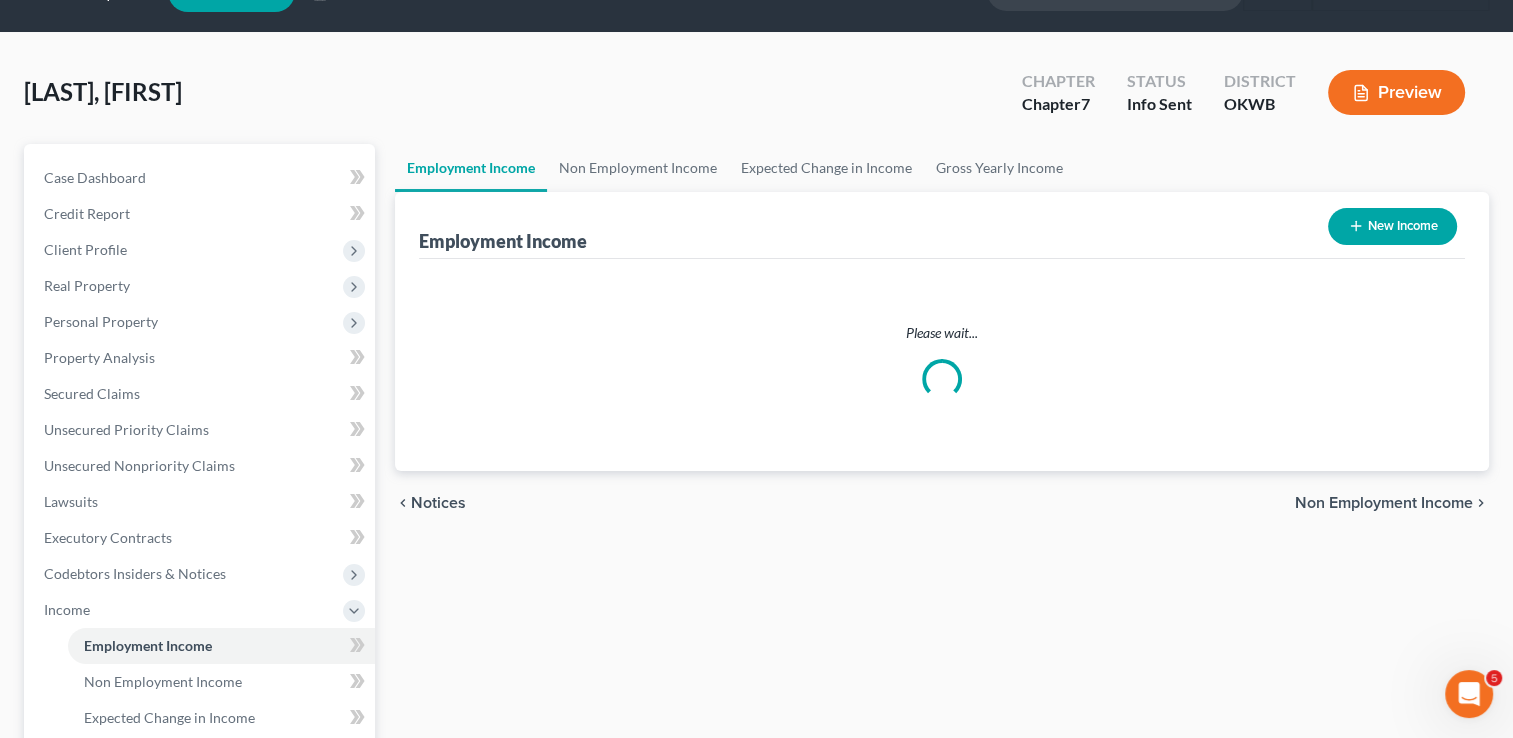 scroll, scrollTop: 0, scrollLeft: 0, axis: both 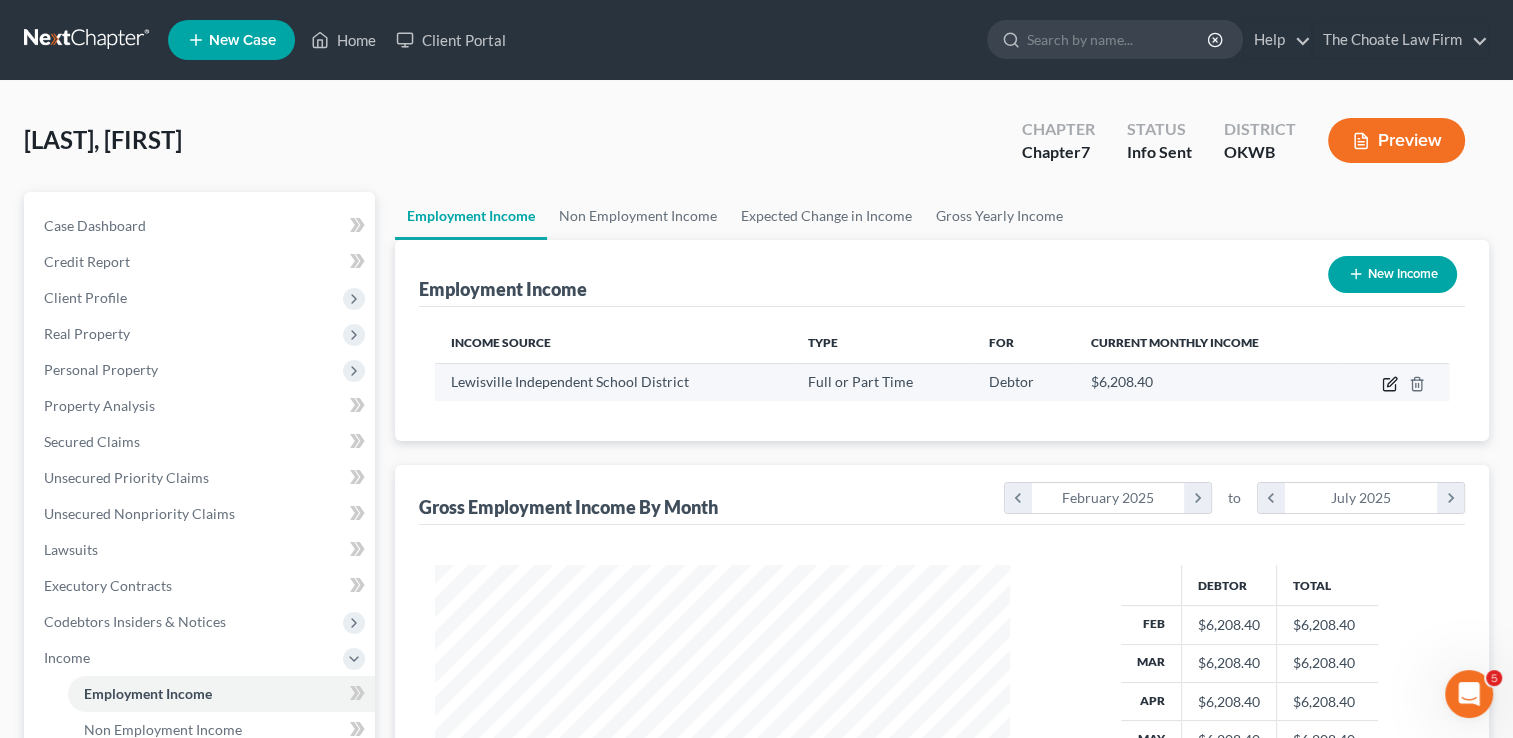 click 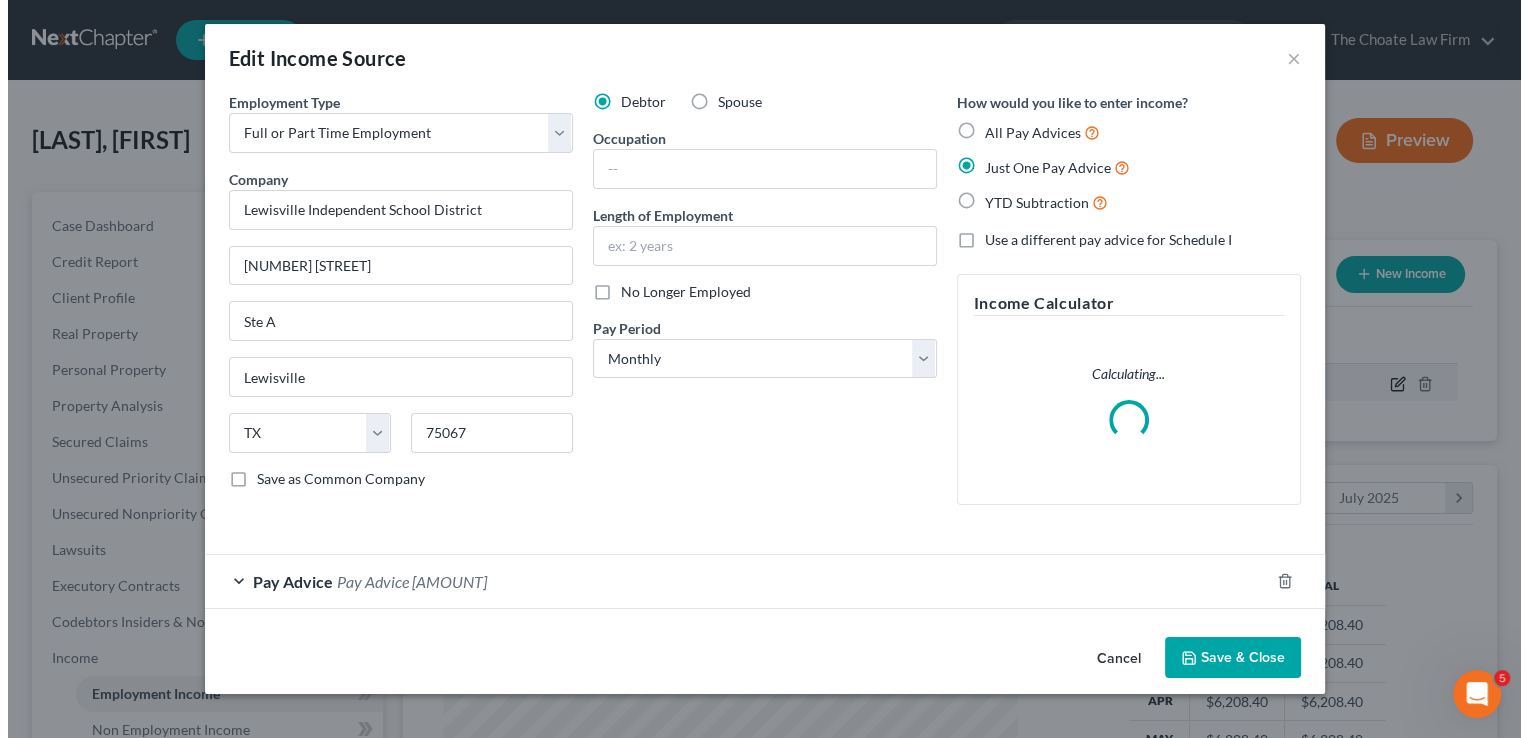 scroll, scrollTop: 999643, scrollLeft: 999378, axis: both 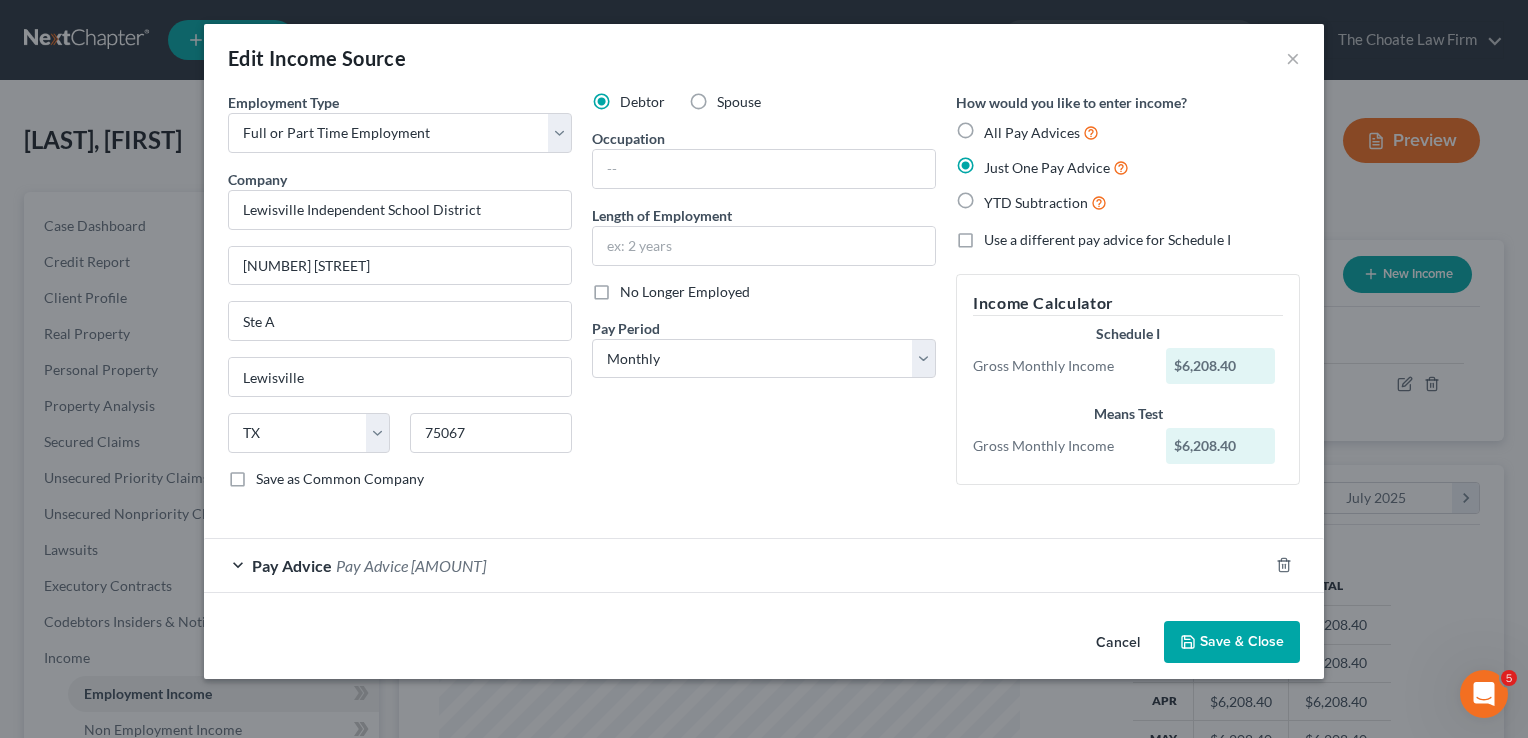 click on "Pay Advice $4,968.53" at bounding box center (736, 565) 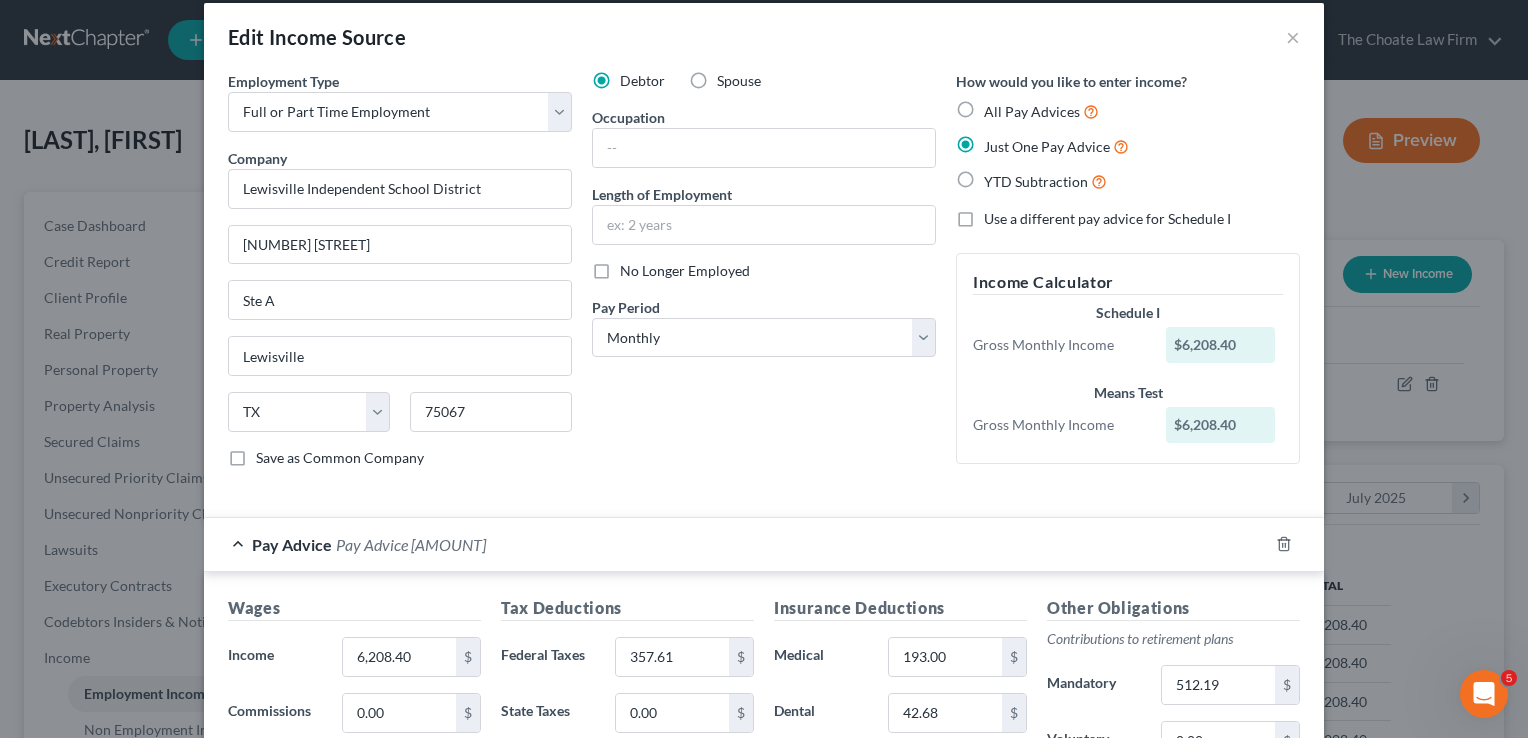 scroll, scrollTop: 0, scrollLeft: 0, axis: both 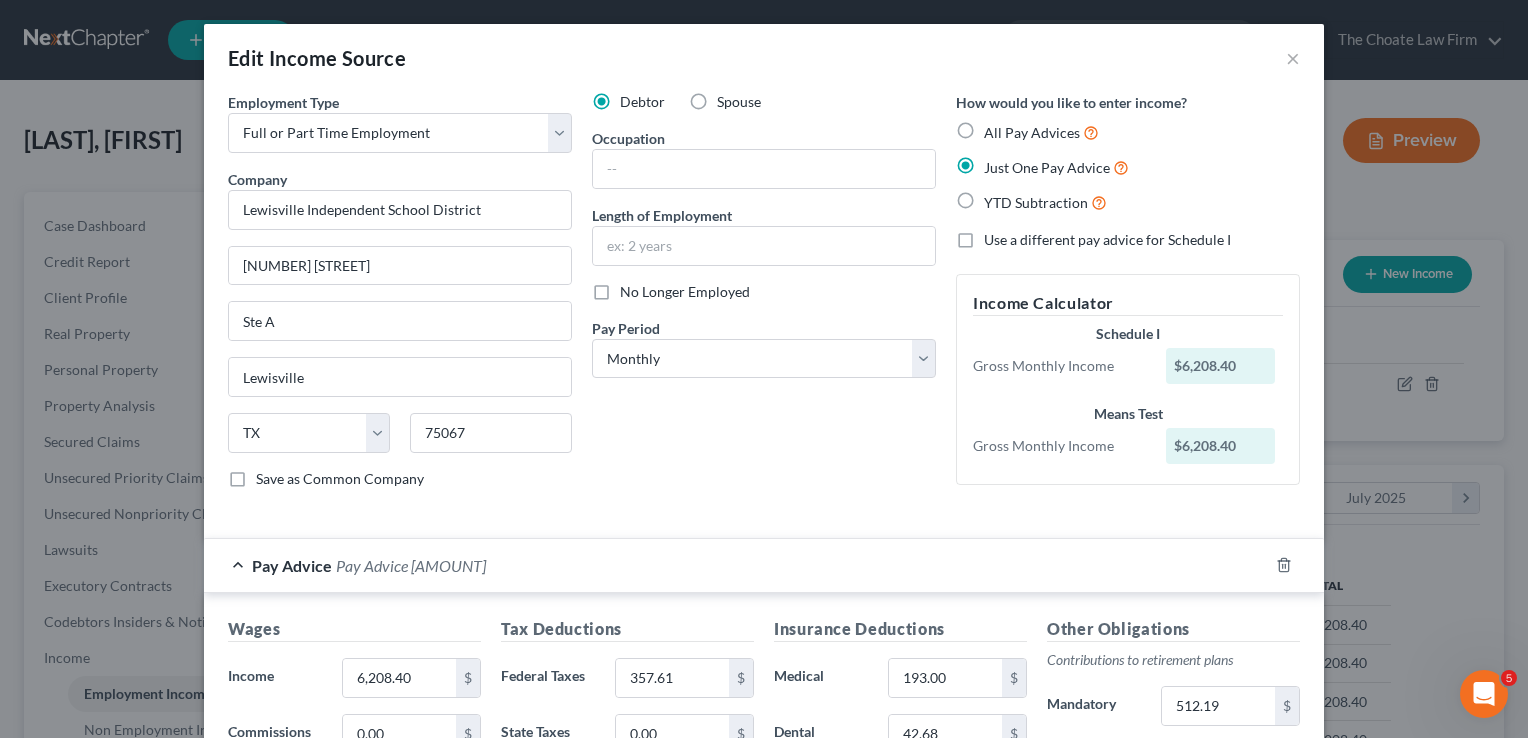 click on "All Pay Advices" at bounding box center (1041, 132) 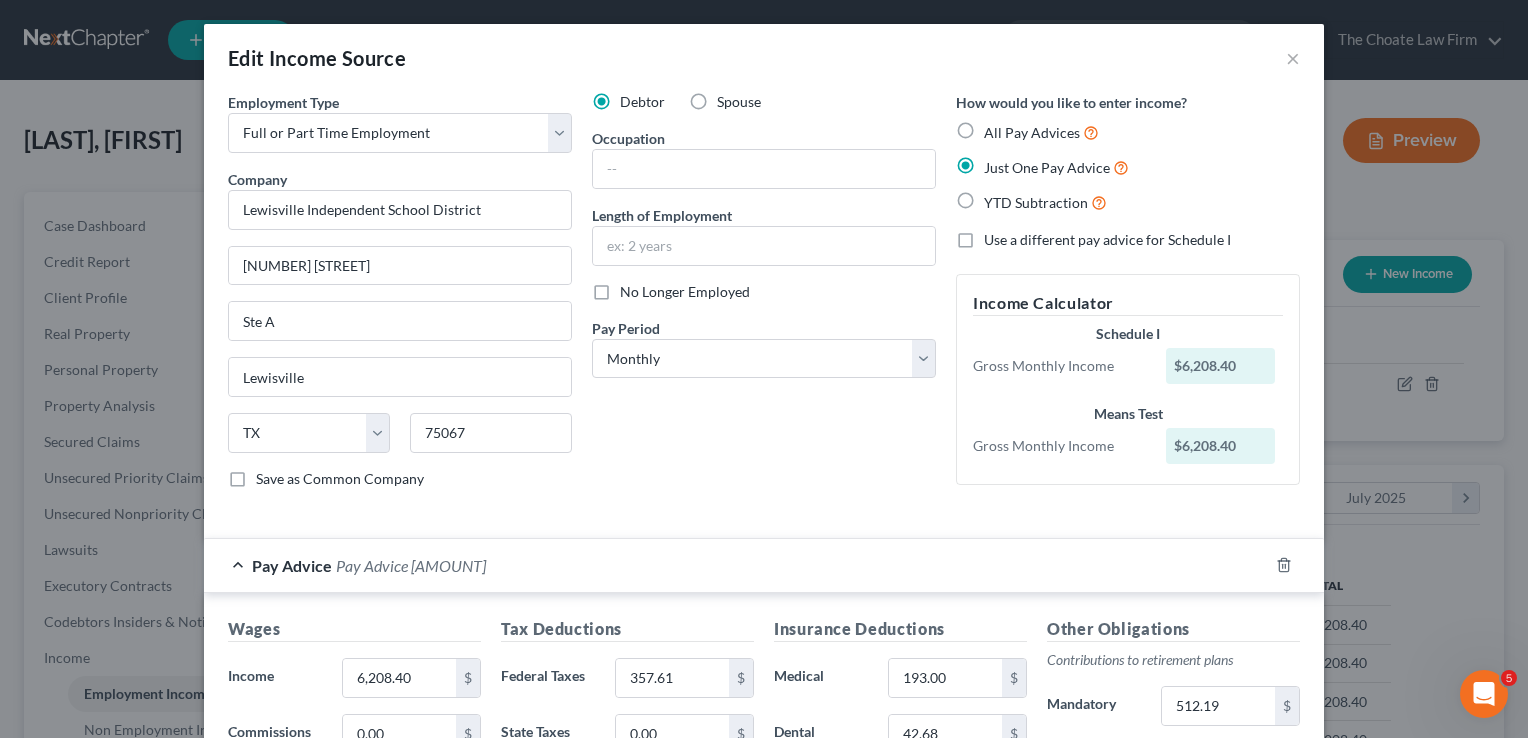 click on "All Pay Advices" at bounding box center [998, 127] 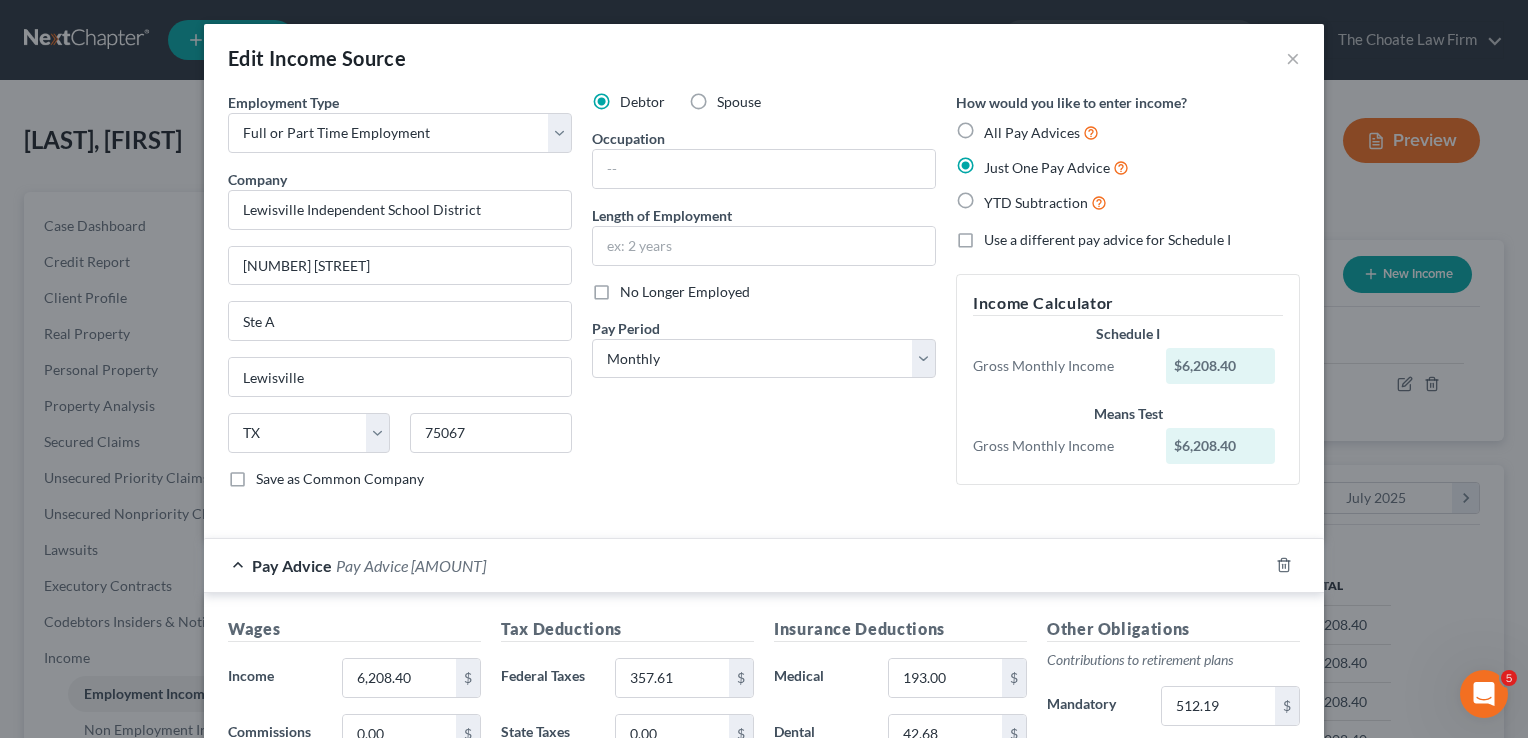 radio on "true" 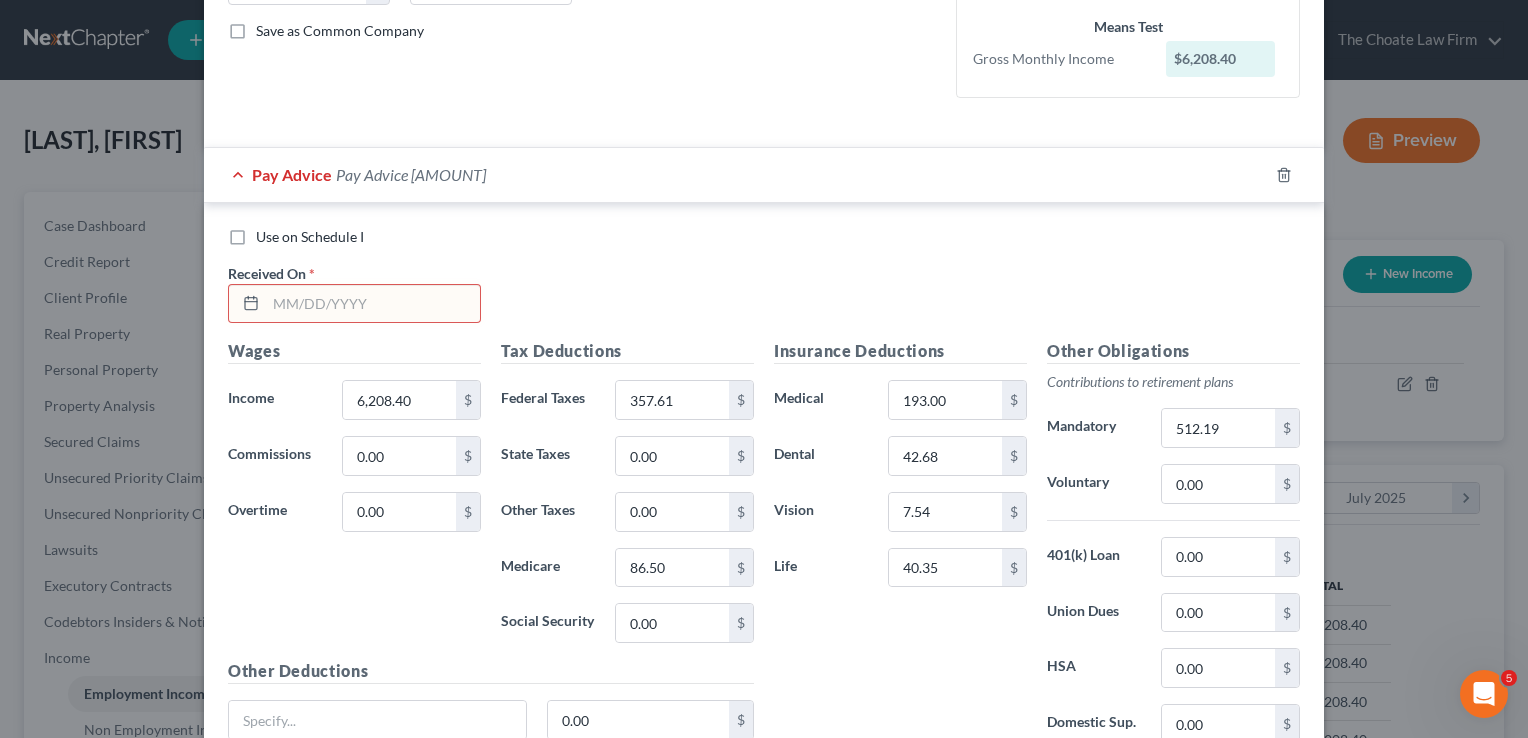 scroll, scrollTop: 500, scrollLeft: 0, axis: vertical 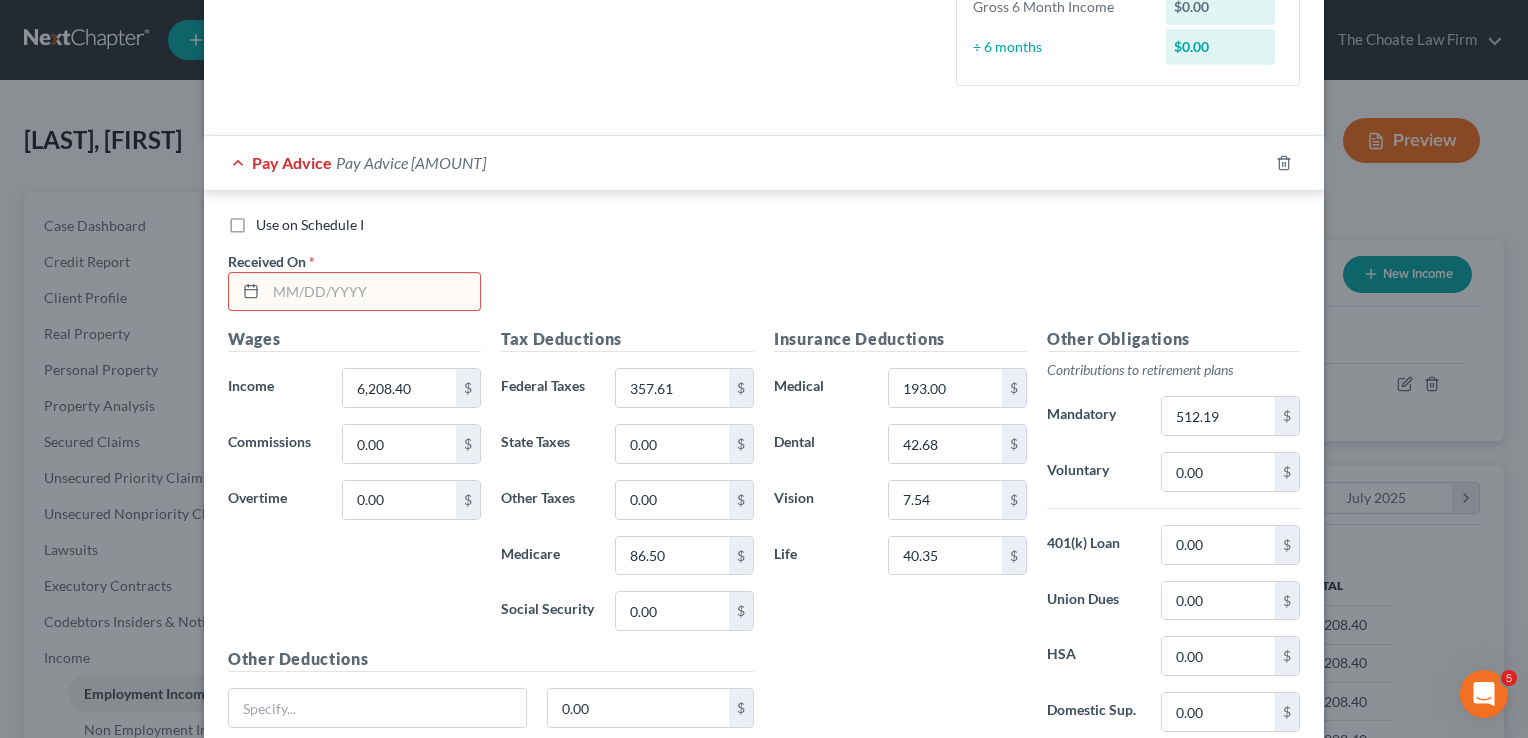 click at bounding box center [373, 292] 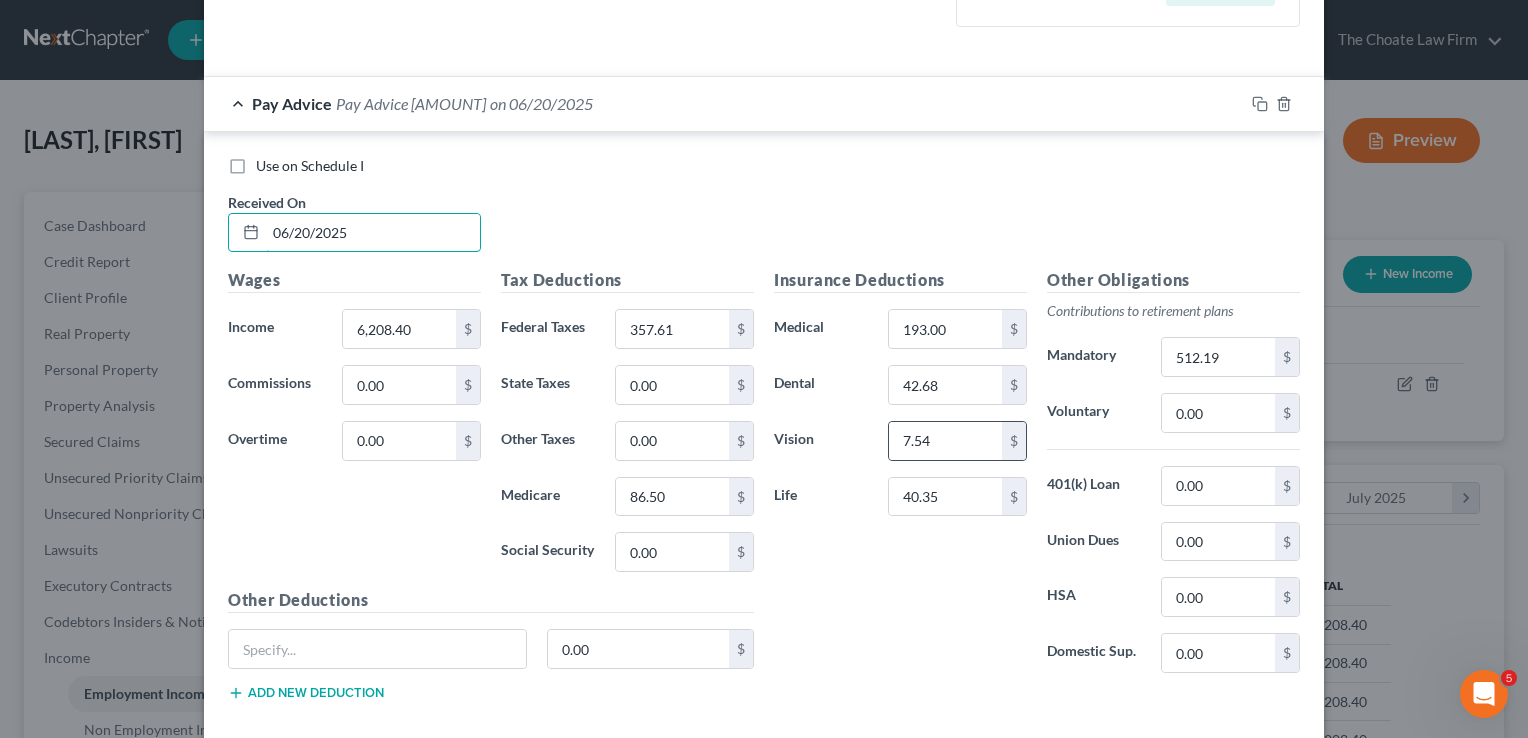 scroll, scrollTop: 659, scrollLeft: 0, axis: vertical 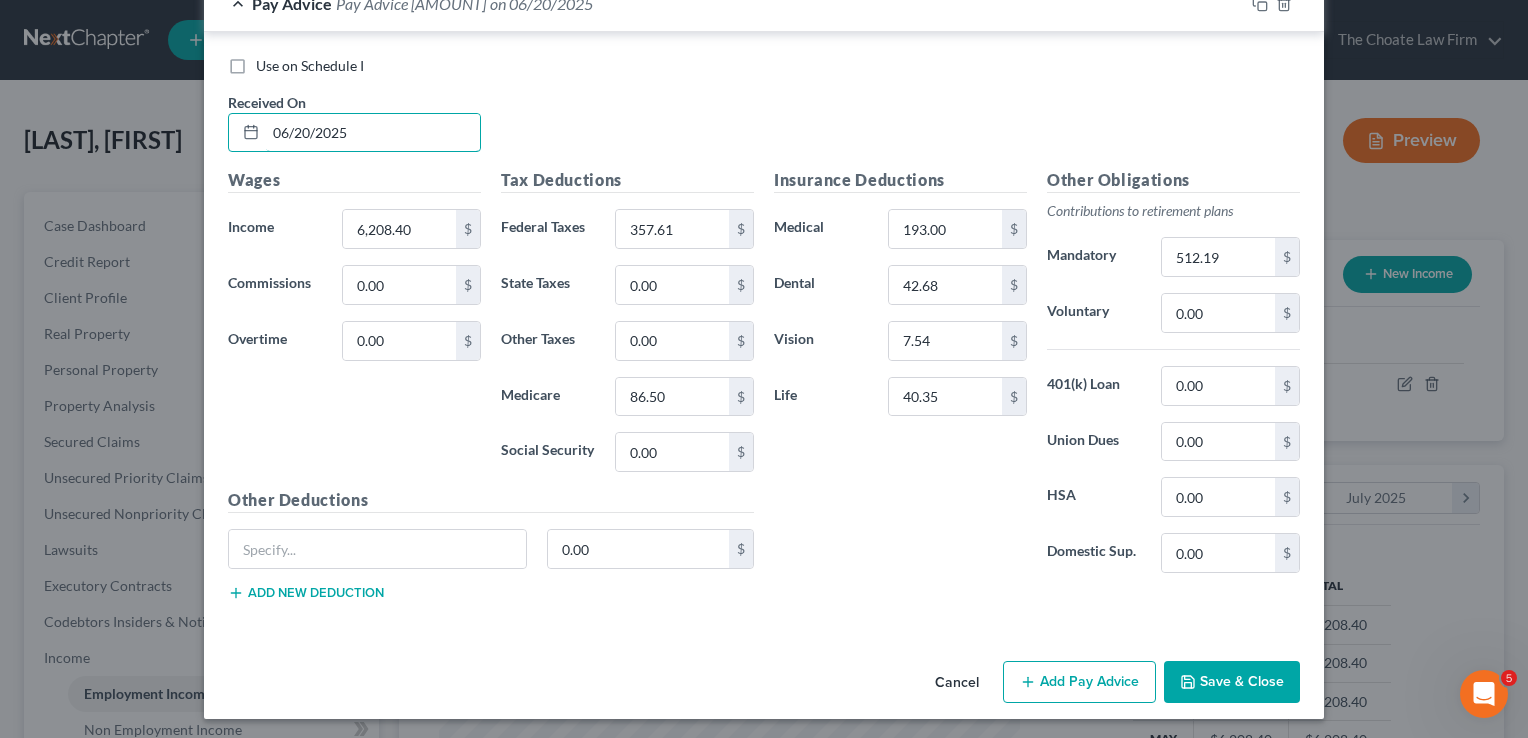 type on "06/20/2025" 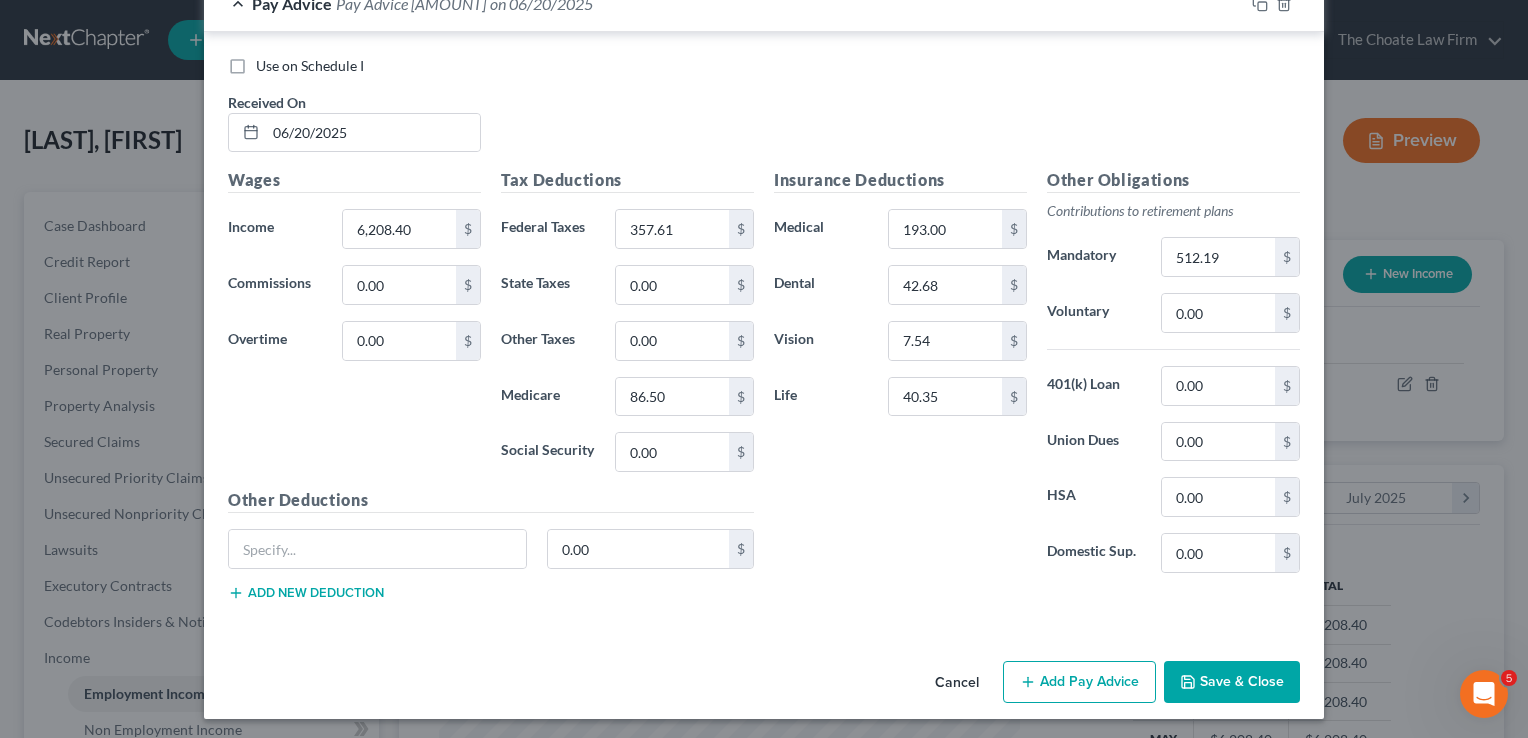 click on "Add Pay Advice" at bounding box center (1079, 682) 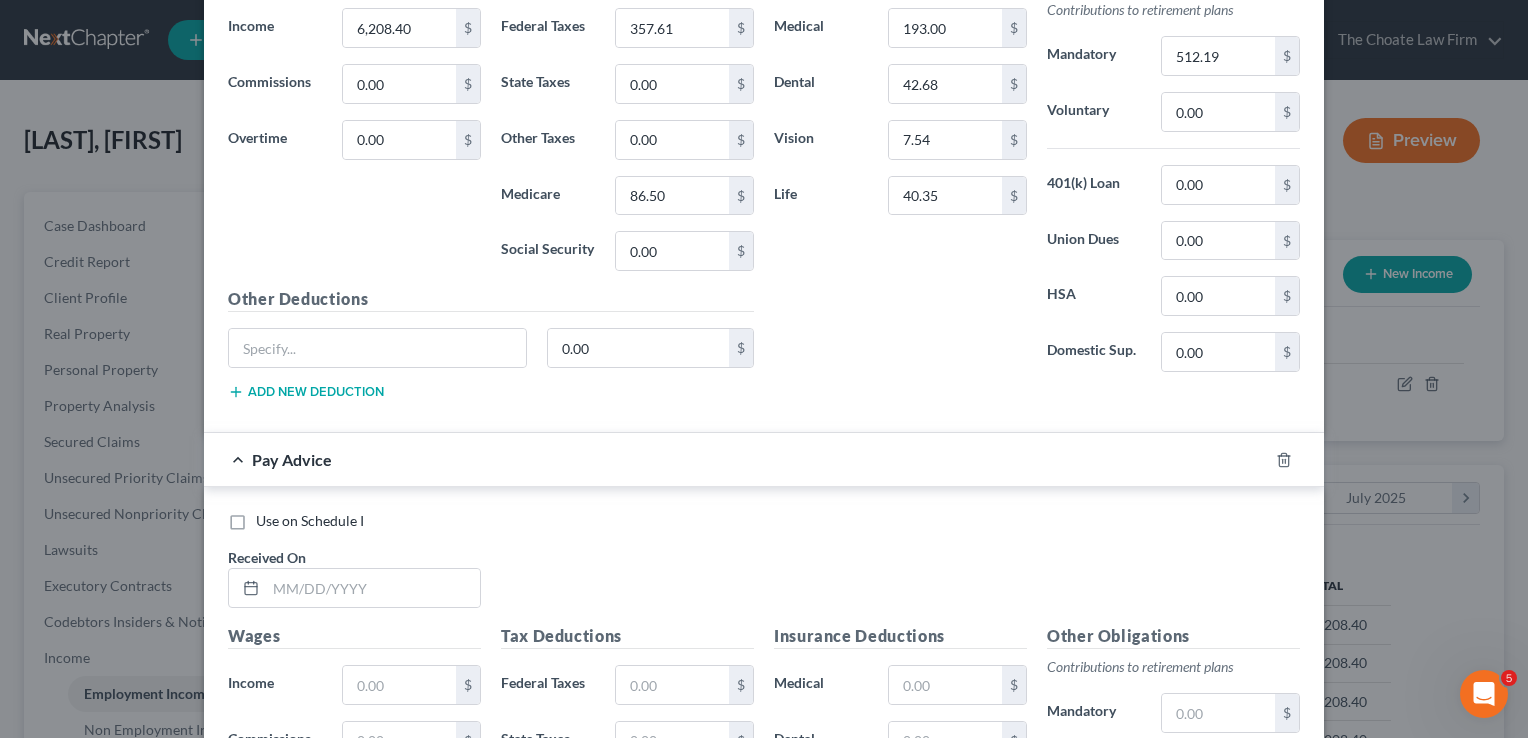 scroll, scrollTop: 859, scrollLeft: 0, axis: vertical 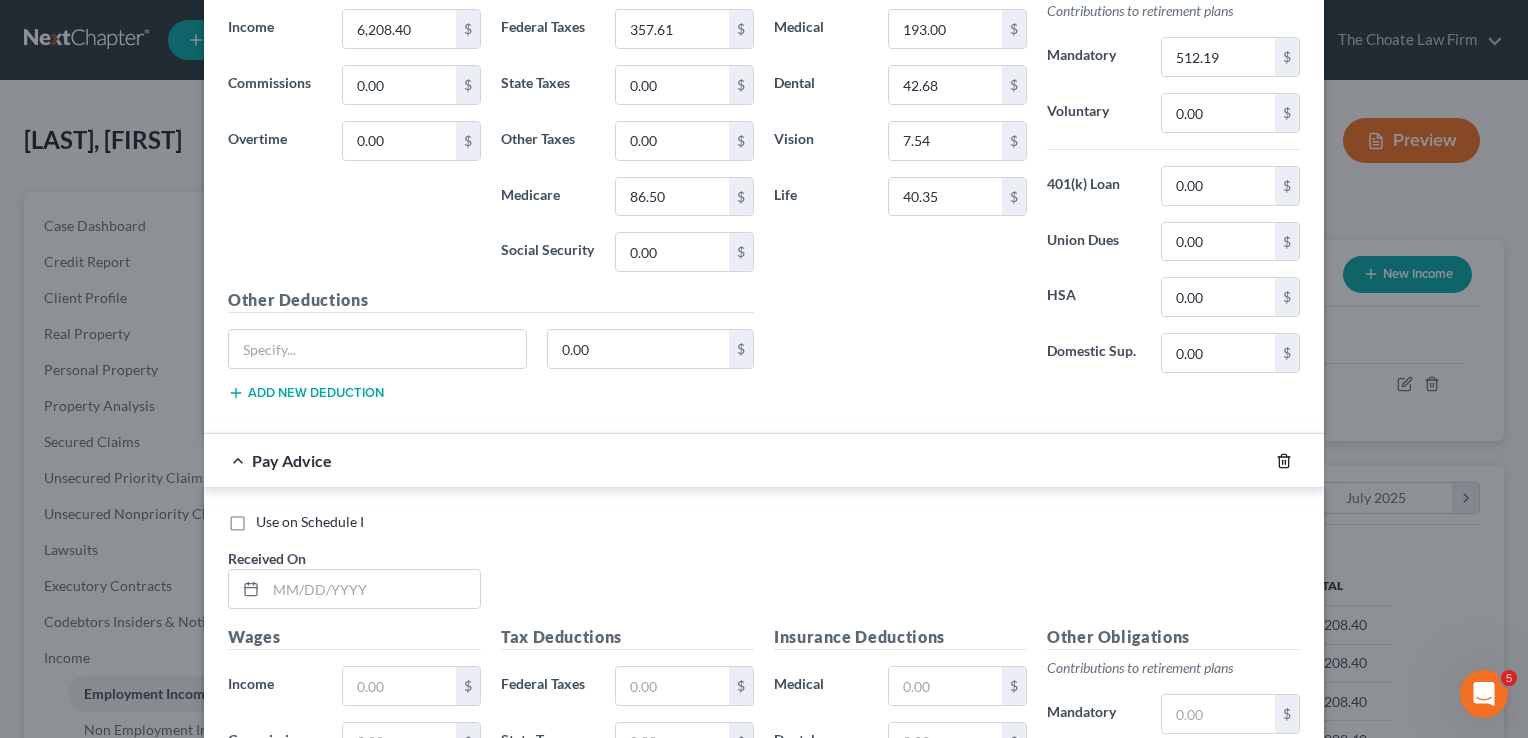 click 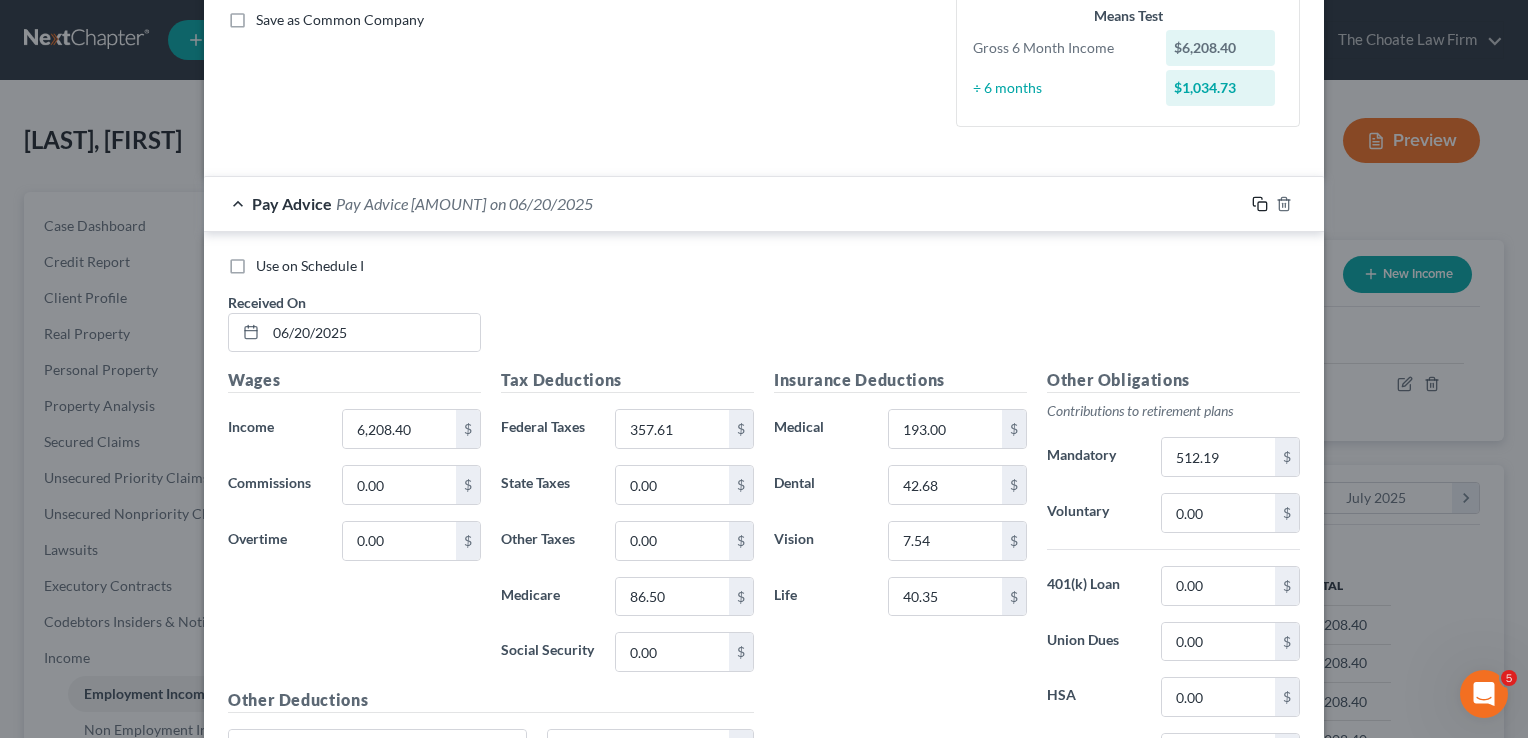 click 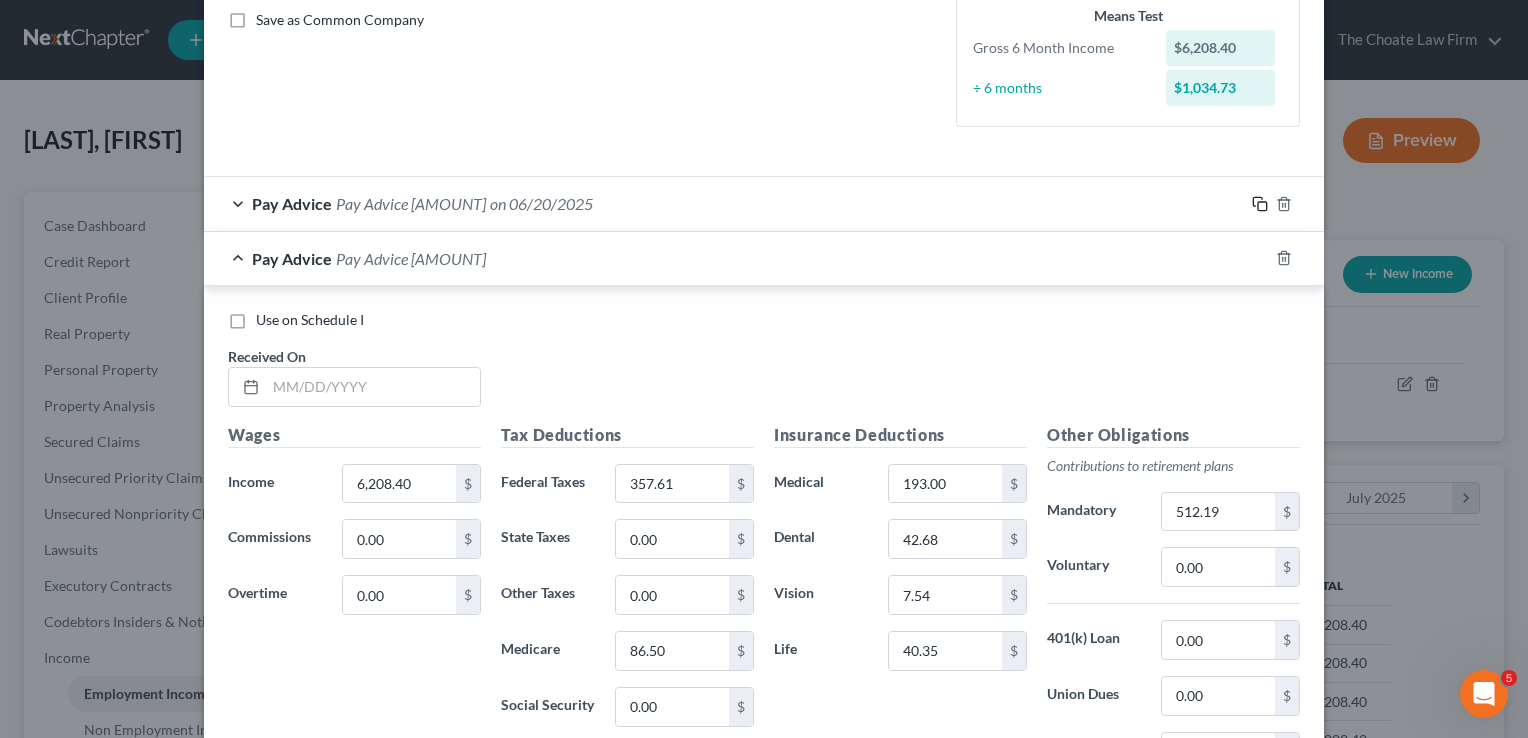 scroll, scrollTop: 459, scrollLeft: 0, axis: vertical 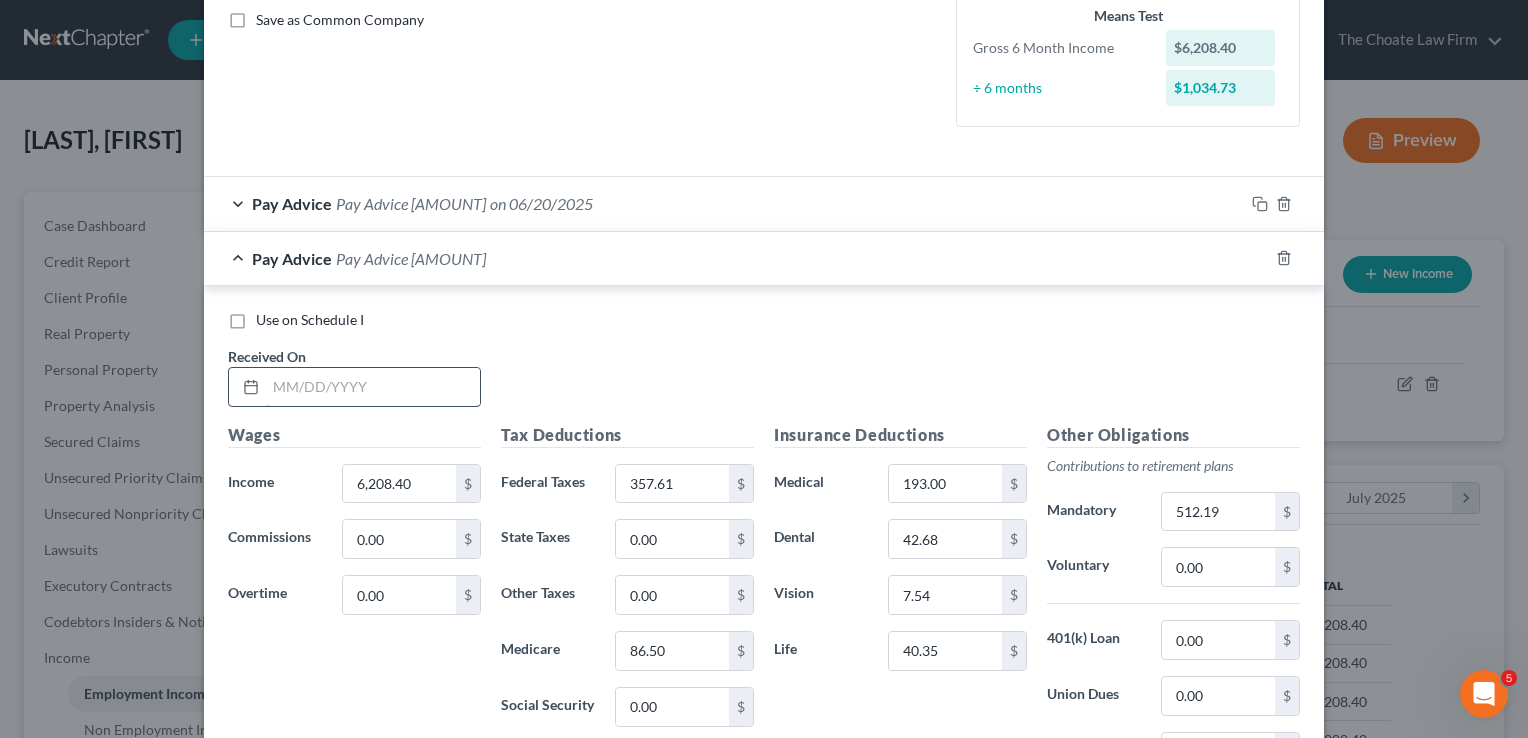 click at bounding box center [373, 387] 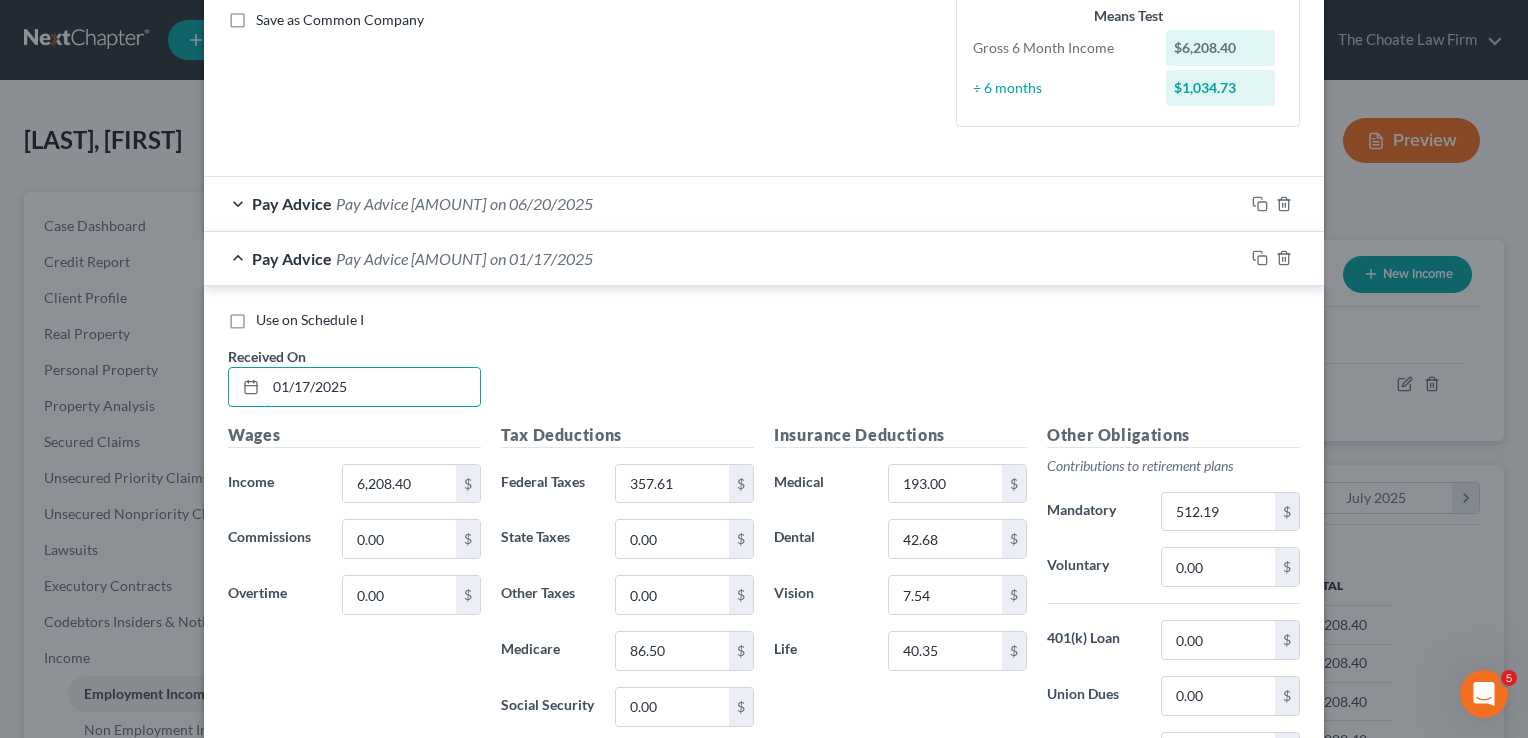 type on "01/17/2025" 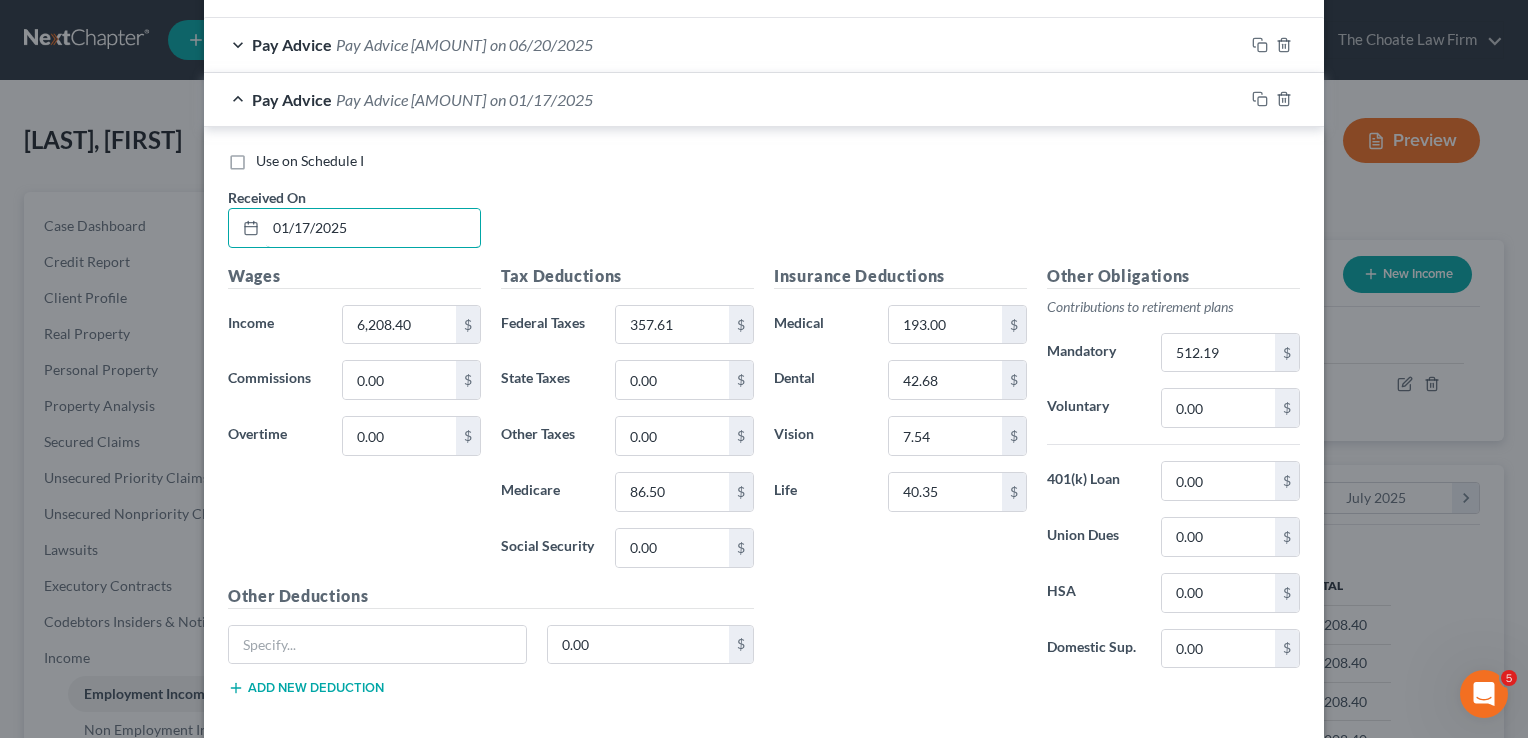 scroll, scrollTop: 659, scrollLeft: 0, axis: vertical 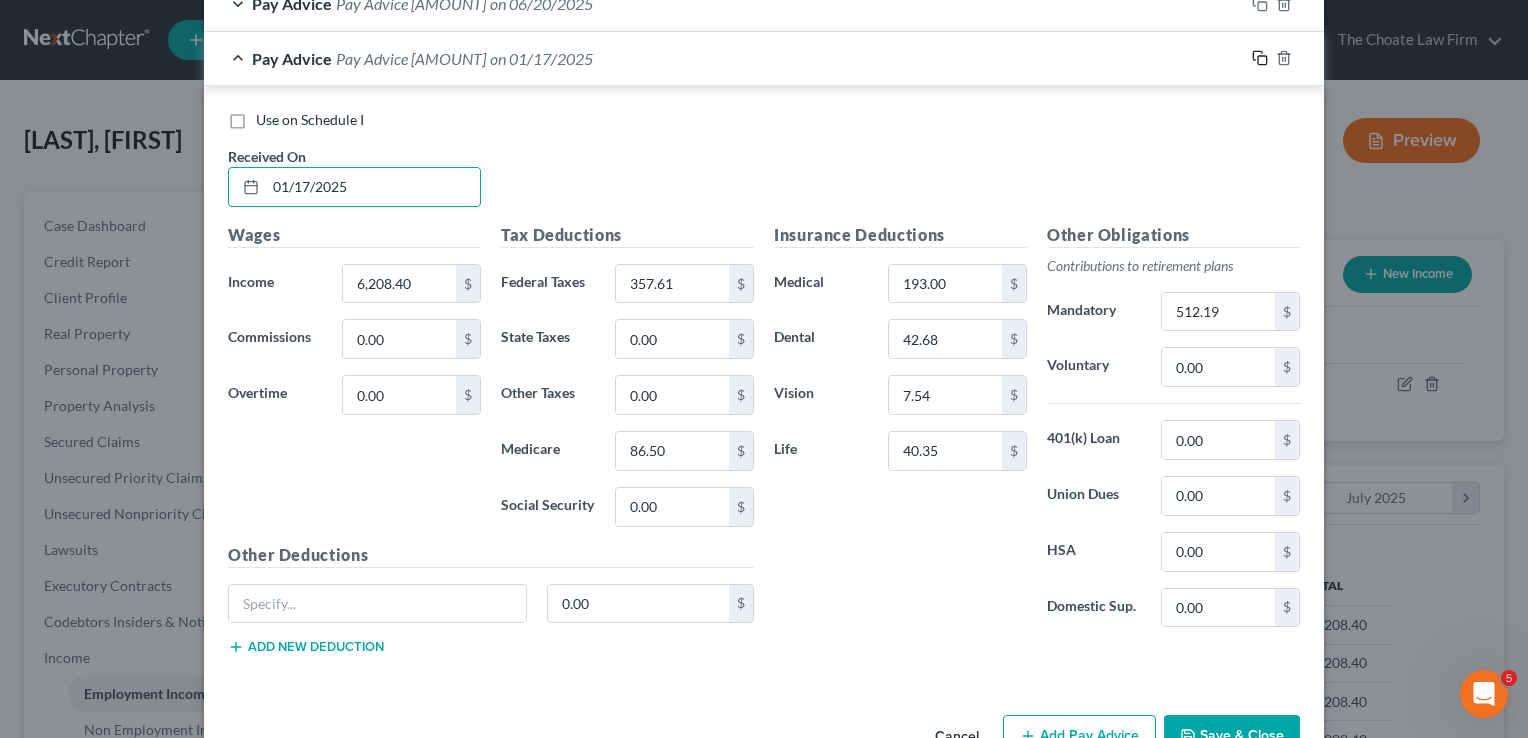 click 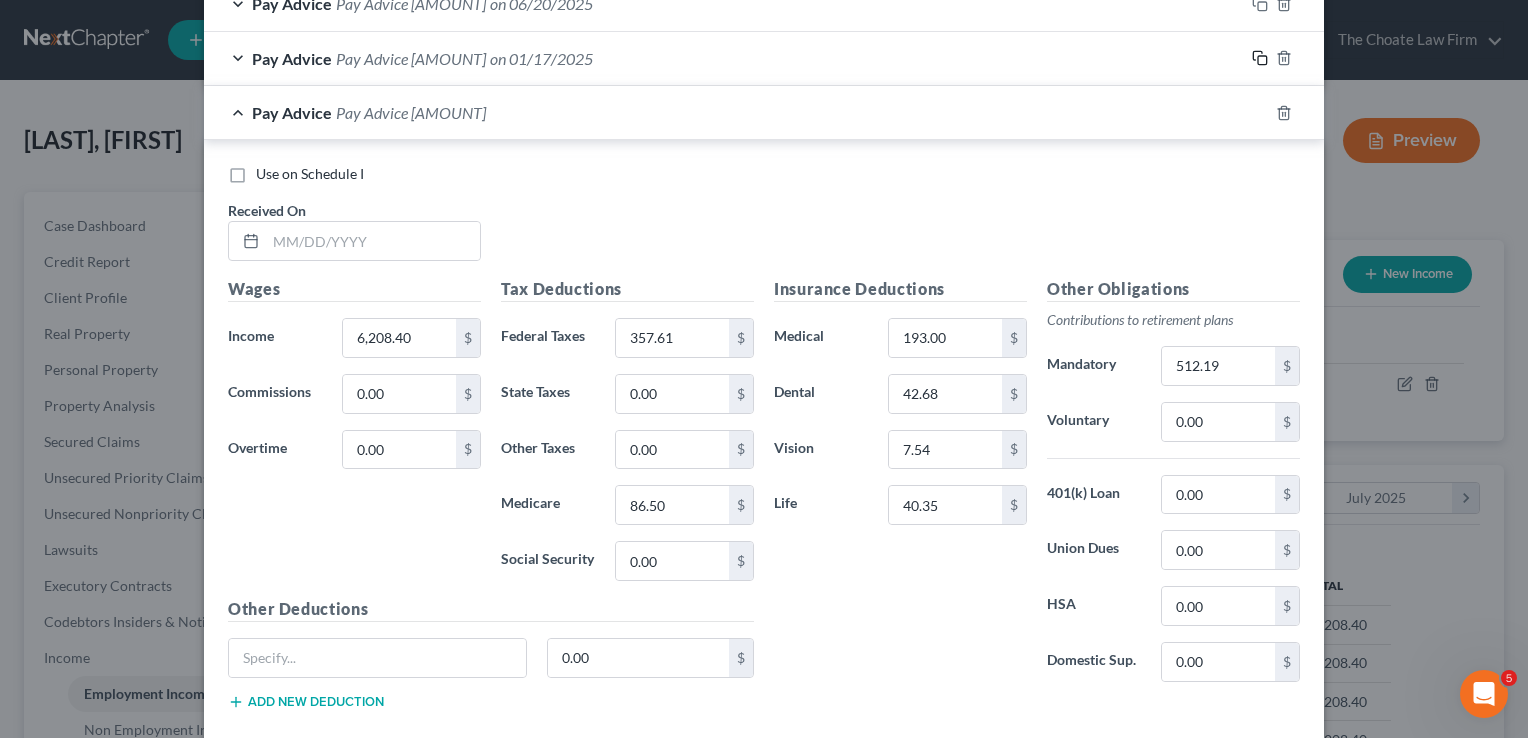 scroll, scrollTop: 659, scrollLeft: 0, axis: vertical 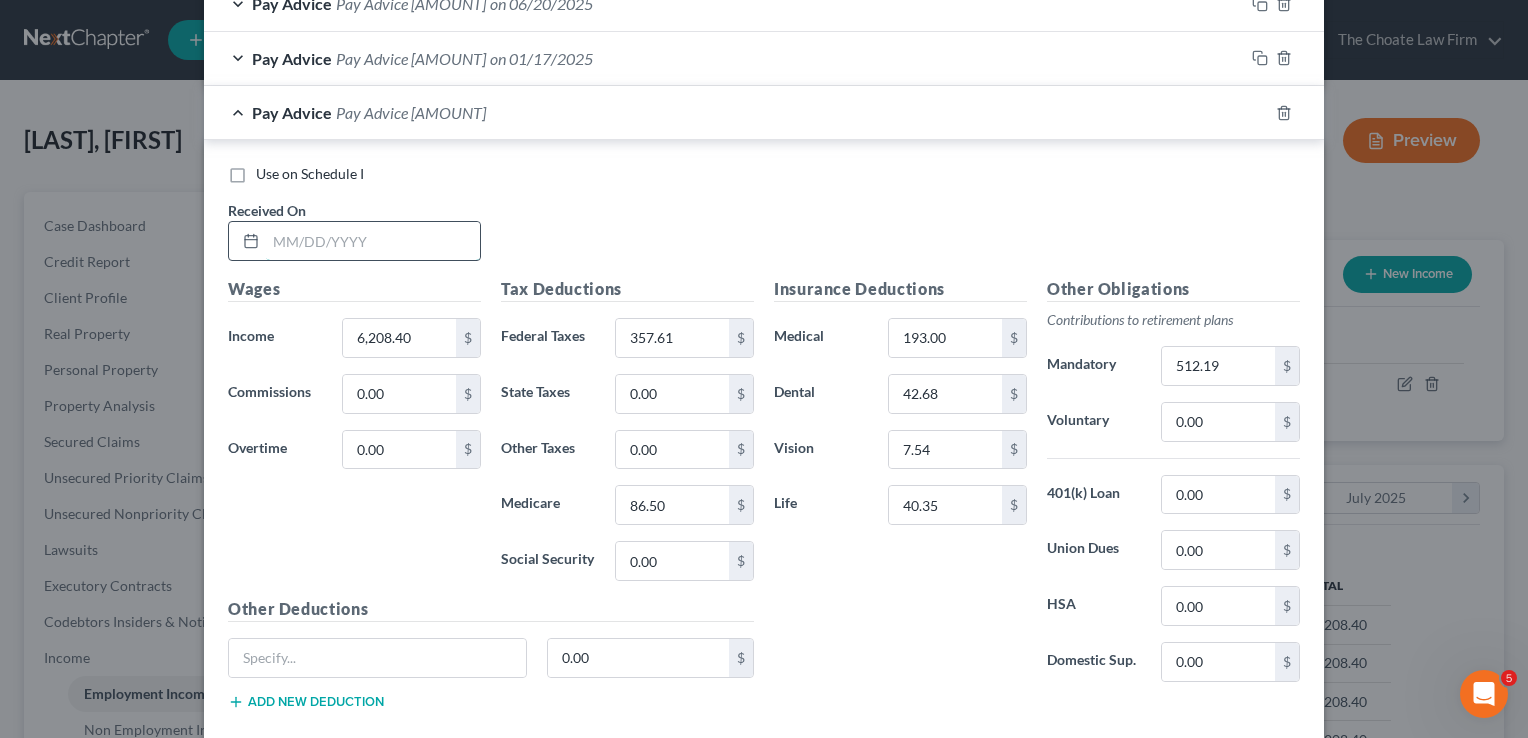 click at bounding box center [373, 241] 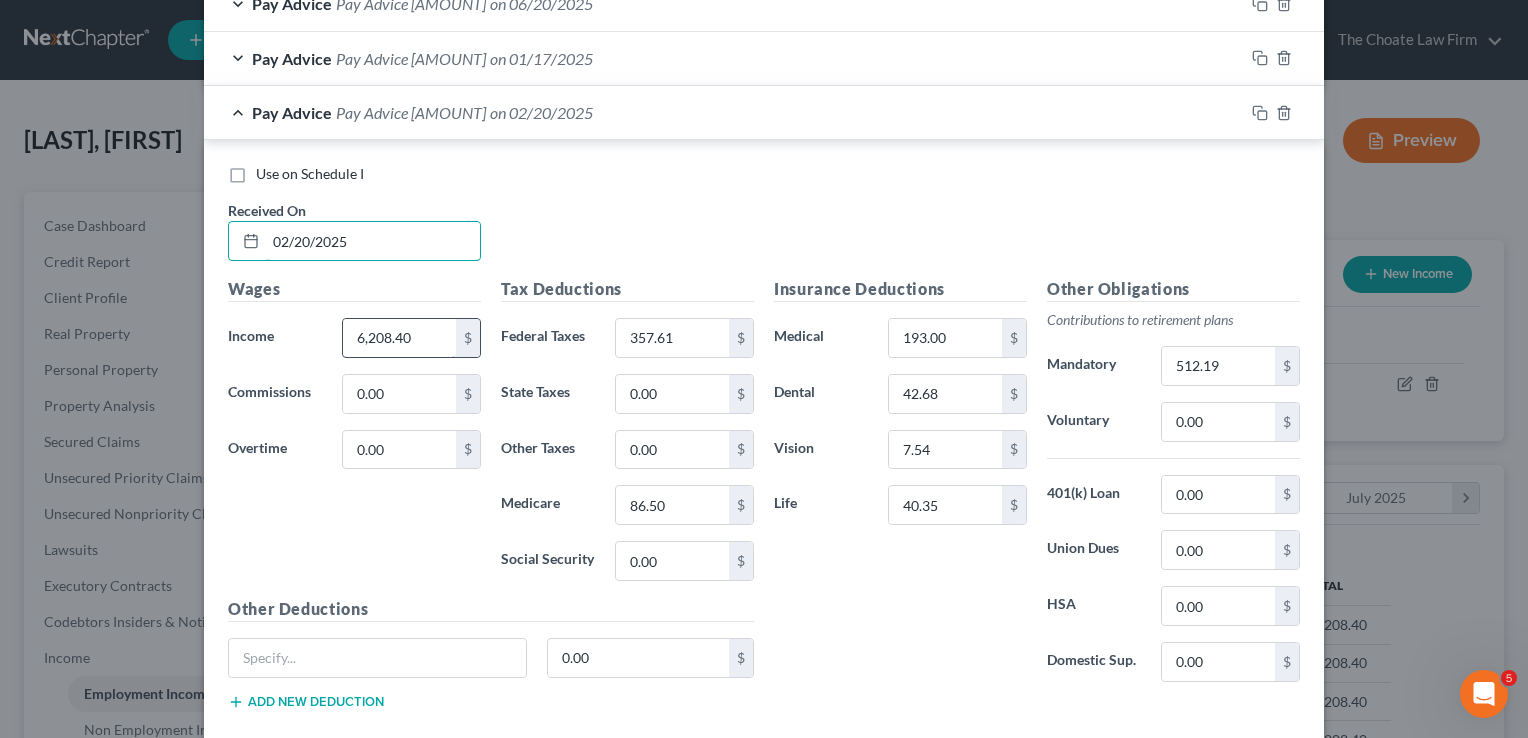 type on "02/20/2025" 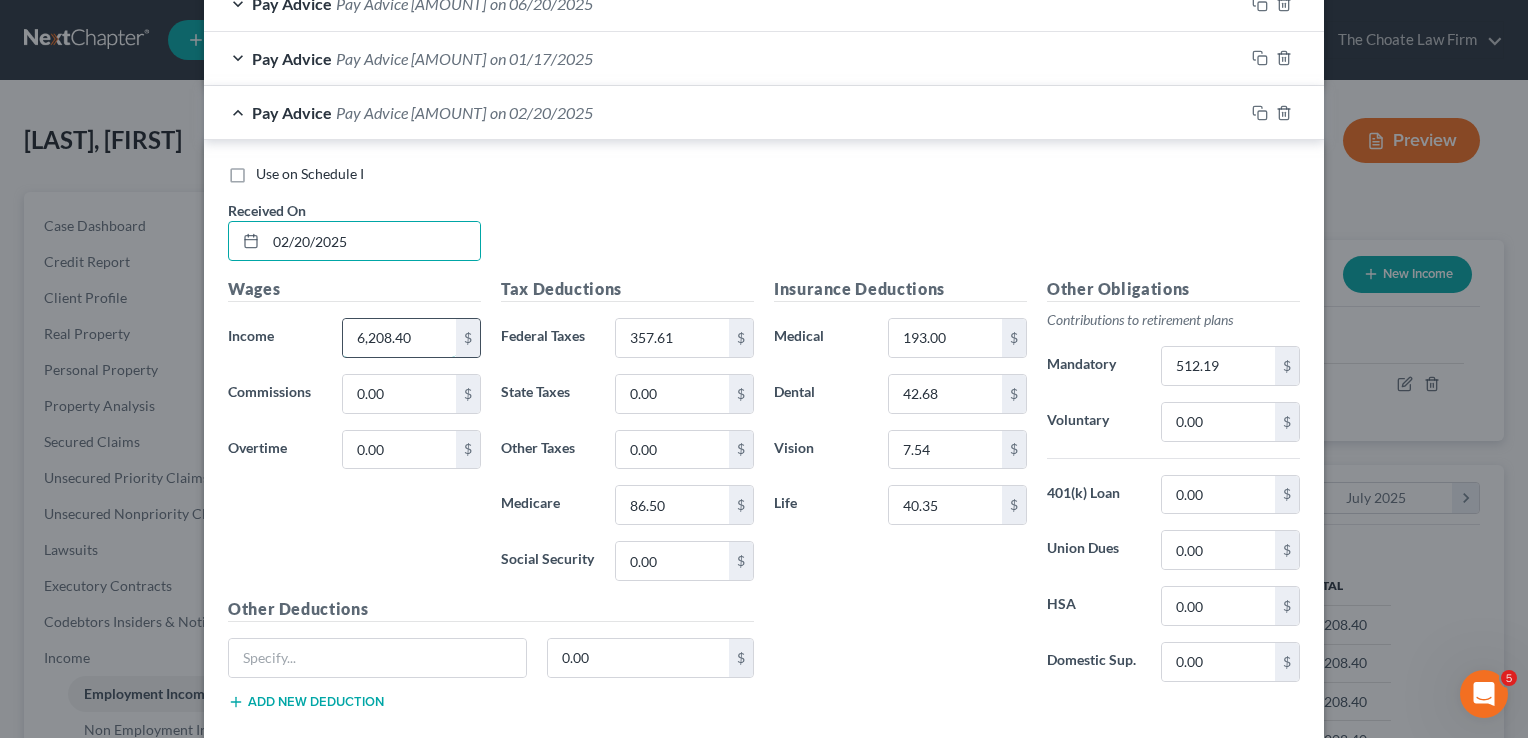 click on "6,208.40" at bounding box center [399, 338] 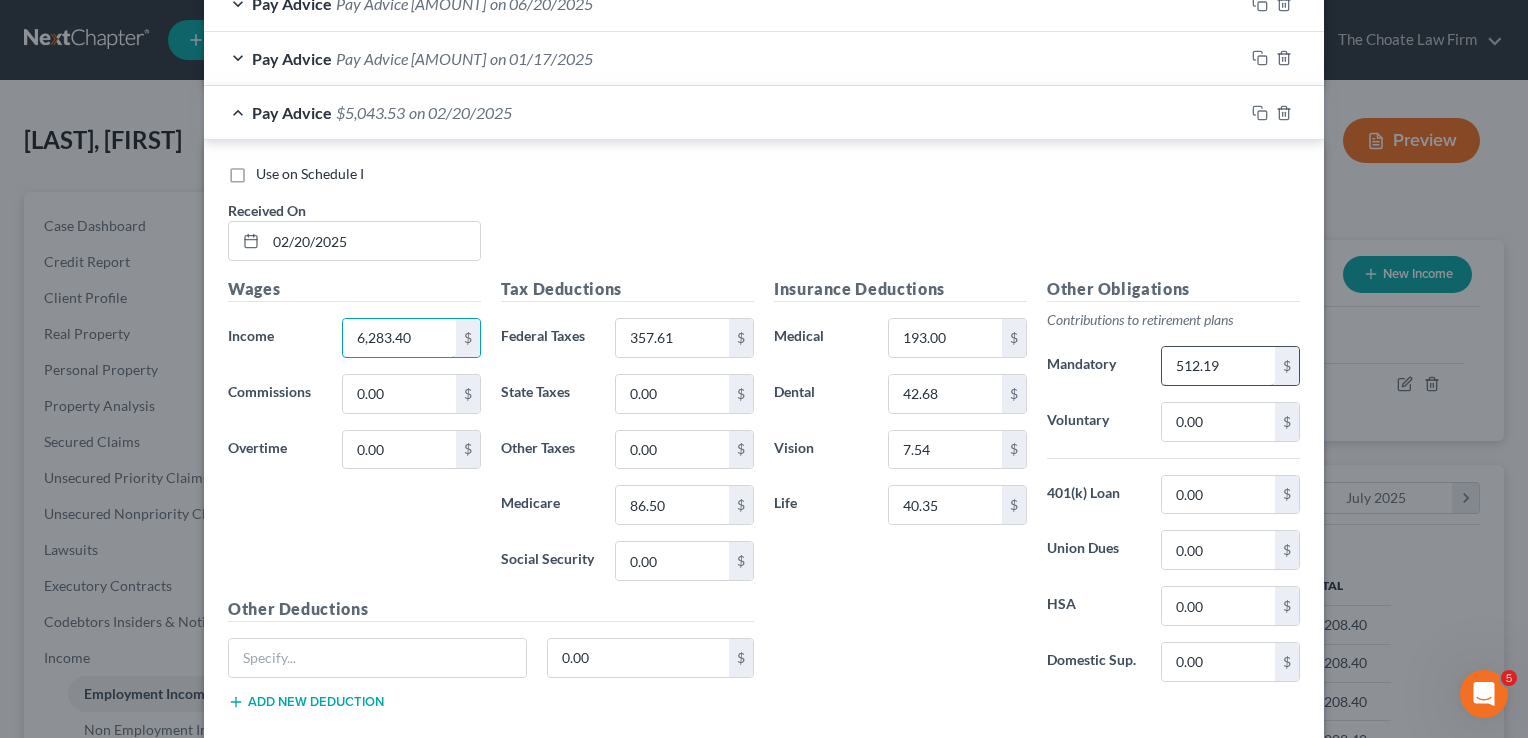 type on "6,283.40" 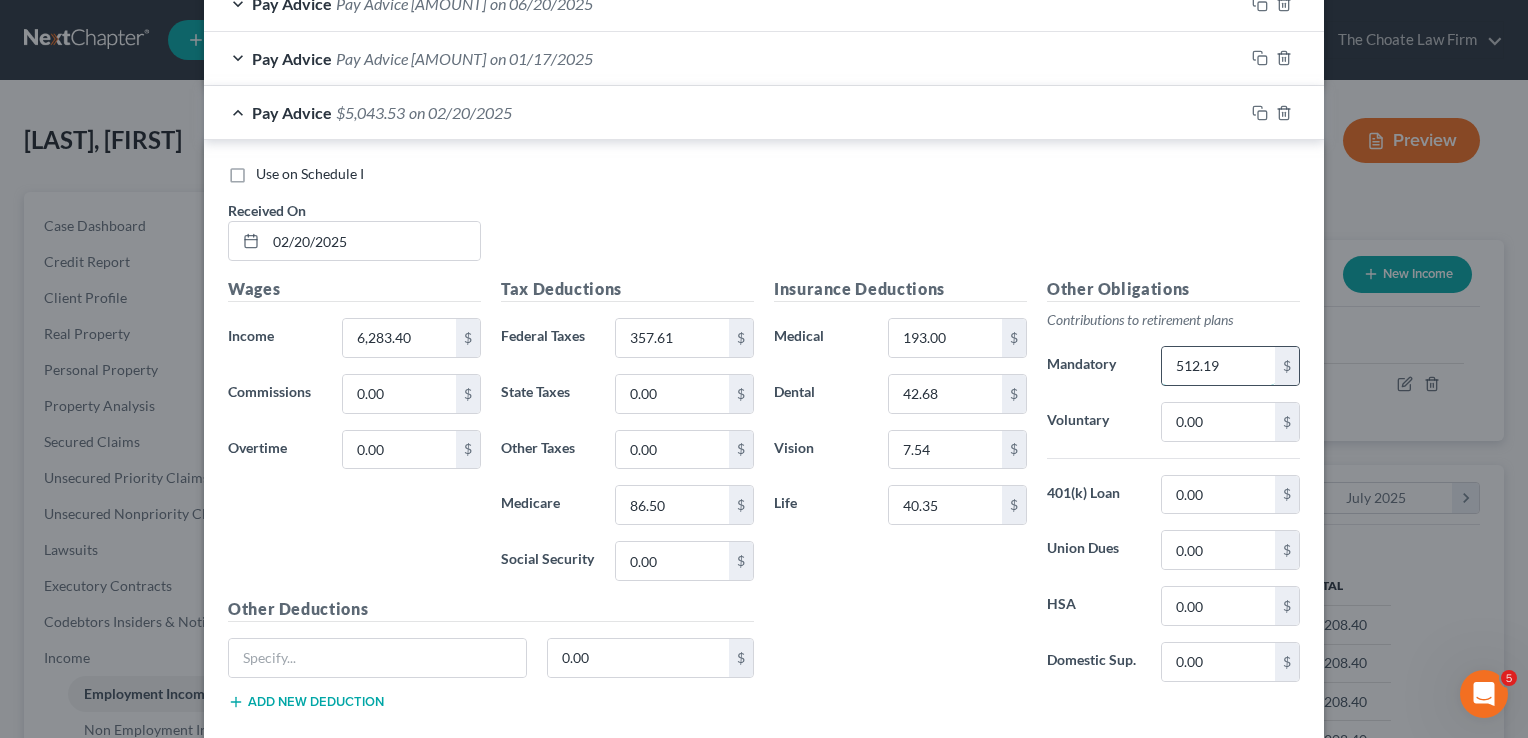click on "512.19" at bounding box center [1218, 366] 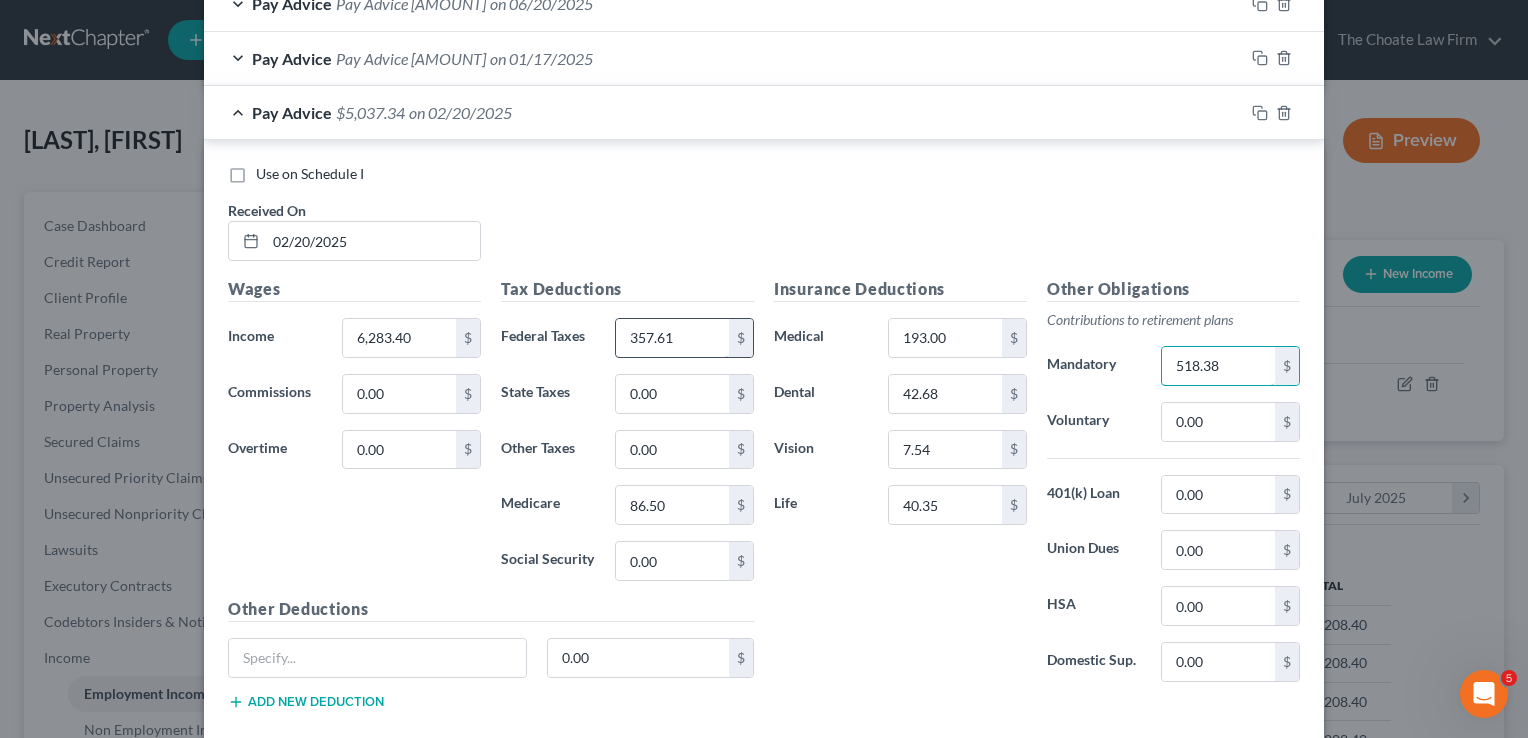 type on "518.38" 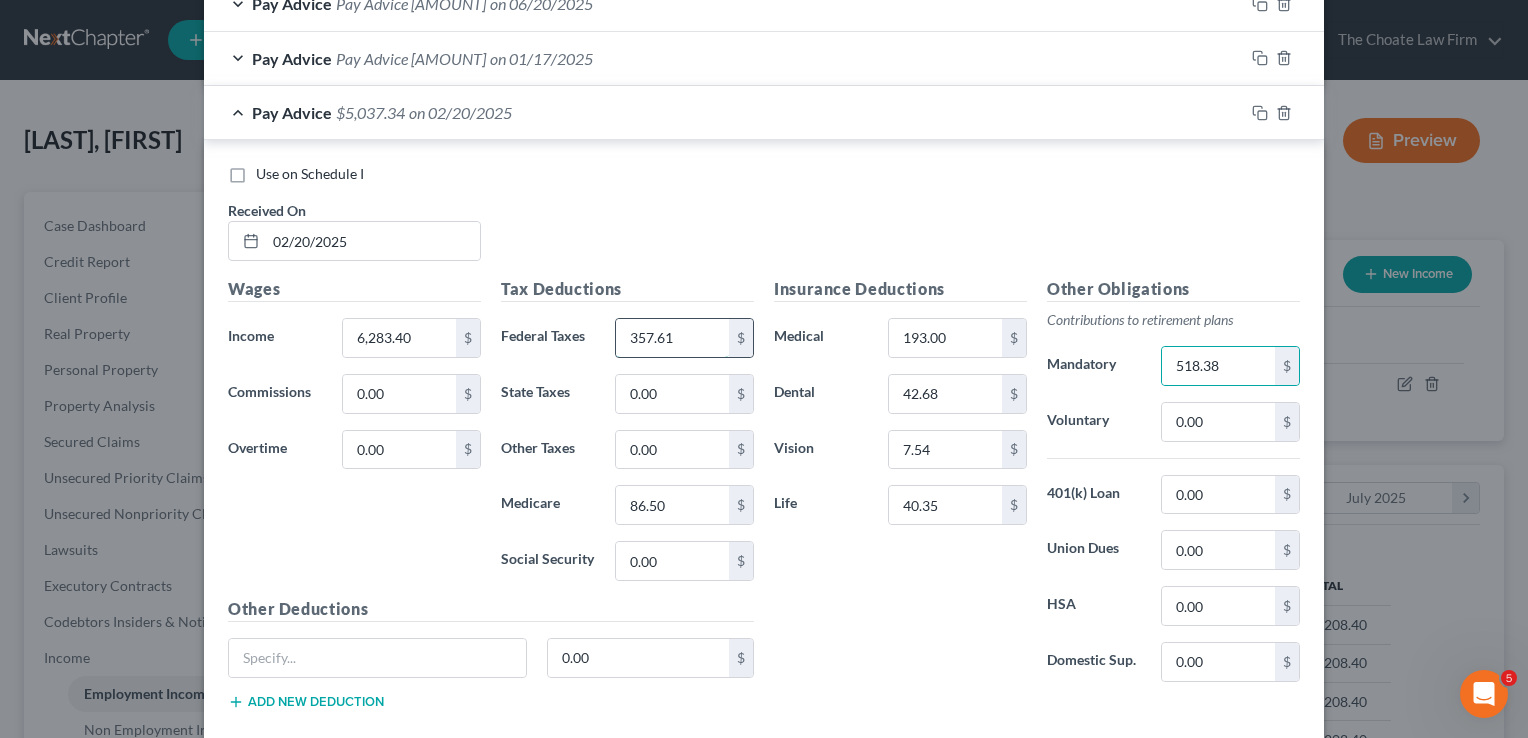 click on "357.61" at bounding box center (672, 338) 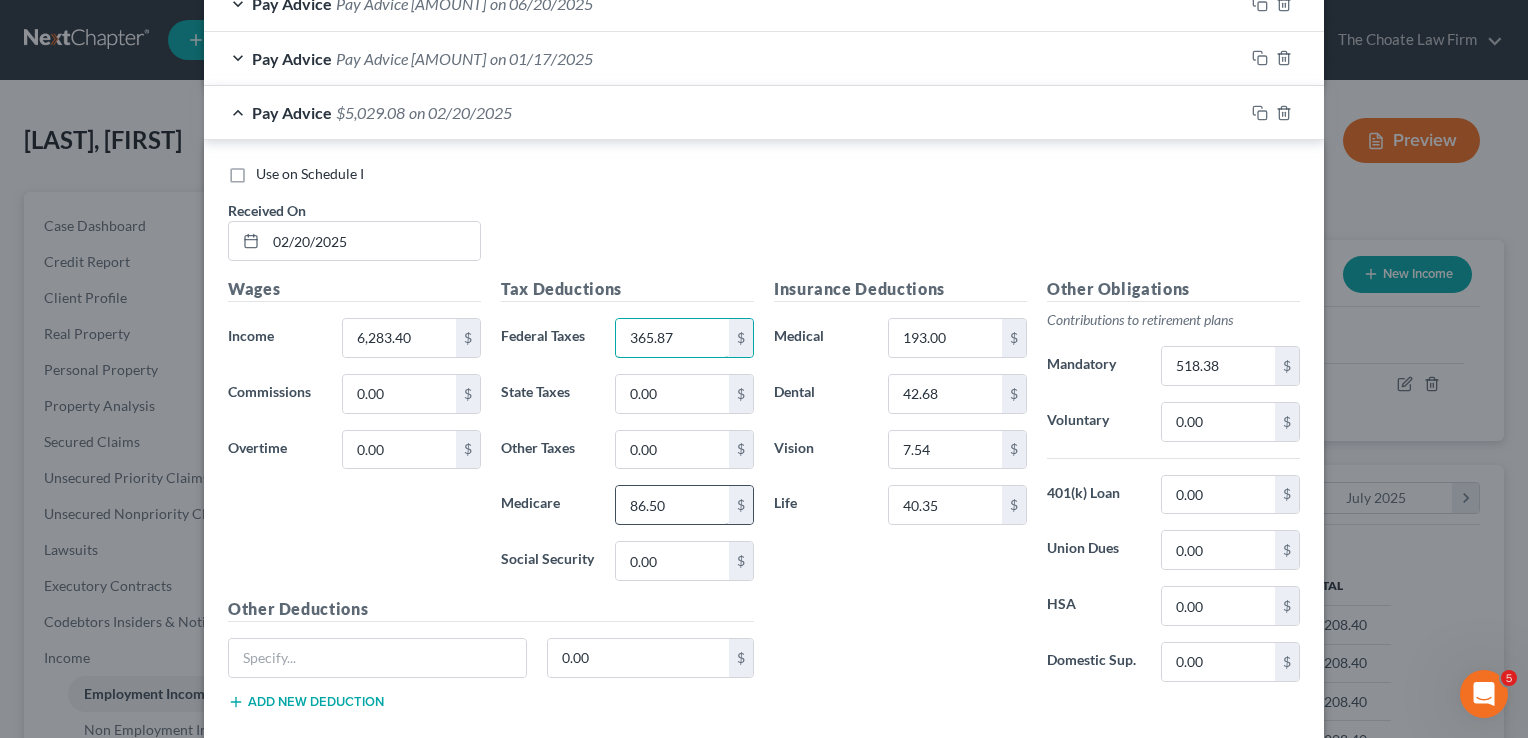 type on "365.87" 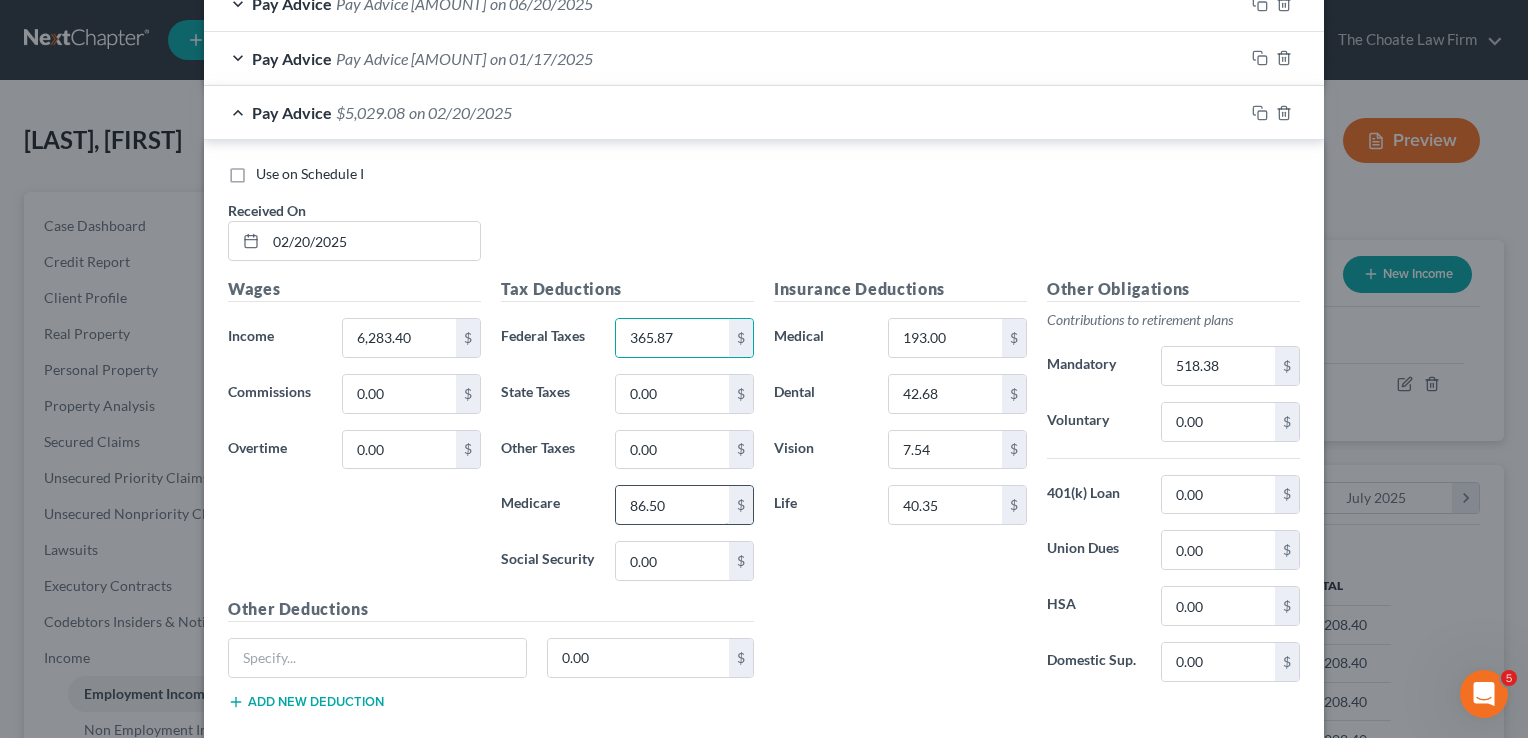 click on "86.50" at bounding box center [672, 505] 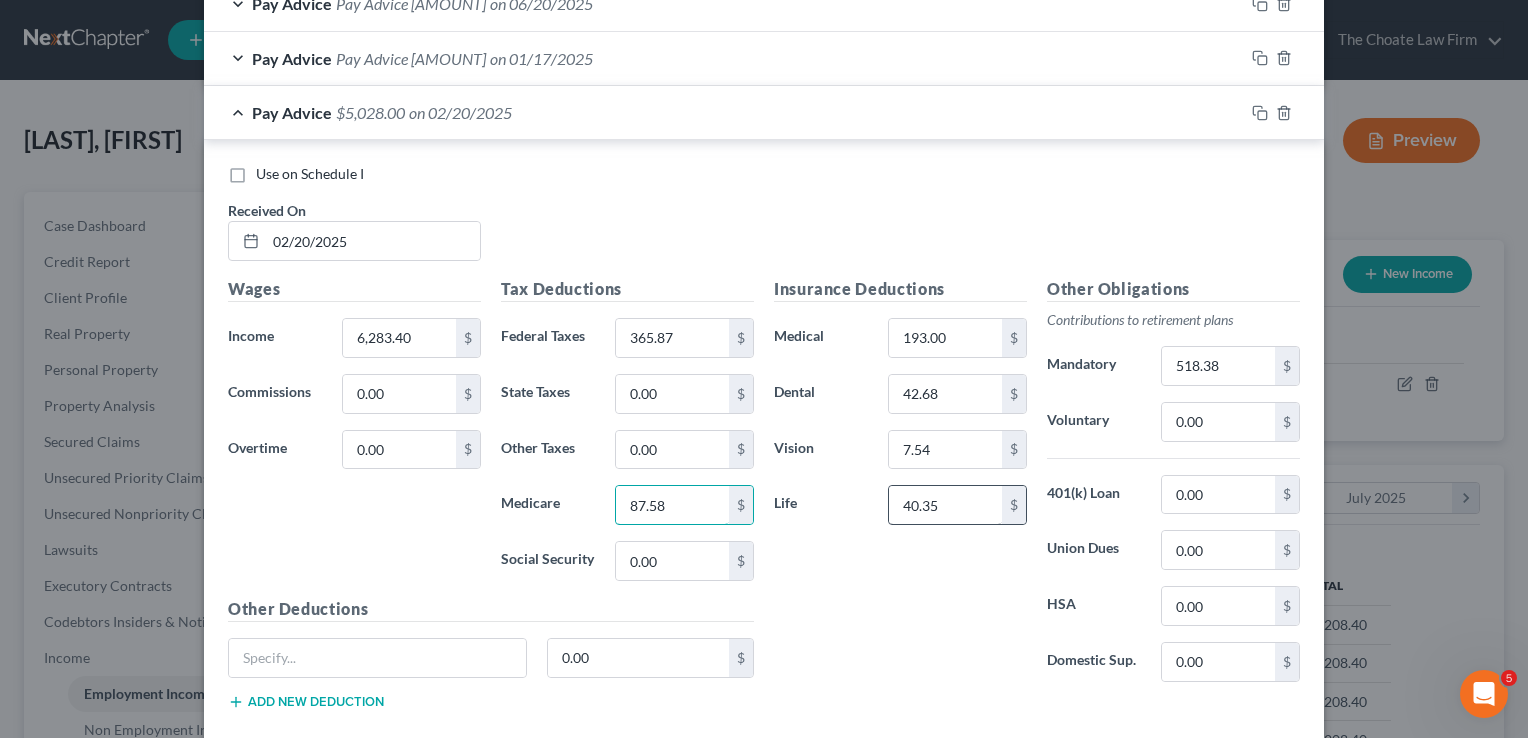type on "87.58" 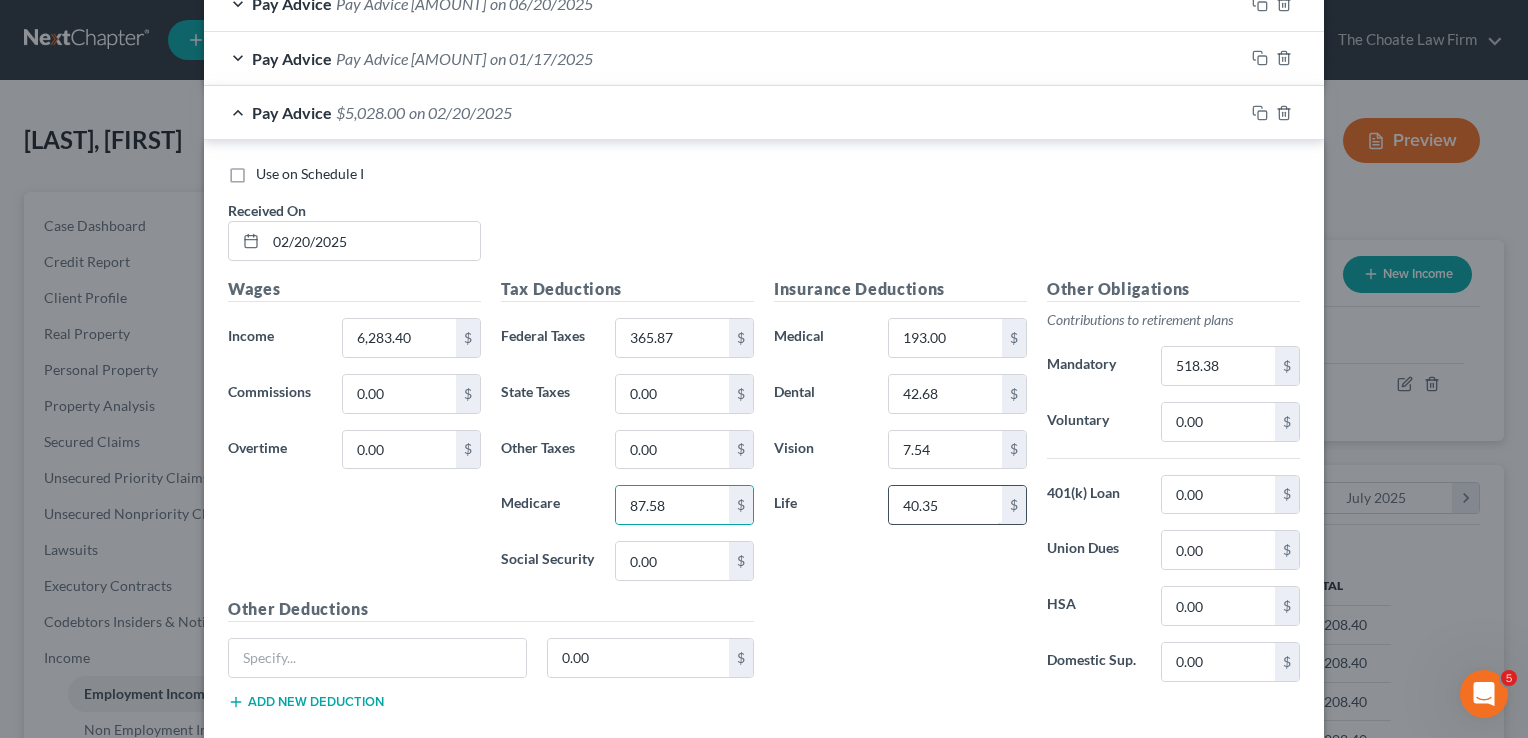 click on "40.35" at bounding box center (945, 505) 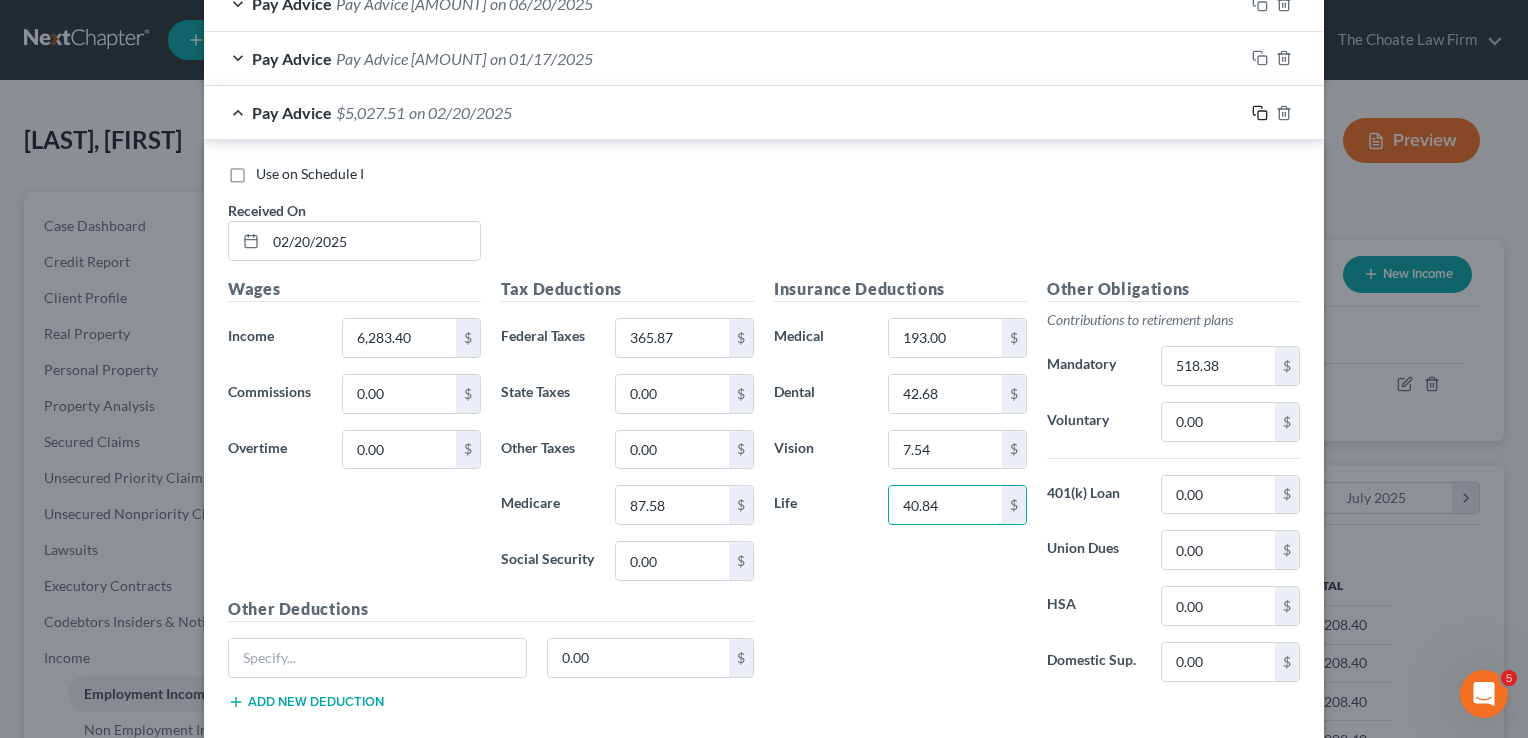 type on "40.84" 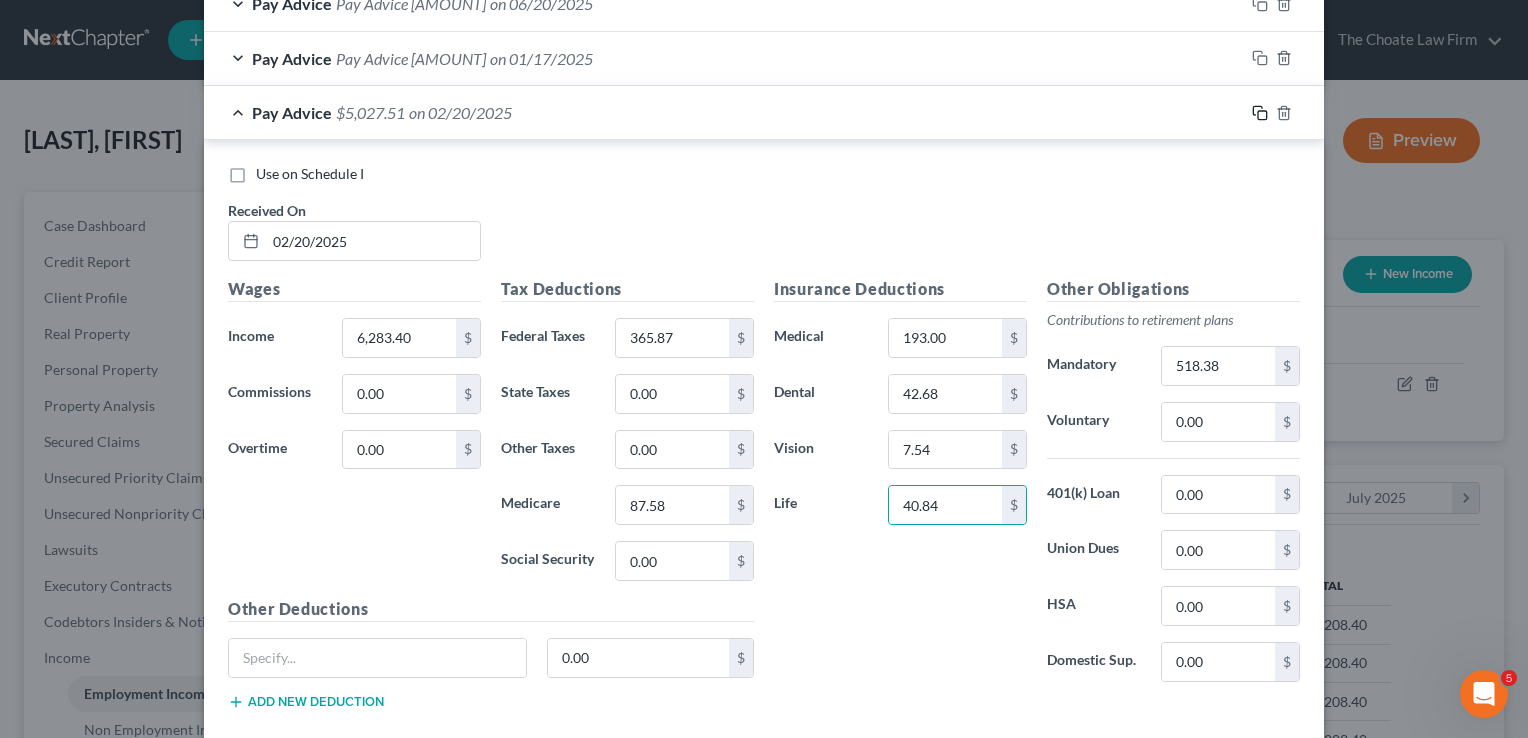 click 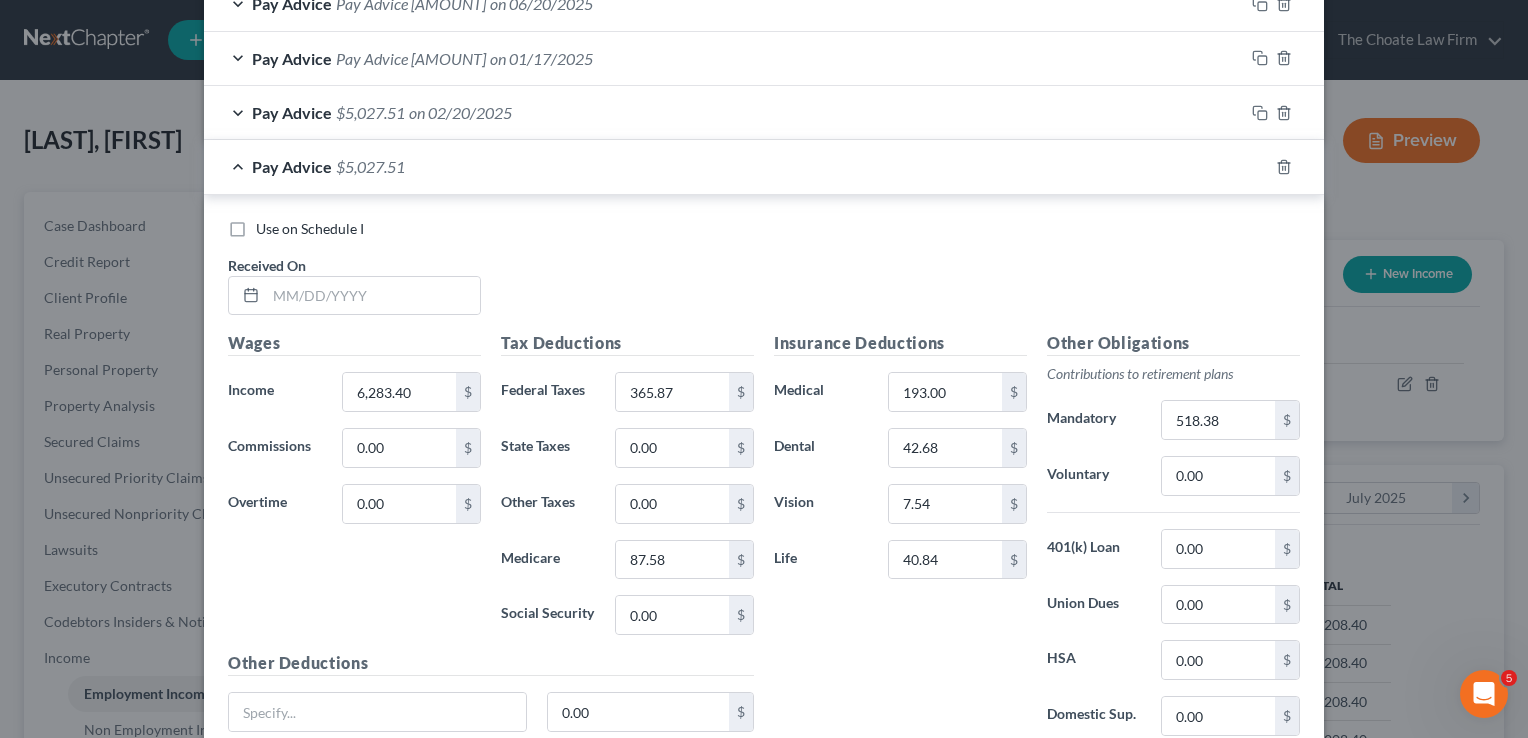 scroll, scrollTop: 759, scrollLeft: 0, axis: vertical 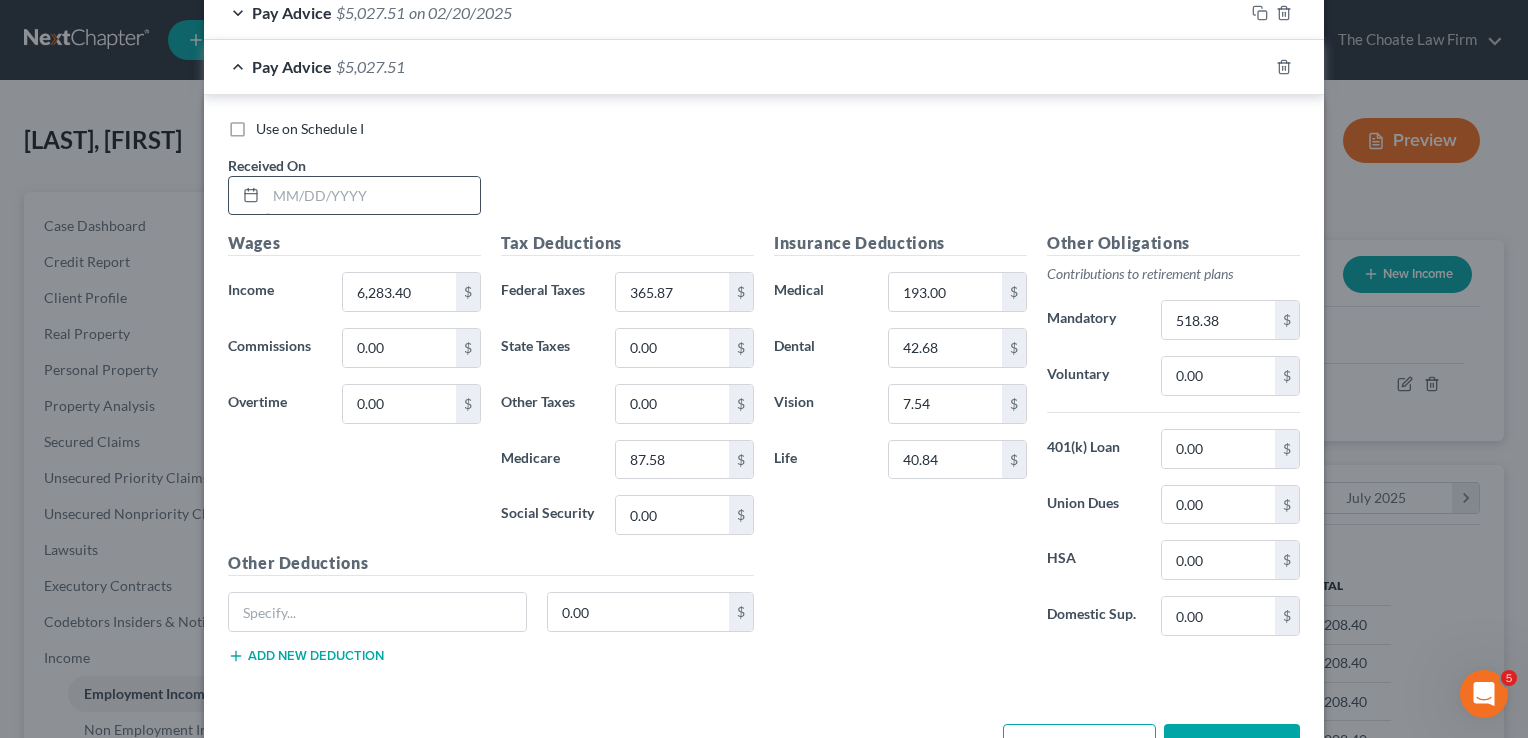 click at bounding box center [373, 196] 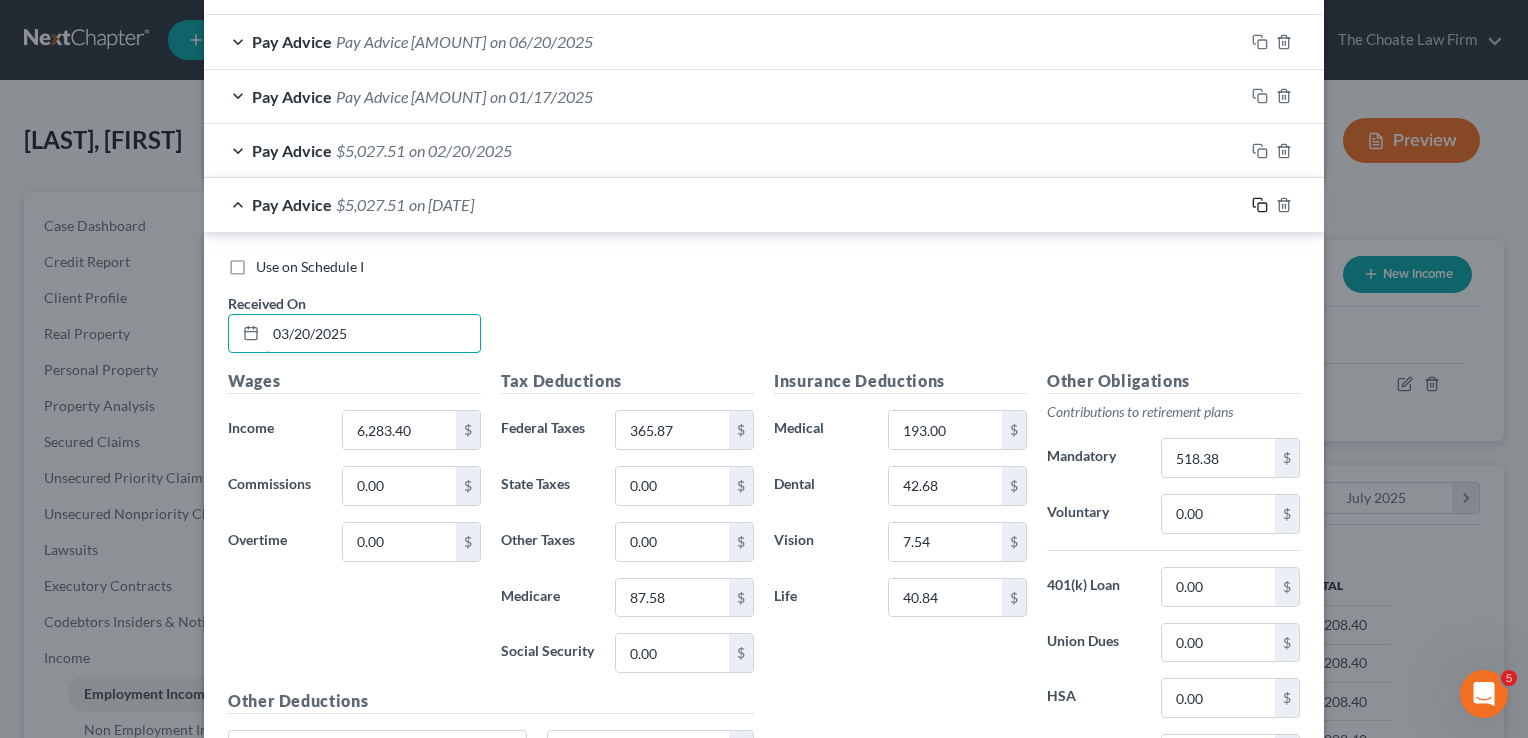 type on "03/20/2025" 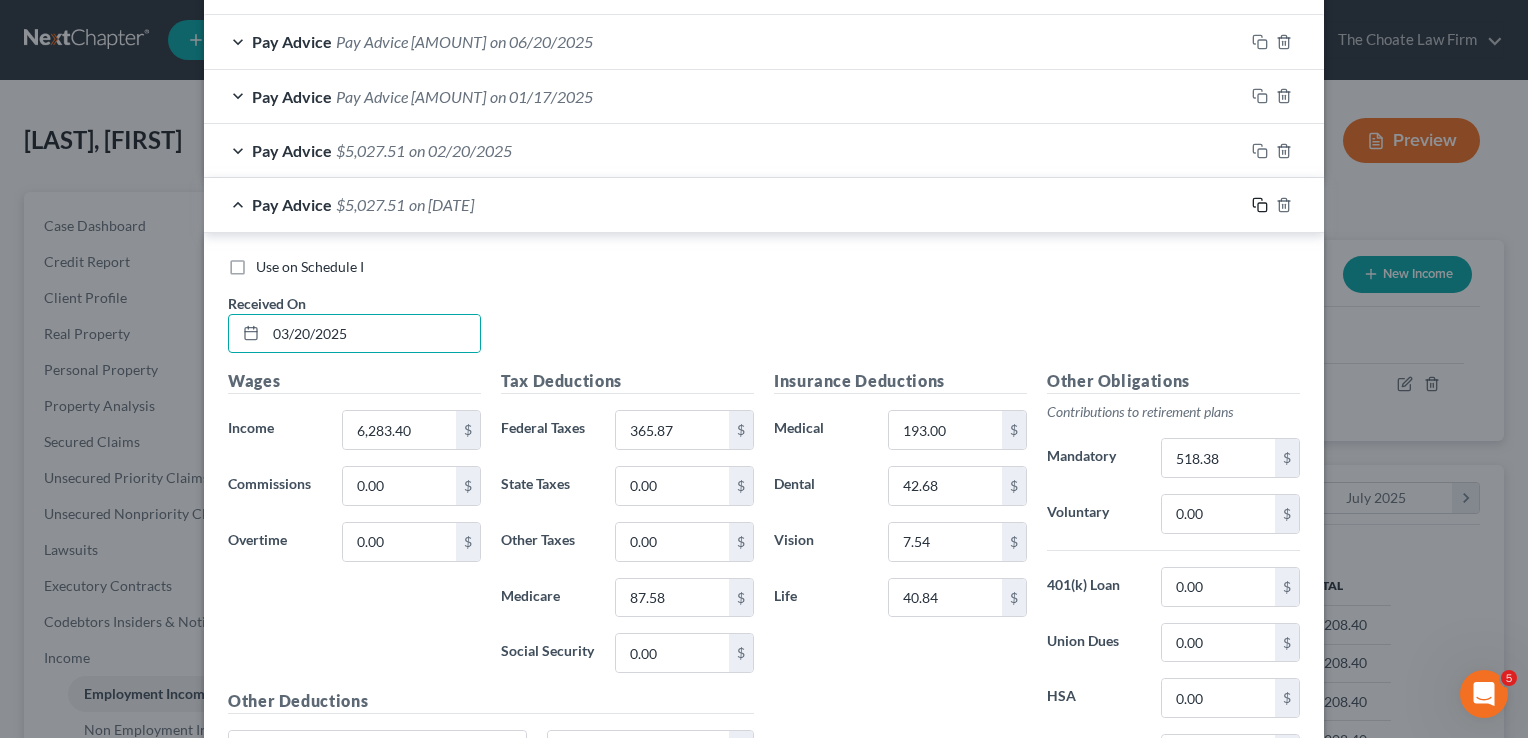 click 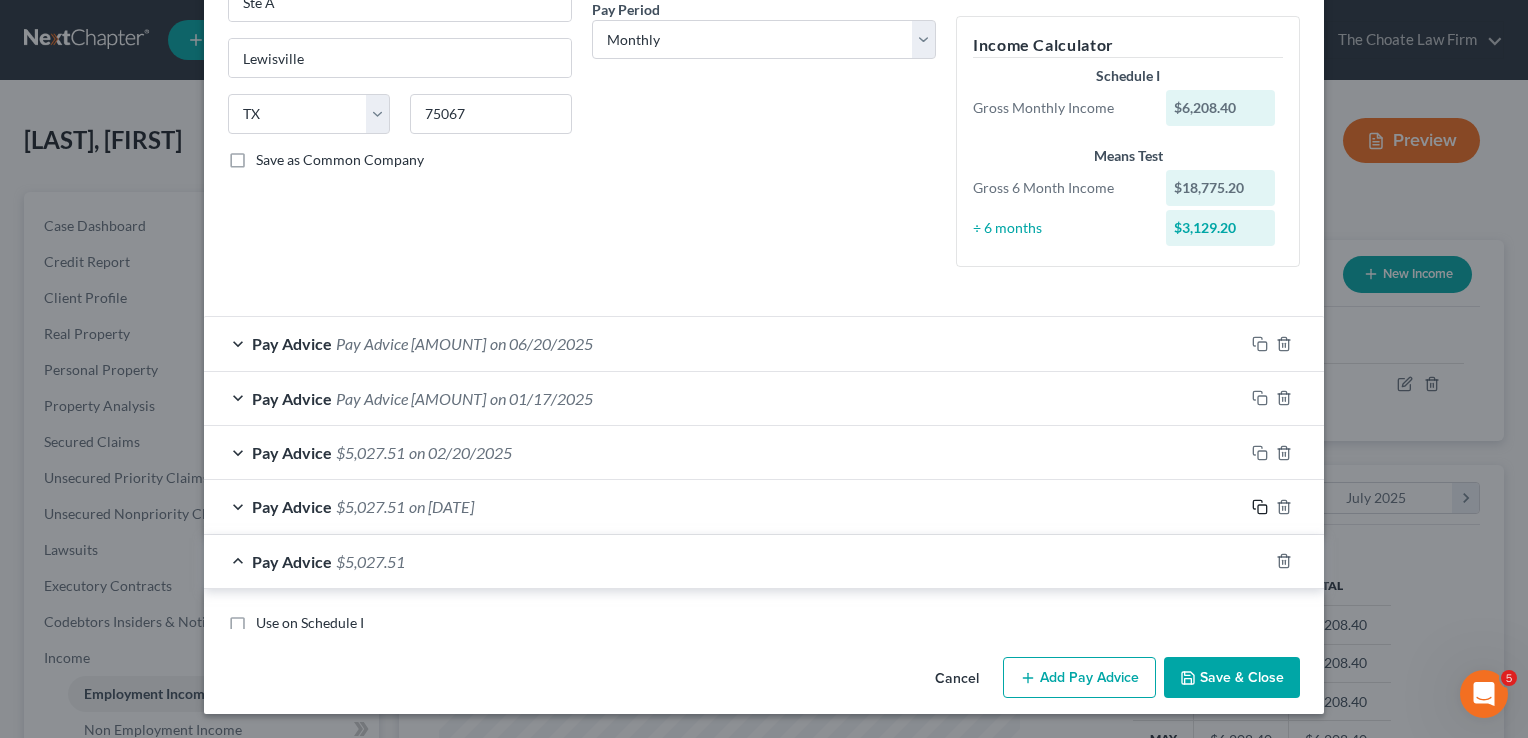 scroll, scrollTop: 621, scrollLeft: 0, axis: vertical 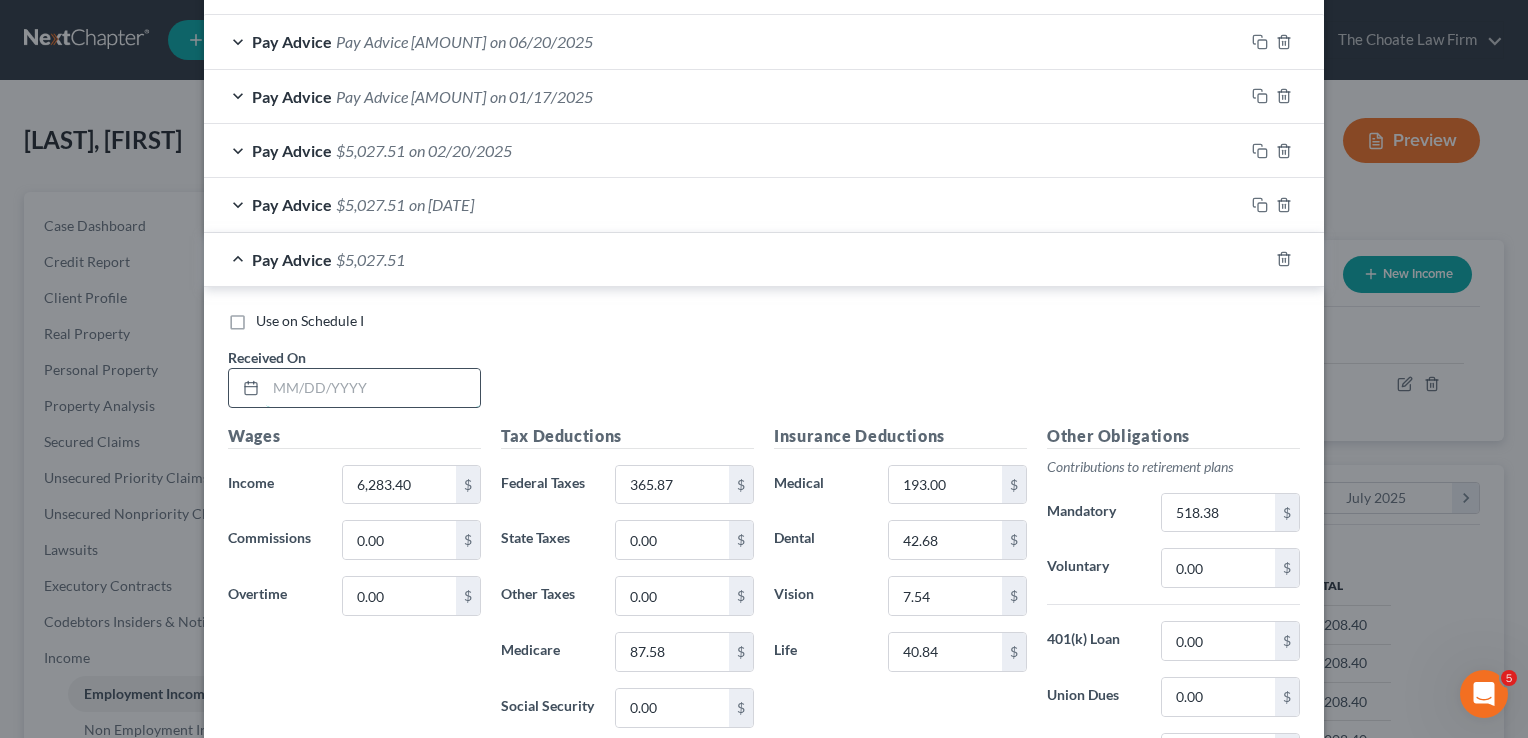 click at bounding box center [373, 388] 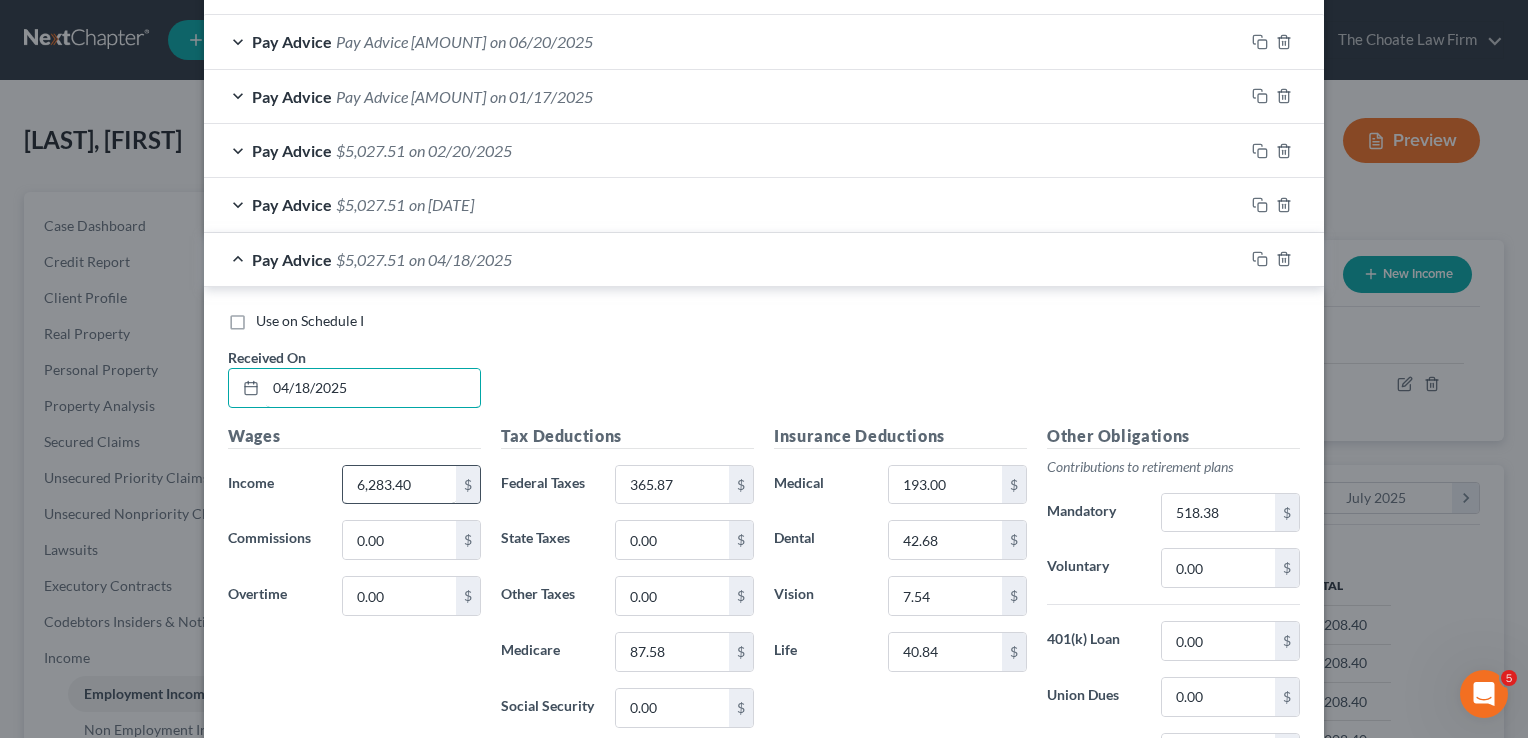 type on "04/18/2025" 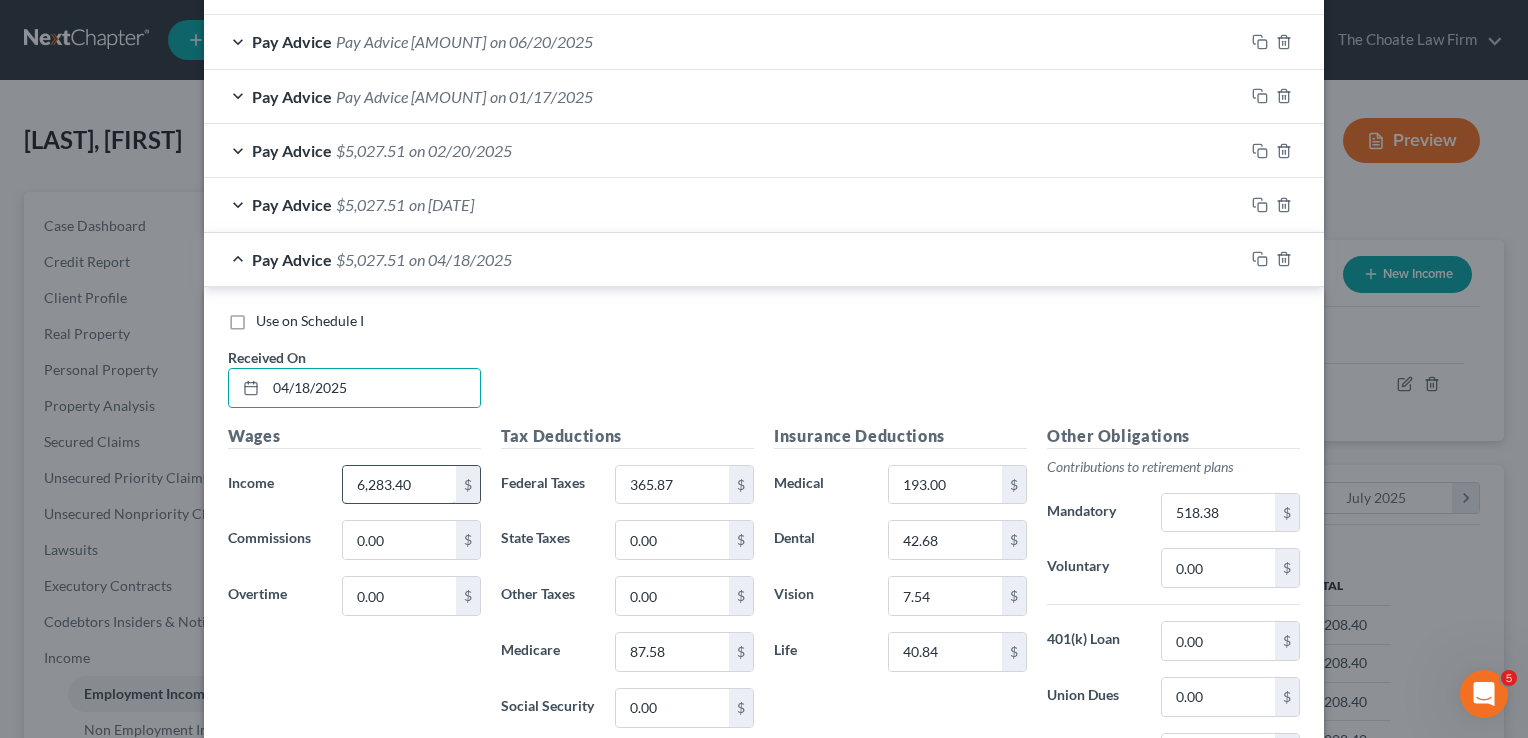click on "6,283.40" at bounding box center (399, 485) 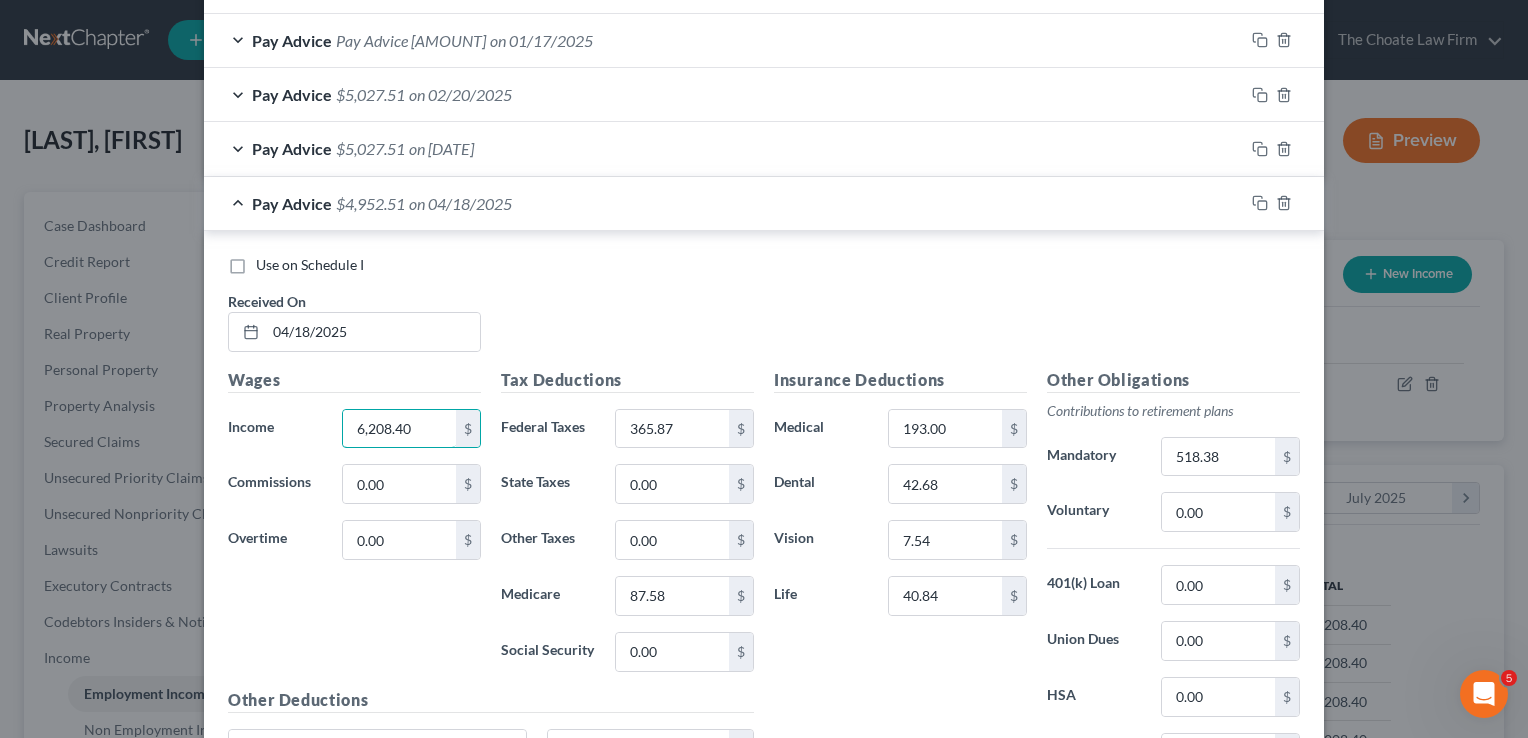 scroll, scrollTop: 721, scrollLeft: 0, axis: vertical 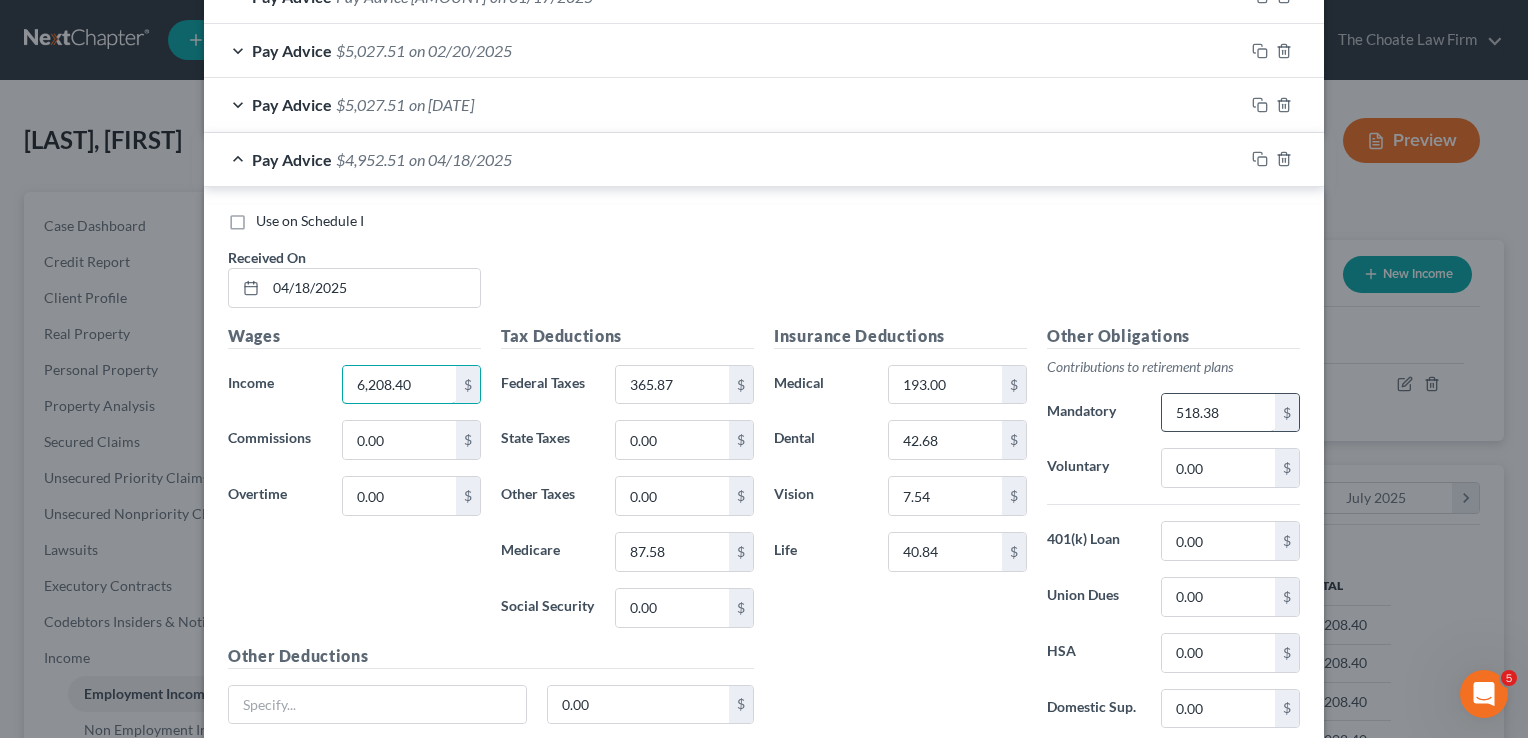 type on "6,208.40" 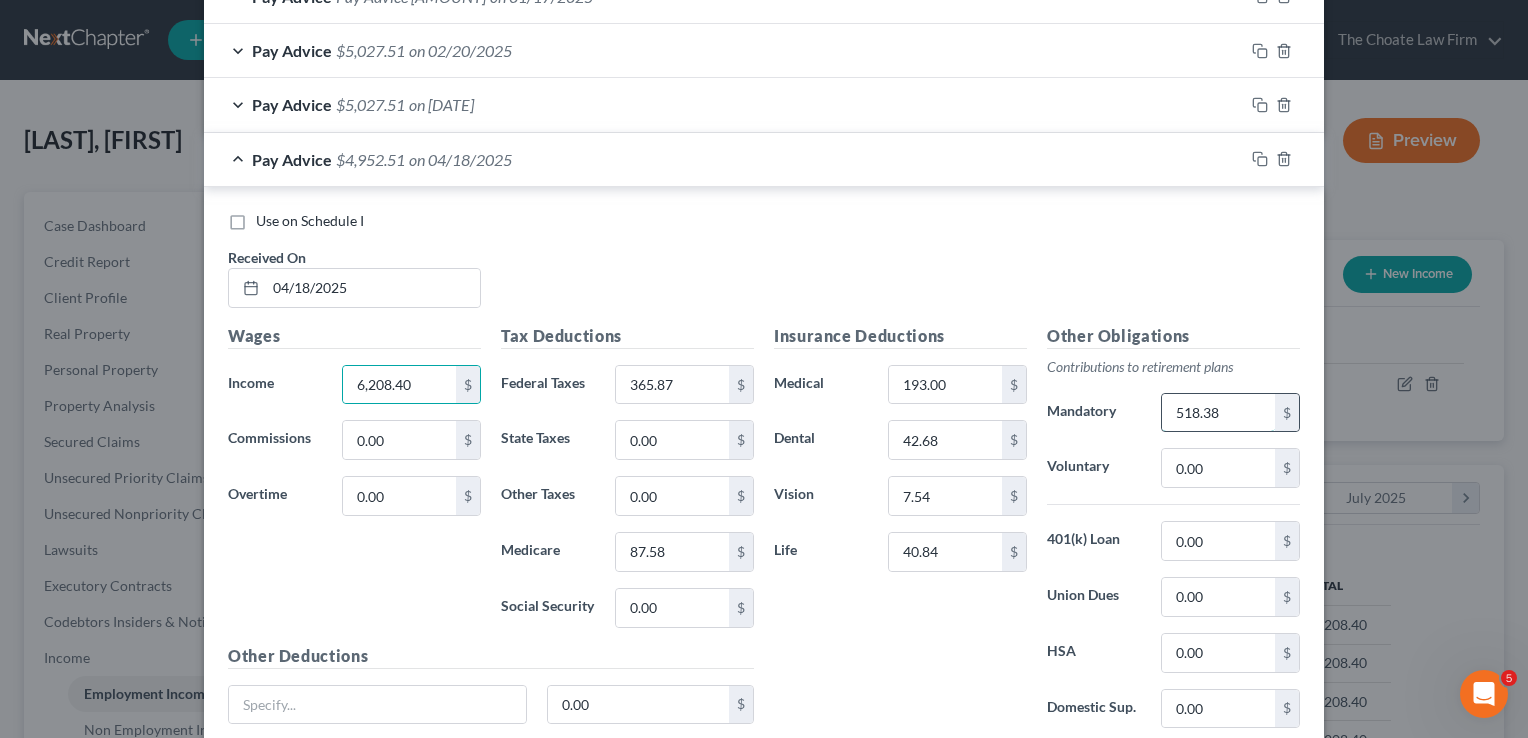 click on "518.38" at bounding box center [1218, 413] 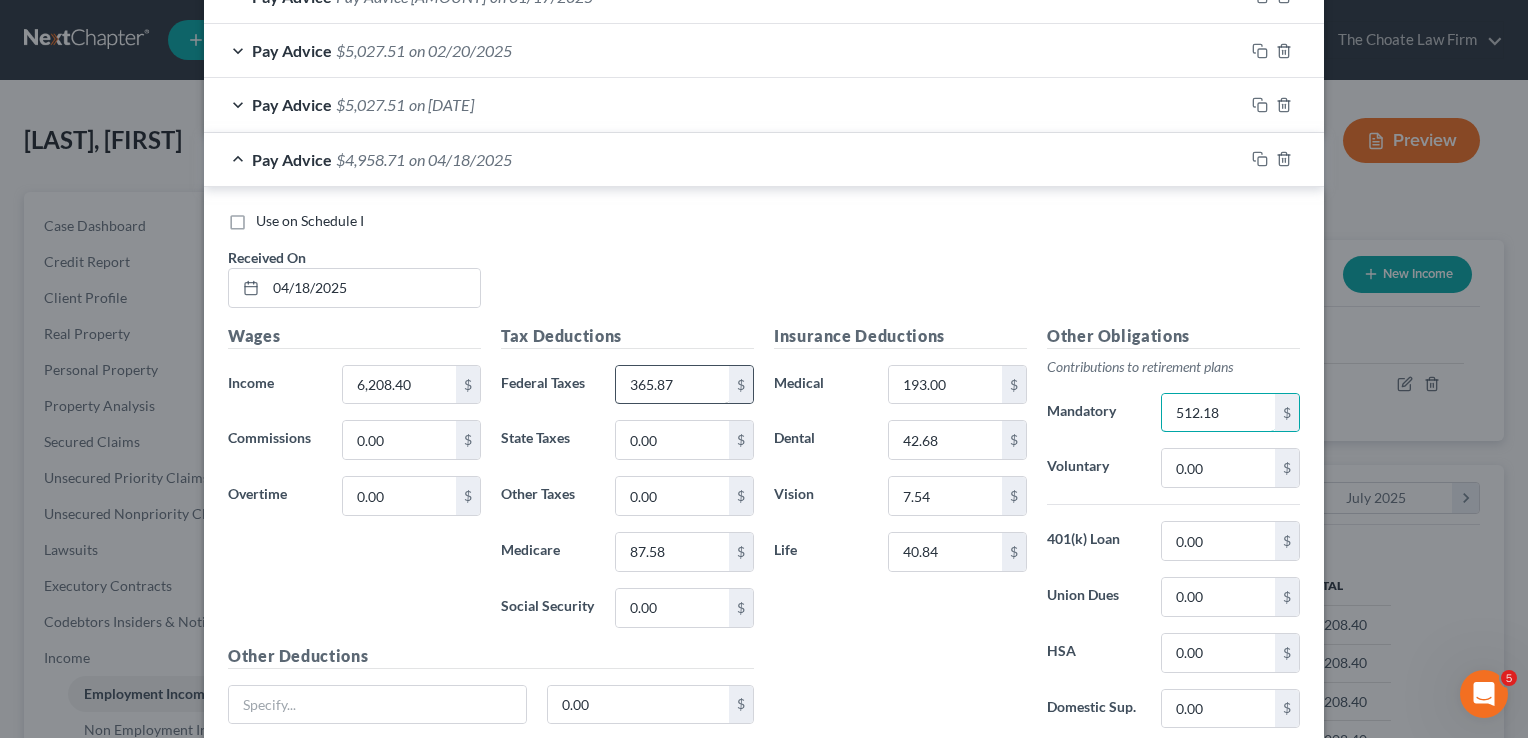 type on "512.18" 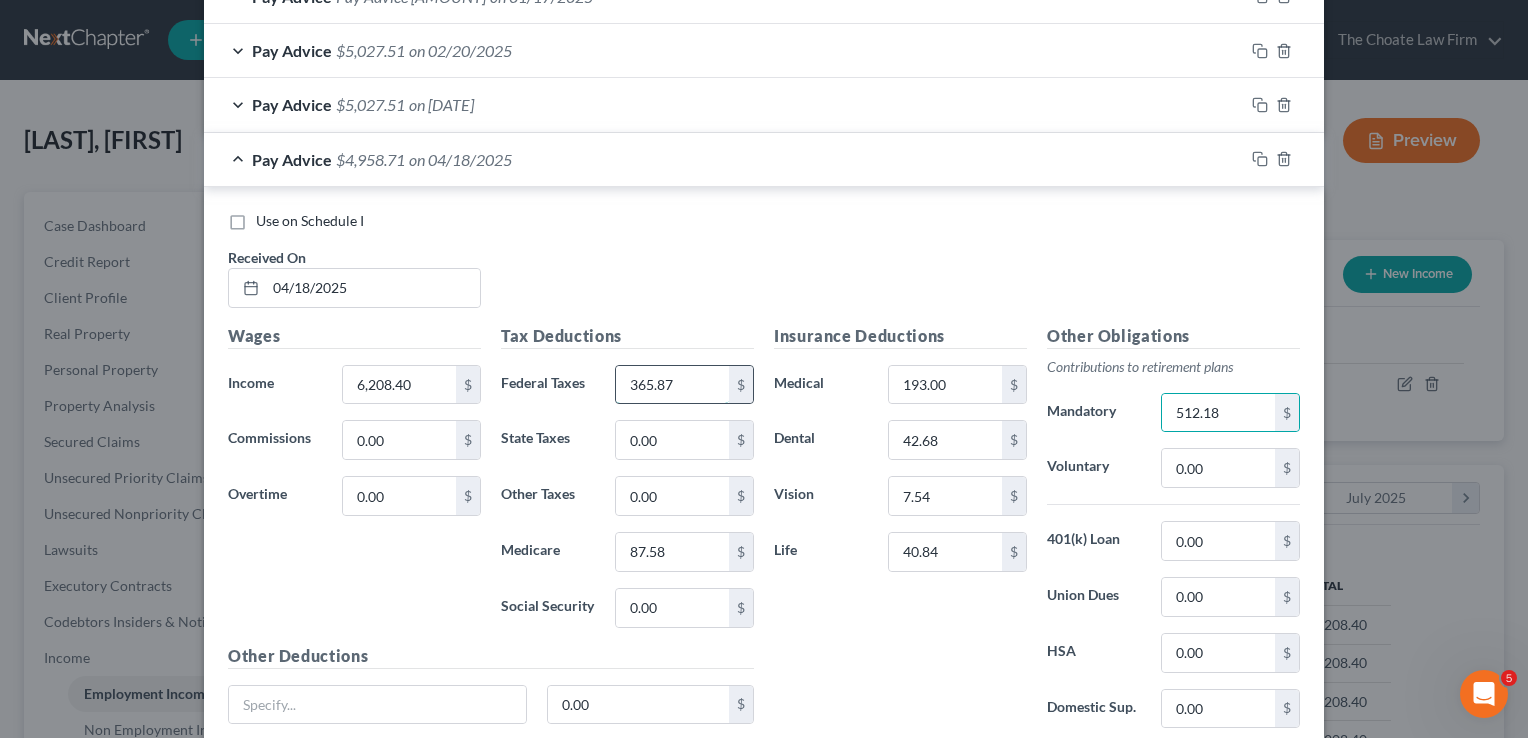 click on "365.87" at bounding box center [672, 385] 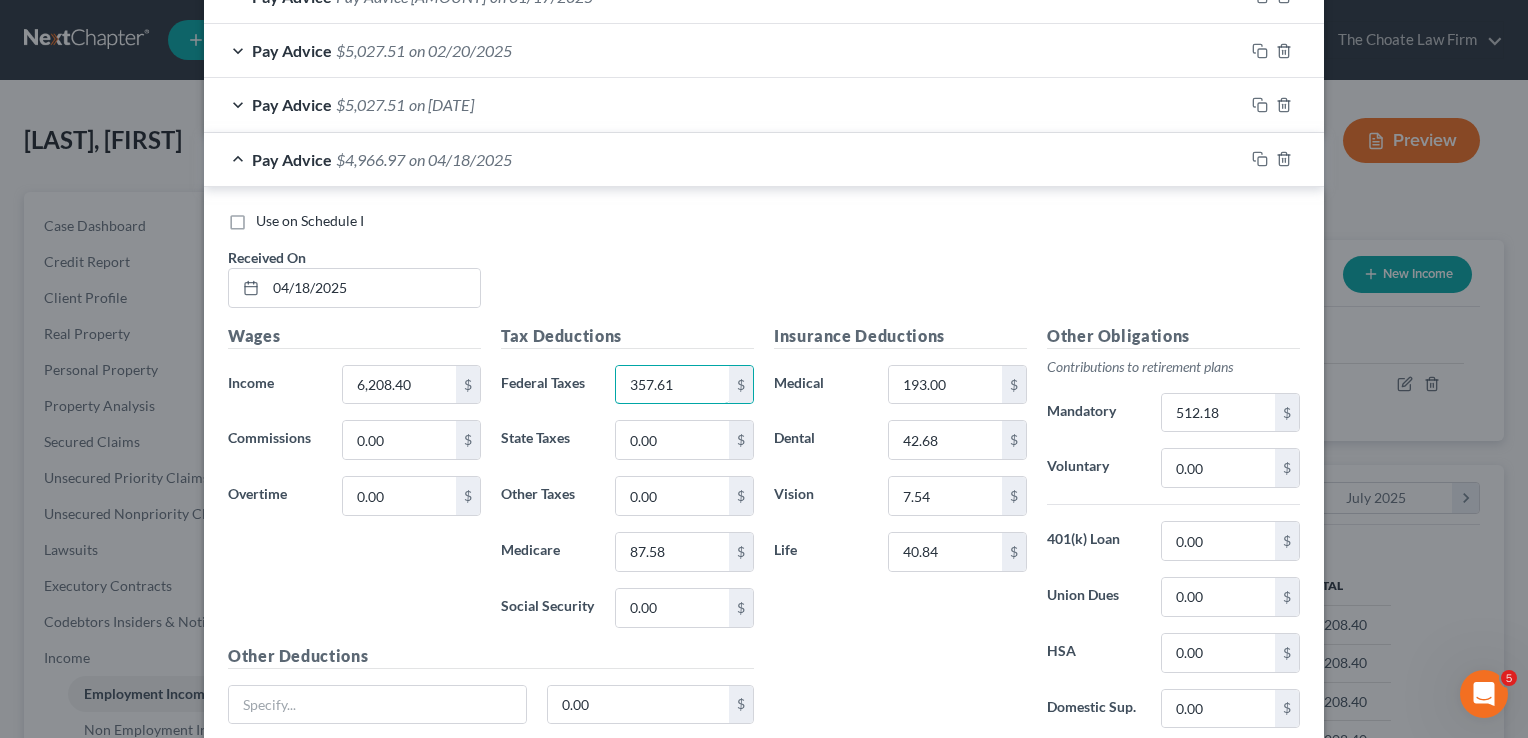 type on "357.61" 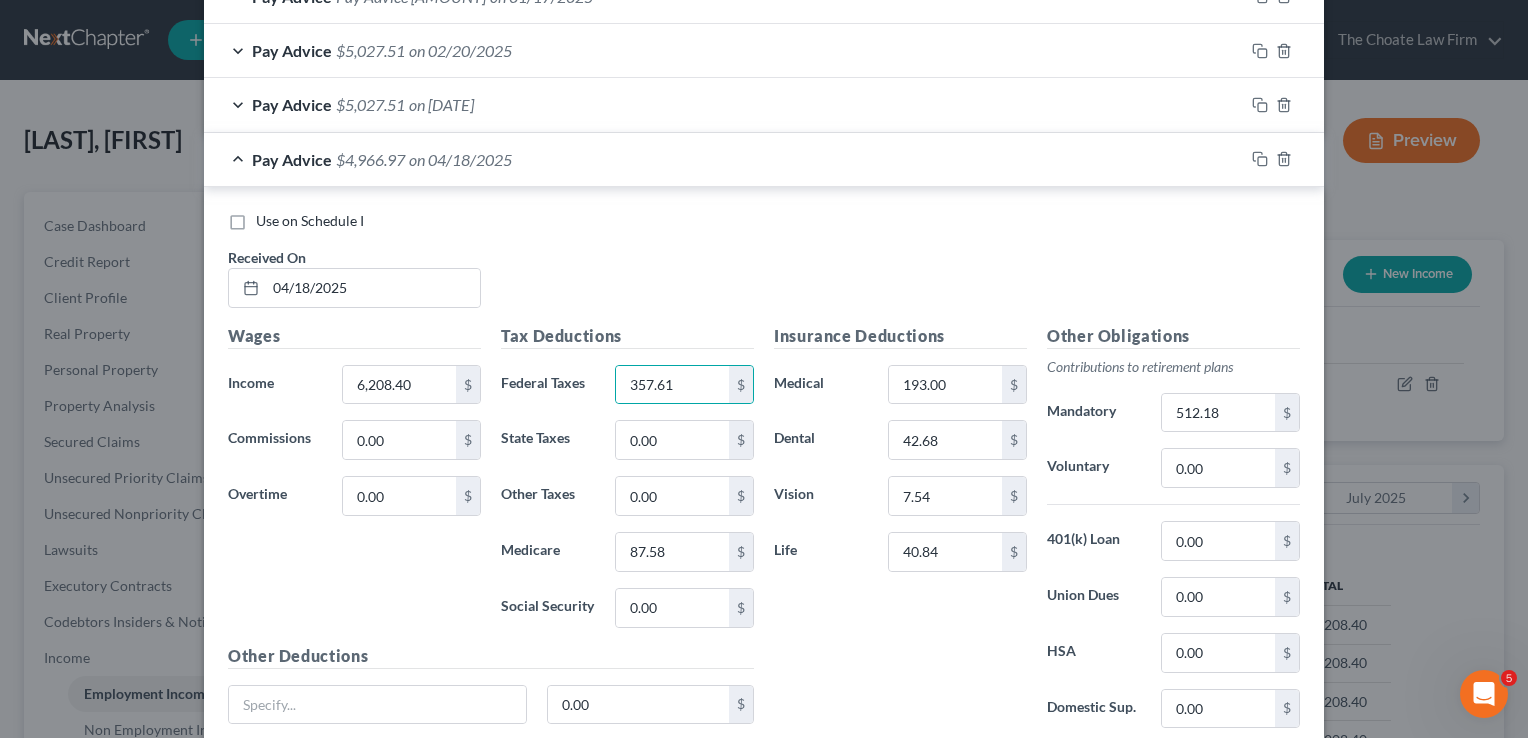 click on "Use on Schedule I
Received On
*
04/18/2025" at bounding box center (764, 267) 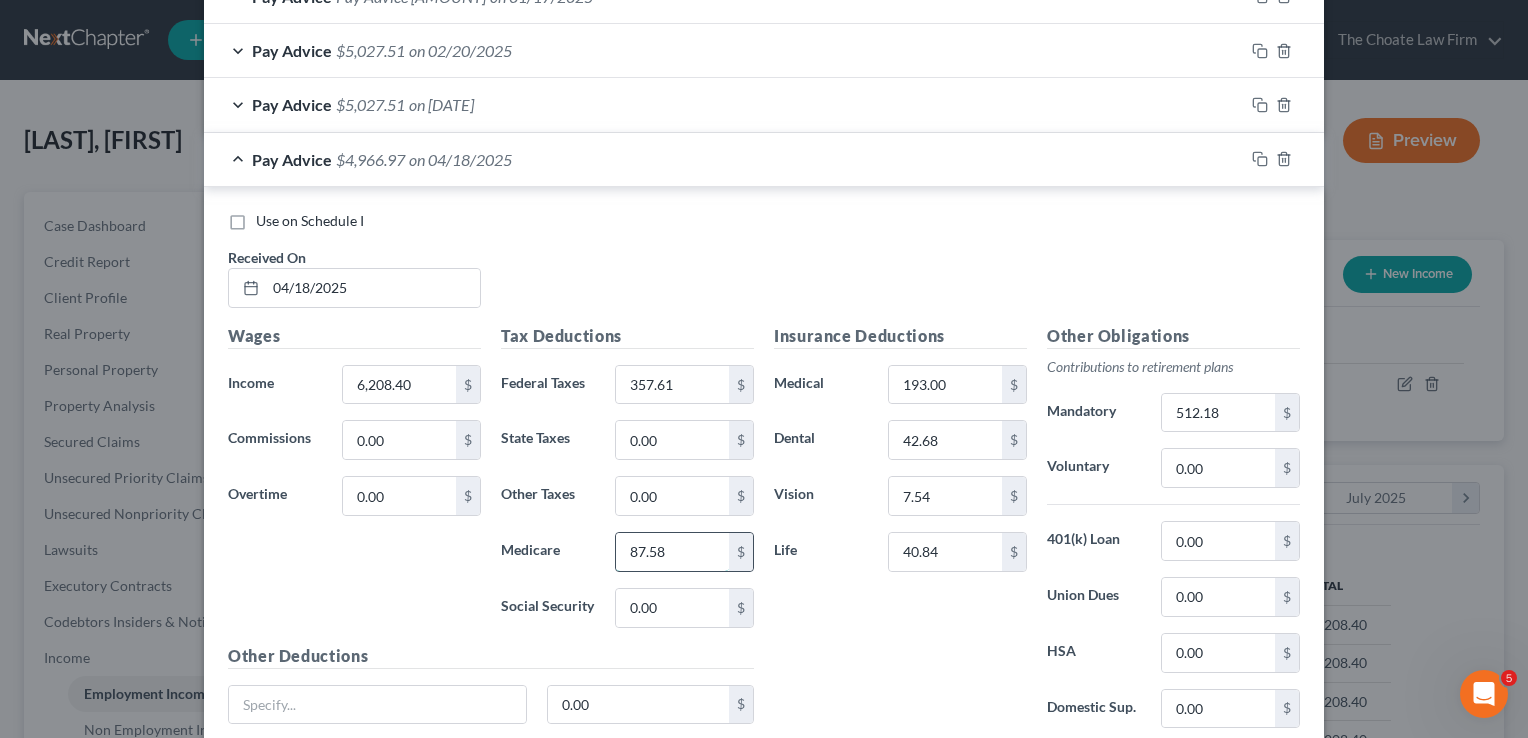 click on "87.58" at bounding box center [672, 552] 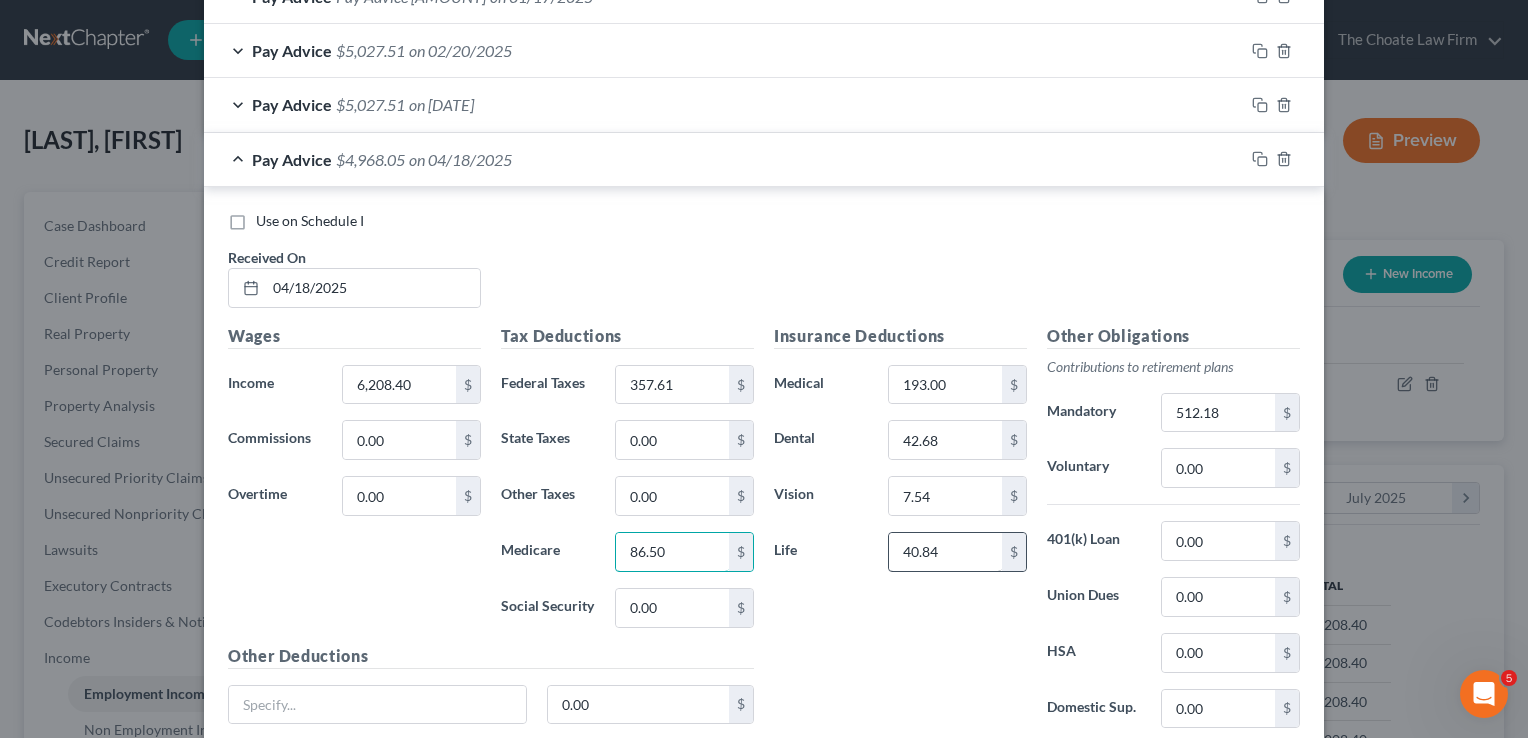 type on "86.50" 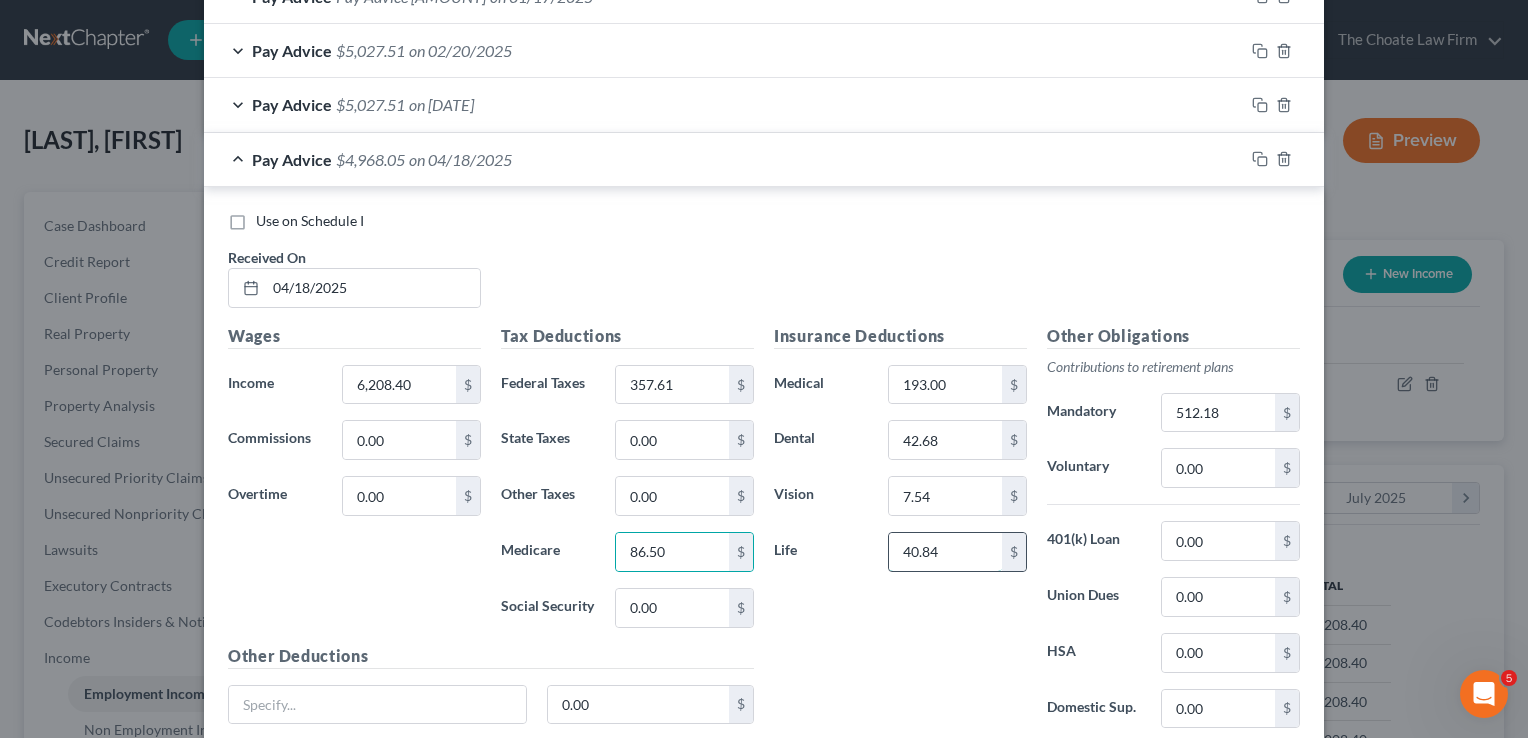 click on "40.84" at bounding box center (945, 552) 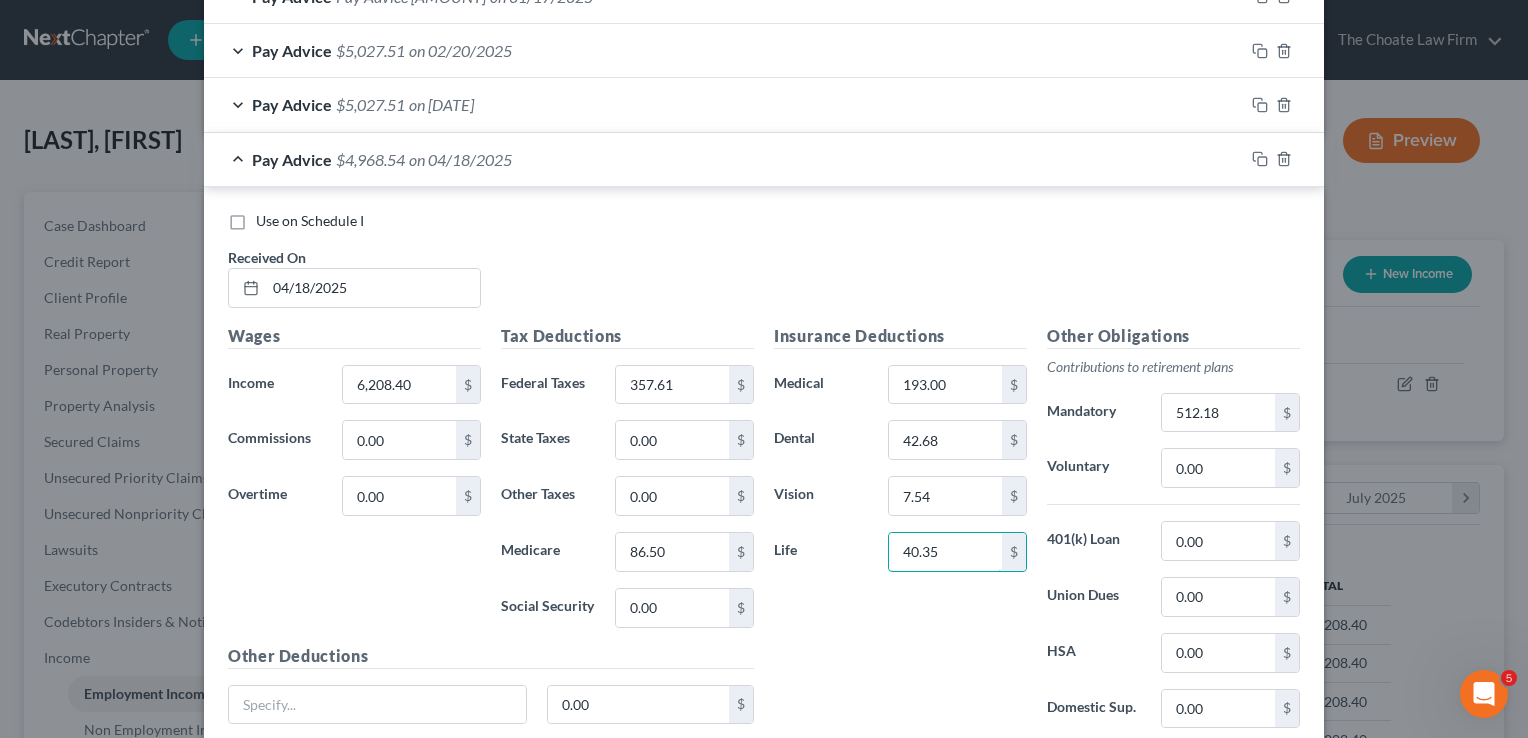 type on "40.35" 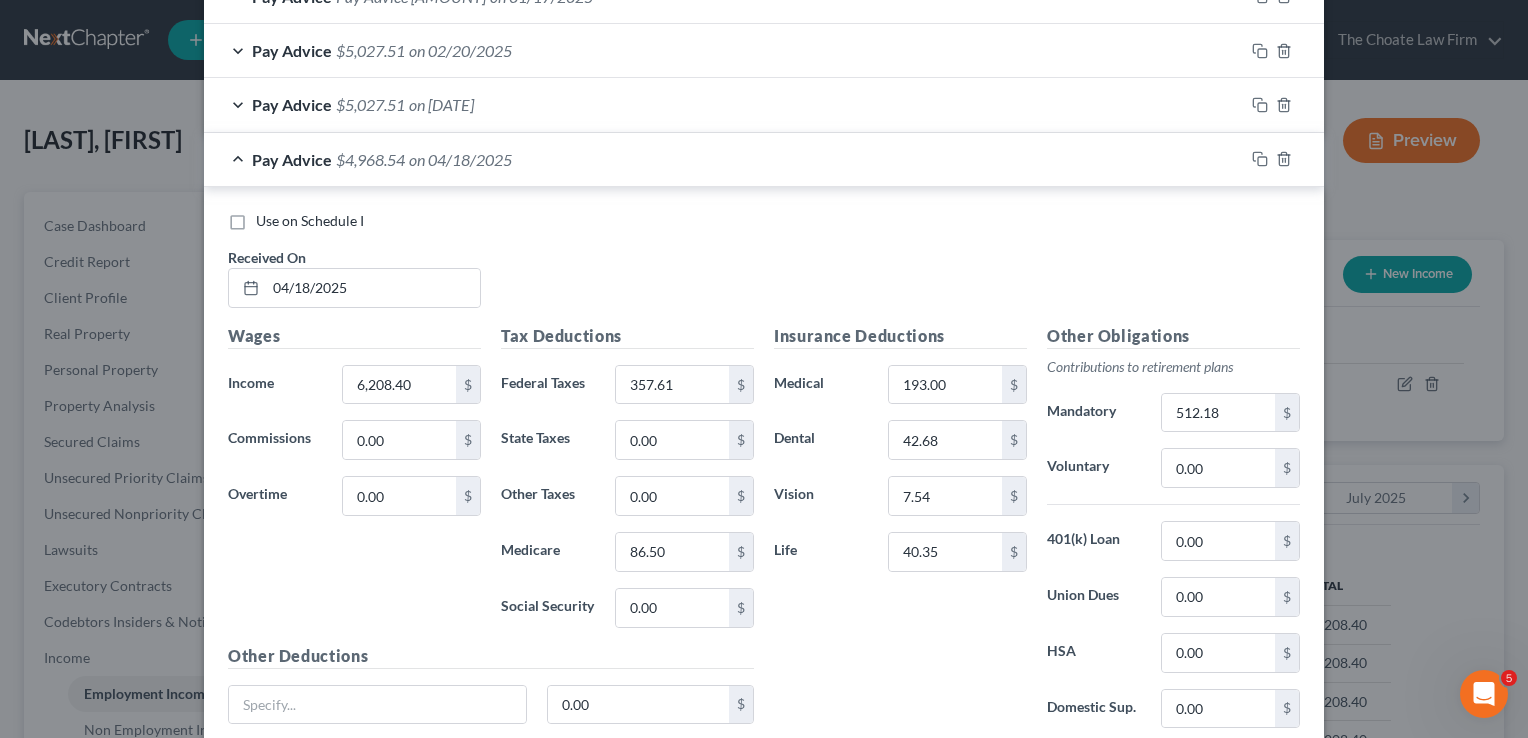 click on "Insurance Deductions Medical 193.00 $ Dental 42.68 $ Vision 7.54 $ Life 40.35 $" at bounding box center [900, 534] 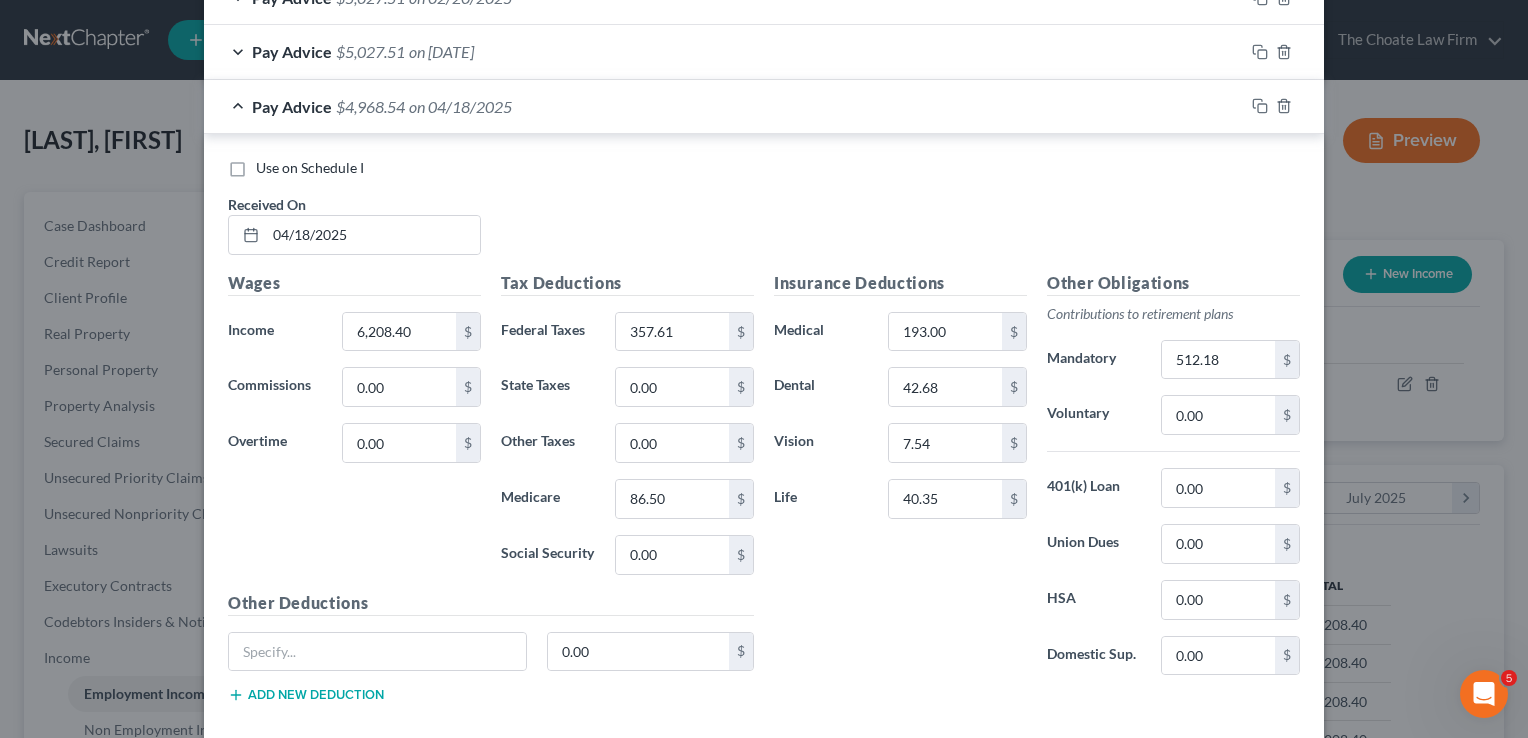 scroll, scrollTop: 821, scrollLeft: 0, axis: vertical 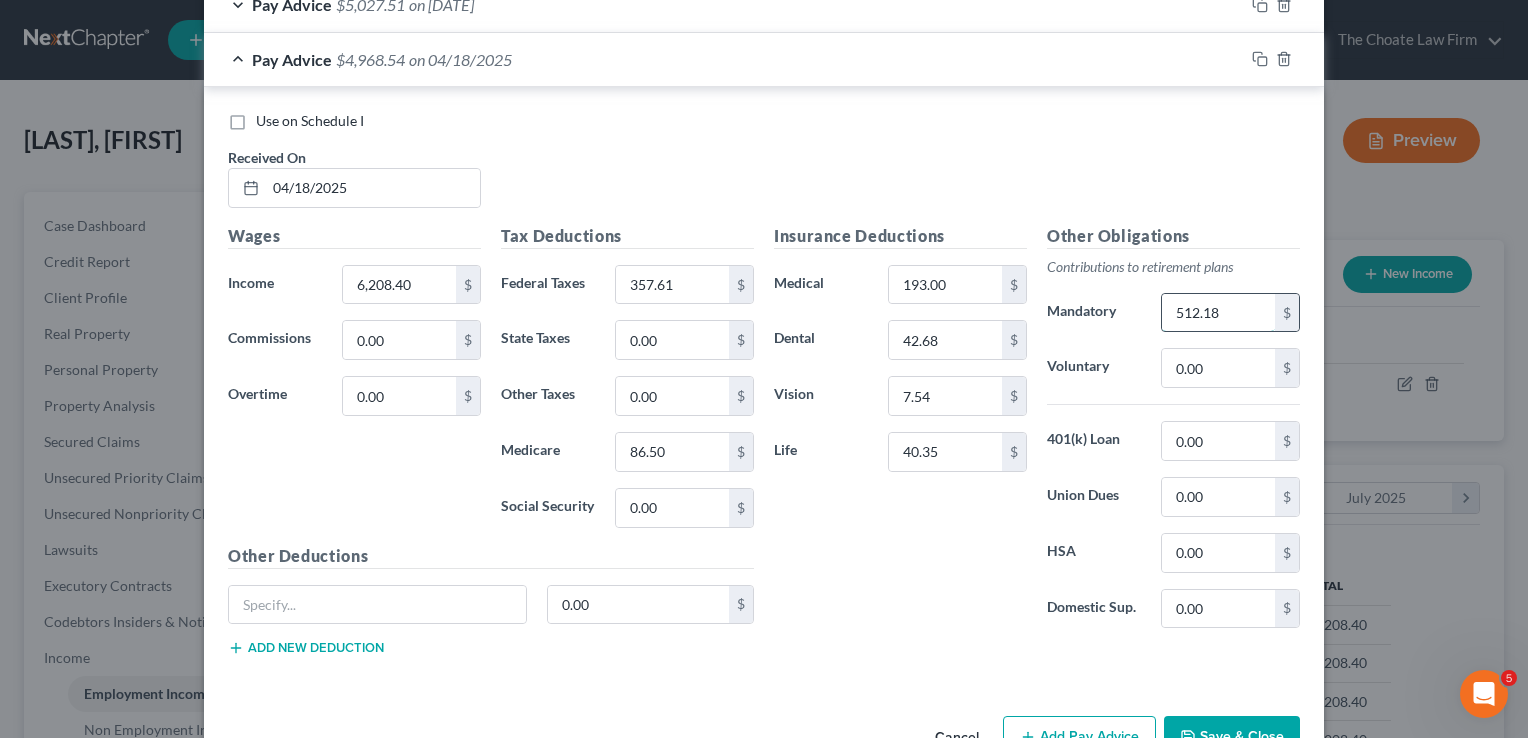 click on "512.18" at bounding box center [1218, 313] 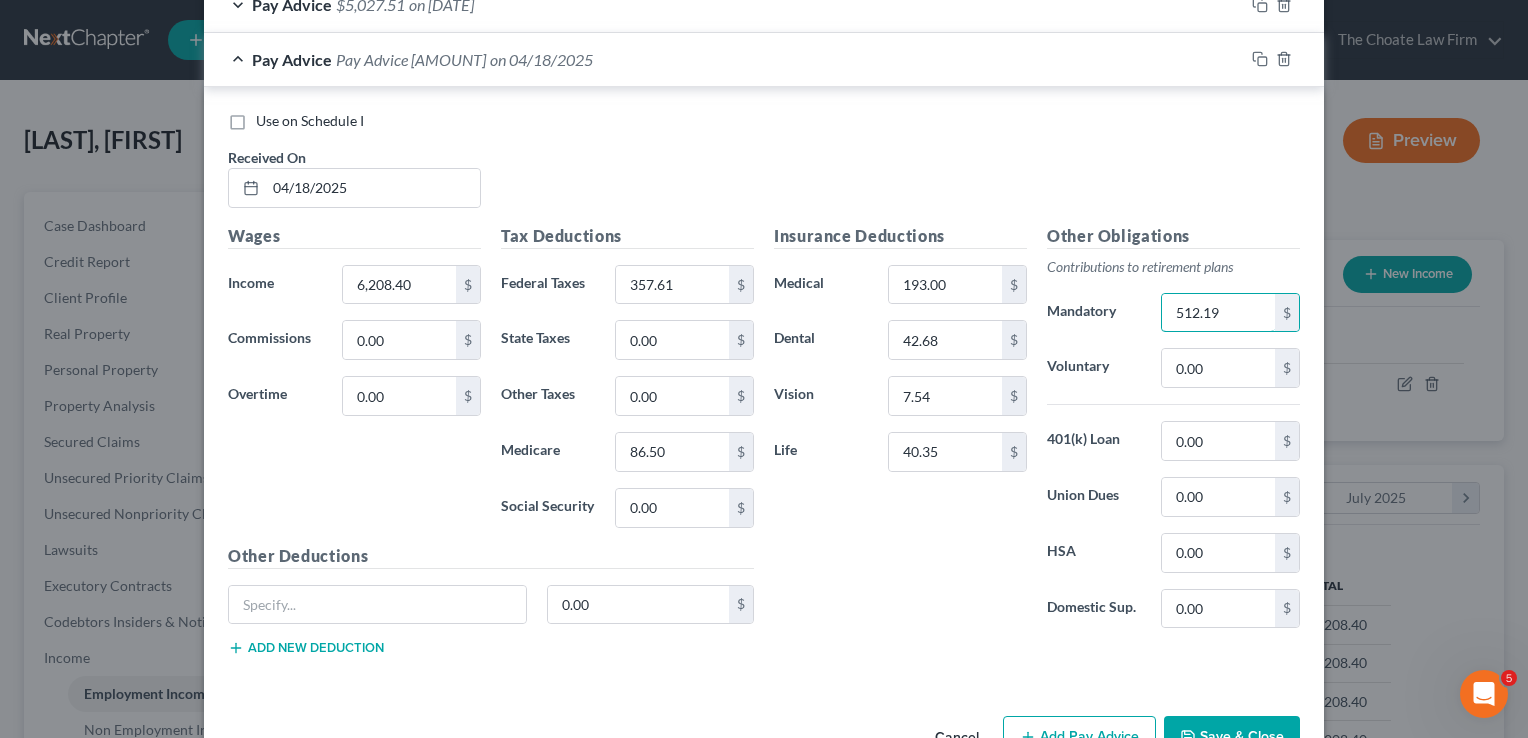 type on "512.19" 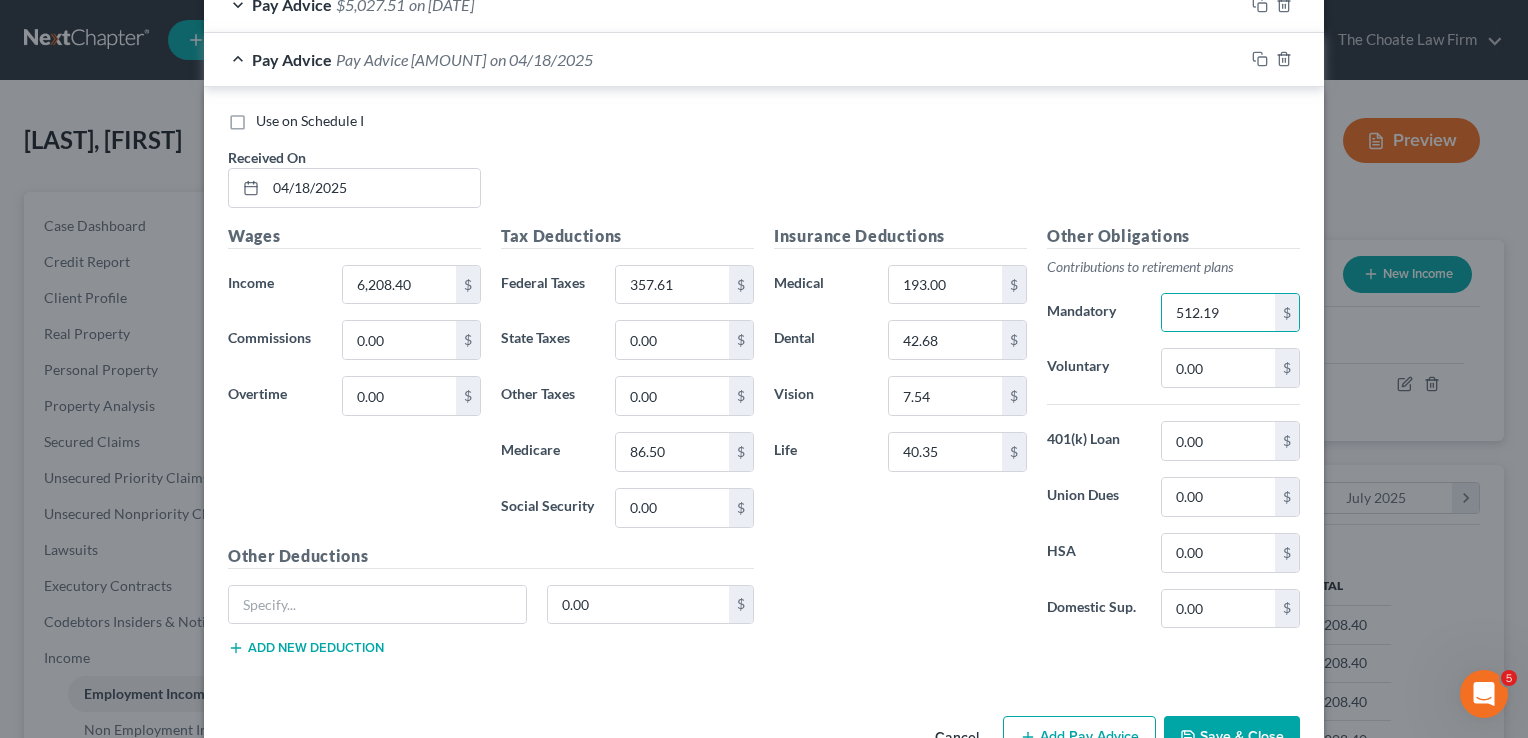 click on "Insurance Deductions Medical 193.00 $ Dental 42.68 $ Vision 7.54 $ Life 40.35 $" at bounding box center (900, 434) 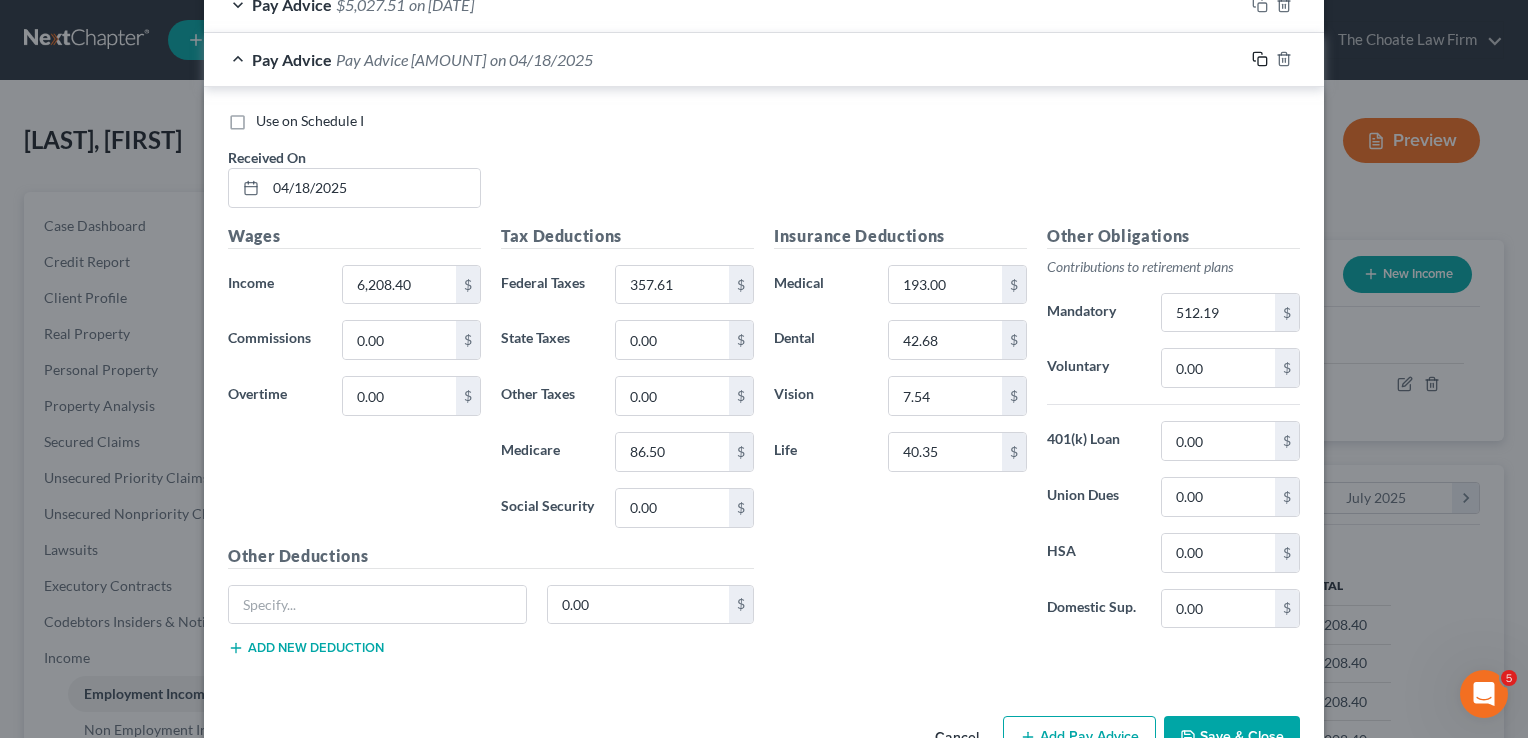 click 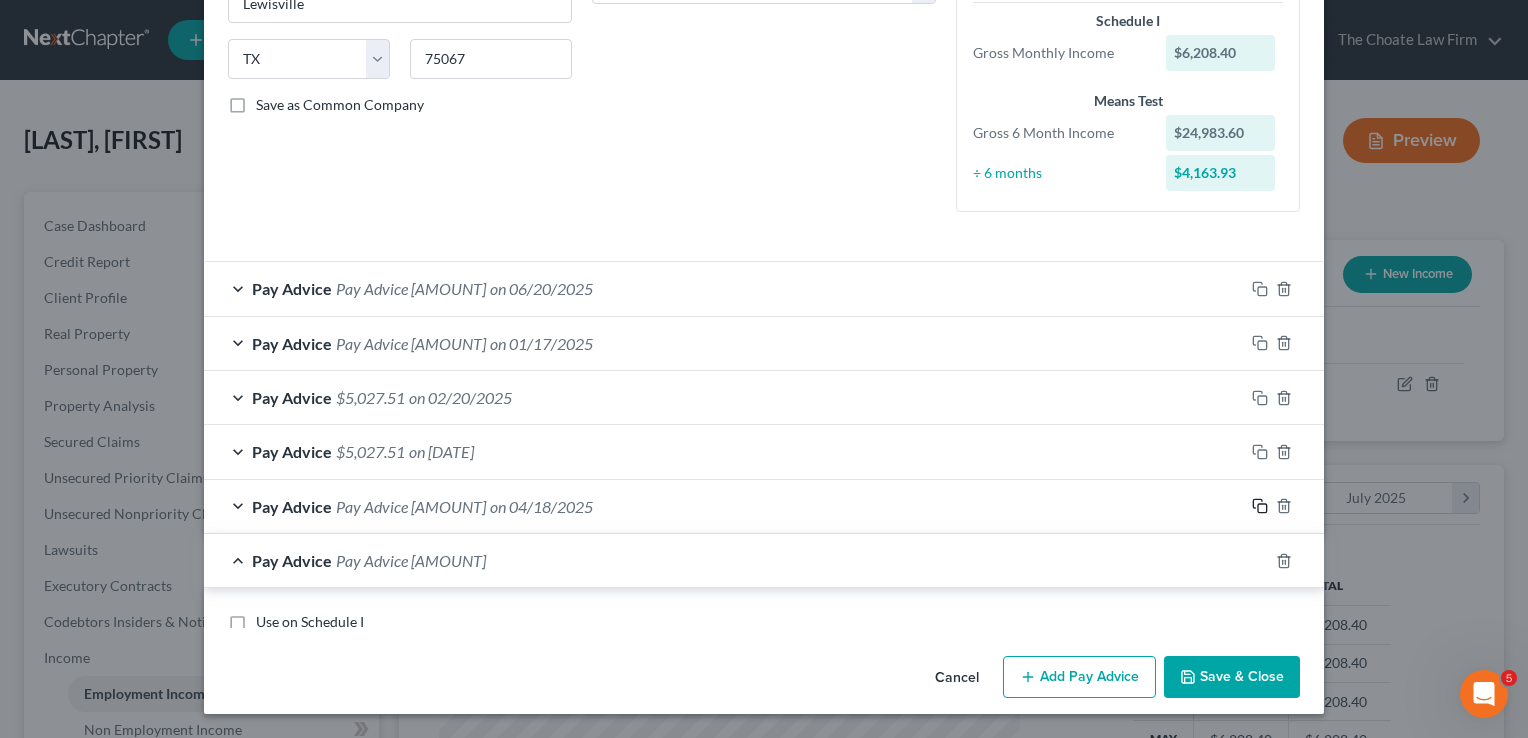 scroll, scrollTop: 821, scrollLeft: 0, axis: vertical 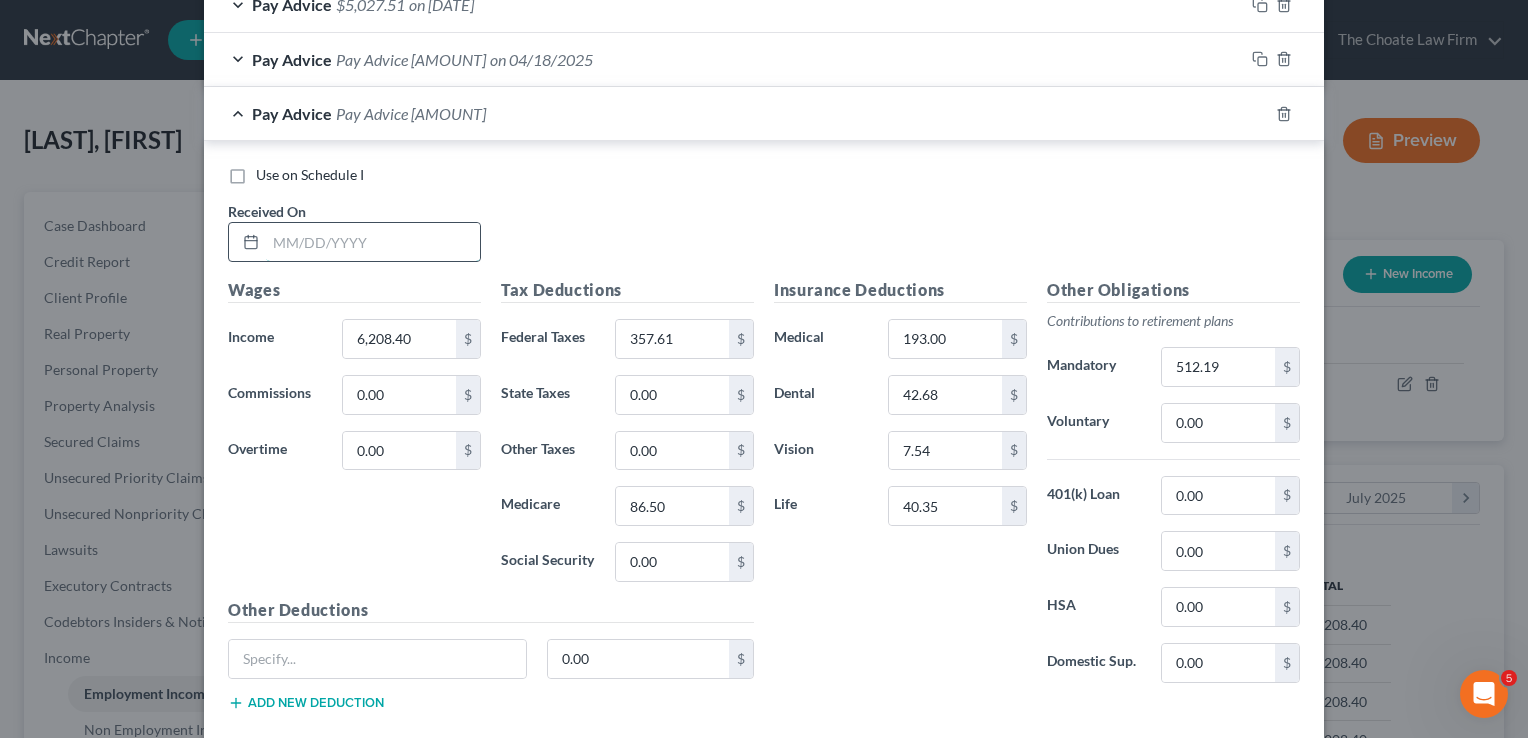 click at bounding box center [373, 242] 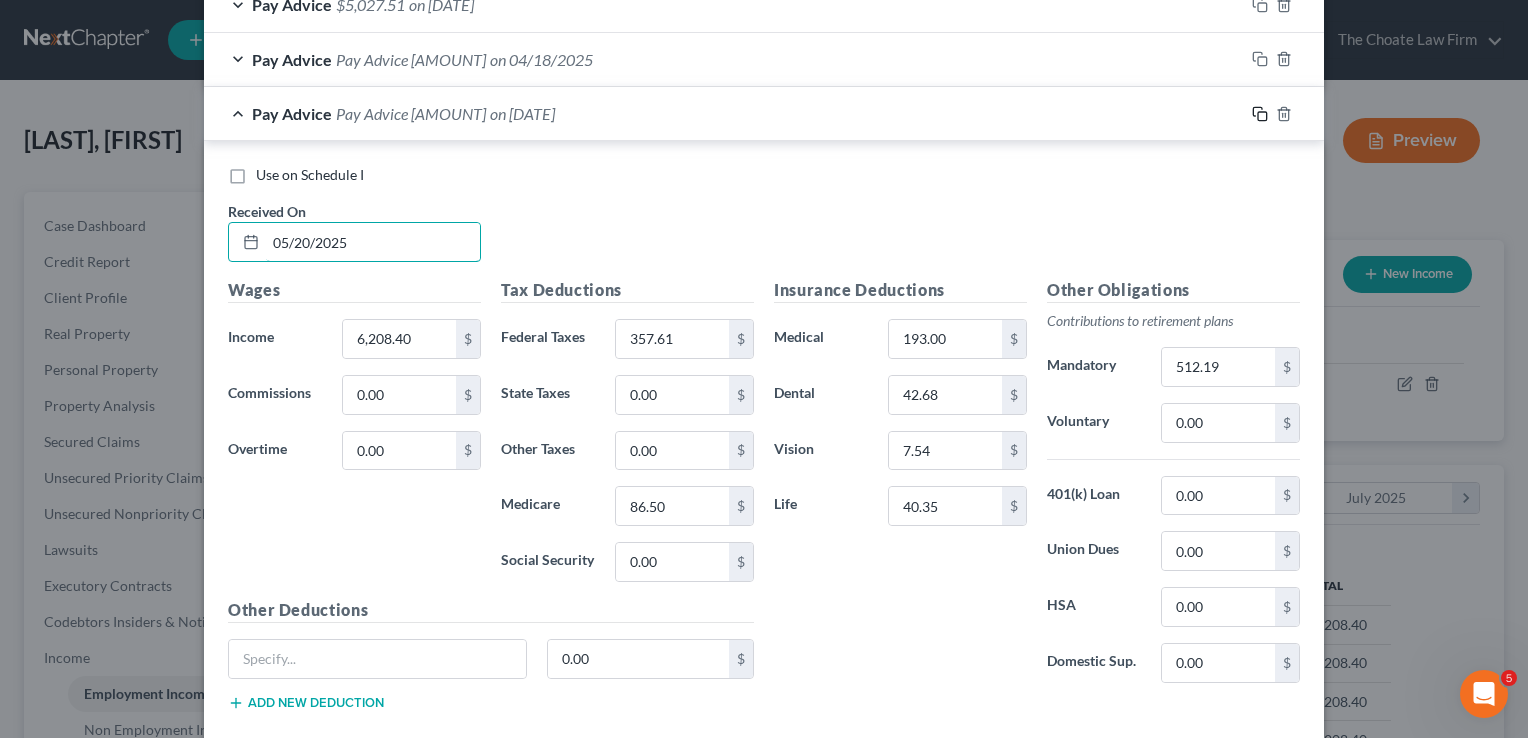 type on "05/20/2025" 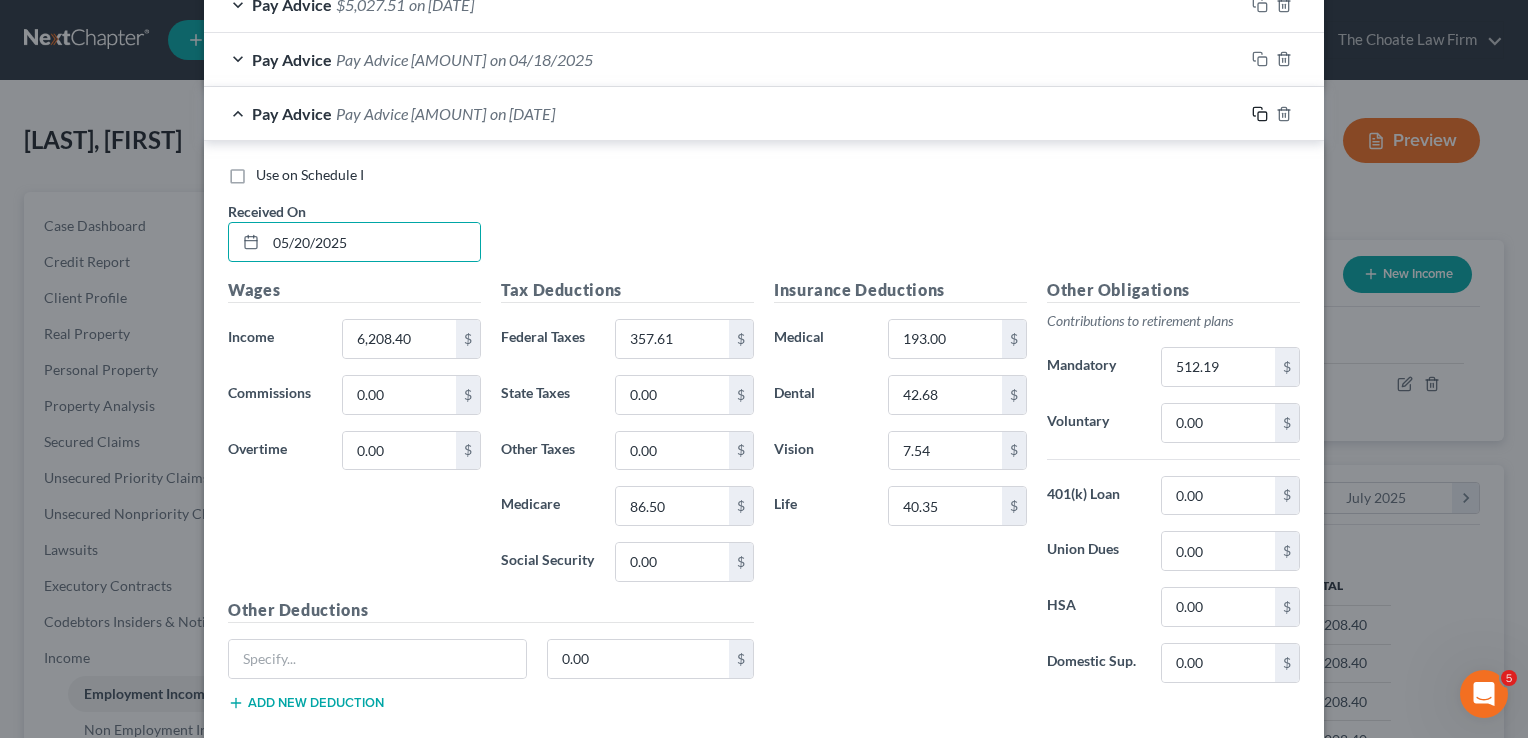 click 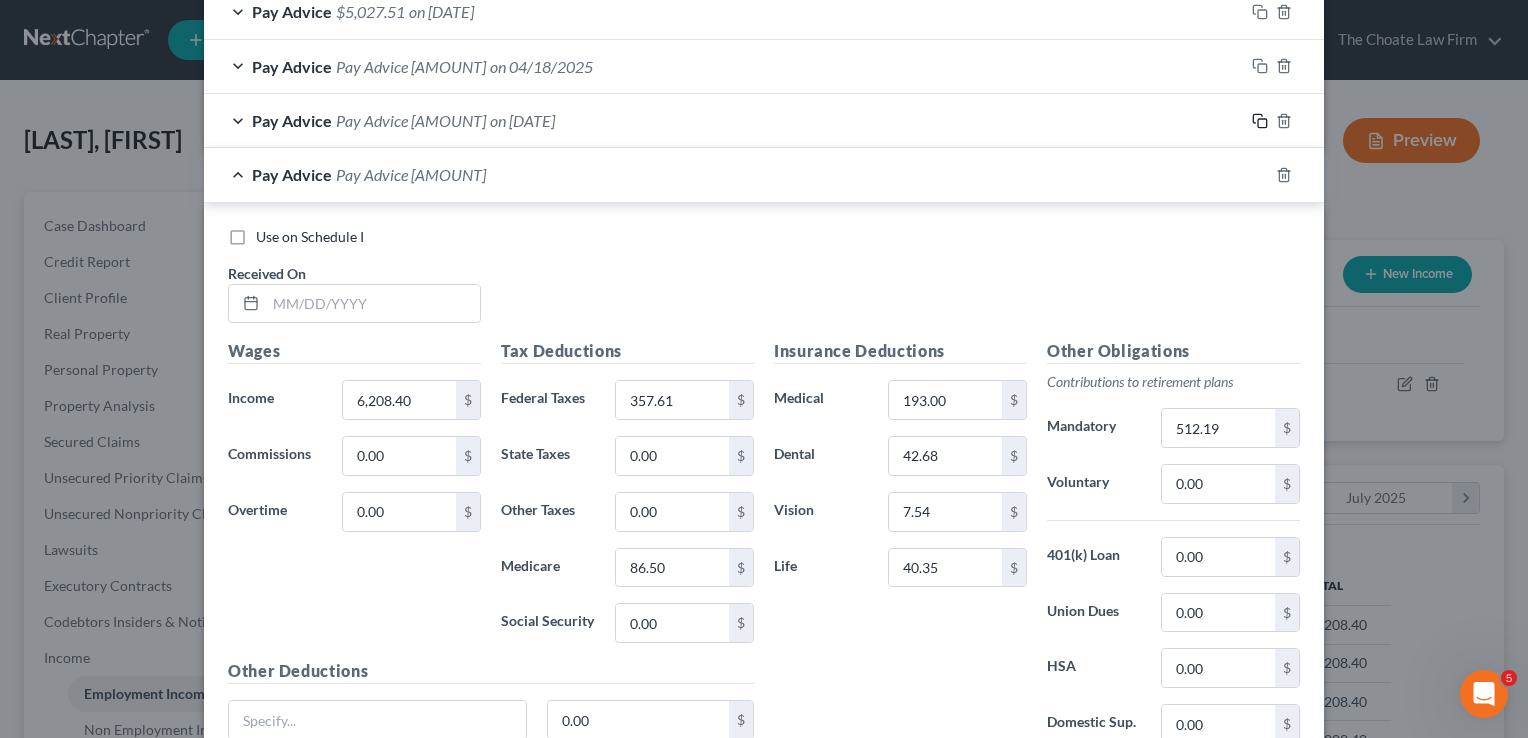 scroll, scrollTop: 821, scrollLeft: 0, axis: vertical 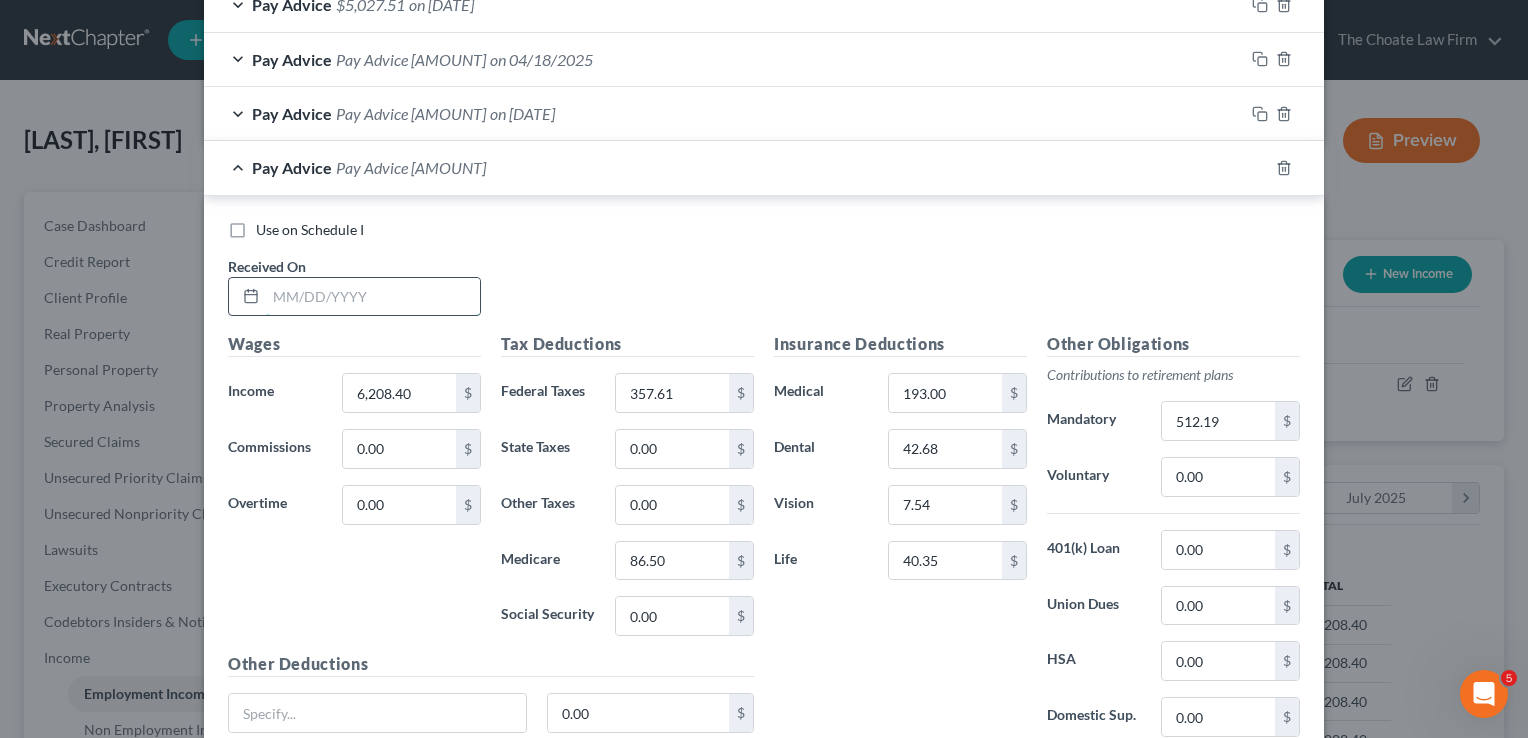 click at bounding box center [373, 297] 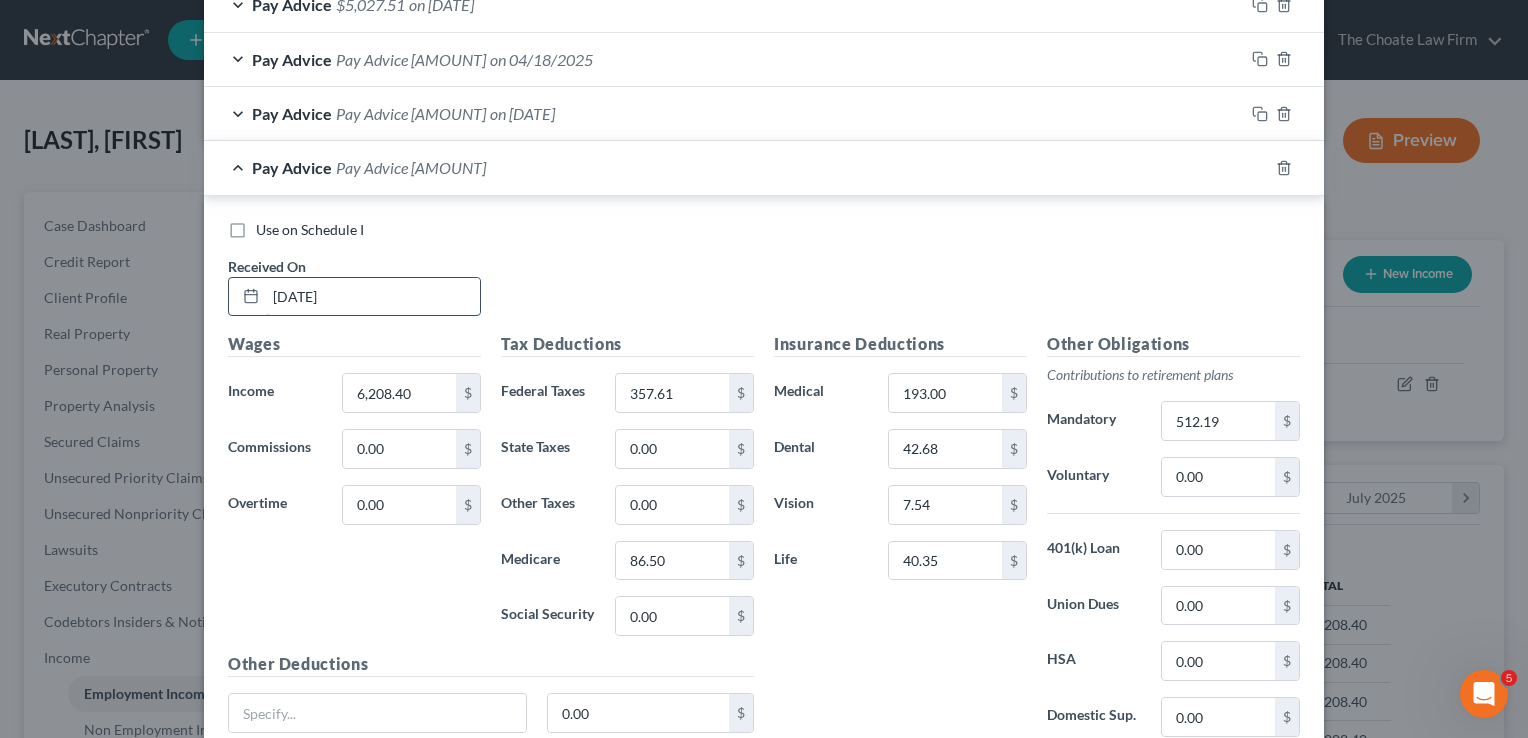 drag, startPoint x: 364, startPoint y: 286, endPoint x: 241, endPoint y: 287, distance: 123.00407 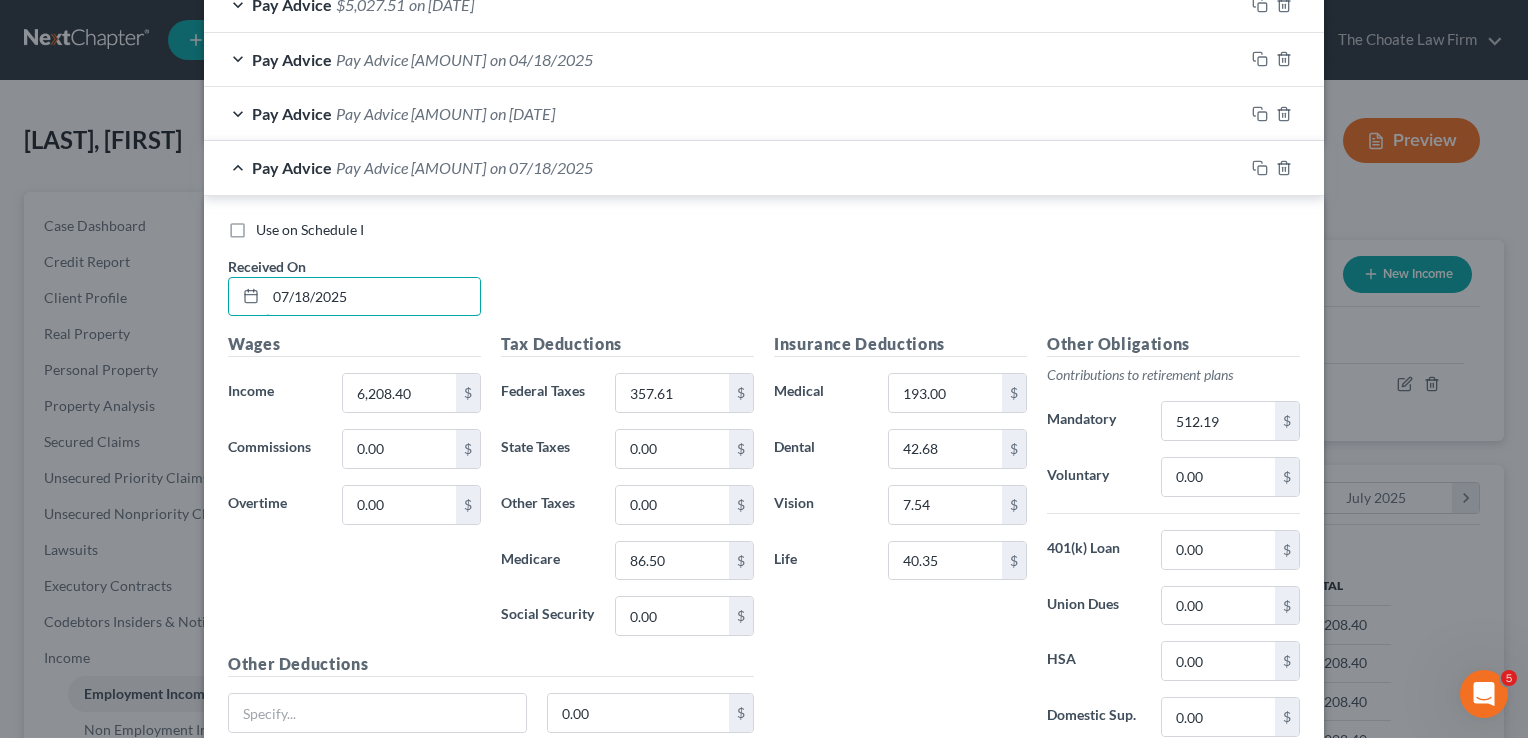 type on "07/18/2025" 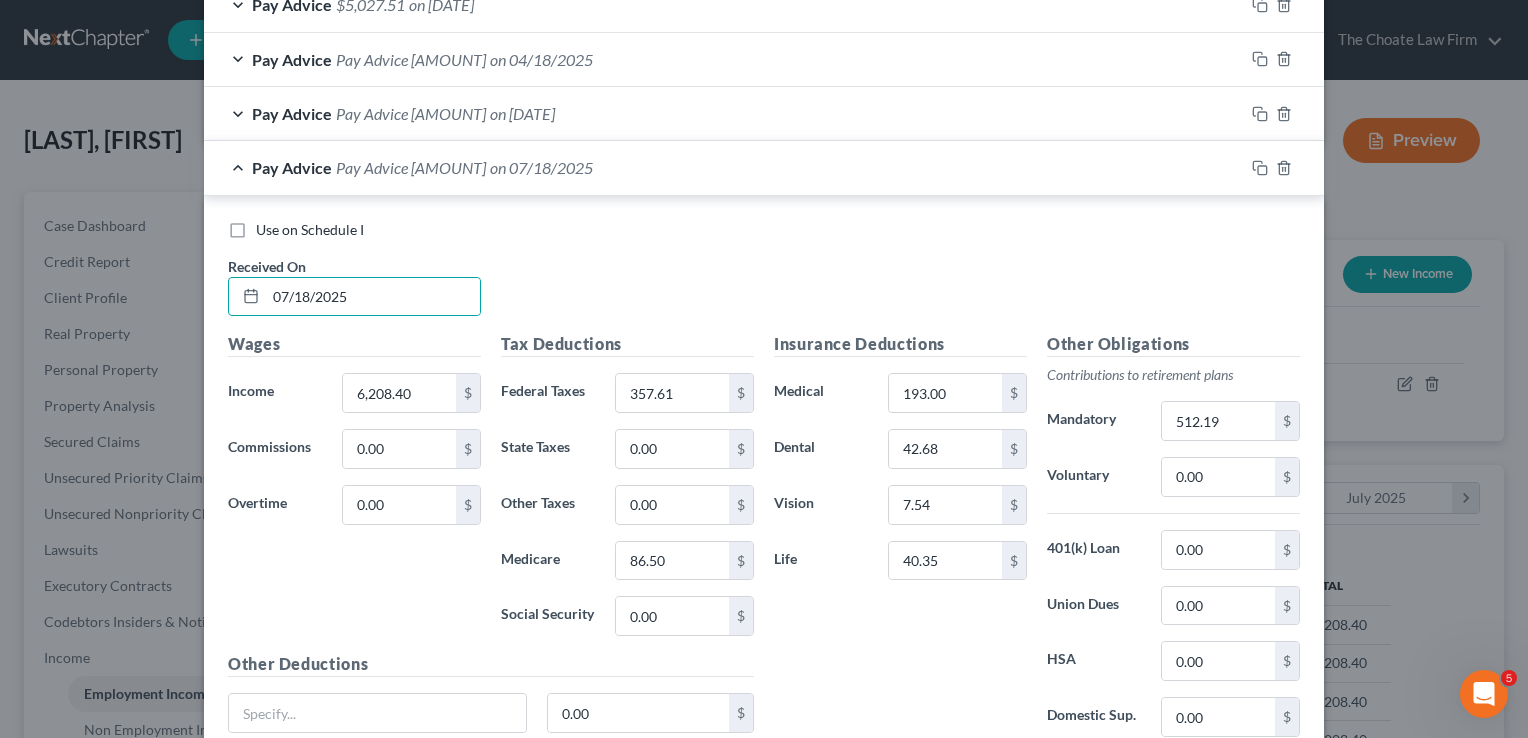 click on "Use on Schedule I
Received On
*
07/18/2025" at bounding box center [764, 276] 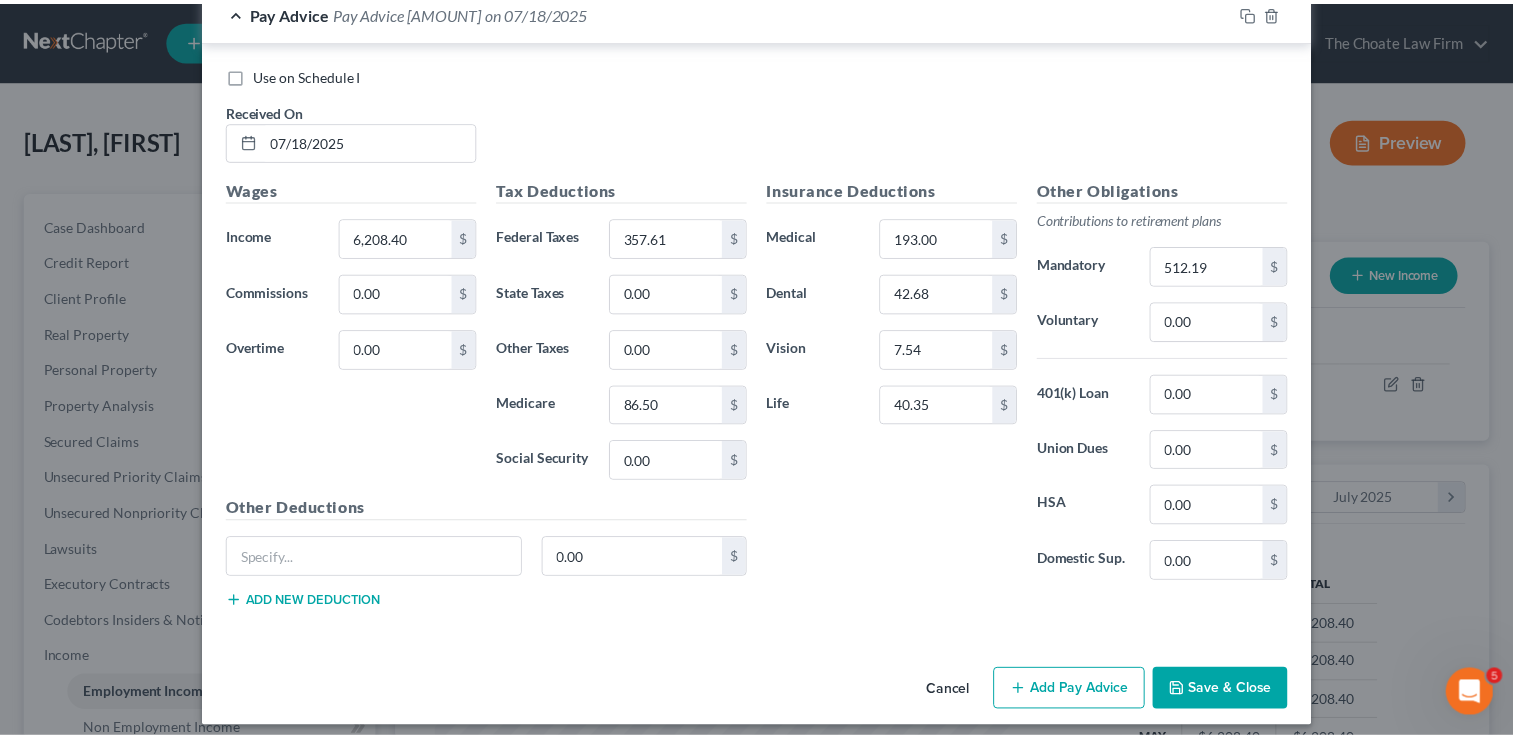 scroll, scrollTop: 984, scrollLeft: 0, axis: vertical 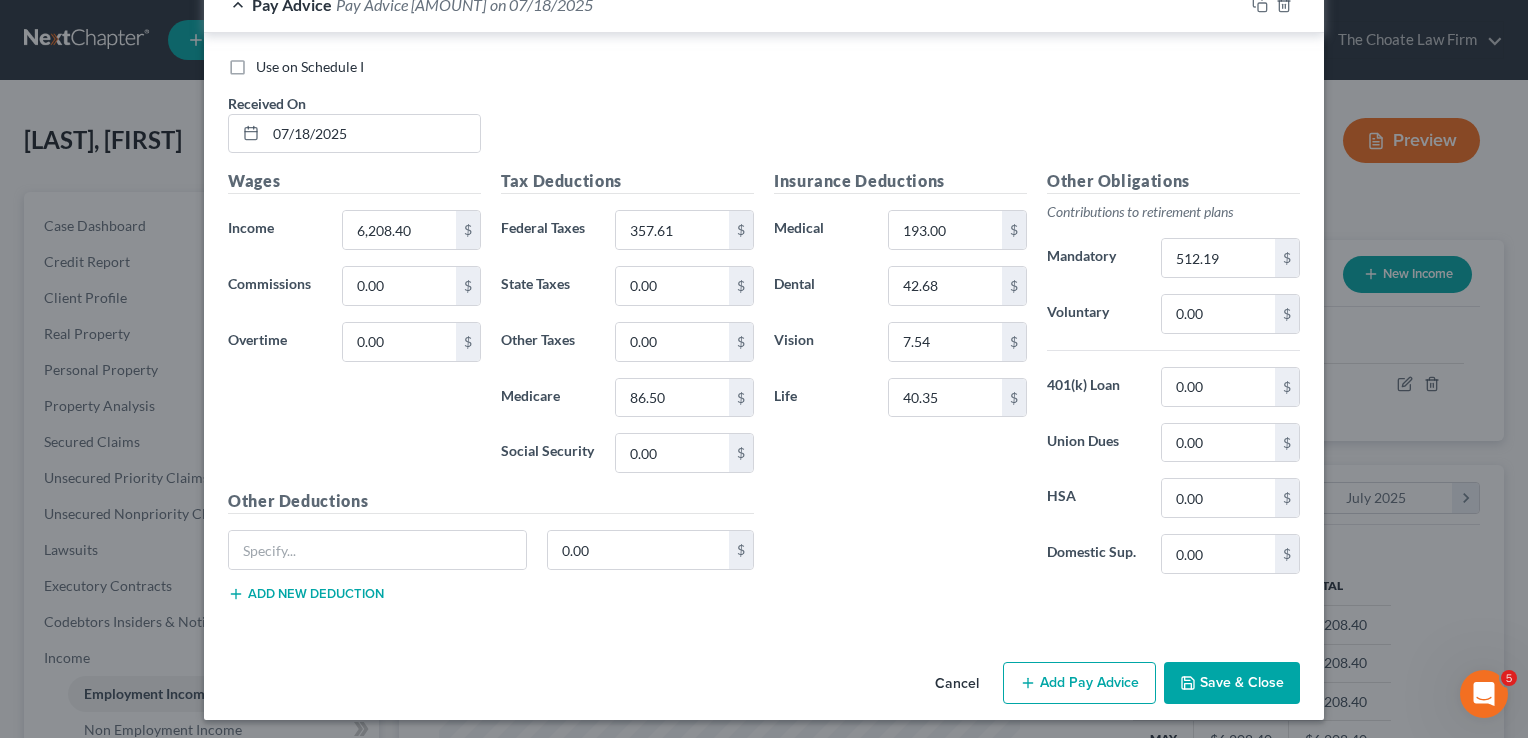 click on "Save & Close" at bounding box center (1232, 683) 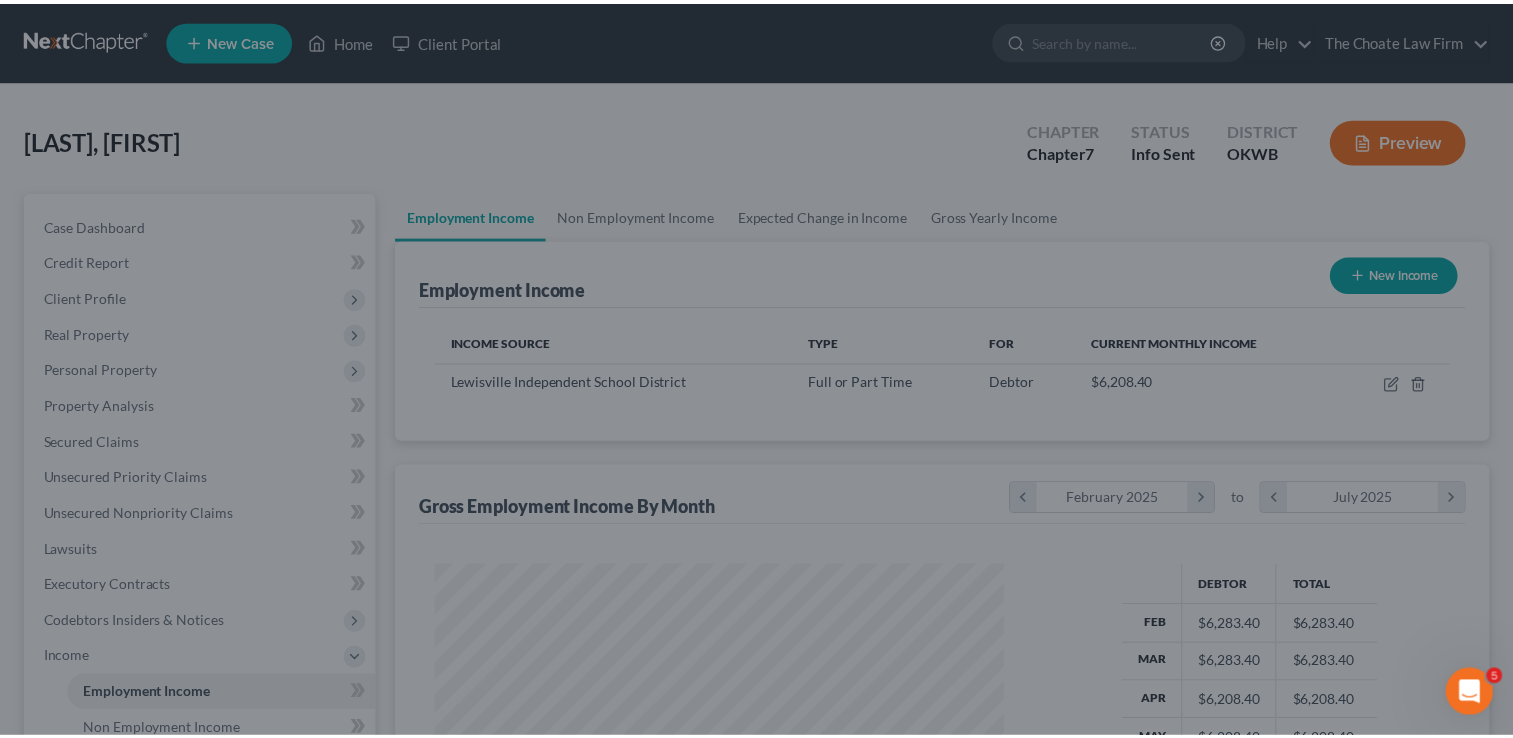 scroll, scrollTop: 356, scrollLeft: 615, axis: both 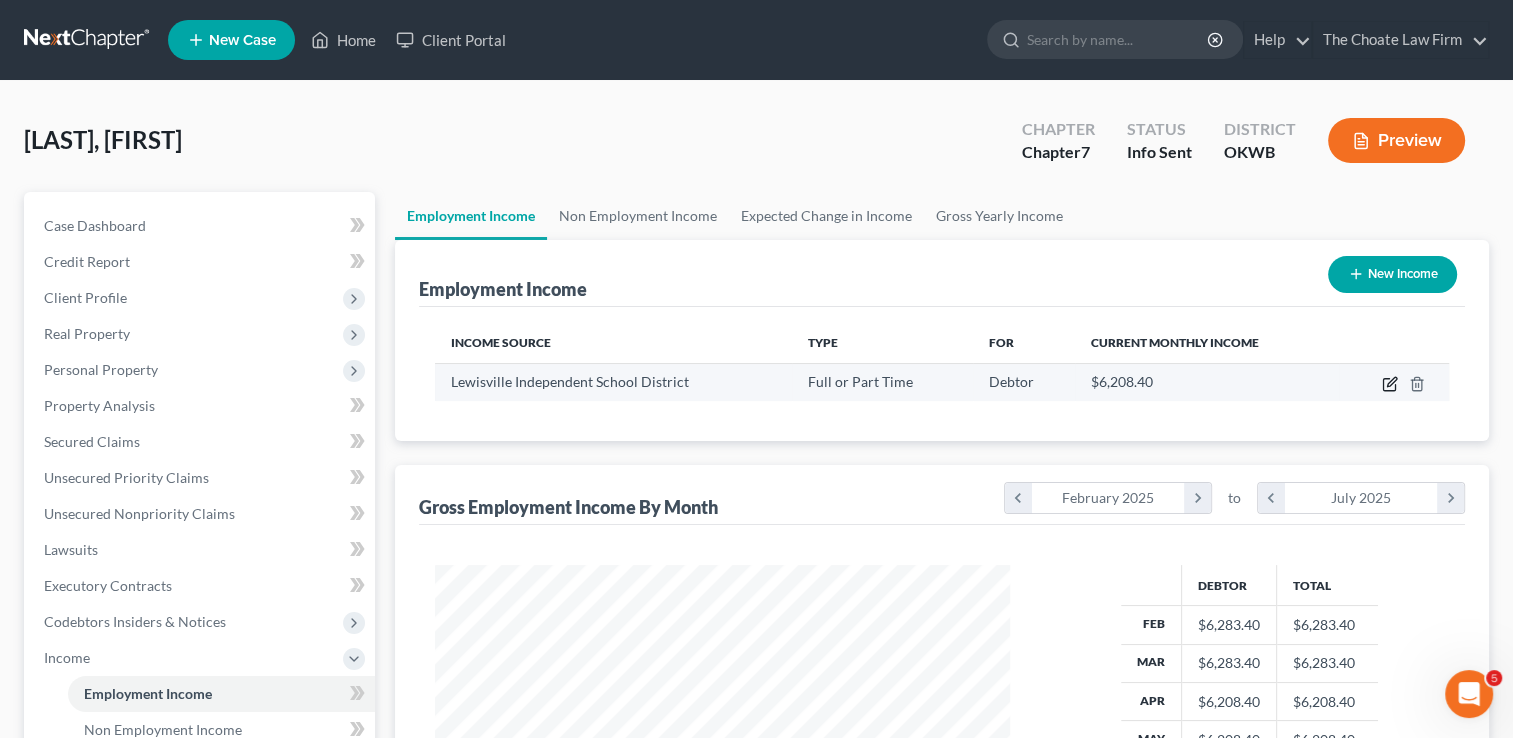 click 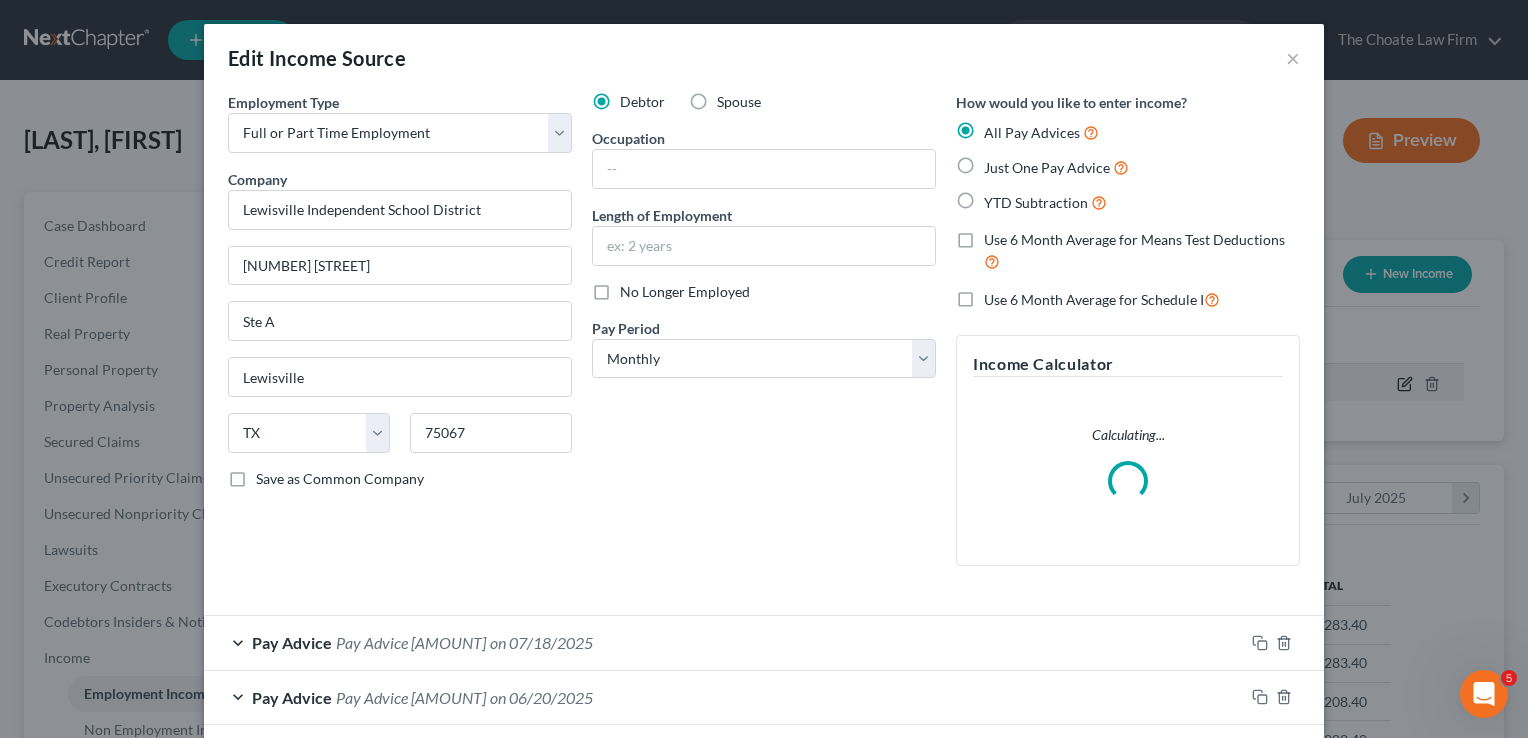 scroll, scrollTop: 999643, scrollLeft: 999378, axis: both 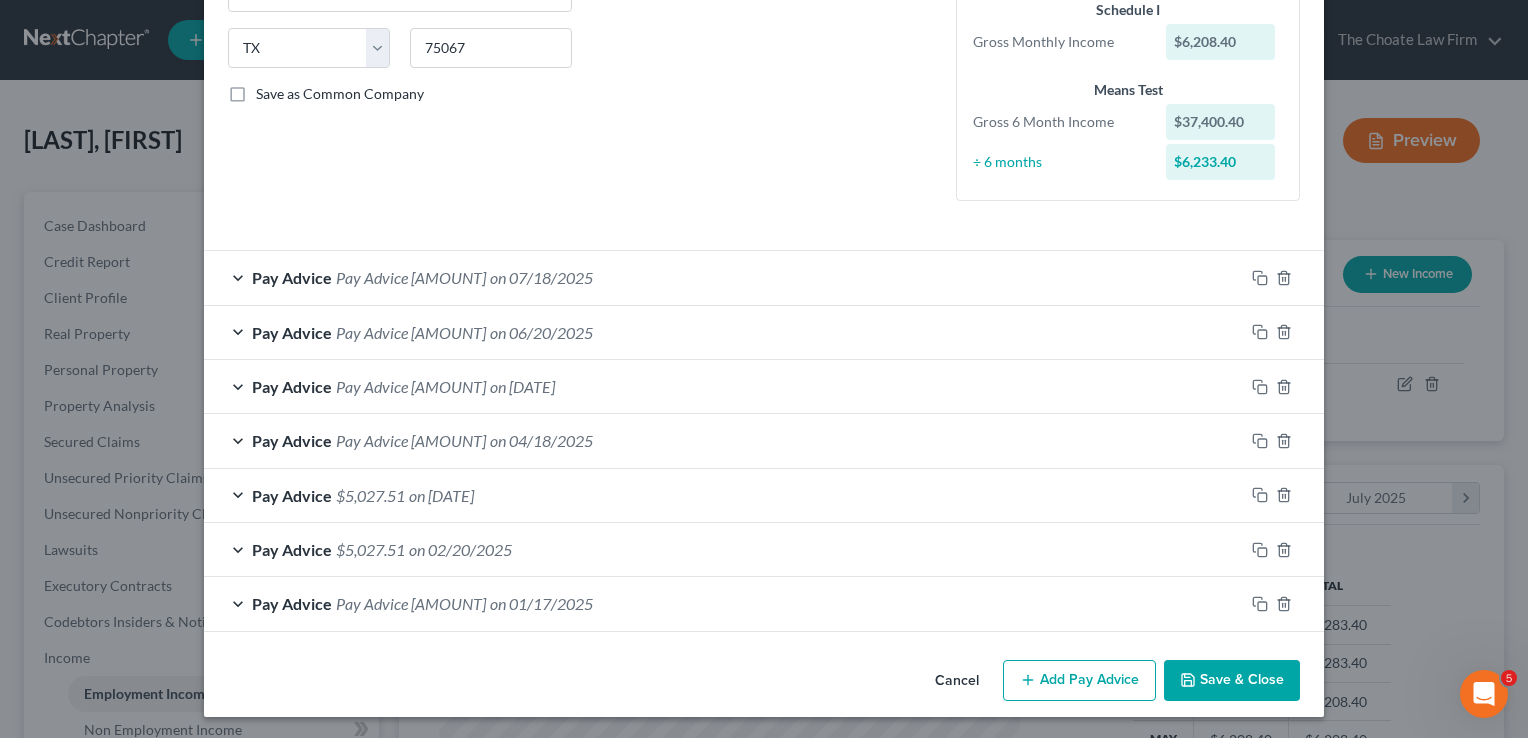 click on "Save & Close" at bounding box center (1232, 681) 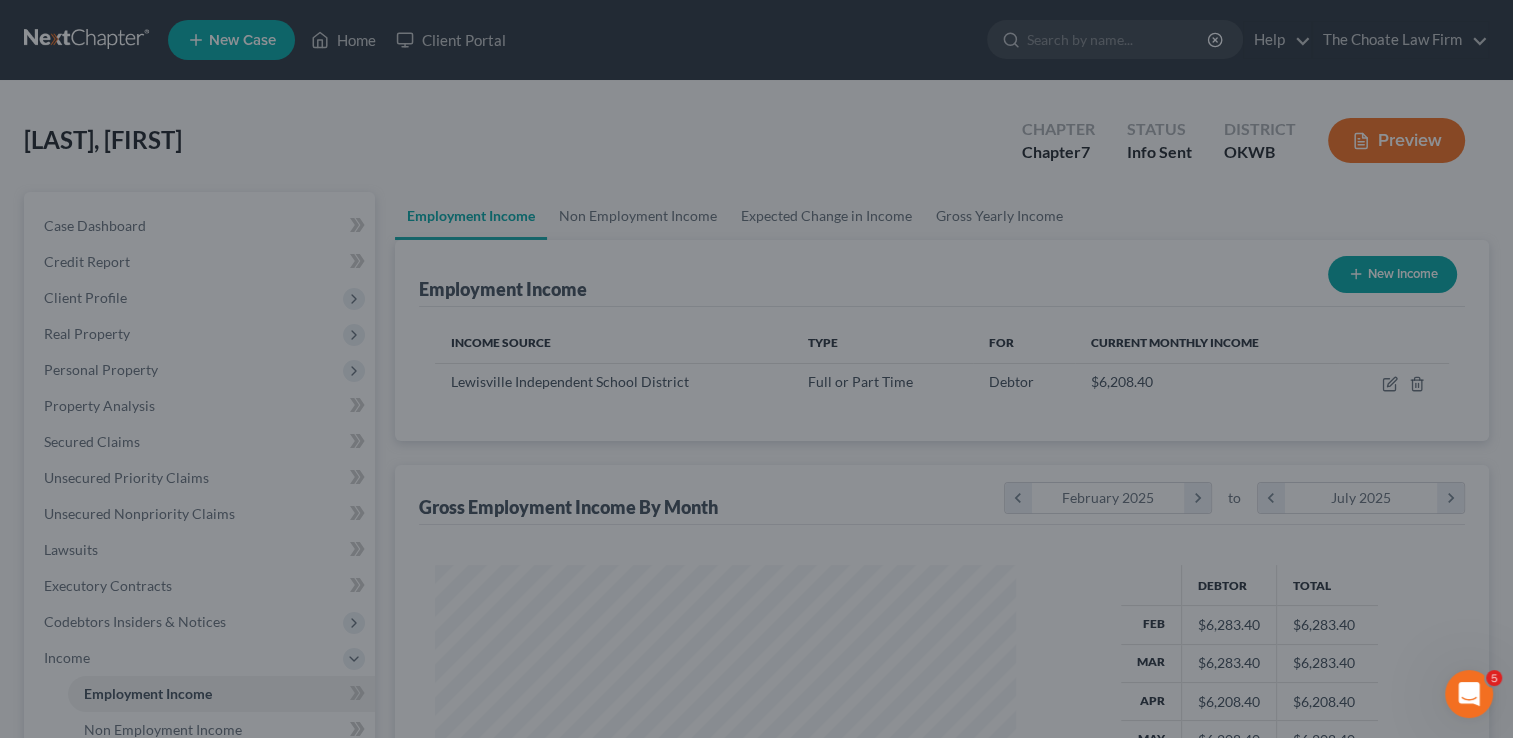 scroll, scrollTop: 356, scrollLeft: 615, axis: both 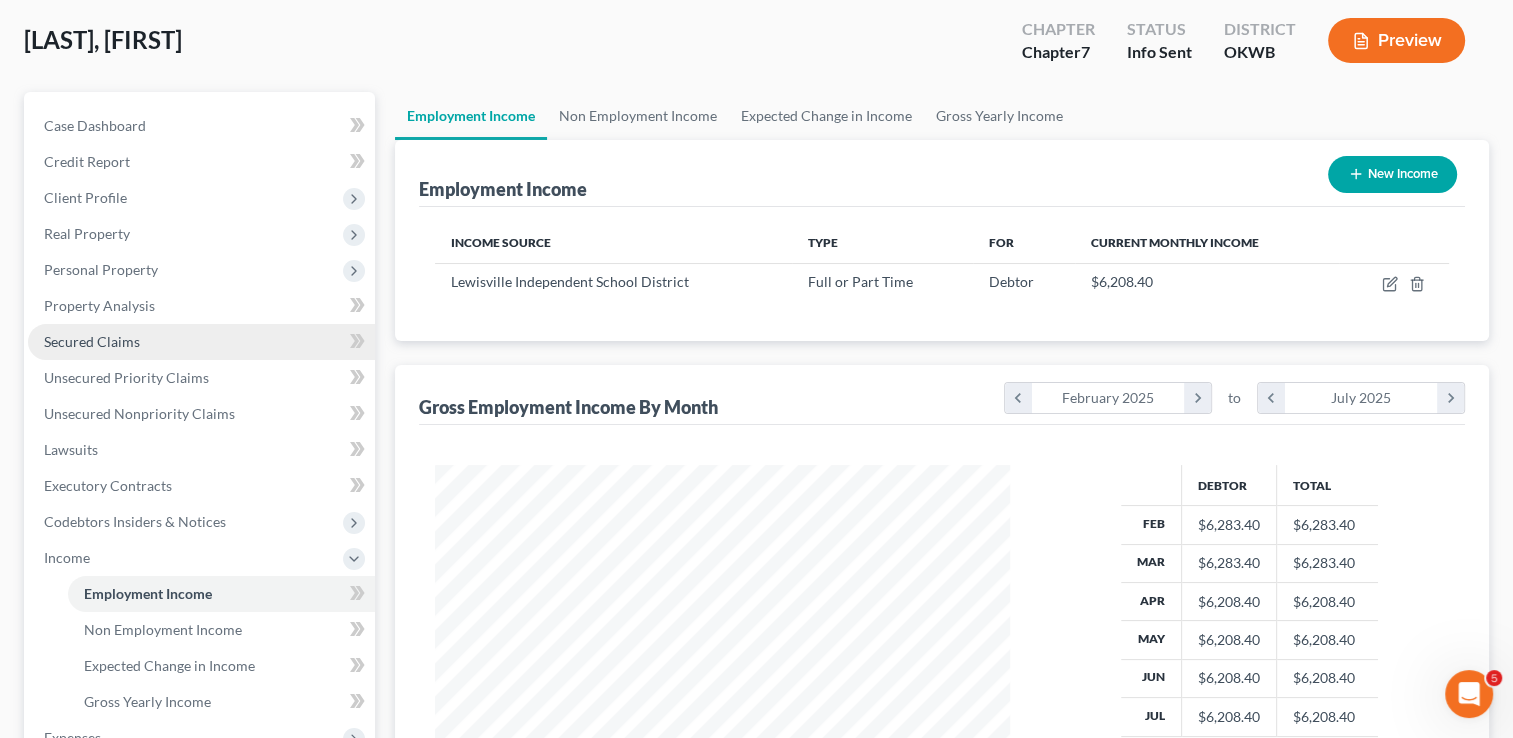 click on "Secured Claims" at bounding box center [92, 341] 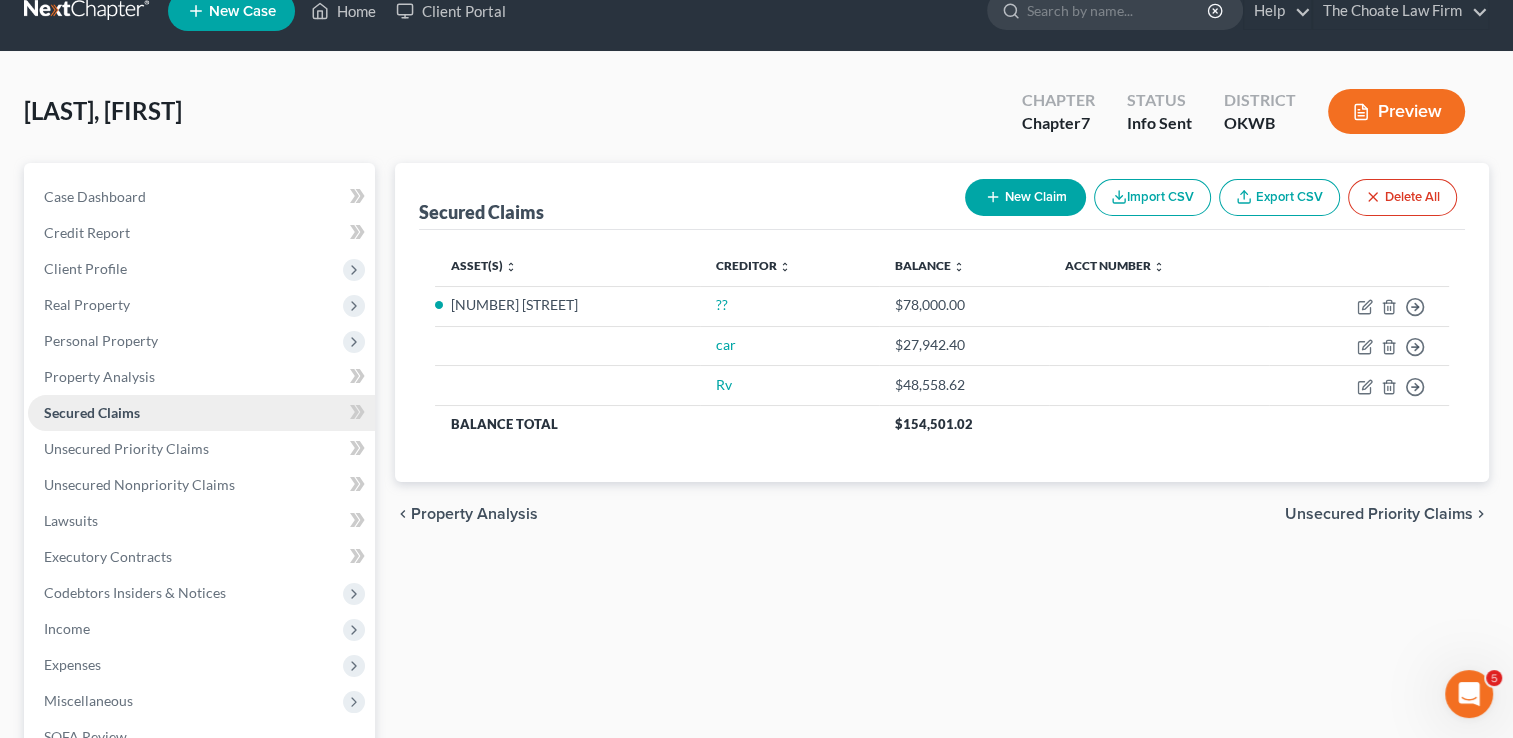 scroll, scrollTop: 0, scrollLeft: 0, axis: both 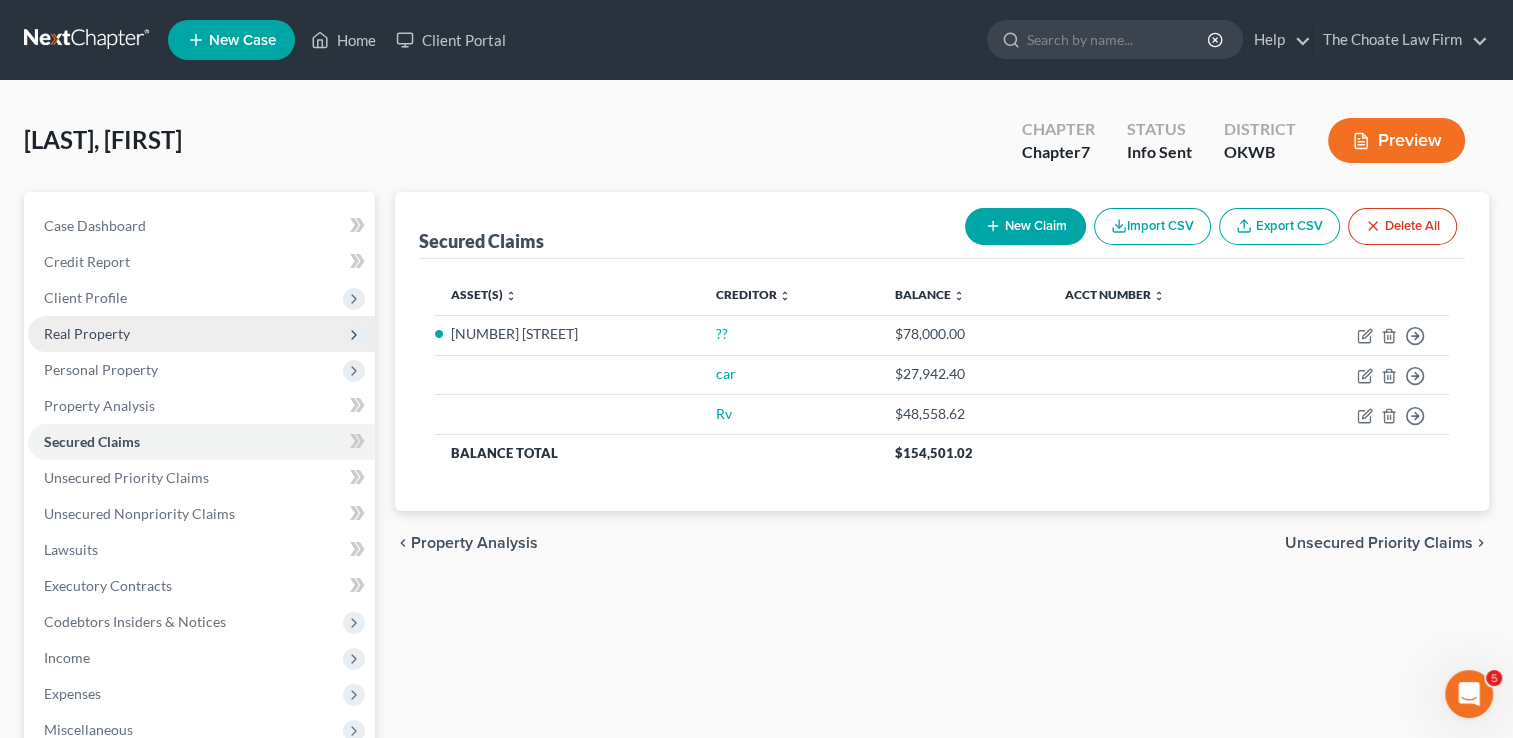 click on "Real Property" at bounding box center (87, 333) 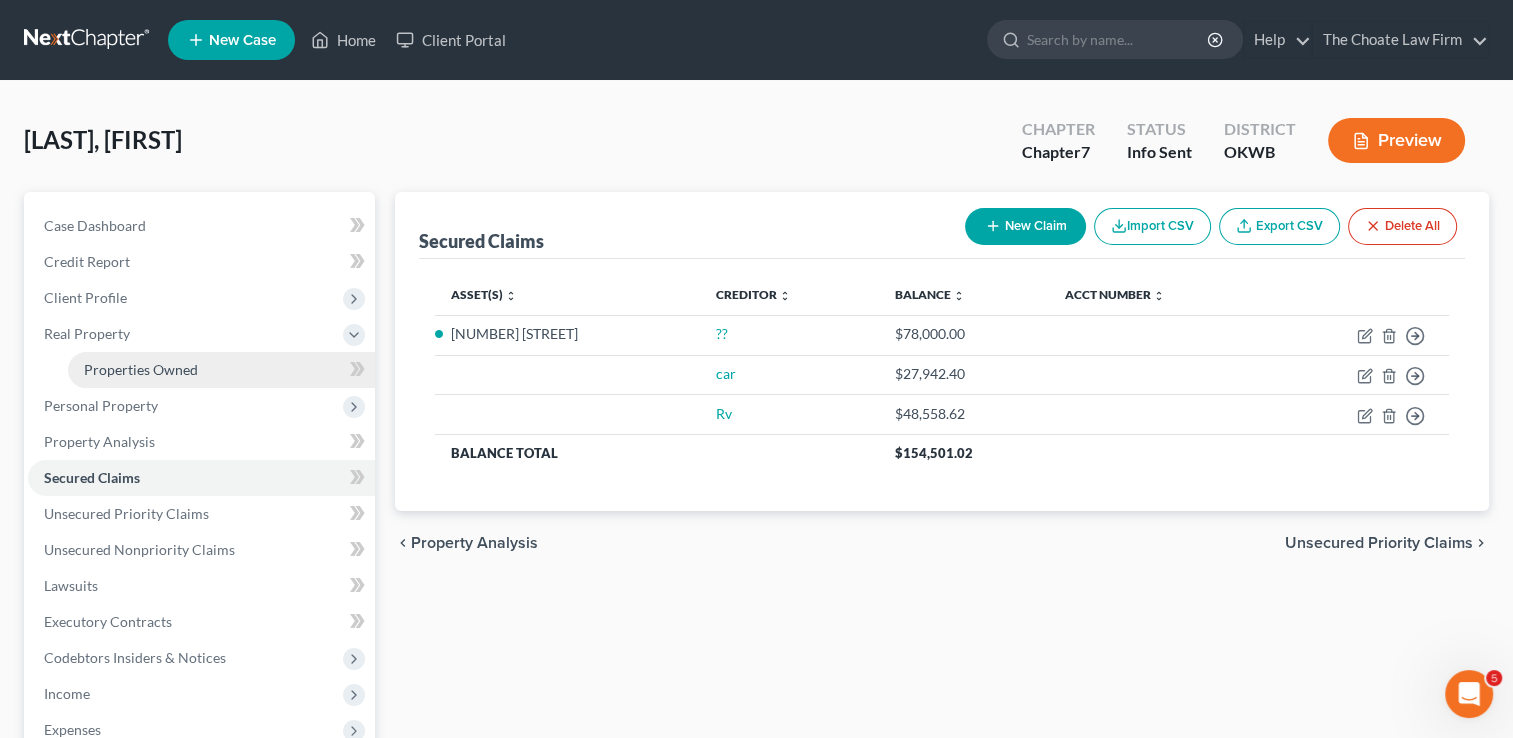 click on "Properties Owned" at bounding box center [141, 369] 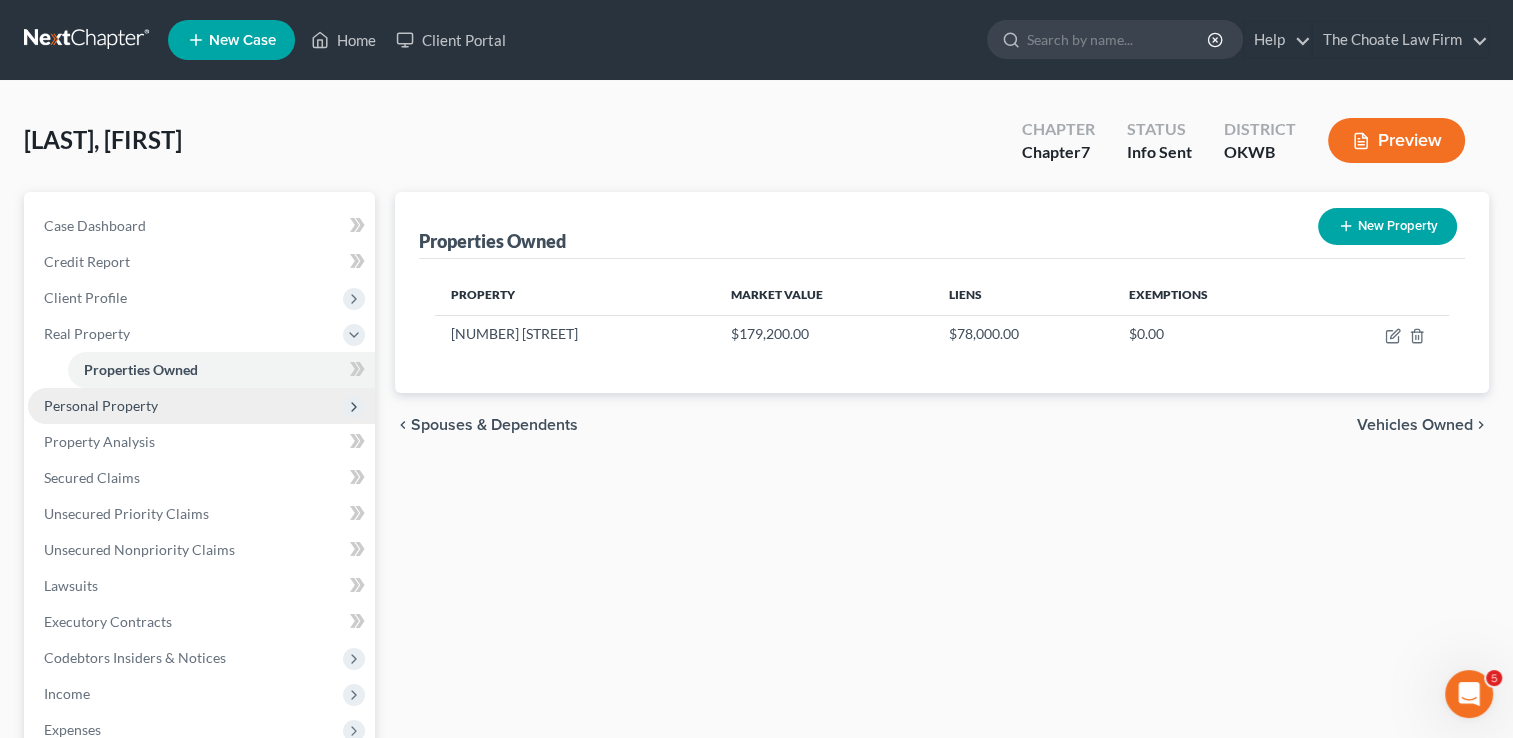 click on "Personal Property" at bounding box center [101, 405] 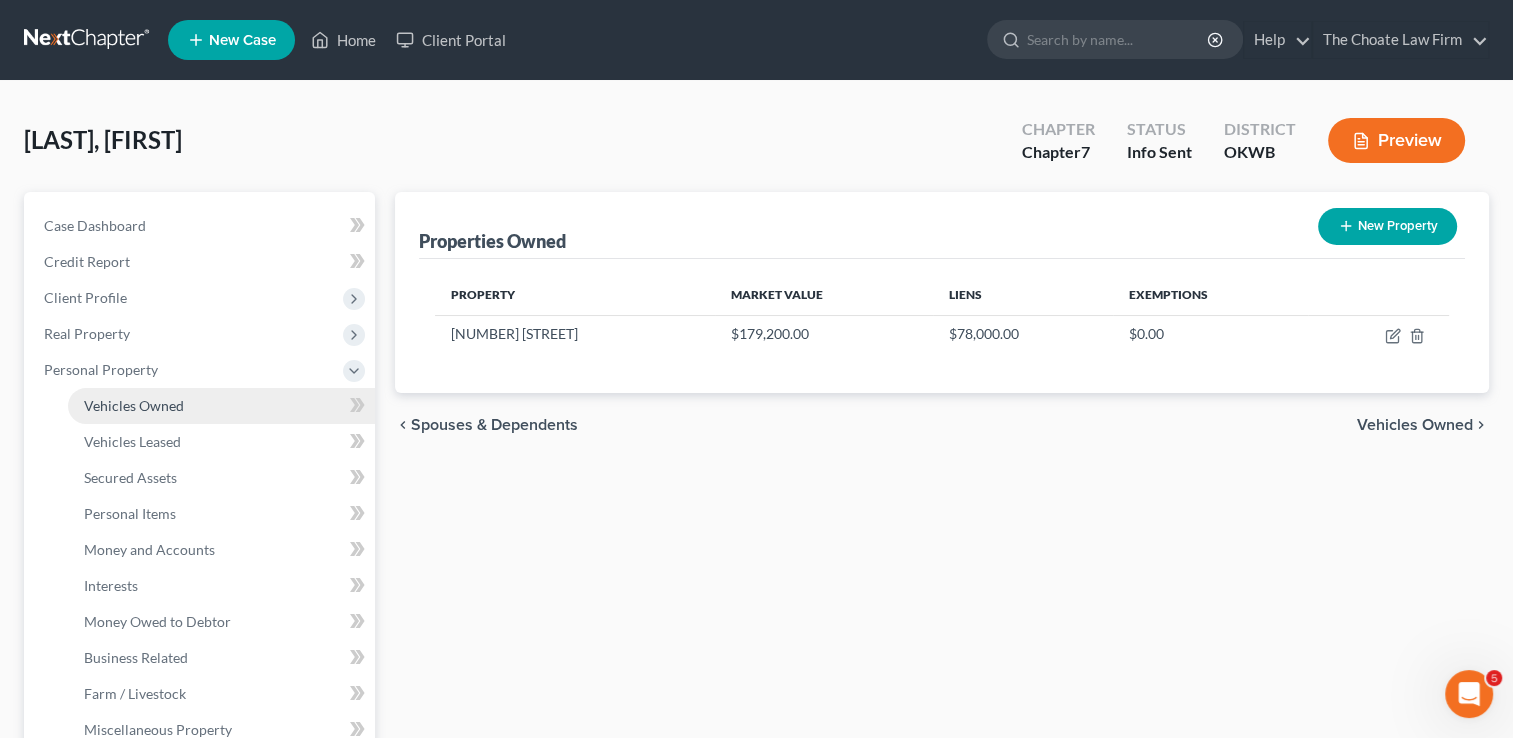 click on "Vehicles Owned" at bounding box center (221, 406) 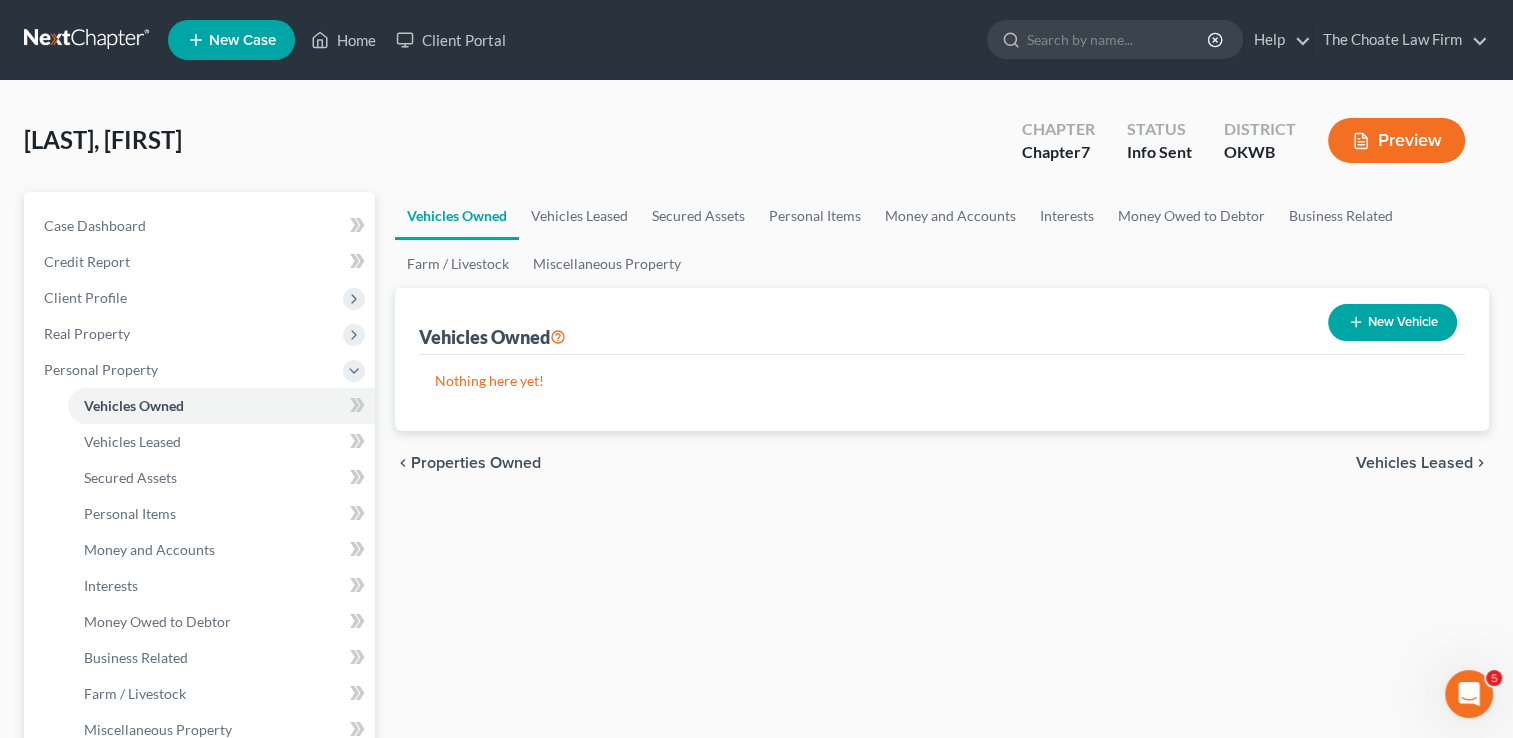 click on "New Vehicle" at bounding box center [1392, 322] 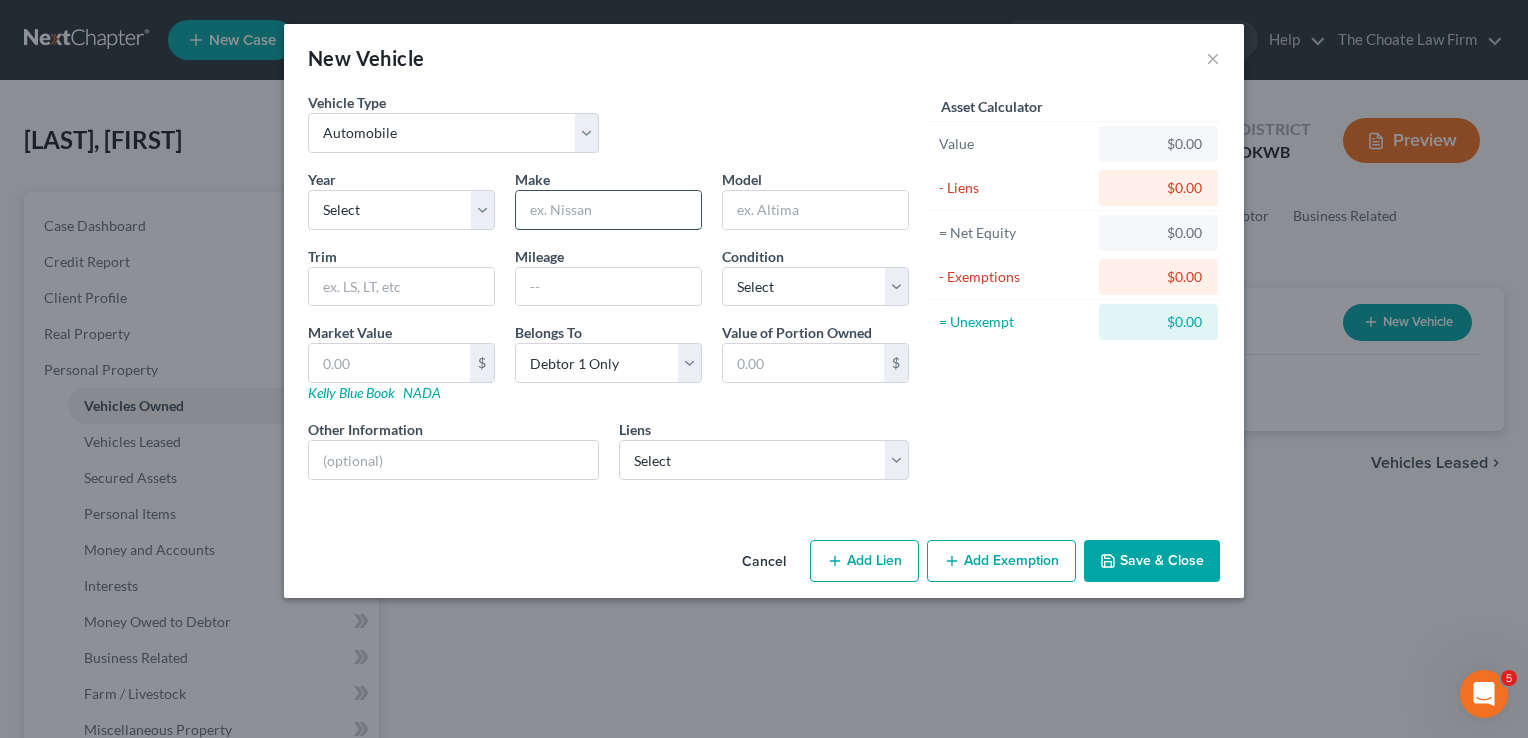click at bounding box center [608, 210] 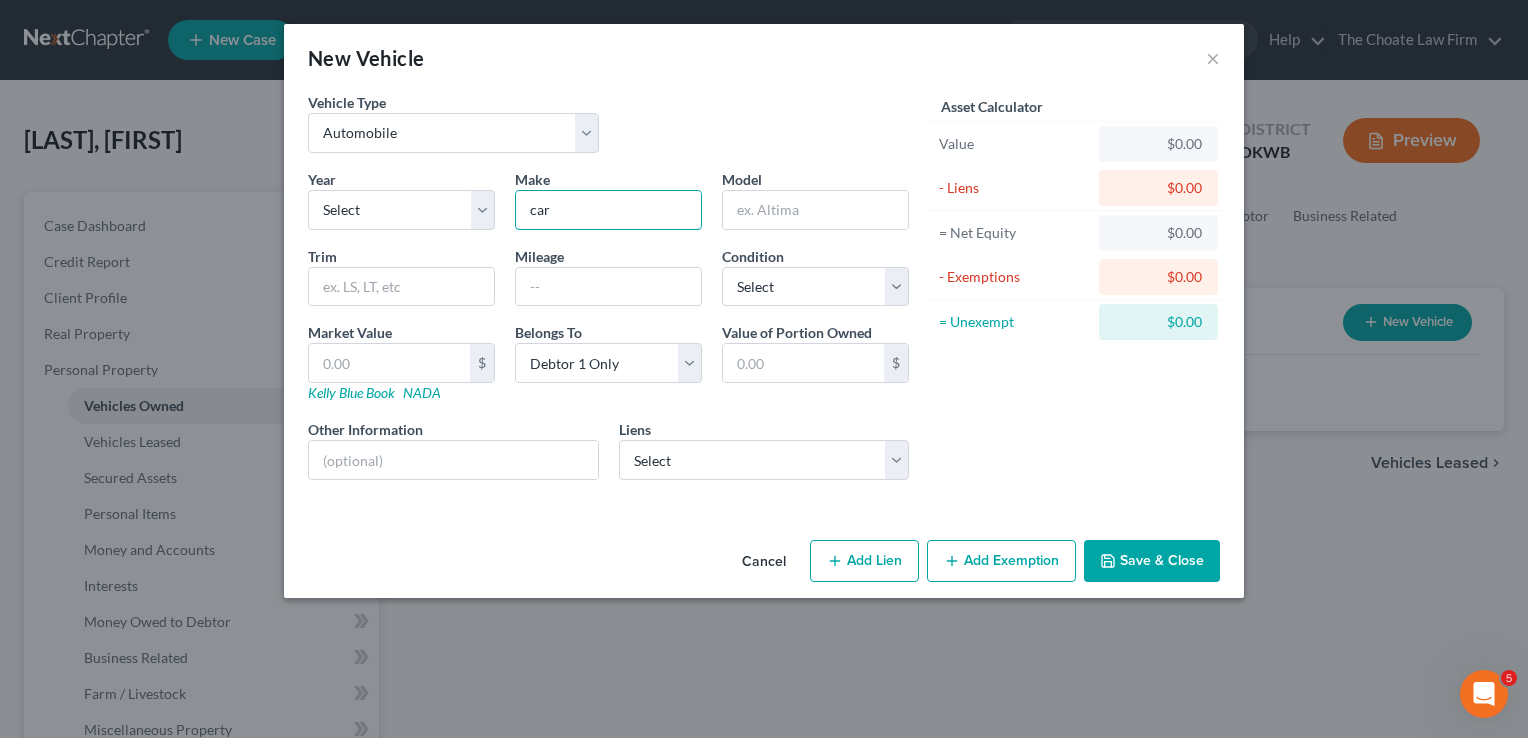 type on "car" 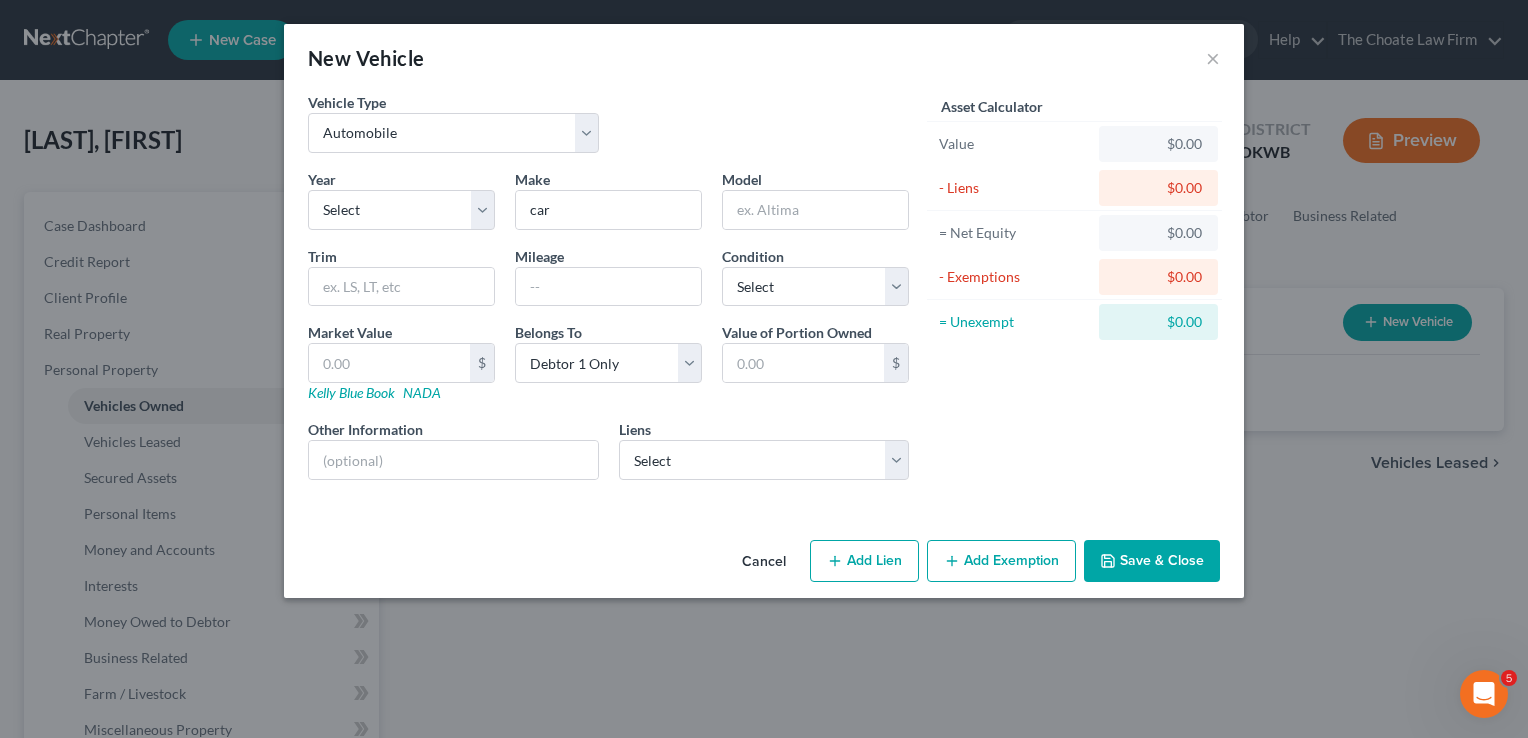 click on "Asset Calculator Value $0.00 - Liens $0.00 = Net Equity $0.00 - Exemptions $0.00 = Unexempt $0.00" at bounding box center (1074, 294) 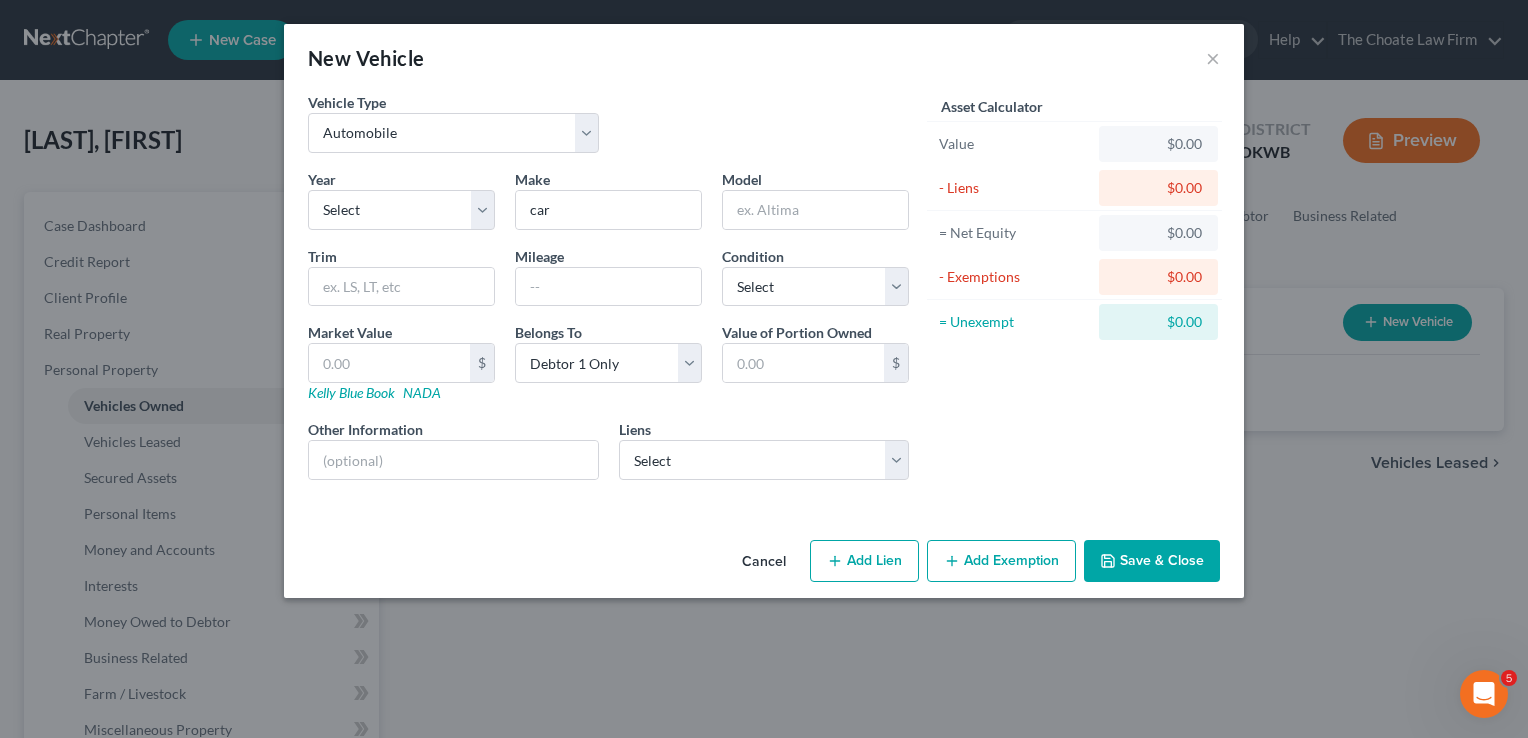 click on "Cancel" at bounding box center (764, 562) 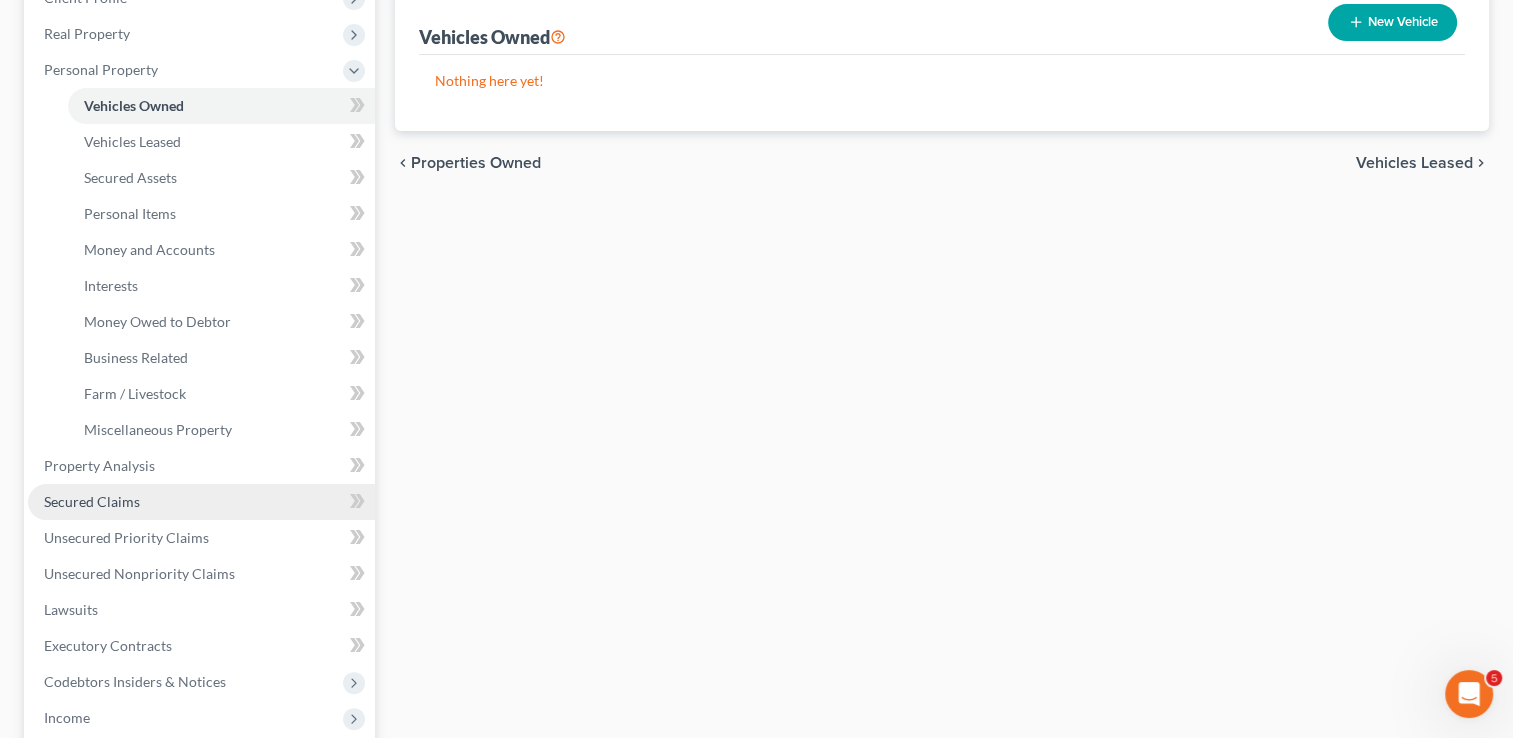 click on "Secured Claims" at bounding box center (92, 501) 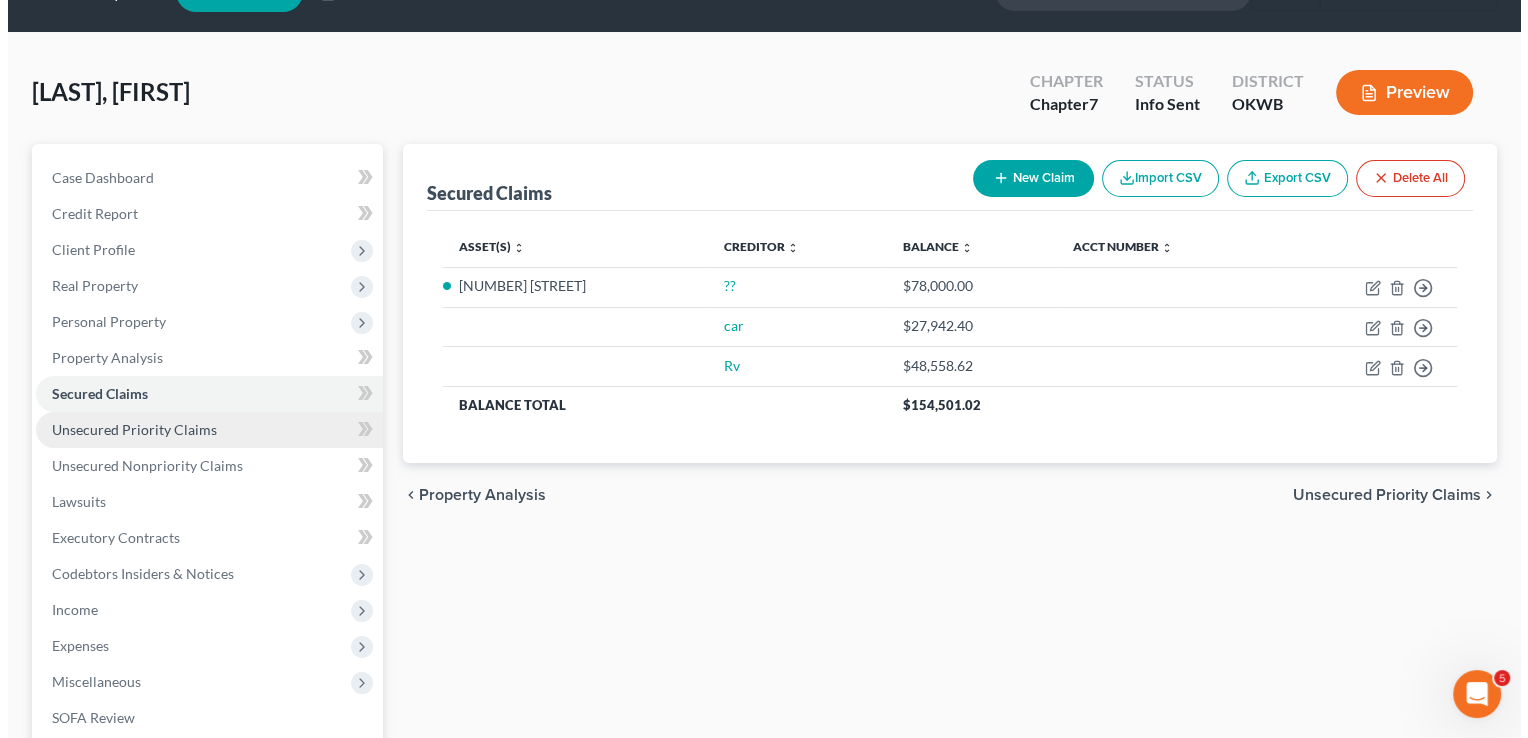 scroll, scrollTop: 0, scrollLeft: 0, axis: both 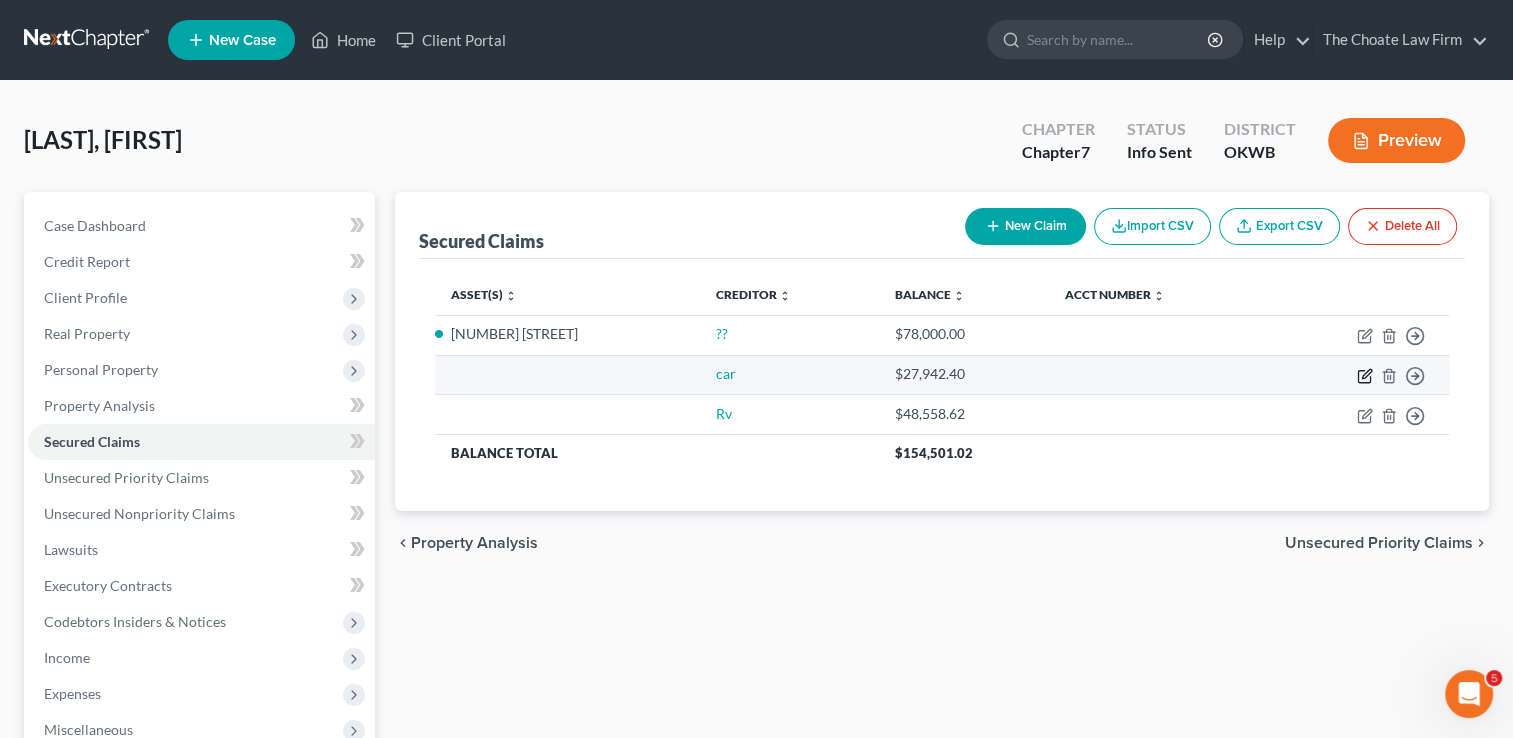click 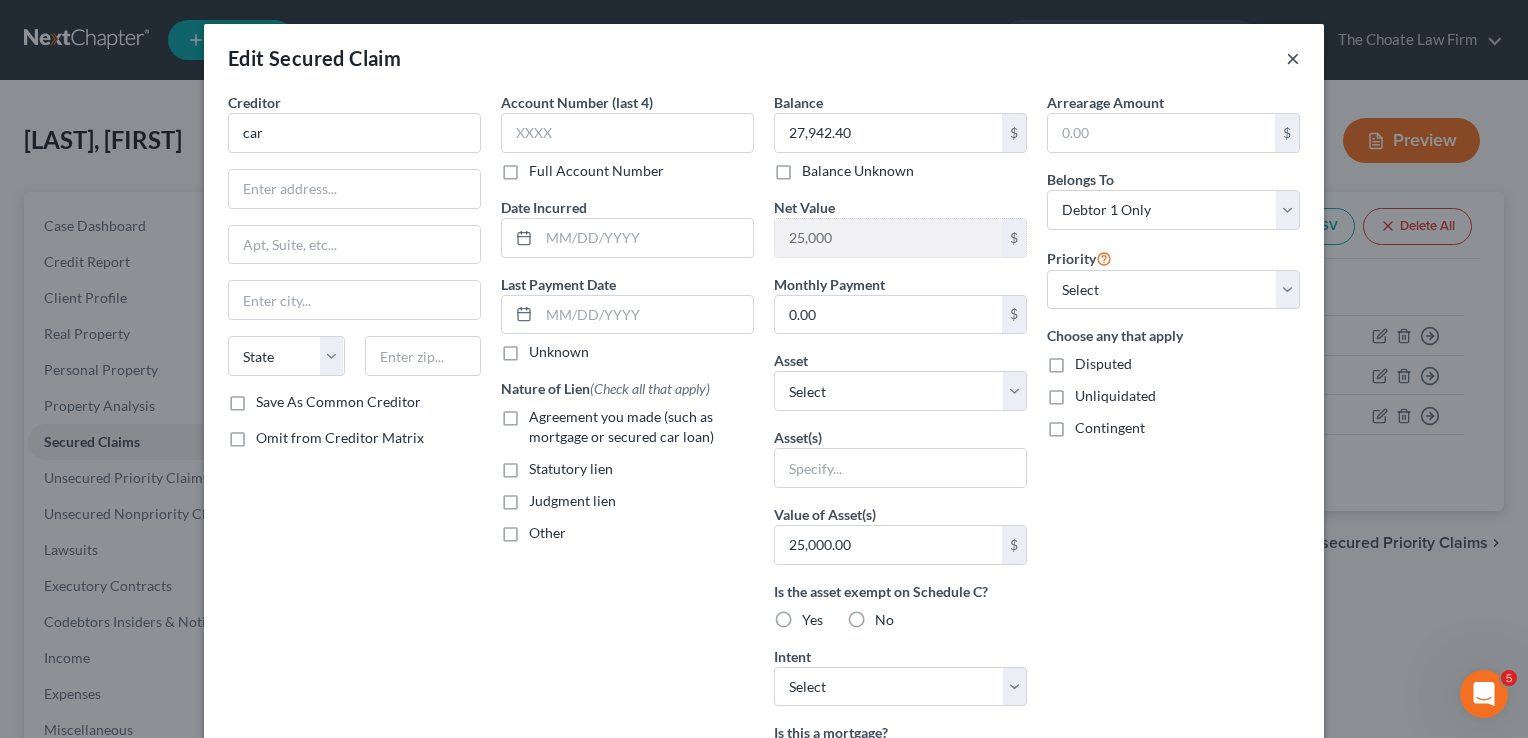 click on "×" at bounding box center (1293, 58) 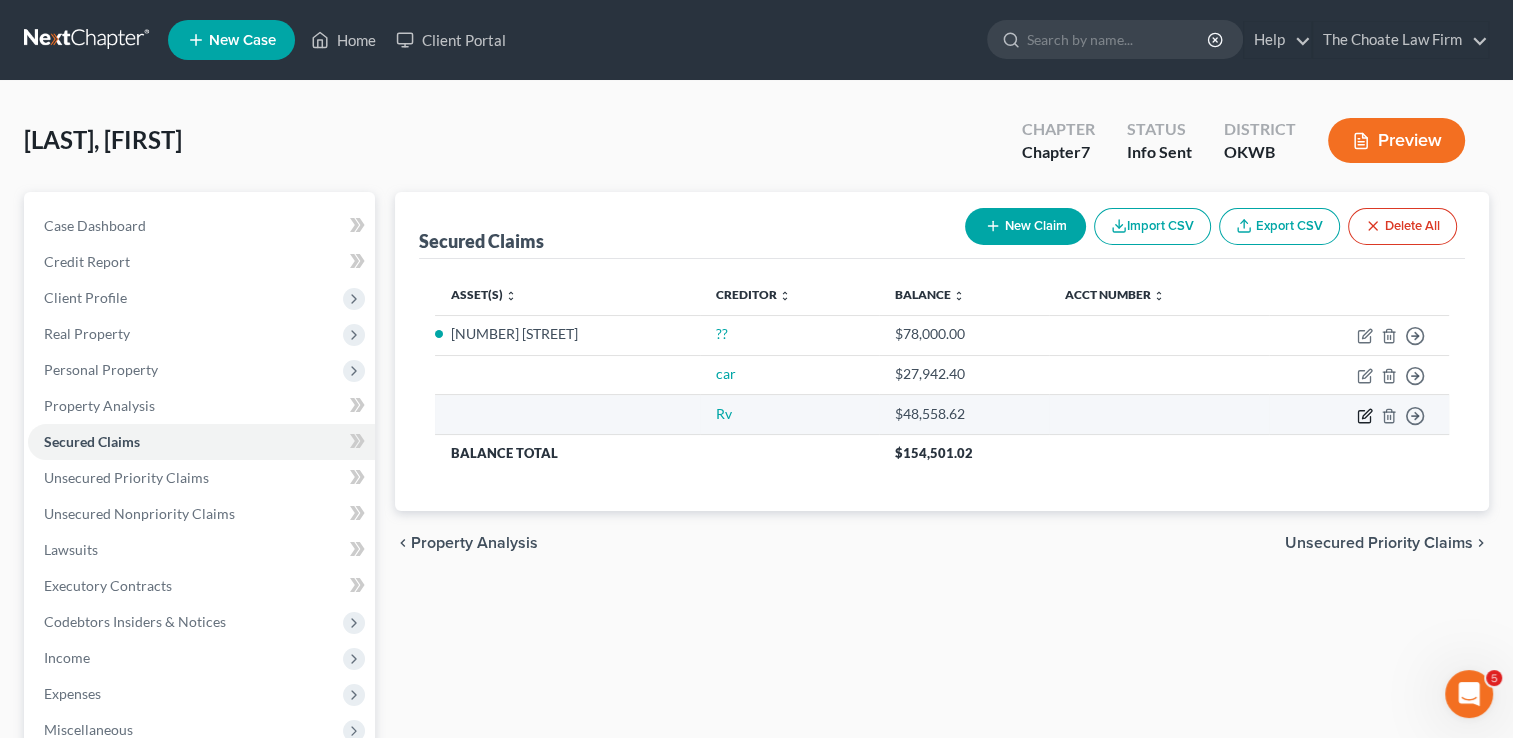 click 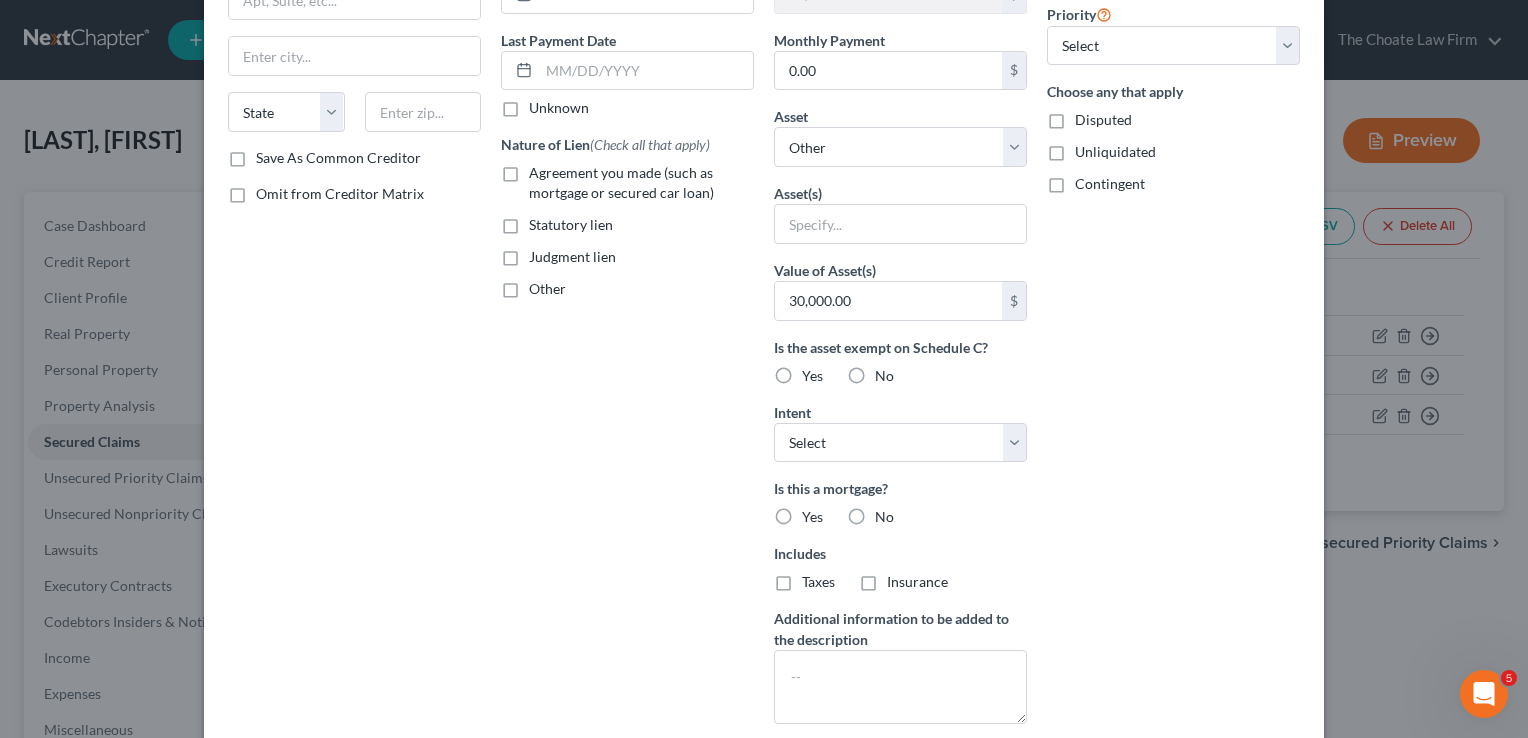 scroll, scrollTop: 0, scrollLeft: 0, axis: both 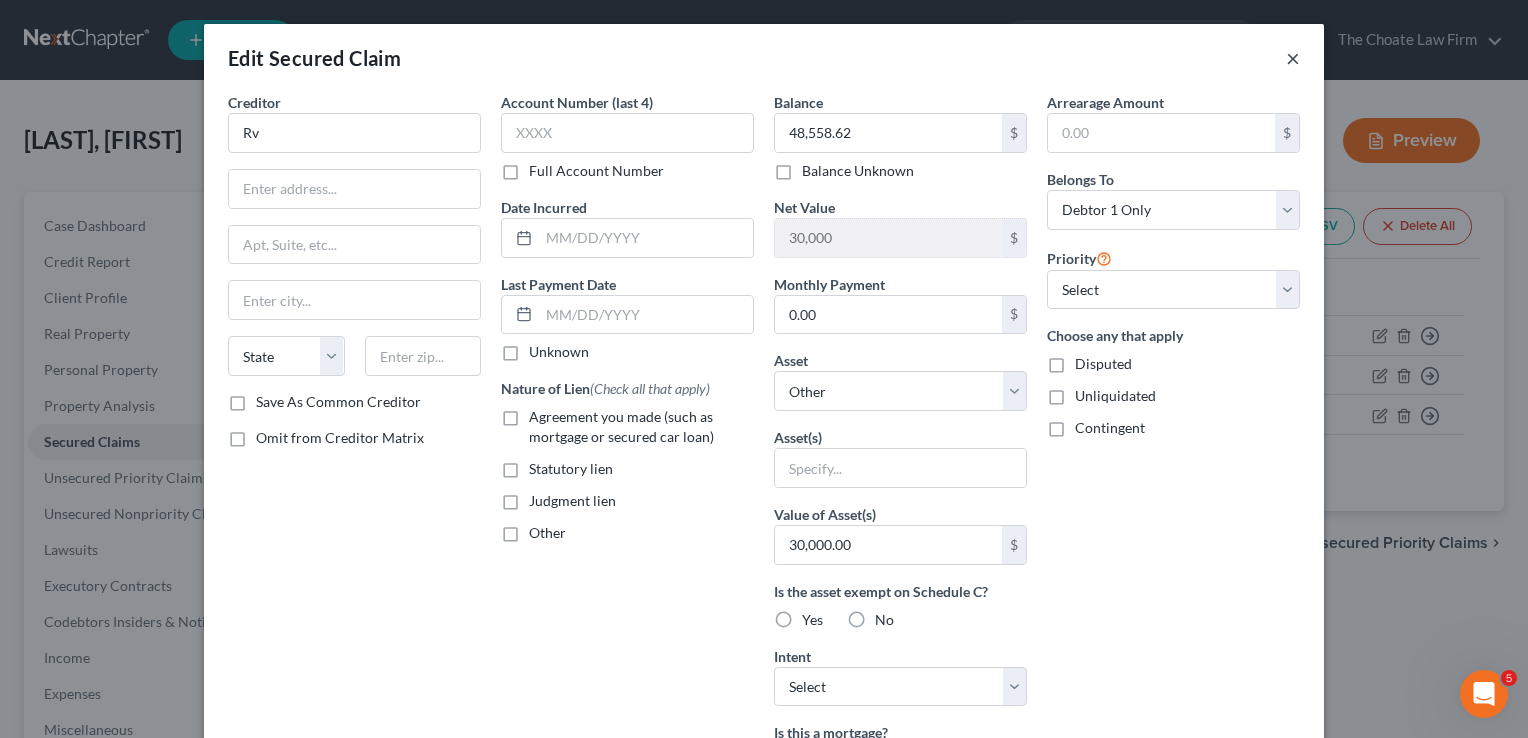 click on "×" at bounding box center [1293, 58] 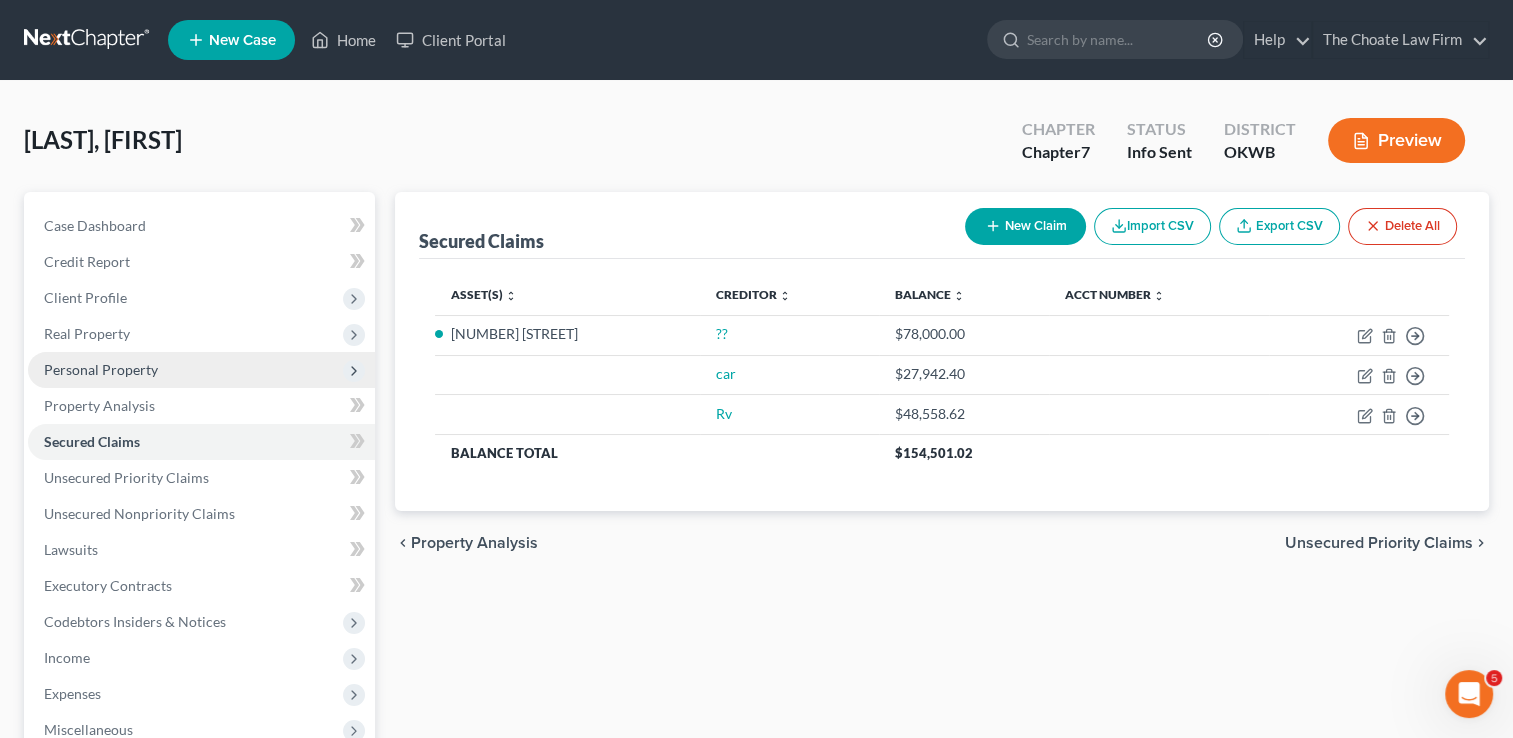 click on "Personal Property" at bounding box center [101, 369] 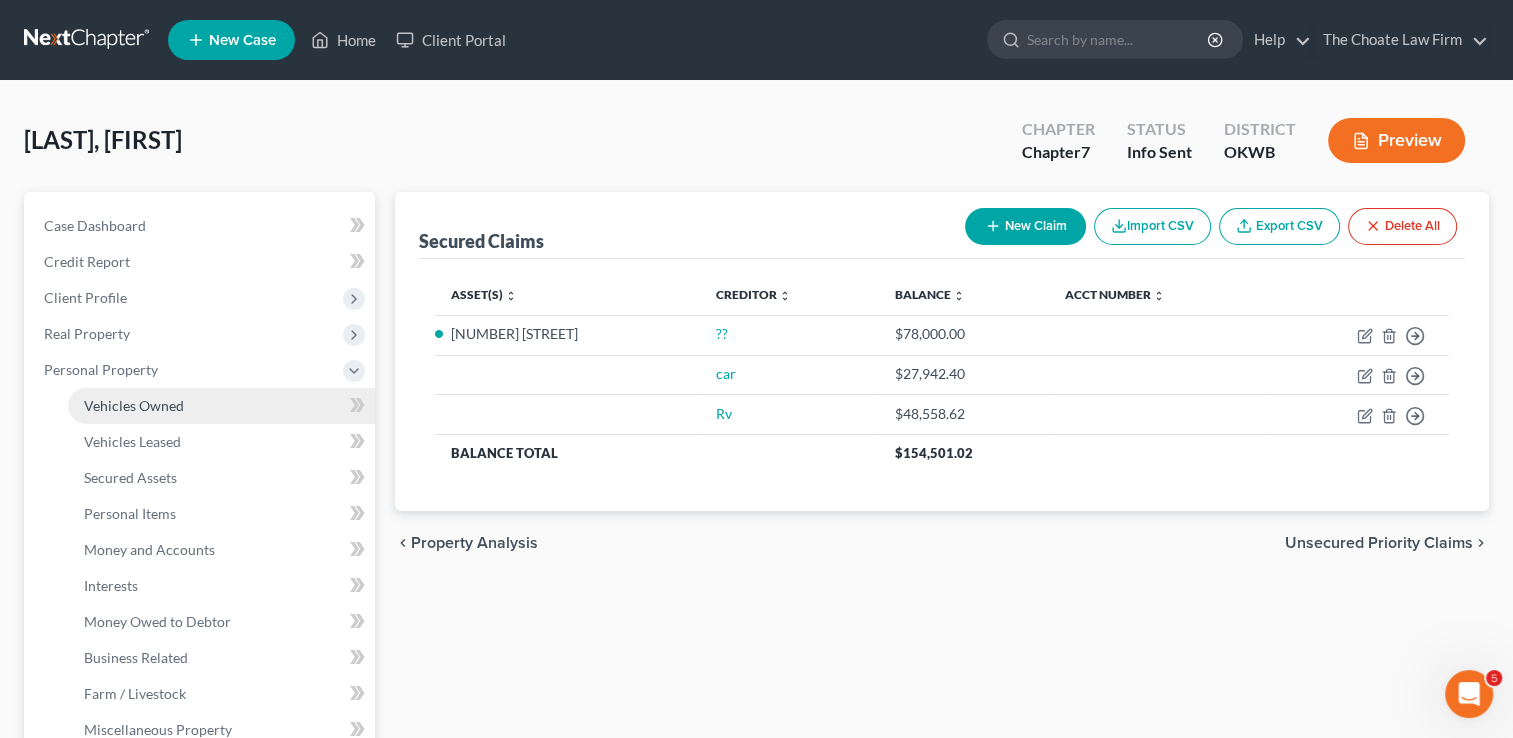 click on "Vehicles Owned" at bounding box center (134, 405) 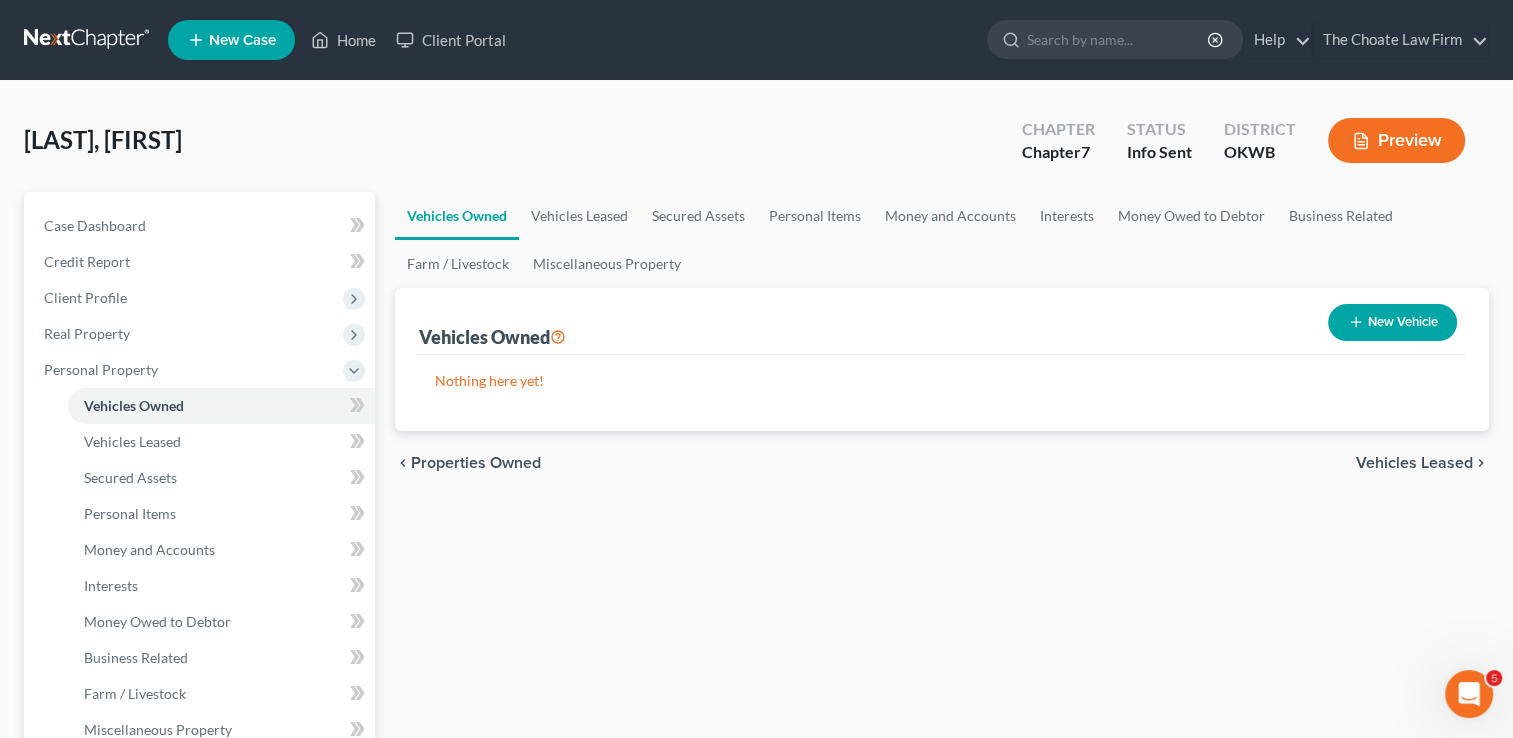 click on "New Vehicle" at bounding box center [1392, 322] 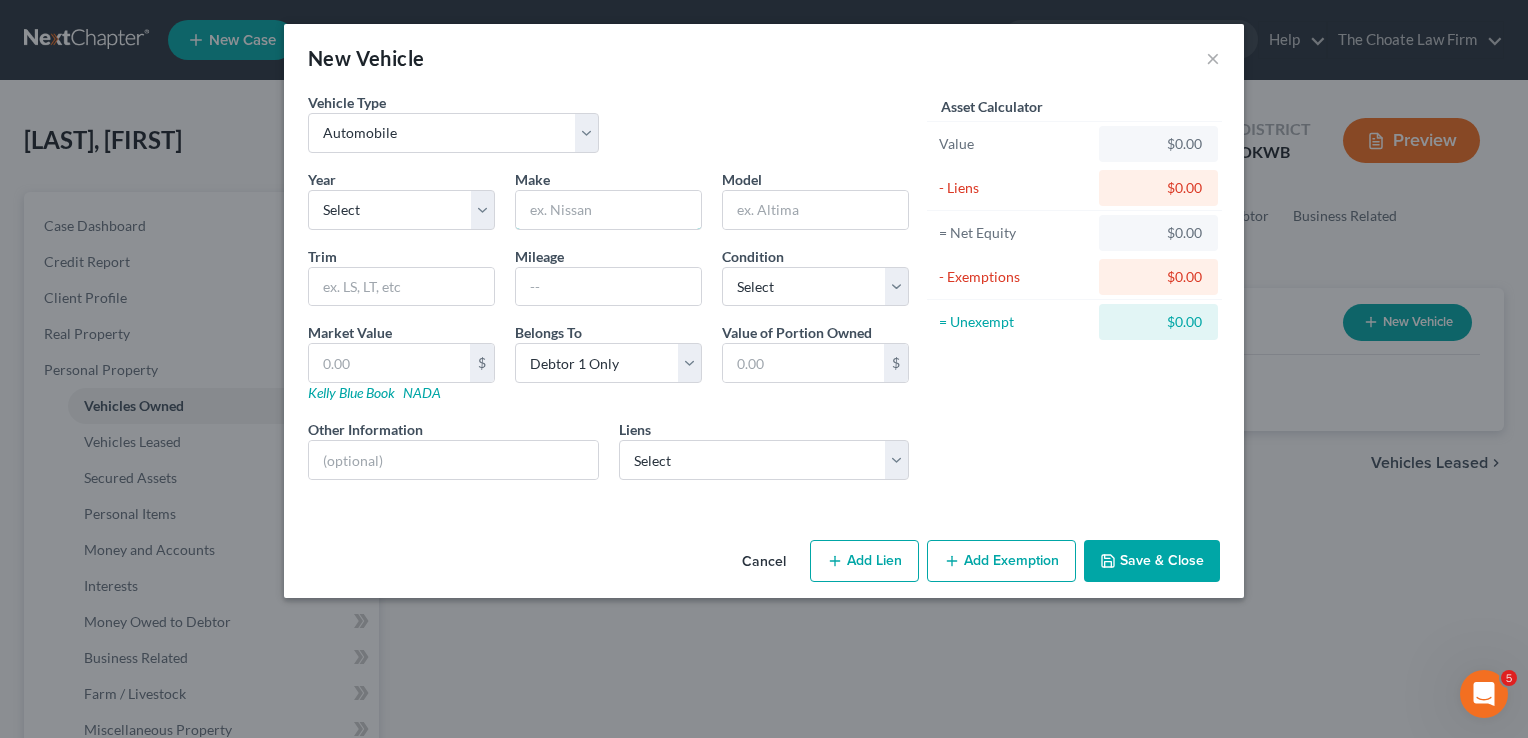 drag, startPoint x: 570, startPoint y: 205, endPoint x: 549, endPoint y: 182, distance: 31.144823 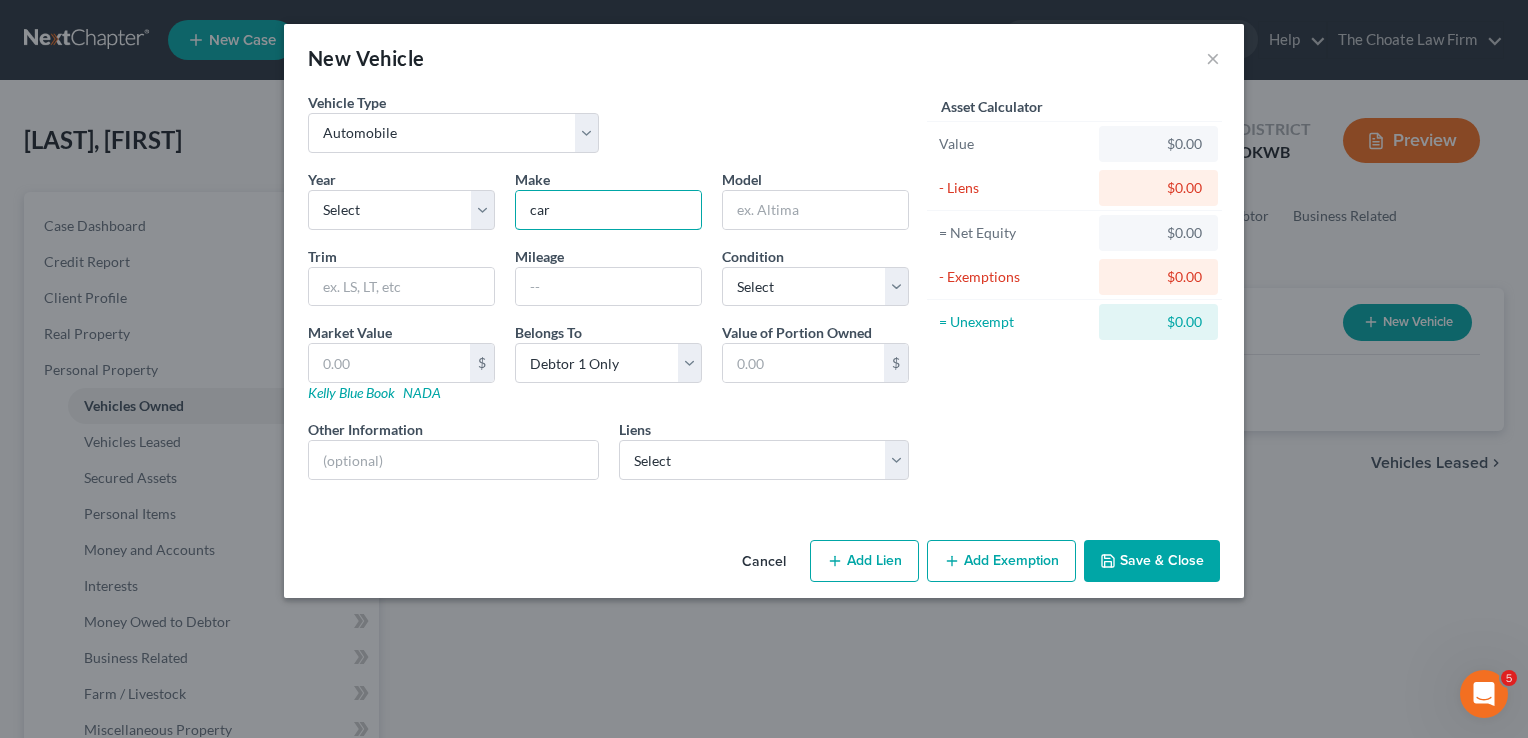 type on "car" 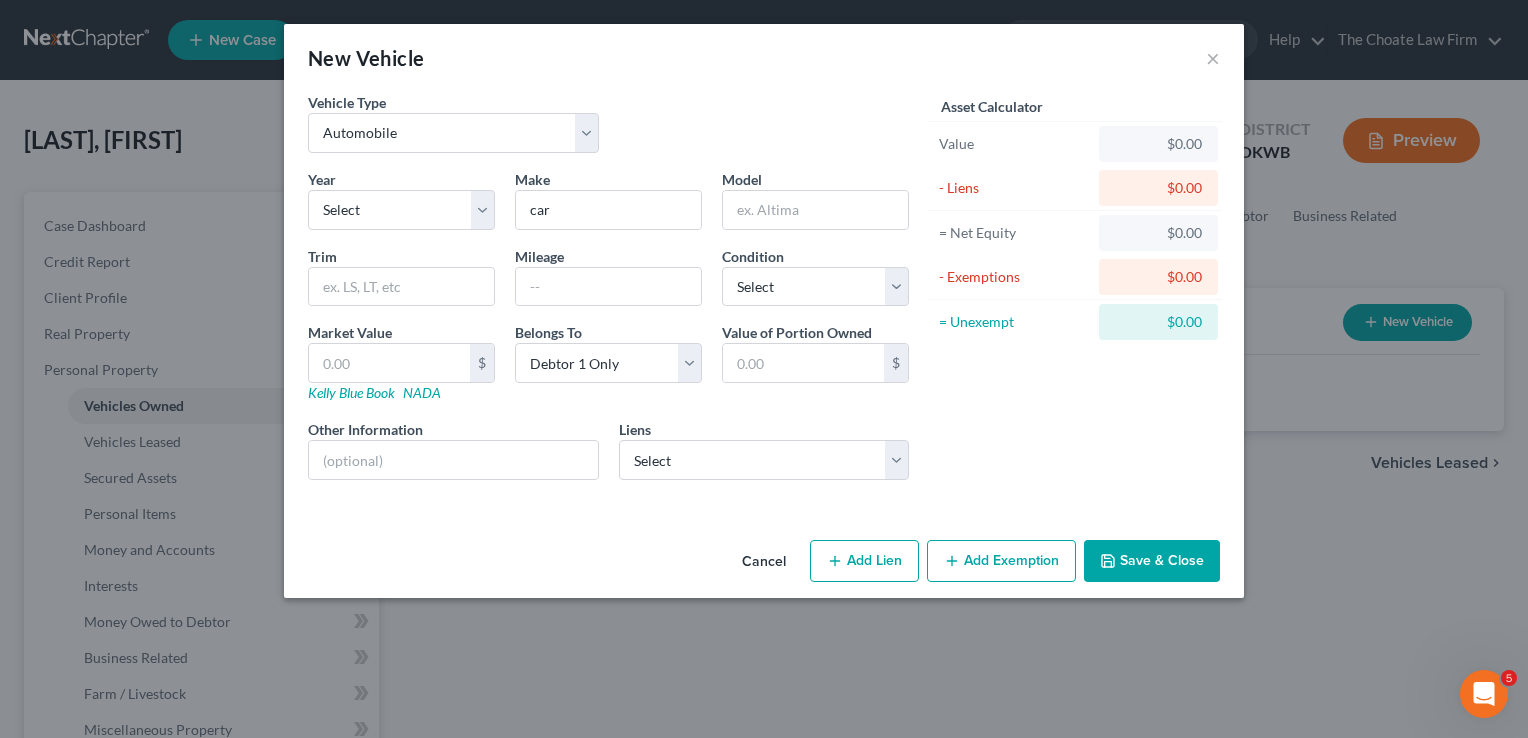 click on "Vehicle Type Select Automobile Truck Trailer Watercraft Aircraft Motor Home Atv Other Vehicle Year Select 2026 2025 2024 2023 2022 2021 2020 2019 2018 2017 2016 2015 2014 2013 2012 2011 2010 2009 2008 2007 2006 2005 2004 2003 2002 2001 2000 1999 1998 1997 1996 1995 1994 1993 1992 1991 1990 1989 1988 1987 1986 1985 1984 1983 1982 1981 1980 1979 1978 1977 1976 1975 1974 1973 1972 1971 1970 1969 1968 1967 1966 1965 1964 1963 1962 1961 1960 1959 1958 1957 1956 1955 1954 1953 1952 1951 1950 1949 1948 1947 1946 1945 1944 1943 1942 1941 1940 1939 1938 1937 1936 1935 1934 1933 1932 1931 1930 1929 1928 1927 1926 1925 1924 1923 1922 1921 1920 1919 1918 1917 1916 1915 1914 1913 1912 1911 1910 1909 1908 1907 1906 1905 1904 1903 1902 1901
Make
*
car Model Trim Mileage Condition Select Excellent Very Good Good Fair Poor Market Value $ Kelly Blue Book NADA
Belongs To
*
Select Debtor 1 Only Debtor 2 Only Debtor 1 And Debtor 2 Only At Least One Of The Debtors And Another Community Property $" at bounding box center [764, 312] 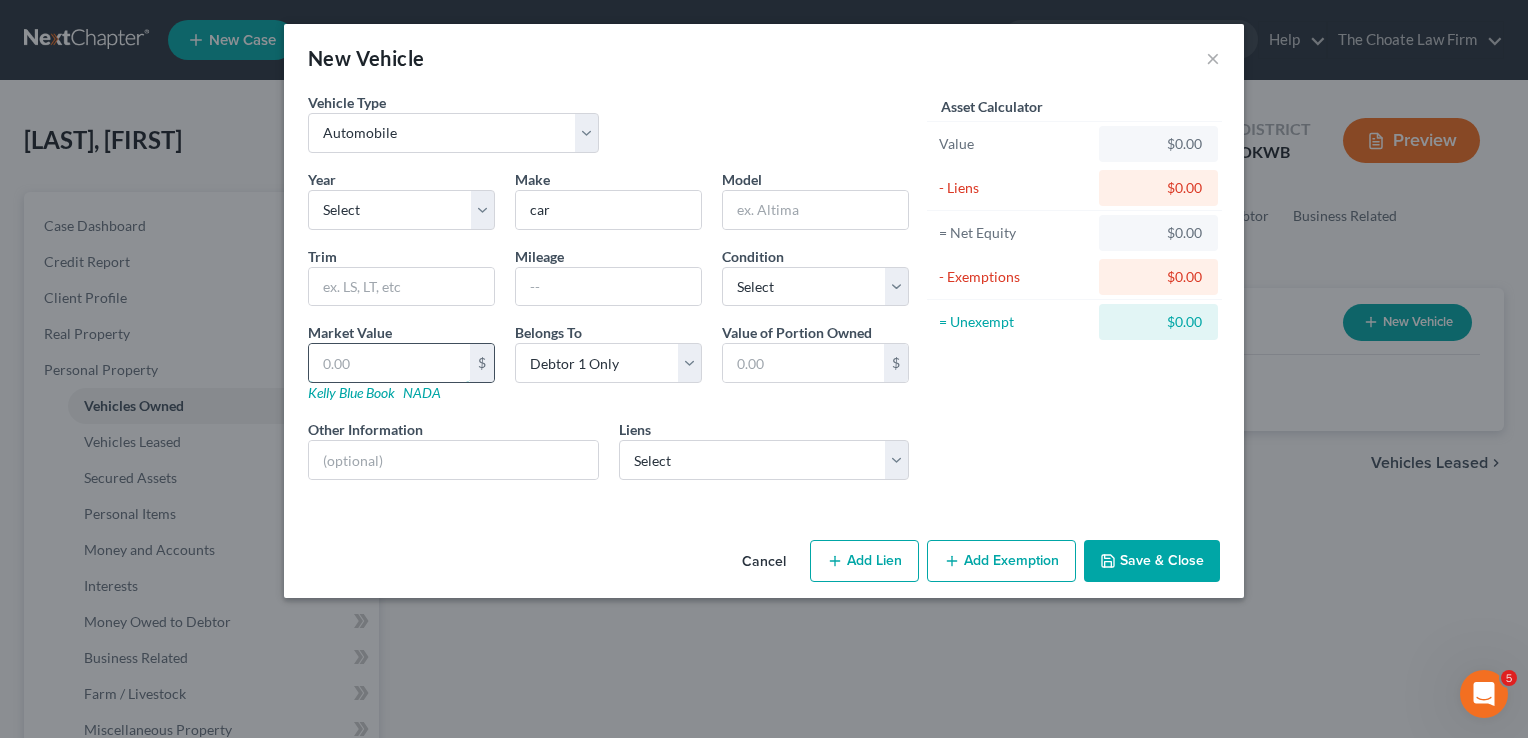 click at bounding box center [389, 363] 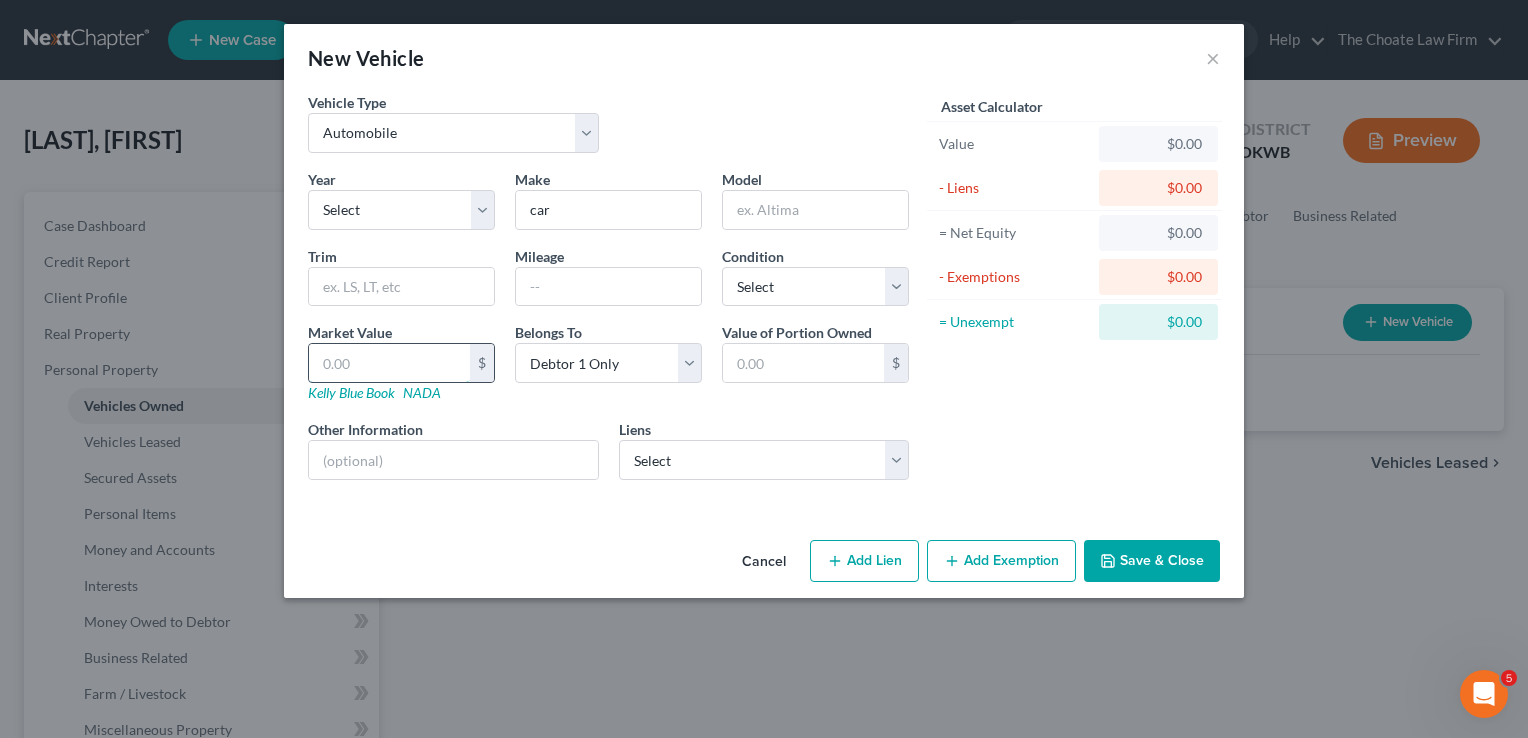 type on "2" 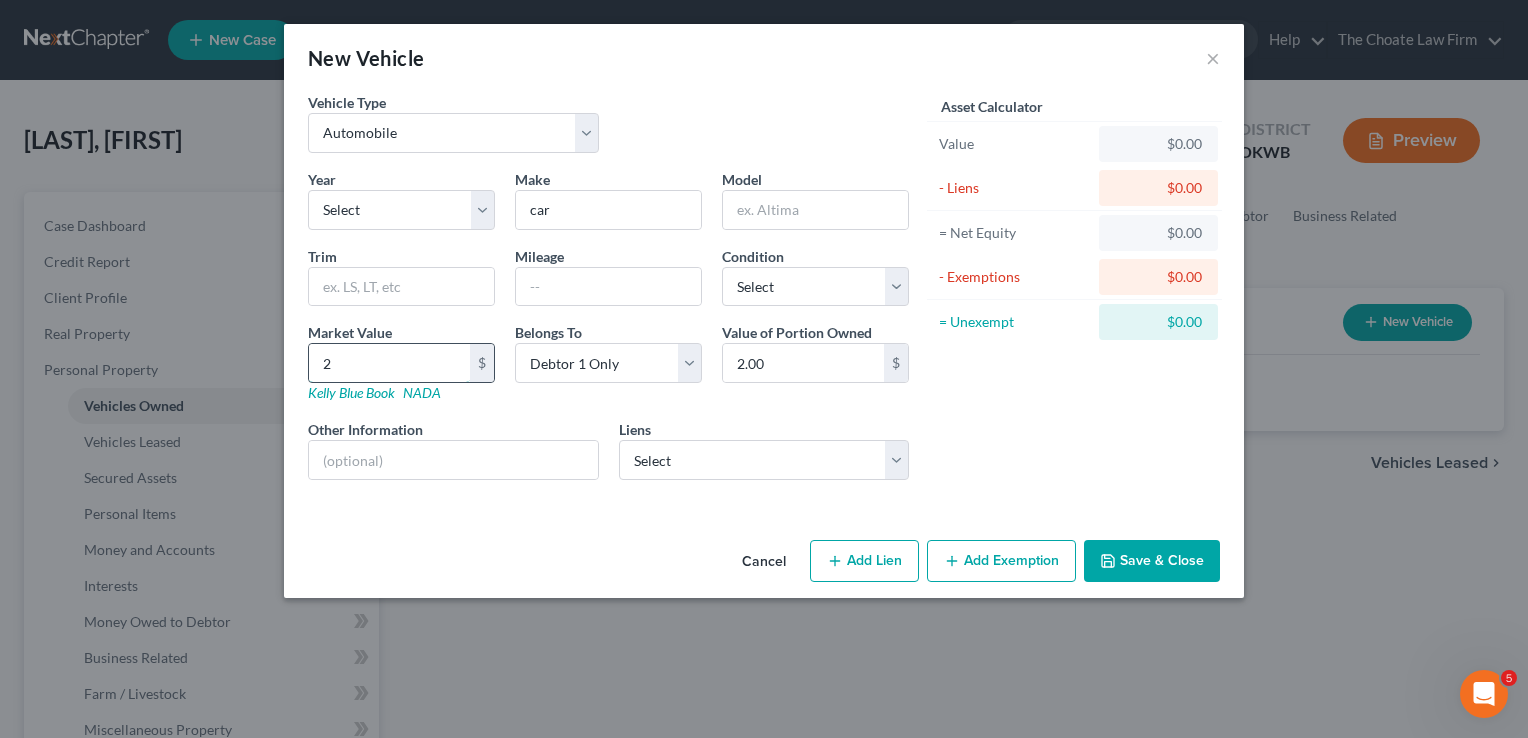 type on "25" 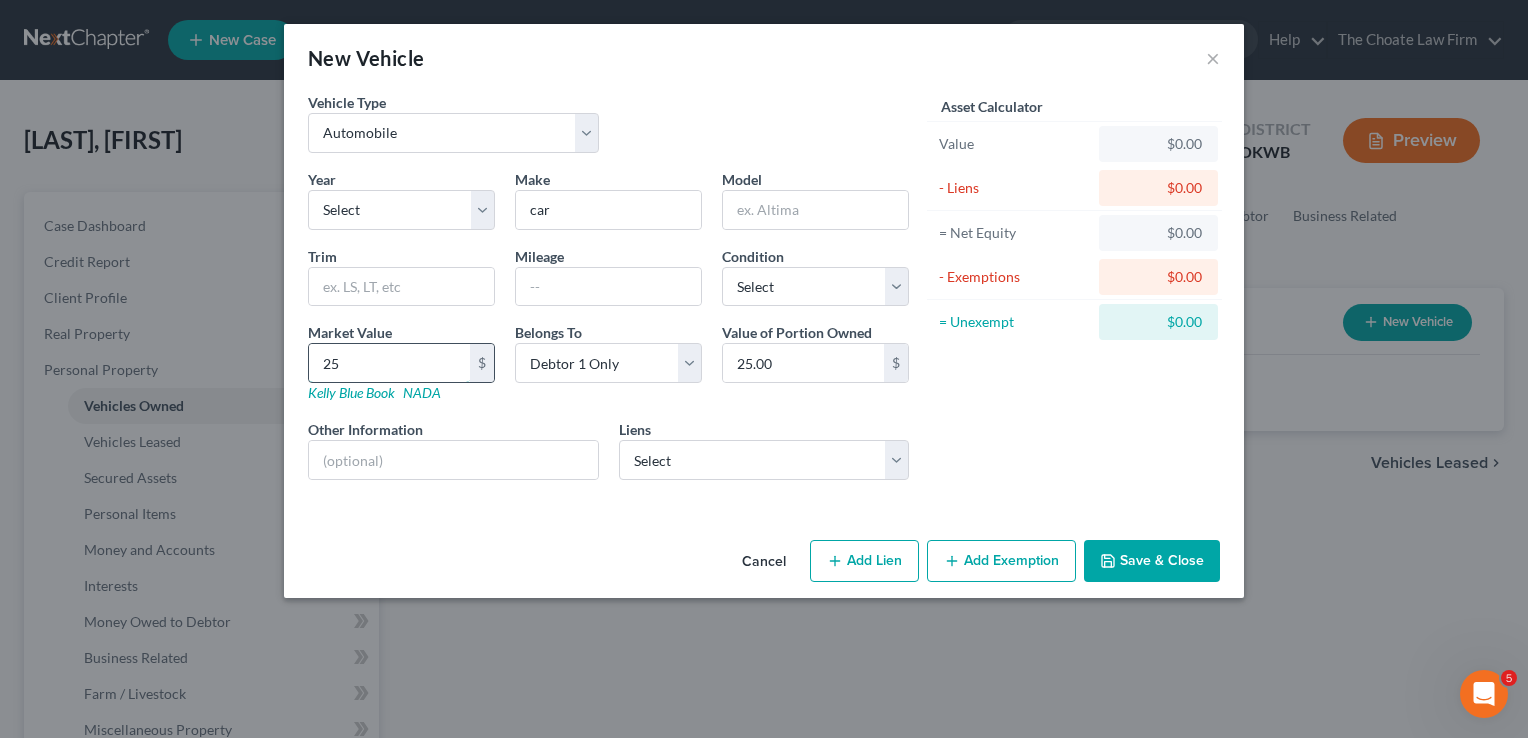 type on "250" 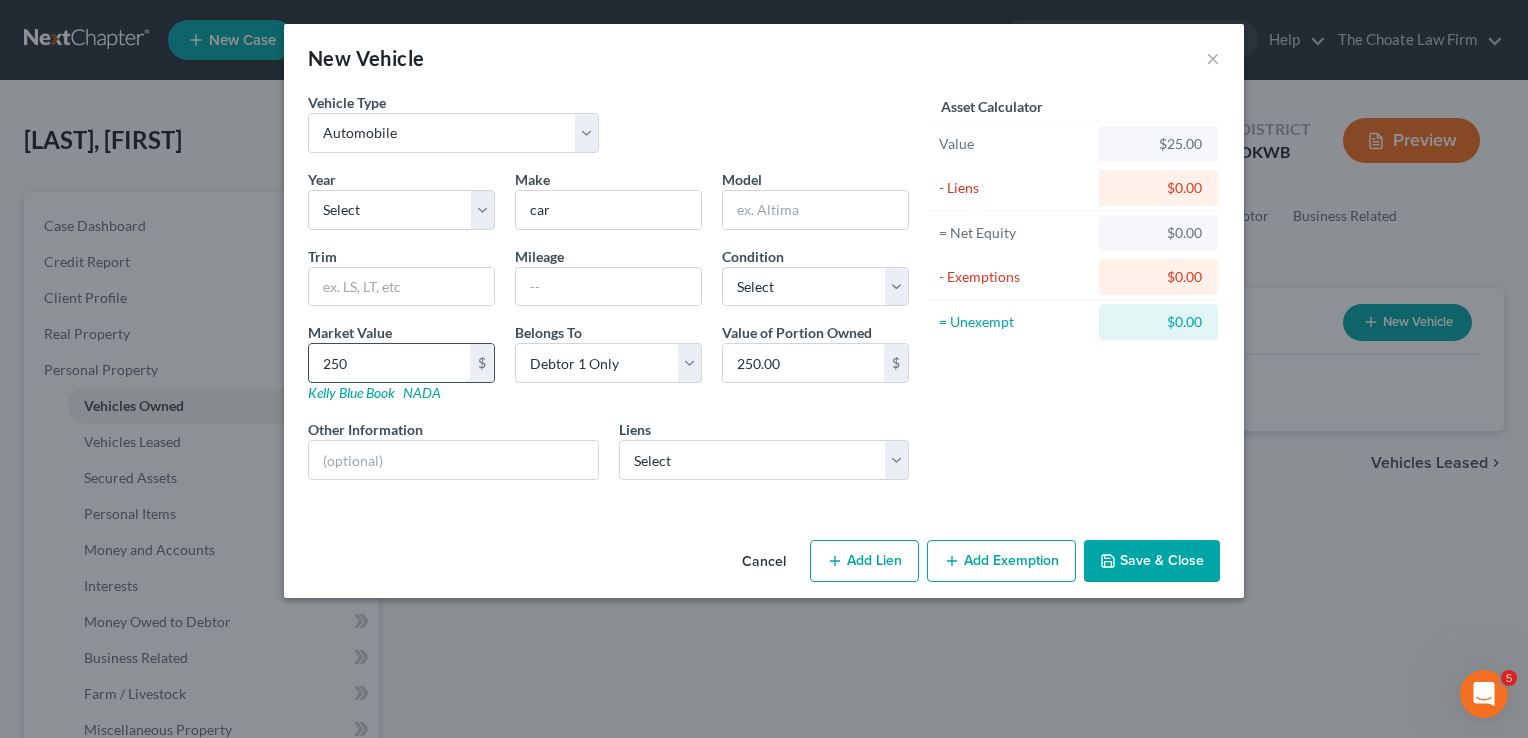 type on "2500" 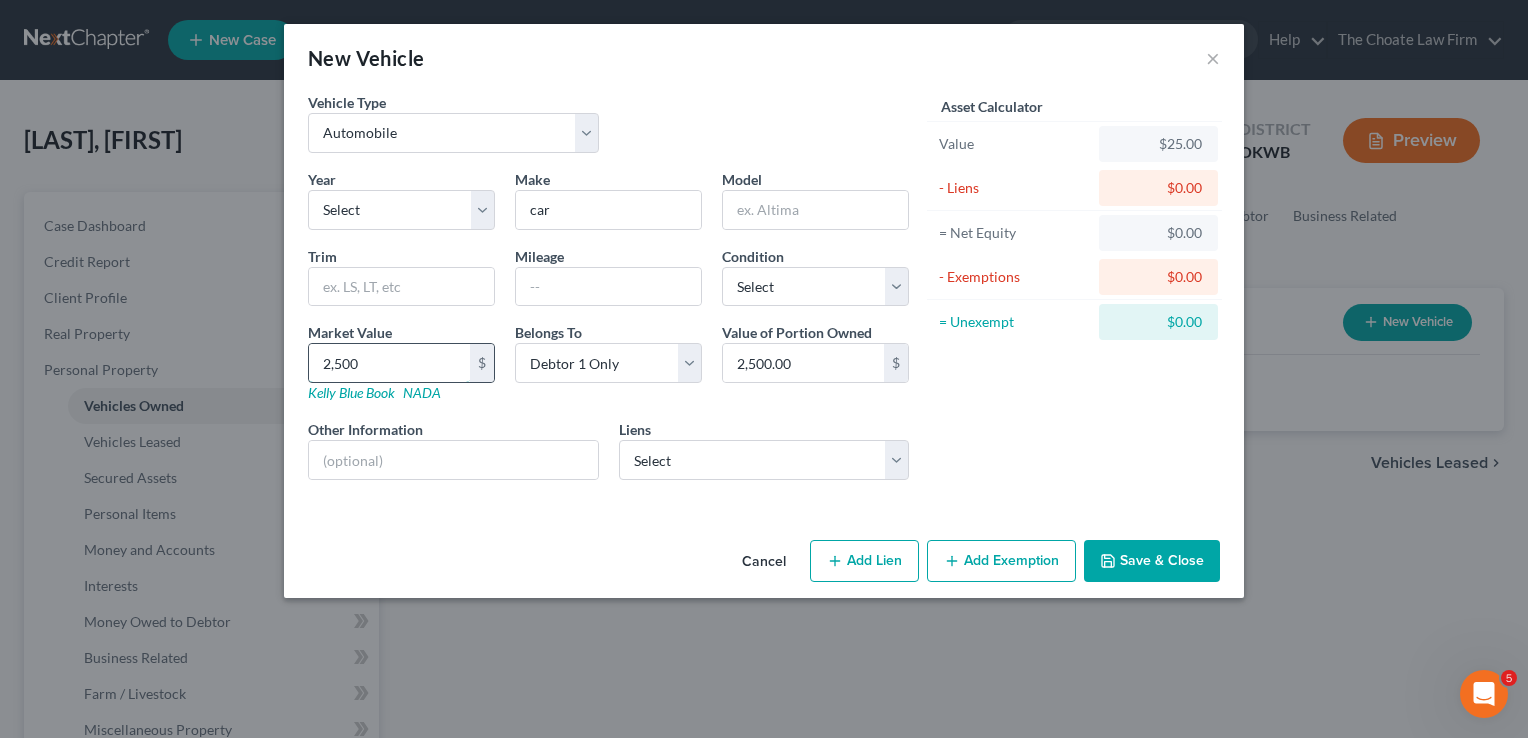 type on "2,5000" 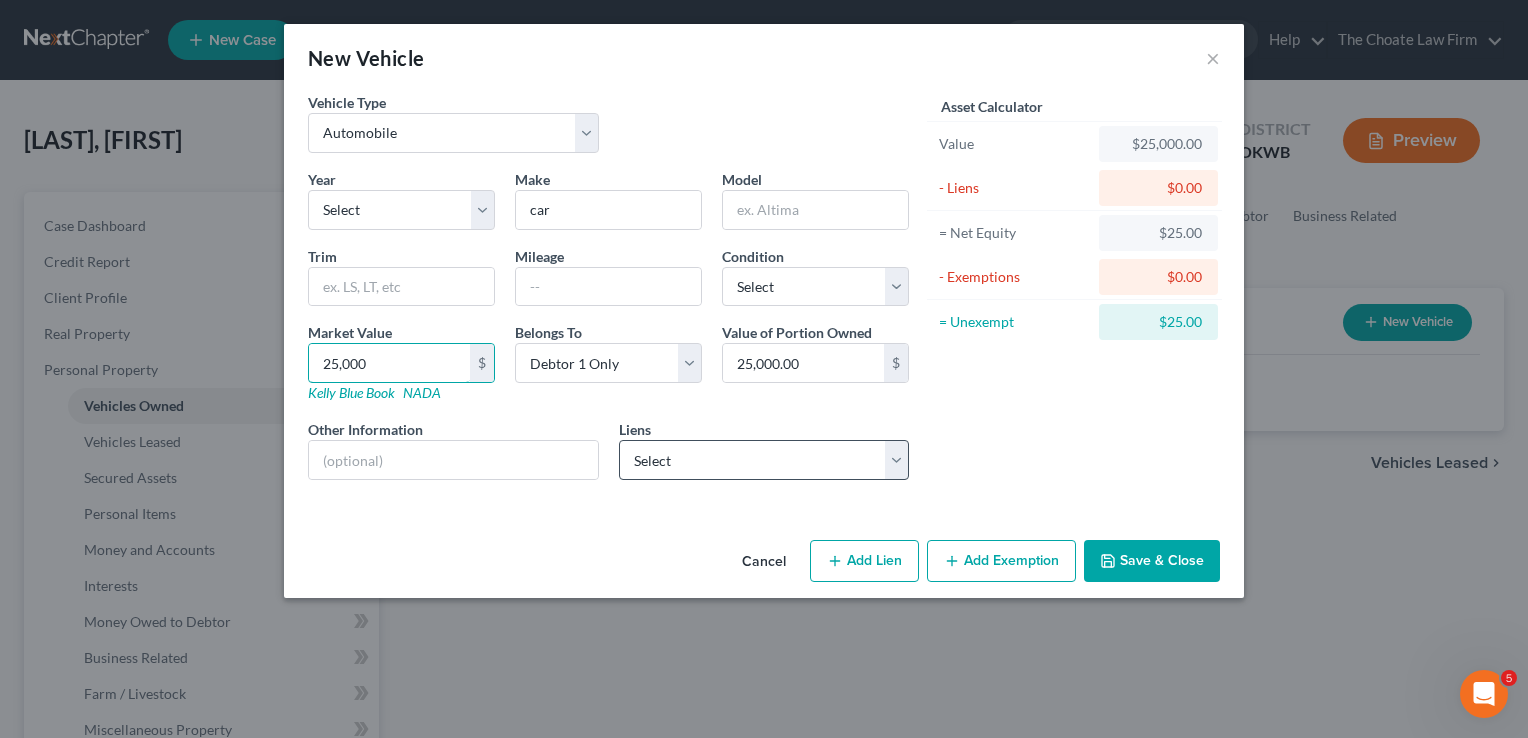 type on "25,000" 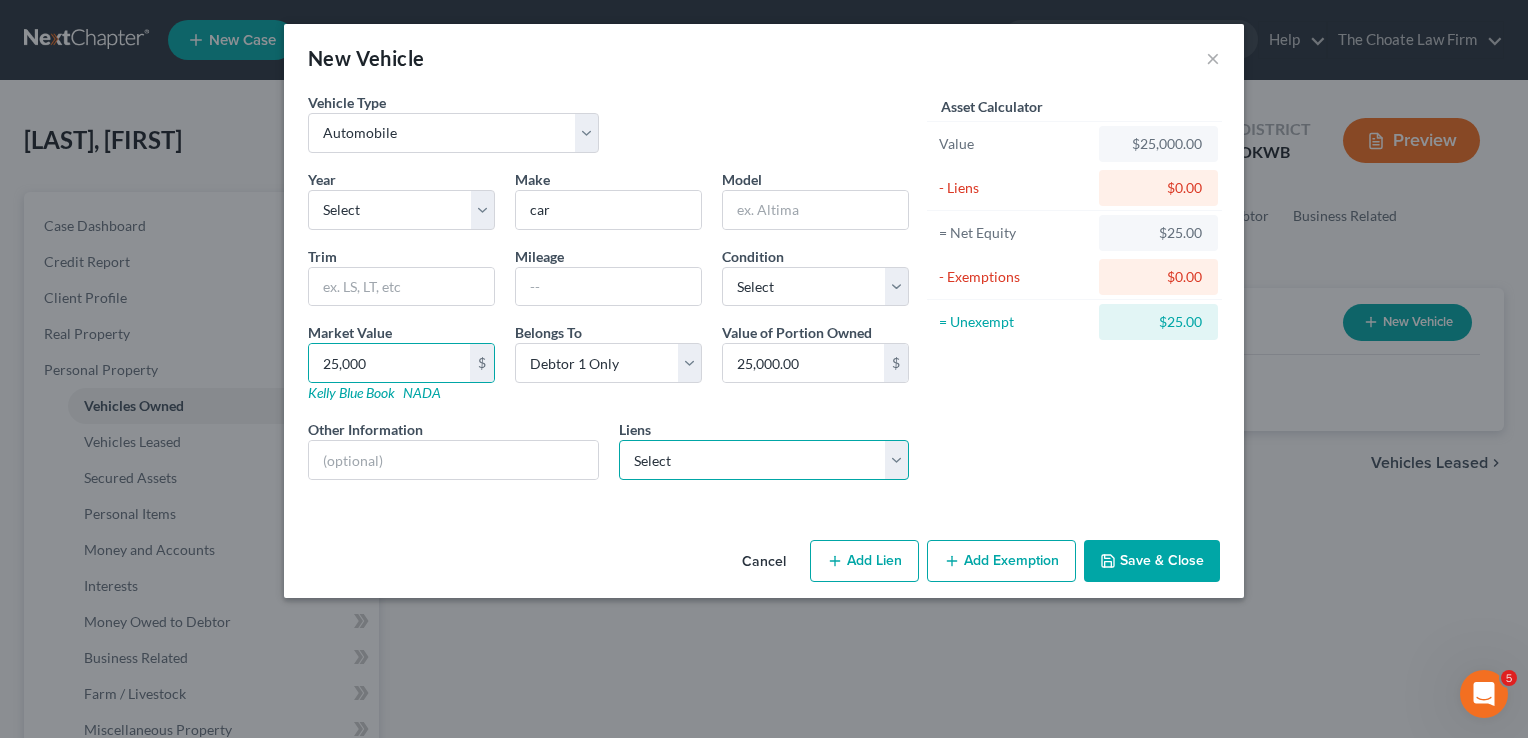 click on "Select car - $27,942.40 Rv - $48,558.62" at bounding box center [764, 460] 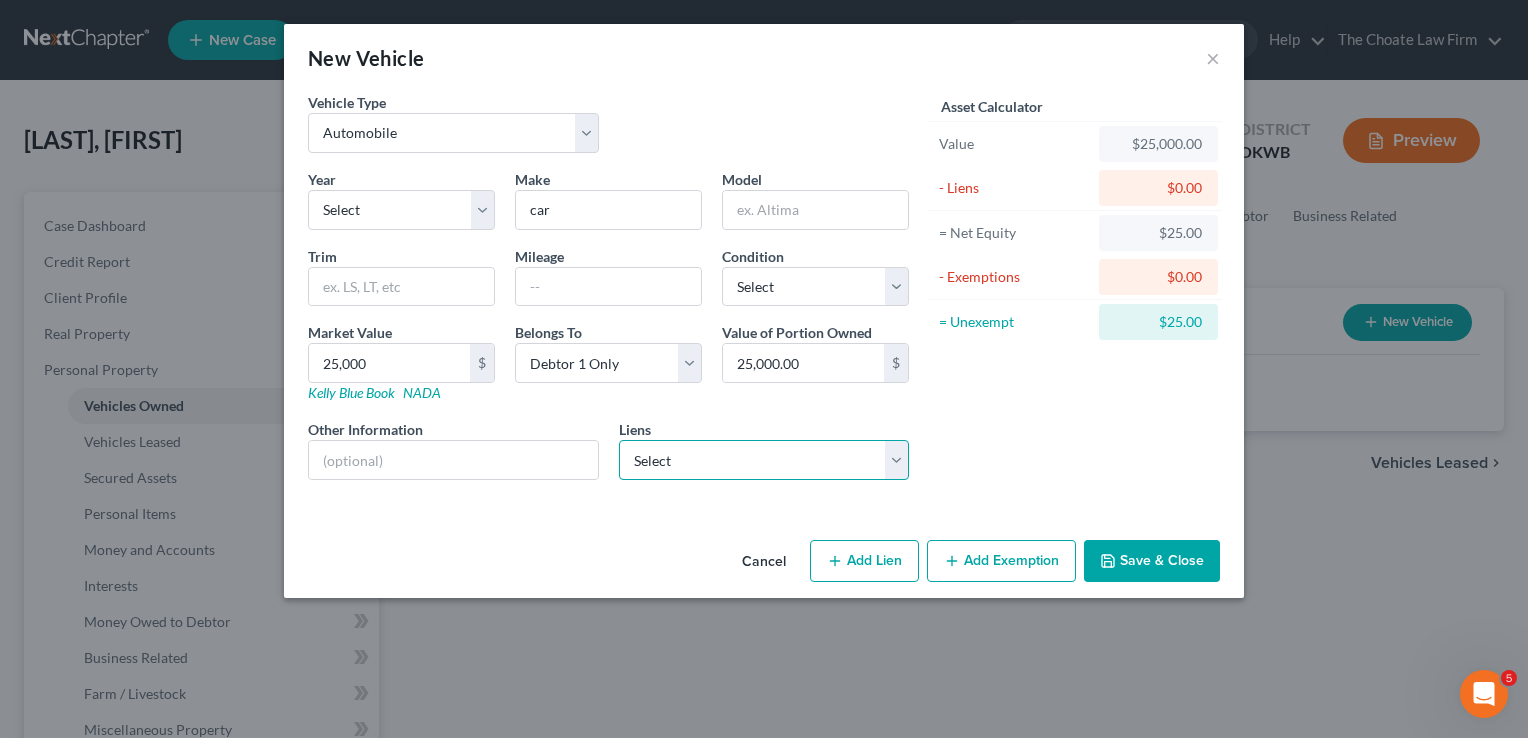 select on "0" 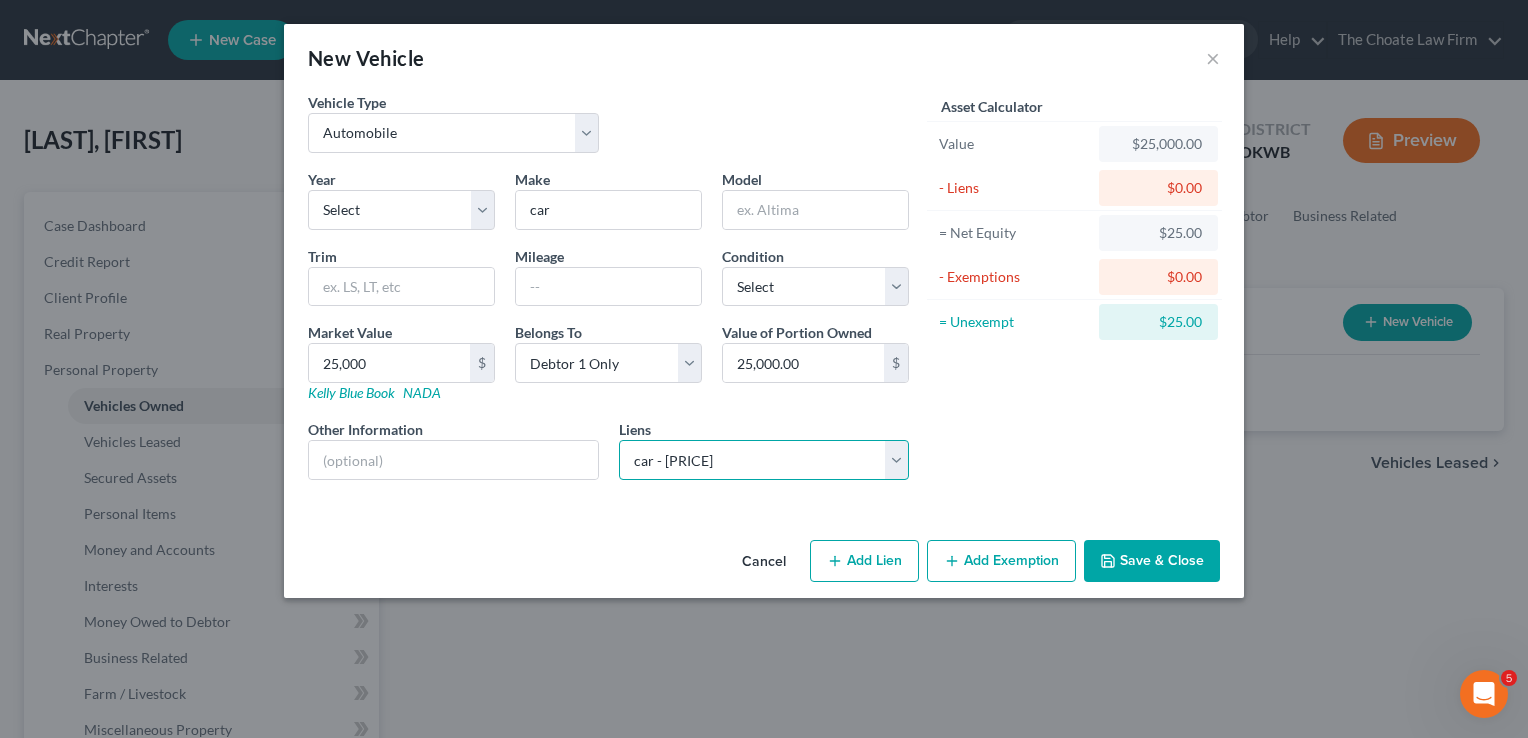 click on "Select car - $27,942.40 Rv - $48,558.62" at bounding box center [764, 460] 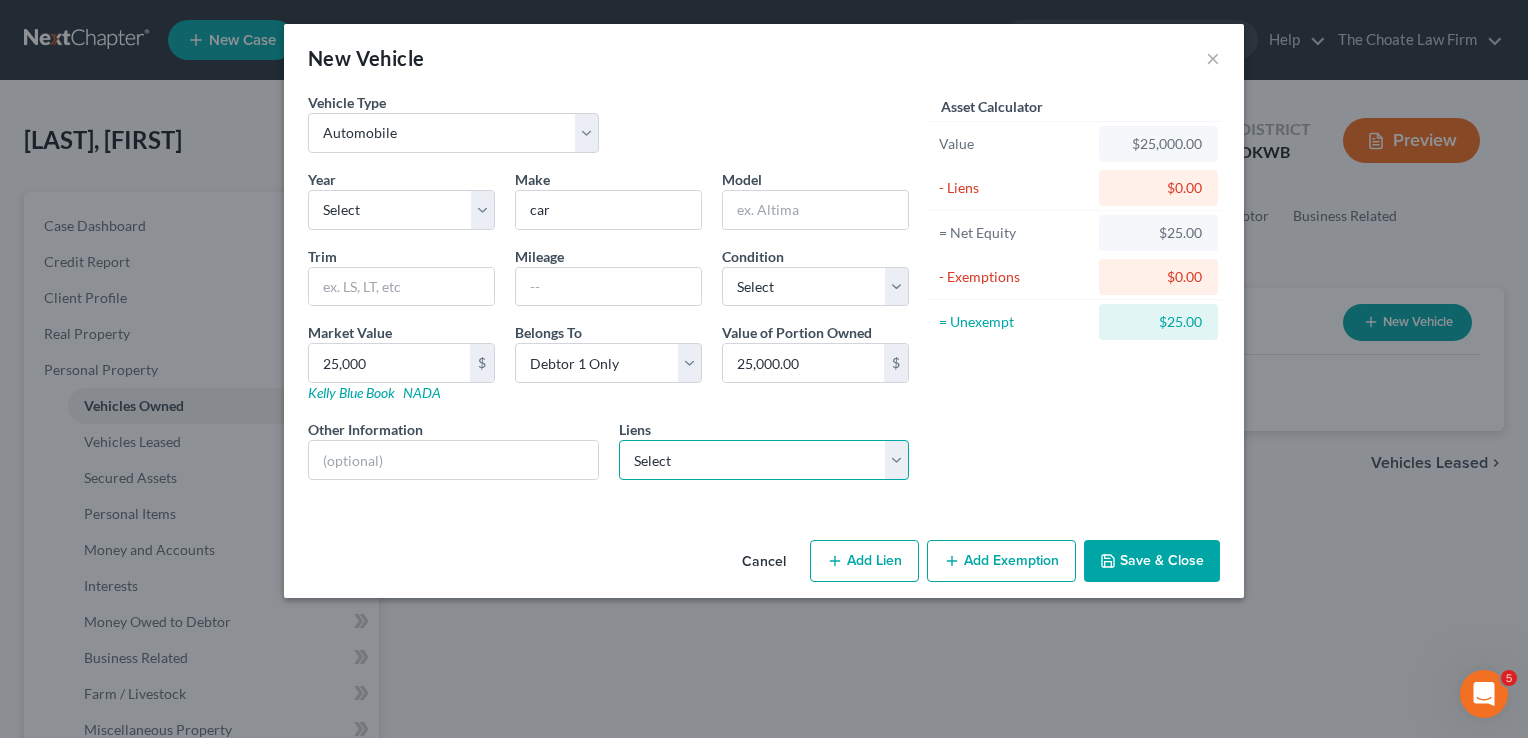 select on "0" 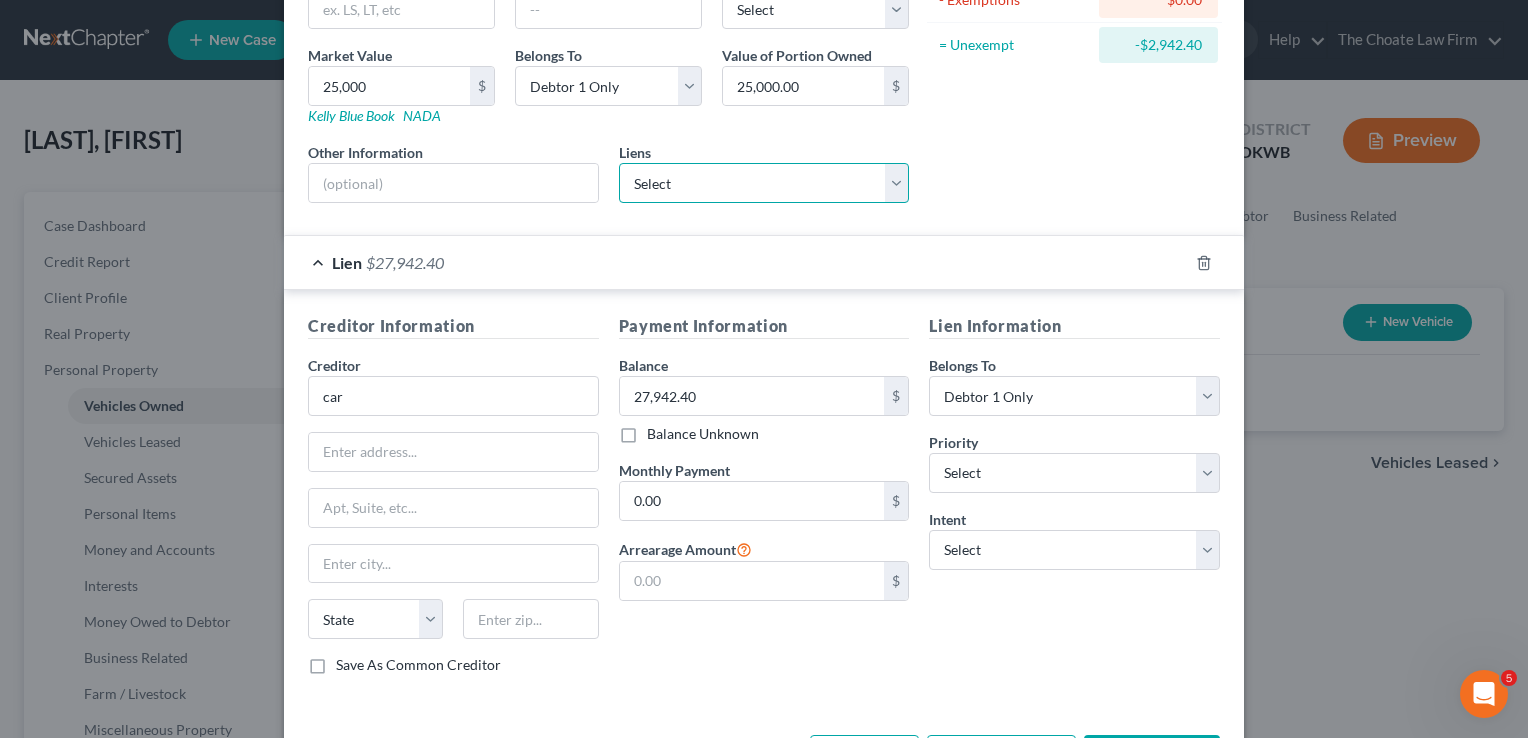scroll, scrollTop: 351, scrollLeft: 0, axis: vertical 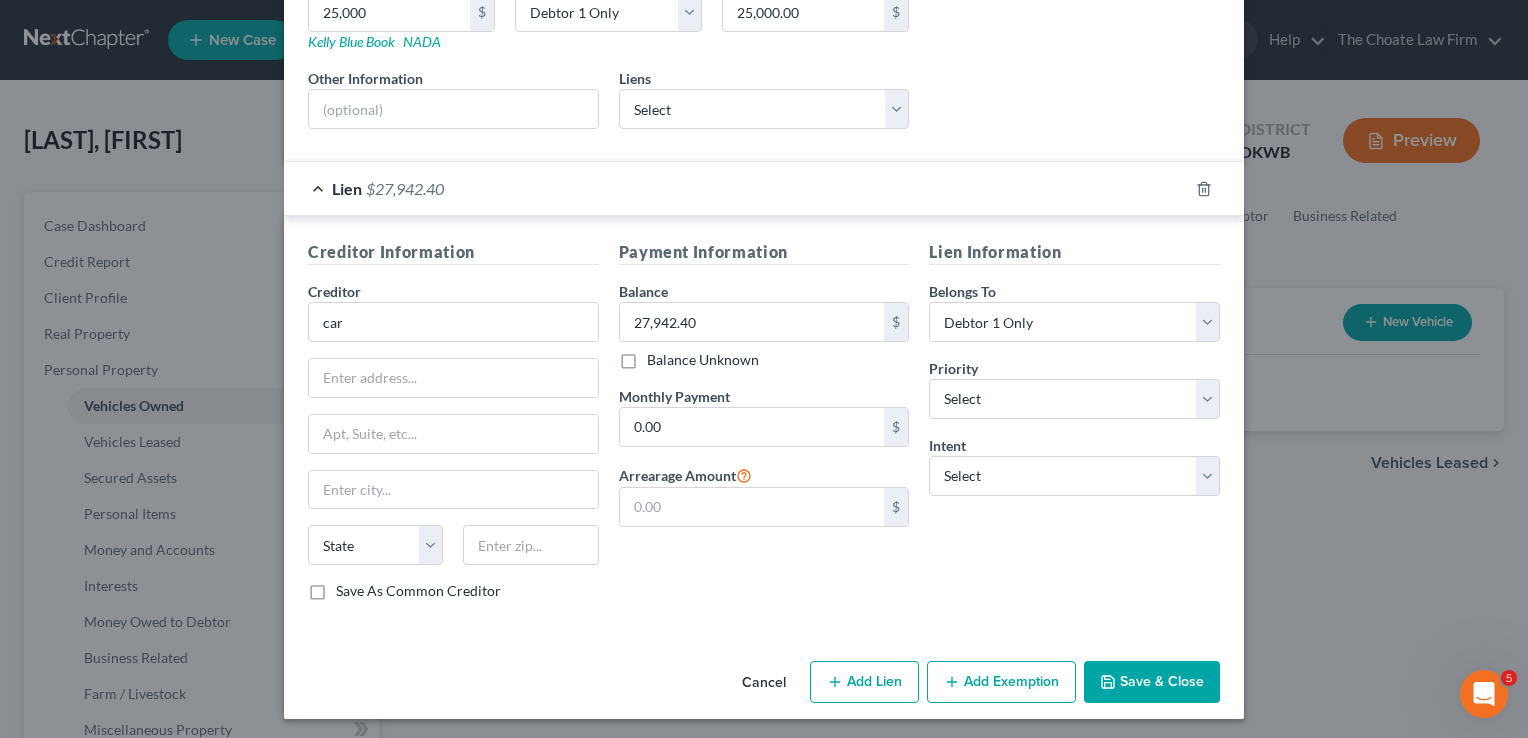 click on "Save & Close" at bounding box center (1152, 682) 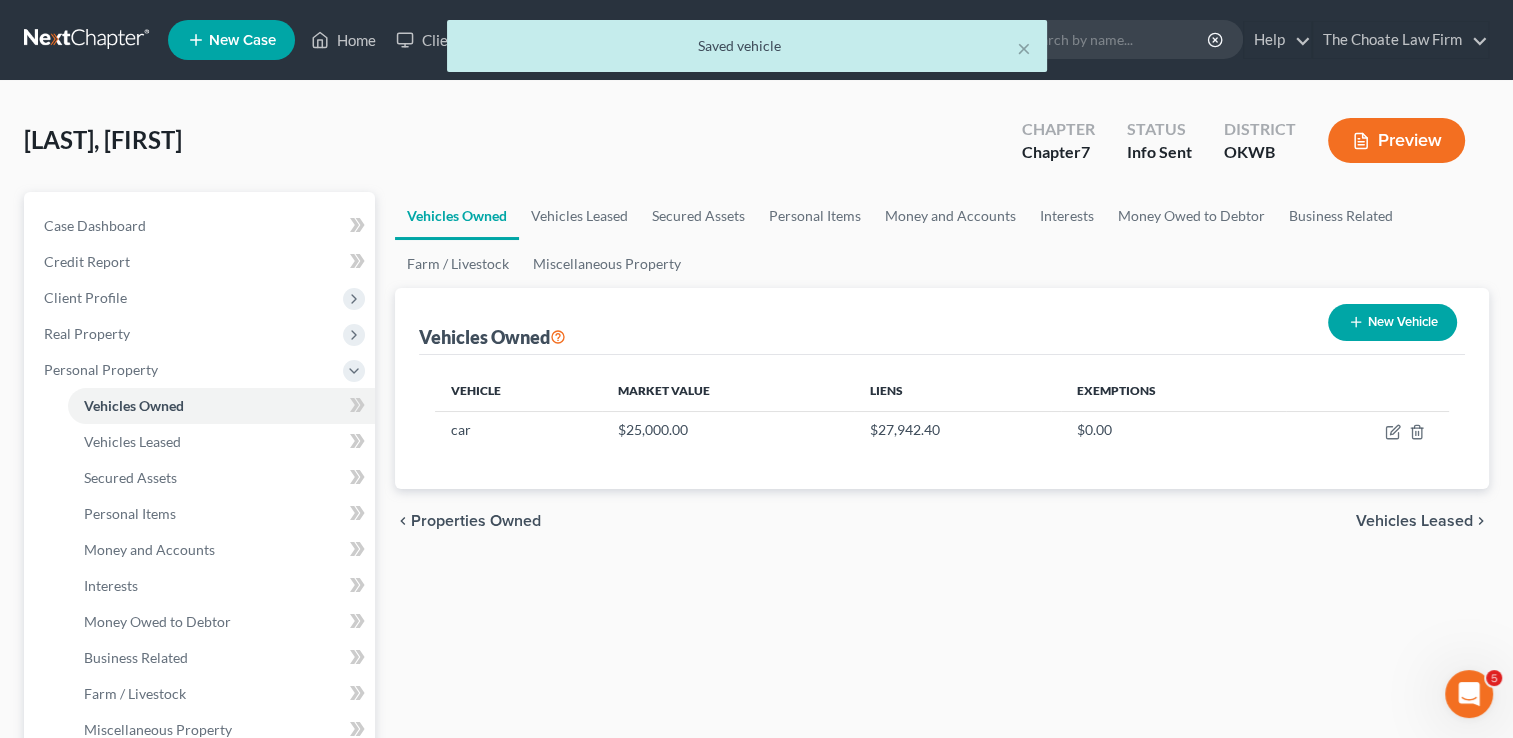 click on "New Vehicle" at bounding box center (1392, 322) 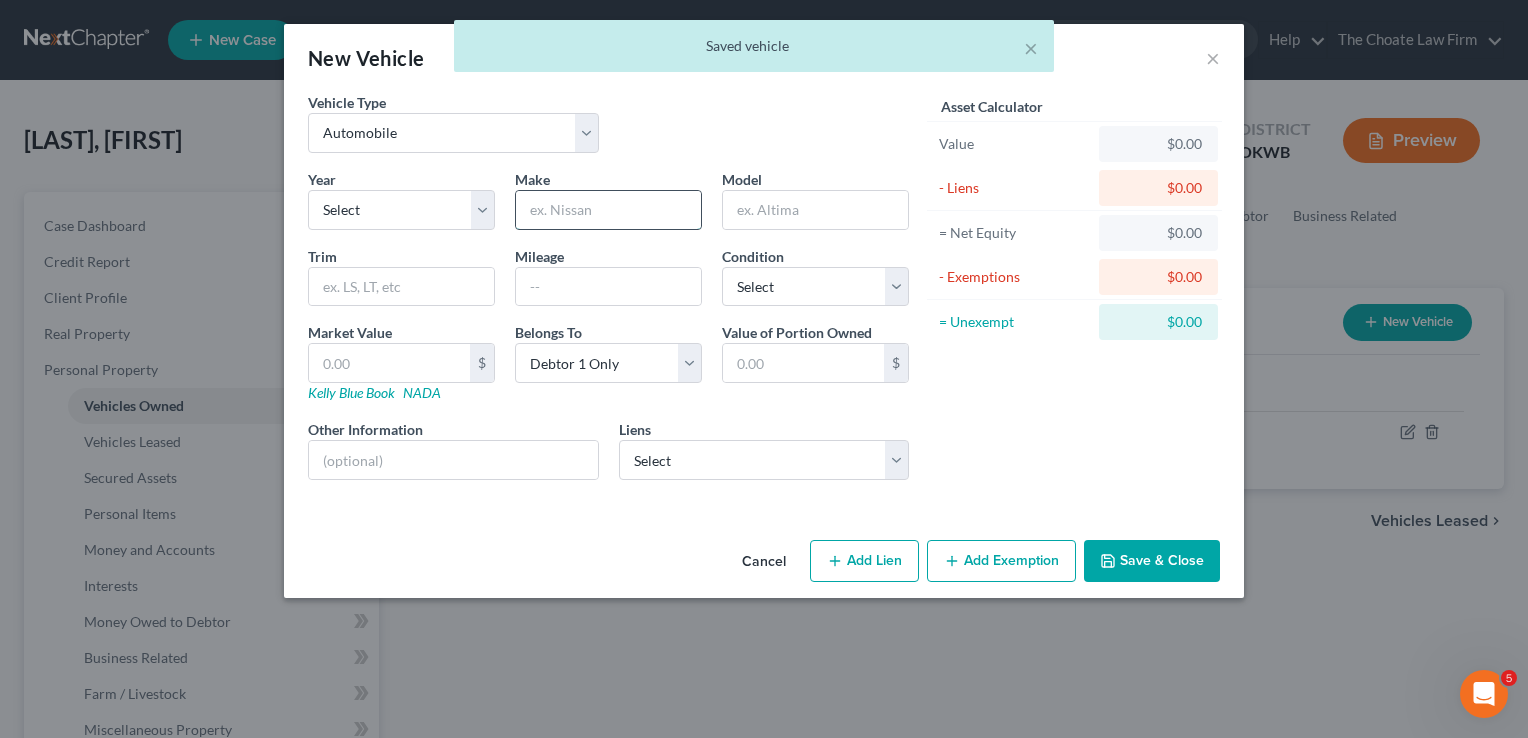 click at bounding box center [608, 210] 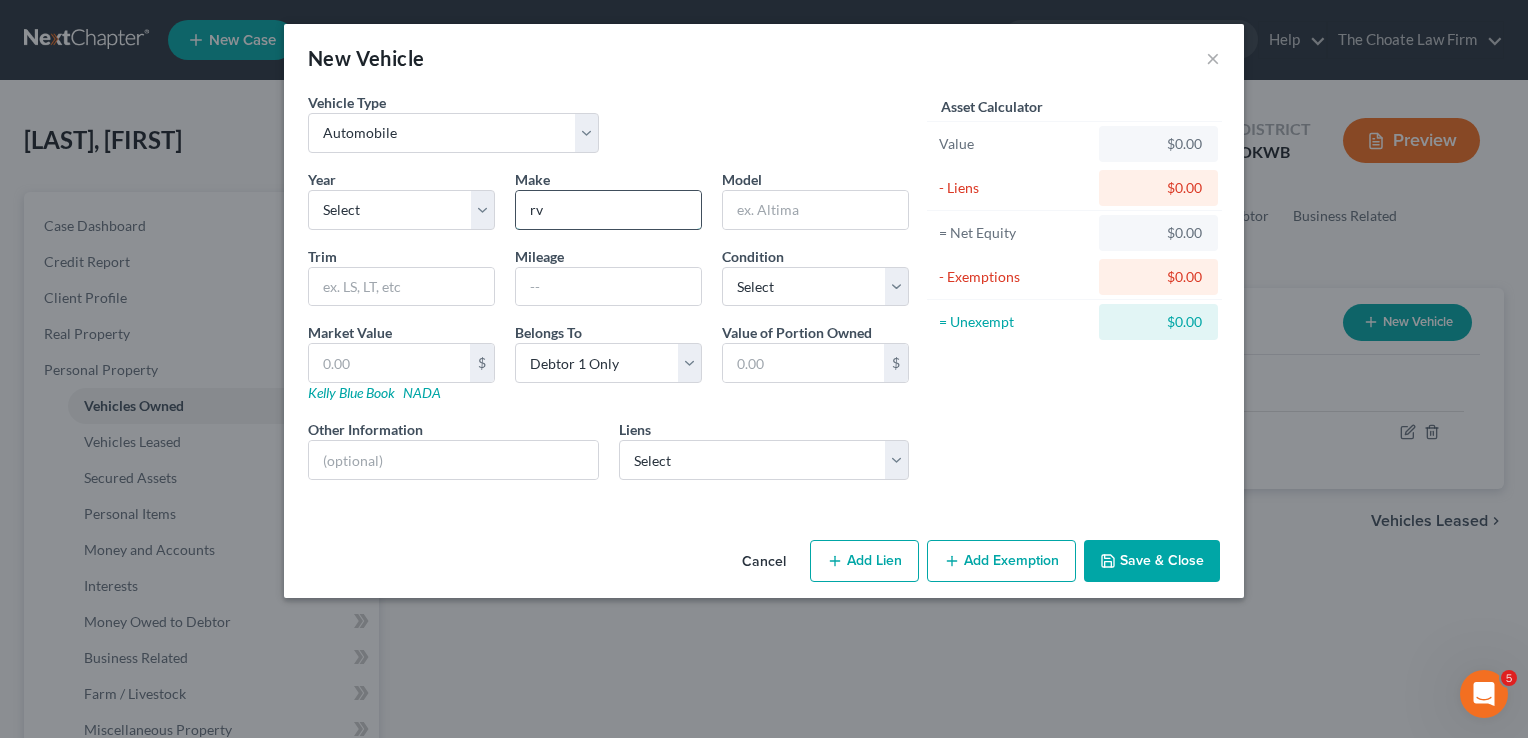 type on "RV" 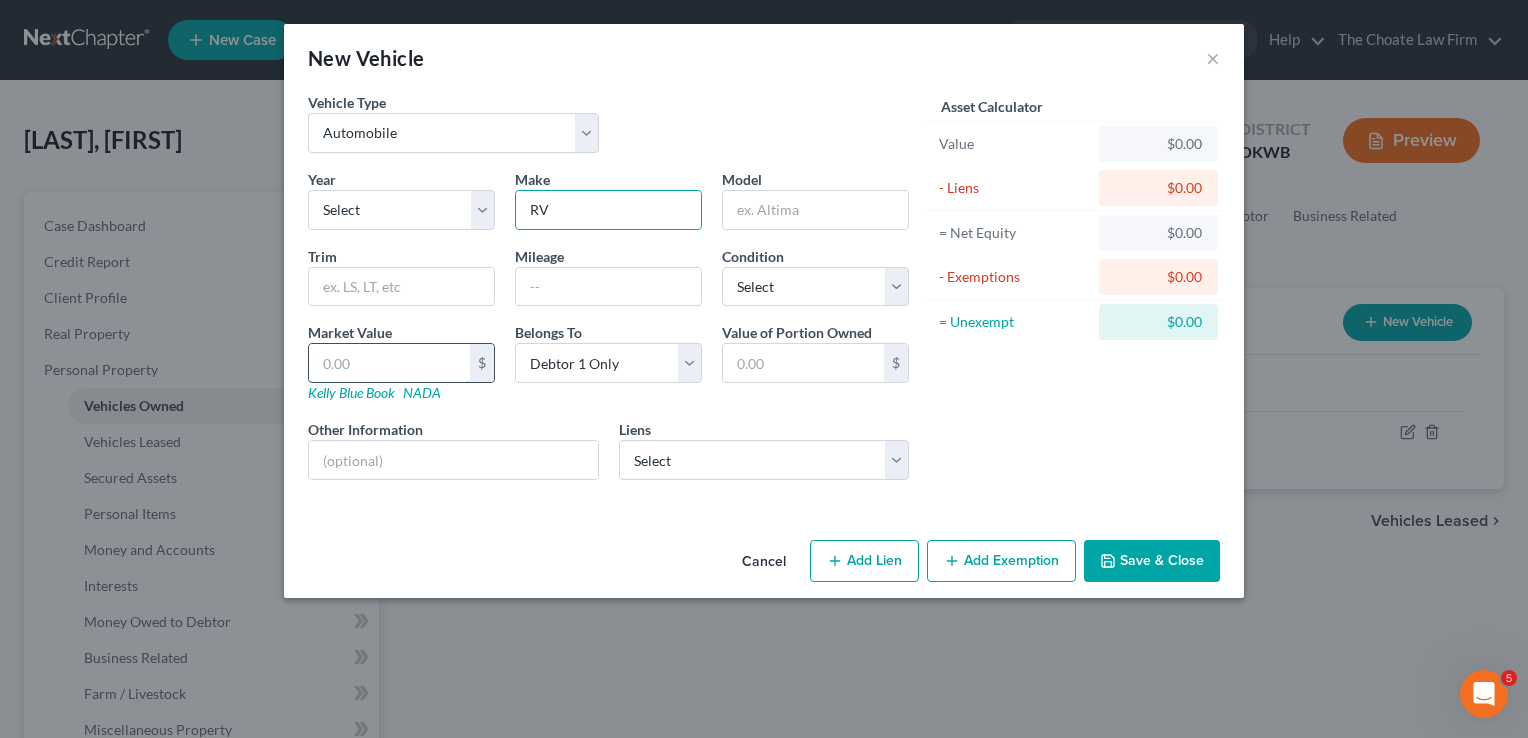 drag, startPoint x: 397, startPoint y: 363, endPoint x: 394, endPoint y: 348, distance: 15.297058 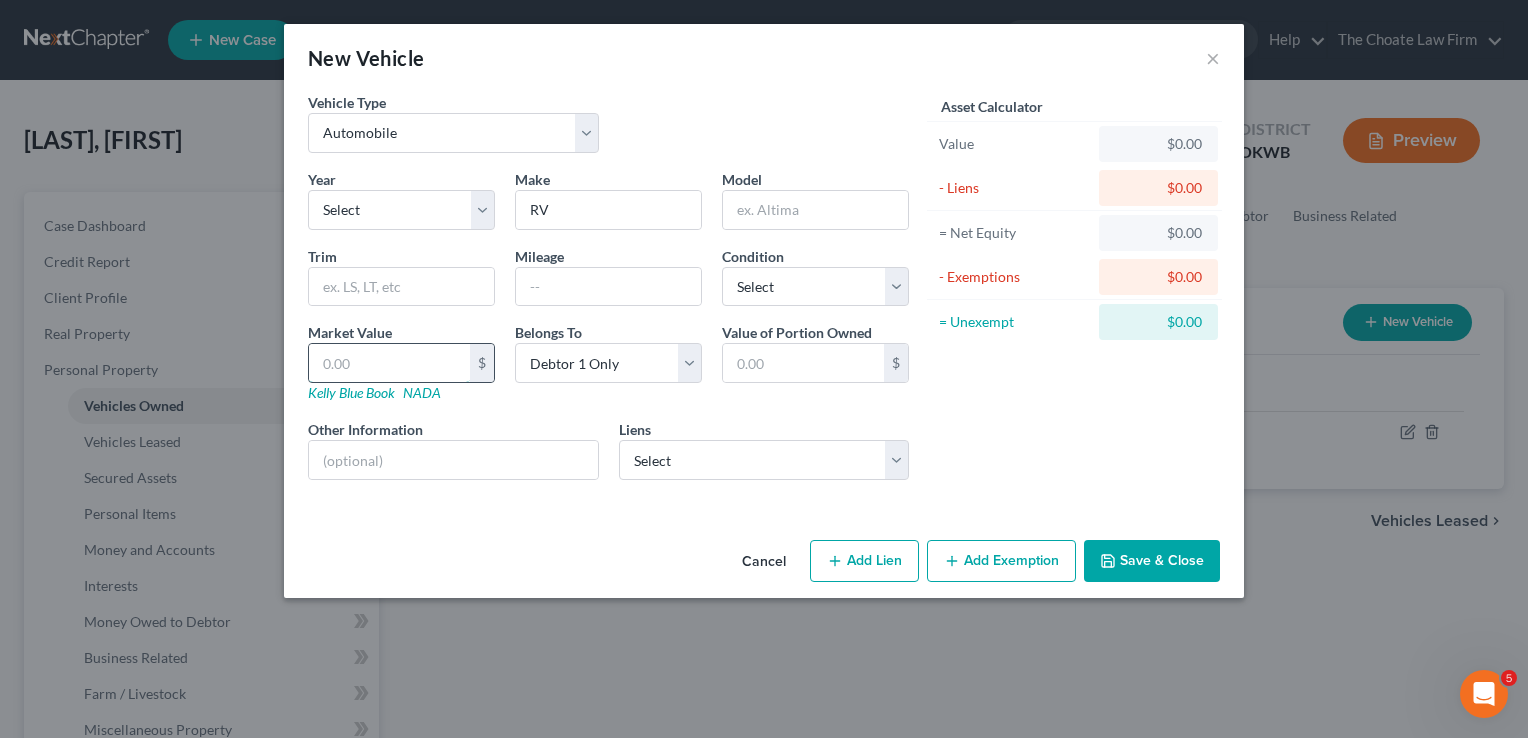 type on "3" 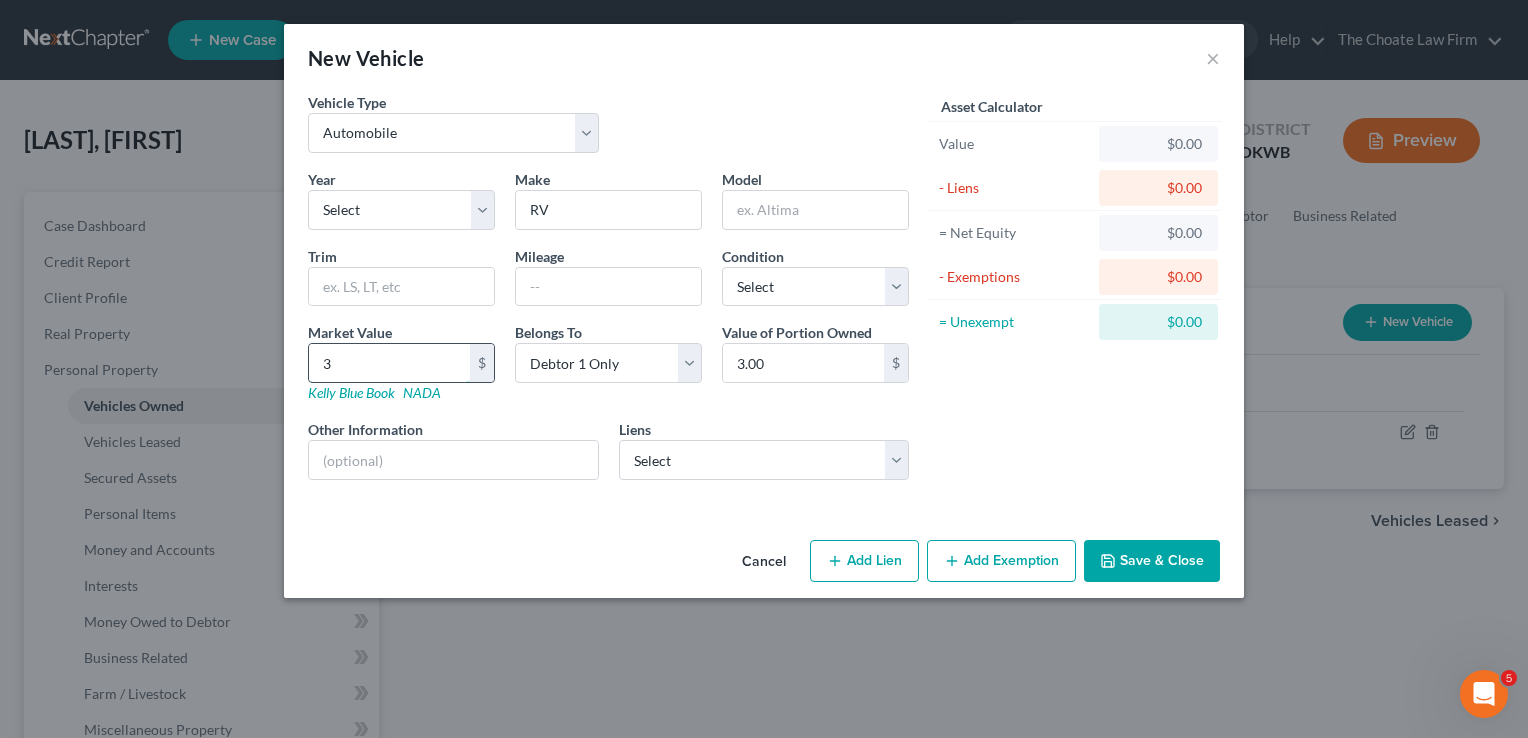 type on "35" 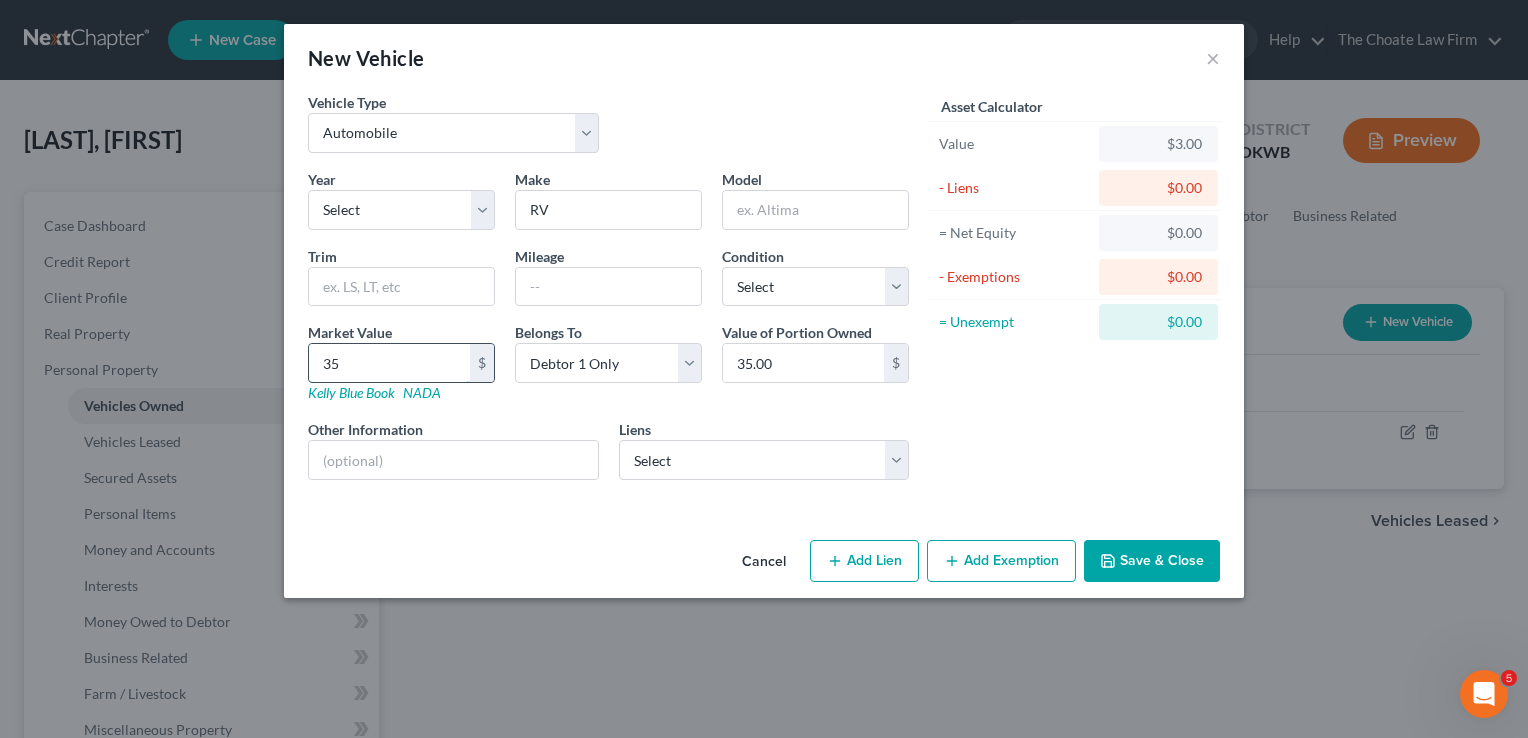 type on "350" 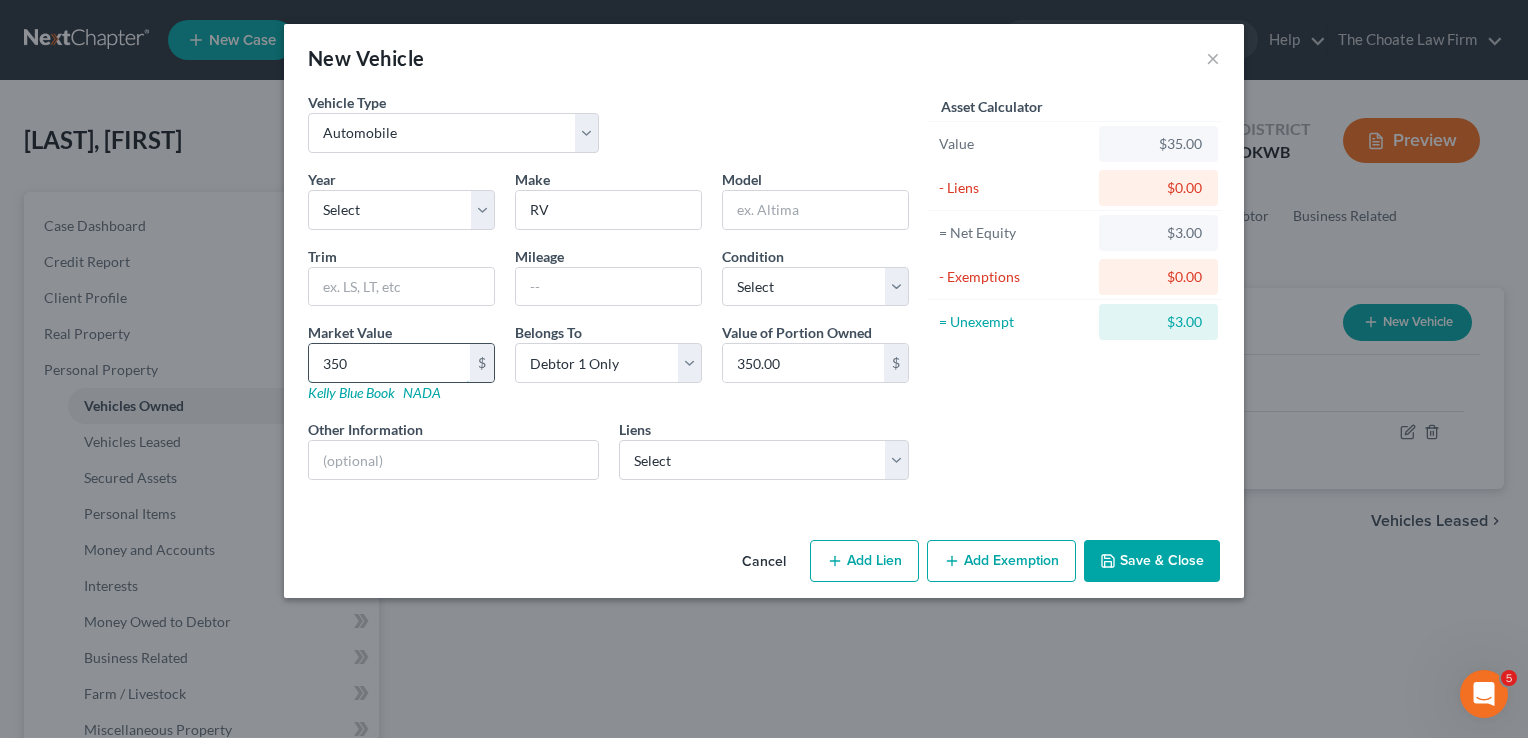 type on "3500" 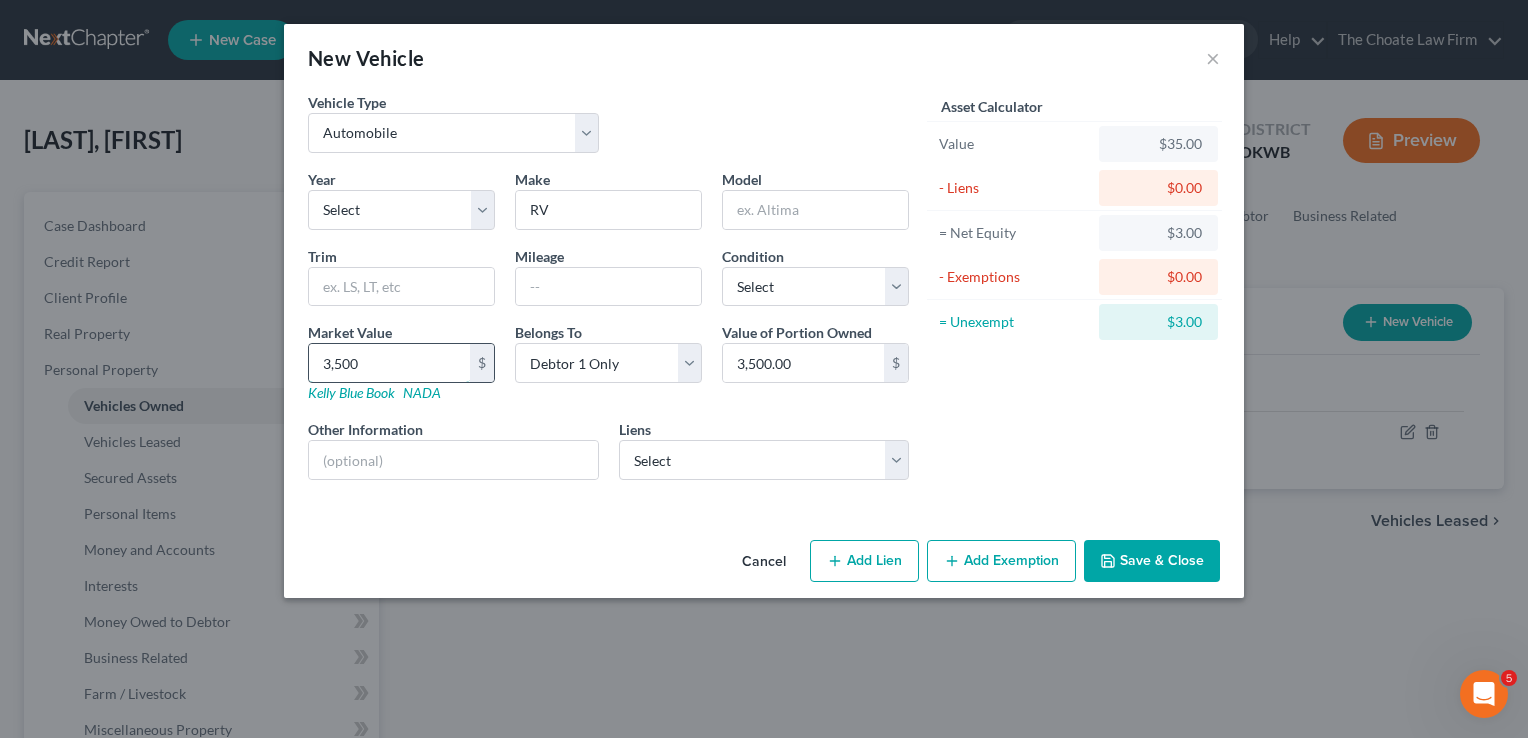 type on "3,5000" 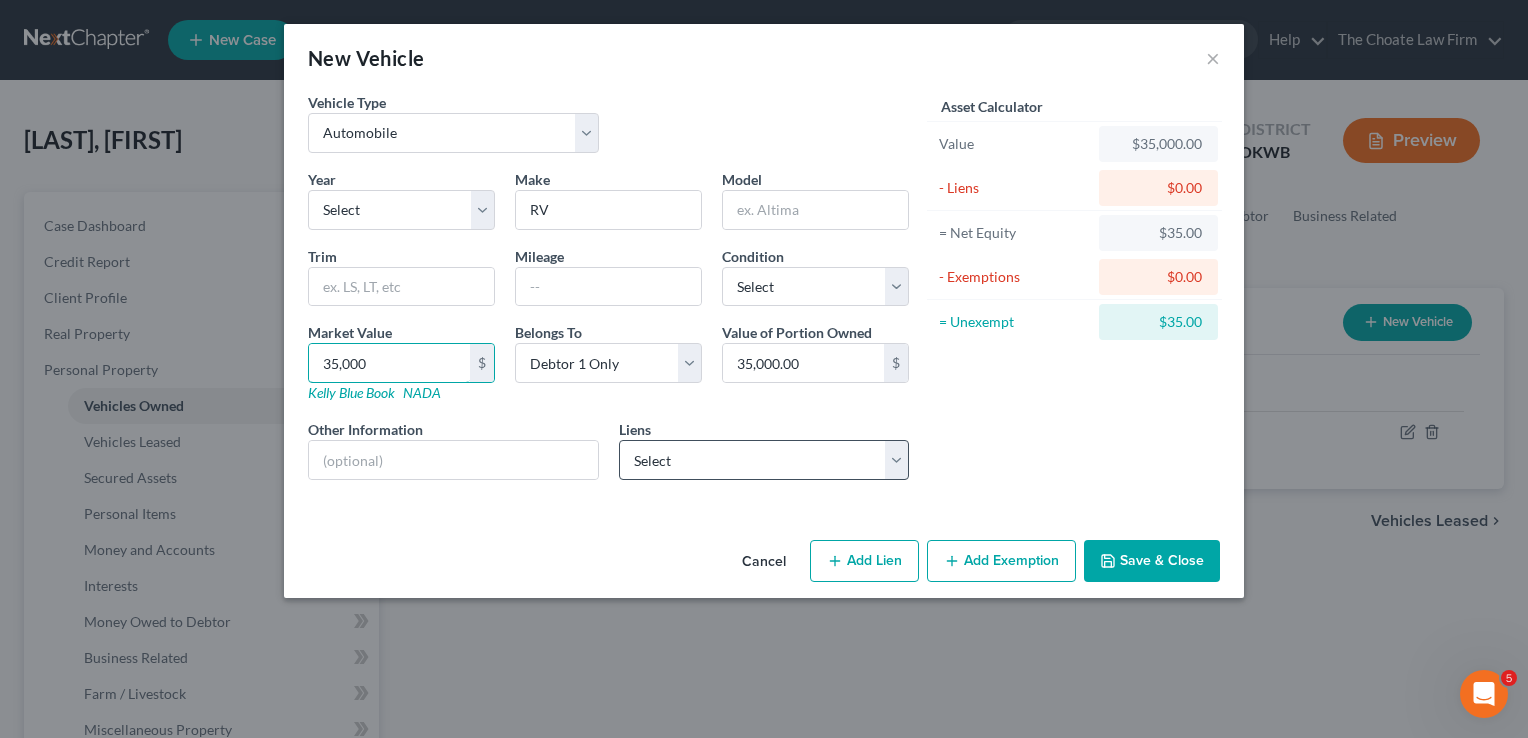 type on "35,000" 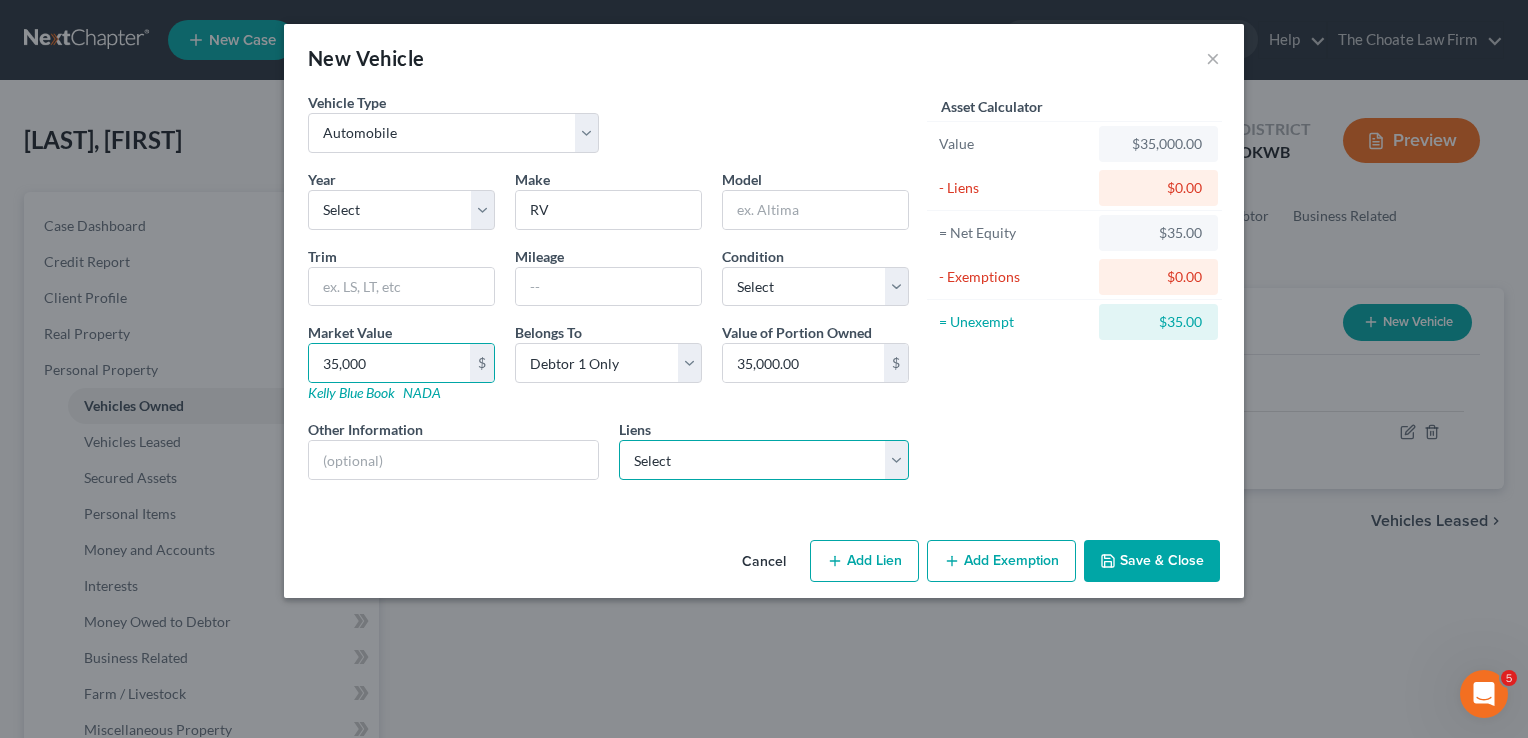 click on "Select Rv - $48,558.62" at bounding box center (764, 460) 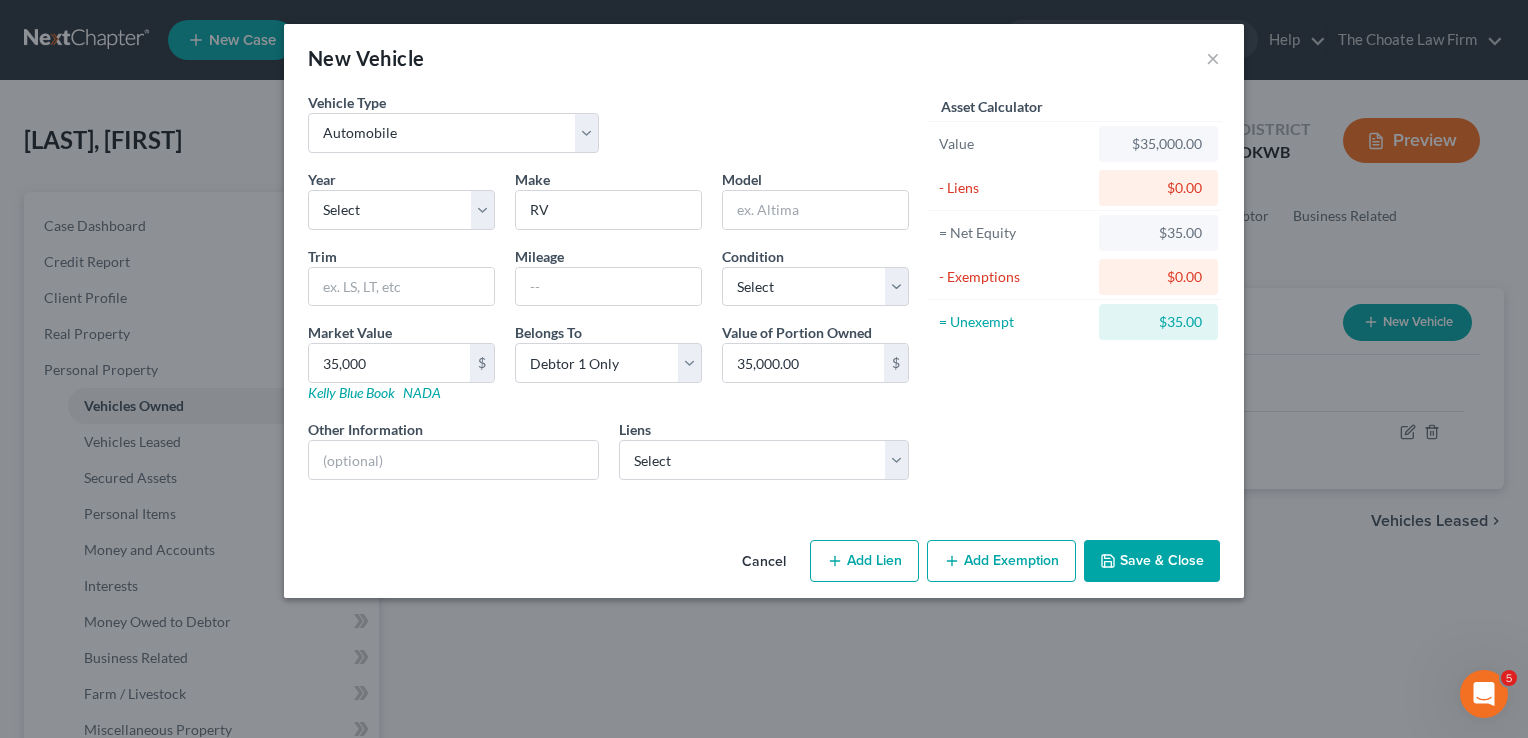 select on "0" 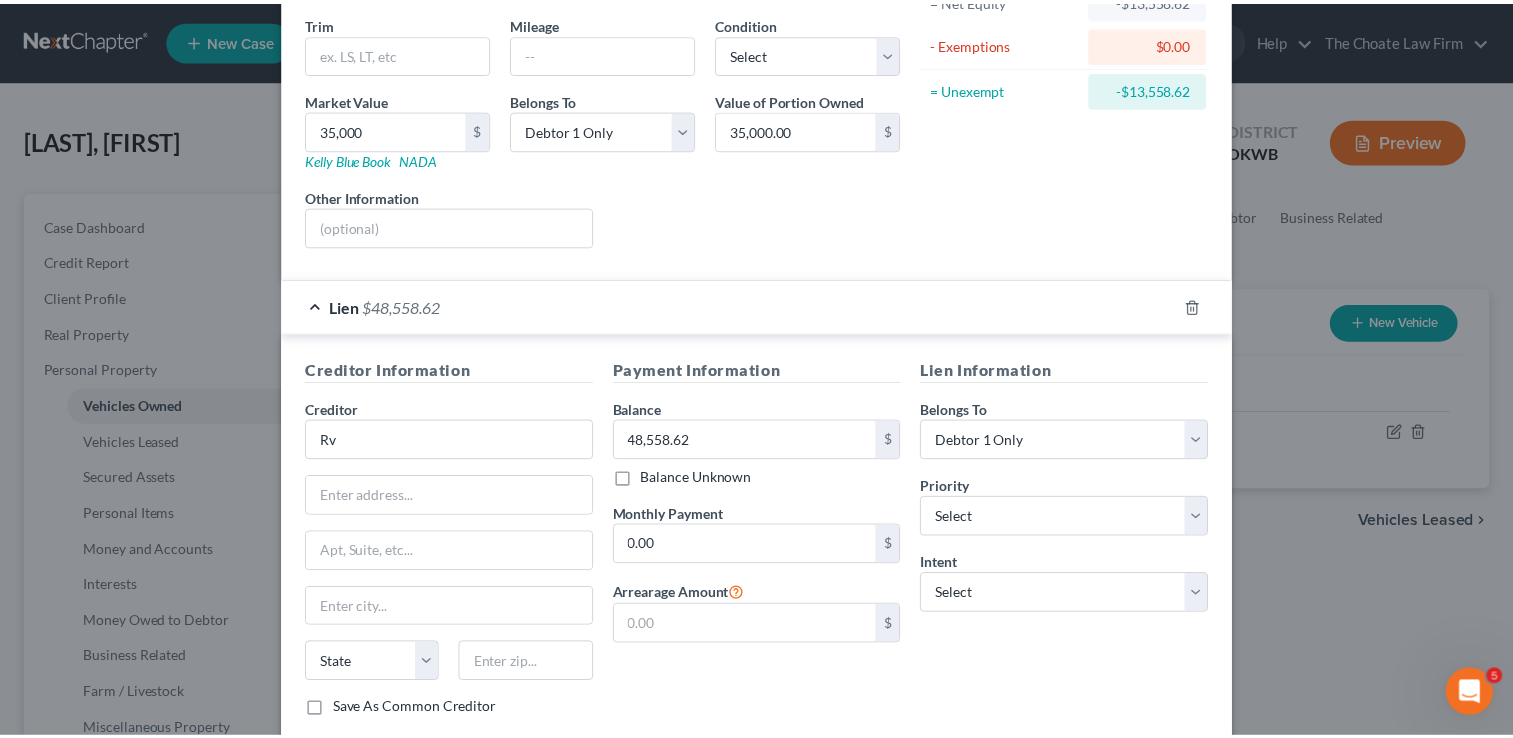 scroll, scrollTop: 351, scrollLeft: 0, axis: vertical 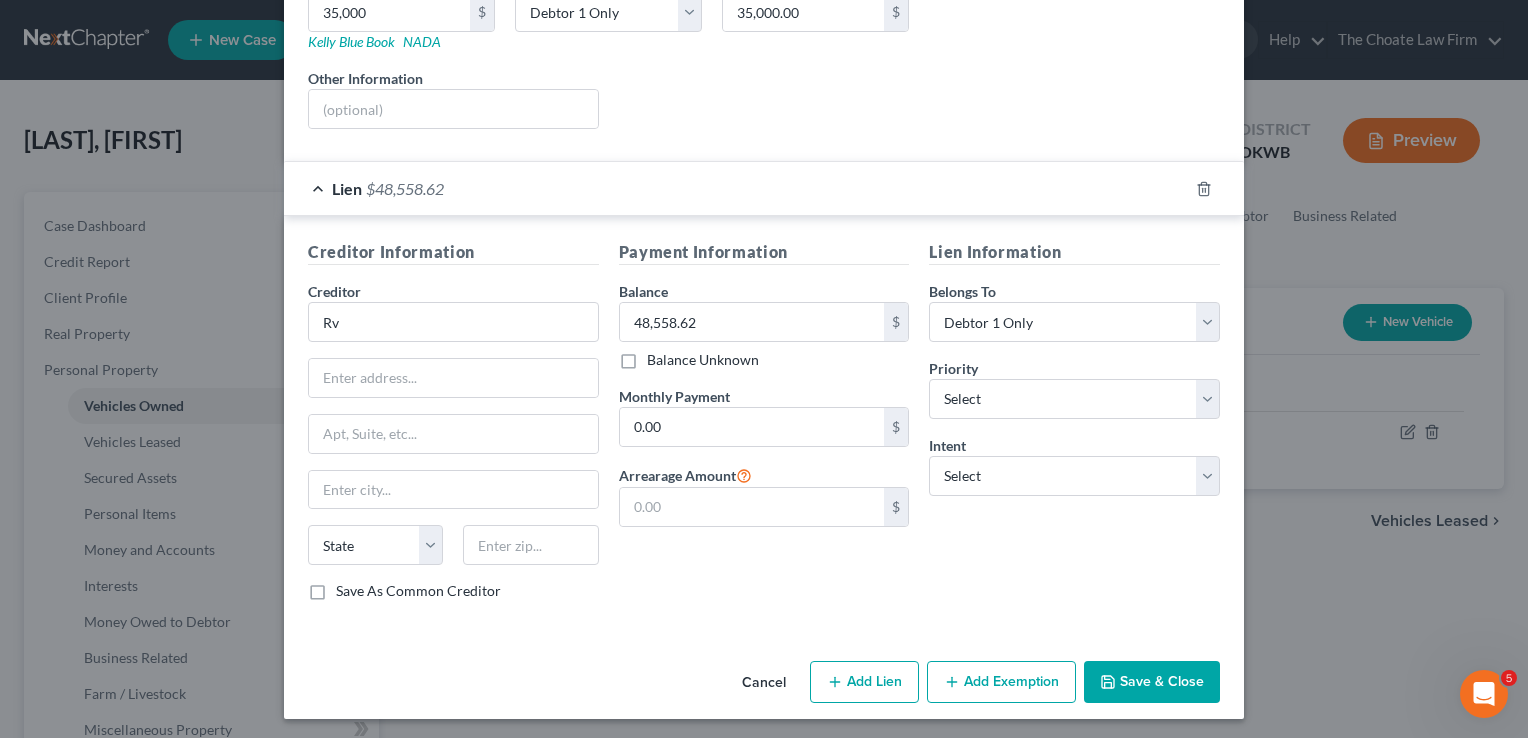 click on "Save & Close" at bounding box center (1152, 682) 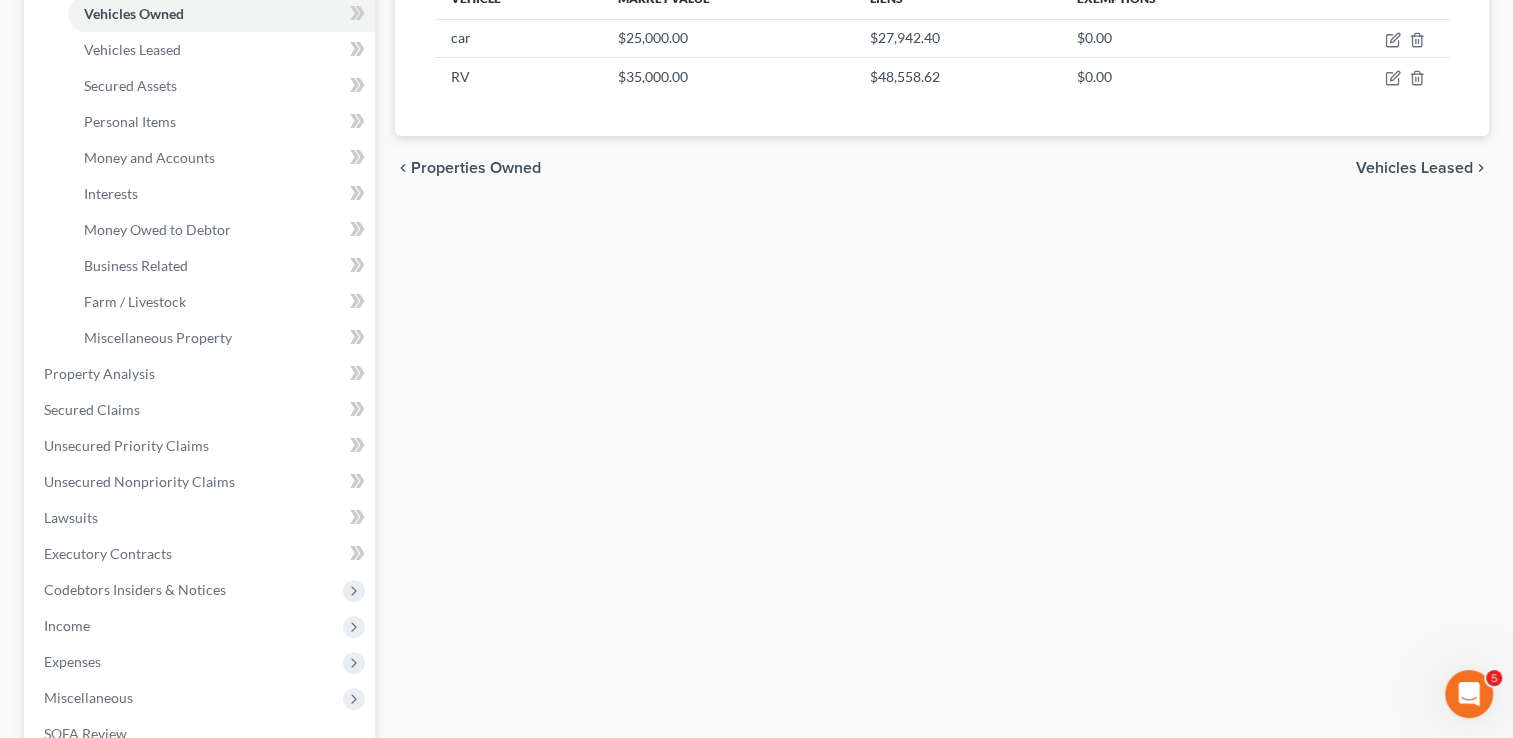 scroll, scrollTop: 400, scrollLeft: 0, axis: vertical 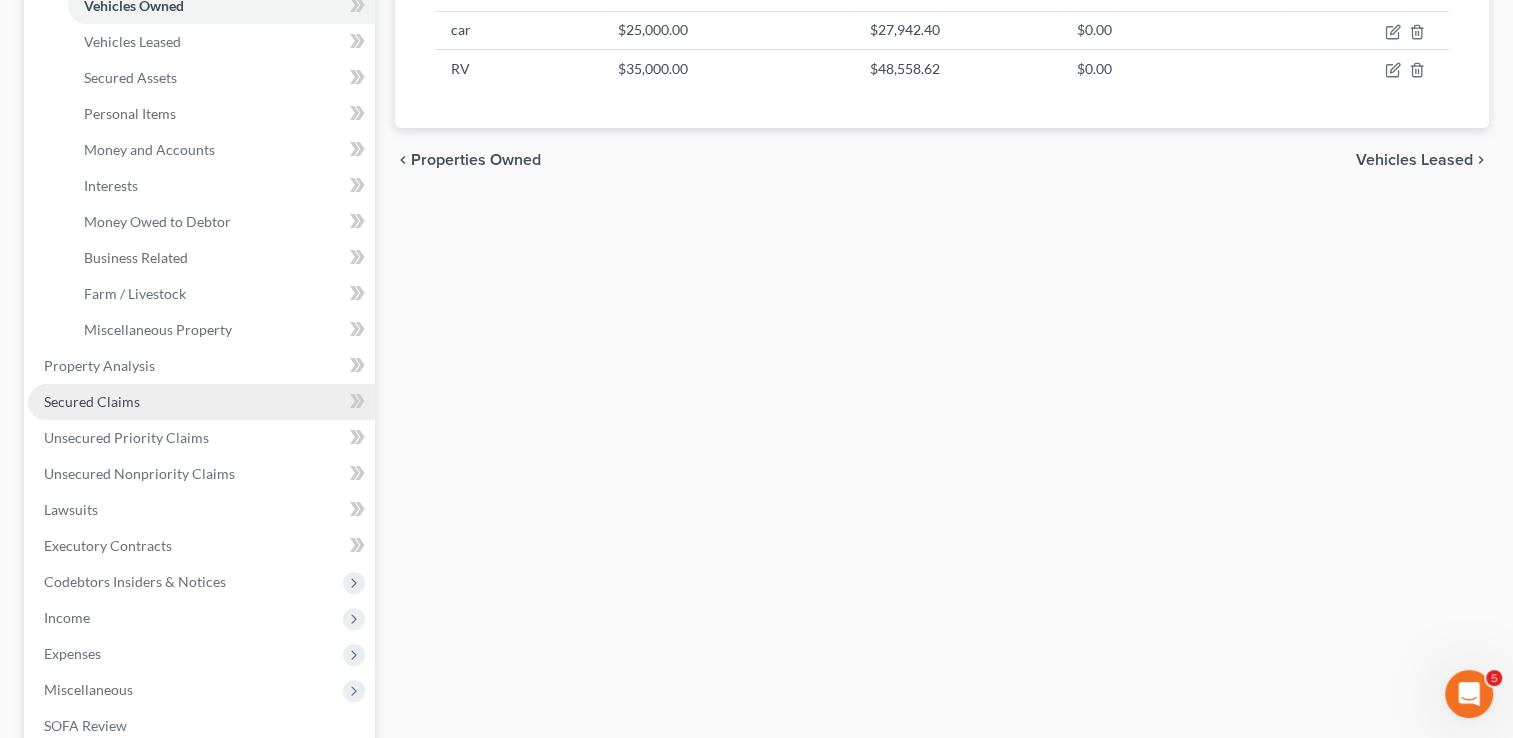 click on "Secured Claims" at bounding box center [92, 401] 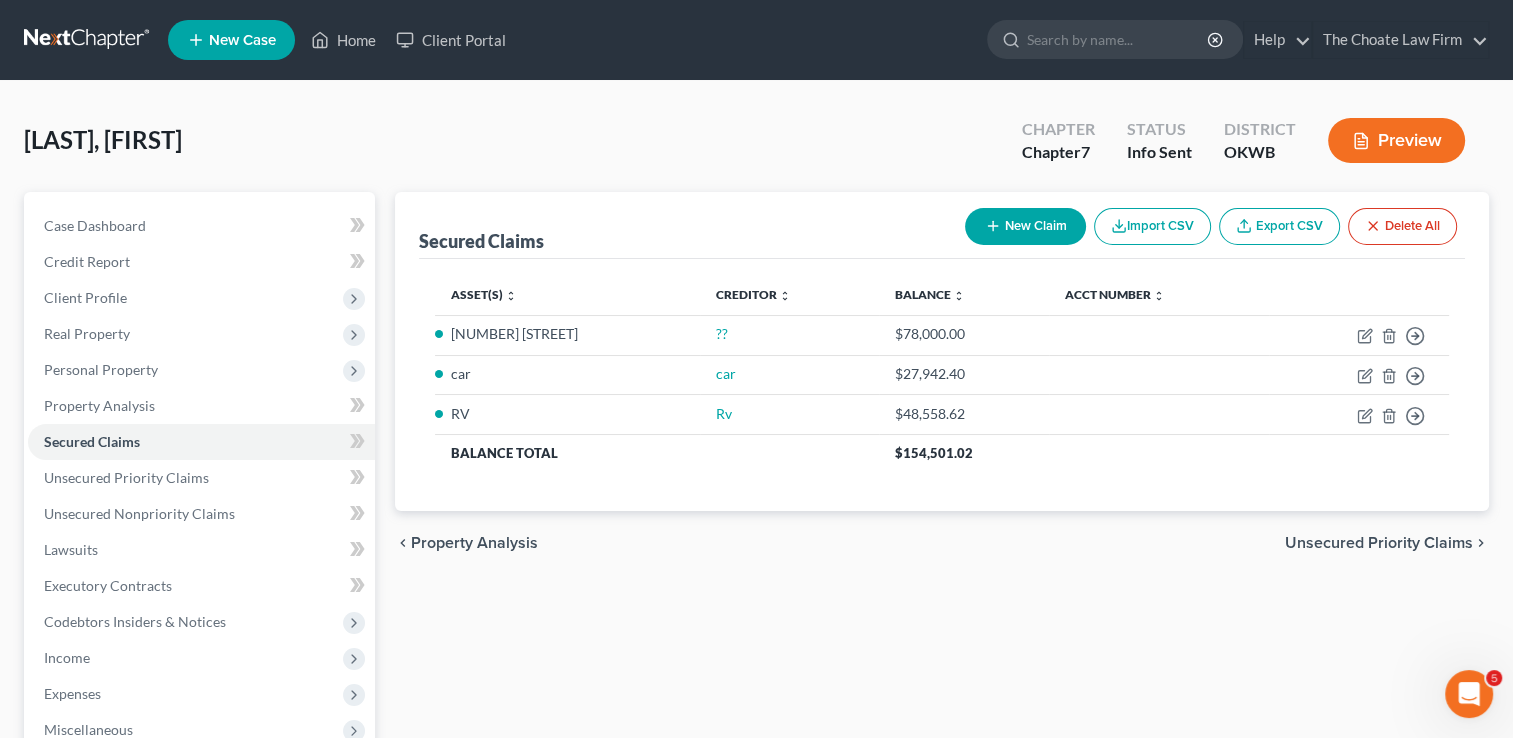 scroll, scrollTop: 100, scrollLeft: 0, axis: vertical 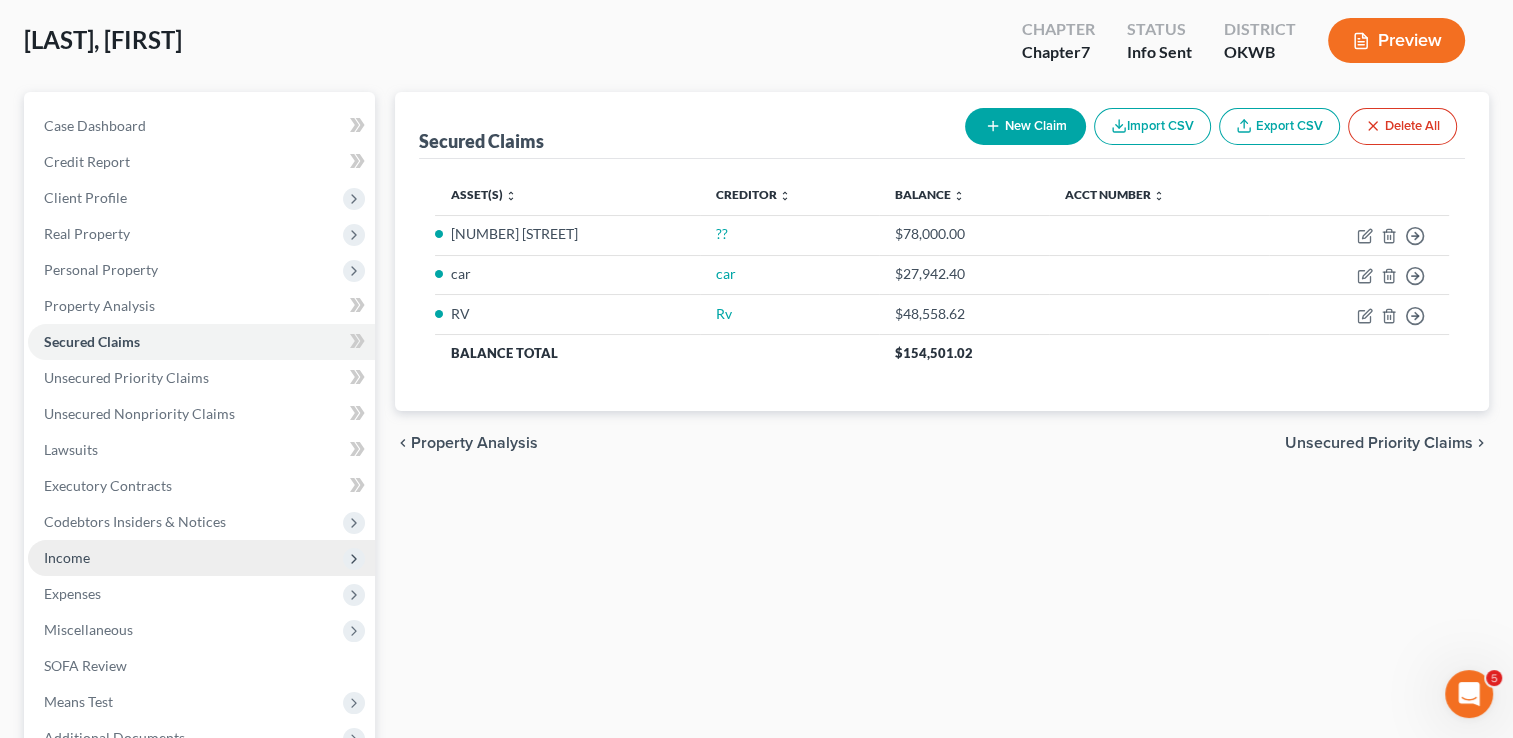 click on "Income" at bounding box center (67, 557) 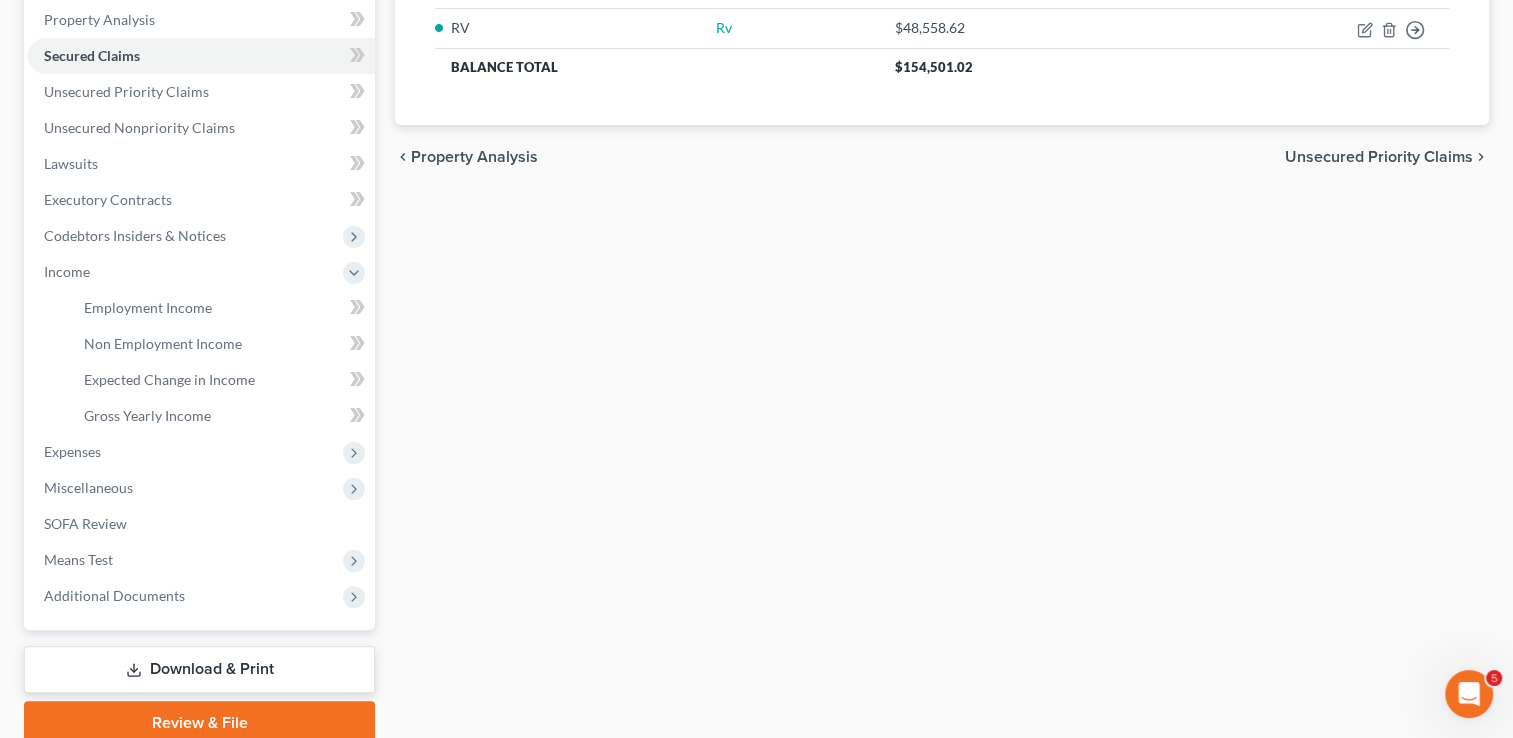 scroll, scrollTop: 400, scrollLeft: 0, axis: vertical 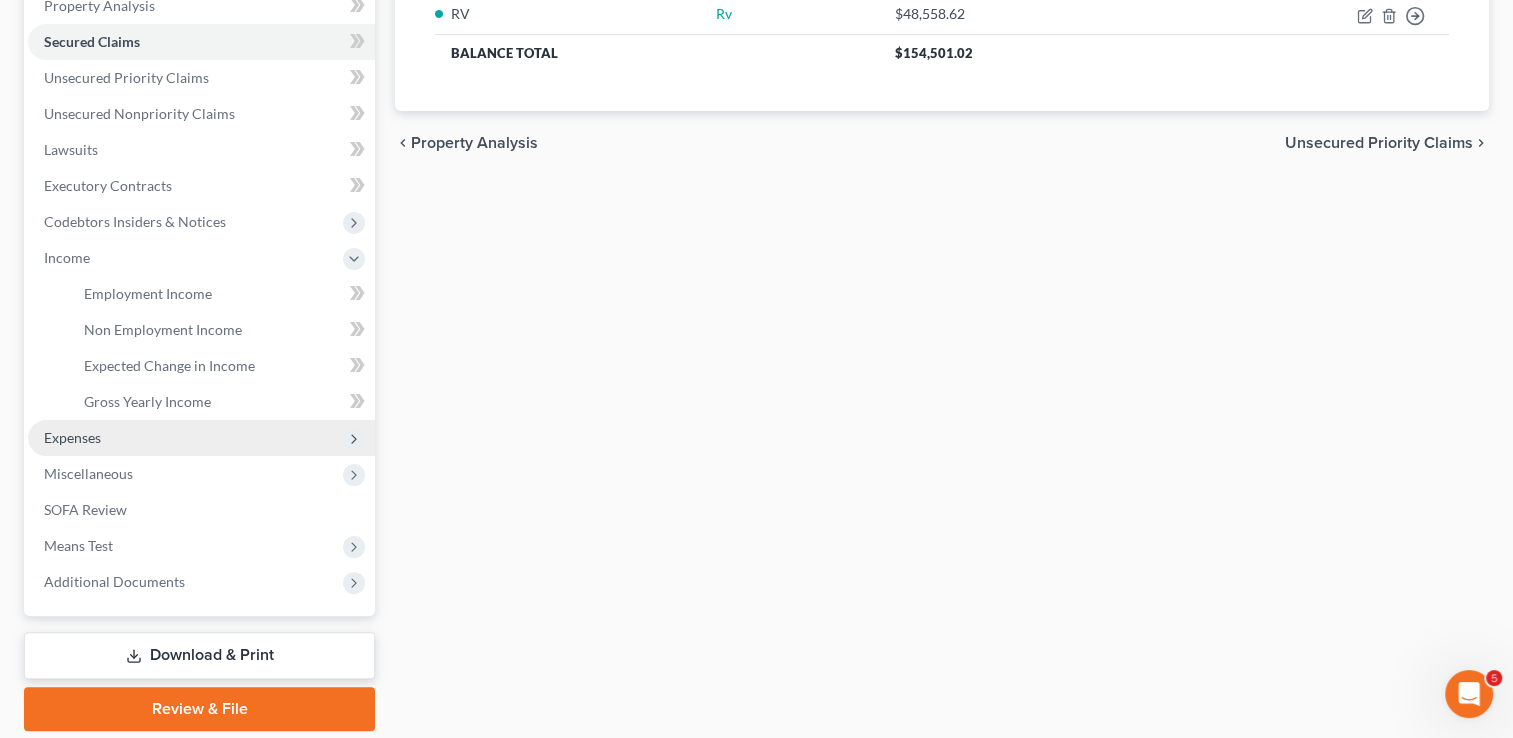 click on "Expenses" at bounding box center (72, 437) 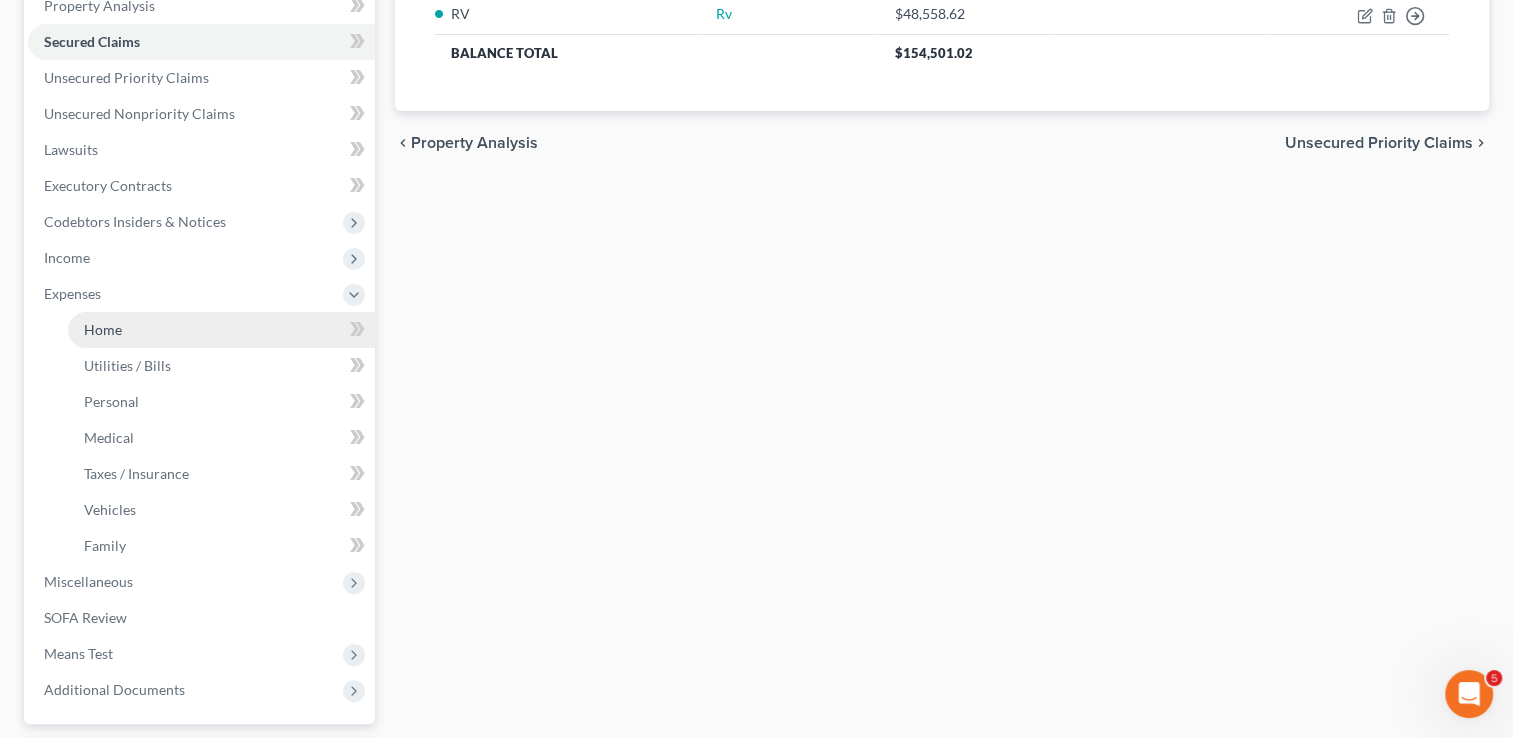 click on "Home" at bounding box center [221, 330] 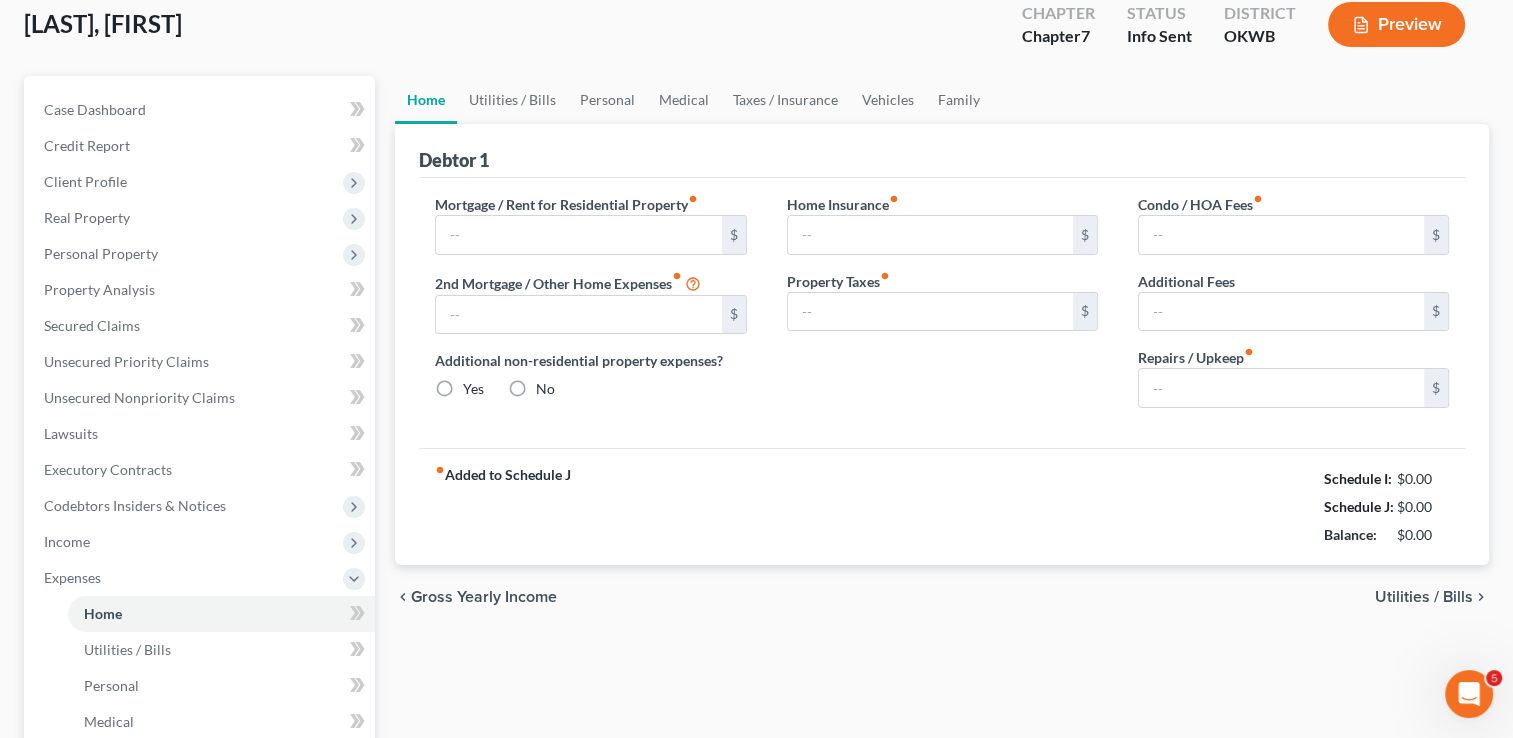 scroll, scrollTop: 17, scrollLeft: 0, axis: vertical 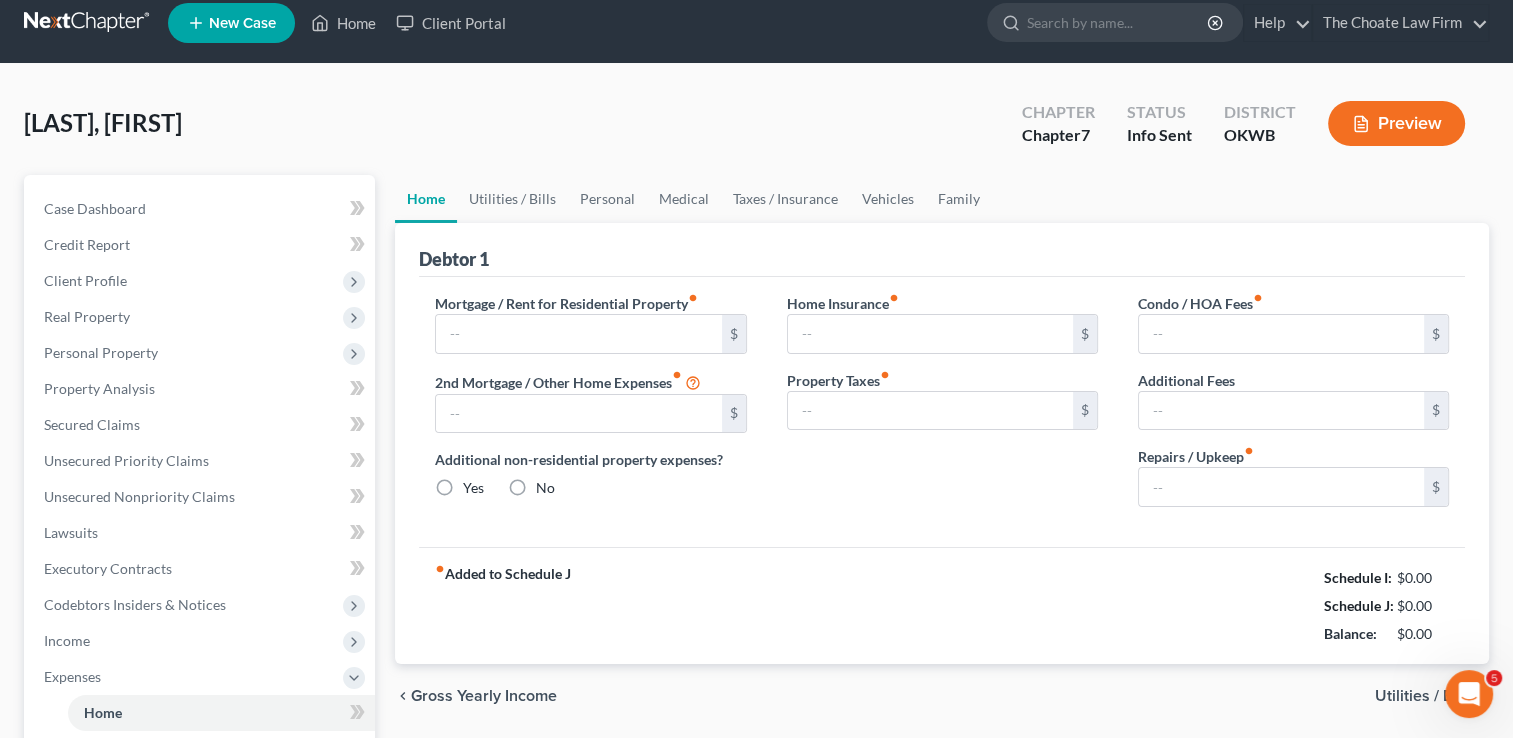 type on "901.92" 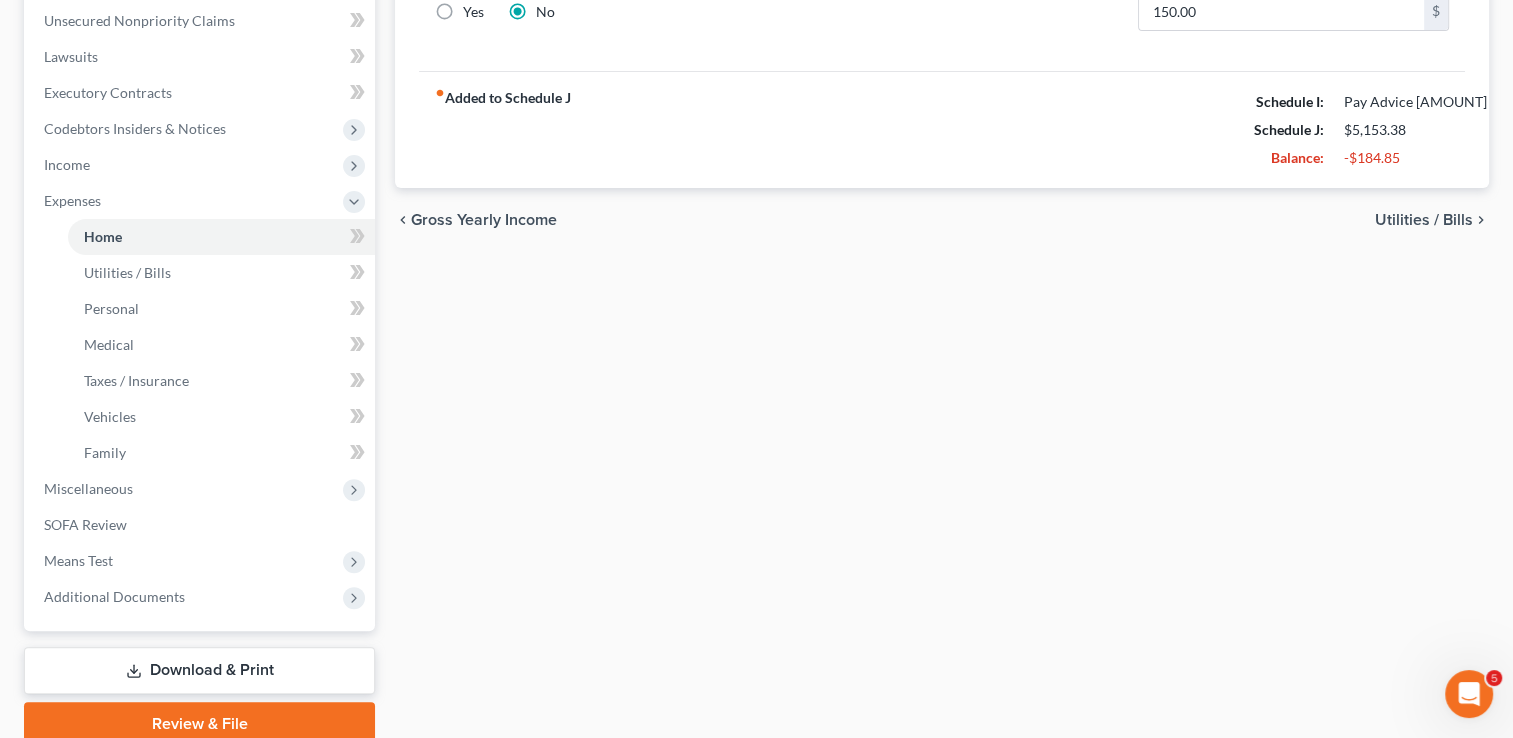 scroll, scrollTop: 500, scrollLeft: 0, axis: vertical 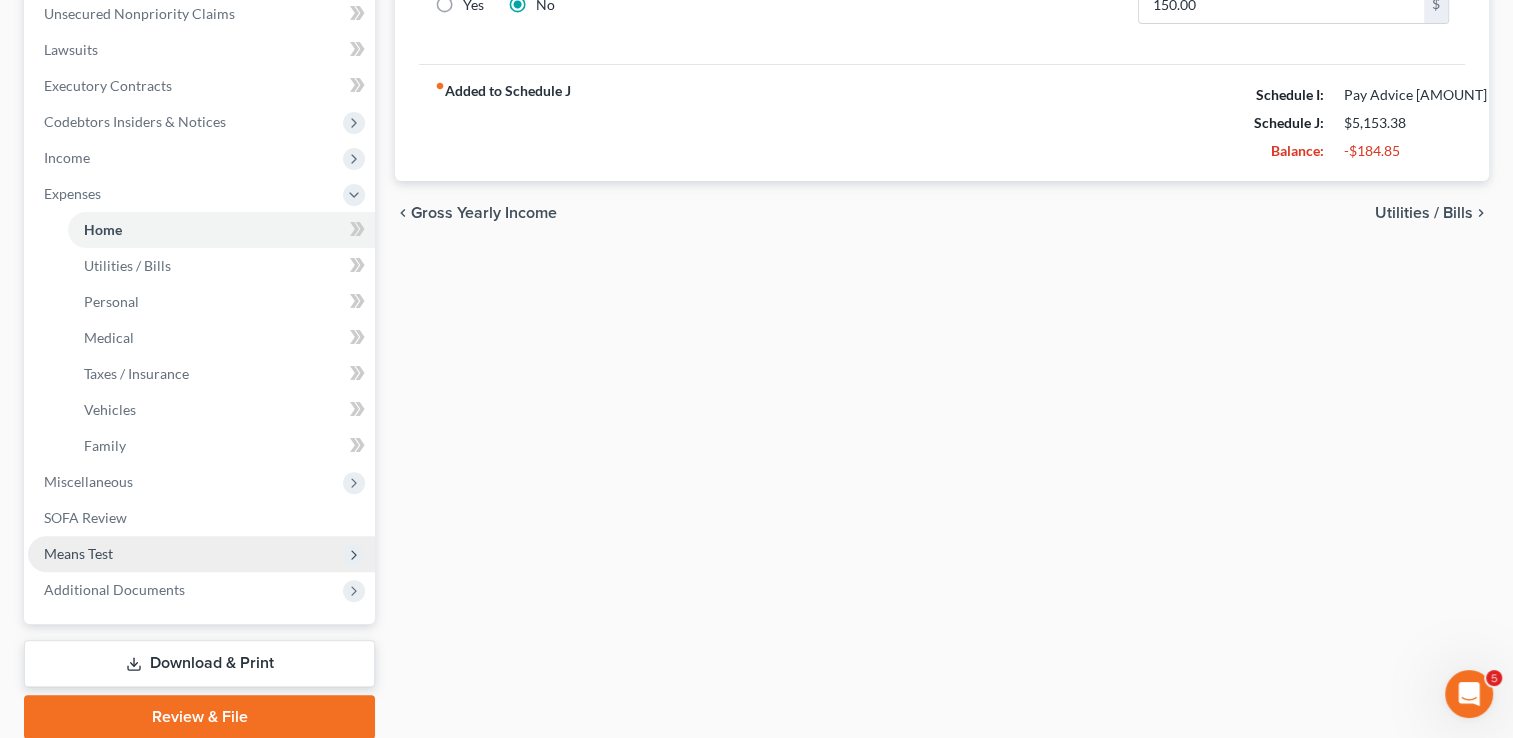 click on "Means Test" at bounding box center [78, 553] 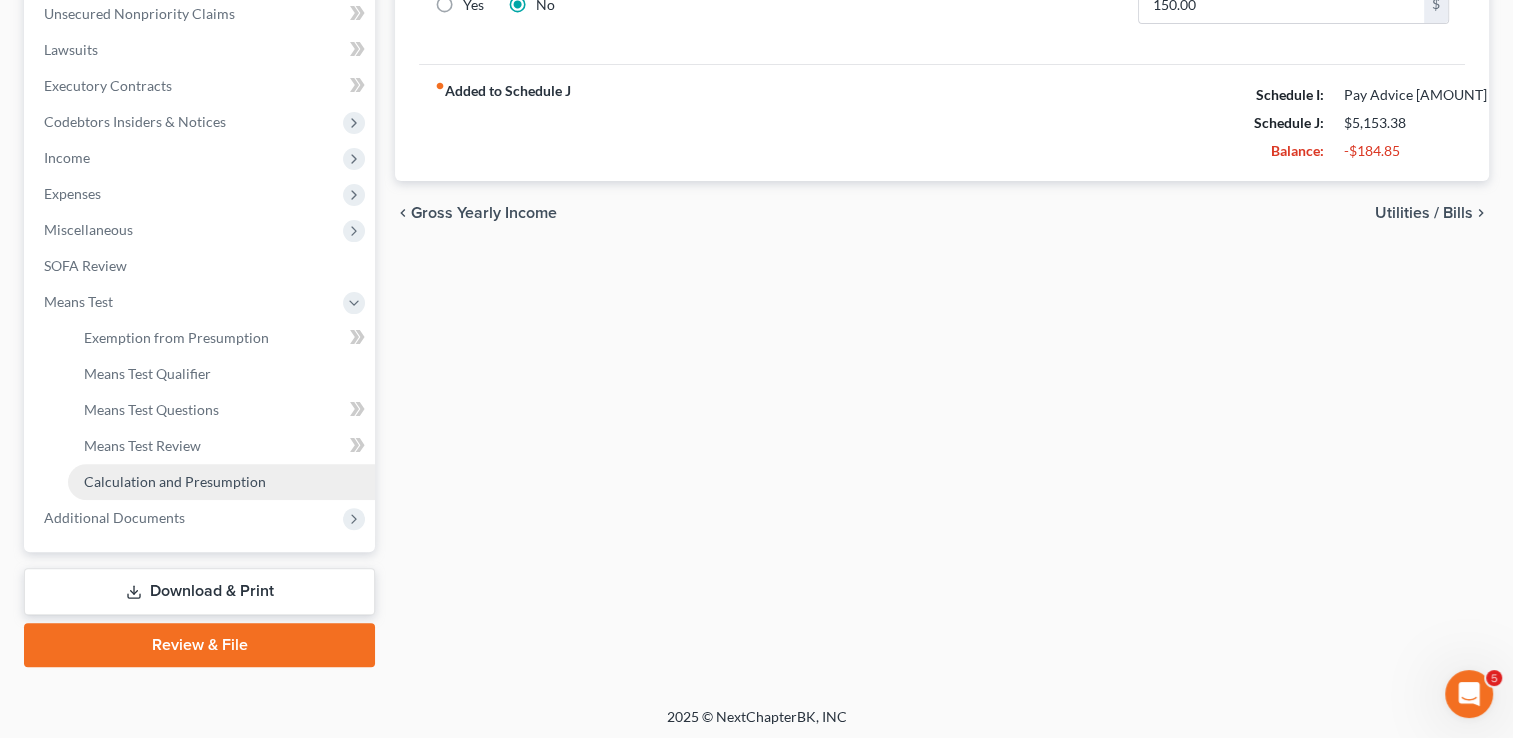 click on "Calculation and Presumption" at bounding box center (175, 481) 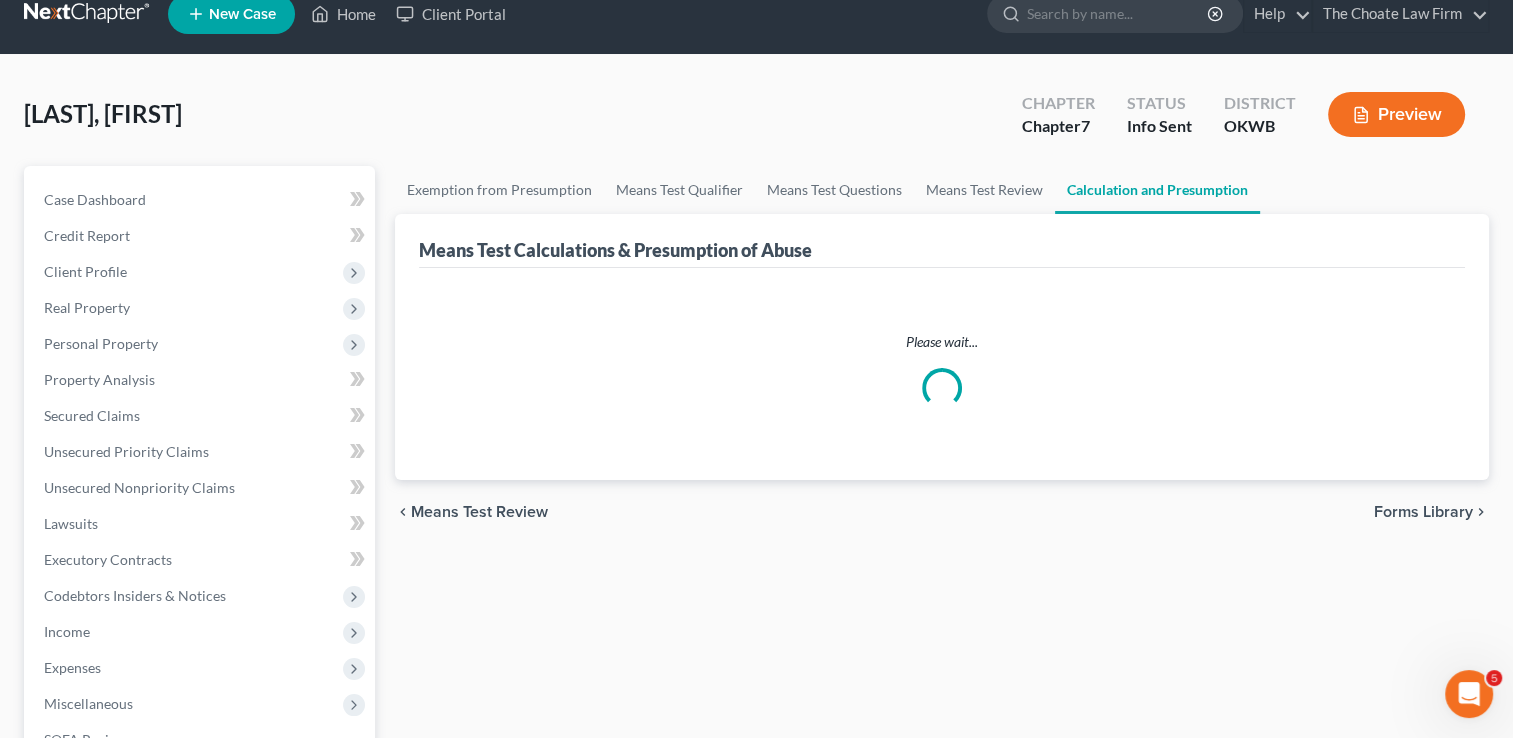 scroll, scrollTop: 0, scrollLeft: 0, axis: both 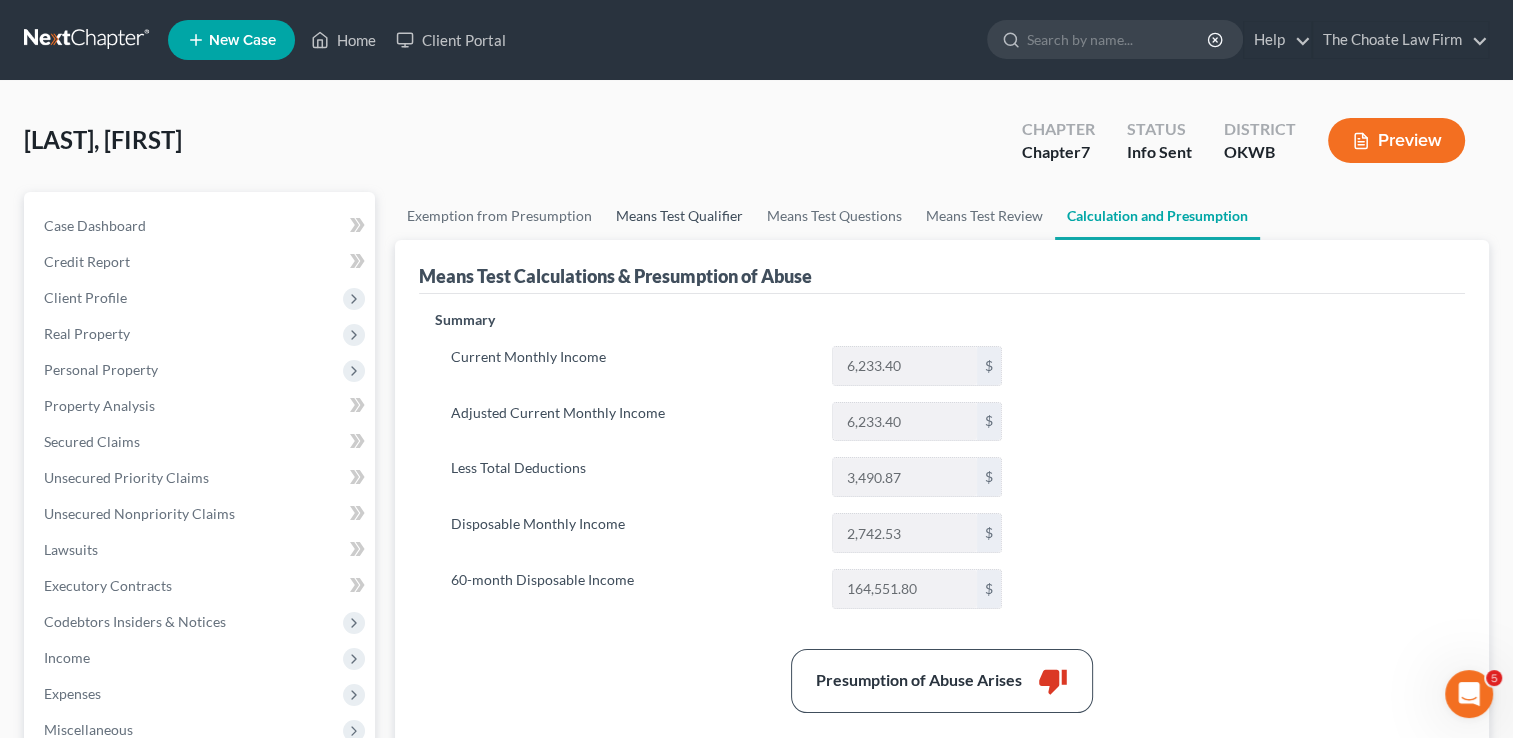 click on "Means Test Qualifier" at bounding box center [679, 216] 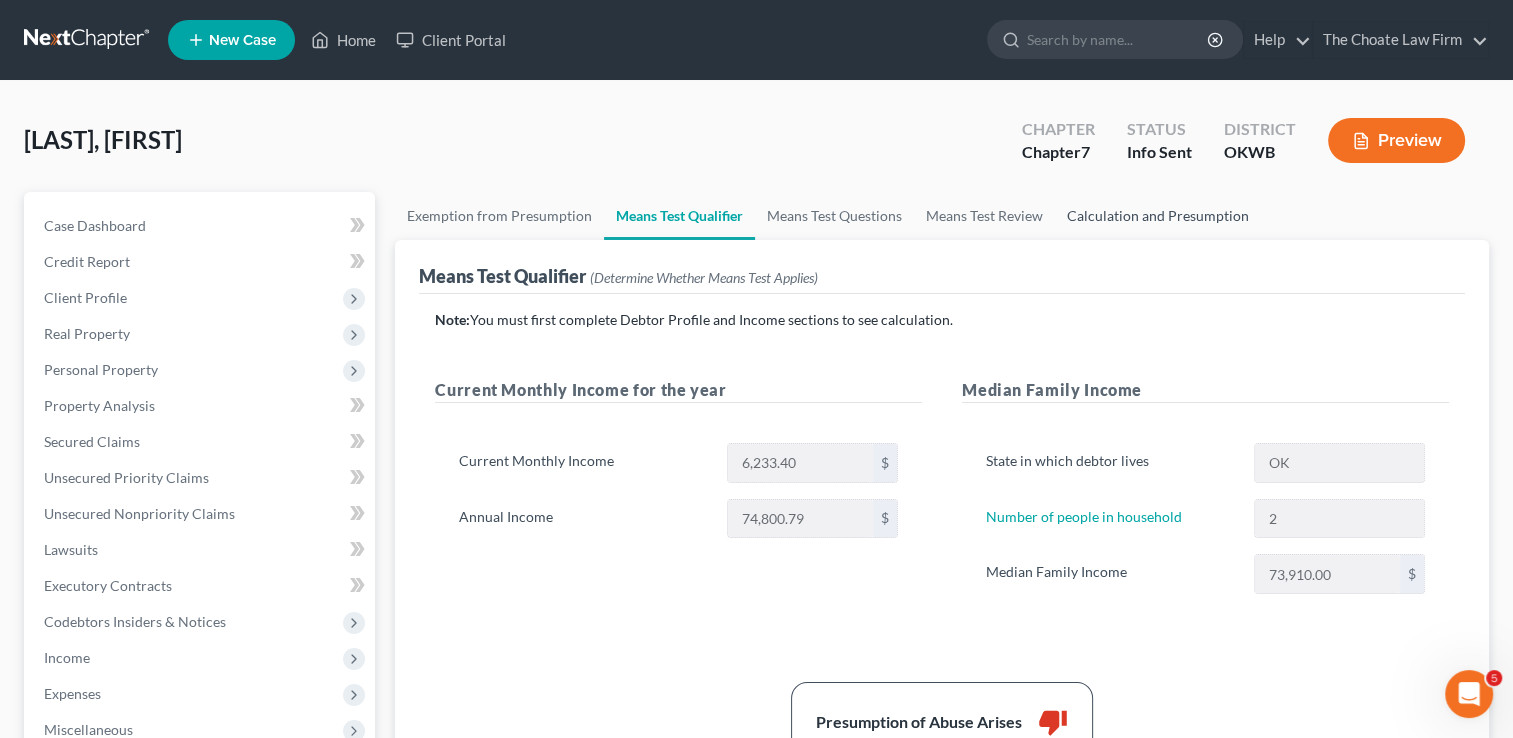 click on "Calculation and Presumption" at bounding box center [1158, 216] 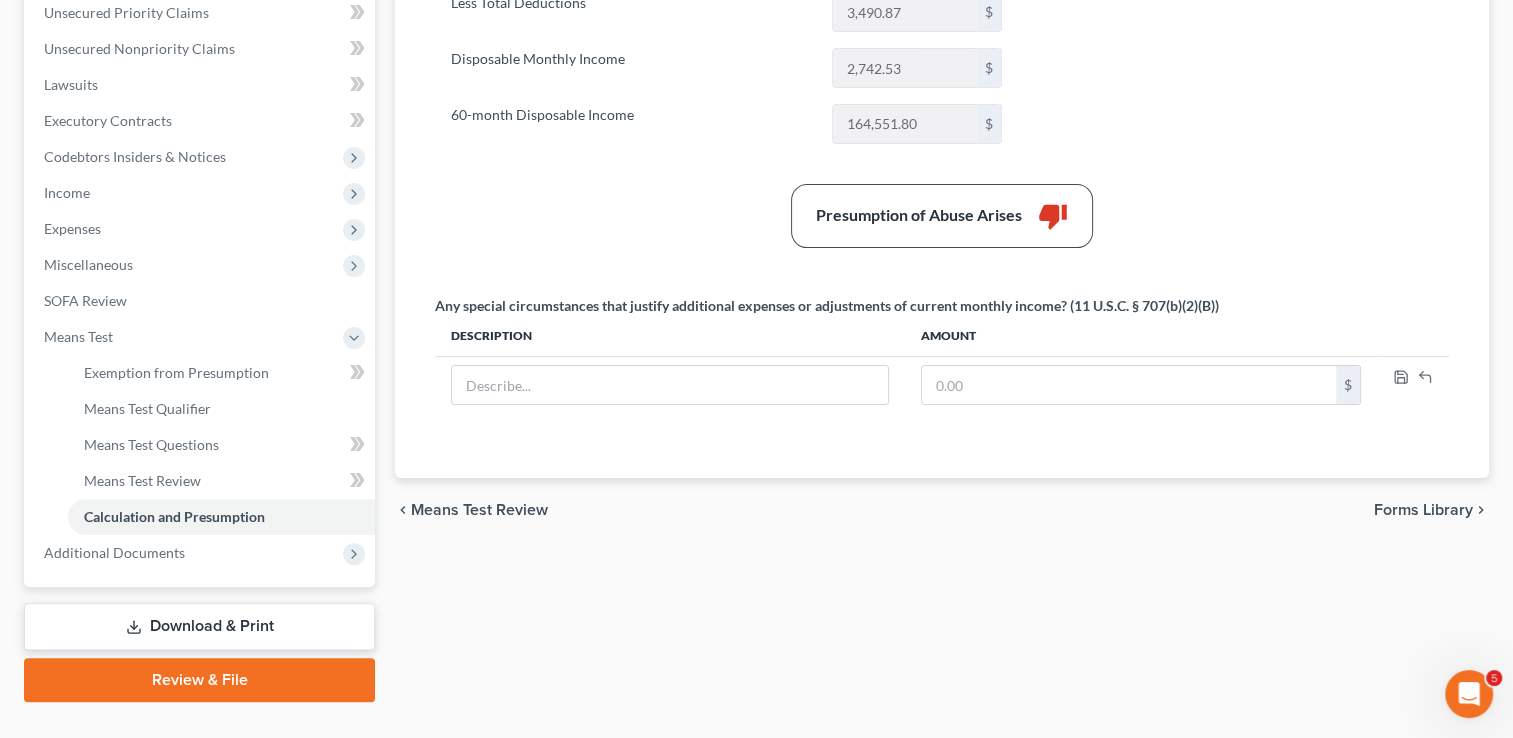 scroll, scrollTop: 503, scrollLeft: 0, axis: vertical 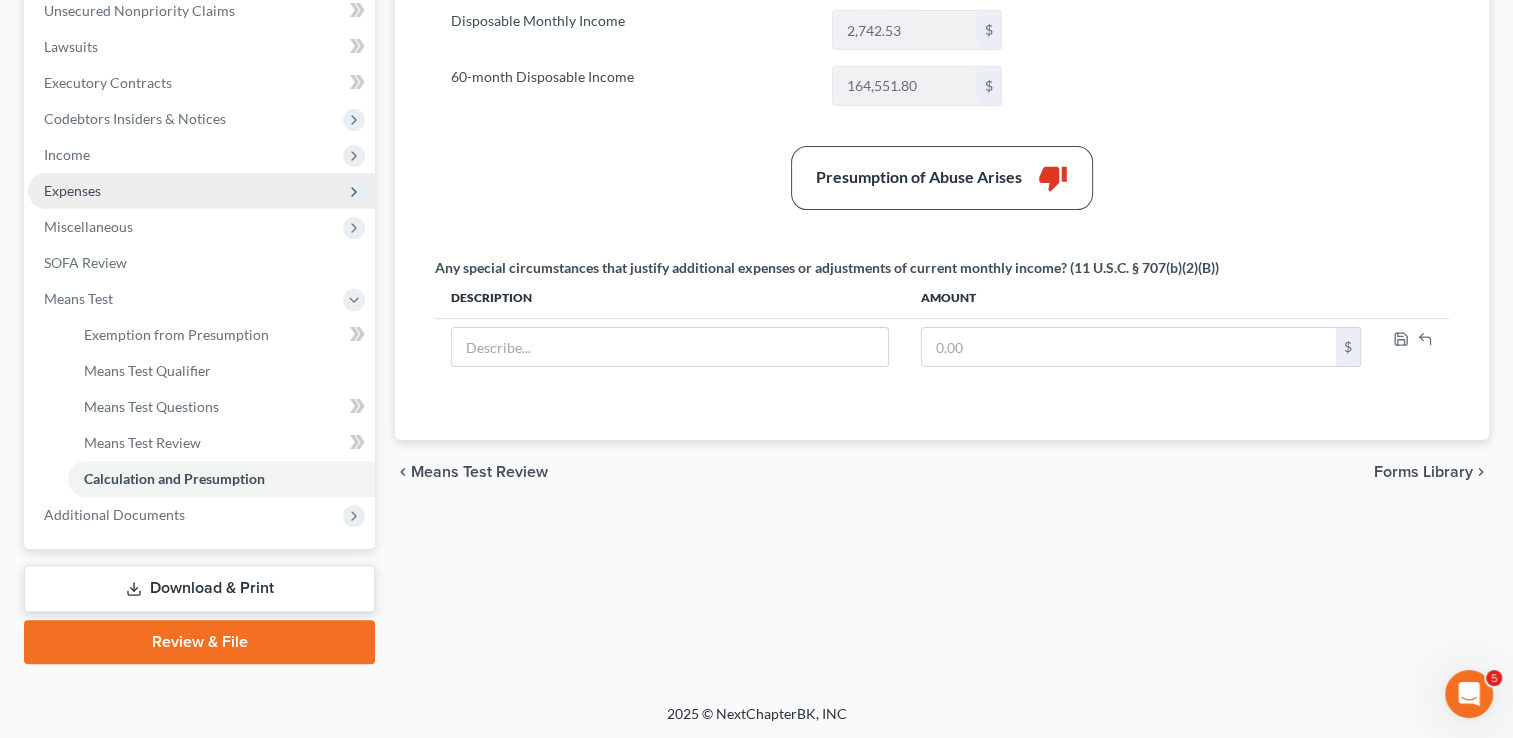 click on "Expenses" at bounding box center [201, 191] 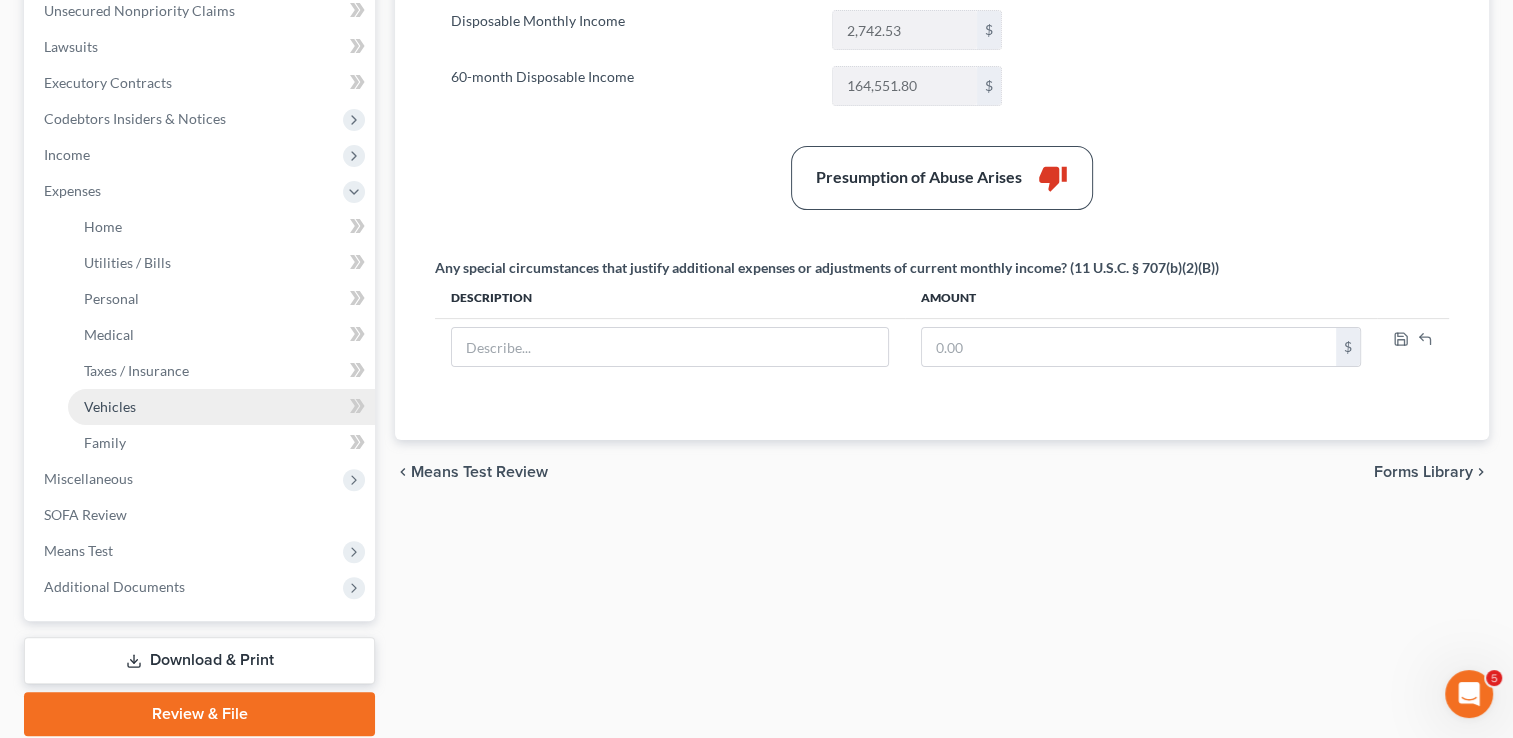 click on "Vehicles" at bounding box center (221, 407) 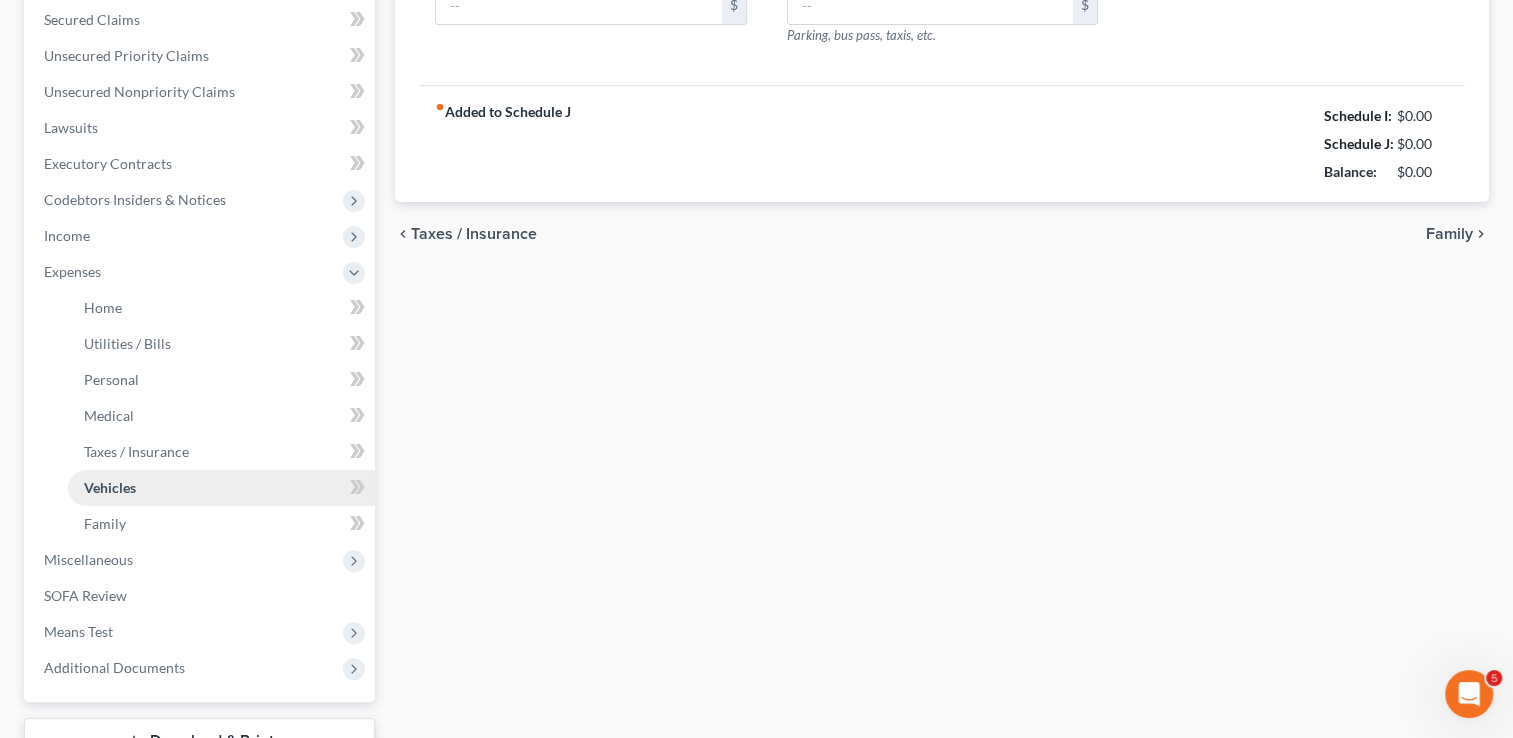 scroll, scrollTop: 27, scrollLeft: 0, axis: vertical 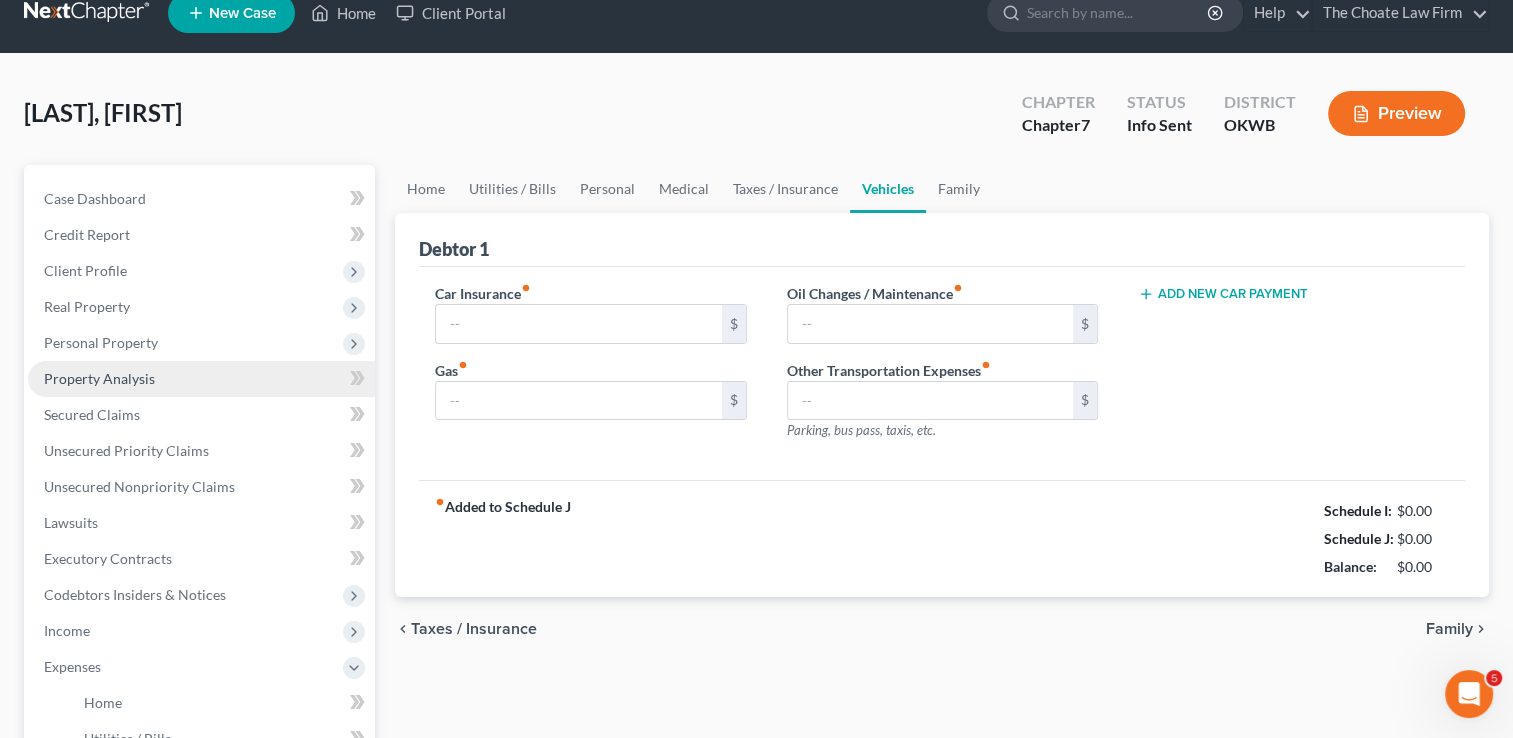 type on "252.46" 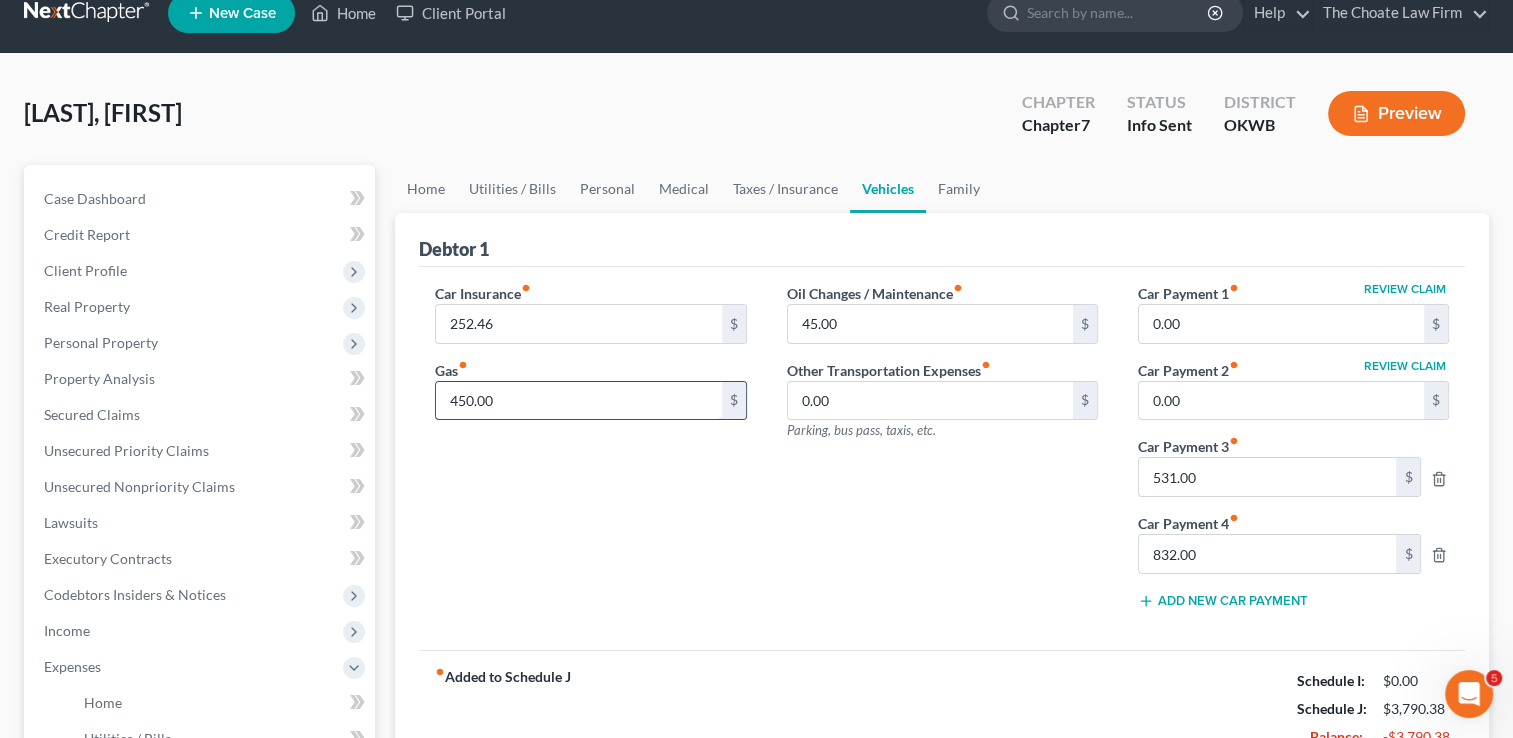 scroll, scrollTop: 0, scrollLeft: 0, axis: both 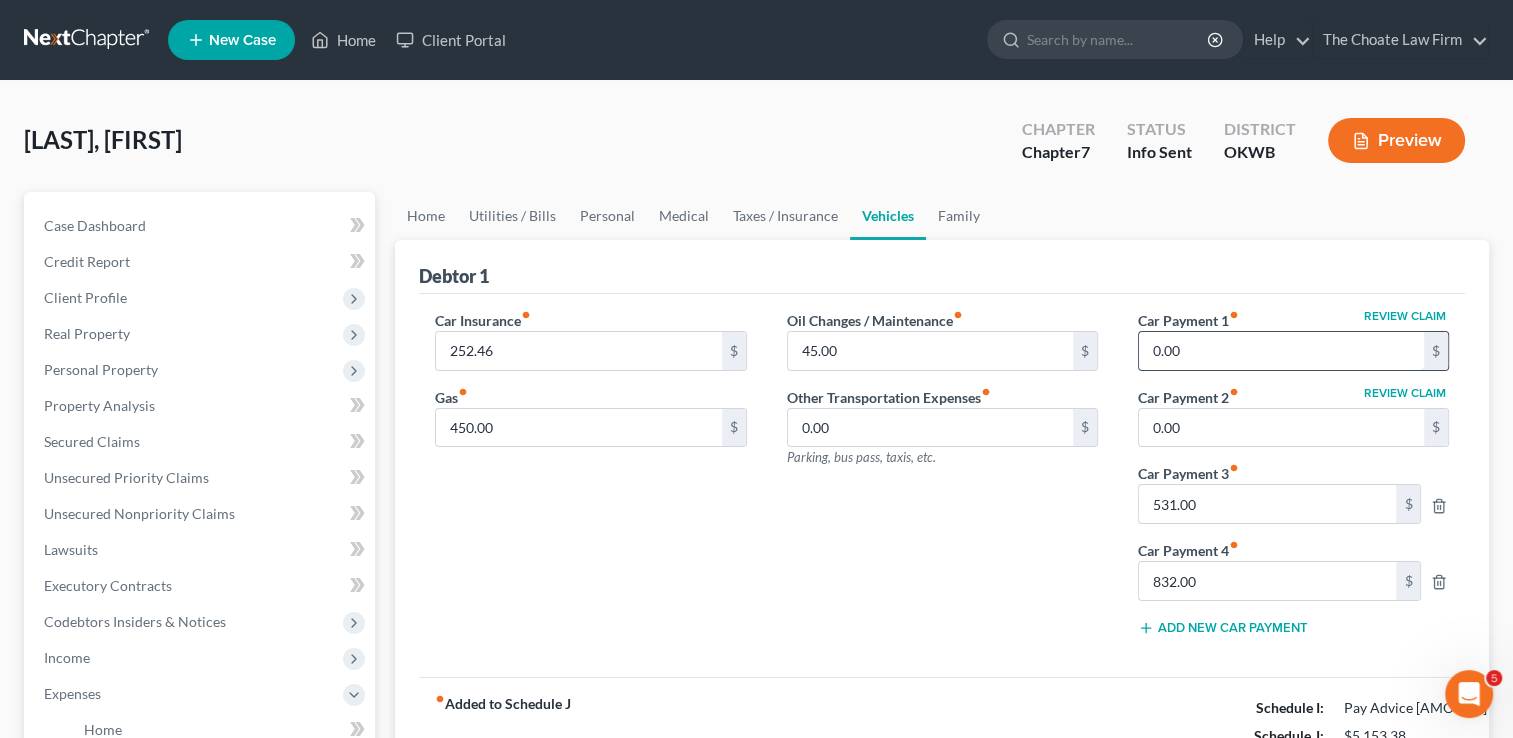 click on "0.00" at bounding box center (1281, 351) 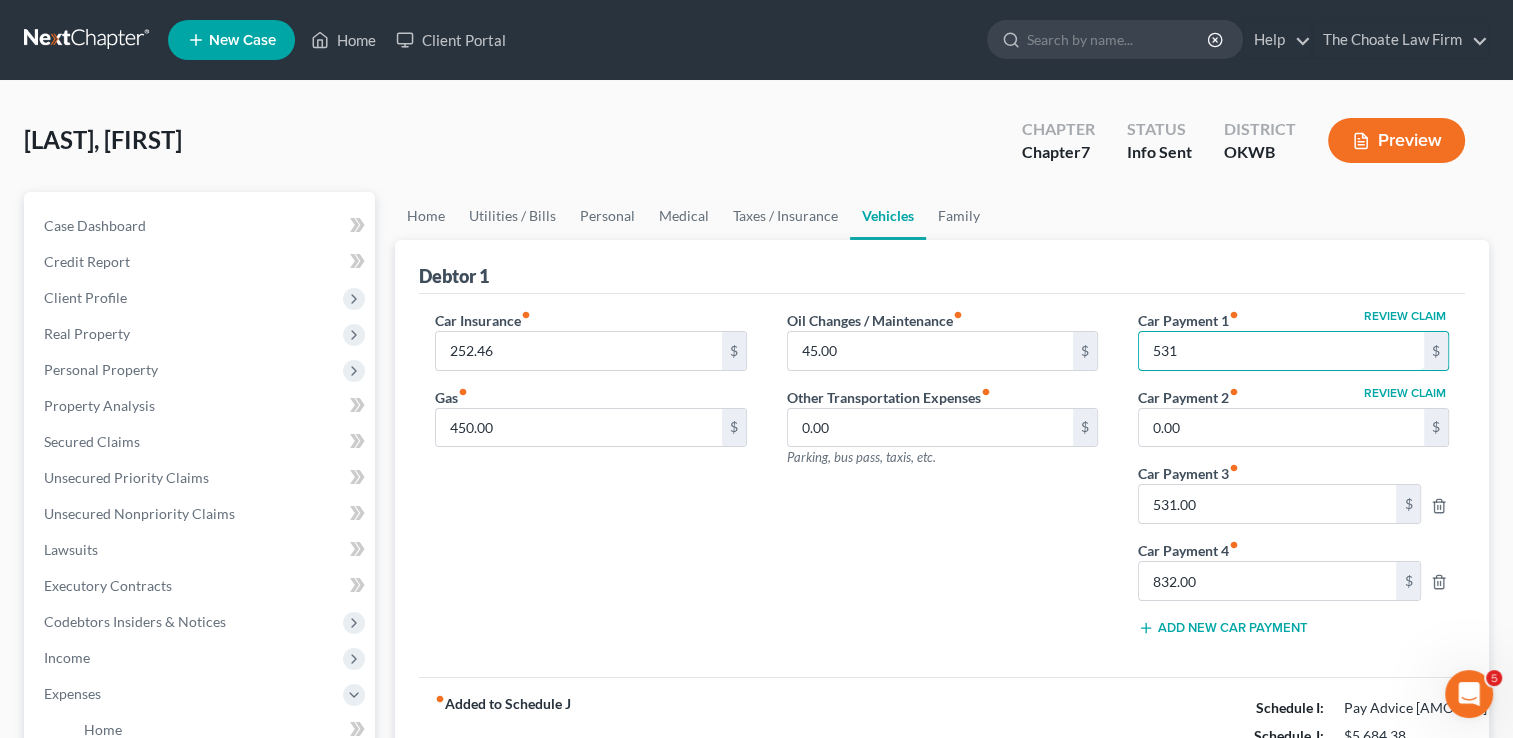 drag, startPoint x: 1196, startPoint y: 351, endPoint x: 1107, endPoint y: 370, distance: 91.00549 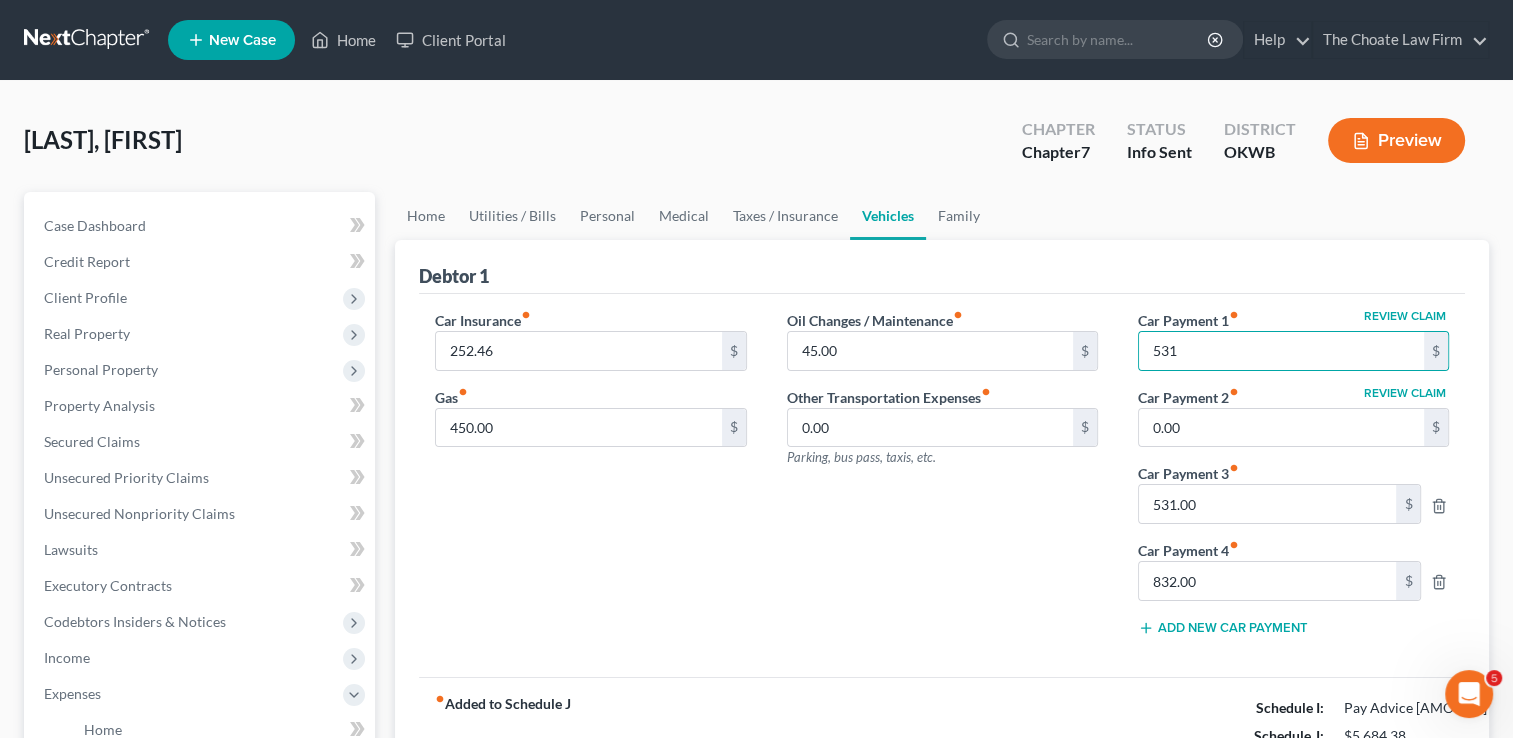 click on "Oil Changes / Maintenance  fiber_manual_record 45.00 $ Other Transportation Expenses  fiber_manual_record 0.00 $ Parking, bus pass, taxis, etc." at bounding box center [942, 481] 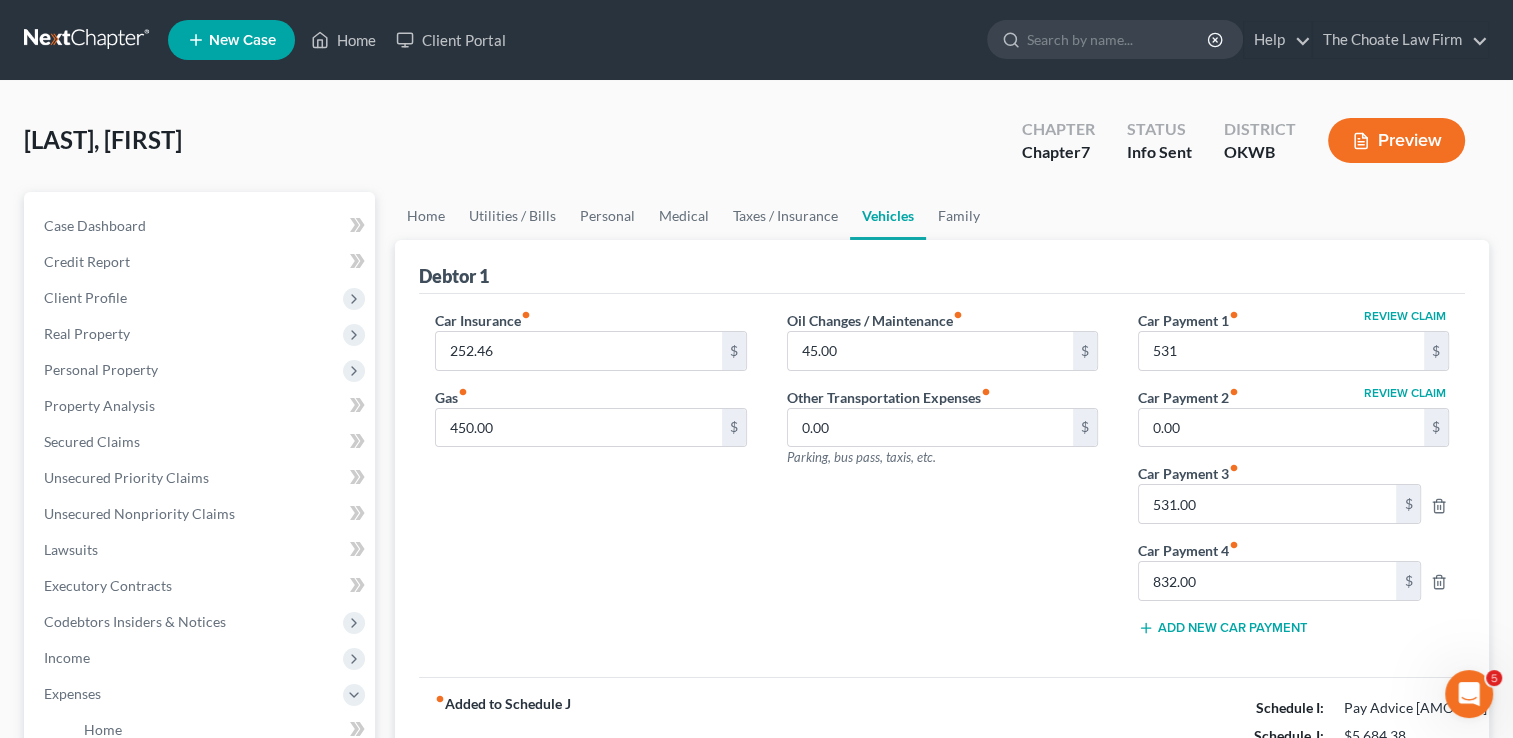 click on "Review Claim" at bounding box center (1405, 316) 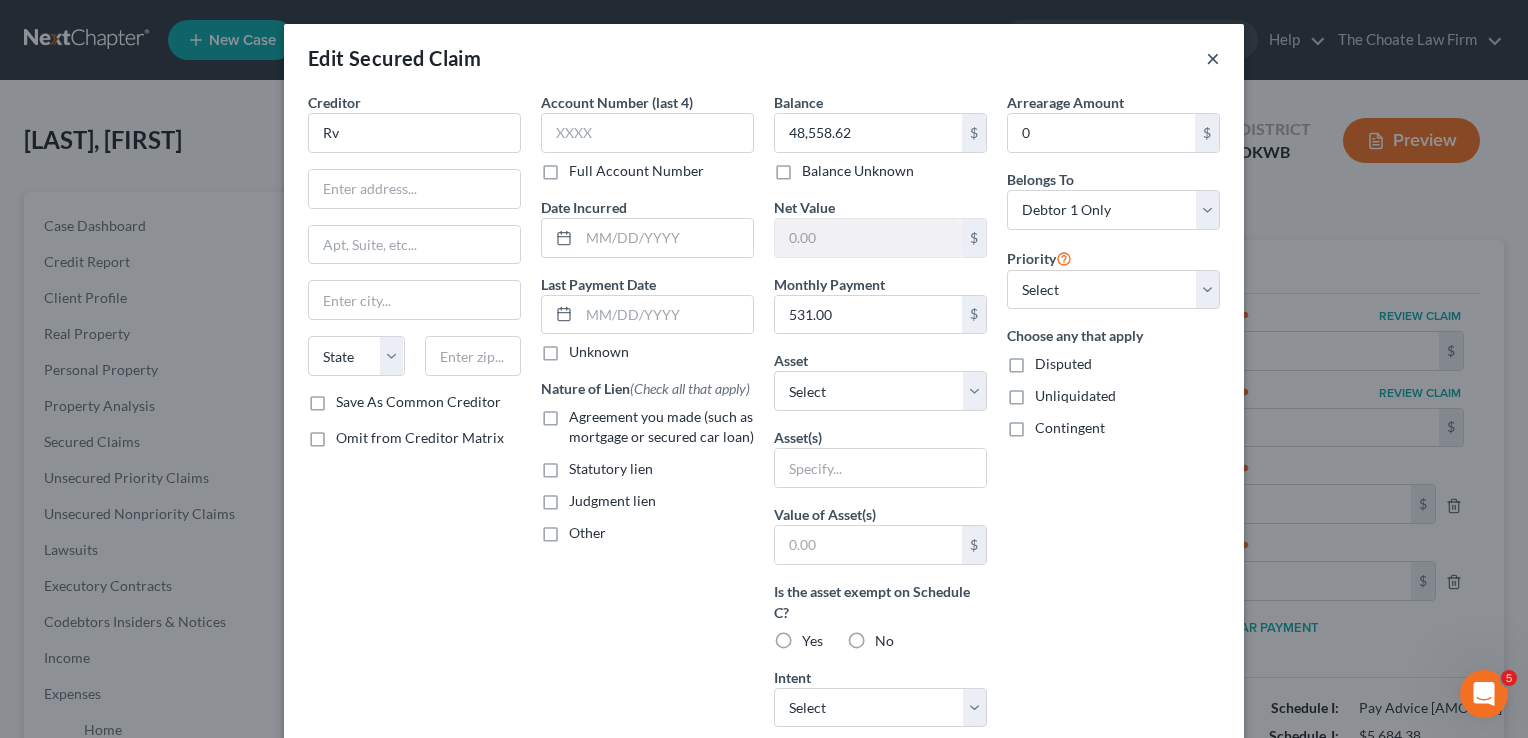 click on "×" at bounding box center [1213, 58] 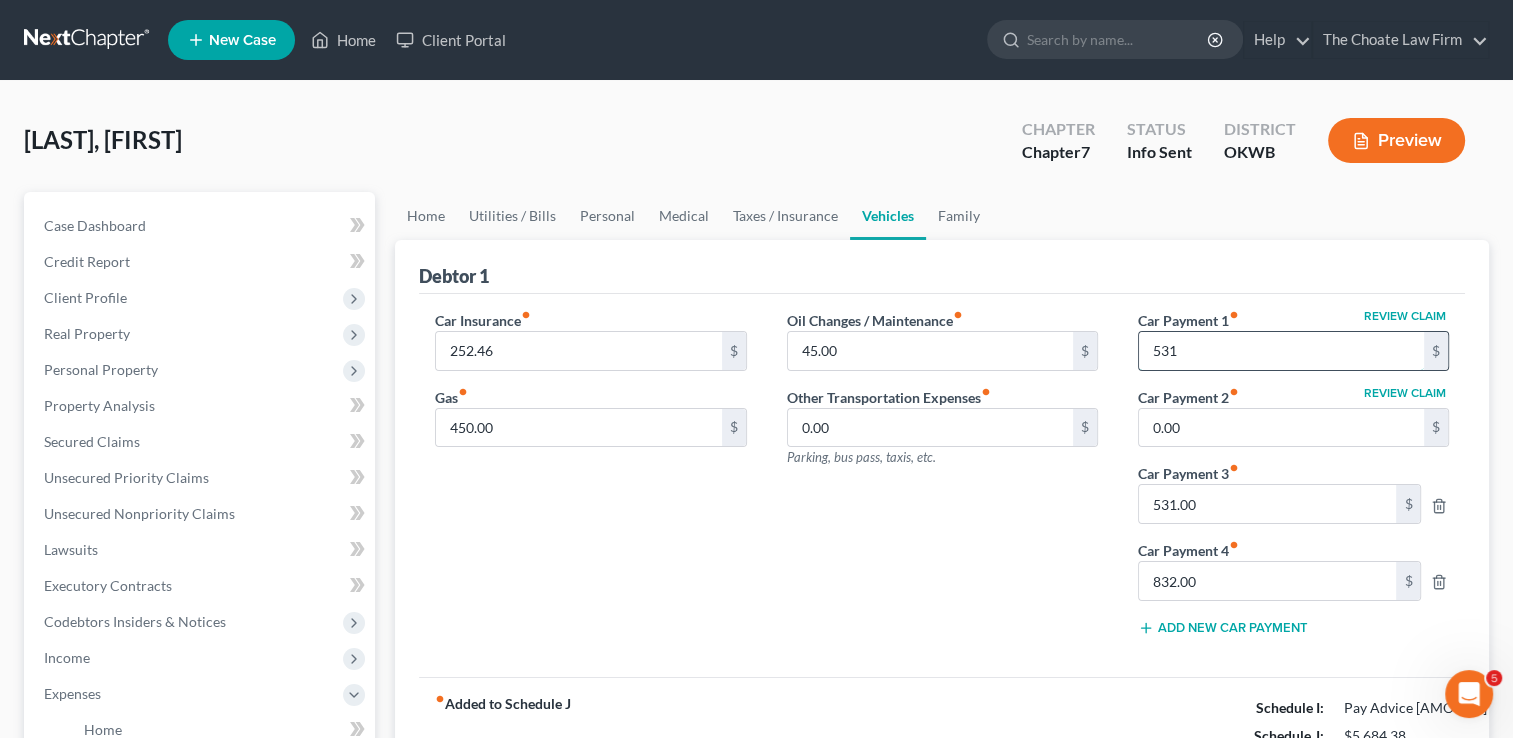 click on "531" at bounding box center (1281, 351) 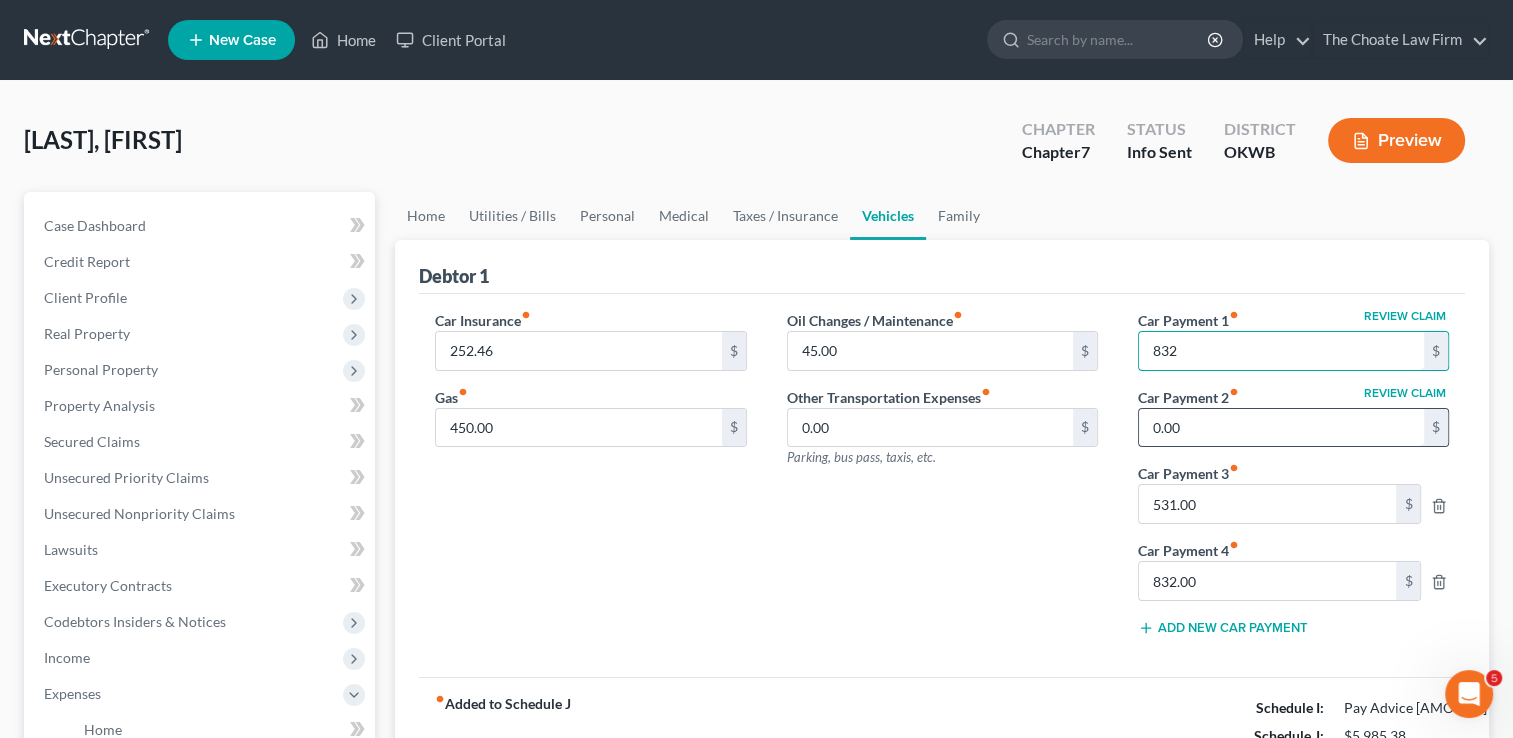 type on "832" 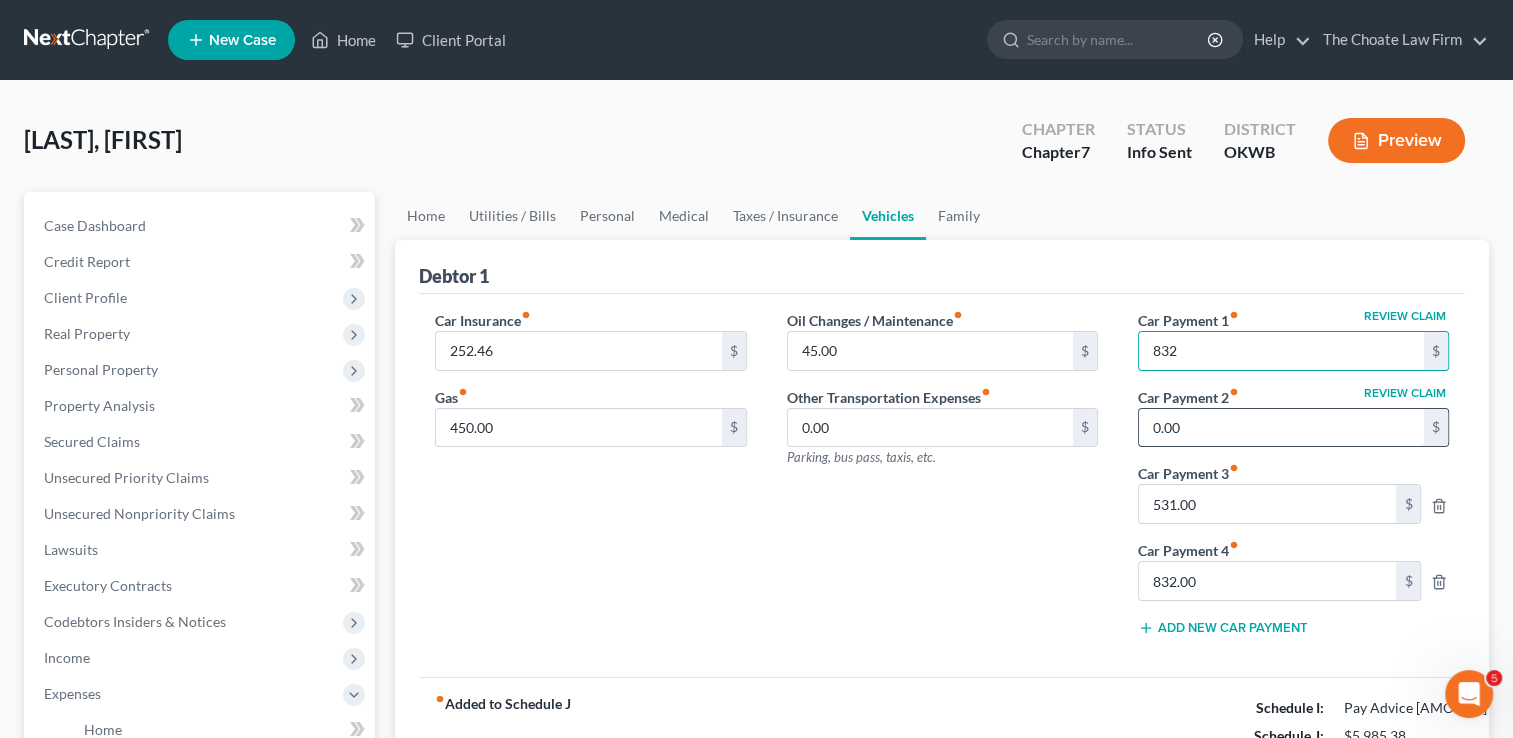 click on "0.00" at bounding box center [1281, 428] 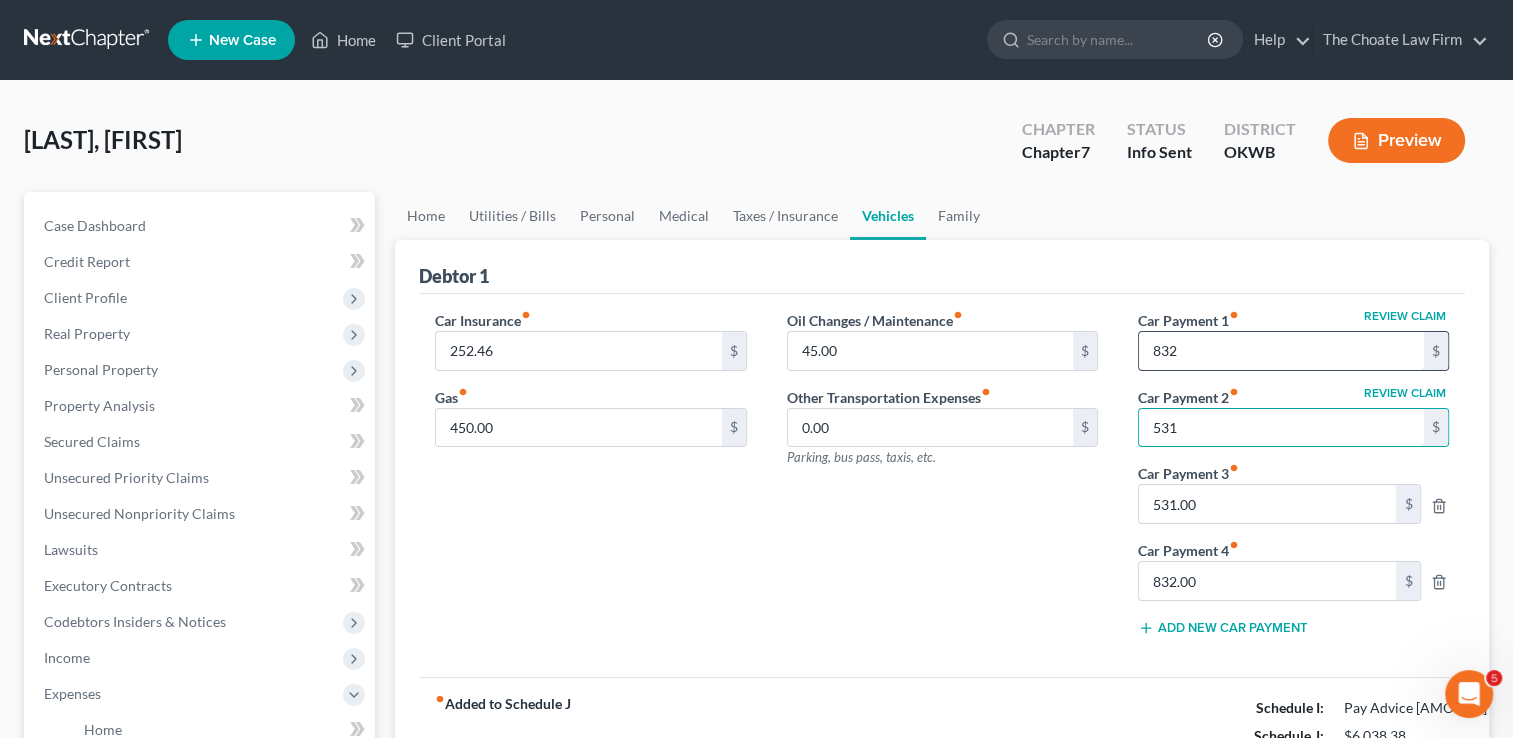 type on "531" 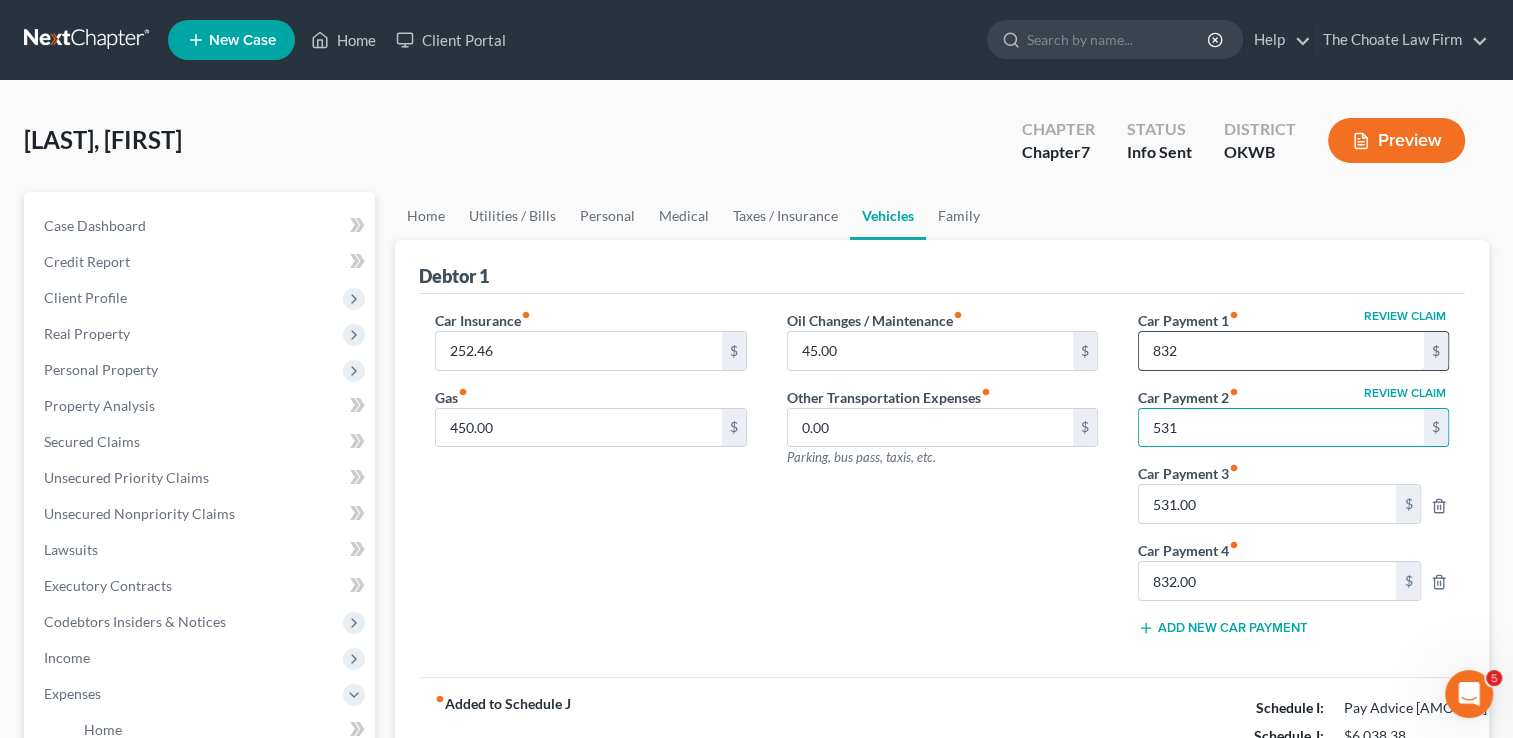 click on "832" at bounding box center (1281, 351) 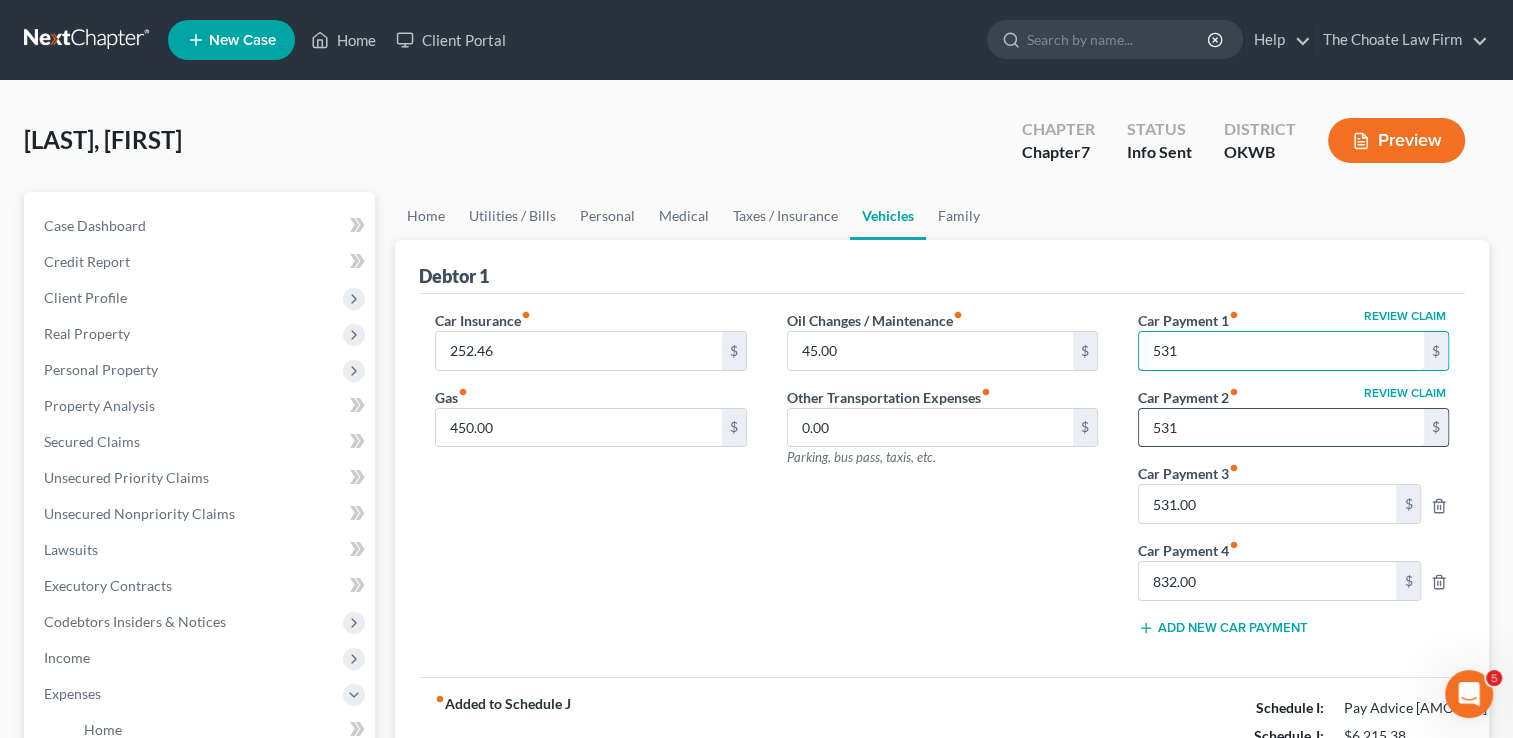 type on "531" 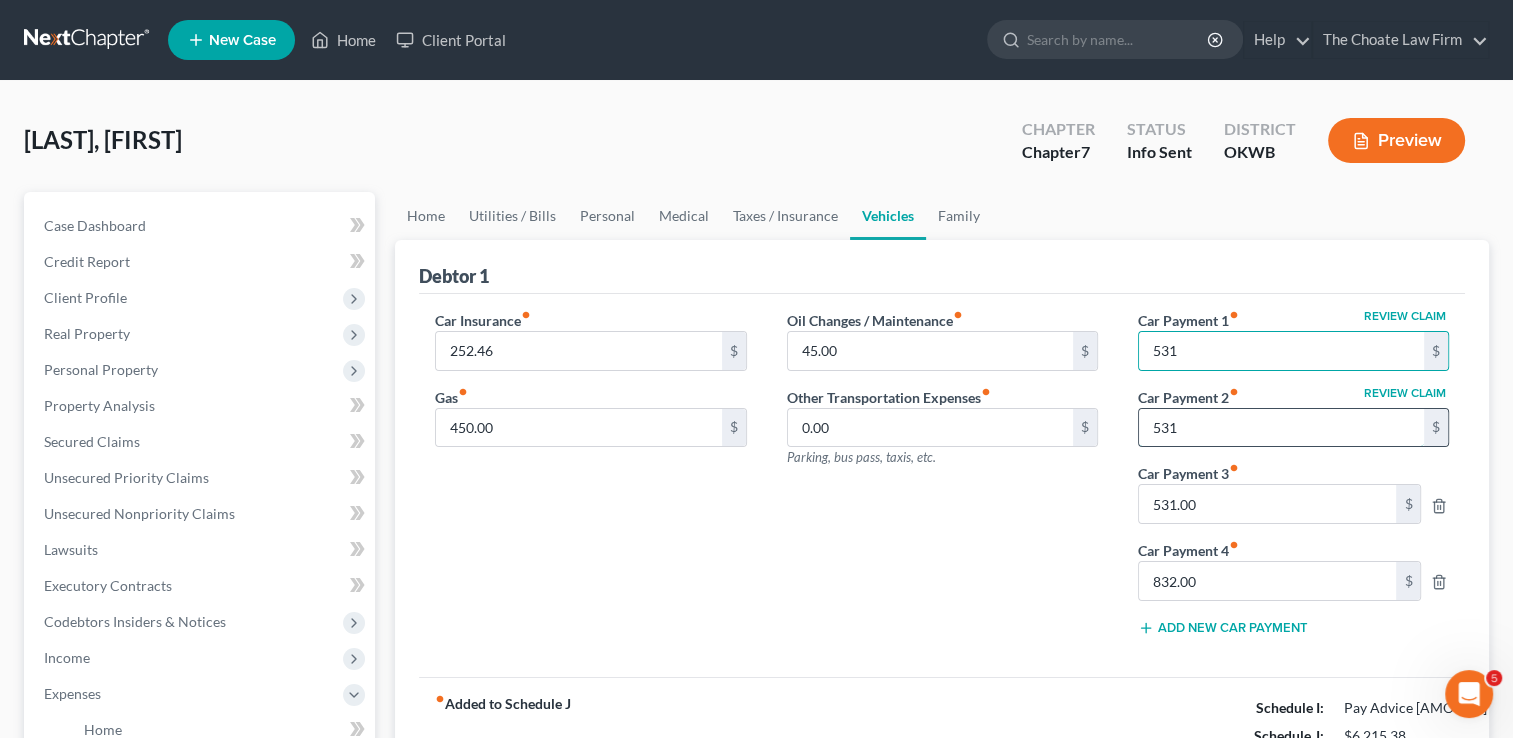 click on "531" at bounding box center (1281, 428) 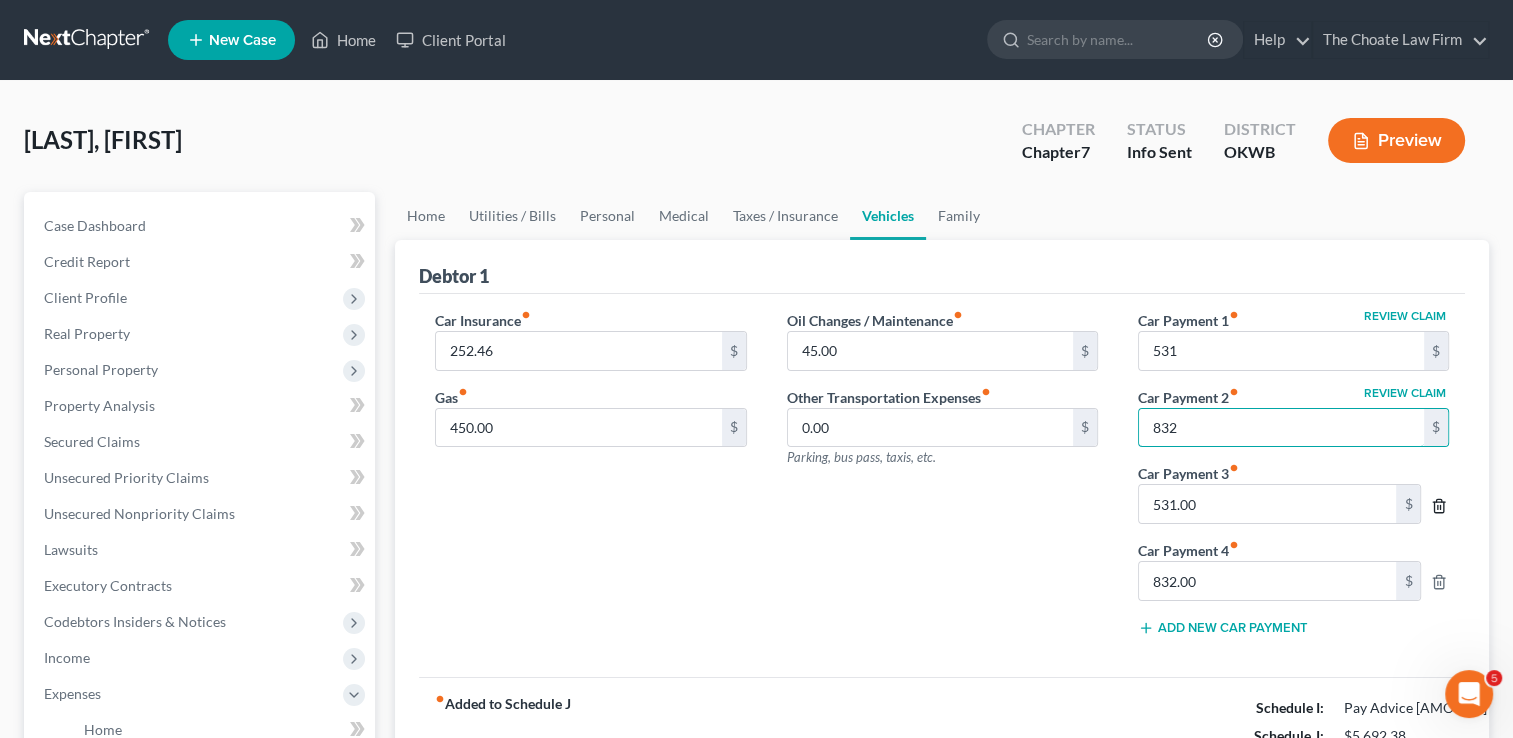 type on "832" 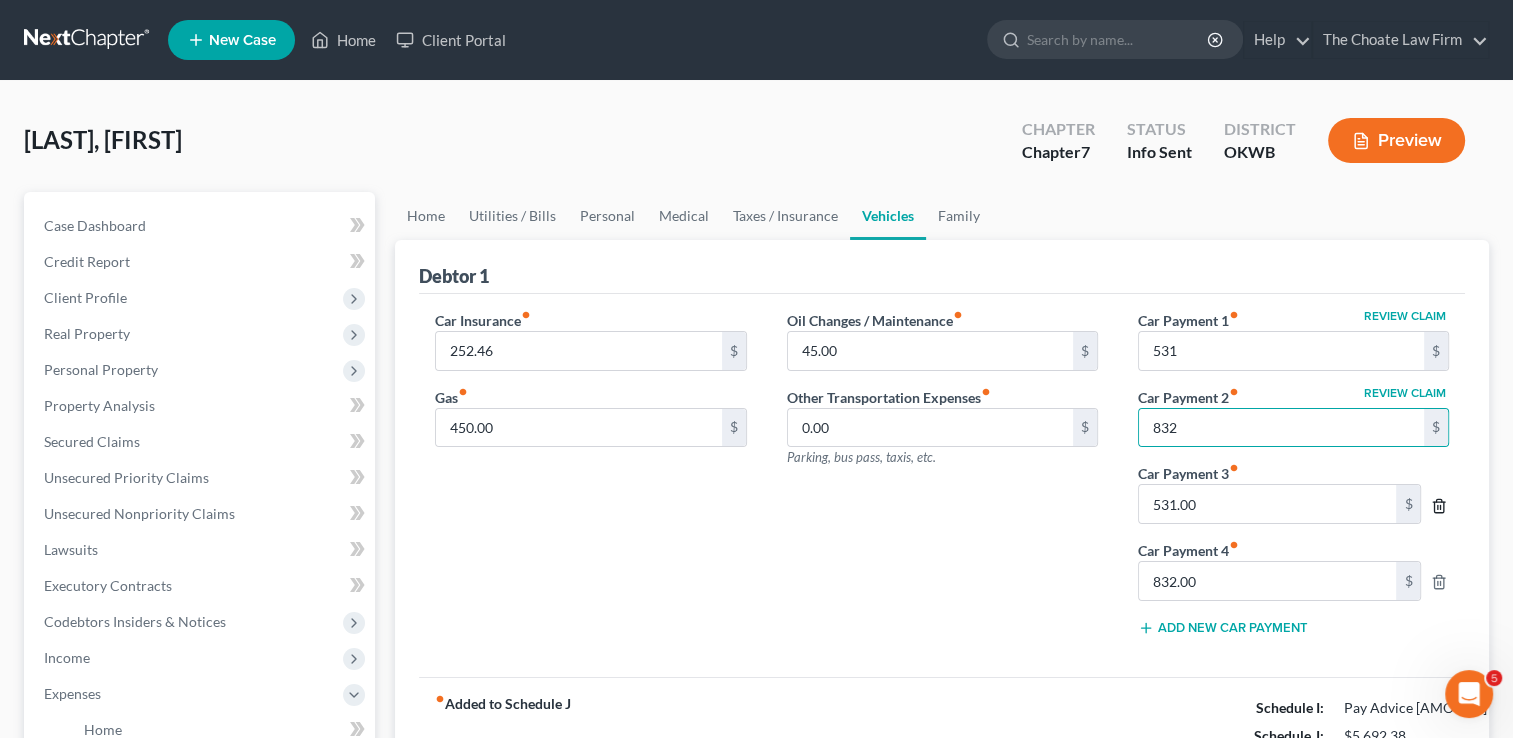 click 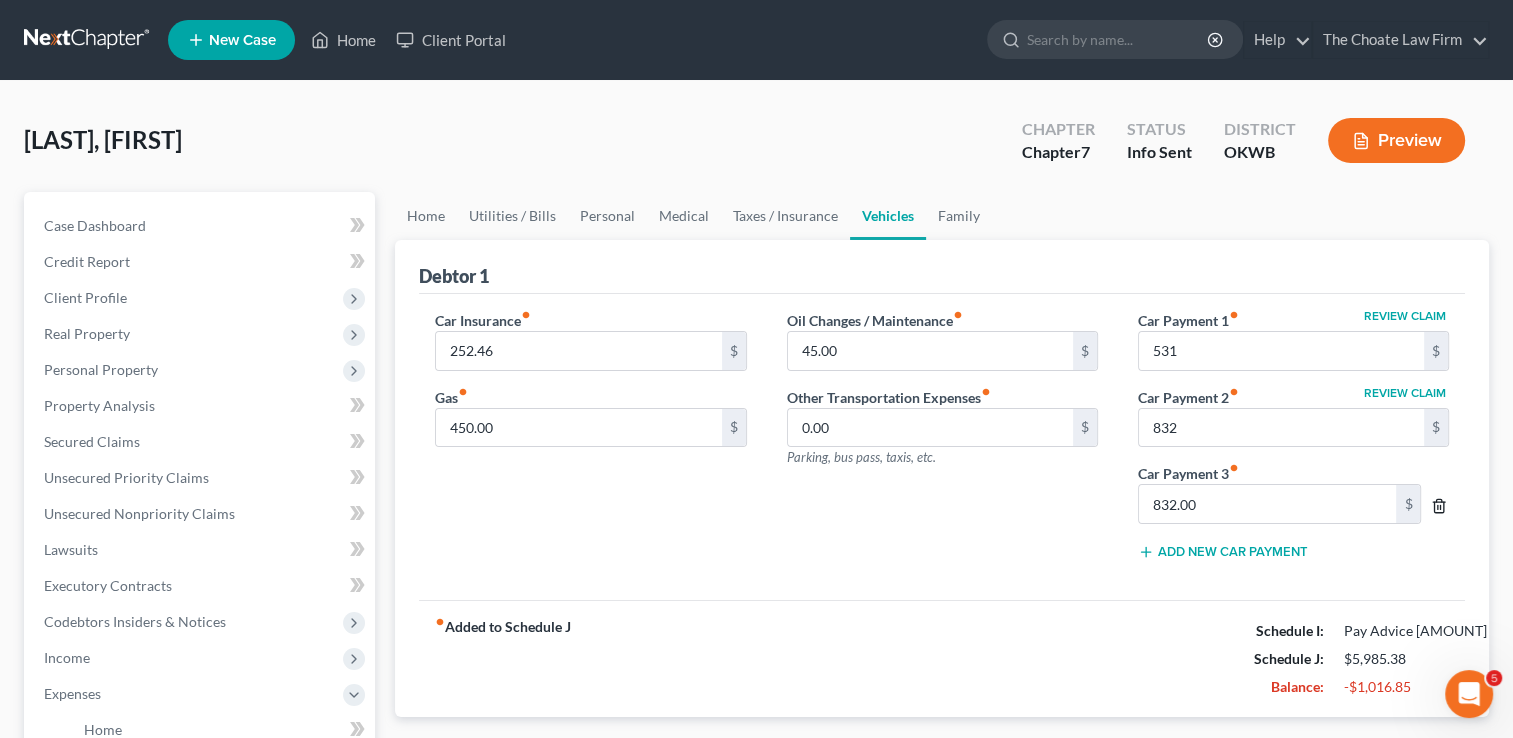 click 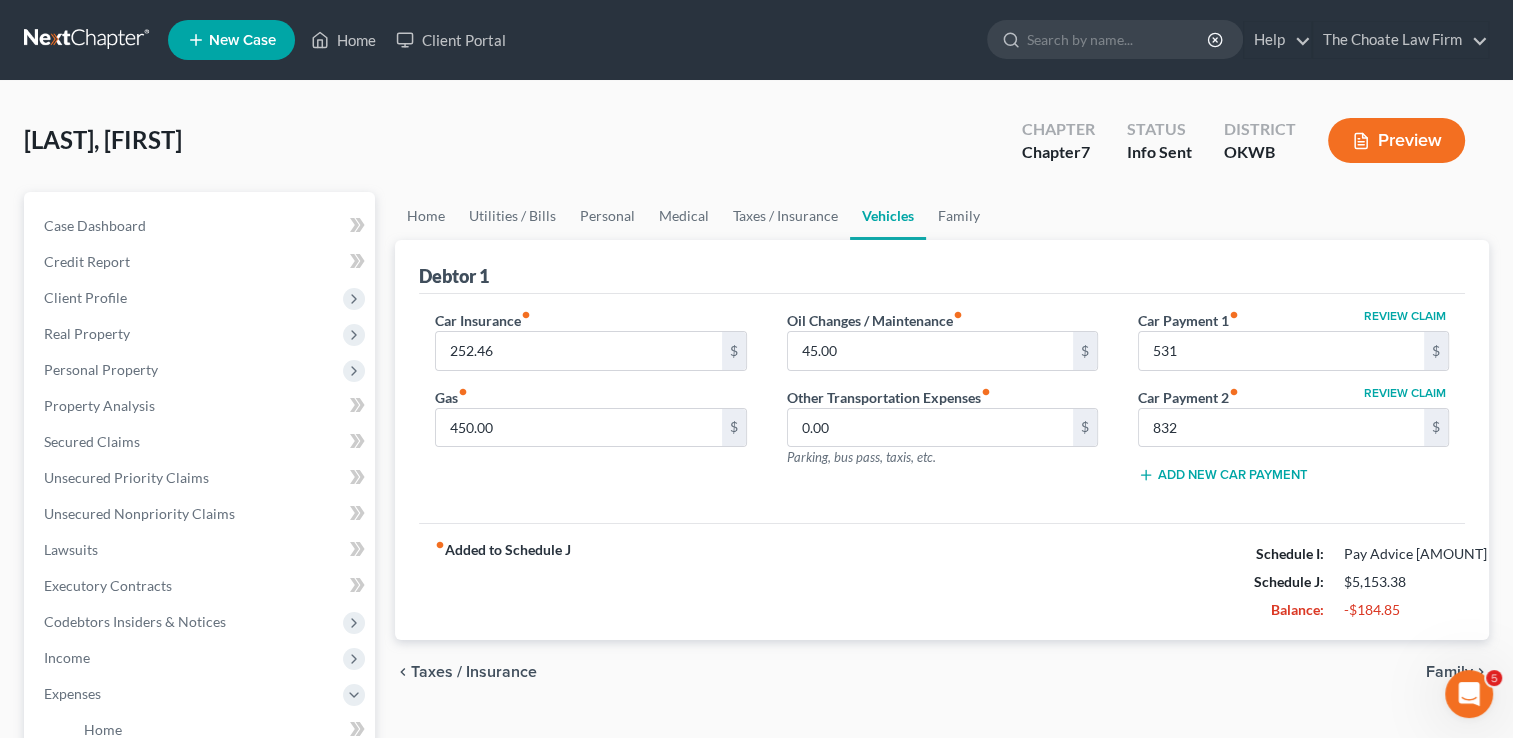 click on "Oil Changes / Maintenance  fiber_manual_record 45.00 $ Other Transportation Expenses  fiber_manual_record 0.00 $ Parking, bus pass, taxis, etc." at bounding box center (942, 405) 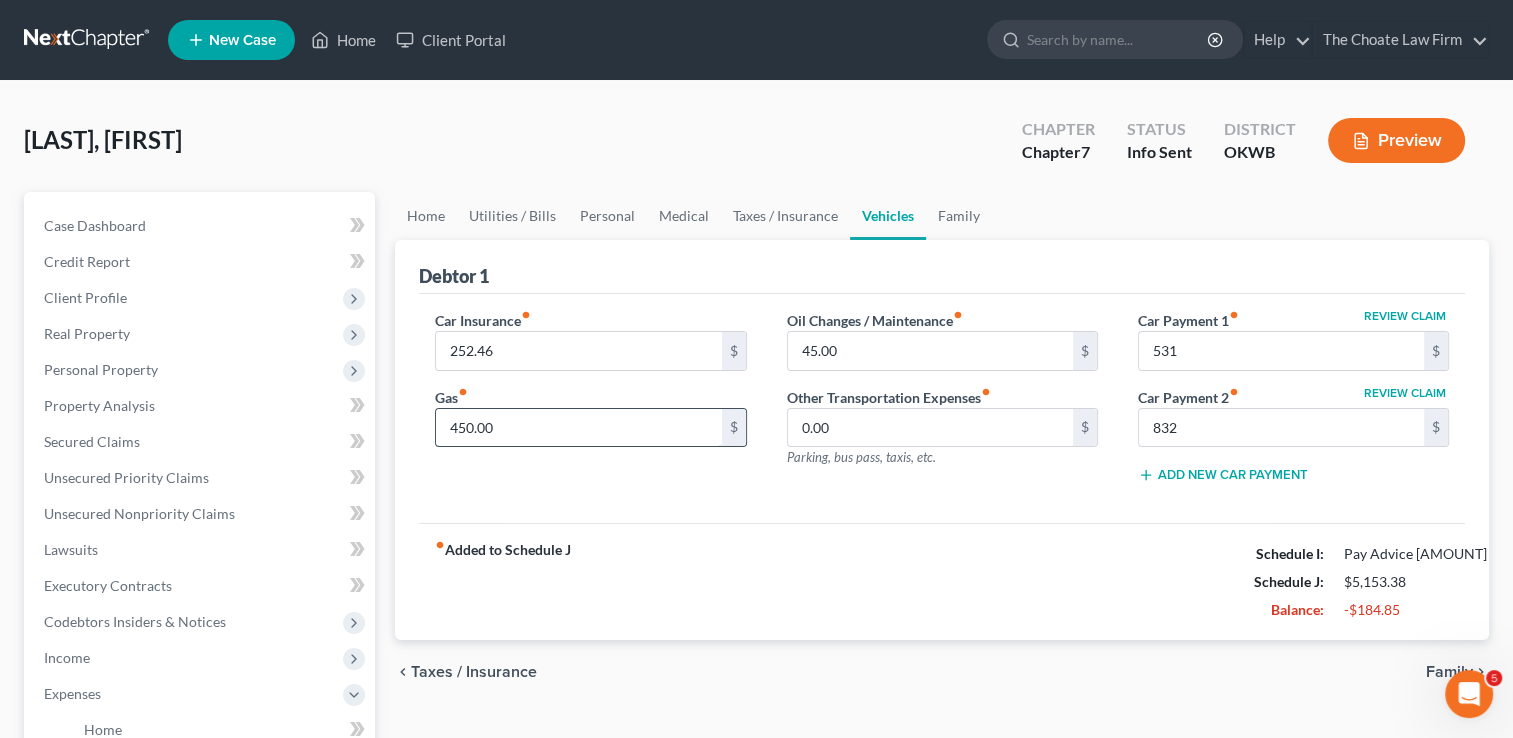 drag, startPoint x: 530, startPoint y: 443, endPoint x: 532, endPoint y: 430, distance: 13.152946 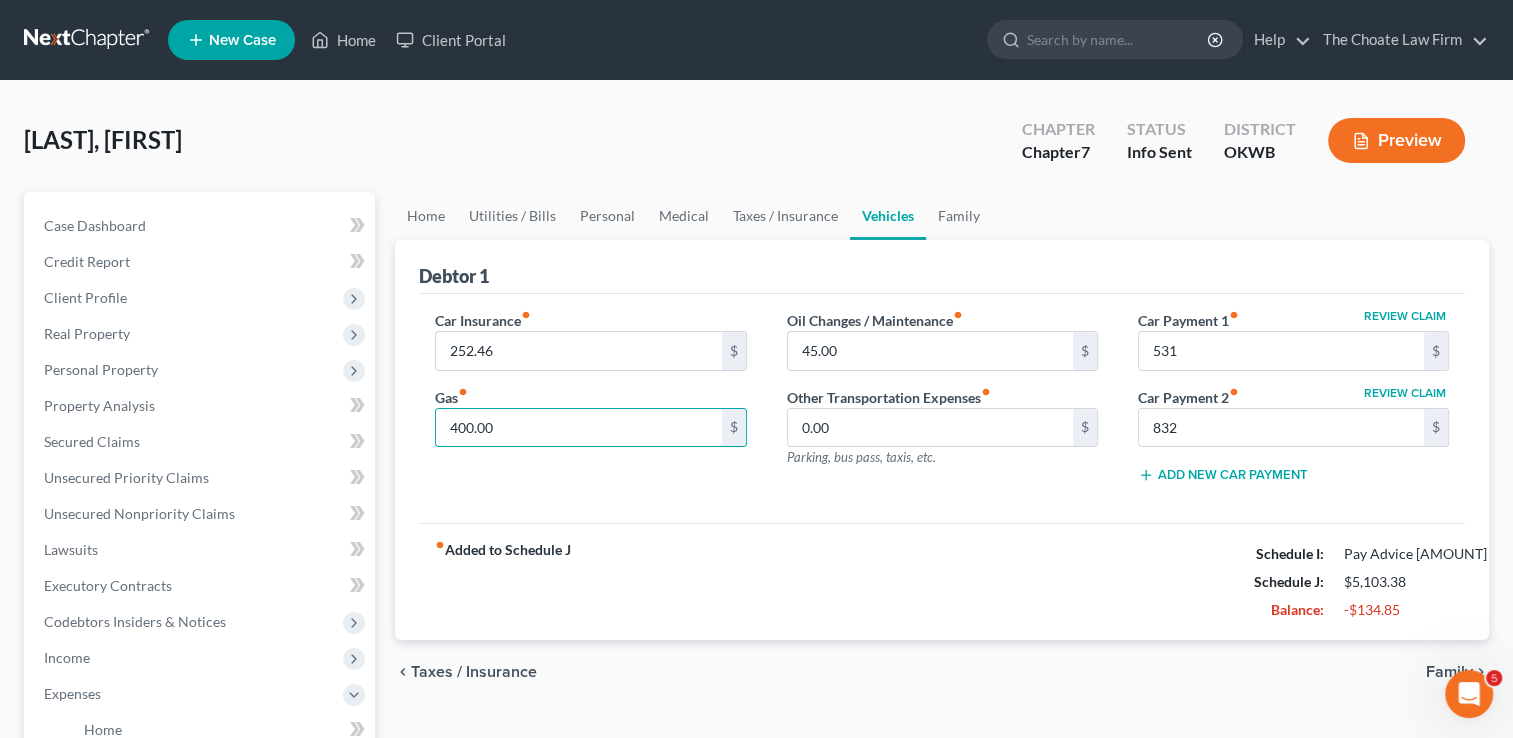 type on "400.00" 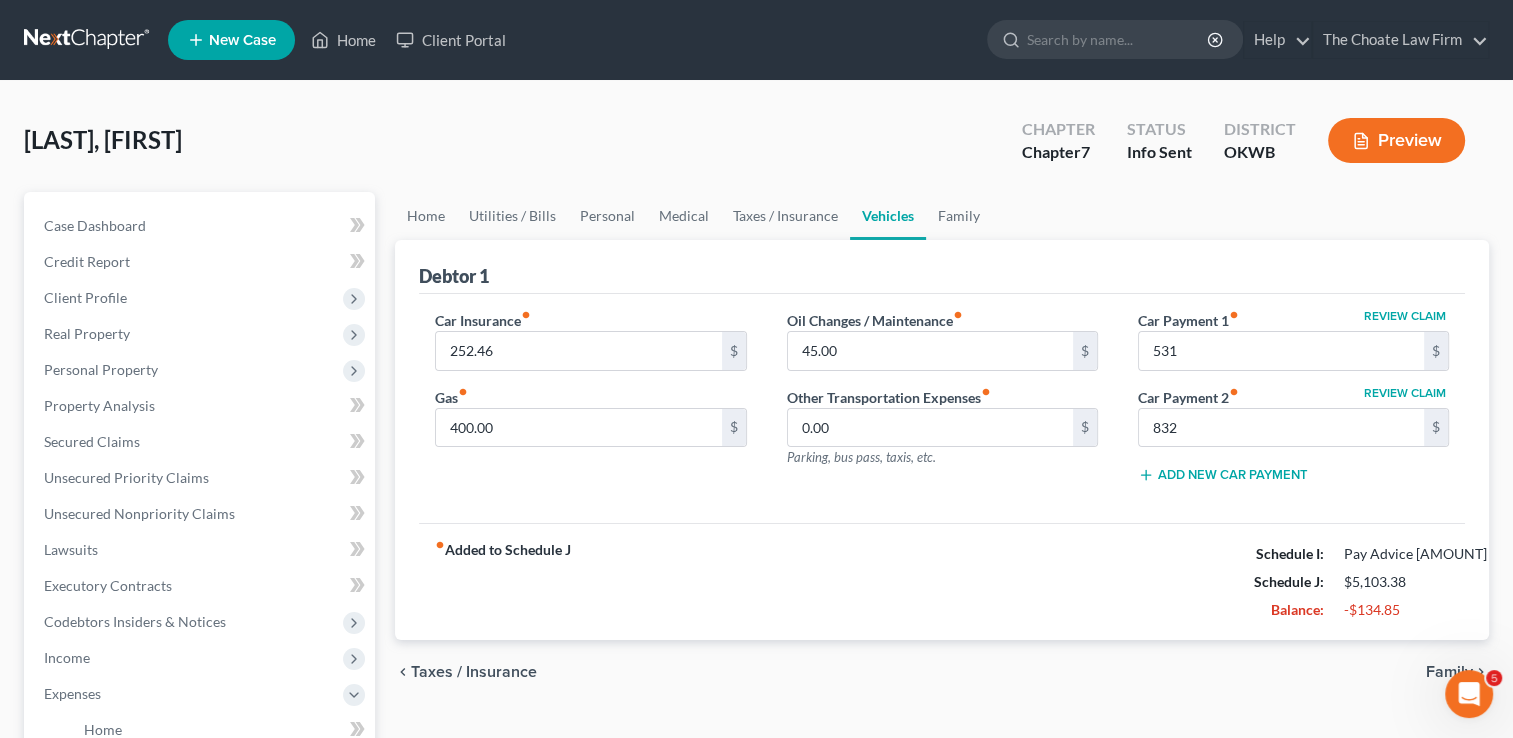click on "Car Insurance  fiber_manual_record 252.46 $ Gas  fiber_manual_record 400.00 $" at bounding box center (590, 405) 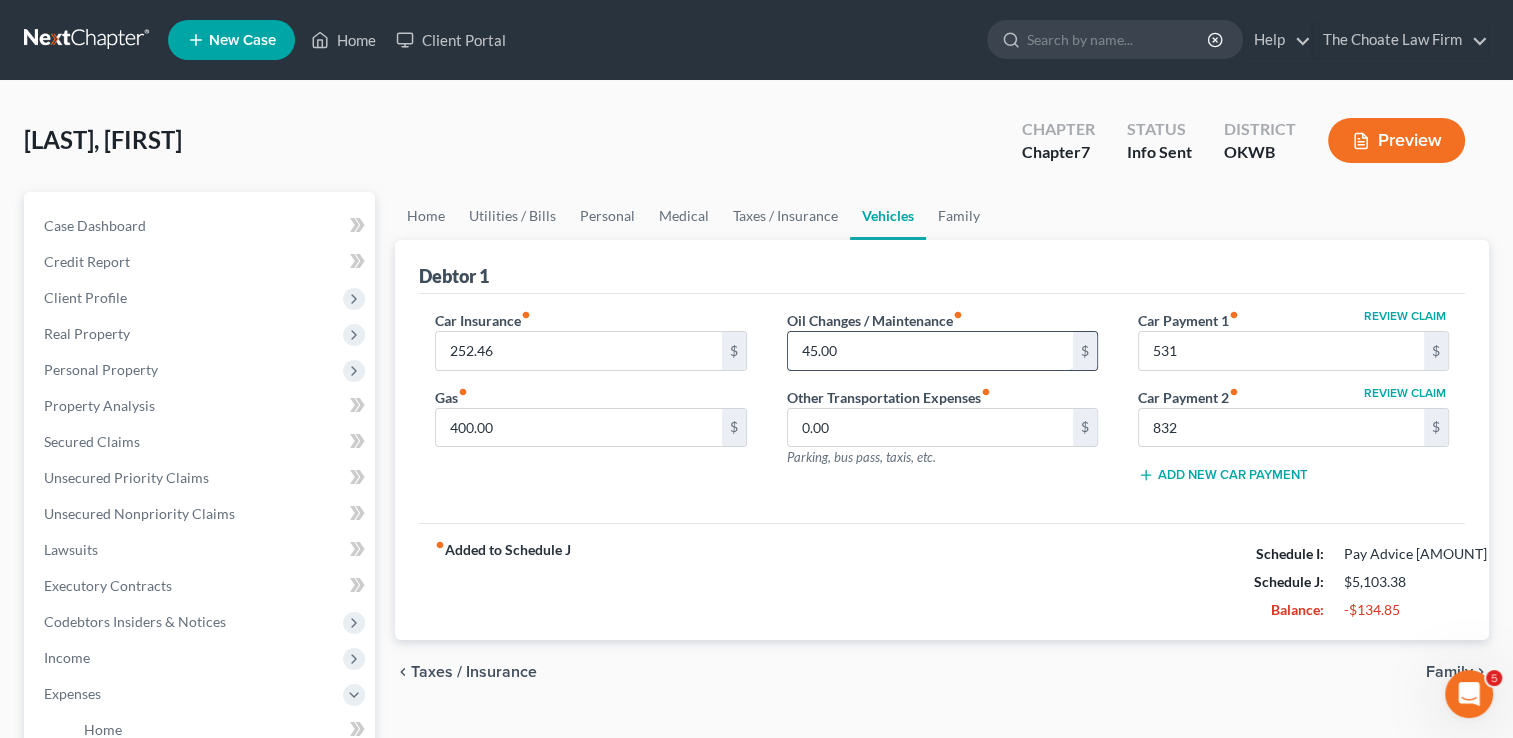 click on "45.00" at bounding box center (930, 351) 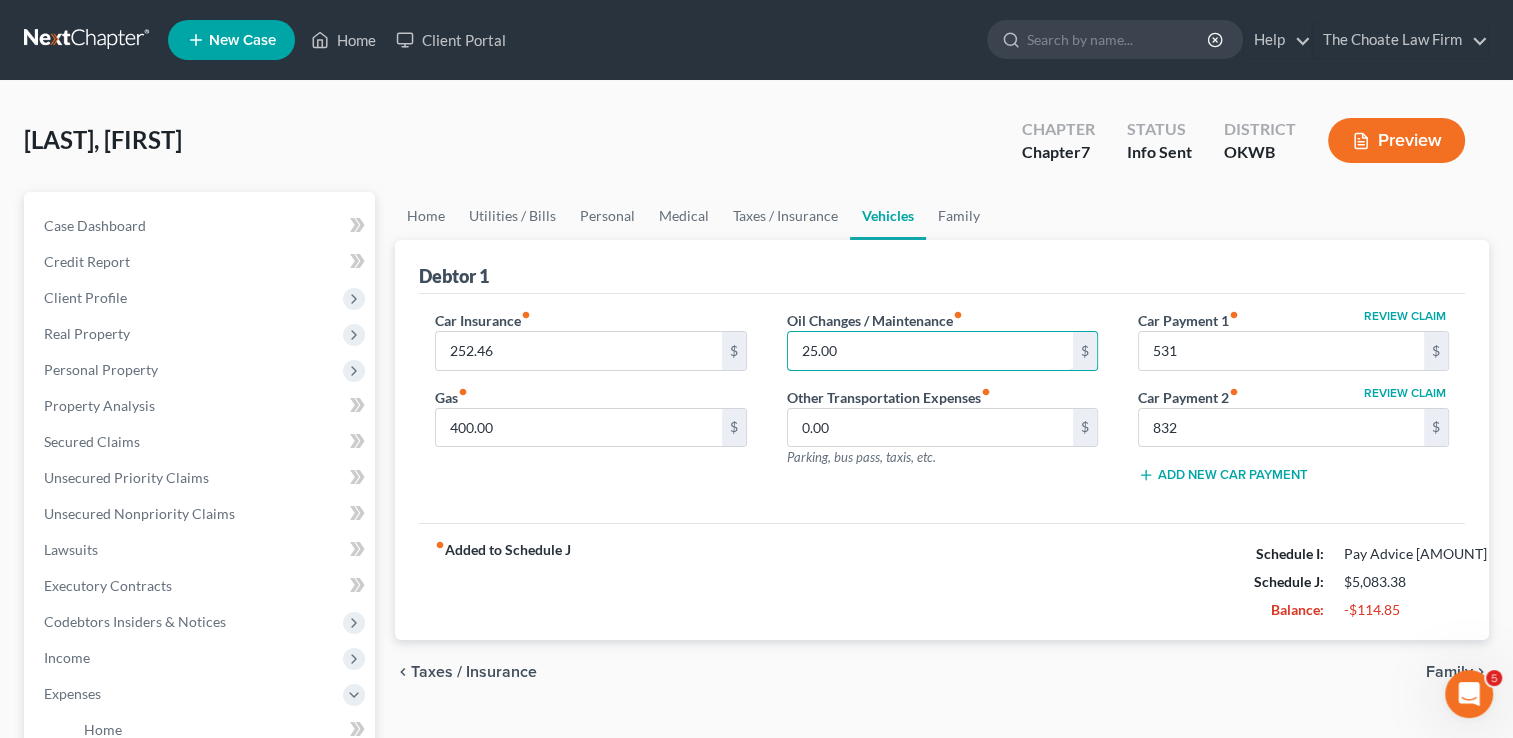 type on "25.00" 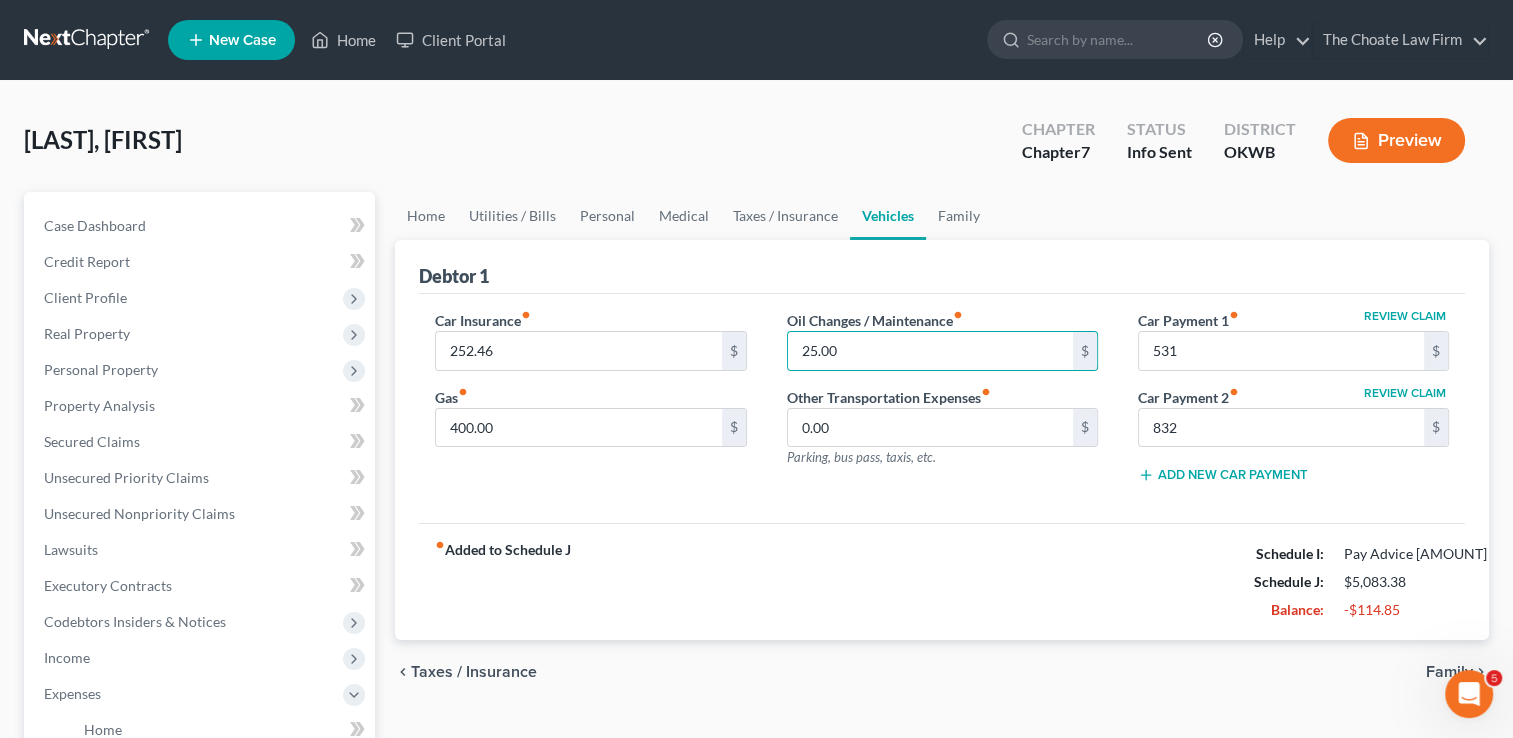 click on "fiber_manual_record  Added to Schedule J Schedule I: $4,968.53 Schedule J: $5,083.38 Balance: -$114.85" at bounding box center (942, 581) 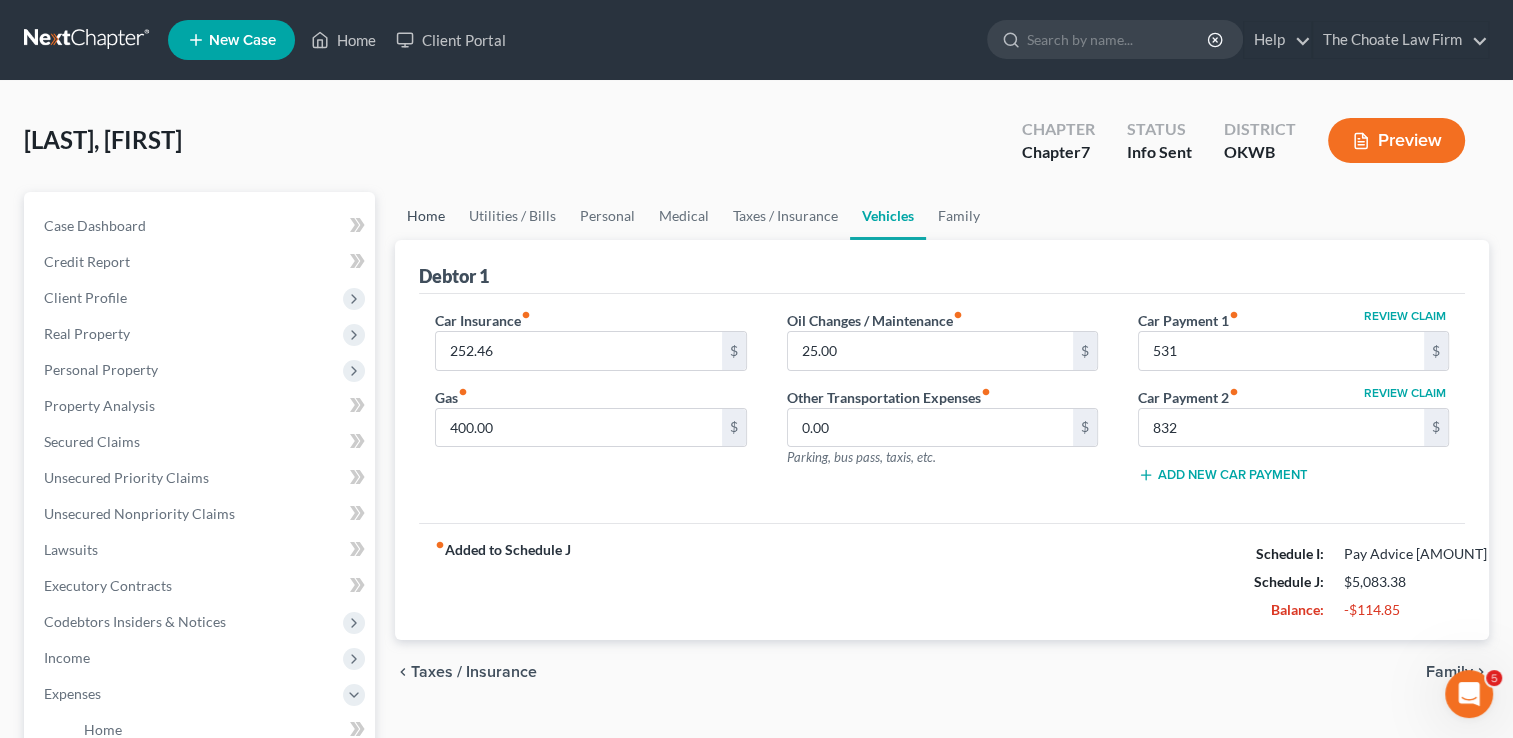 click on "Home" at bounding box center (426, 216) 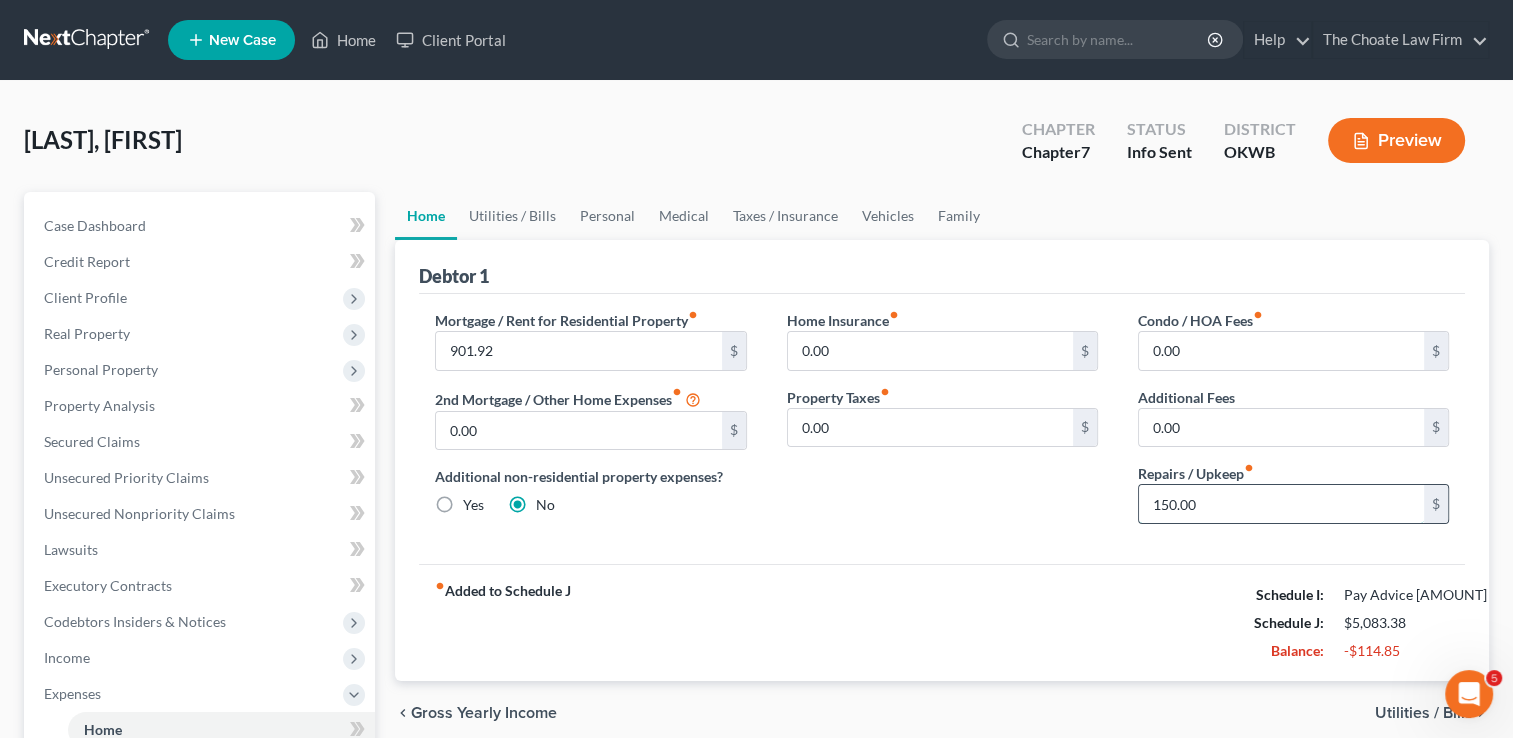 click on "150.00" at bounding box center [1281, 504] 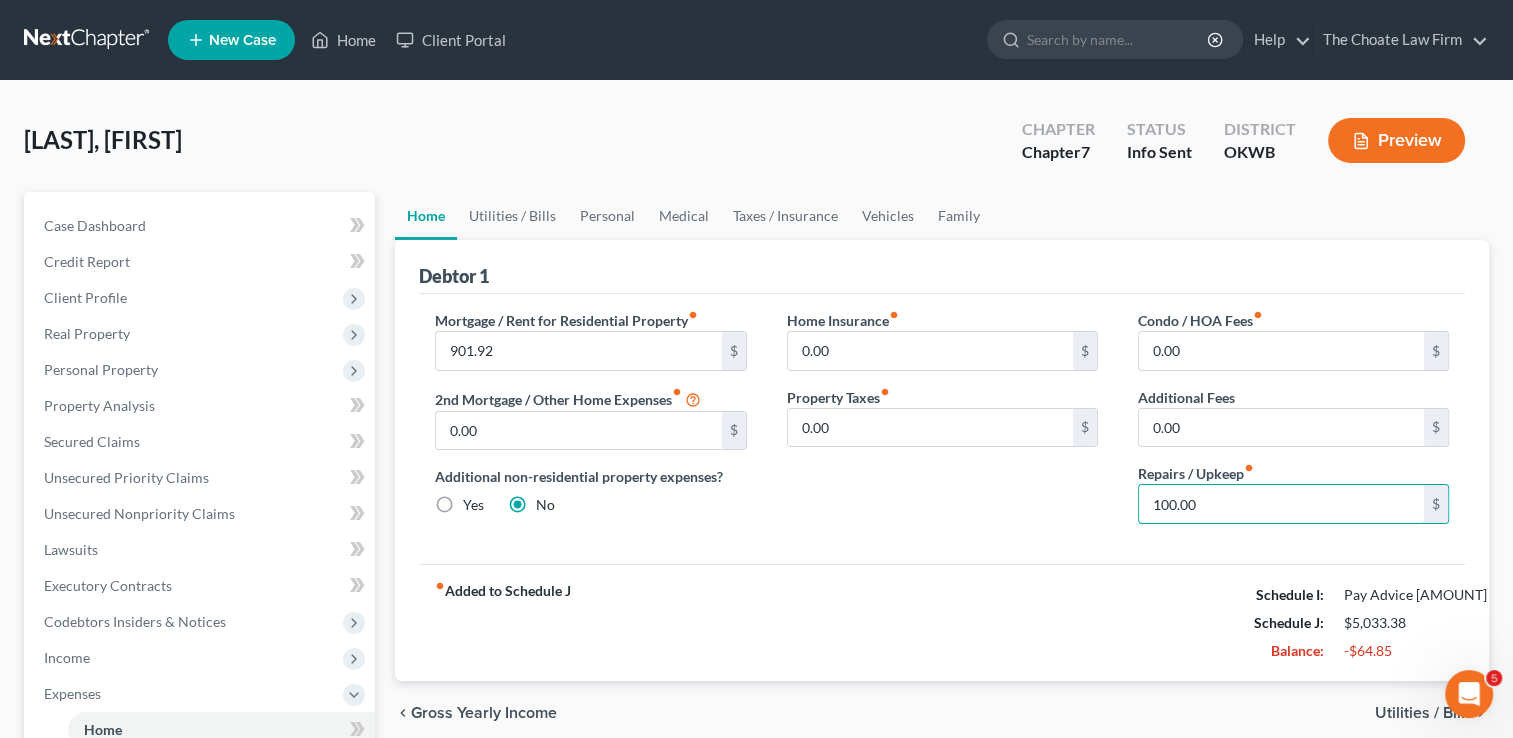 type on "100.00" 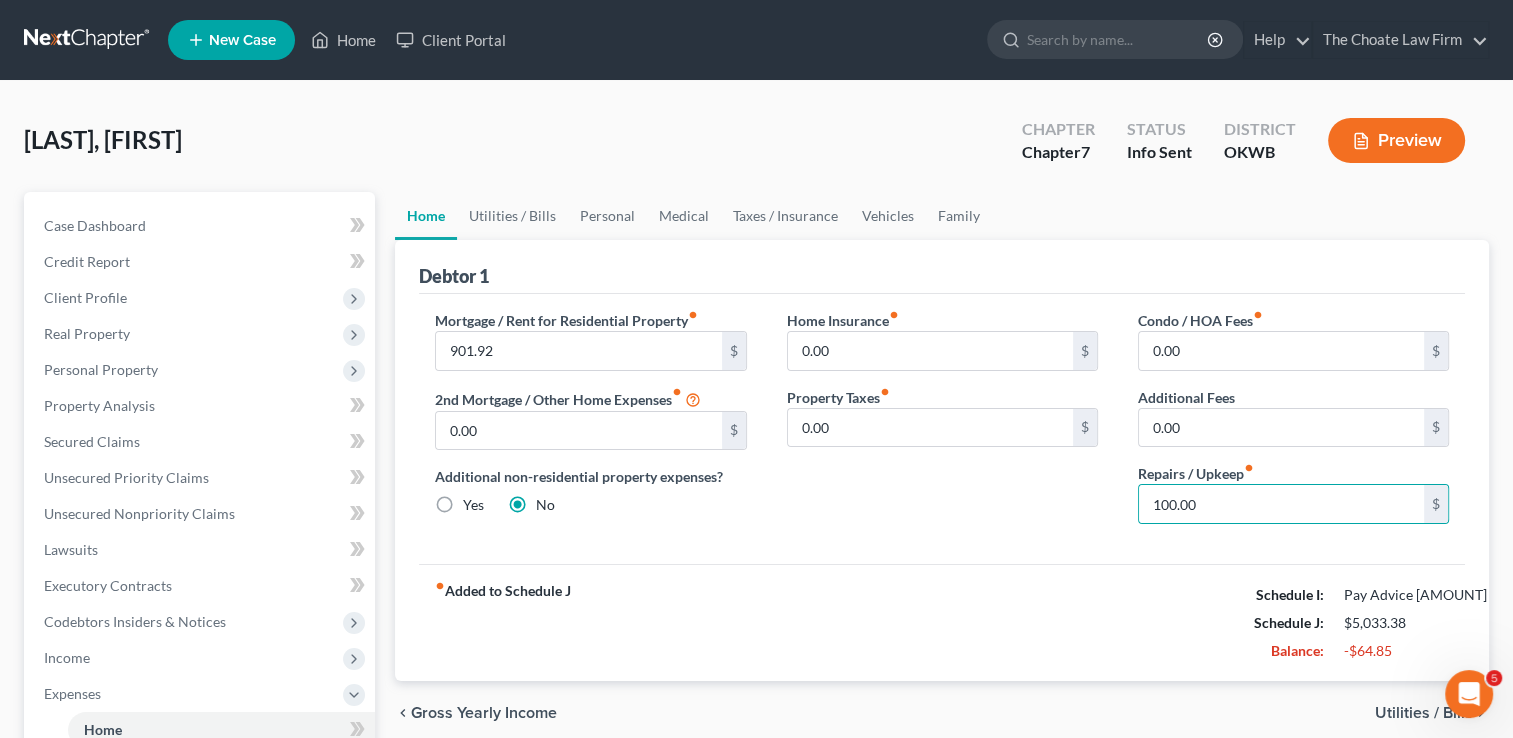 click on "Home Insurance  fiber_manual_record 0.00 $ Property Taxes  fiber_manual_record 0.00 $" at bounding box center (942, 425) 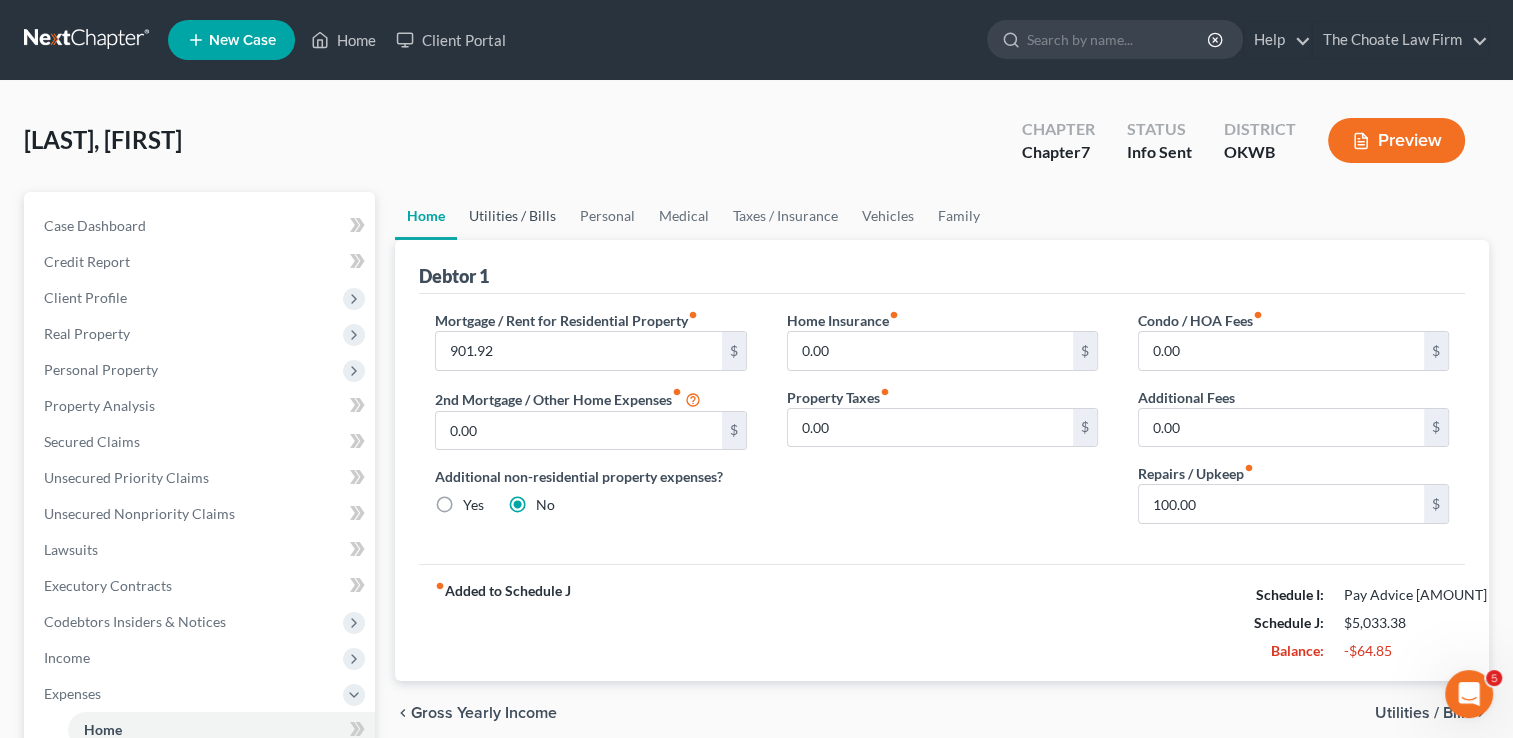 click on "Utilities / Bills" at bounding box center (512, 216) 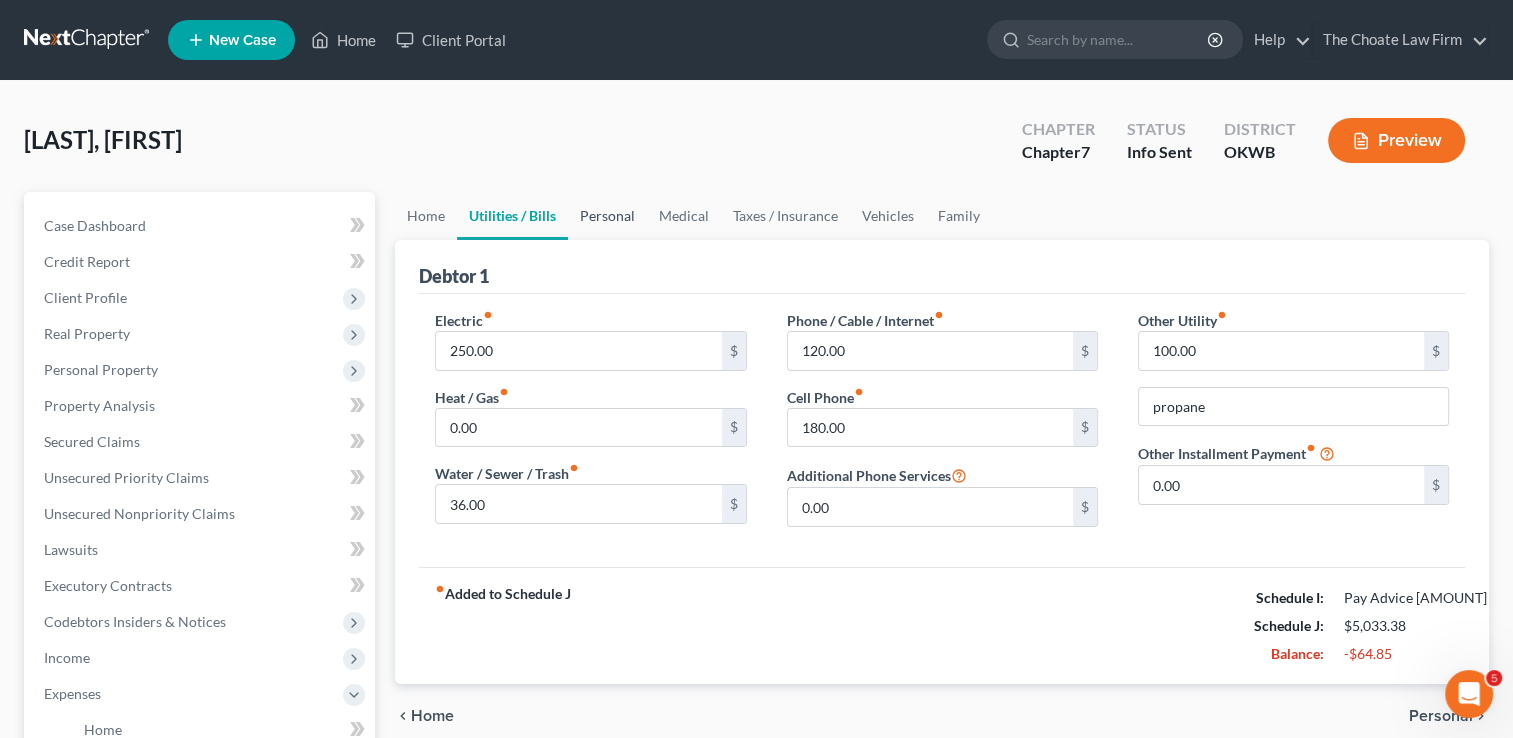click on "Personal" at bounding box center [607, 216] 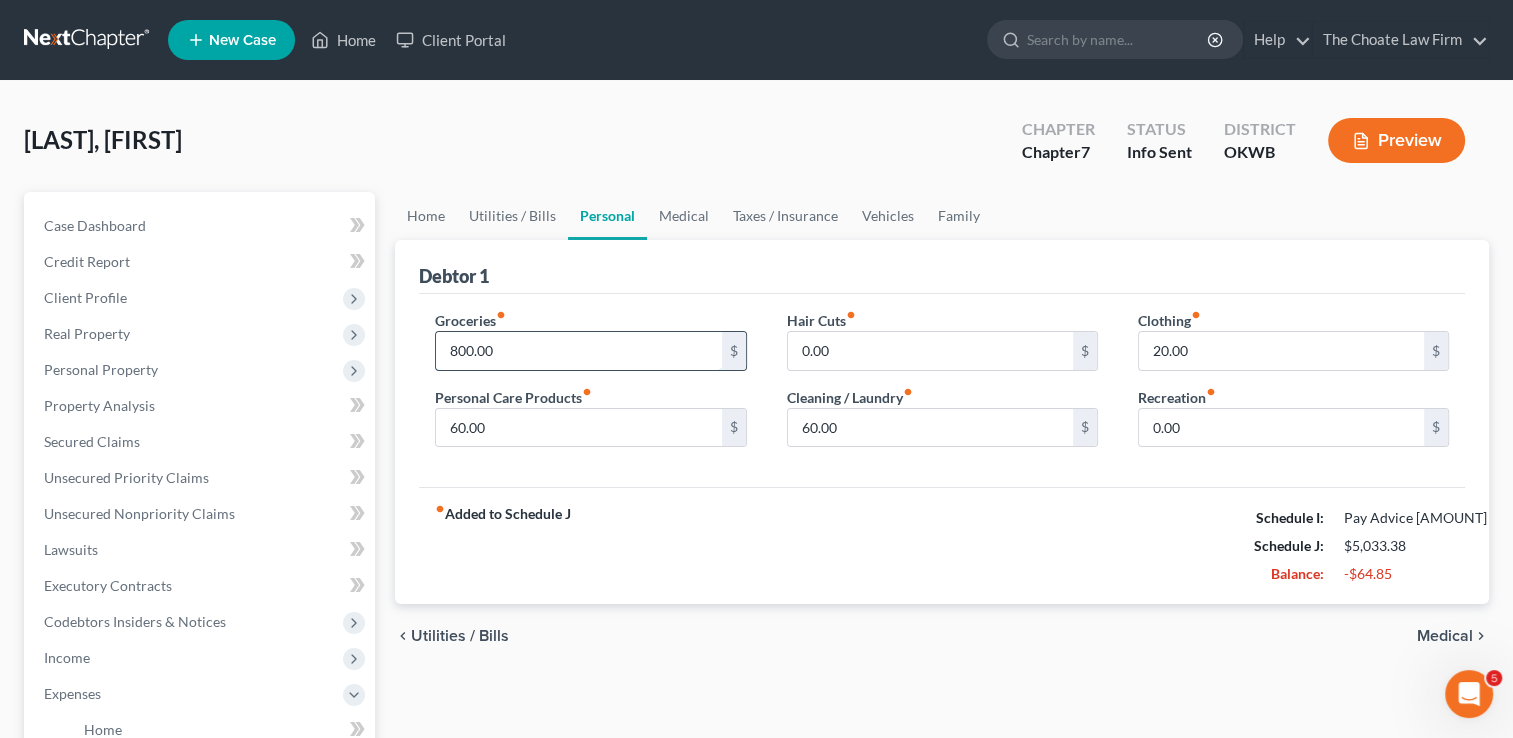 click on "800.00" at bounding box center [578, 351] 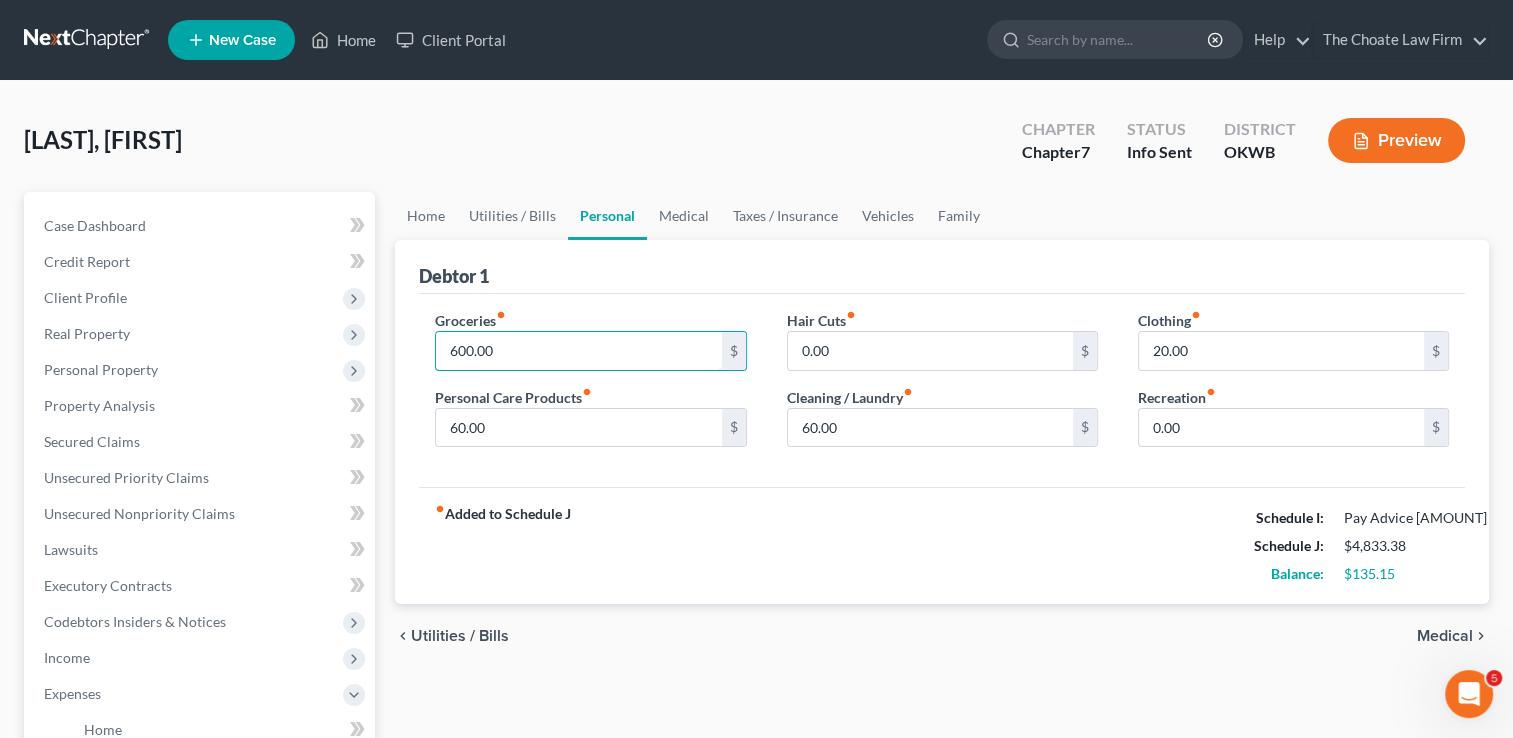 drag, startPoint x: 509, startPoint y: 349, endPoint x: 434, endPoint y: 357, distance: 75.42546 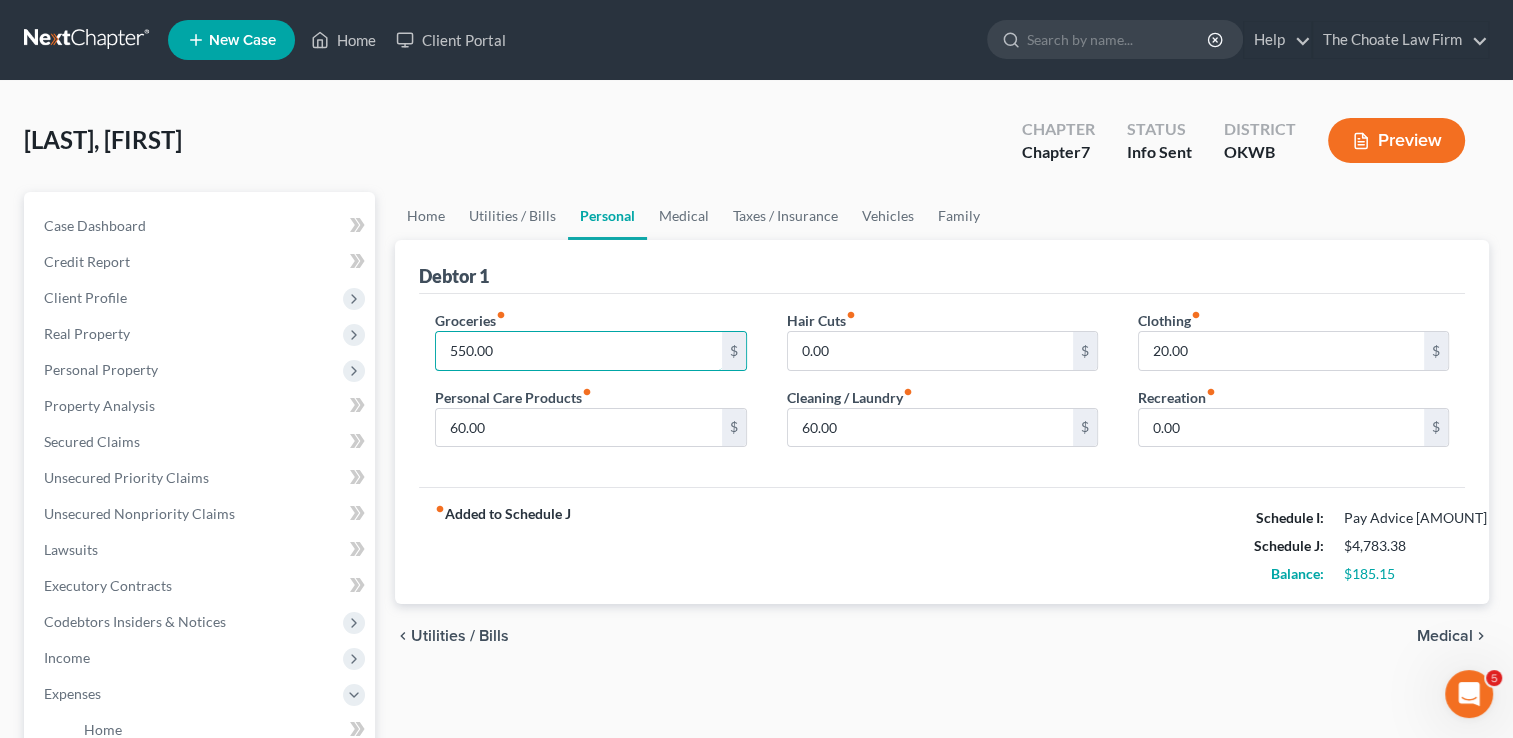 drag, startPoint x: 519, startPoint y: 352, endPoint x: 428, endPoint y: 366, distance: 92.070625 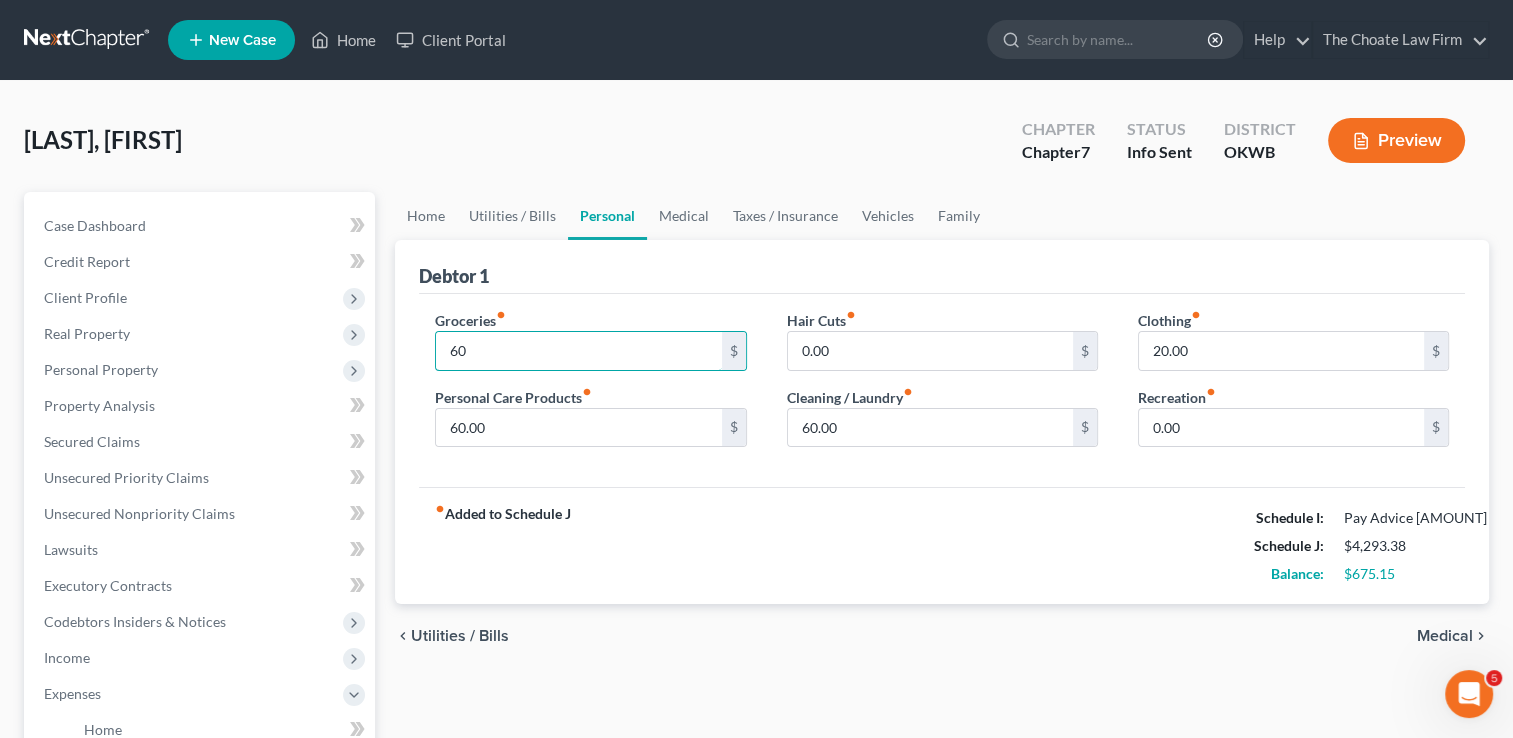 type on "6" 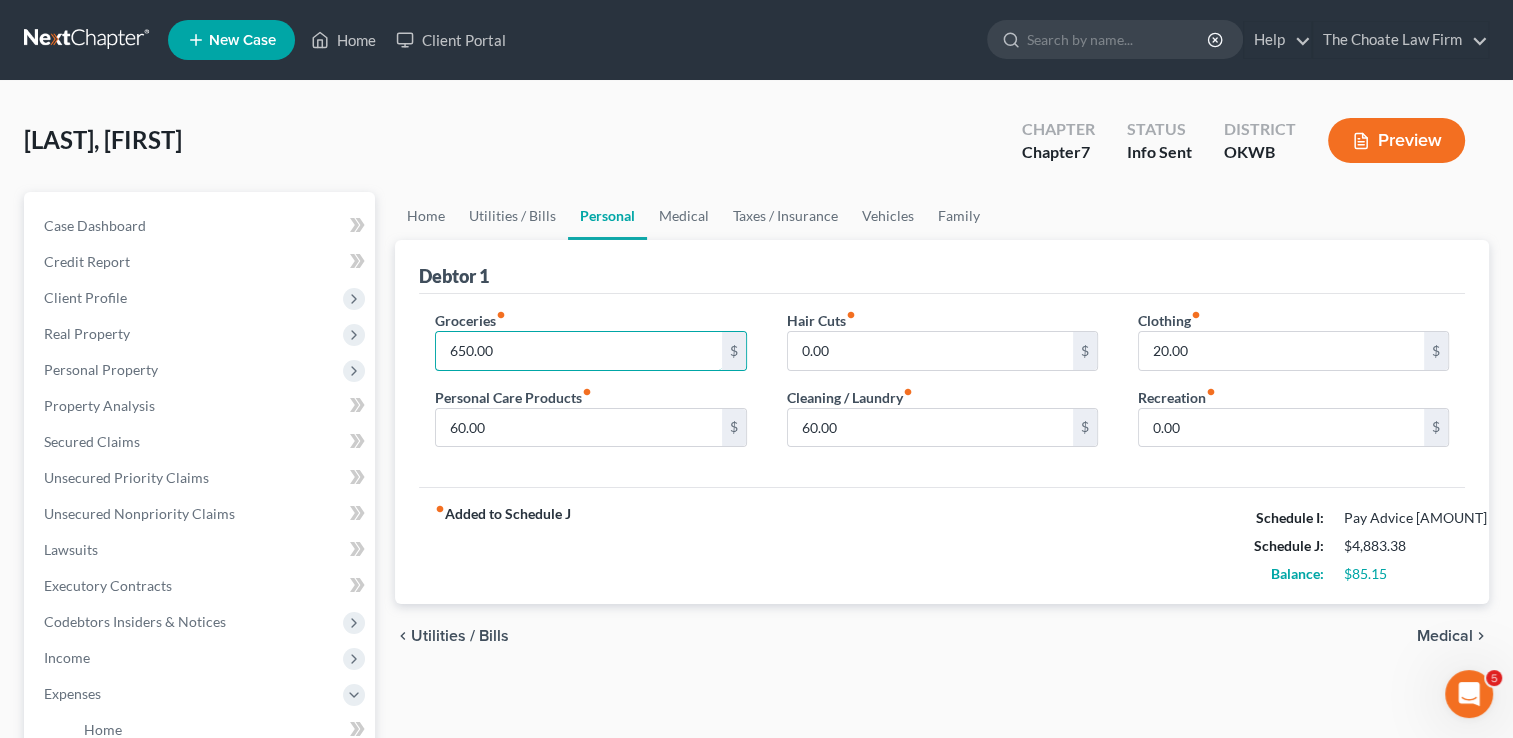 type on "650.00" 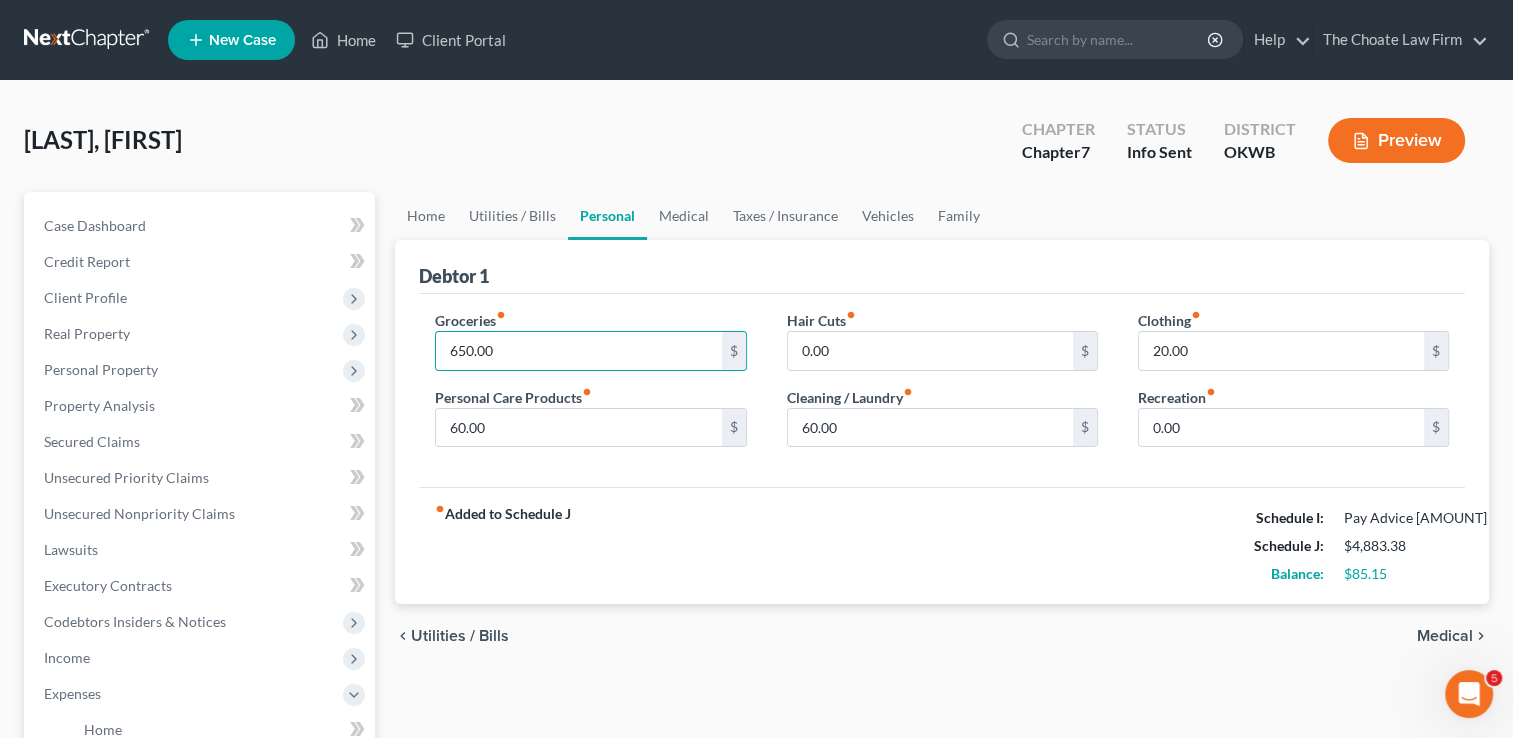 click on "fiber_manual_record  Added to Schedule J Schedule I: $4,968.53 Schedule J: $4,883.38 Balance: $85.15" at bounding box center [942, 545] 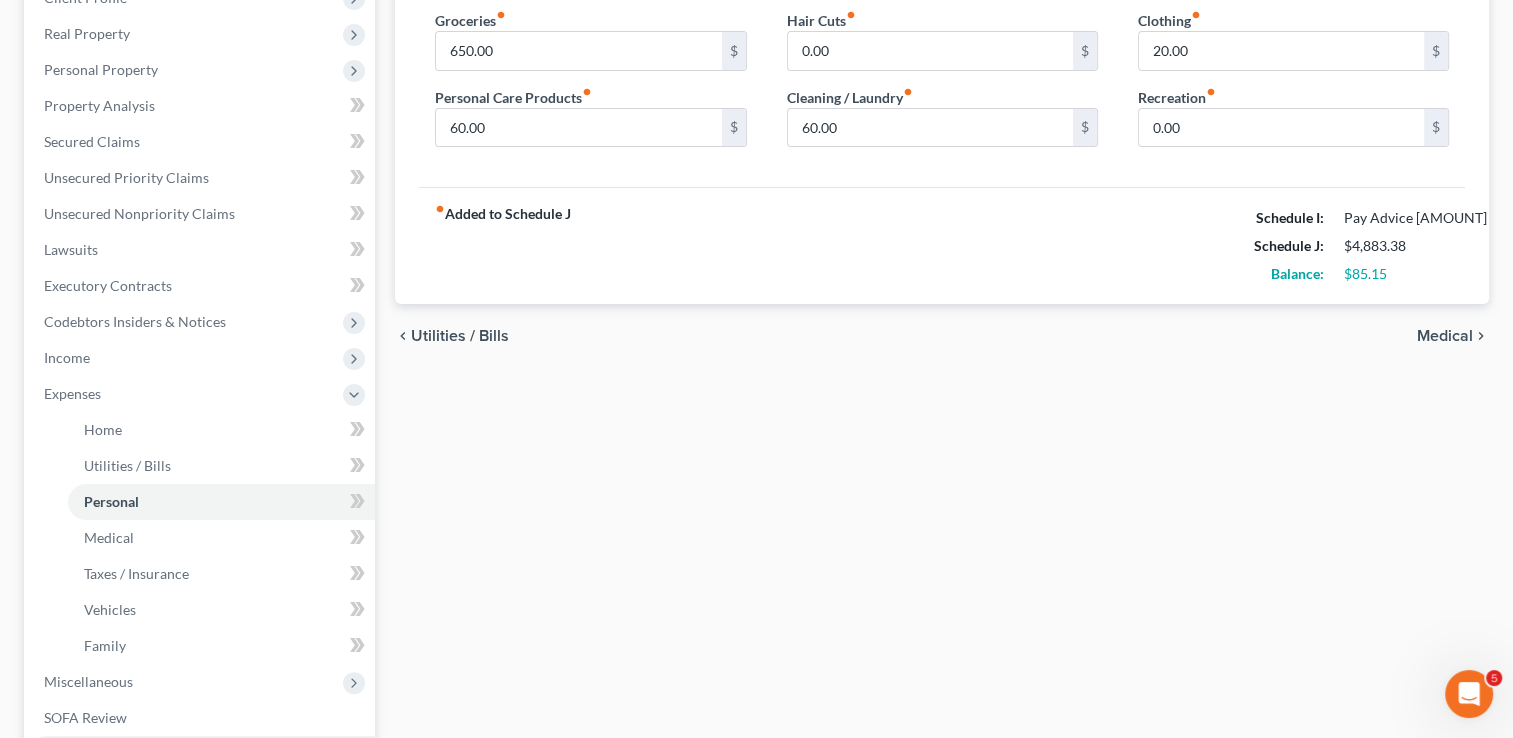 scroll, scrollTop: 500, scrollLeft: 0, axis: vertical 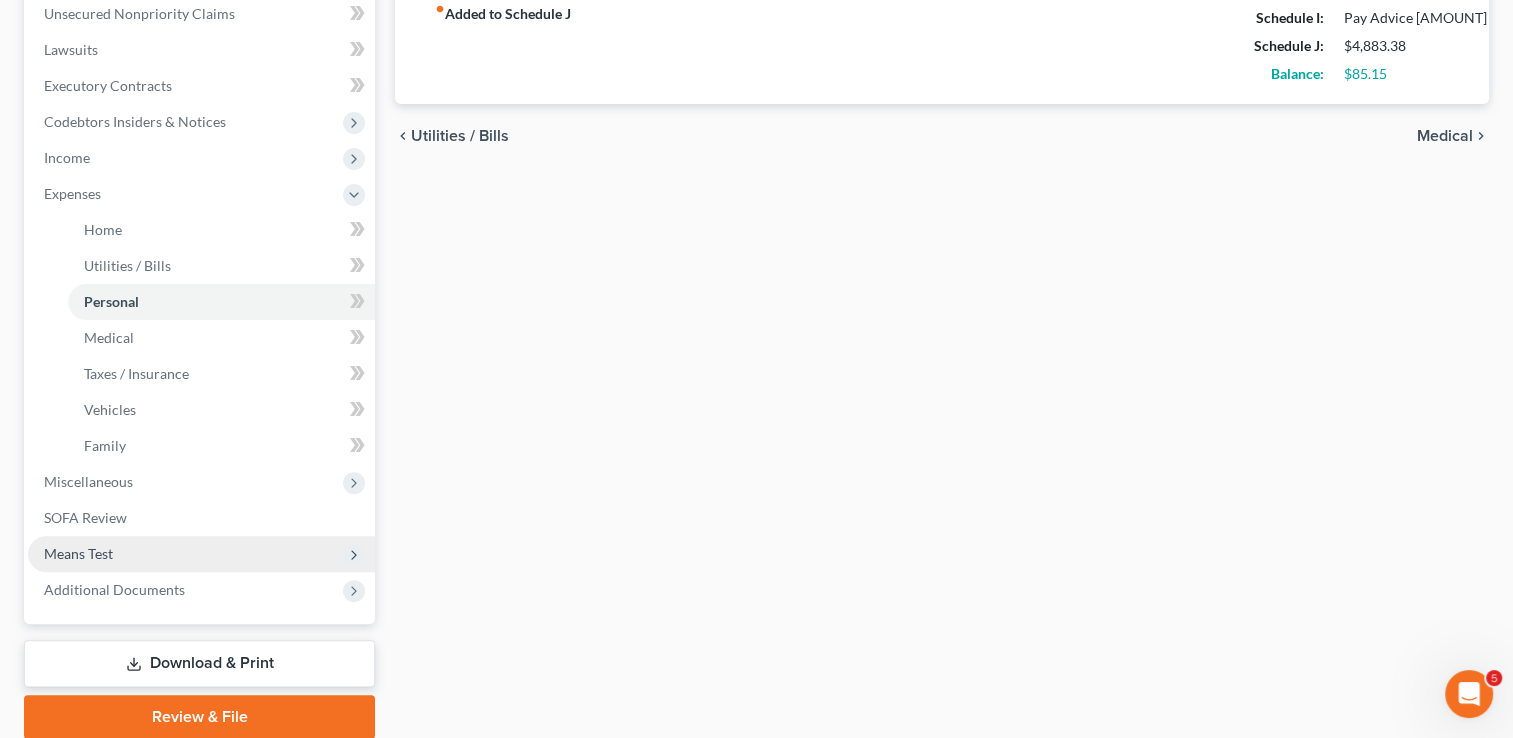 click on "Means Test" at bounding box center (78, 553) 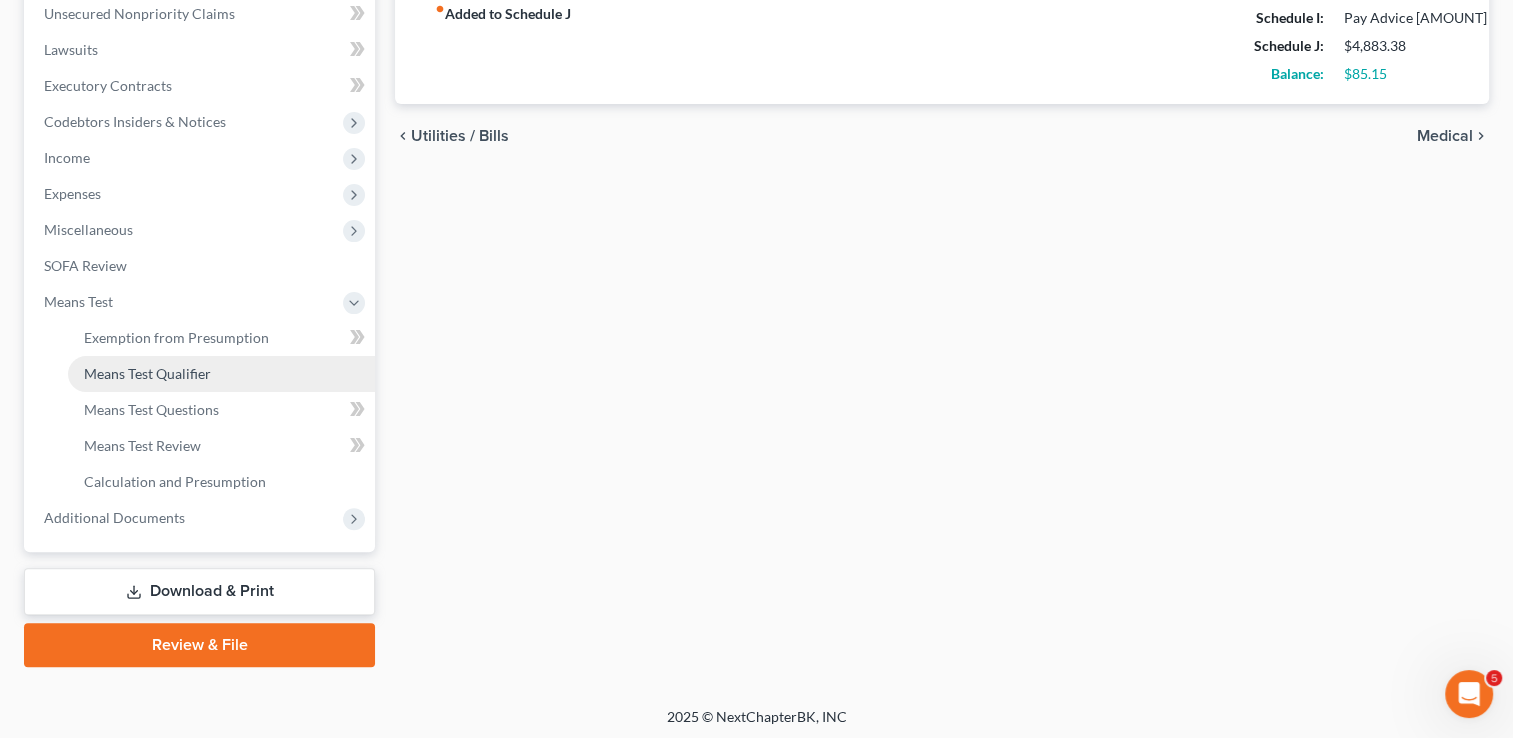click on "Means Test Qualifier" at bounding box center (147, 373) 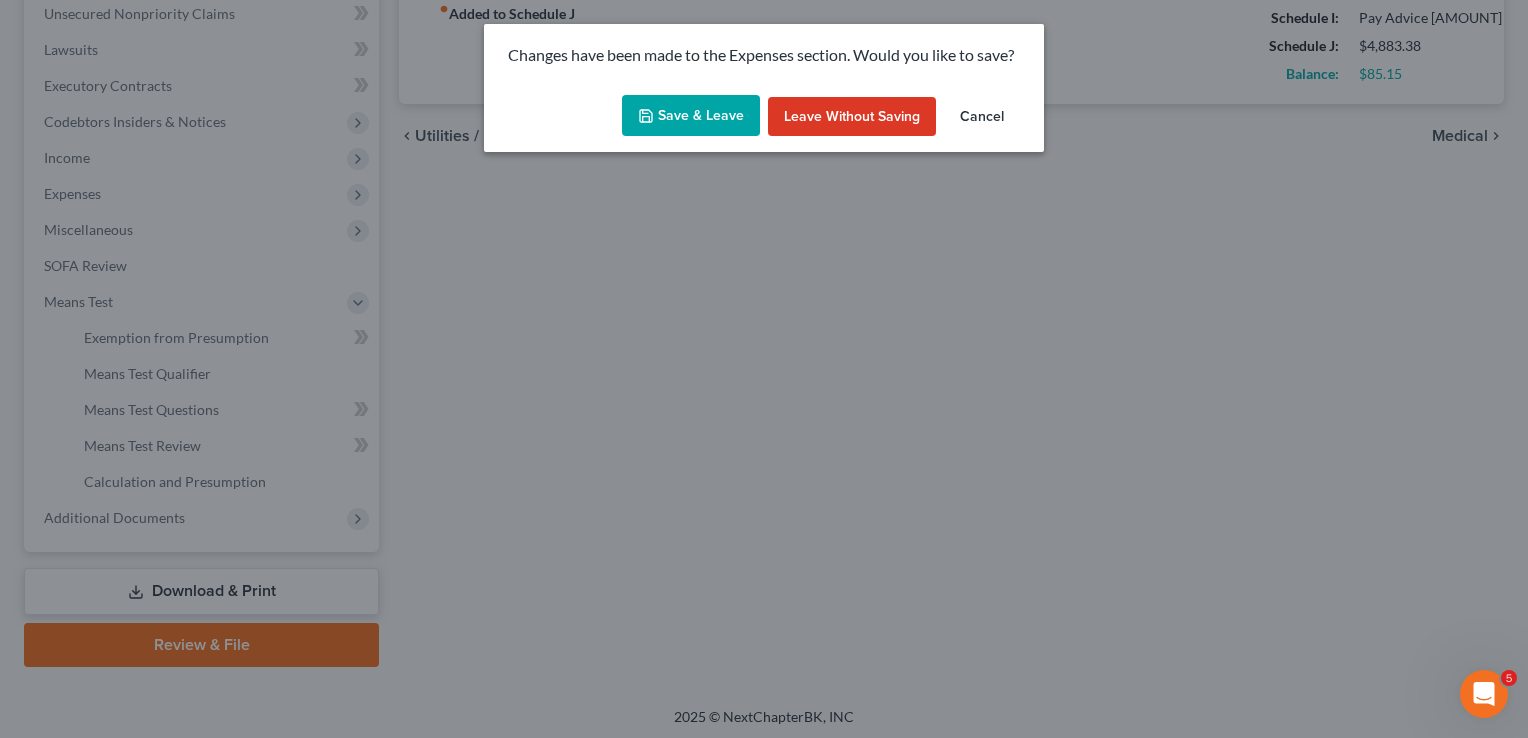 click on "Save & Leave" at bounding box center (691, 116) 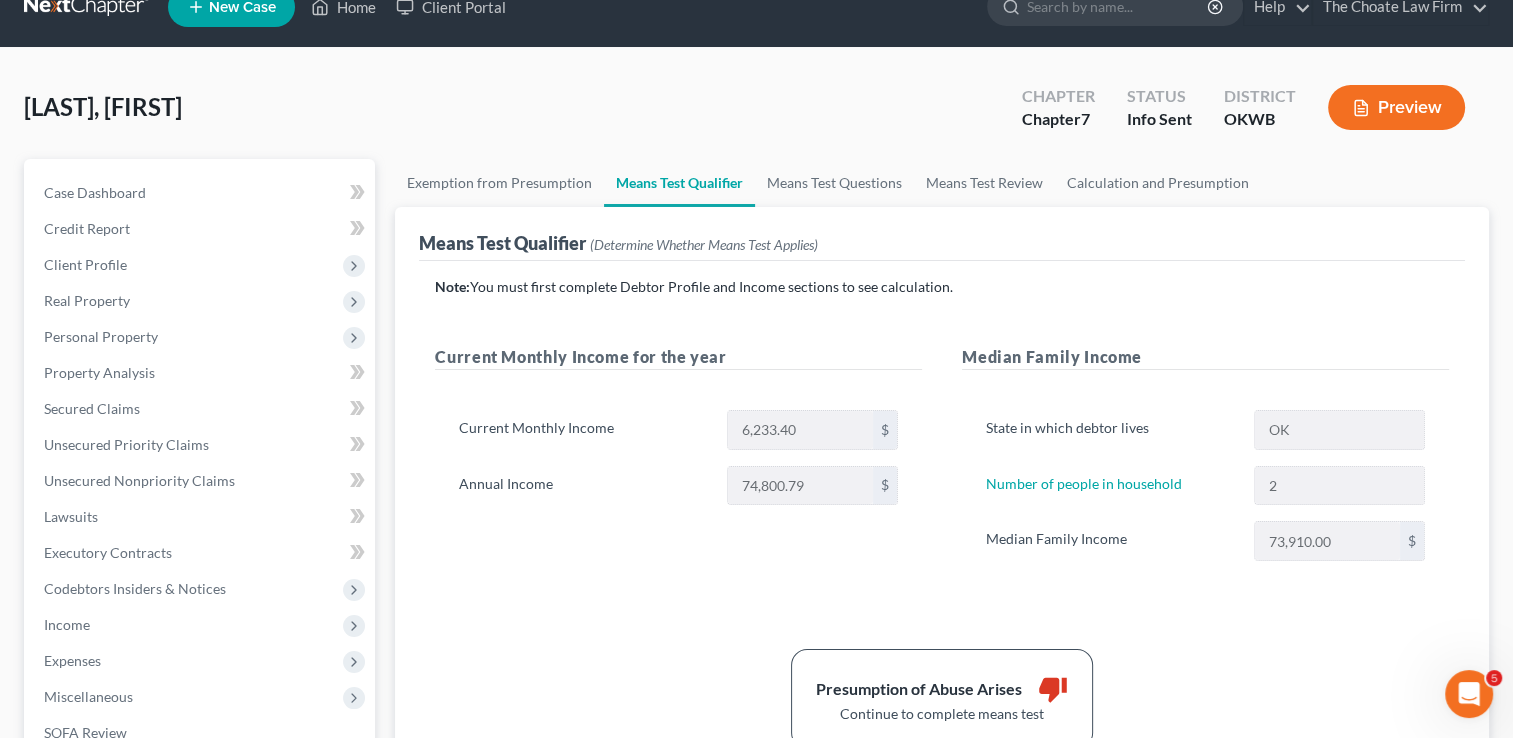 scroll, scrollTop: 0, scrollLeft: 0, axis: both 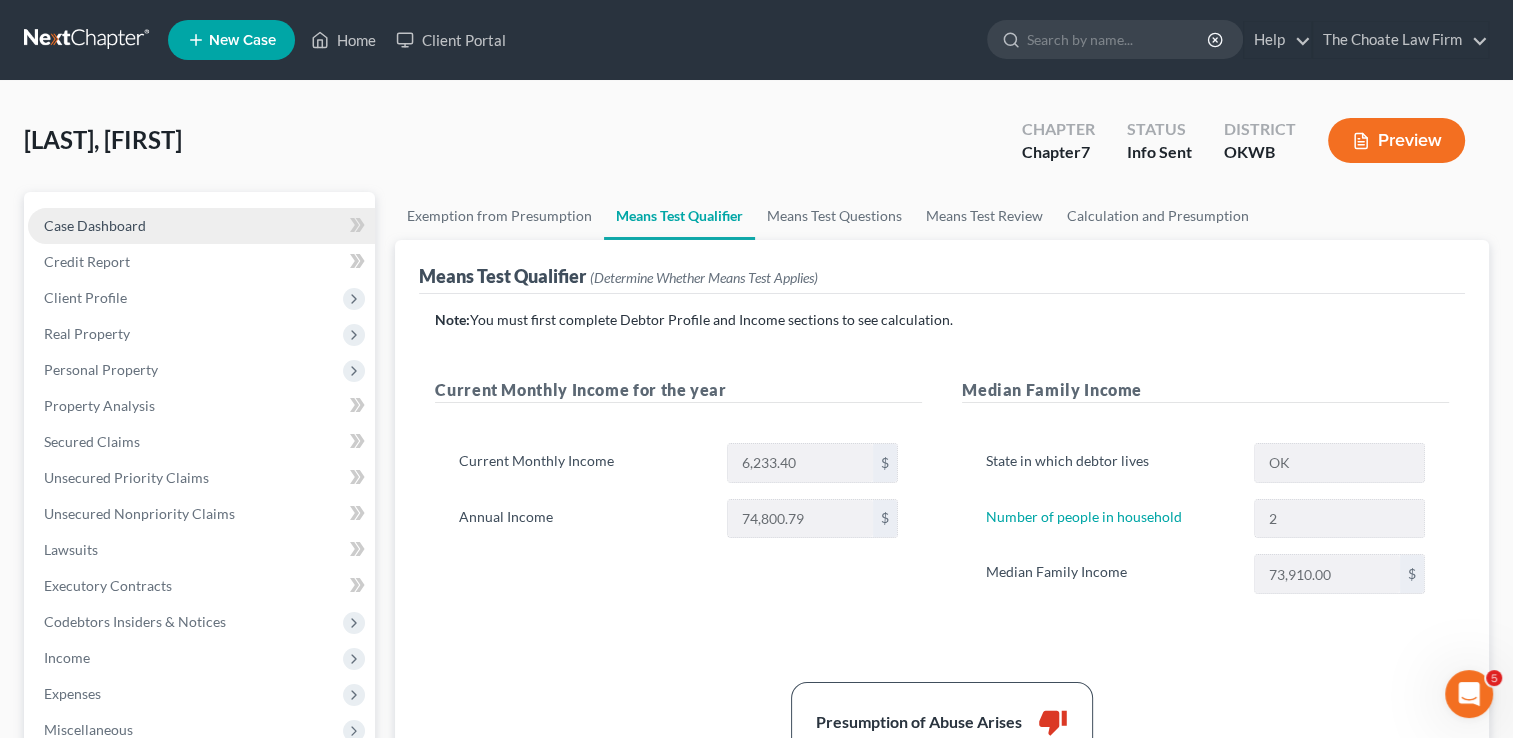 click on "Case Dashboard" at bounding box center (95, 225) 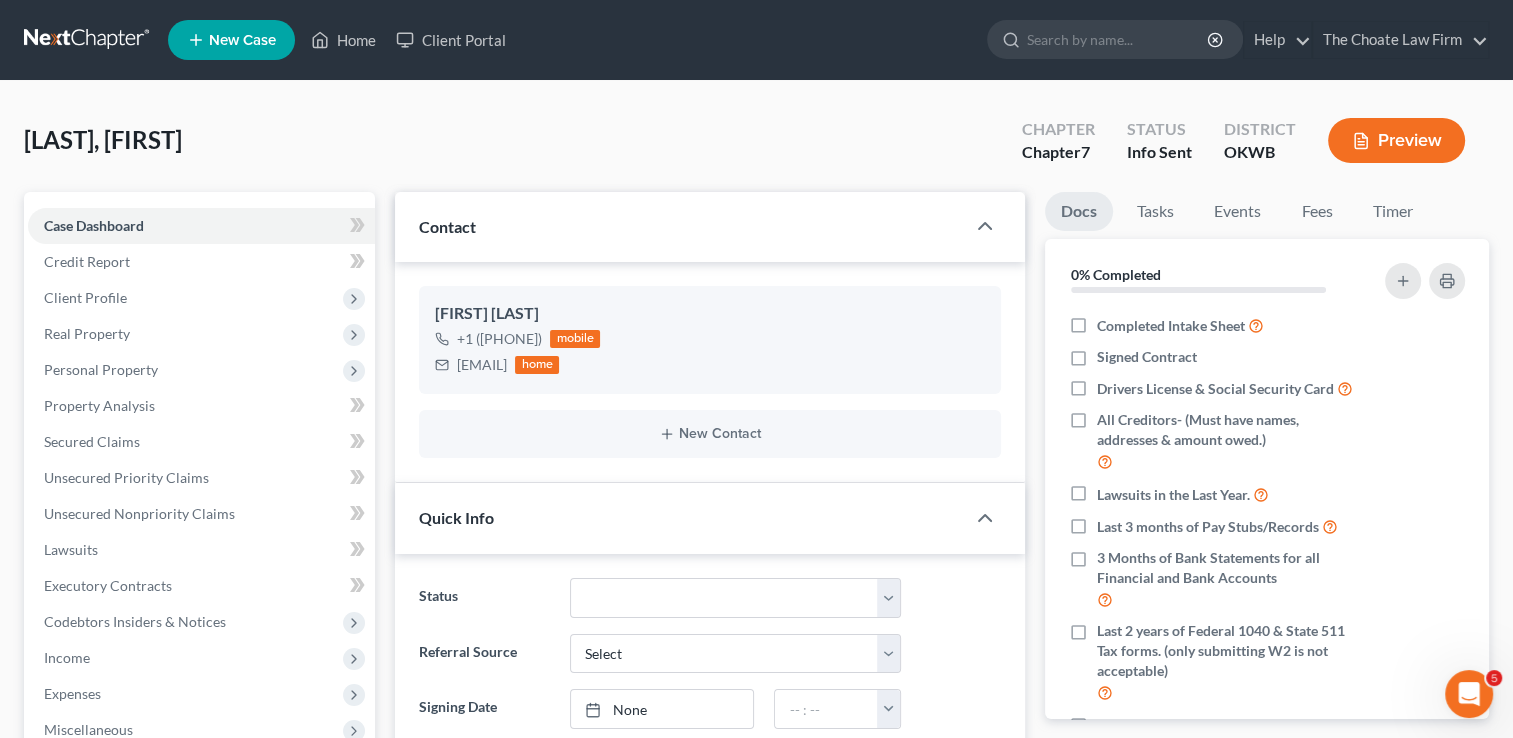 scroll, scrollTop: 206, scrollLeft: 0, axis: vertical 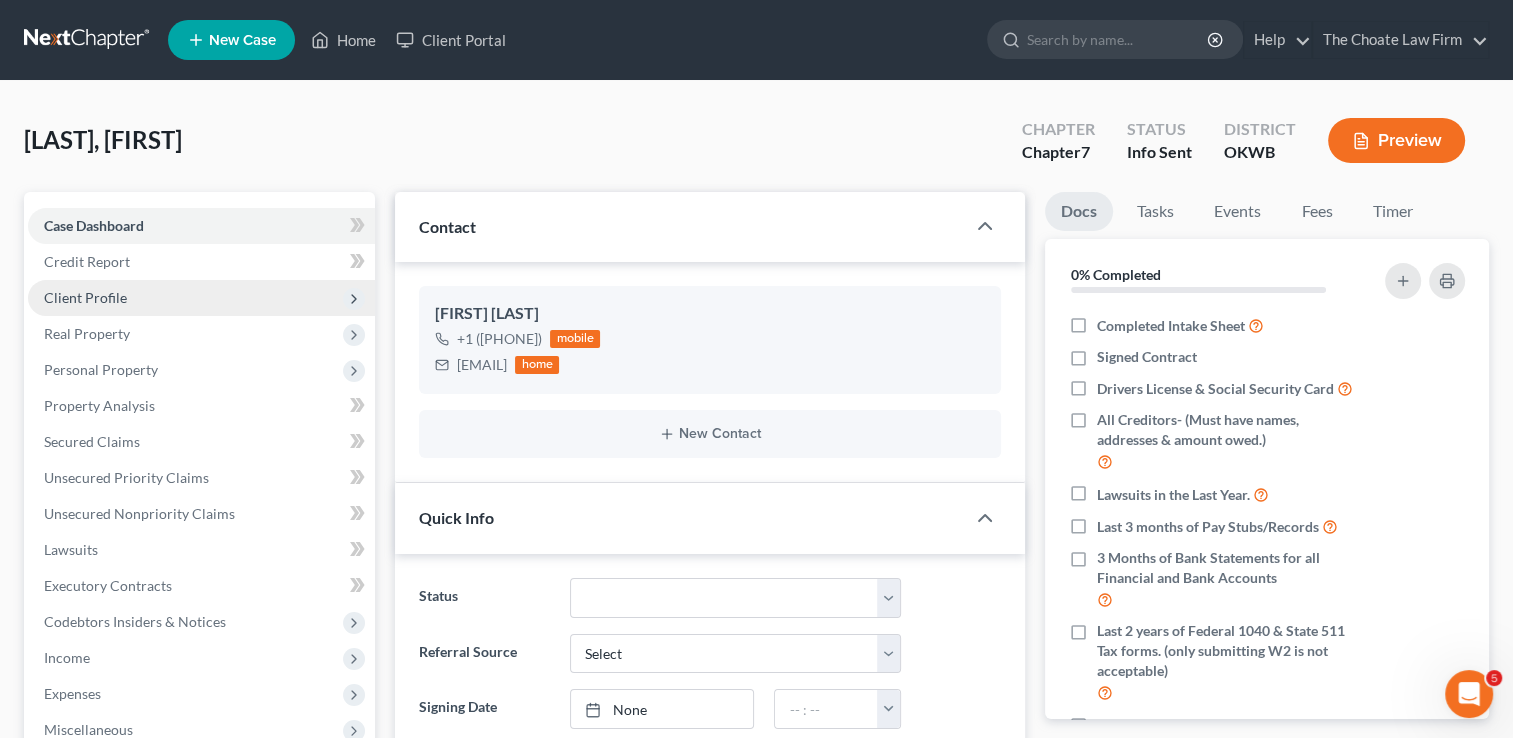 click on "Client Profile" at bounding box center [85, 297] 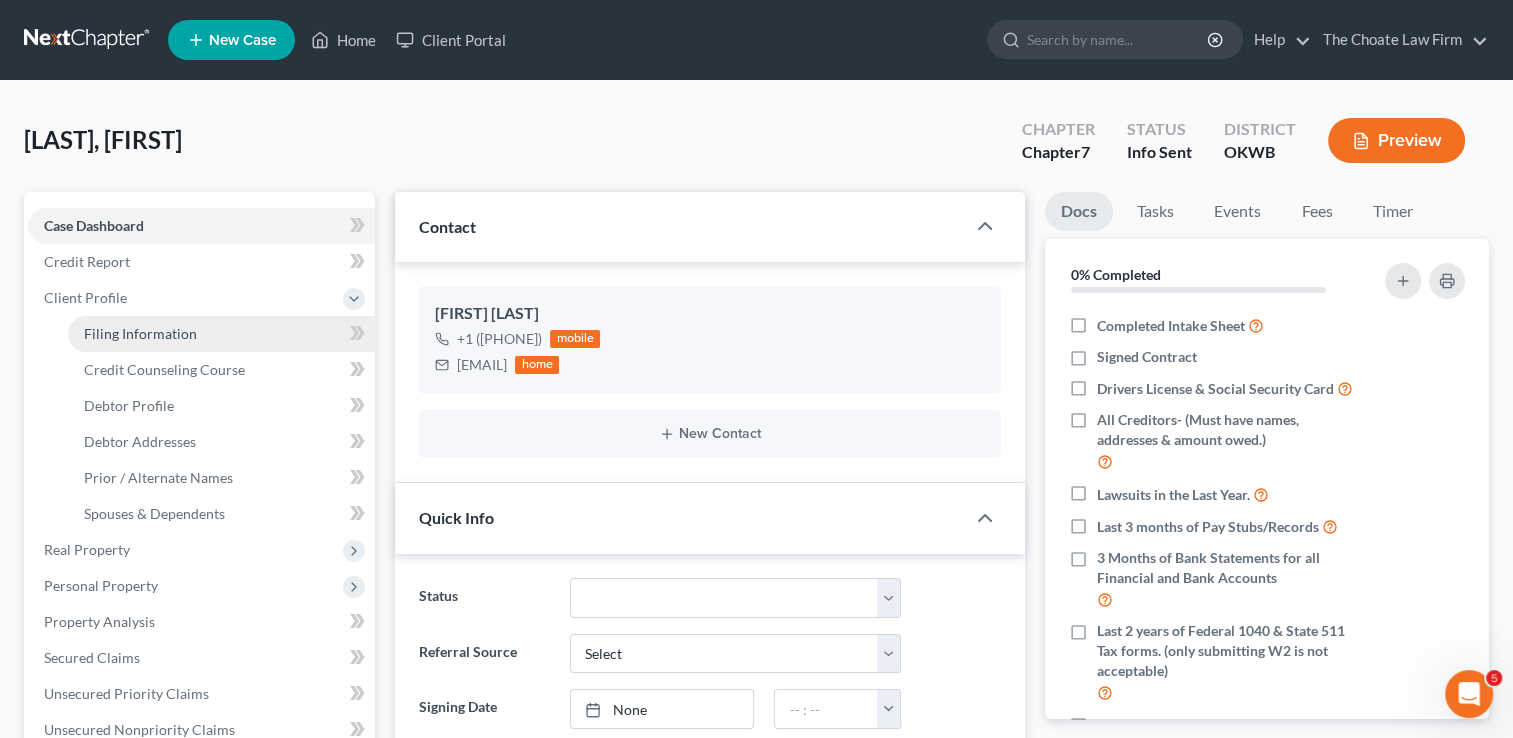 click on "Filing Information" at bounding box center (140, 333) 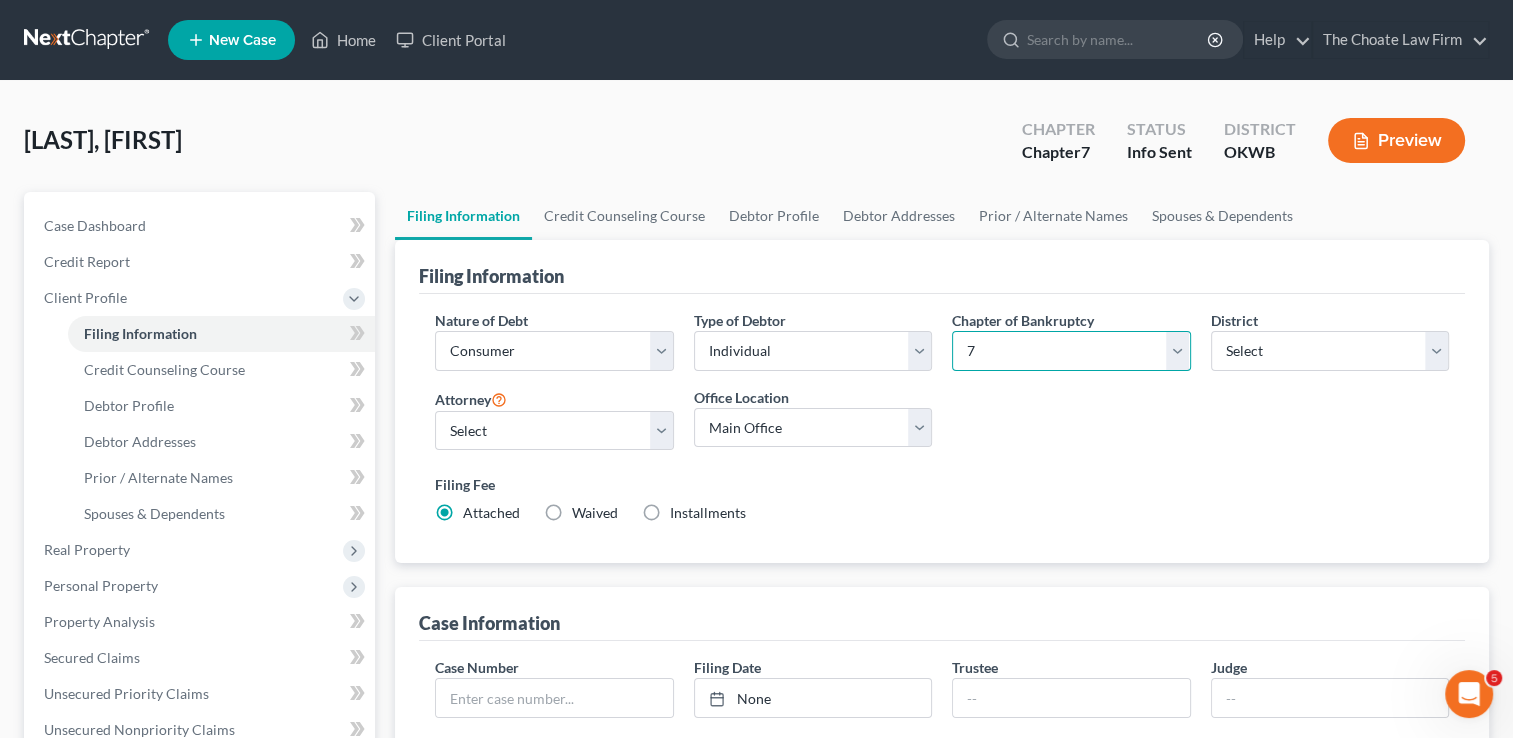 click on "Select 7 11 12 13" at bounding box center [1071, 351] 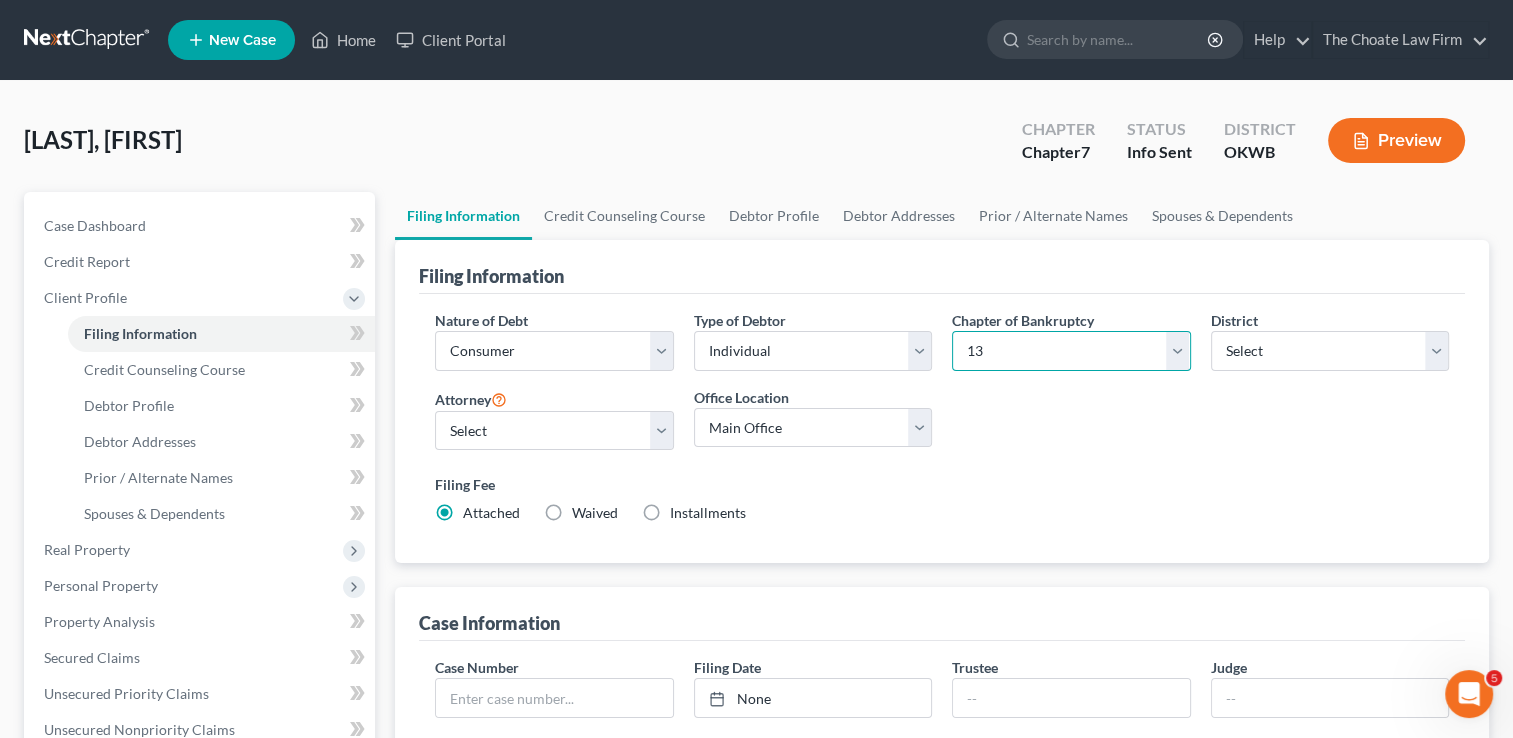 click on "Select 7 11 12 13" at bounding box center [1071, 351] 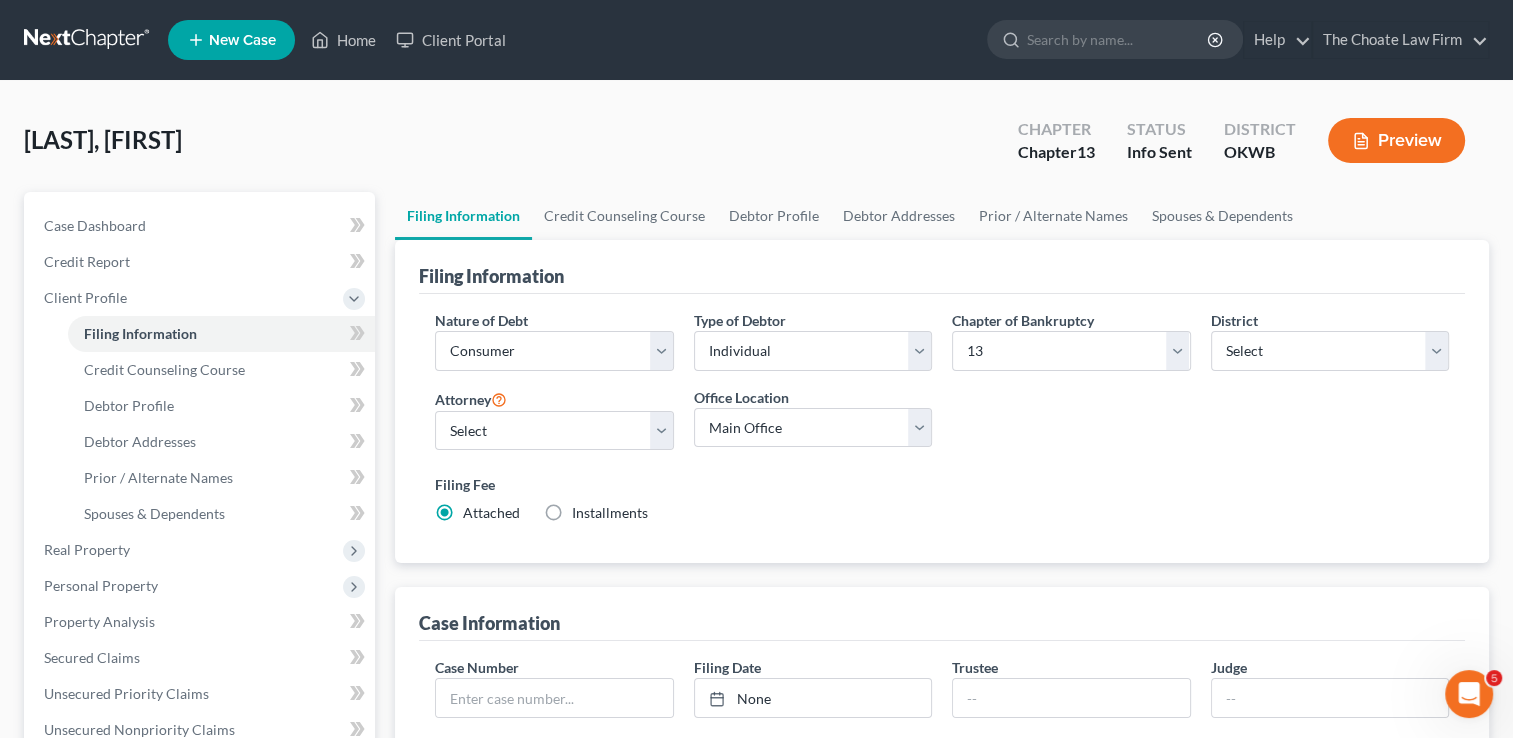 click on "Filing Fee" at bounding box center [942, 484] 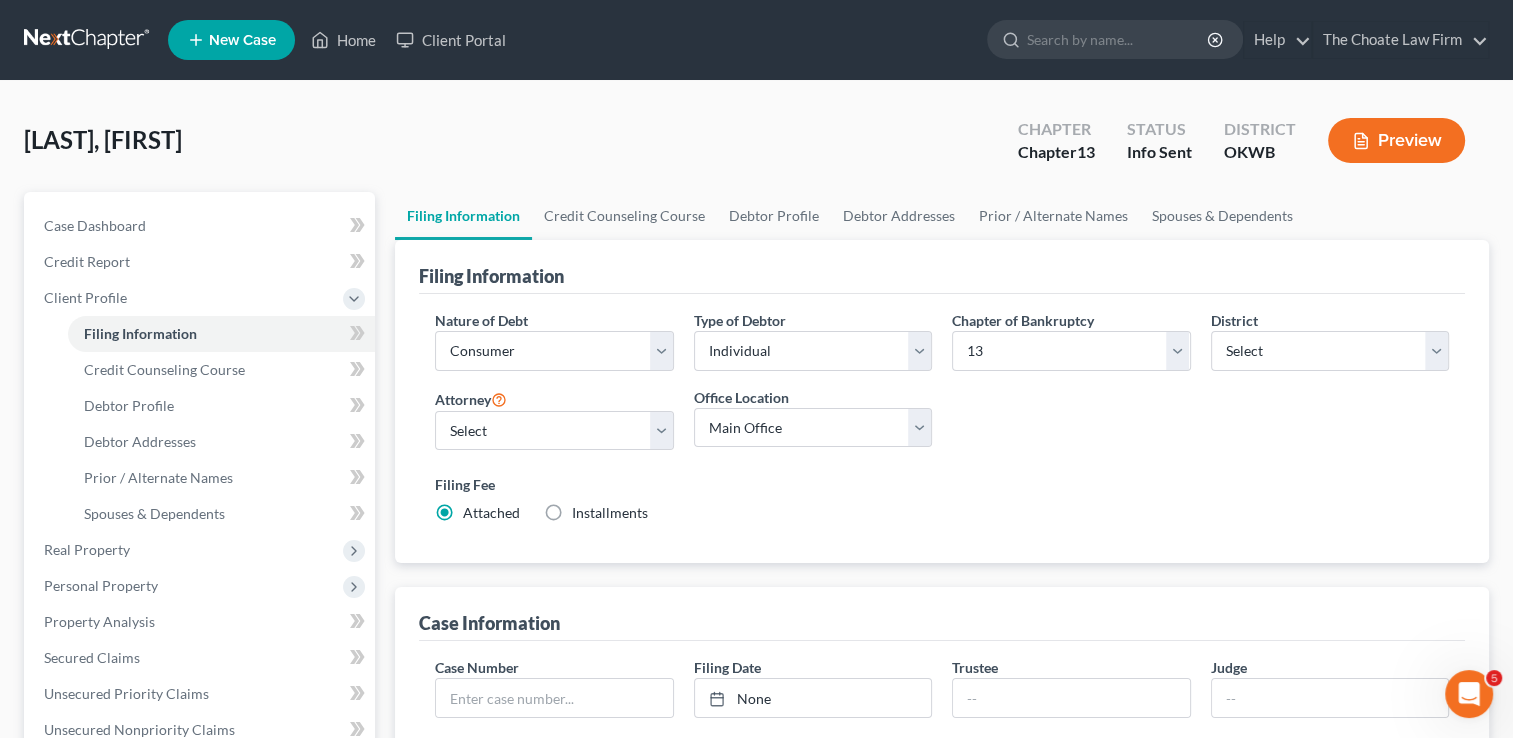 click at bounding box center [88, 40] 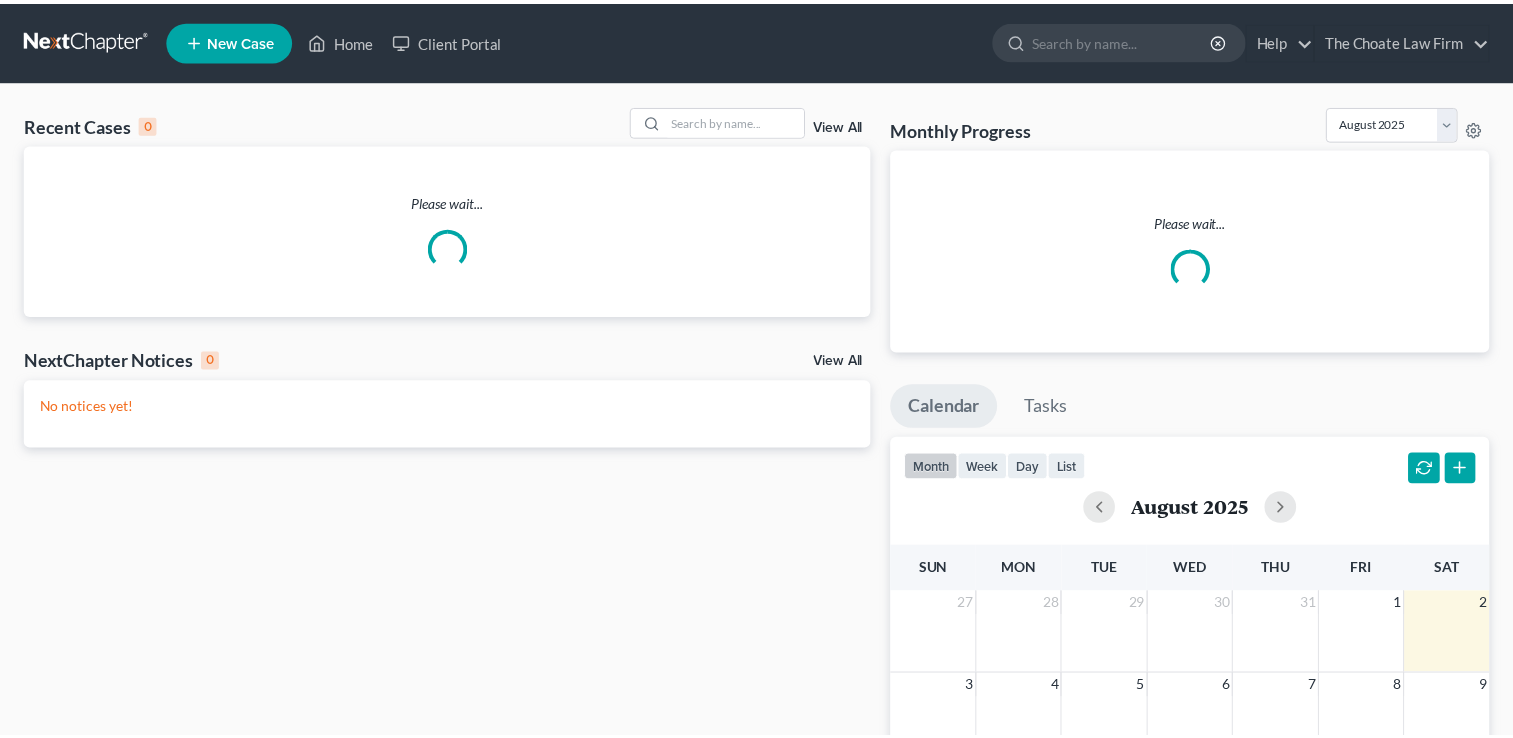 scroll, scrollTop: 0, scrollLeft: 0, axis: both 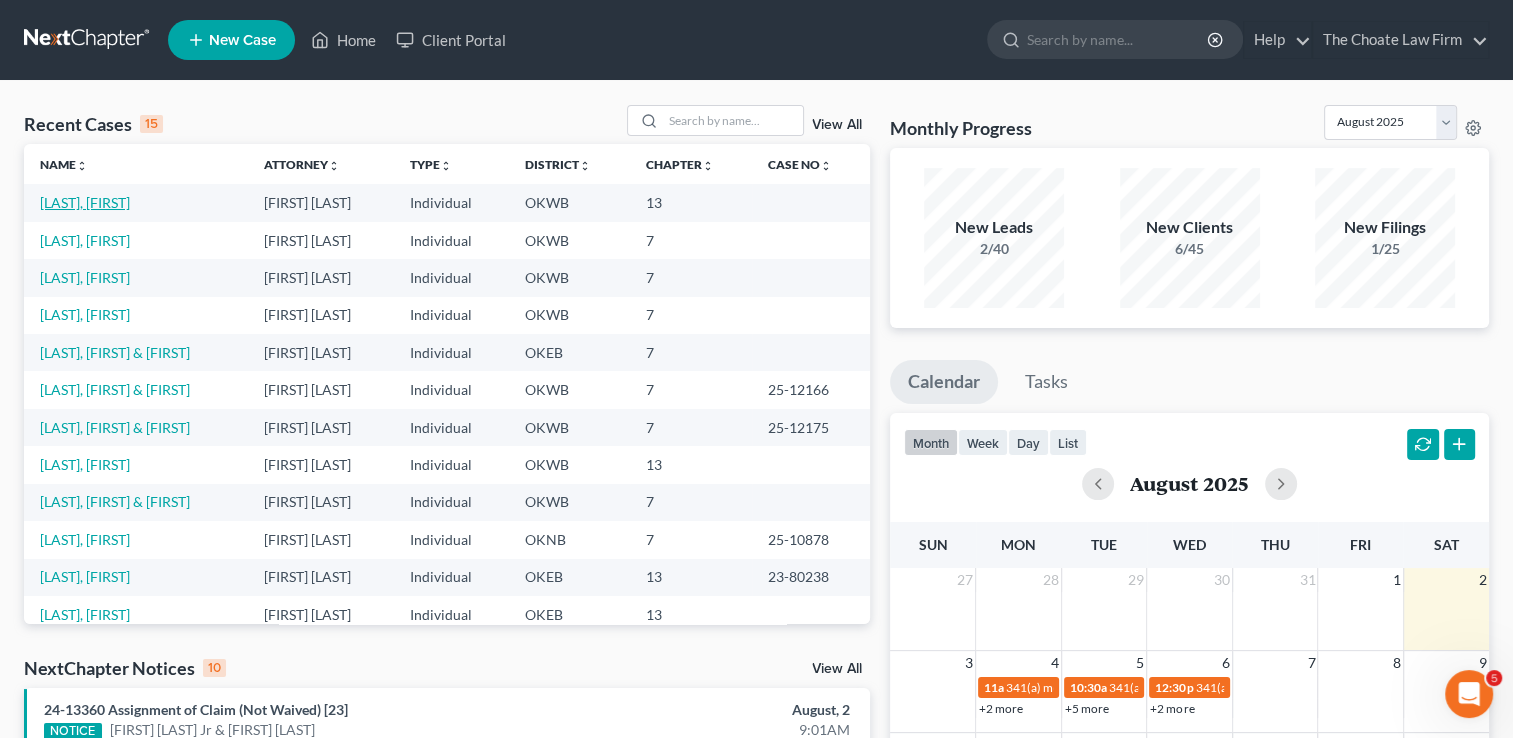 click on "[LAST], [FIRST]" at bounding box center (85, 202) 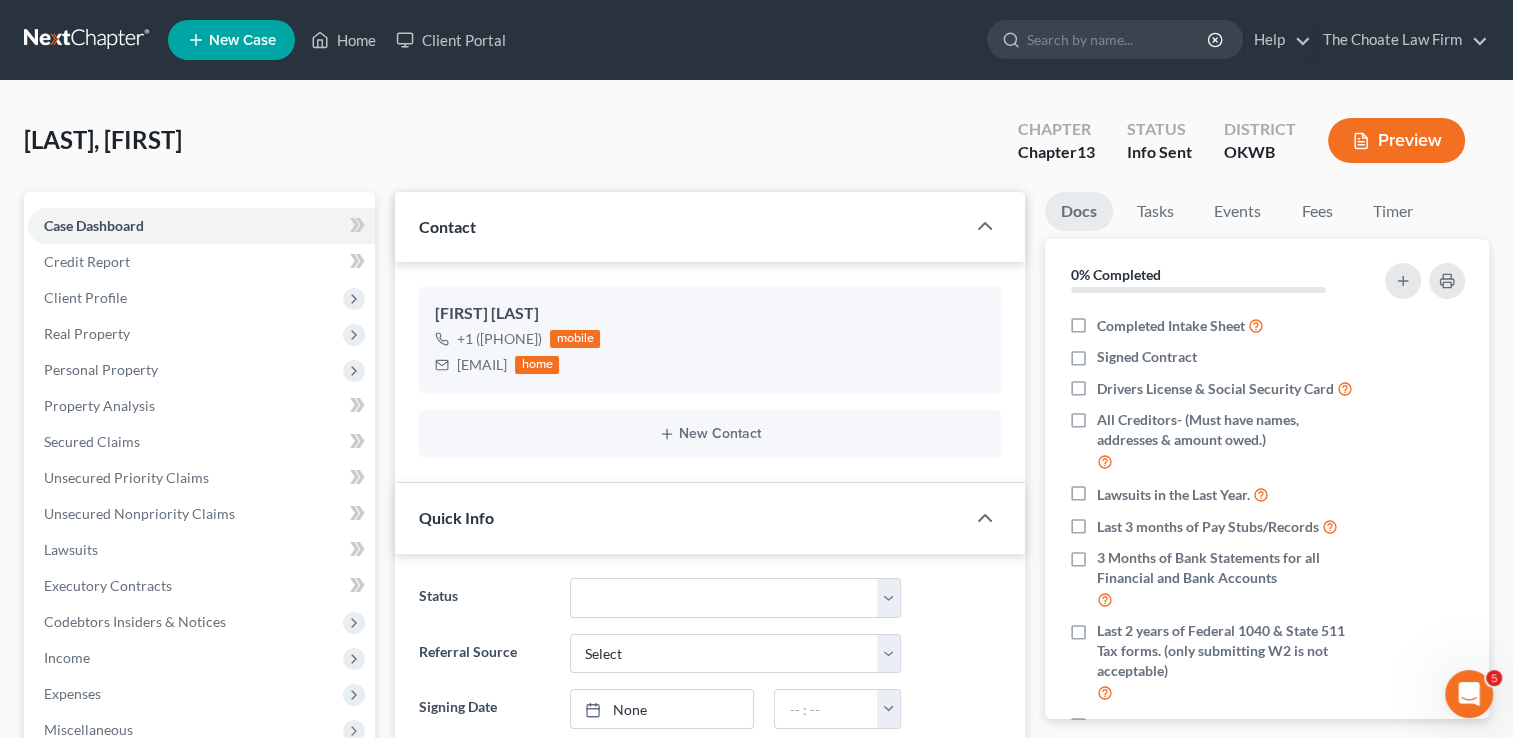 scroll, scrollTop: 100, scrollLeft: 0, axis: vertical 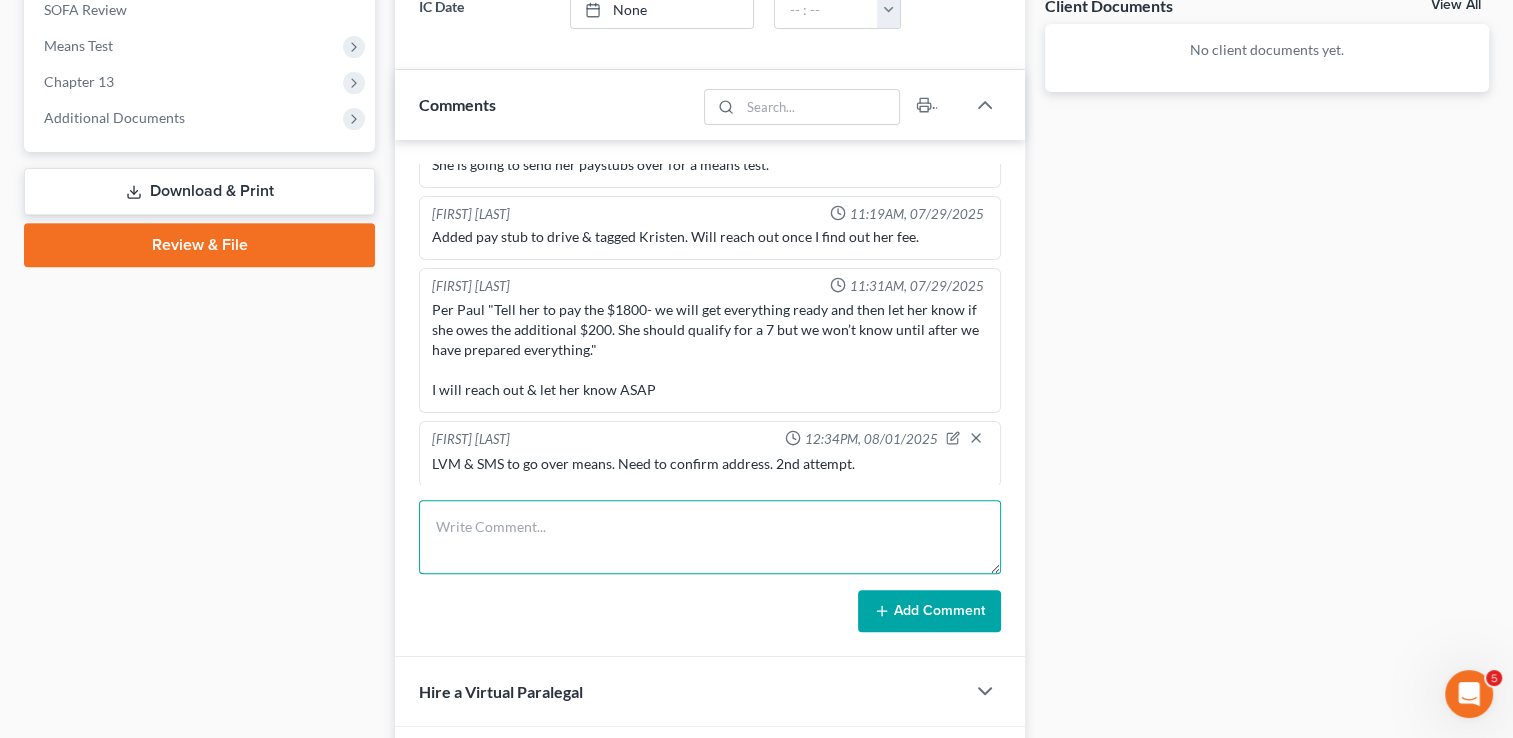 click at bounding box center [710, 537] 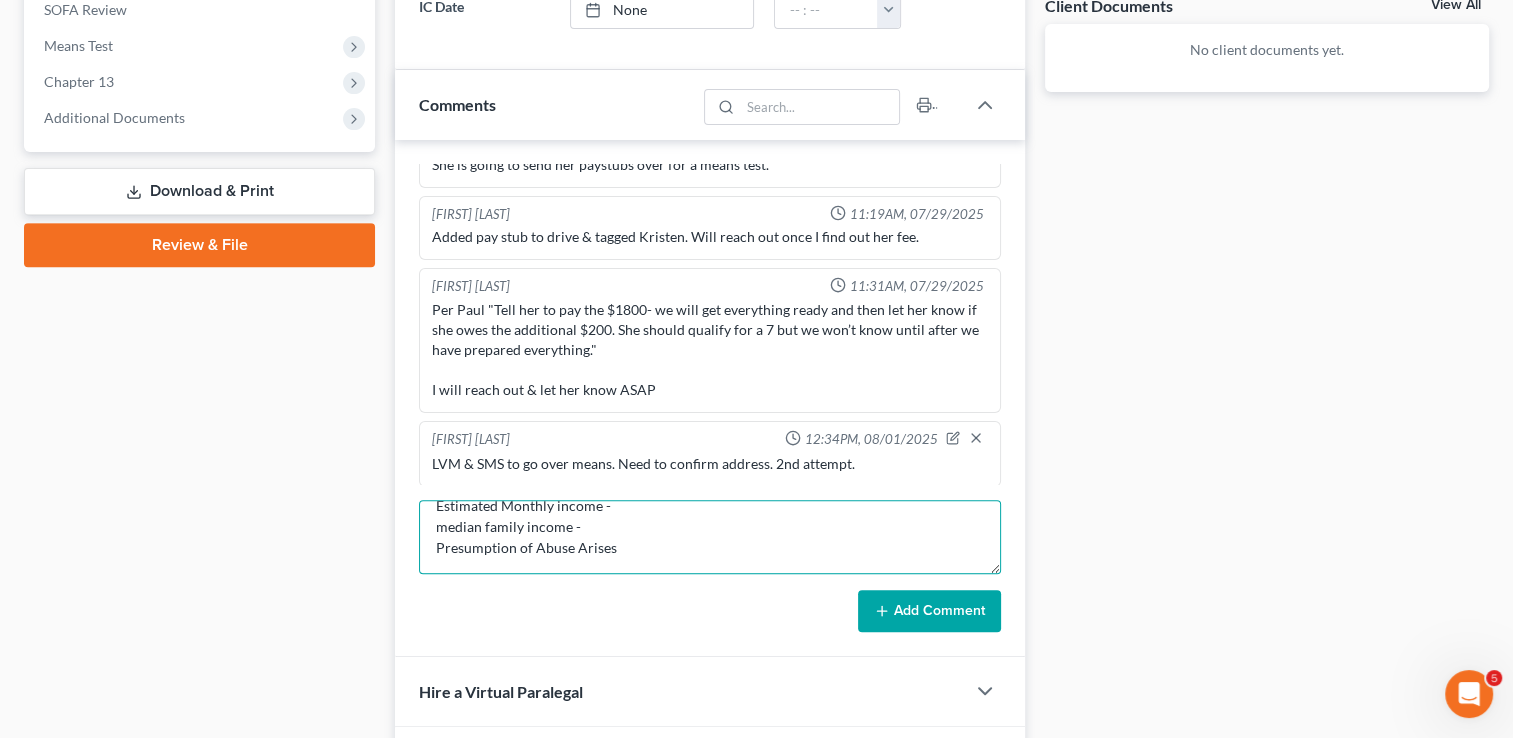 scroll, scrollTop: 104, scrollLeft: 0, axis: vertical 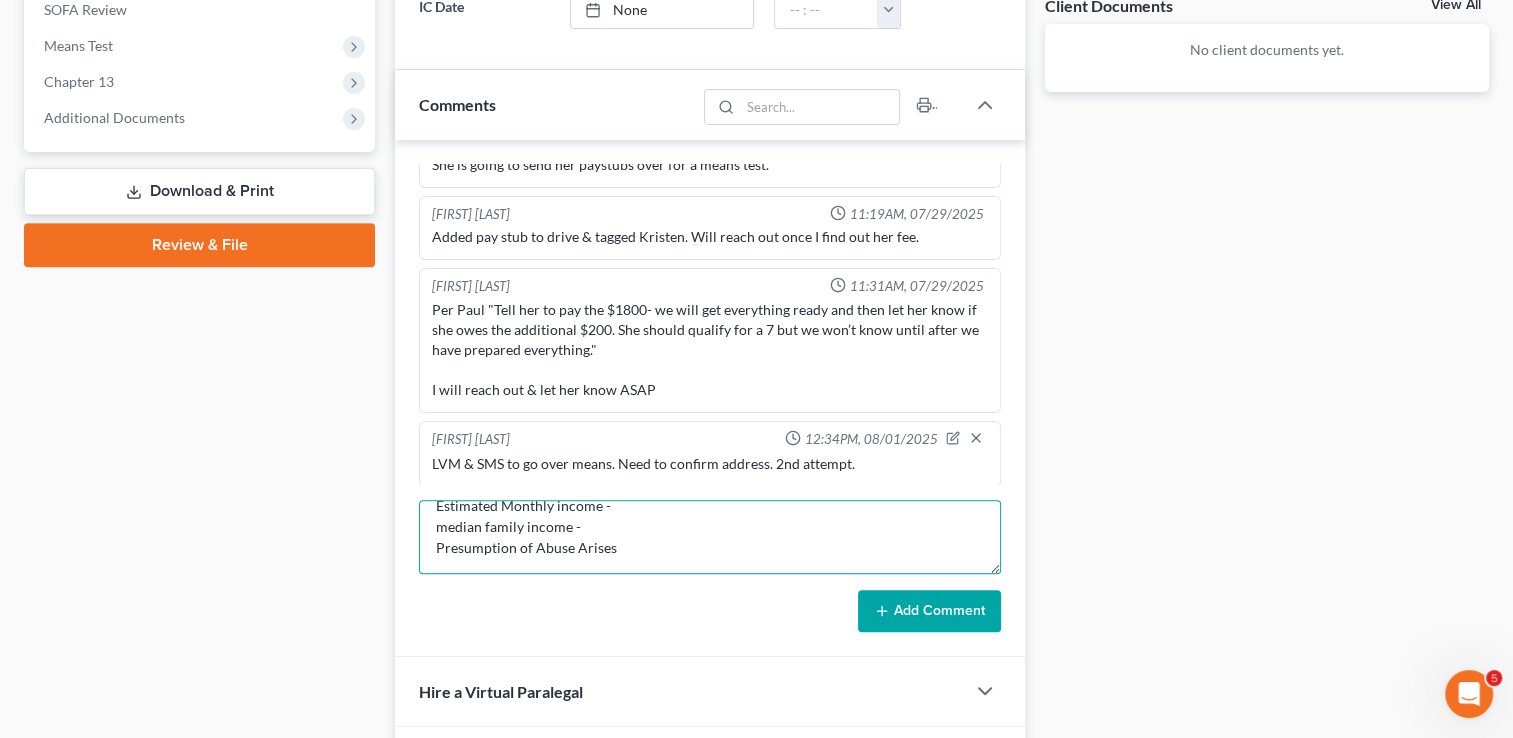 type on "Means test - [DATE]
Household size - 2
State: [STATE]
Estimated Monthly income -
median family income -
Presumption of Abuse Arises" 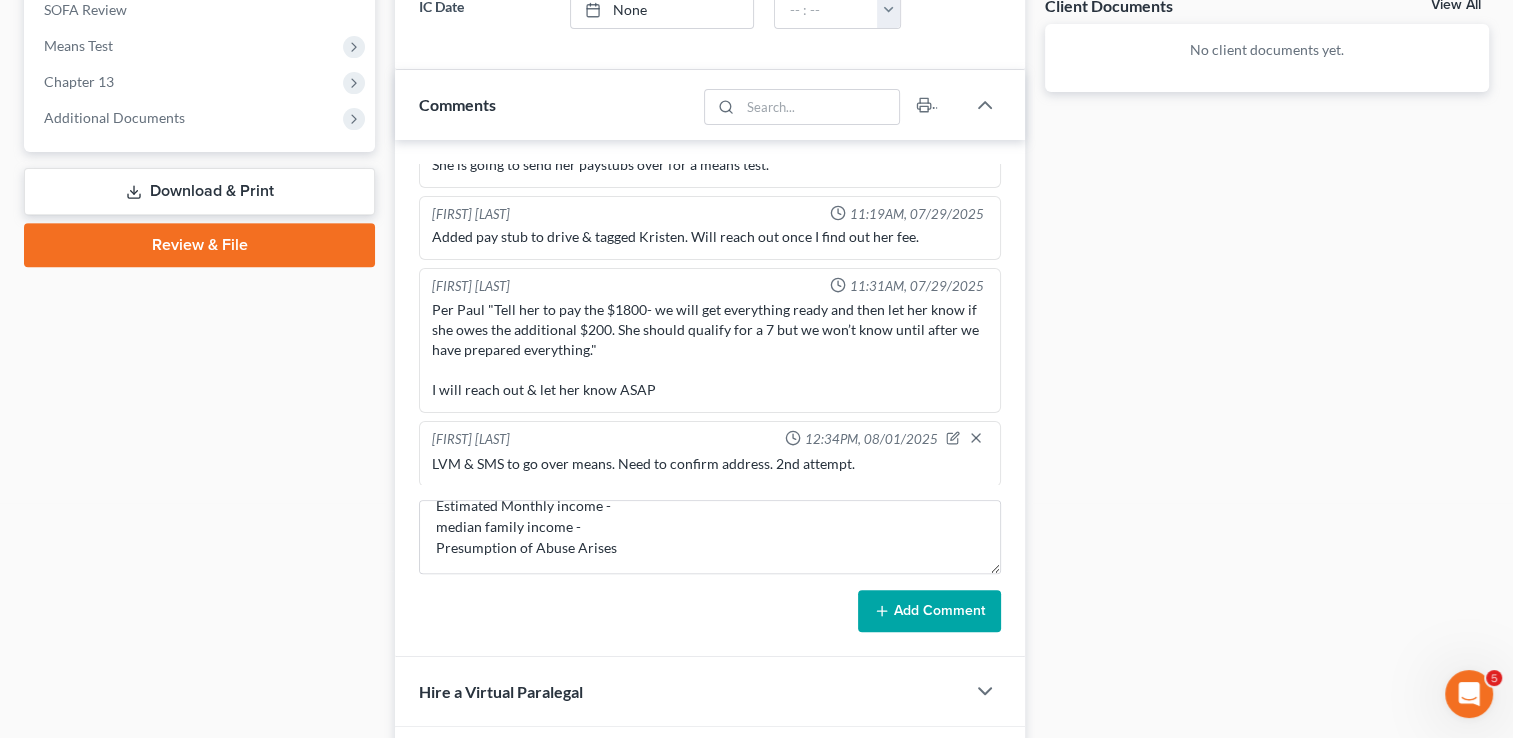 click on "Add Comment" at bounding box center [929, 611] 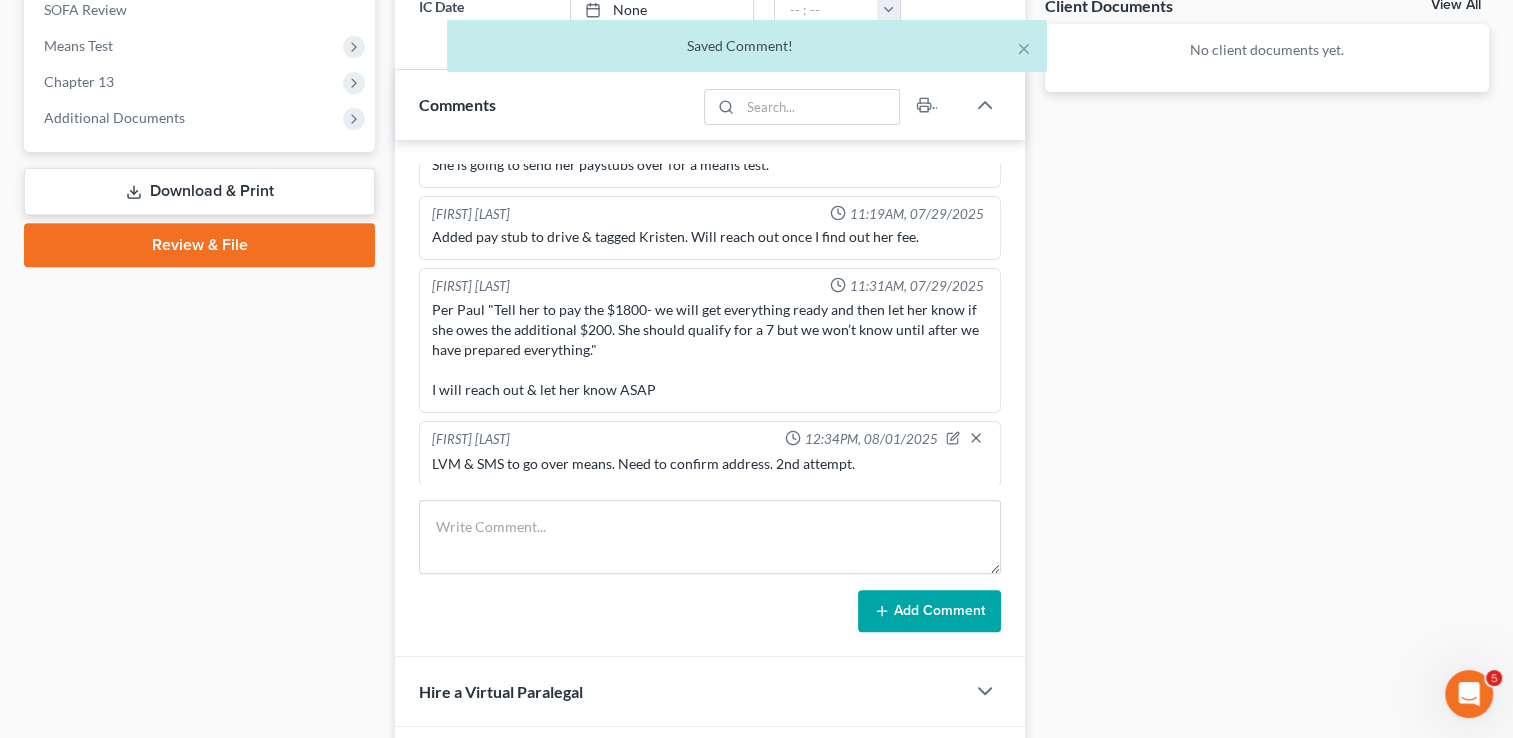 scroll, scrollTop: 0, scrollLeft: 0, axis: both 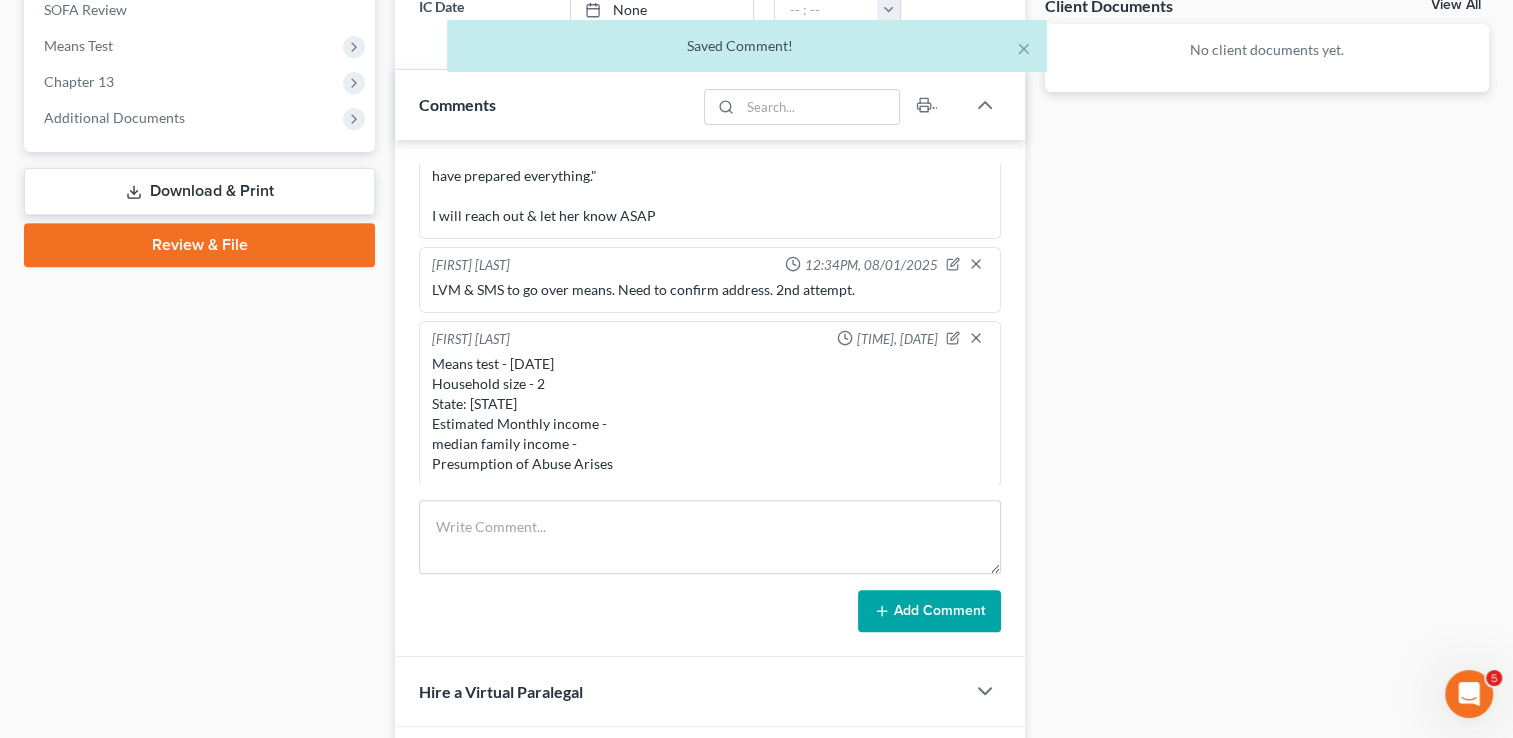 click on "×                     Saved Comment!" at bounding box center (746, 51) 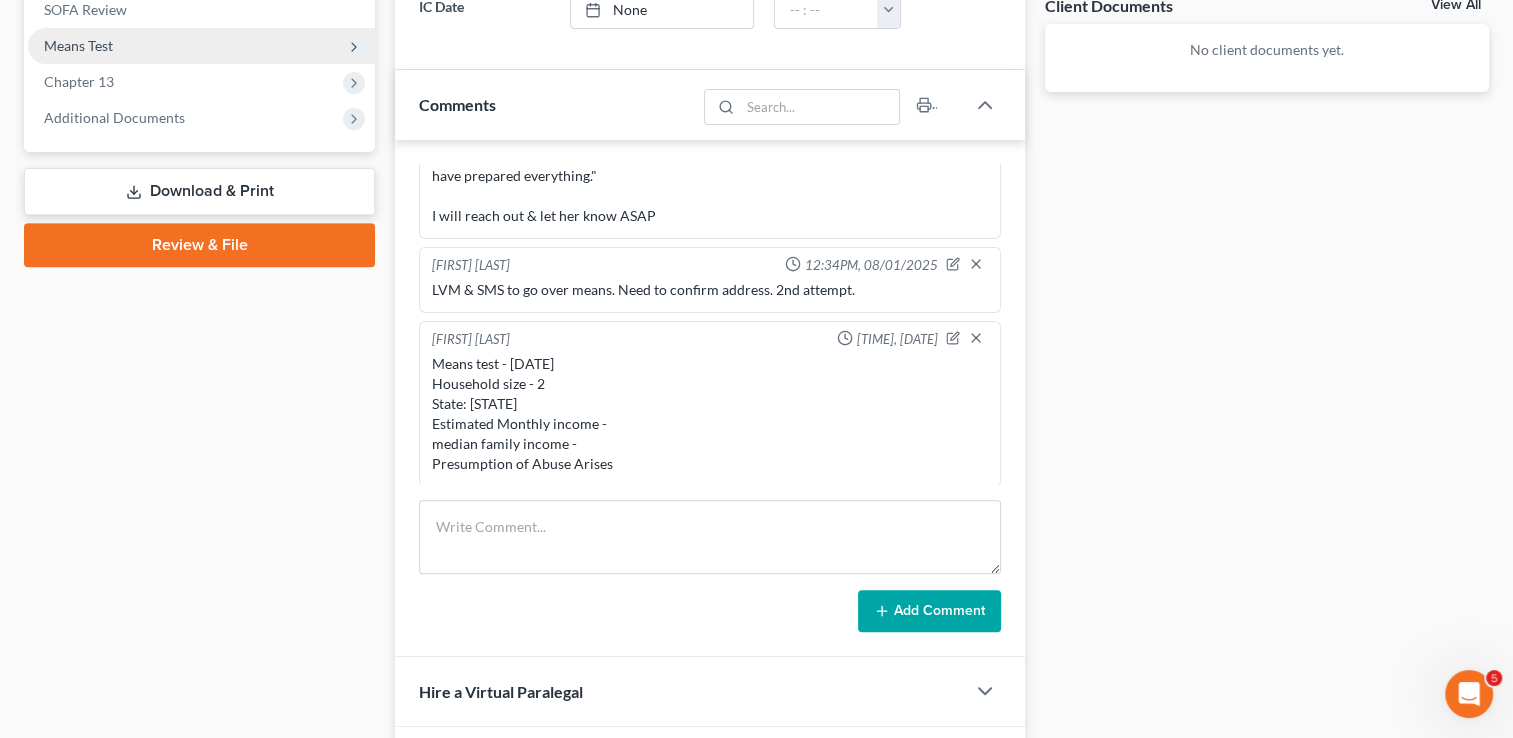 click on "Means Test" at bounding box center (78, 45) 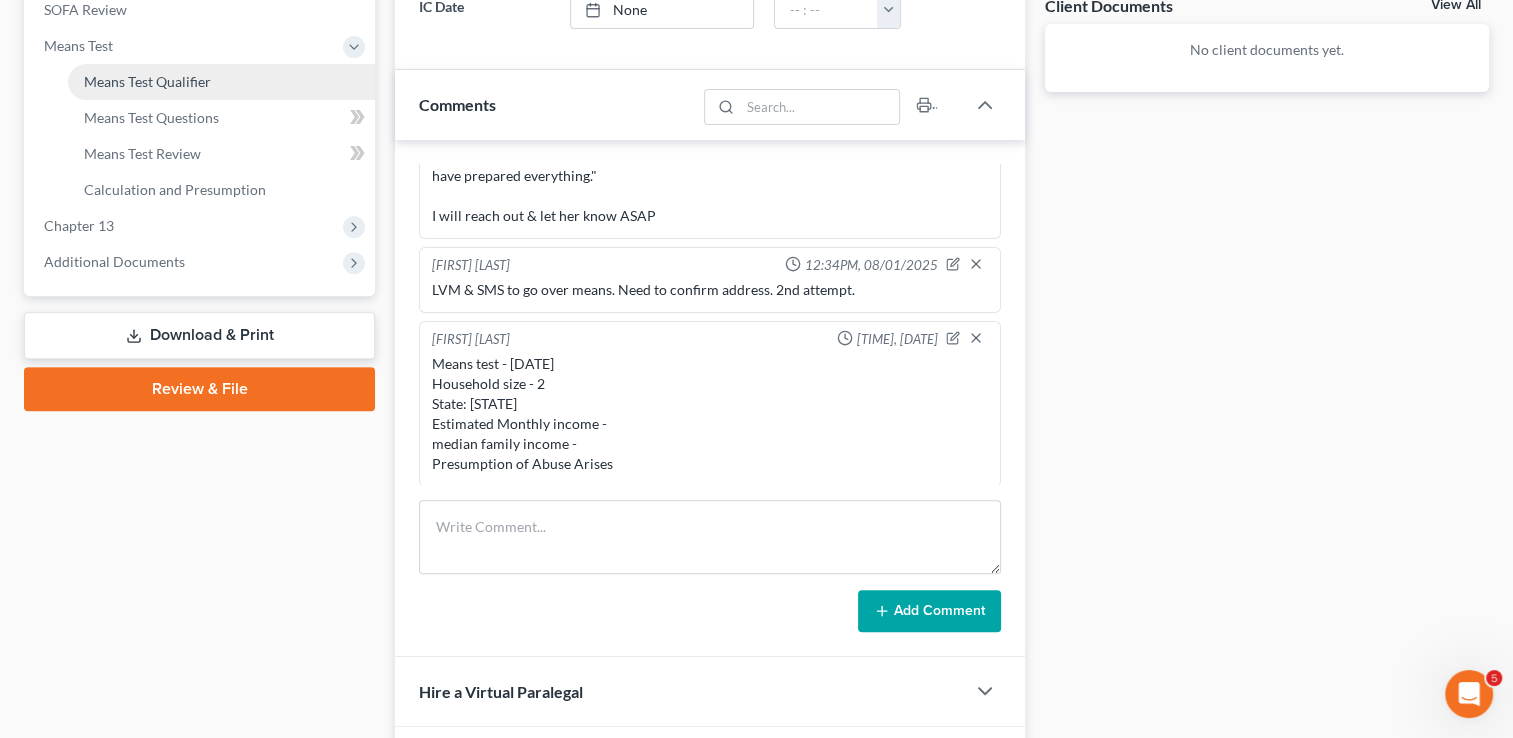 click on "Means Test Qualifier" at bounding box center (147, 81) 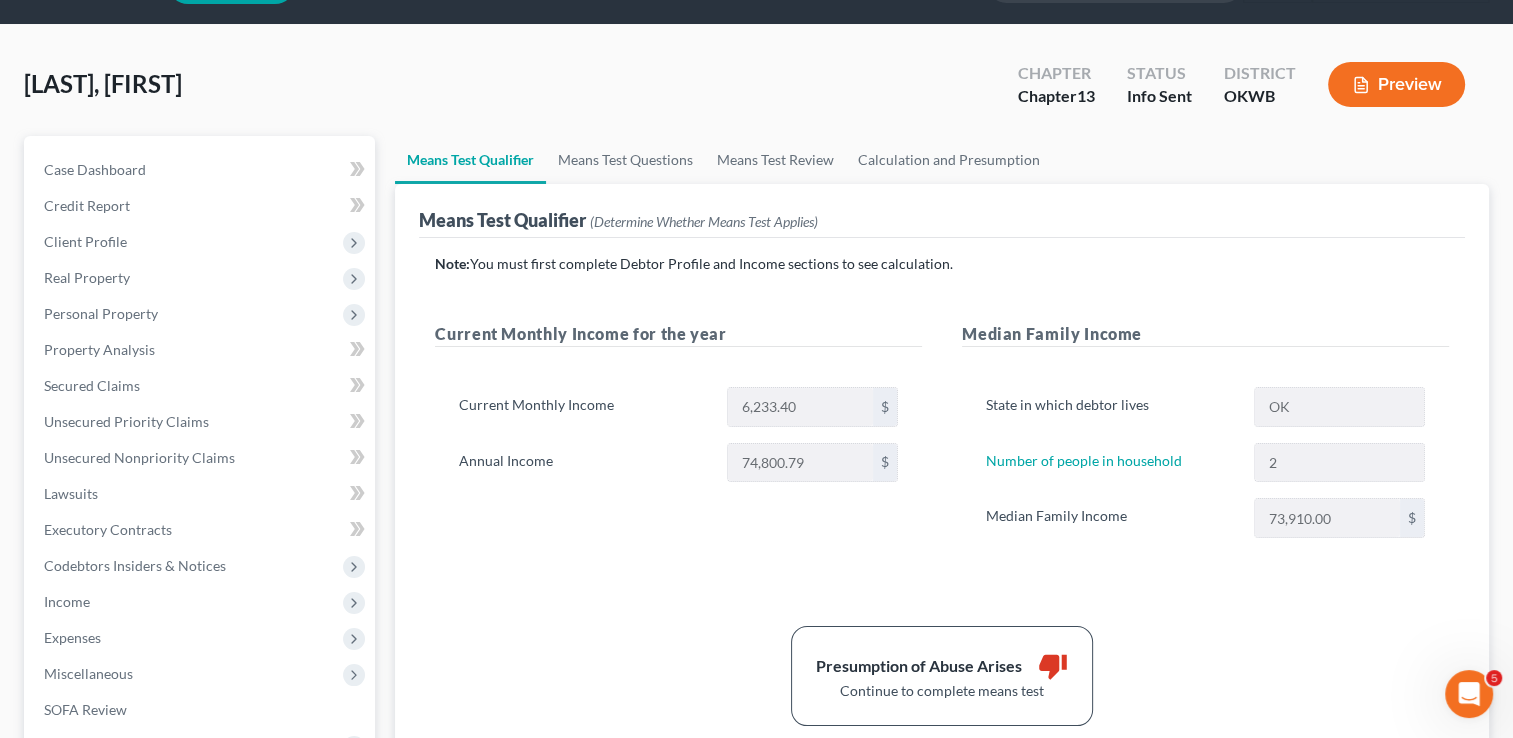 scroll, scrollTop: 100, scrollLeft: 0, axis: vertical 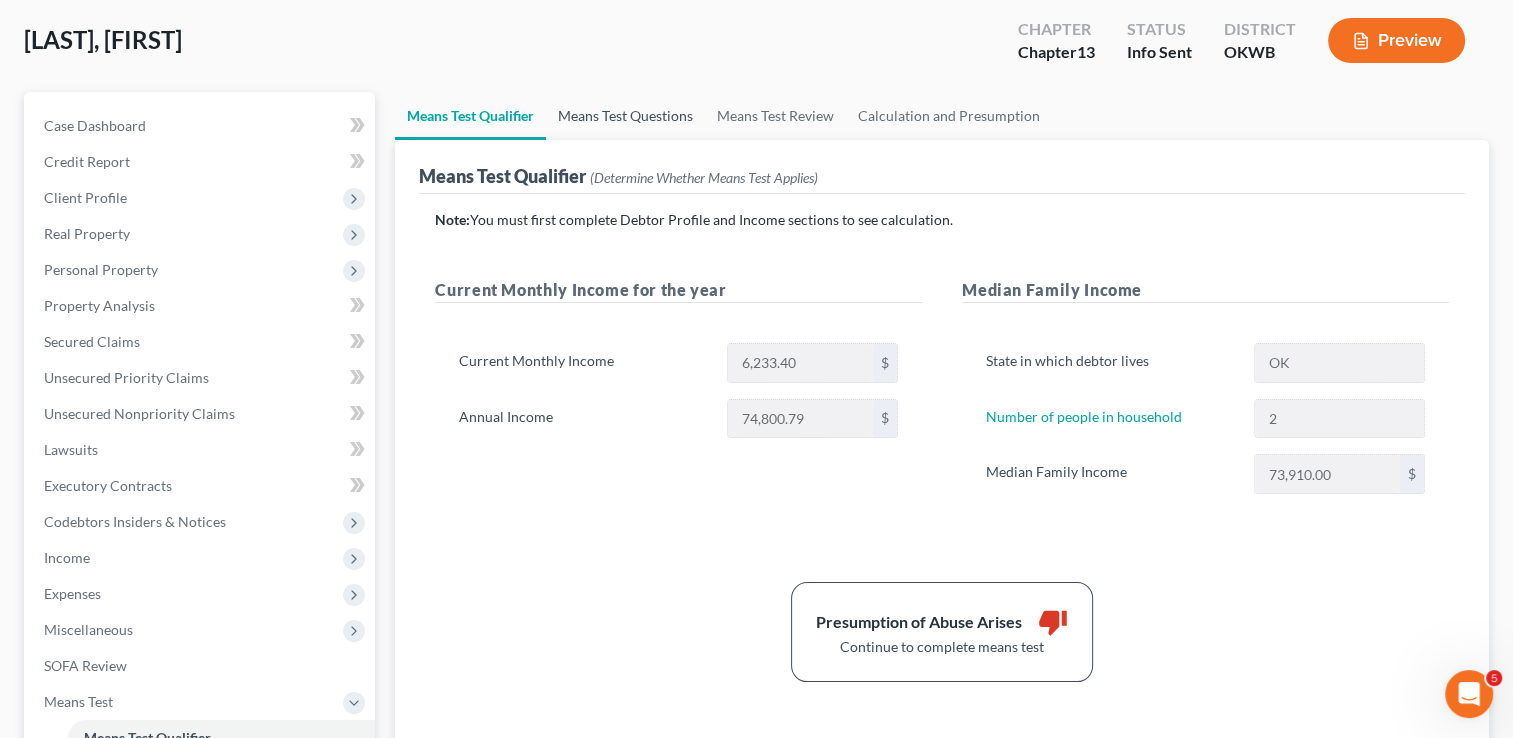 click on "Means Test Questions" at bounding box center (625, 116) 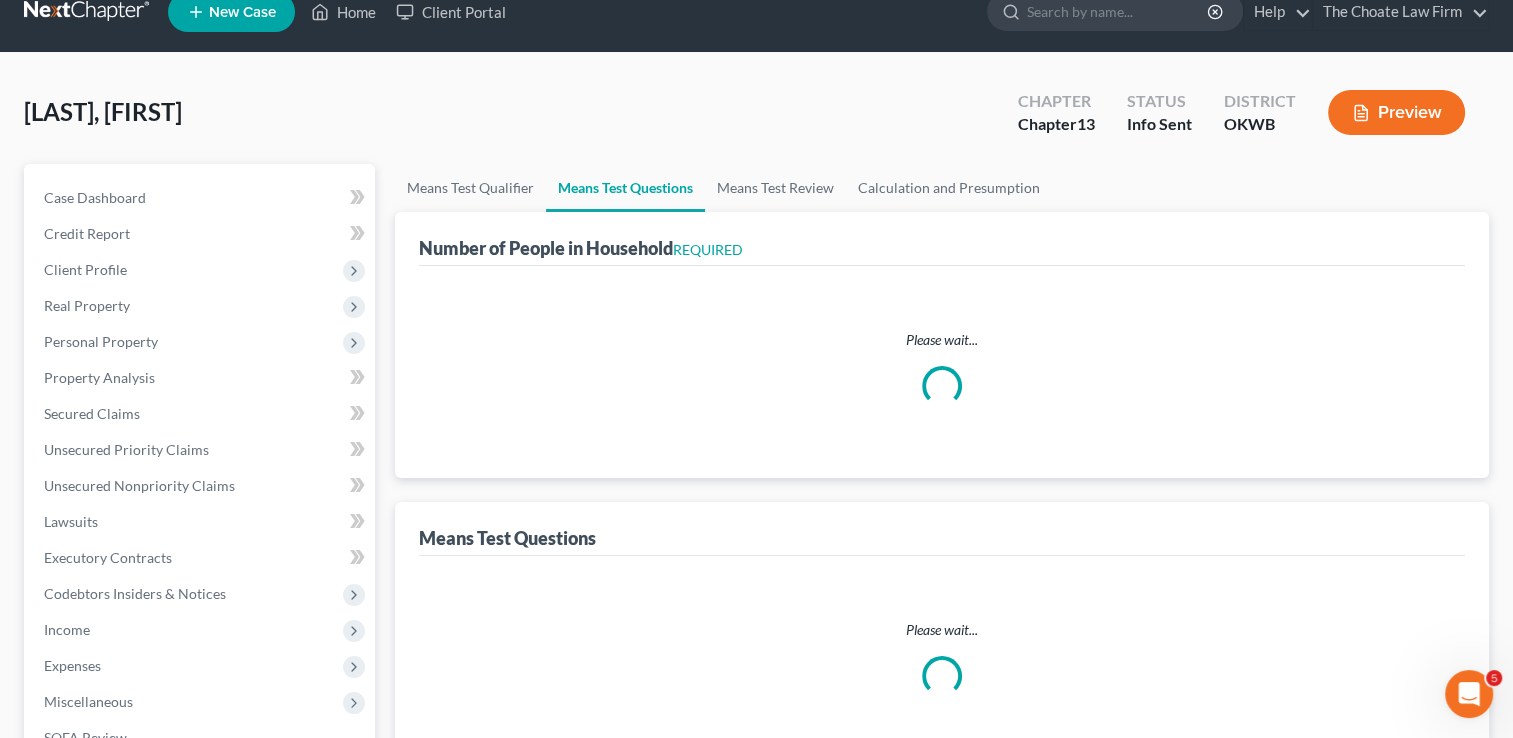 scroll, scrollTop: 0, scrollLeft: 0, axis: both 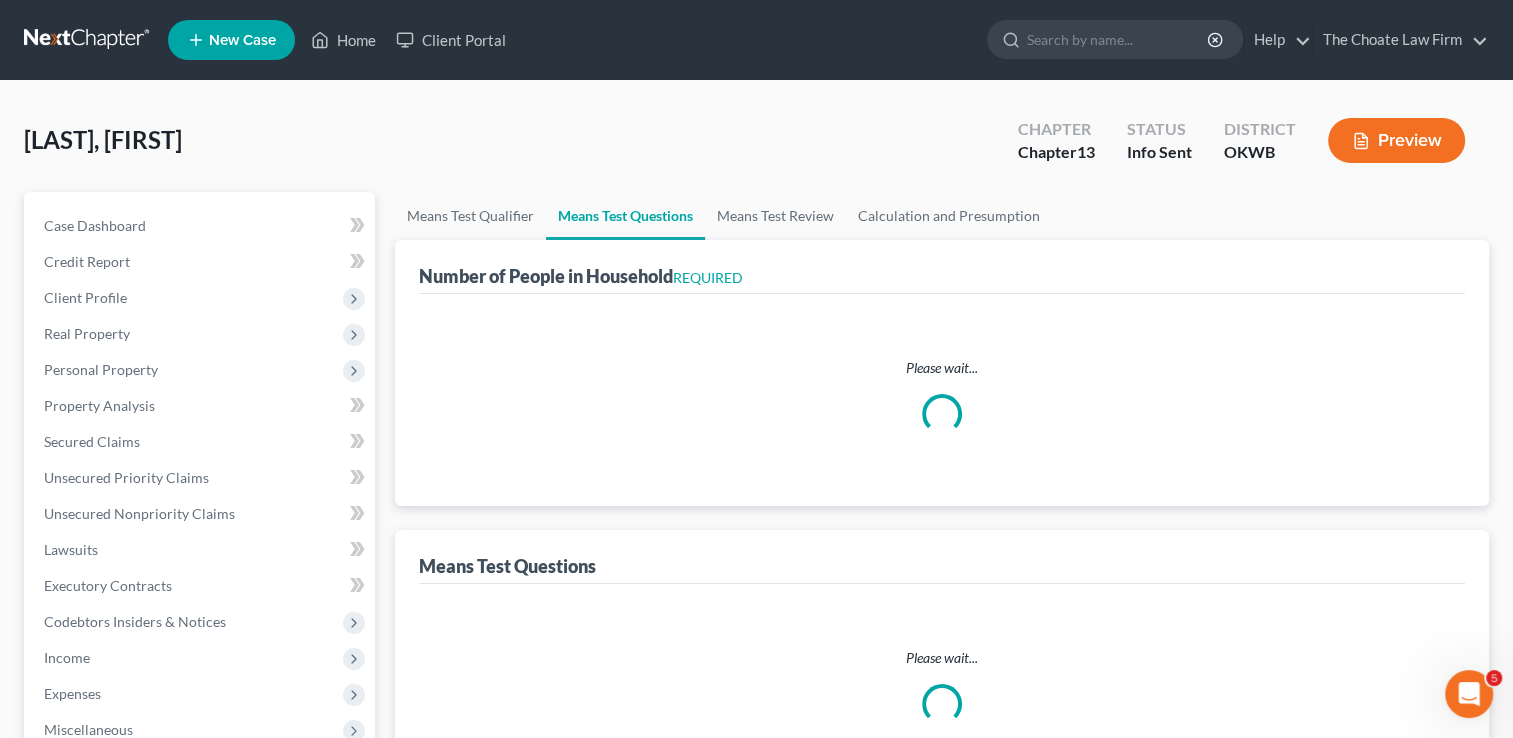 select on "0" 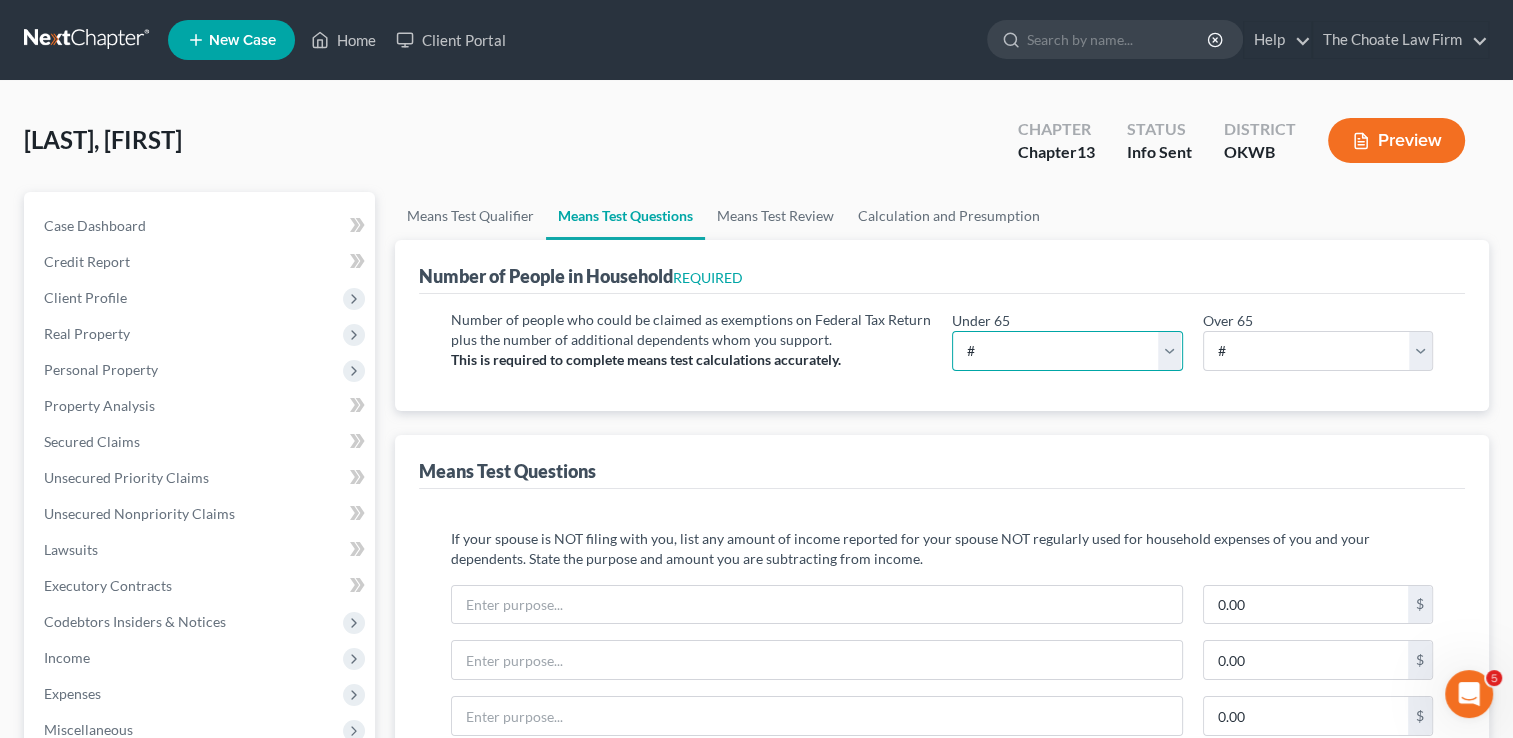 click on "# 0 1 2 3 4 5 6 7 8 9 10" at bounding box center [1067, 351] 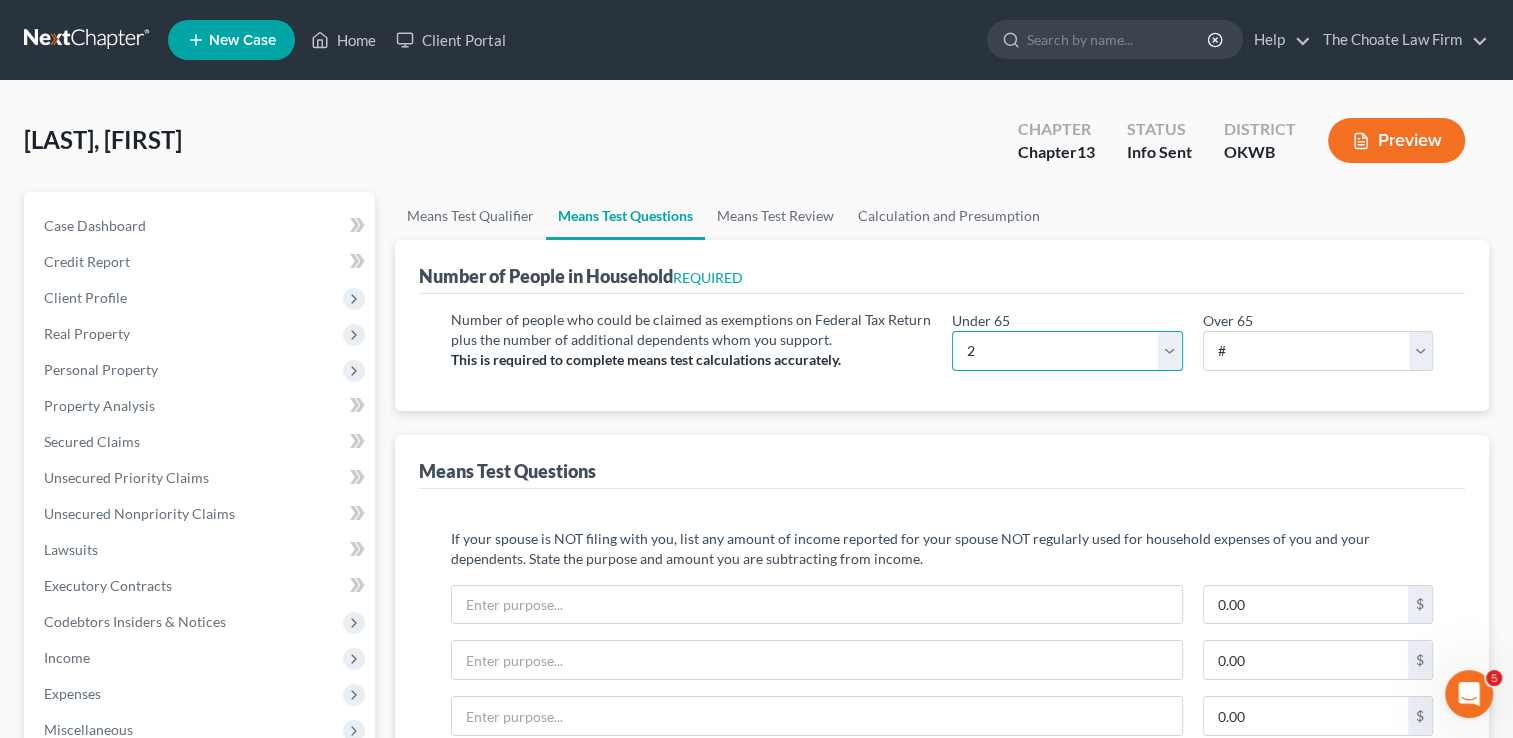 click on "# 0 1 2 3 4 5 6 7 8 9 10" at bounding box center (1067, 351) 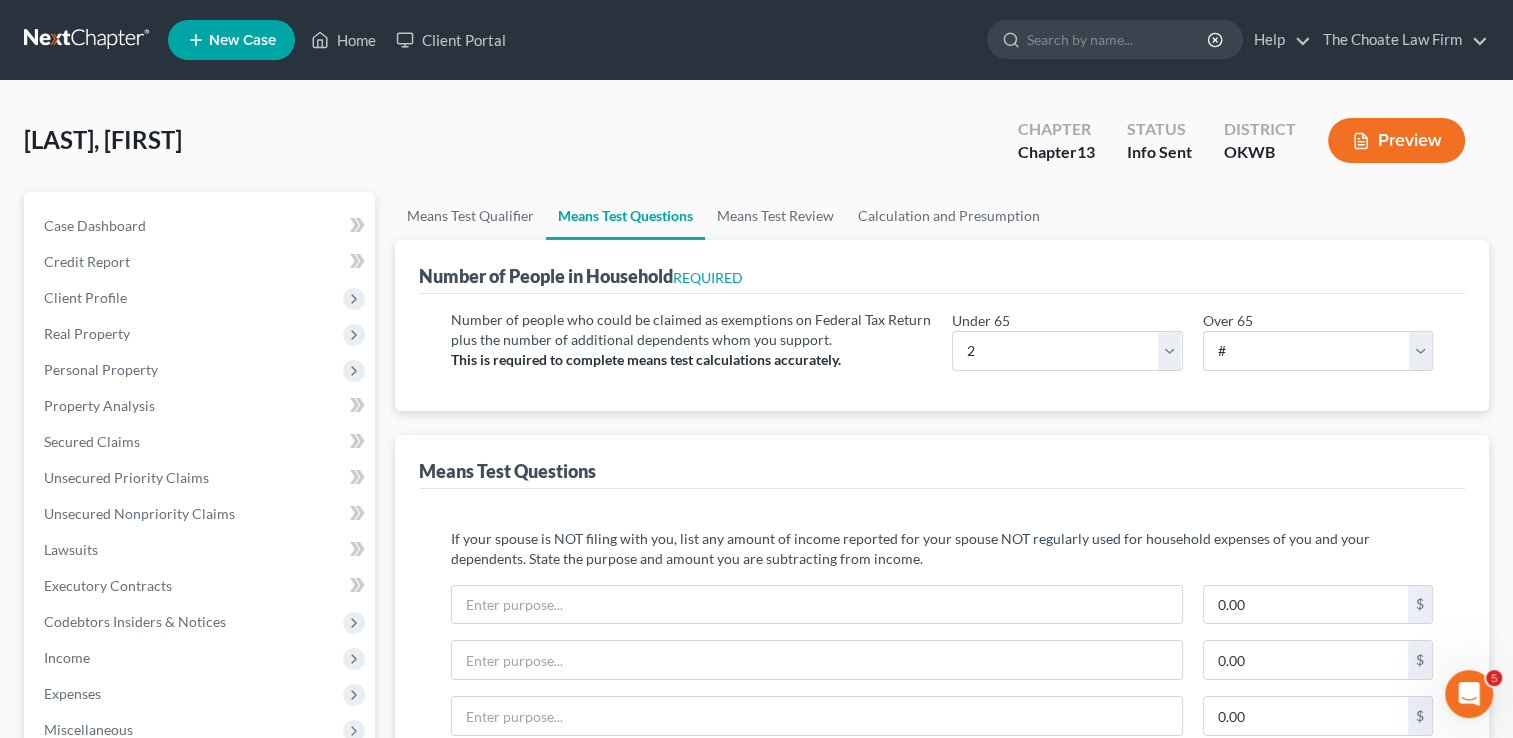 click on "[LAST], [FIRST] Upgraded Chapter Chapter  13 Status Info Sent District OKWB Preview" at bounding box center (756, 148) 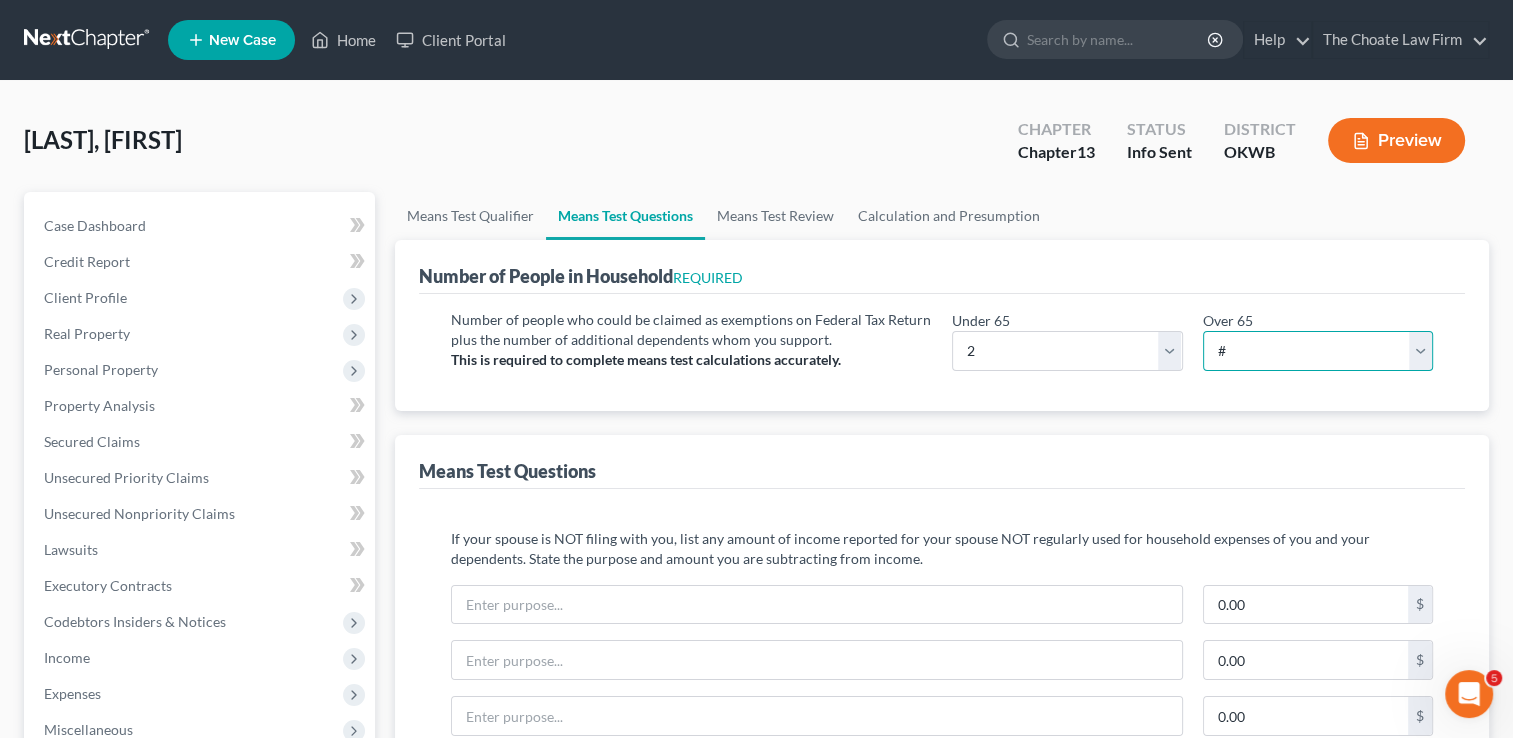 click on "# 0 1 2 3 4 5 6 7 8 9 10" at bounding box center (1318, 351) 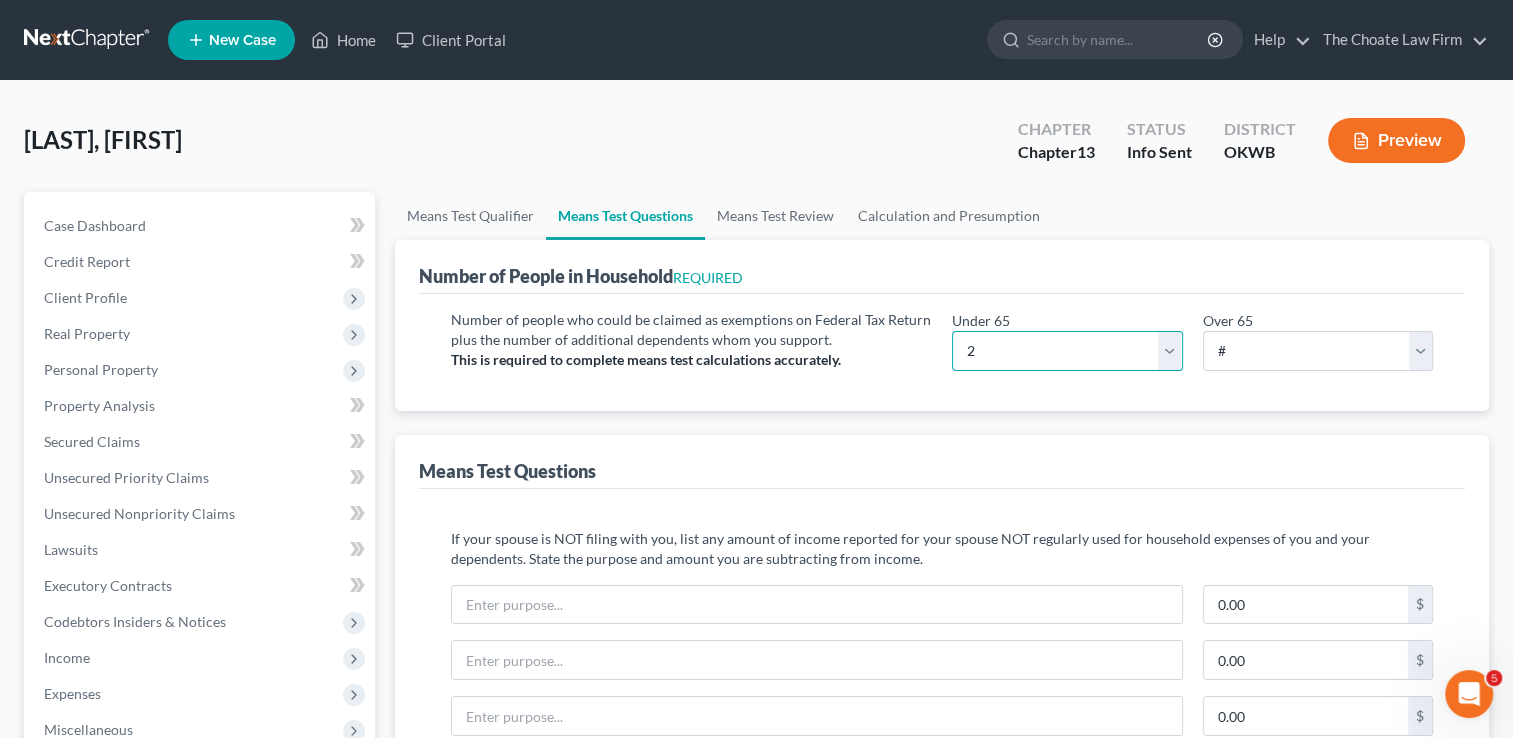 click on "# 0 1 2 3 4 5 6 7 8 9 10" at bounding box center (1067, 351) 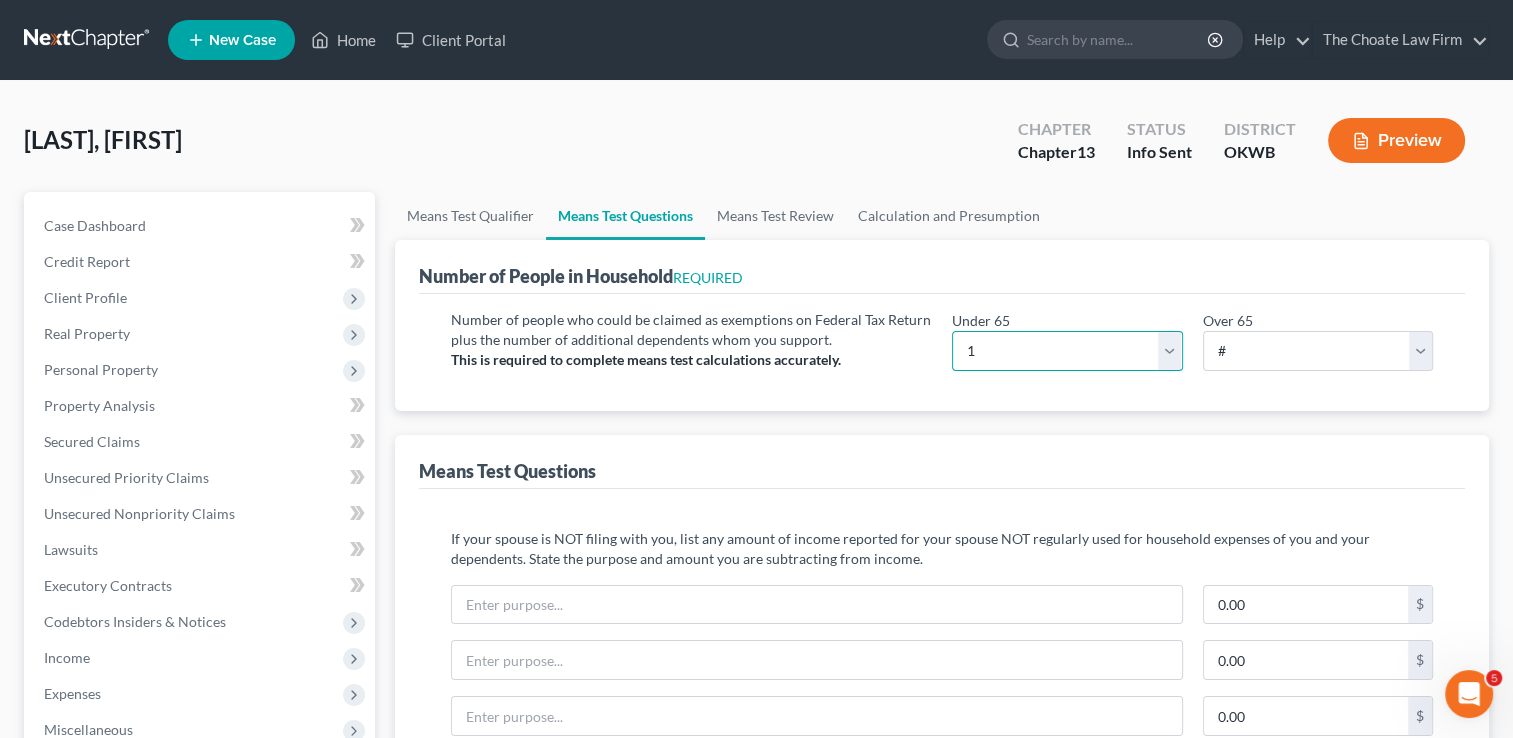 click on "# 0 1 2 3 4 5 6 7 8 9 10" at bounding box center [1067, 351] 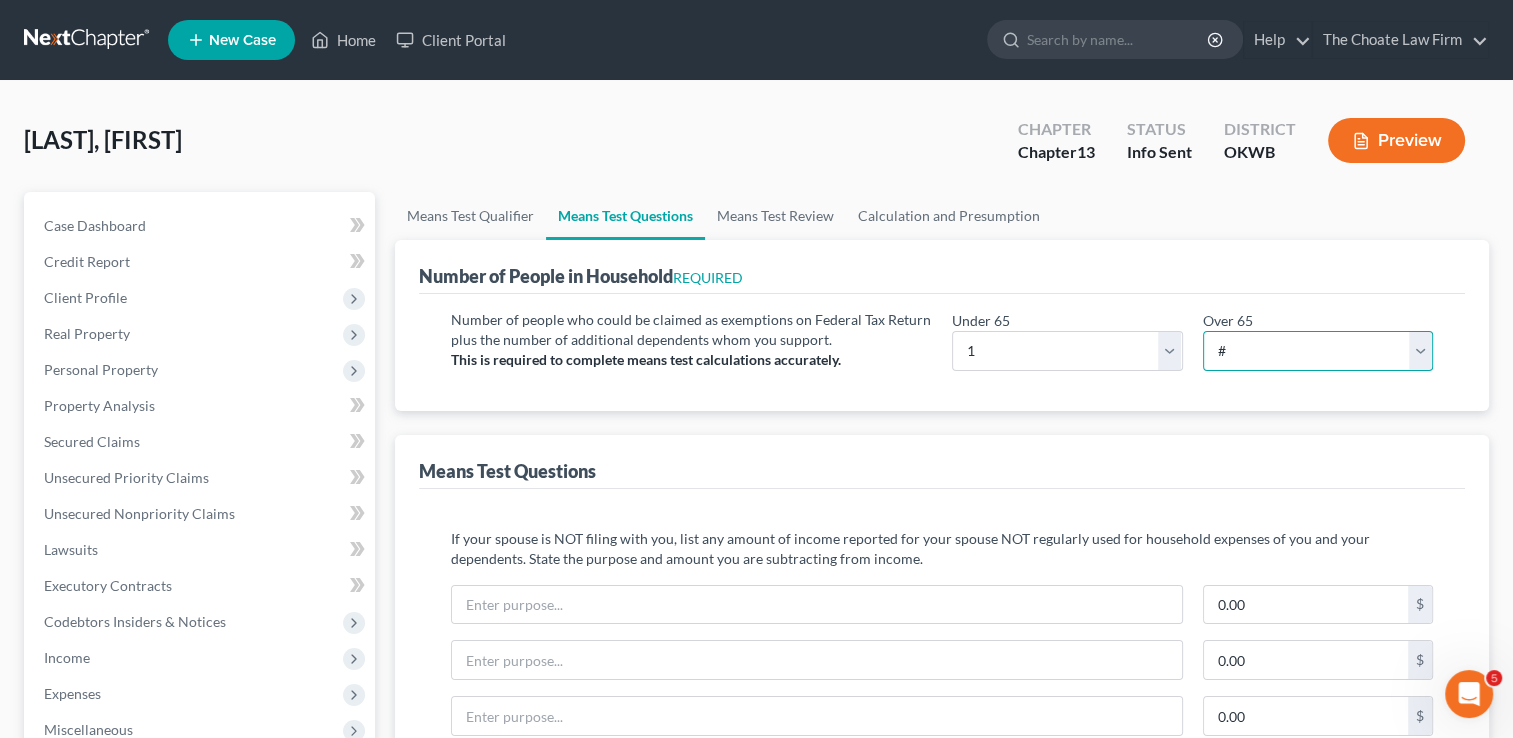 click on "# 0 1 2 3 4 5 6 7 8 9 10" at bounding box center [1318, 351] 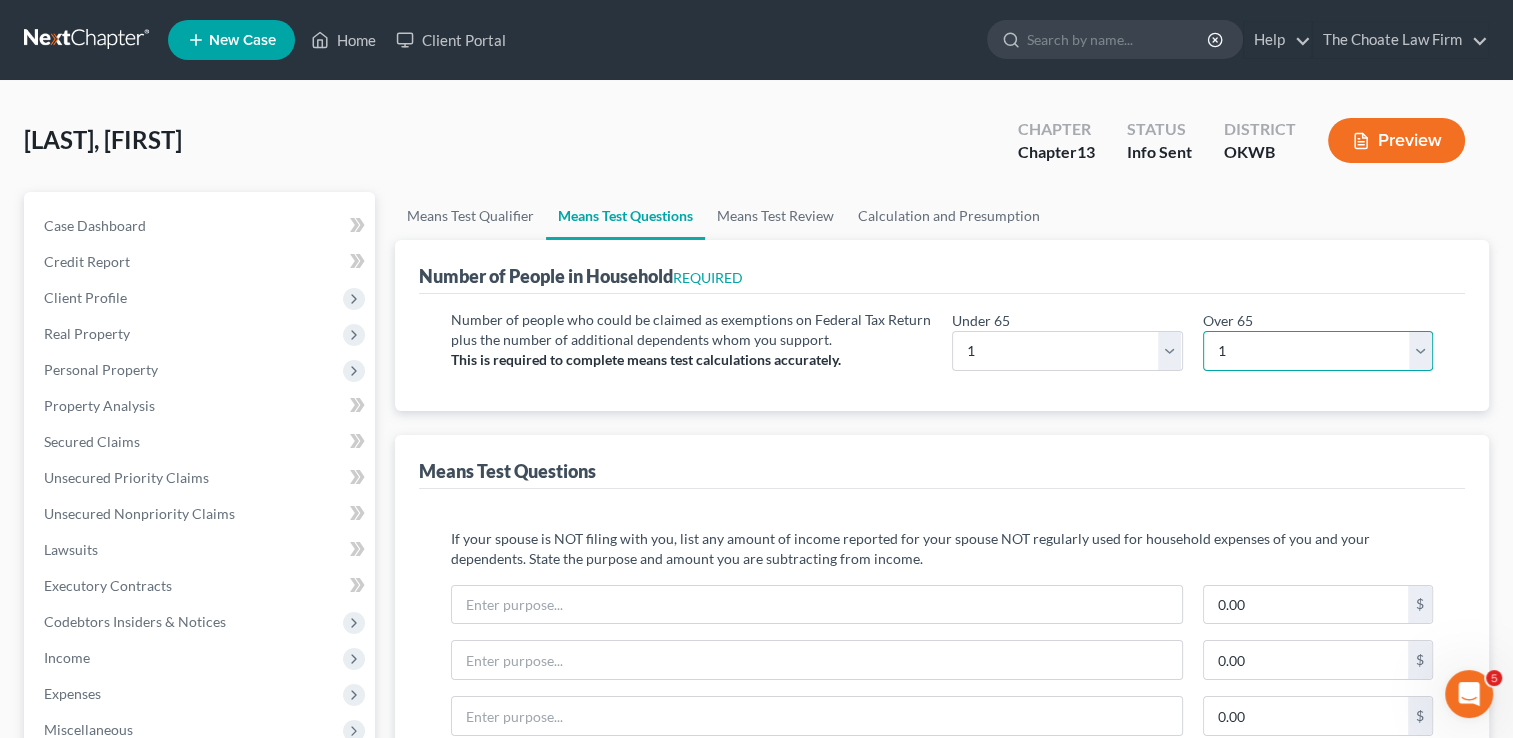 click on "# 0 1 2 3 4 5 6 7 8 9 10" at bounding box center (1318, 351) 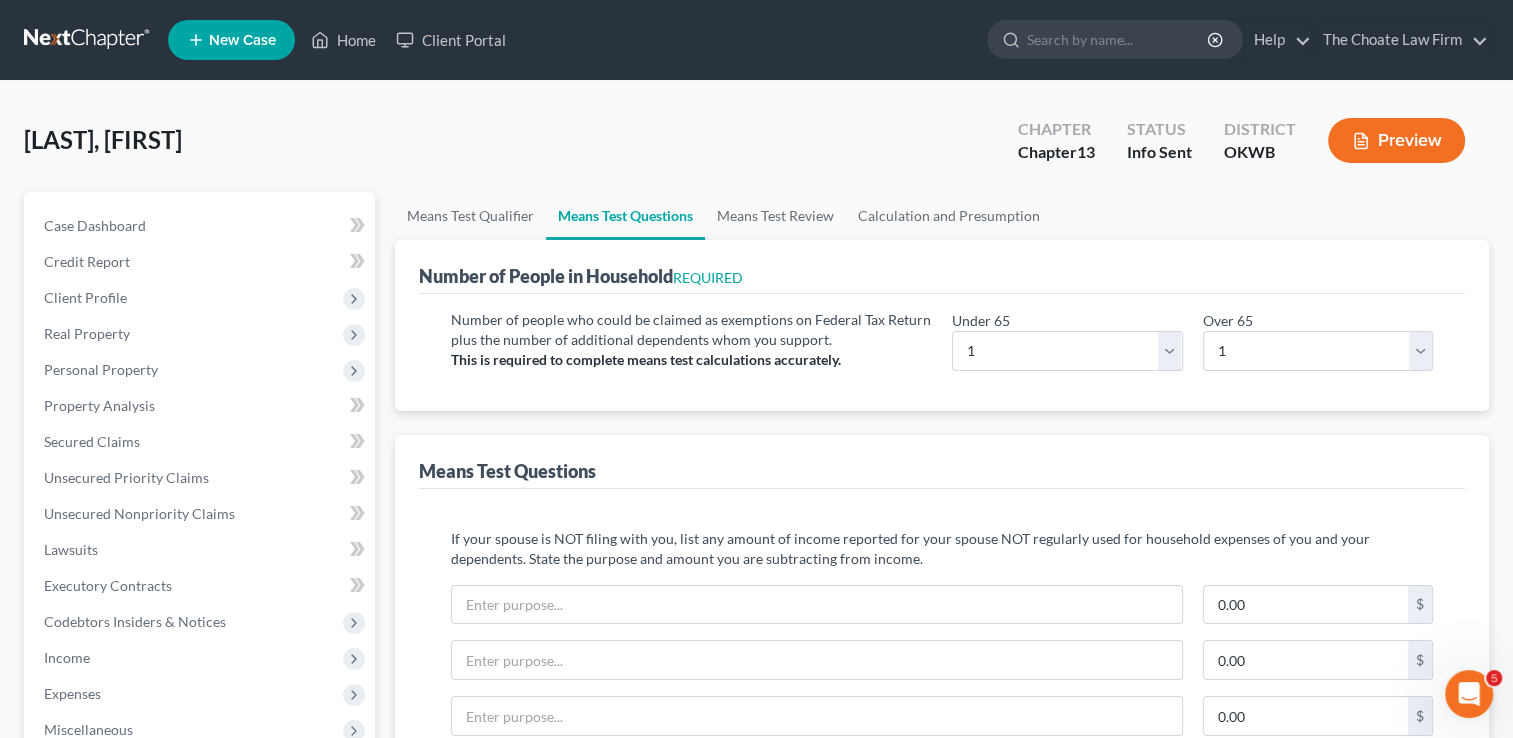 click on "[LAST], [FIRST] Upgraded Chapter Chapter  13 Status Info Sent District OKWB Preview" at bounding box center [756, 148] 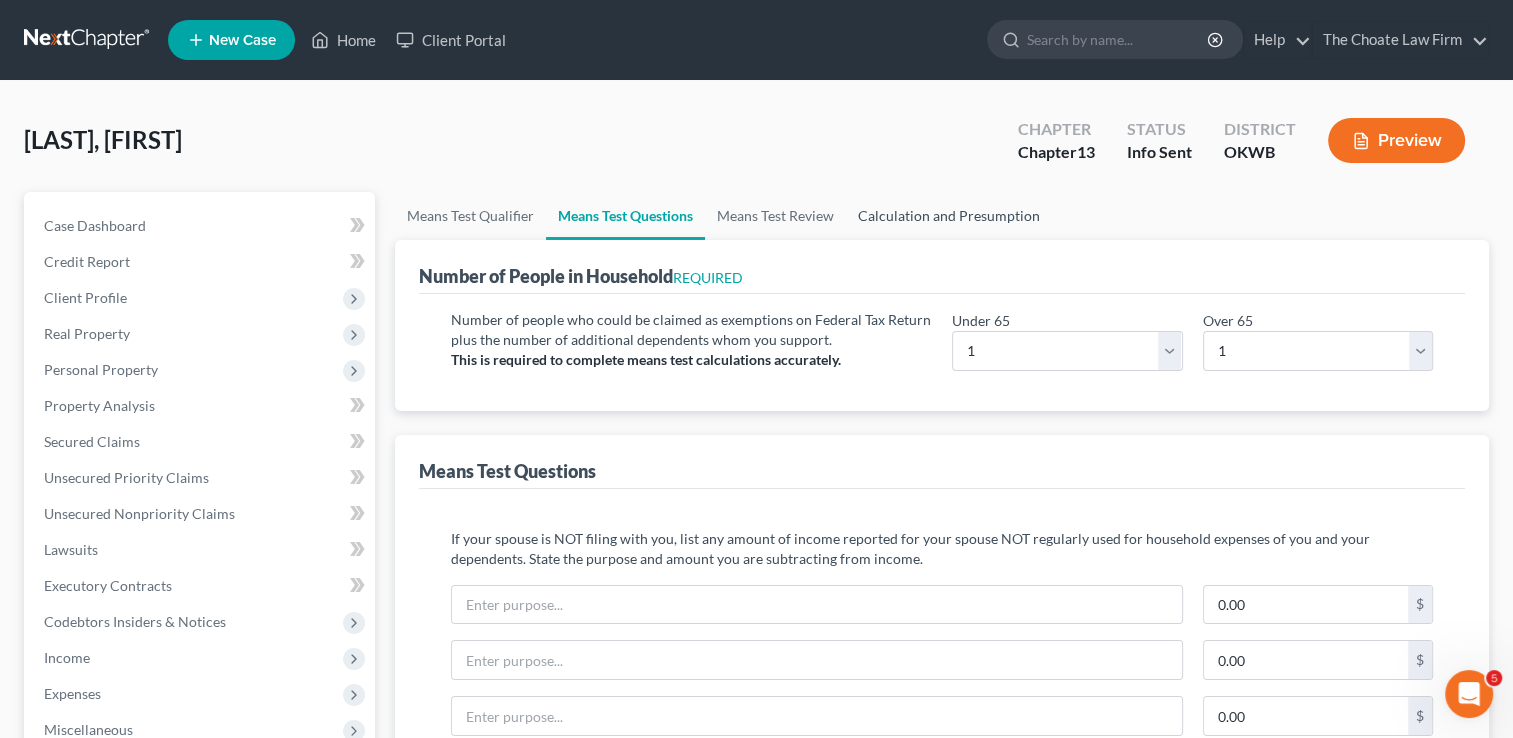 click on "Calculation and Presumption" at bounding box center [949, 216] 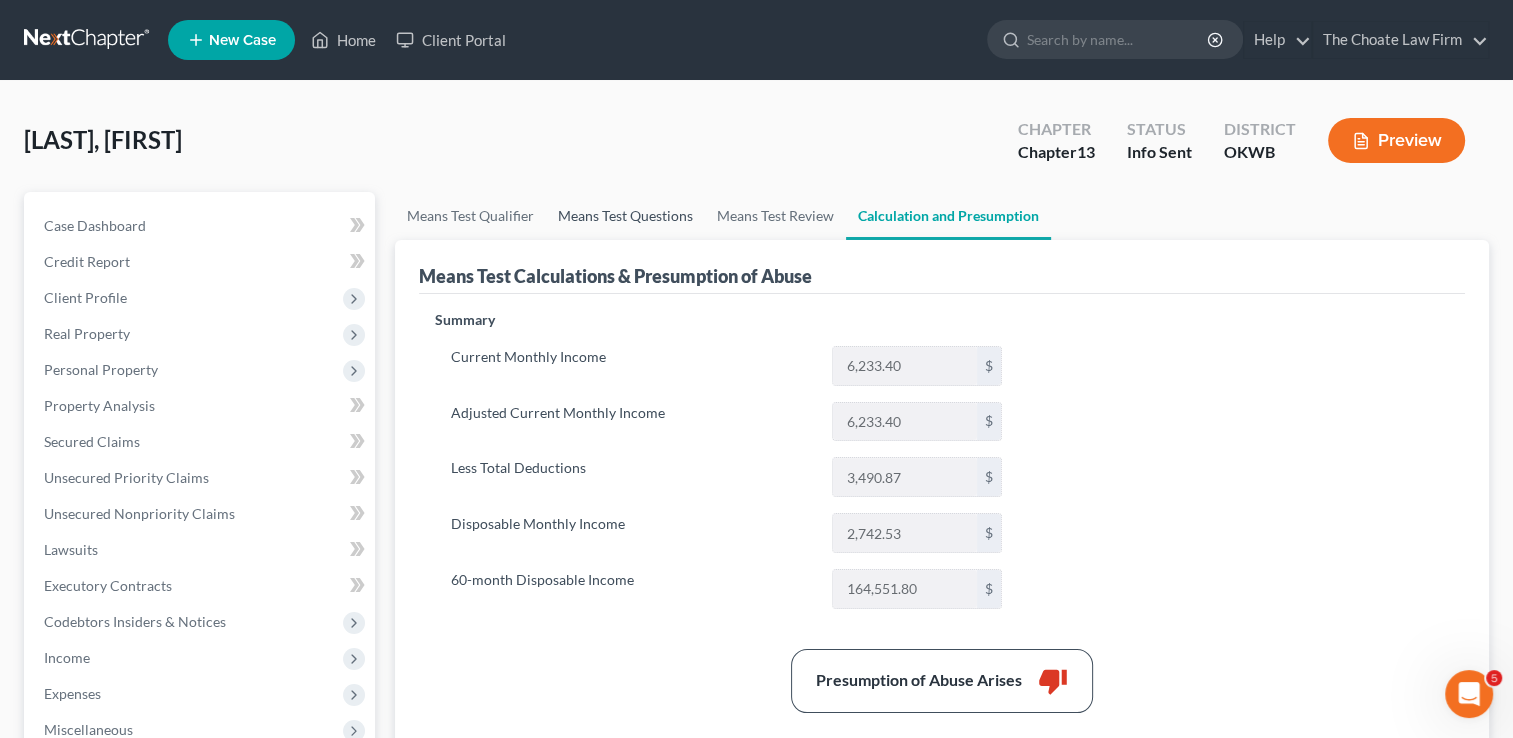 click on "Means Test Questions" at bounding box center (625, 216) 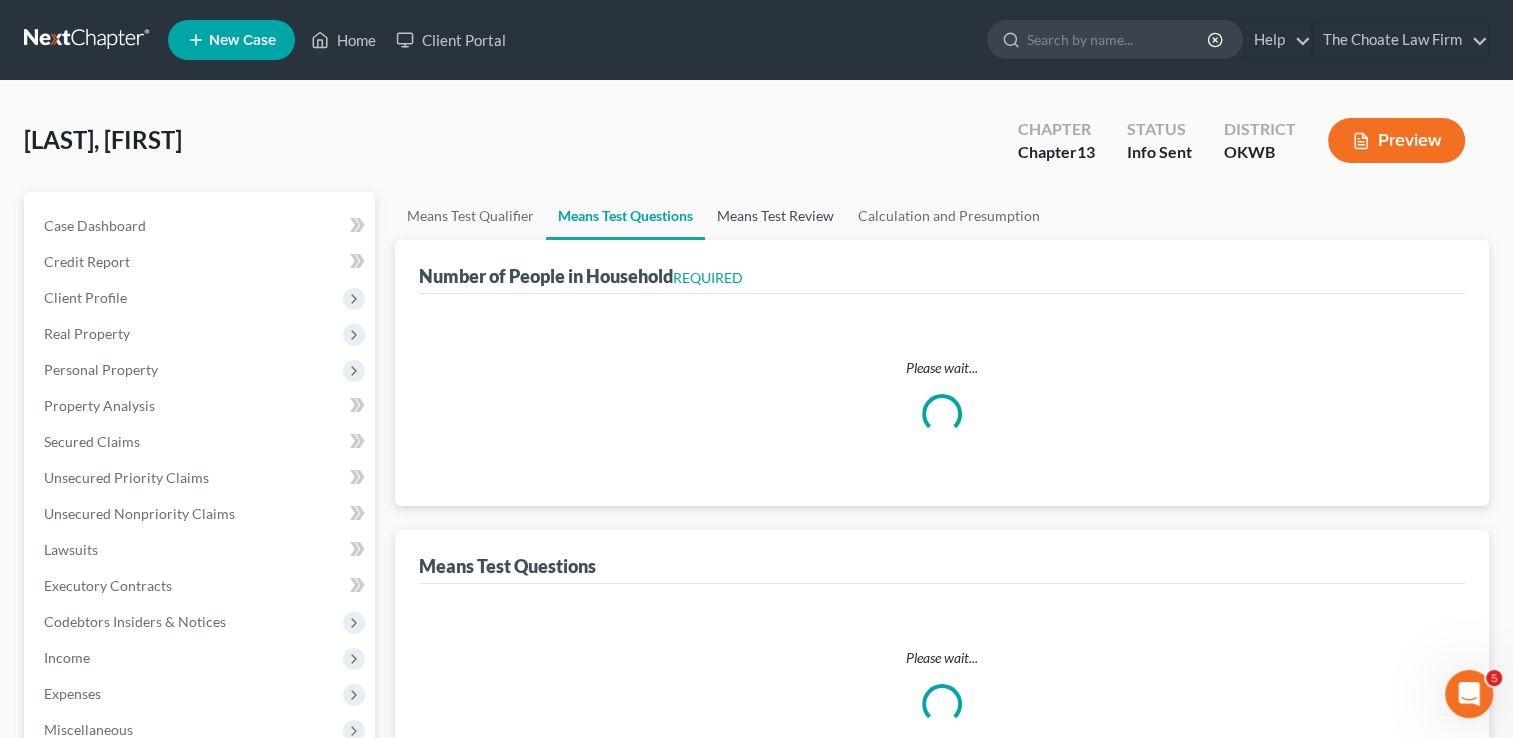 select on "0" 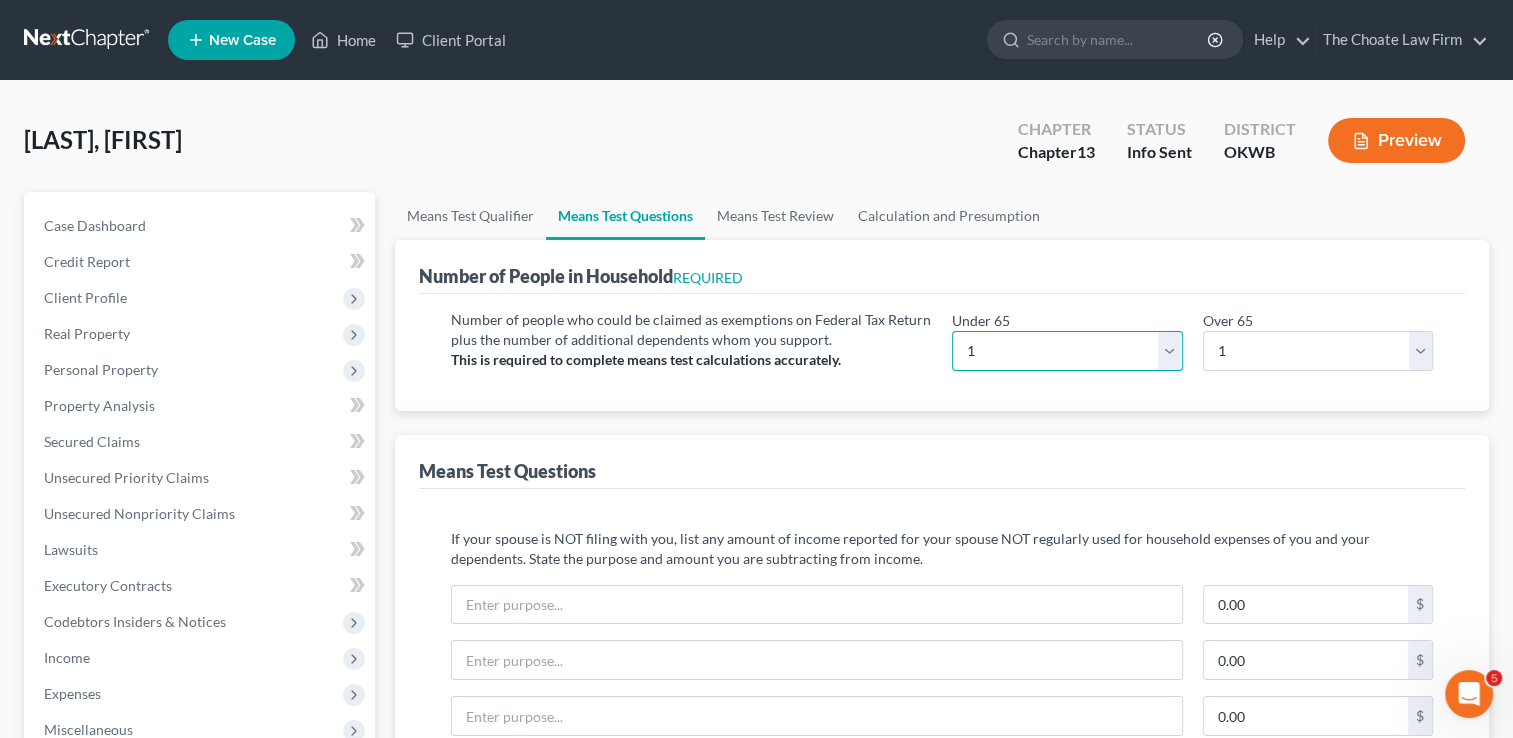 click on "# 0 1 2 3 4 5 6 7 8 9 10" at bounding box center (1067, 351) 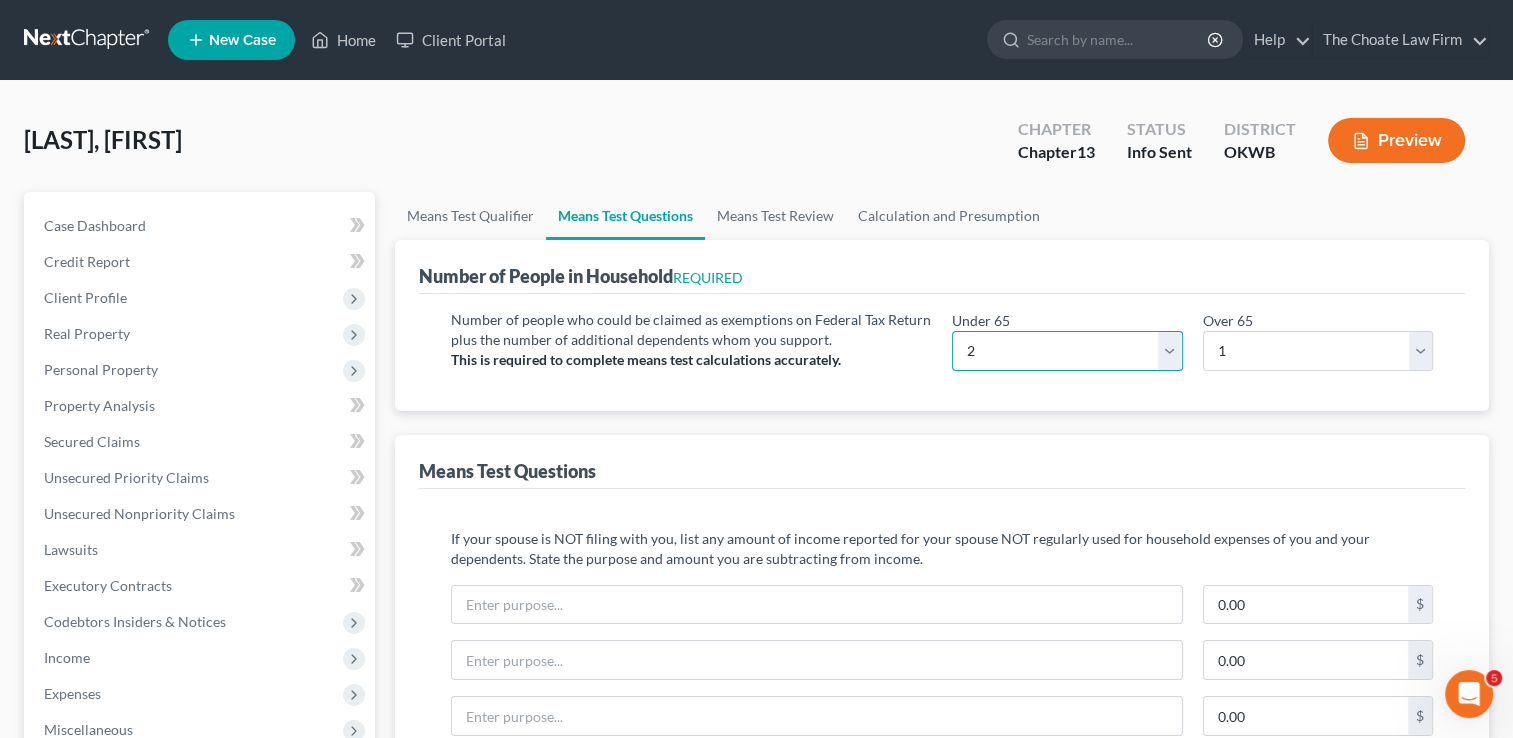 click on "# 0 1 2 3 4 5 6 7 8 9 10" at bounding box center (1067, 351) 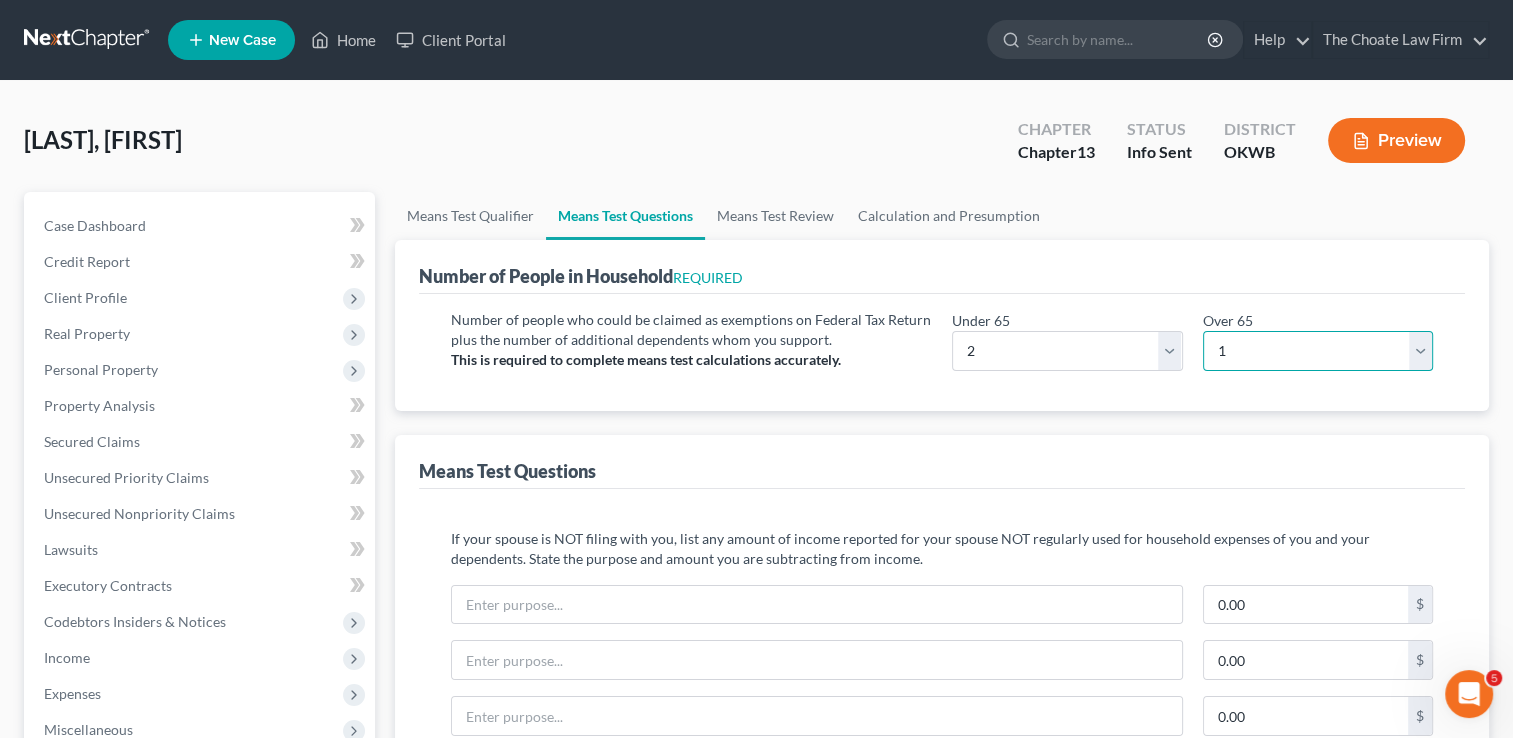 click on "# 0 1 2 3 4 5 6 7 8 9 10" at bounding box center (1318, 351) 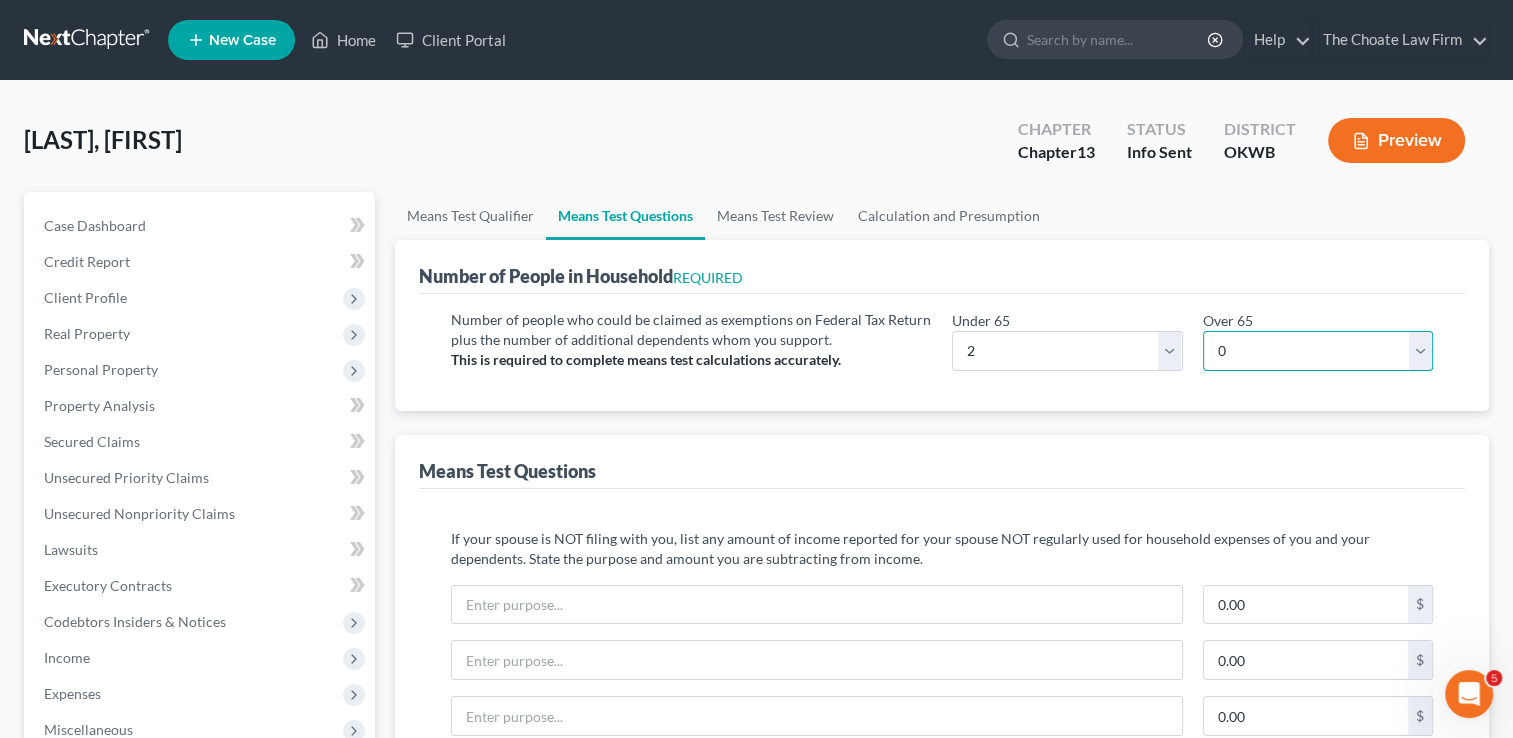 click on "# 0 1 2 3 4 5 6 7 8 9 10" at bounding box center (1318, 351) 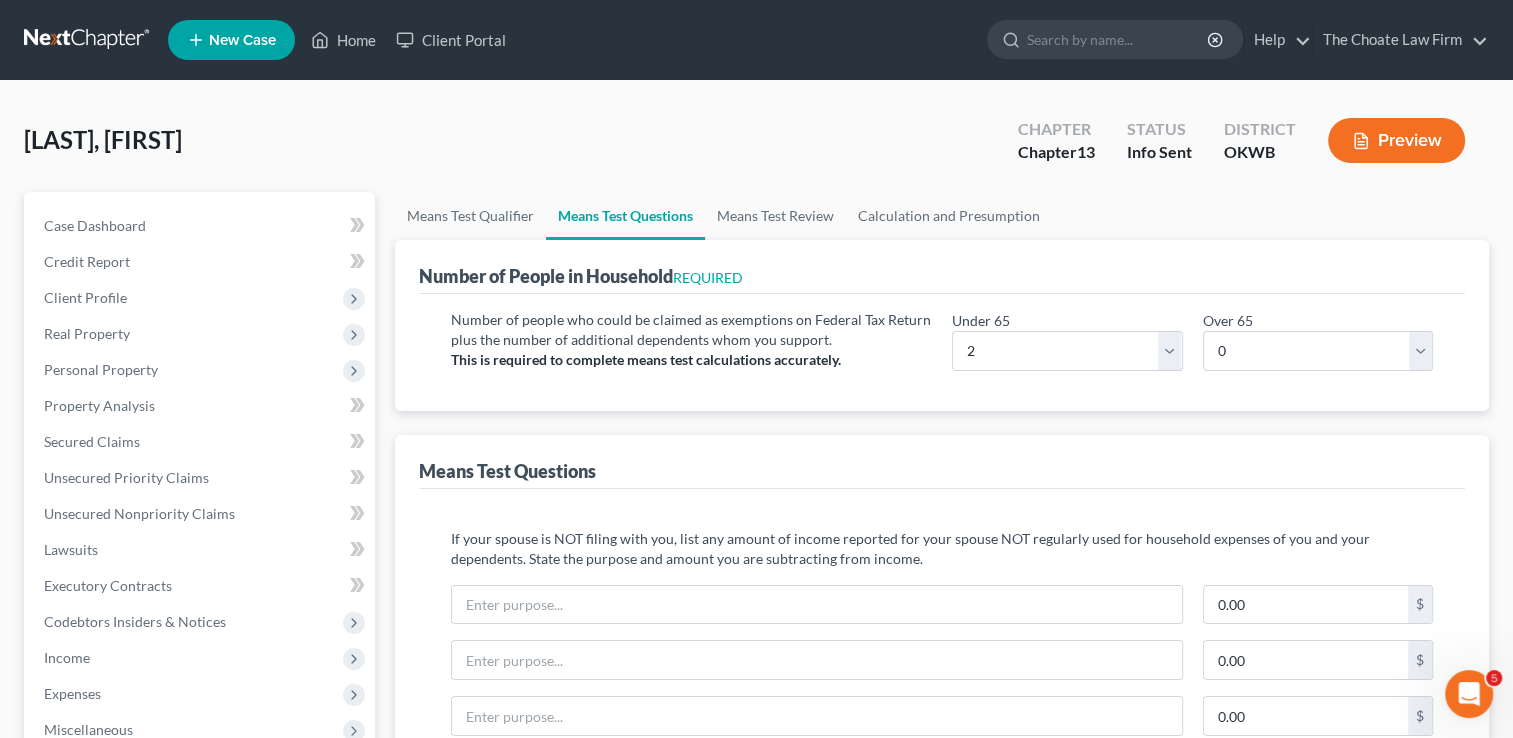 click on "Means Test Qualifier
Means Test Questions
Means Test Review
Calculation and Presumption" at bounding box center [942, 216] 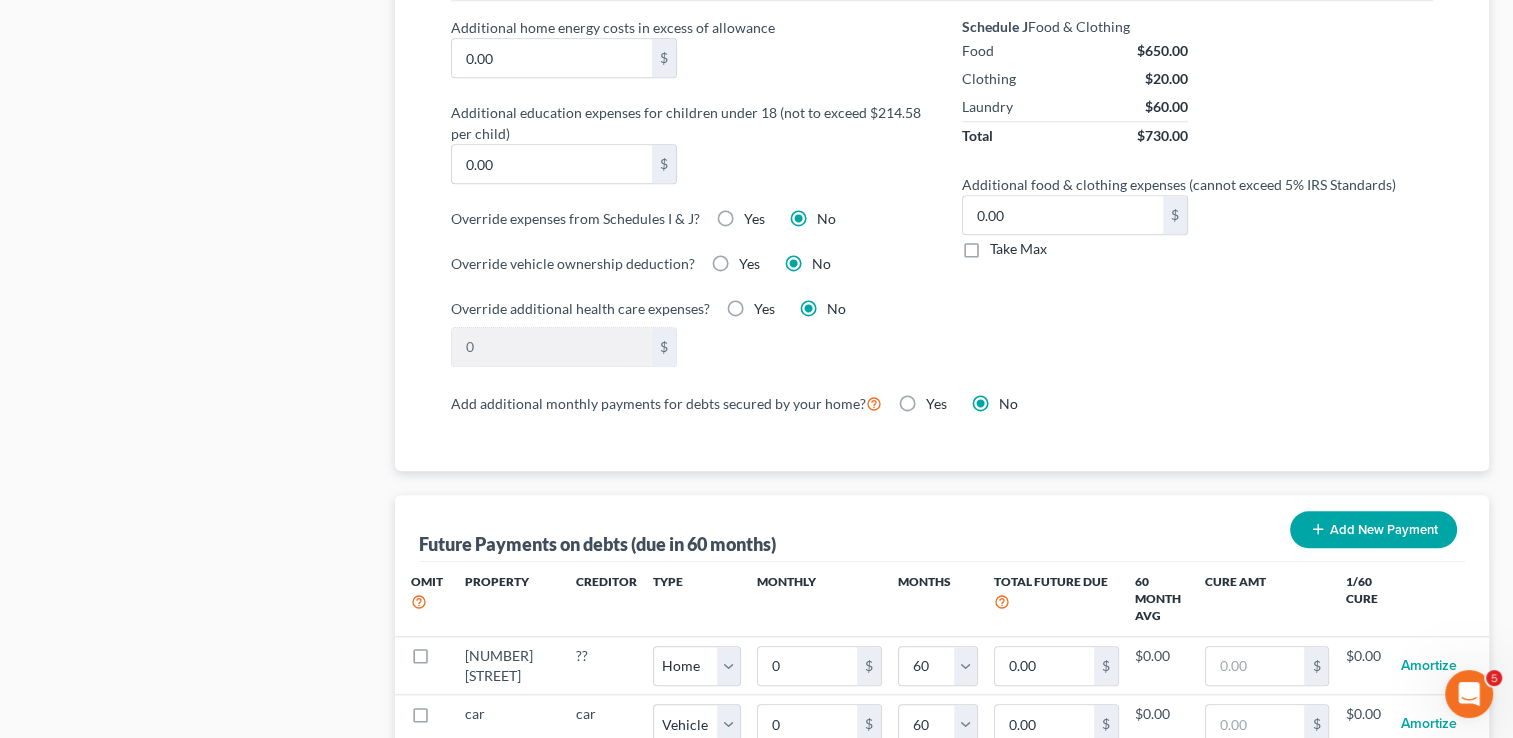 scroll, scrollTop: 1800, scrollLeft: 0, axis: vertical 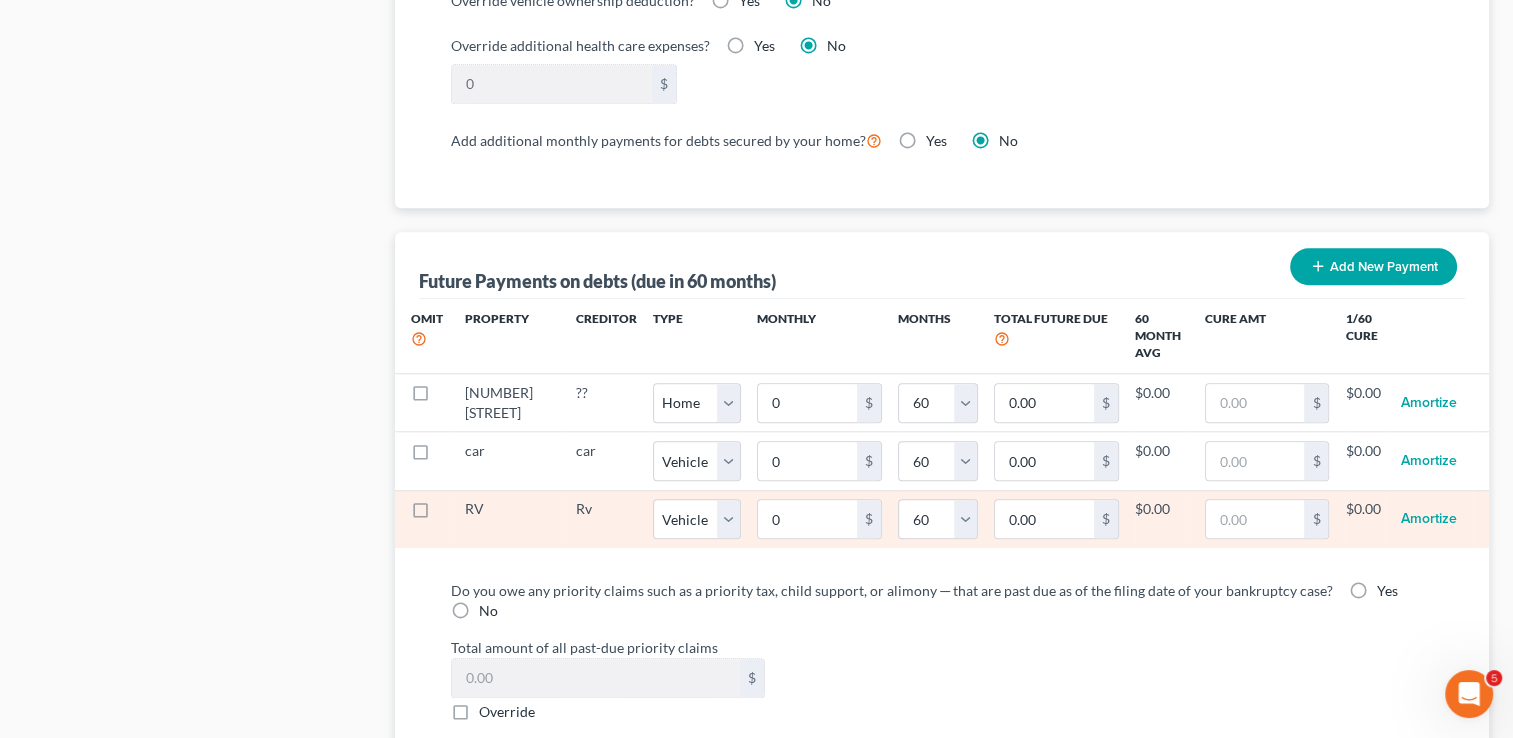 click at bounding box center (439, 514) 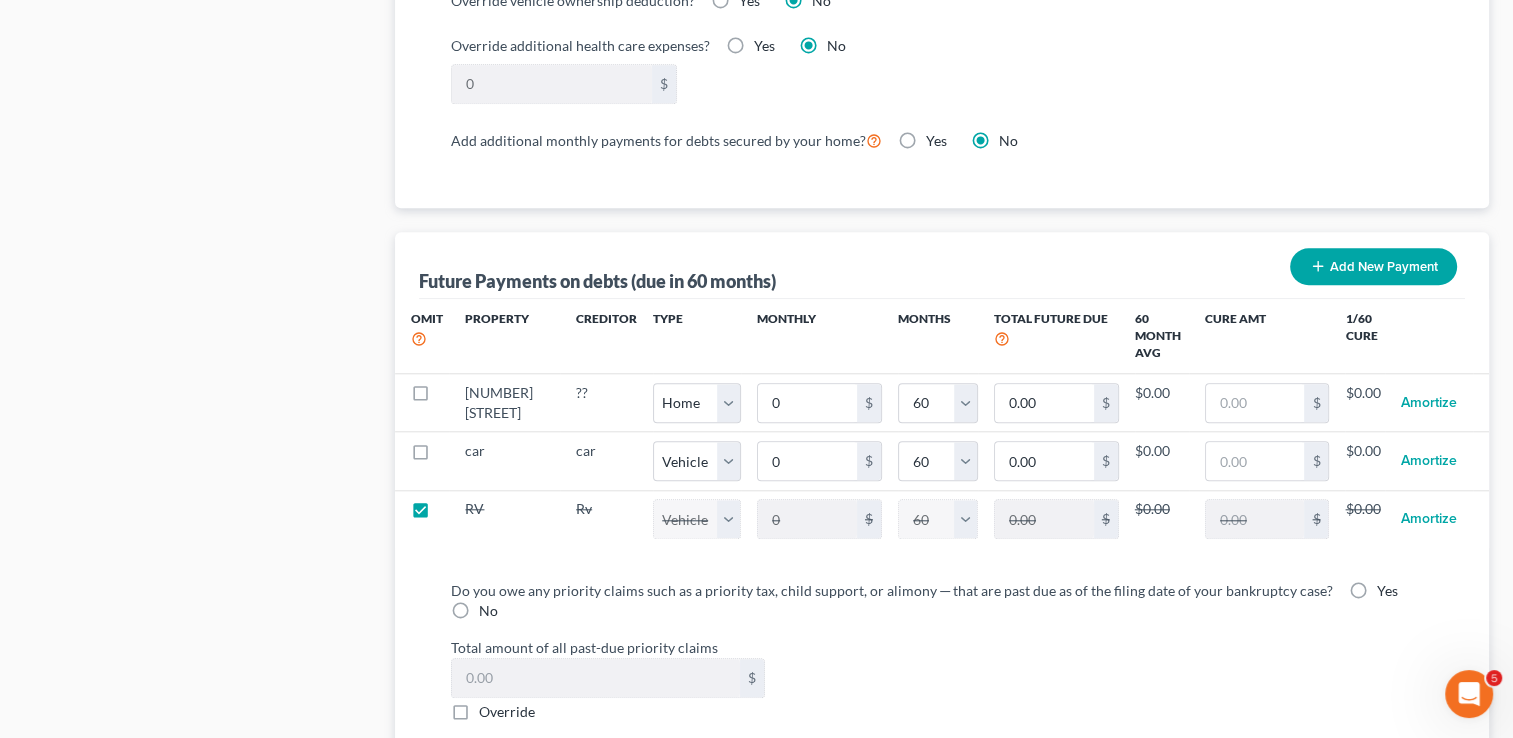 select on "1" 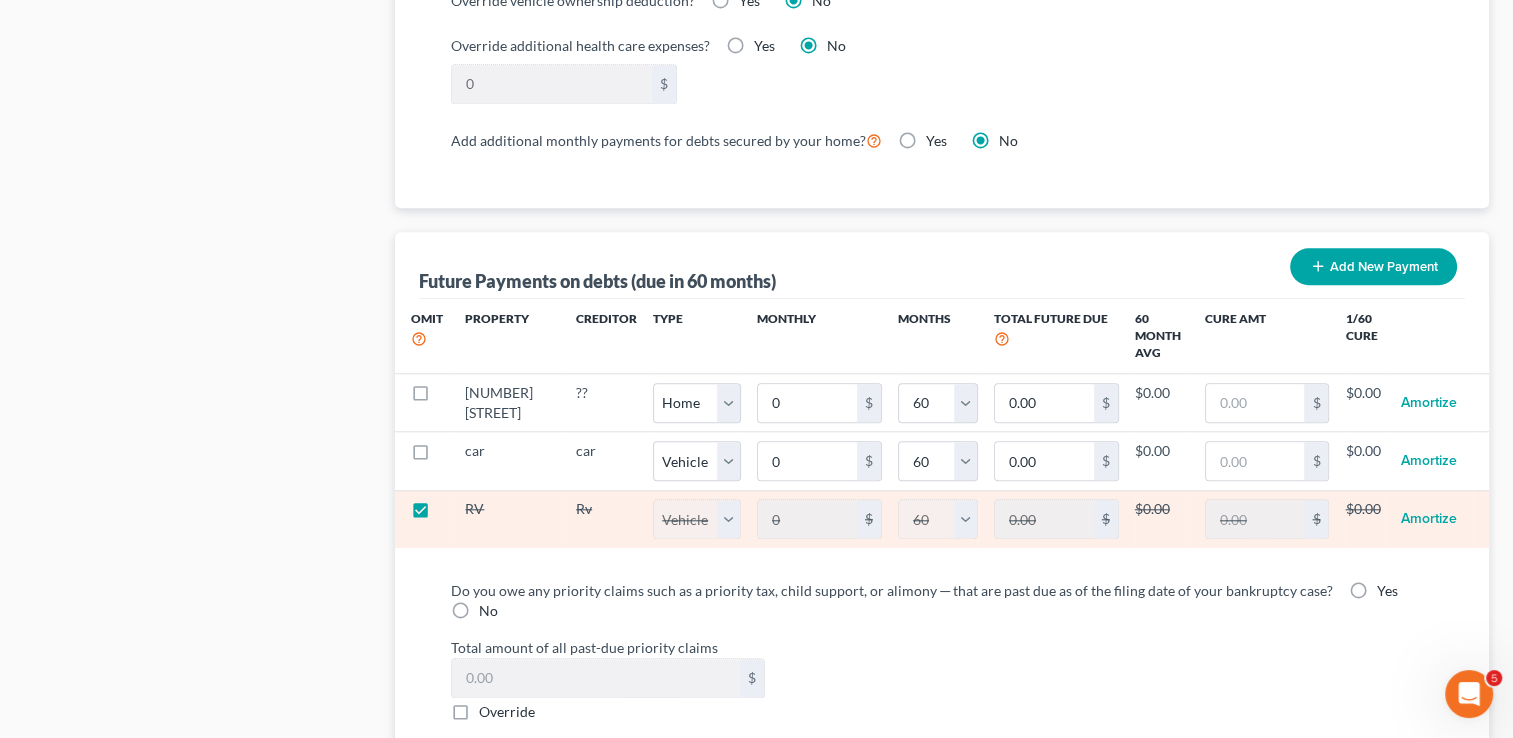 click at bounding box center (439, 514) 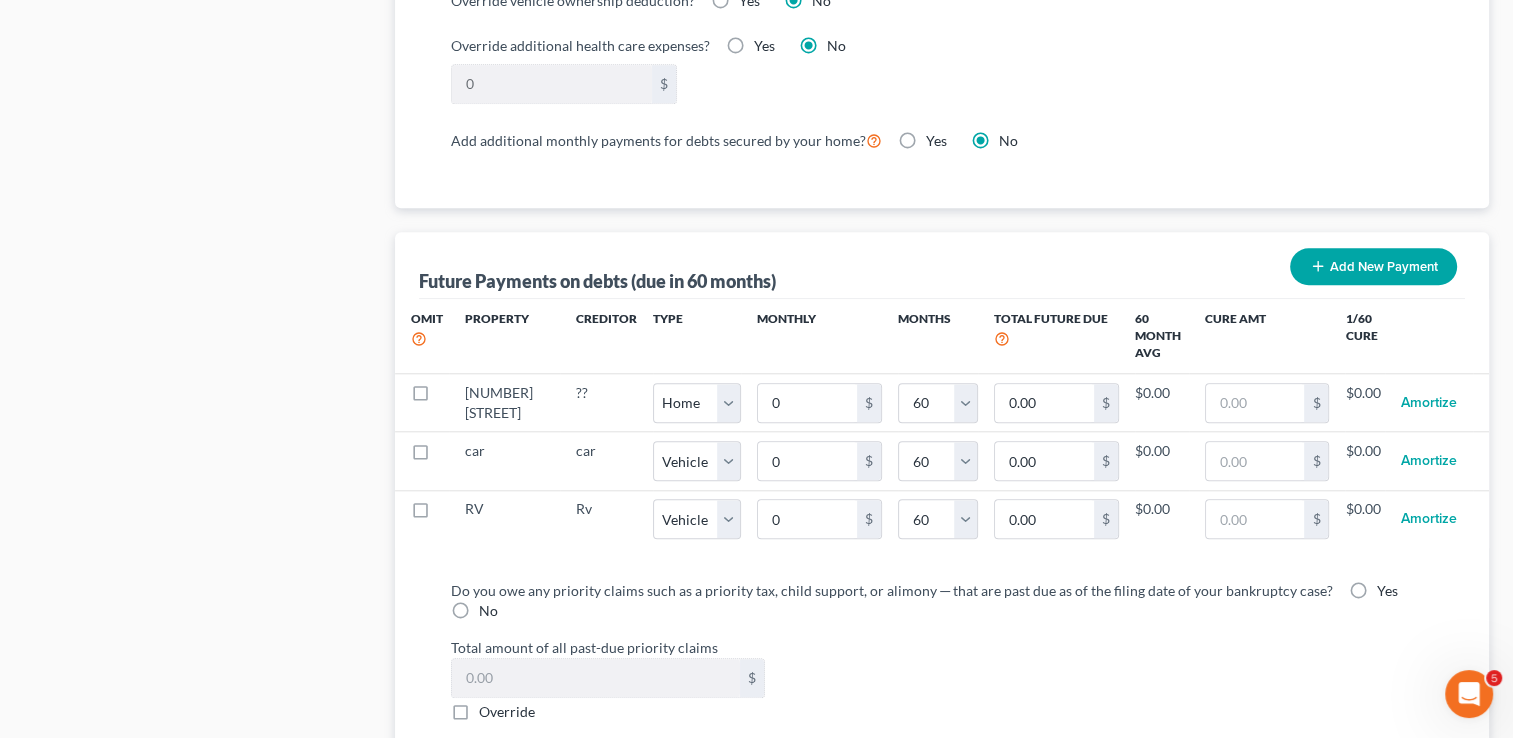 select on "1" 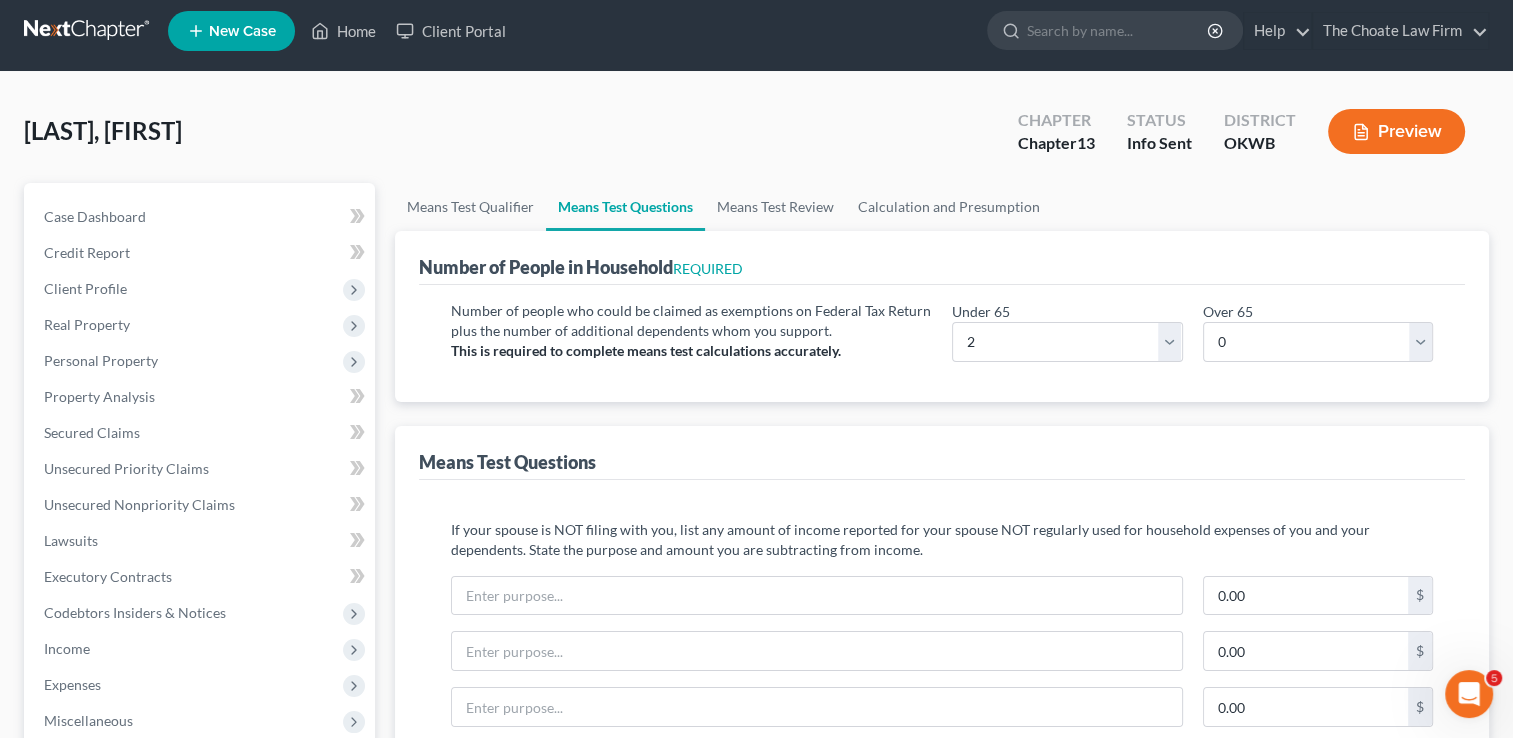 scroll, scrollTop: 0, scrollLeft: 0, axis: both 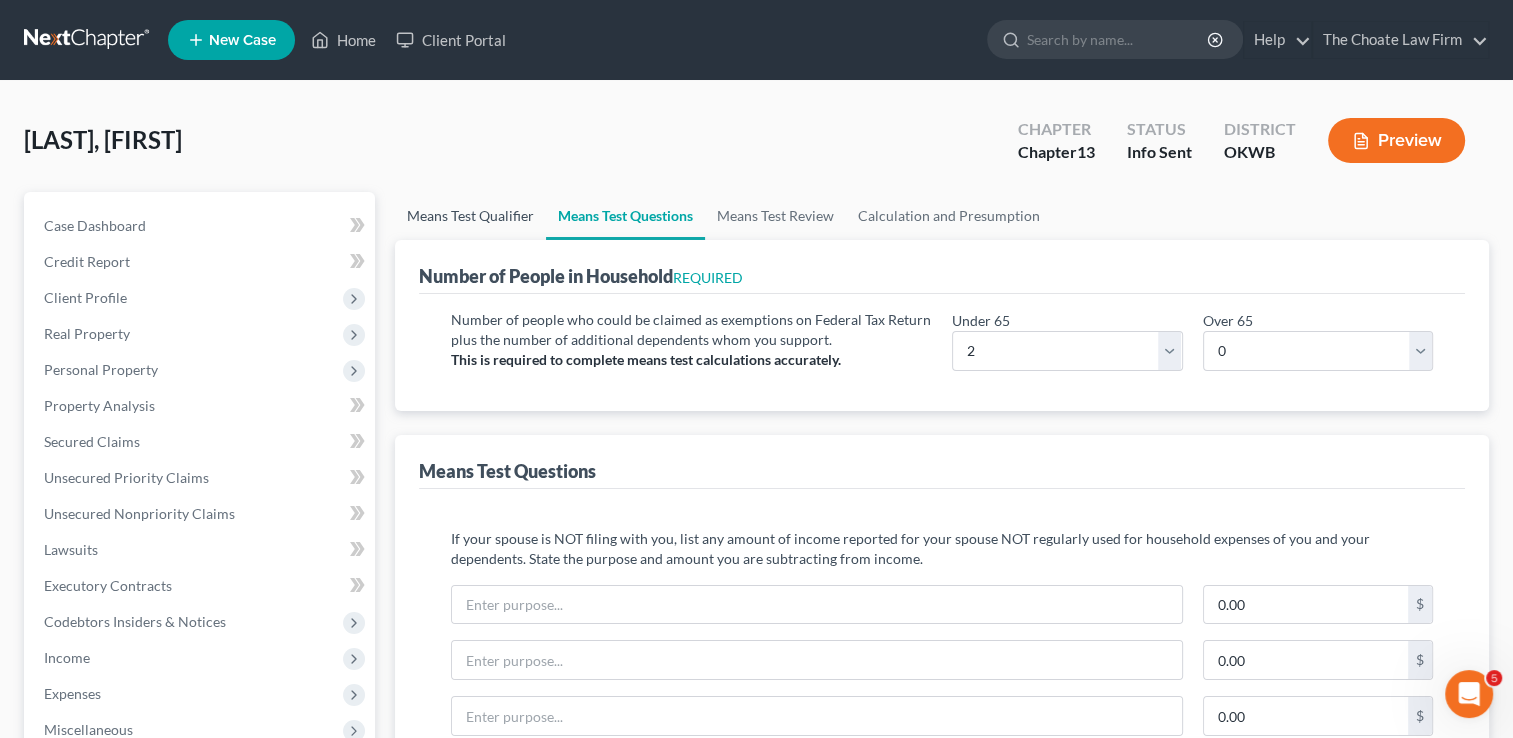 click on "Means Test Qualifier" at bounding box center (470, 216) 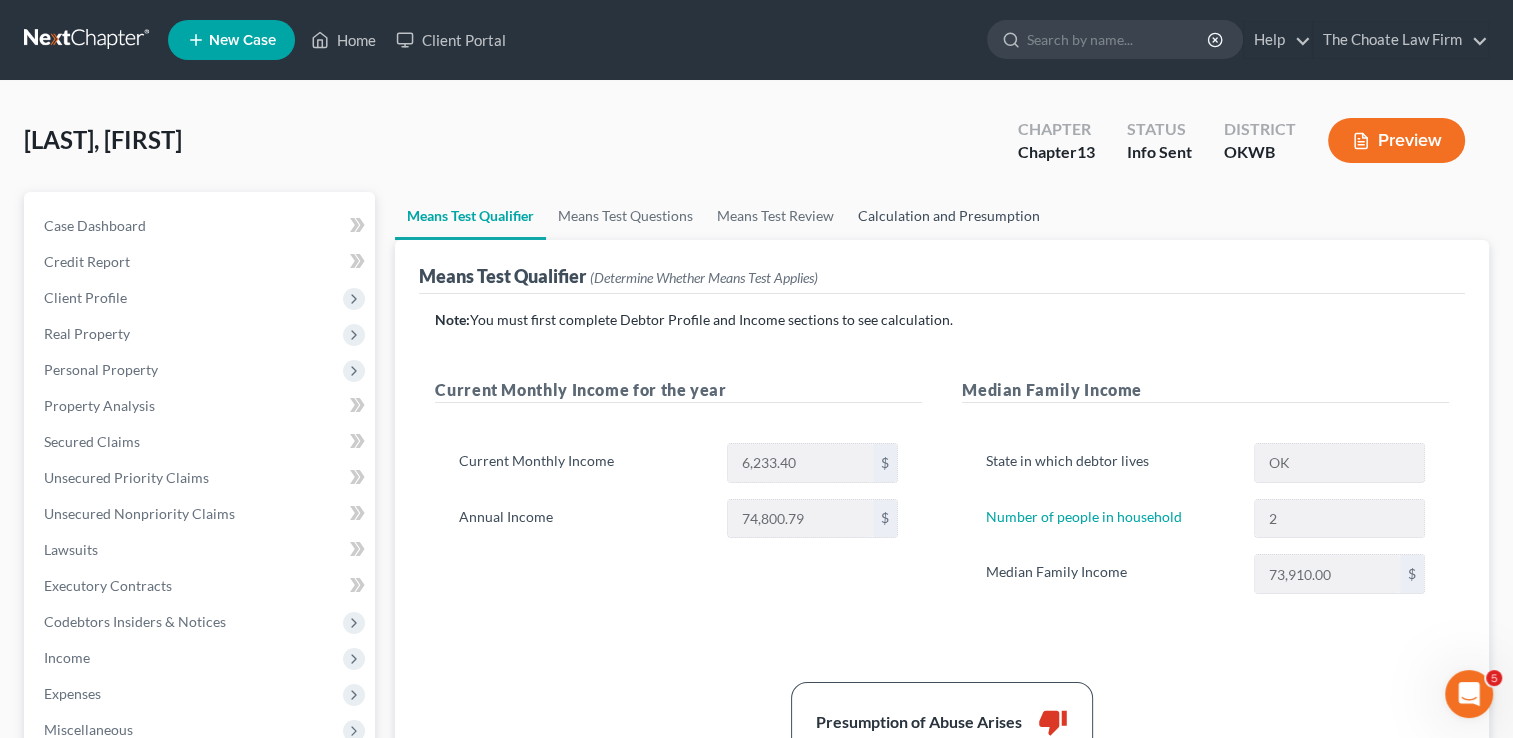 click on "Calculation and Presumption" at bounding box center [949, 216] 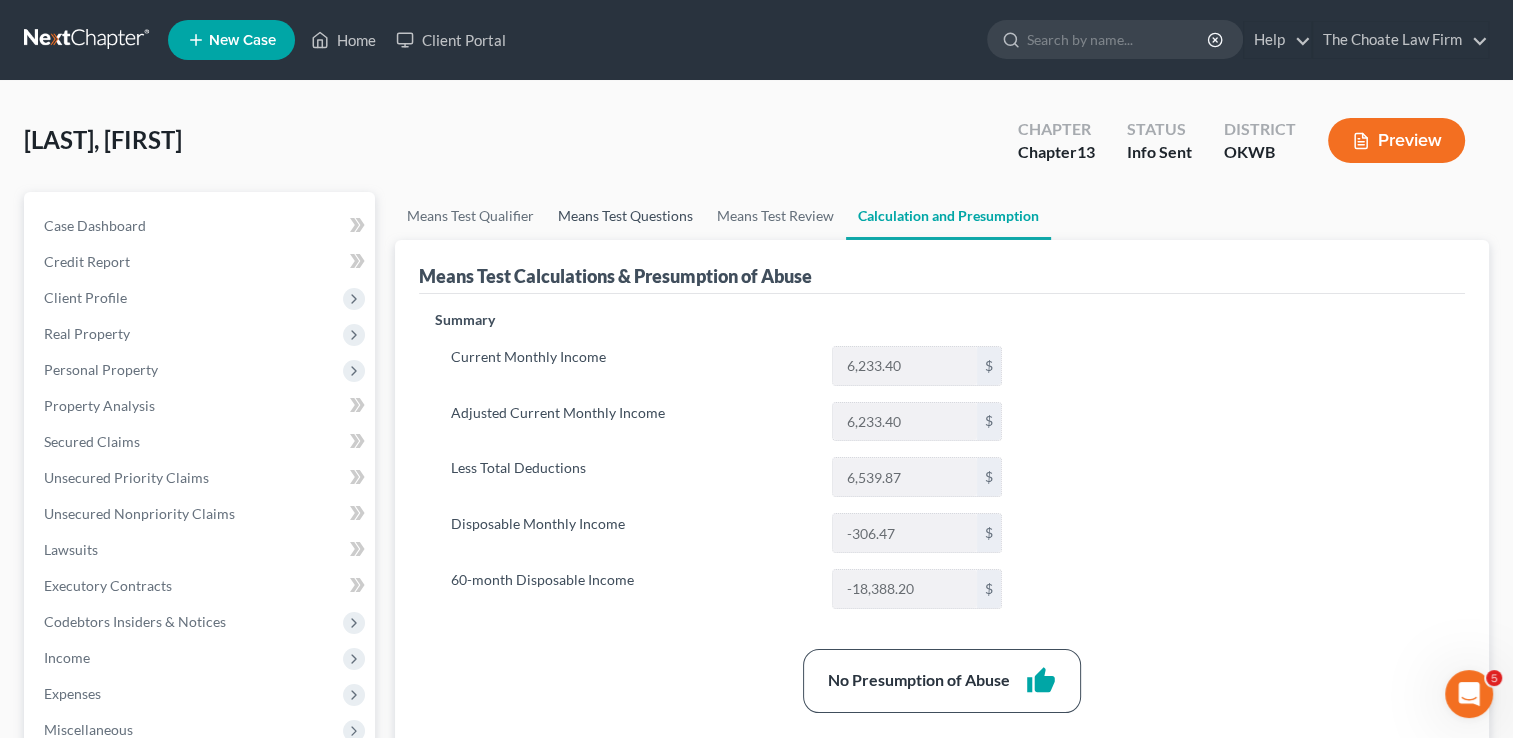 click on "Means Test Questions" at bounding box center (625, 216) 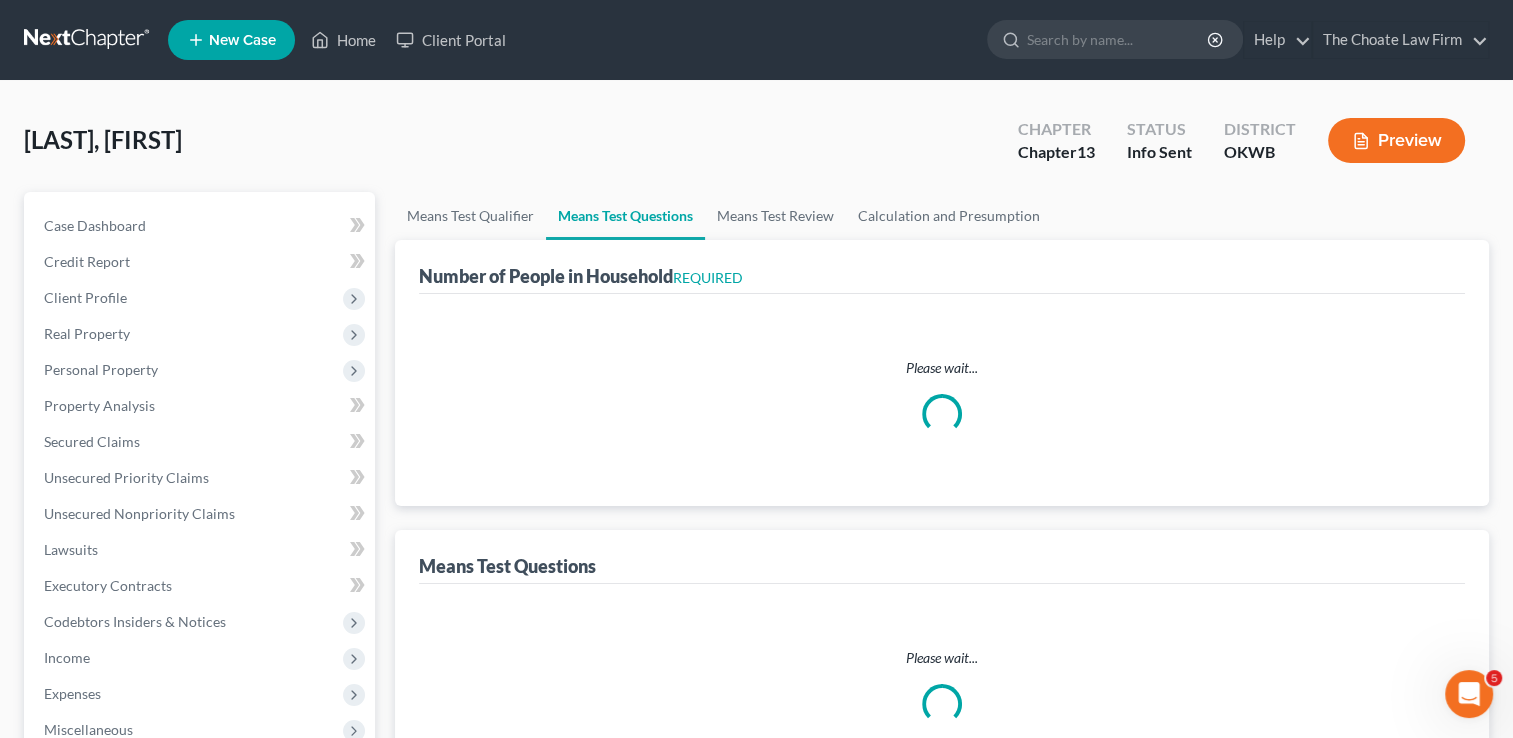 select on "0" 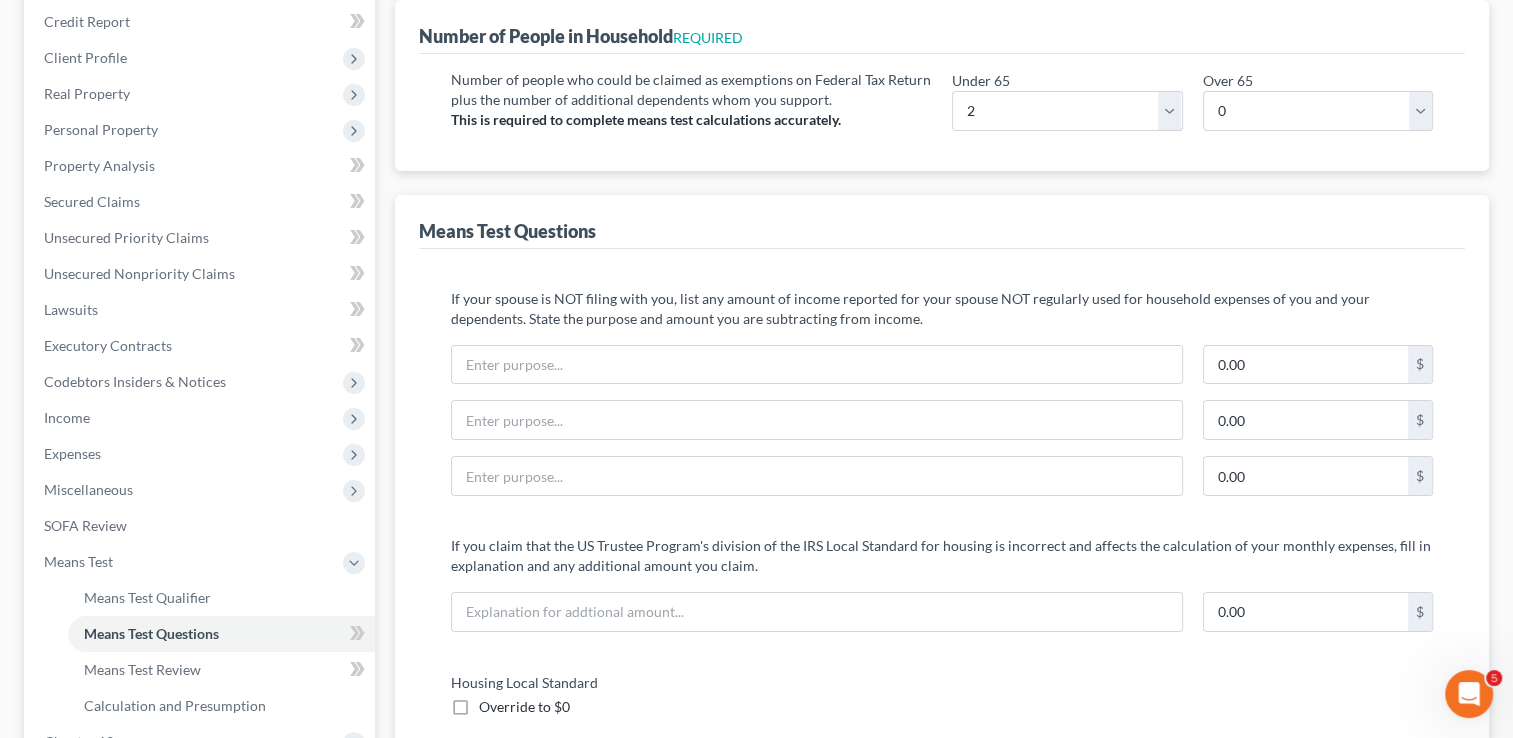 scroll, scrollTop: 0, scrollLeft: 0, axis: both 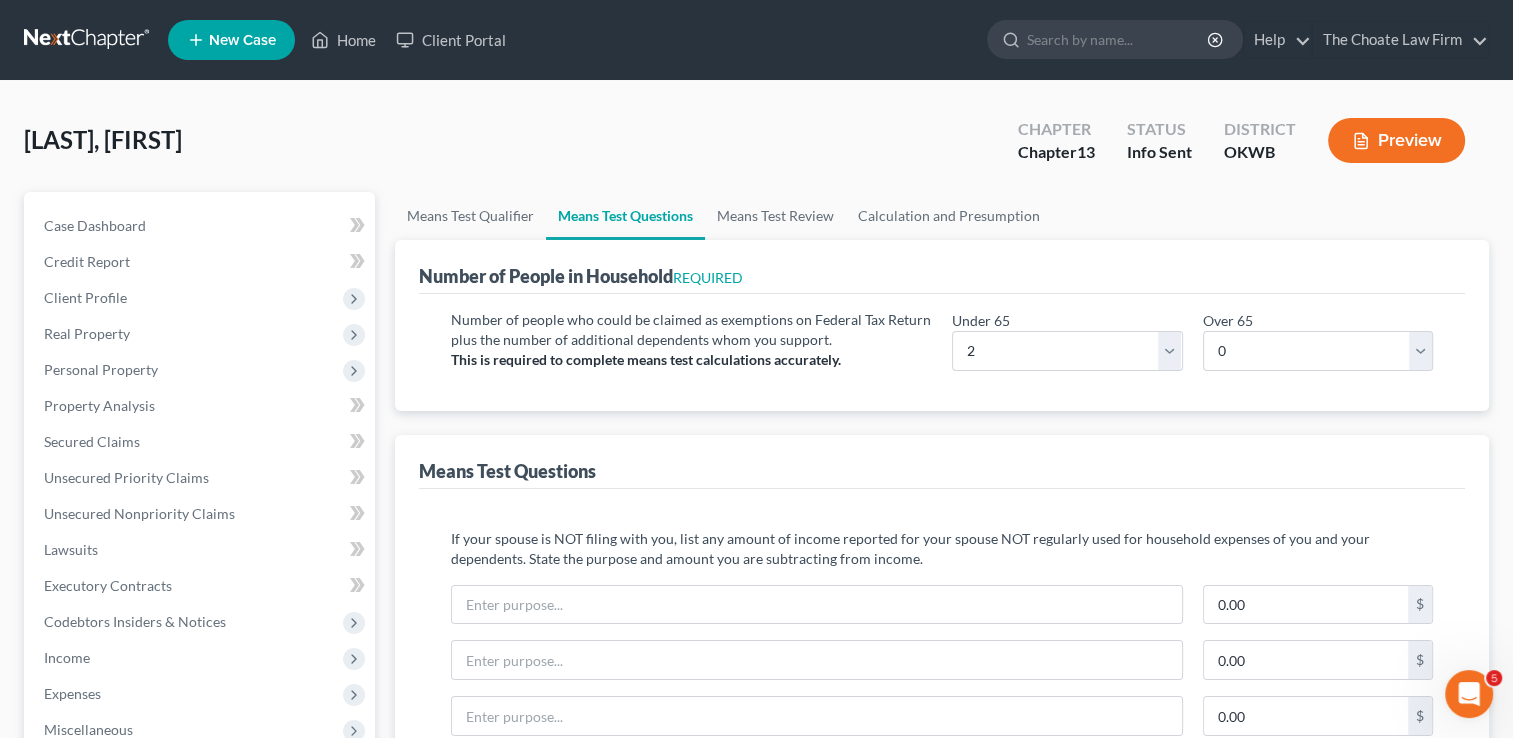 click at bounding box center [88, 40] 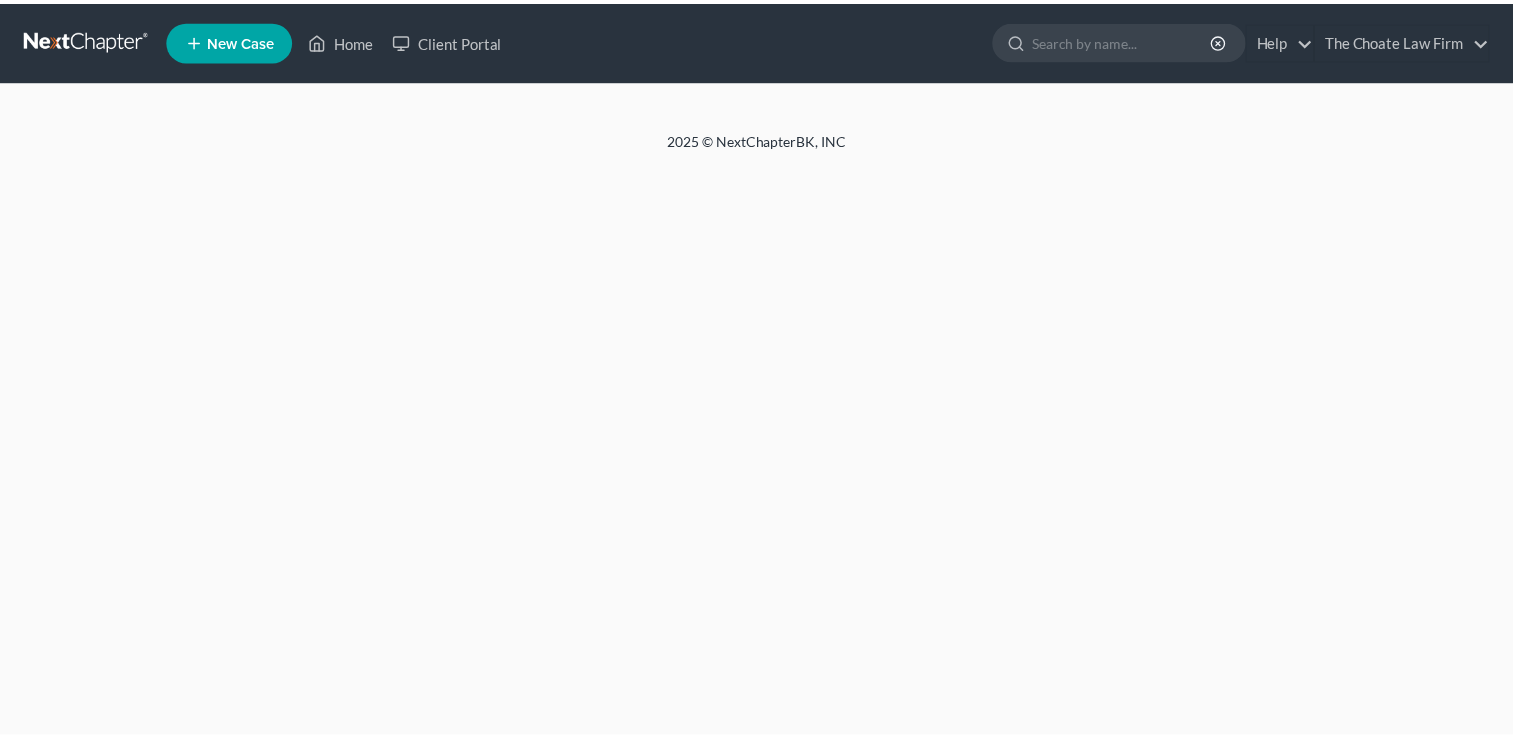 scroll, scrollTop: 0, scrollLeft: 0, axis: both 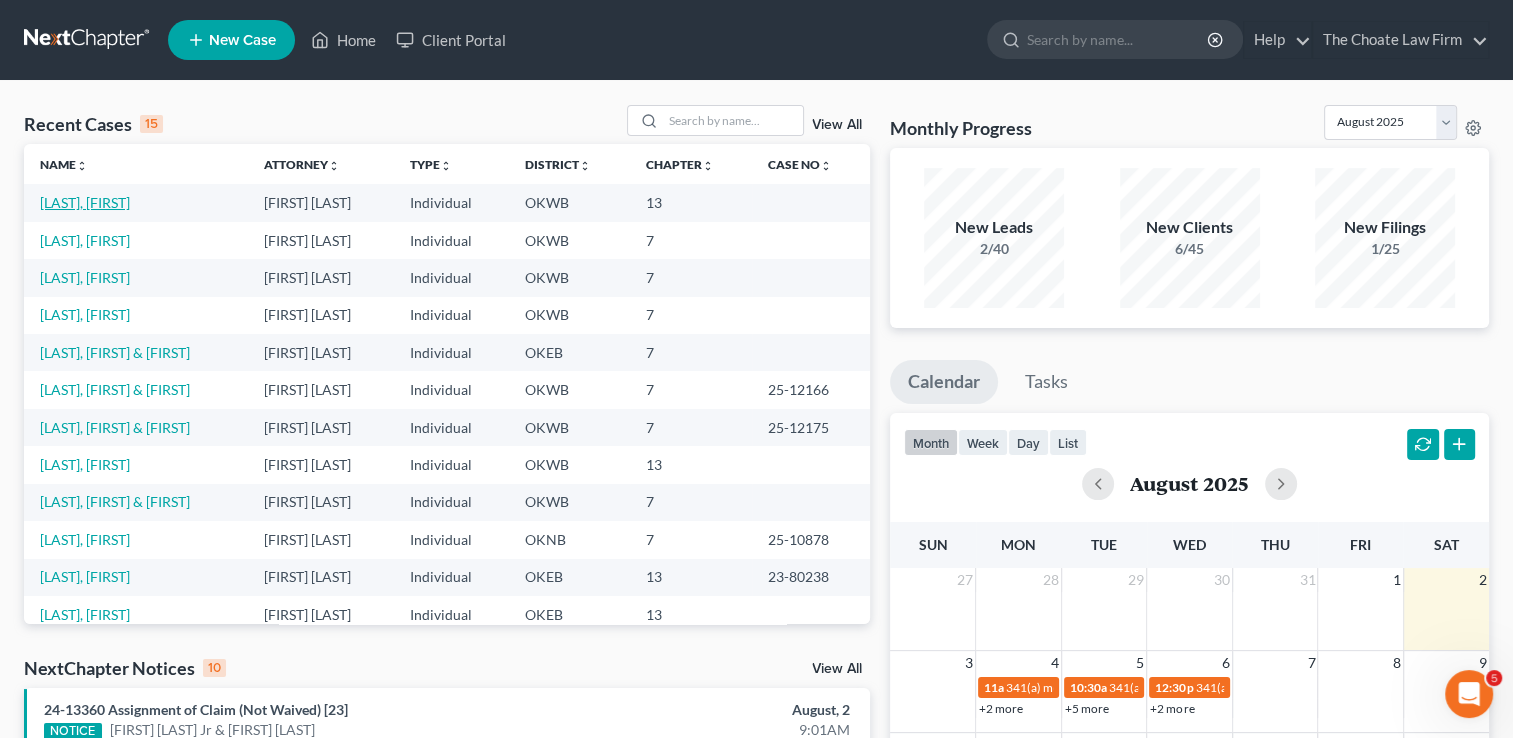 click on "[LAST], [FIRST]" at bounding box center (85, 202) 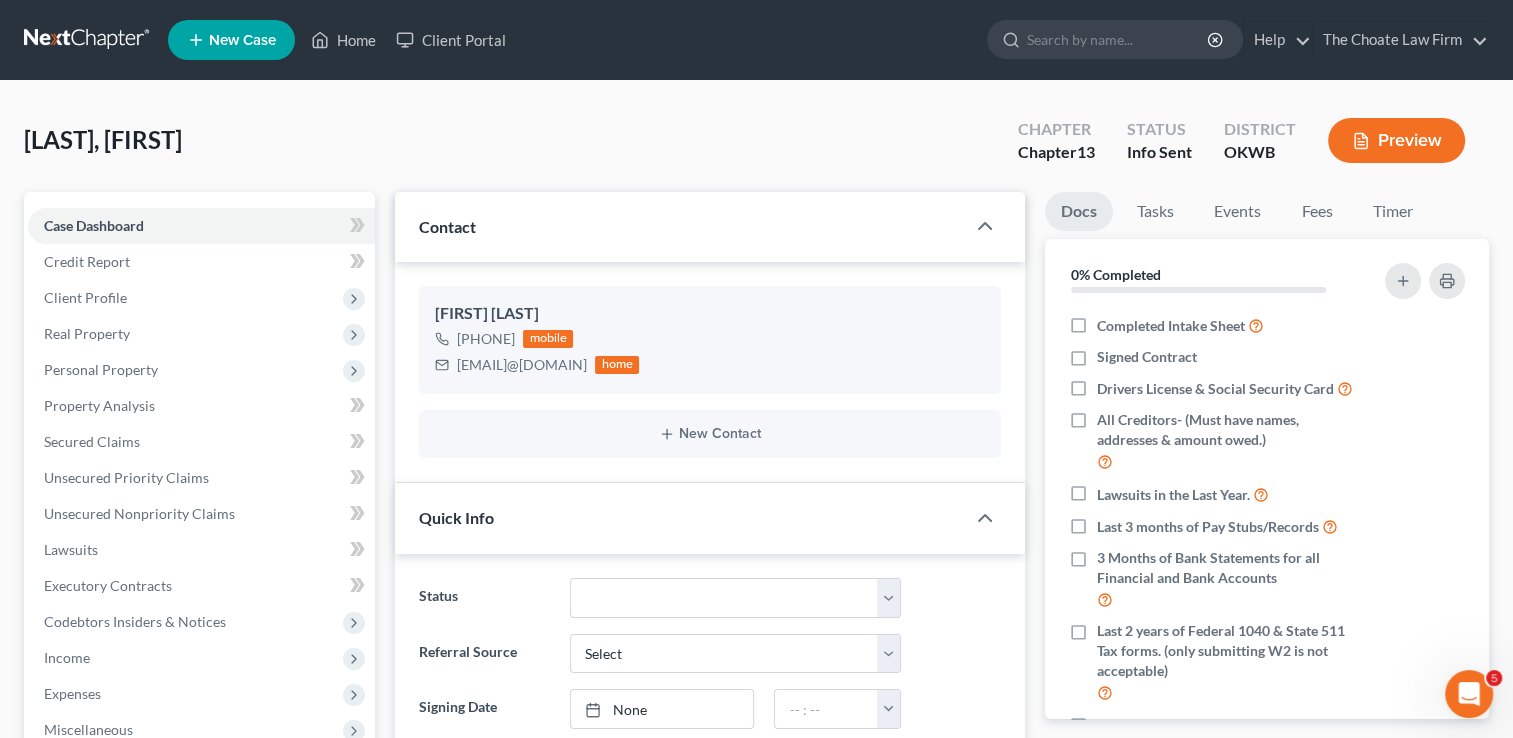 scroll, scrollTop: 380, scrollLeft: 0, axis: vertical 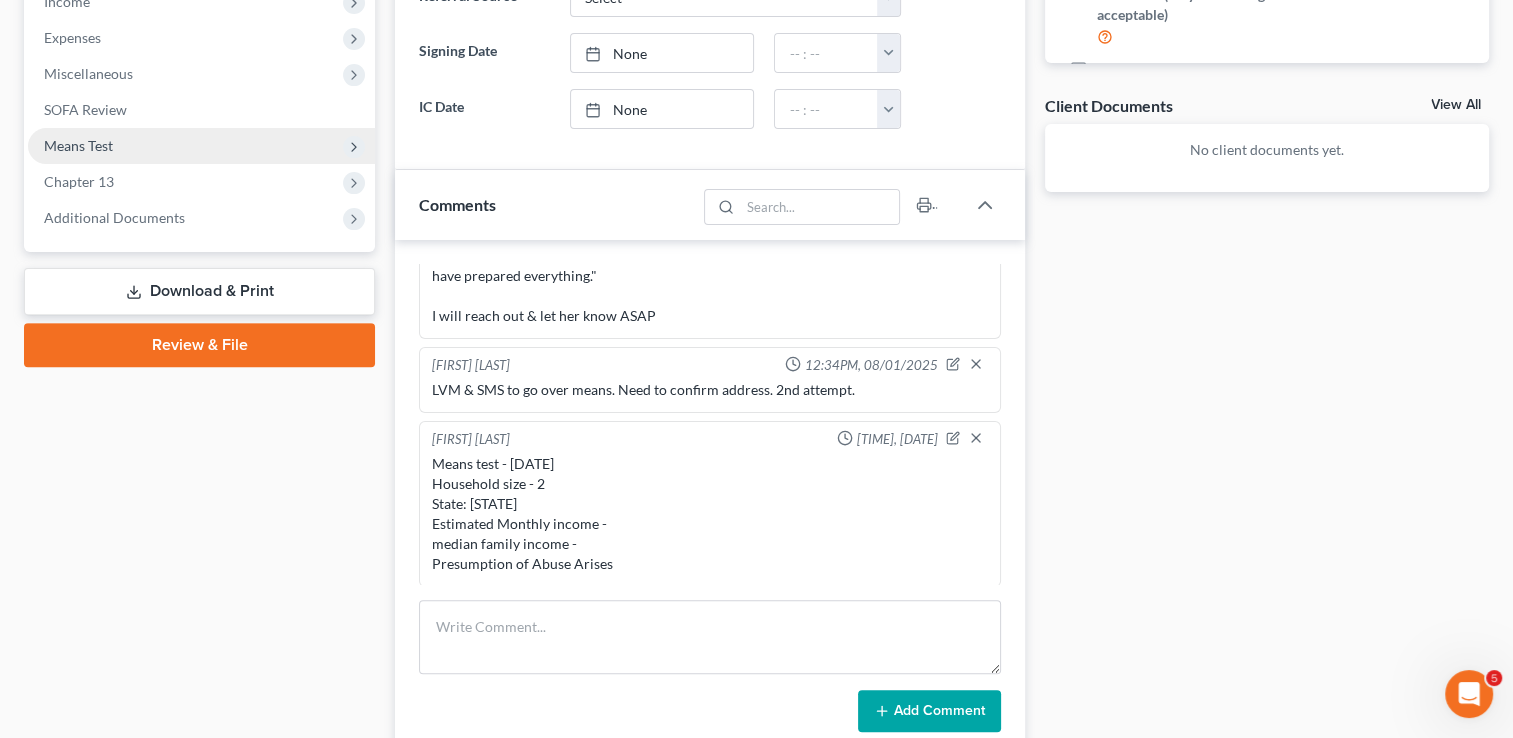 click on "Means Test" at bounding box center (201, 146) 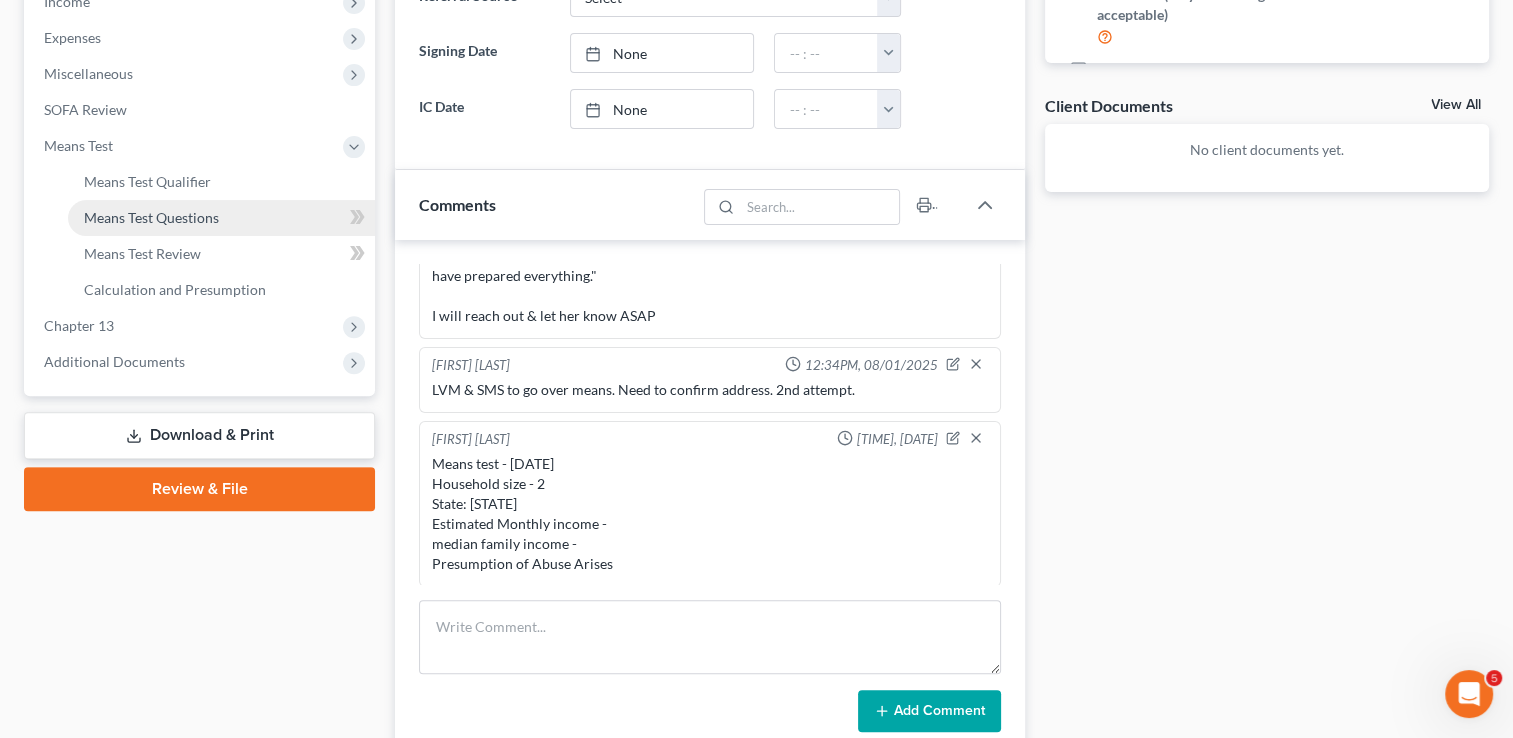 click on "Means Test Questions" at bounding box center [151, 217] 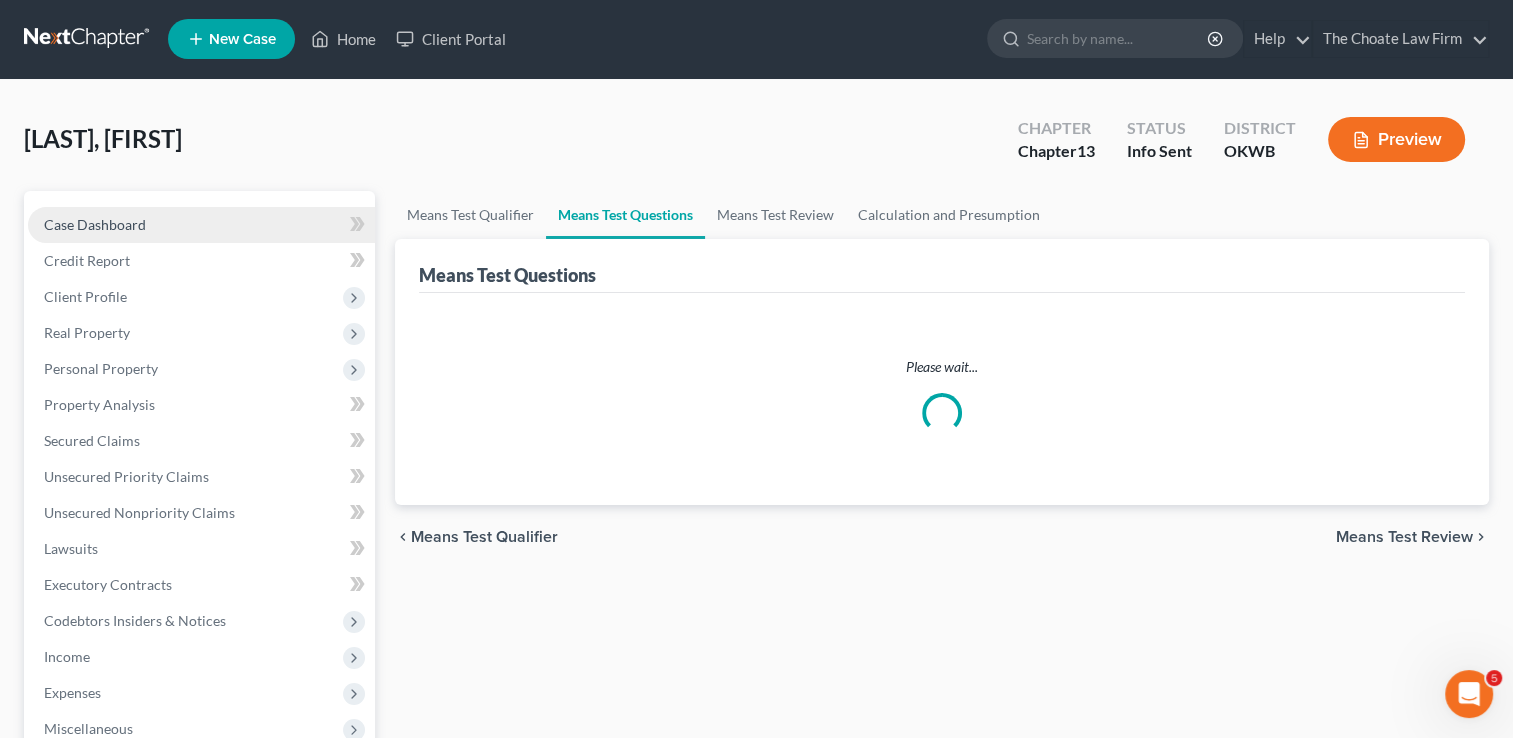 scroll, scrollTop: 0, scrollLeft: 0, axis: both 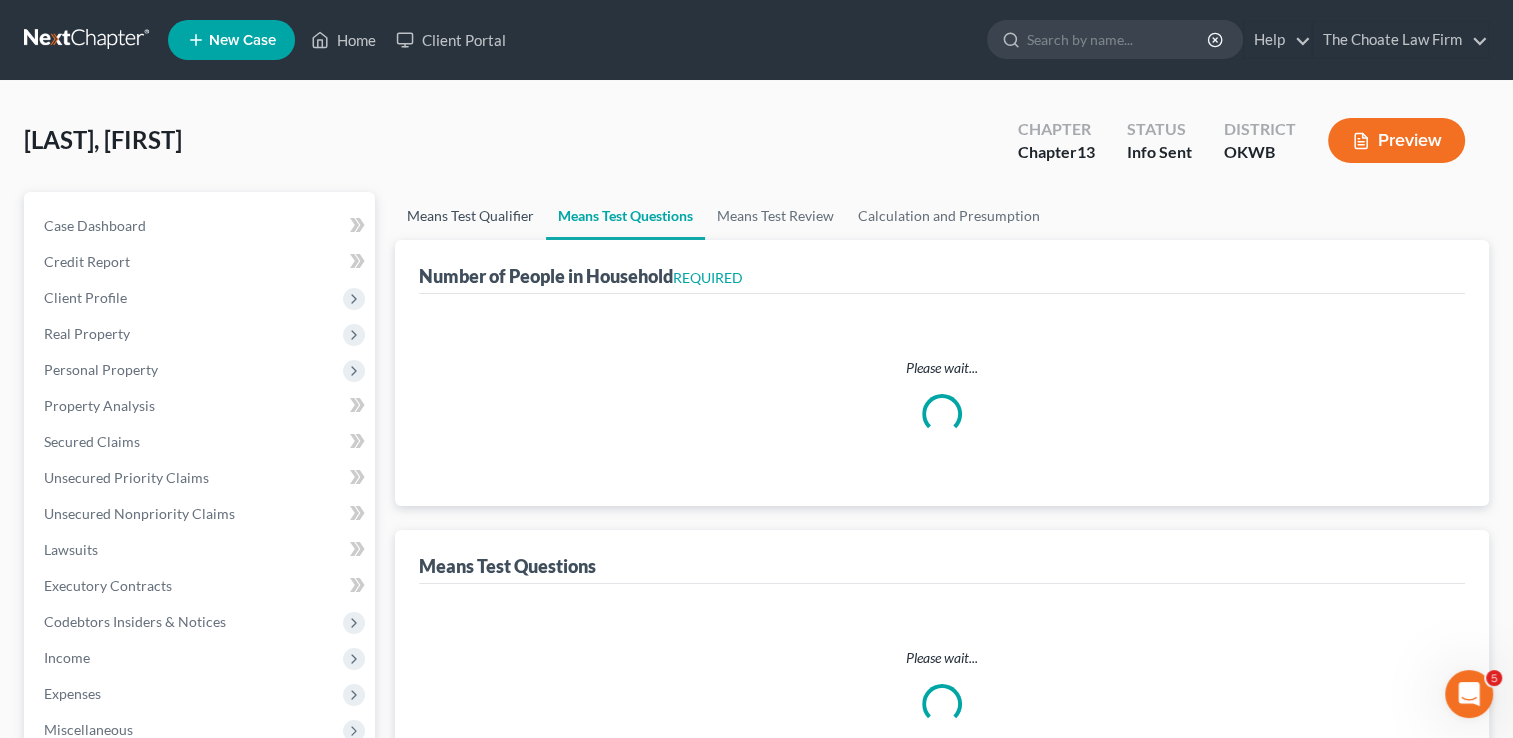 select on "0" 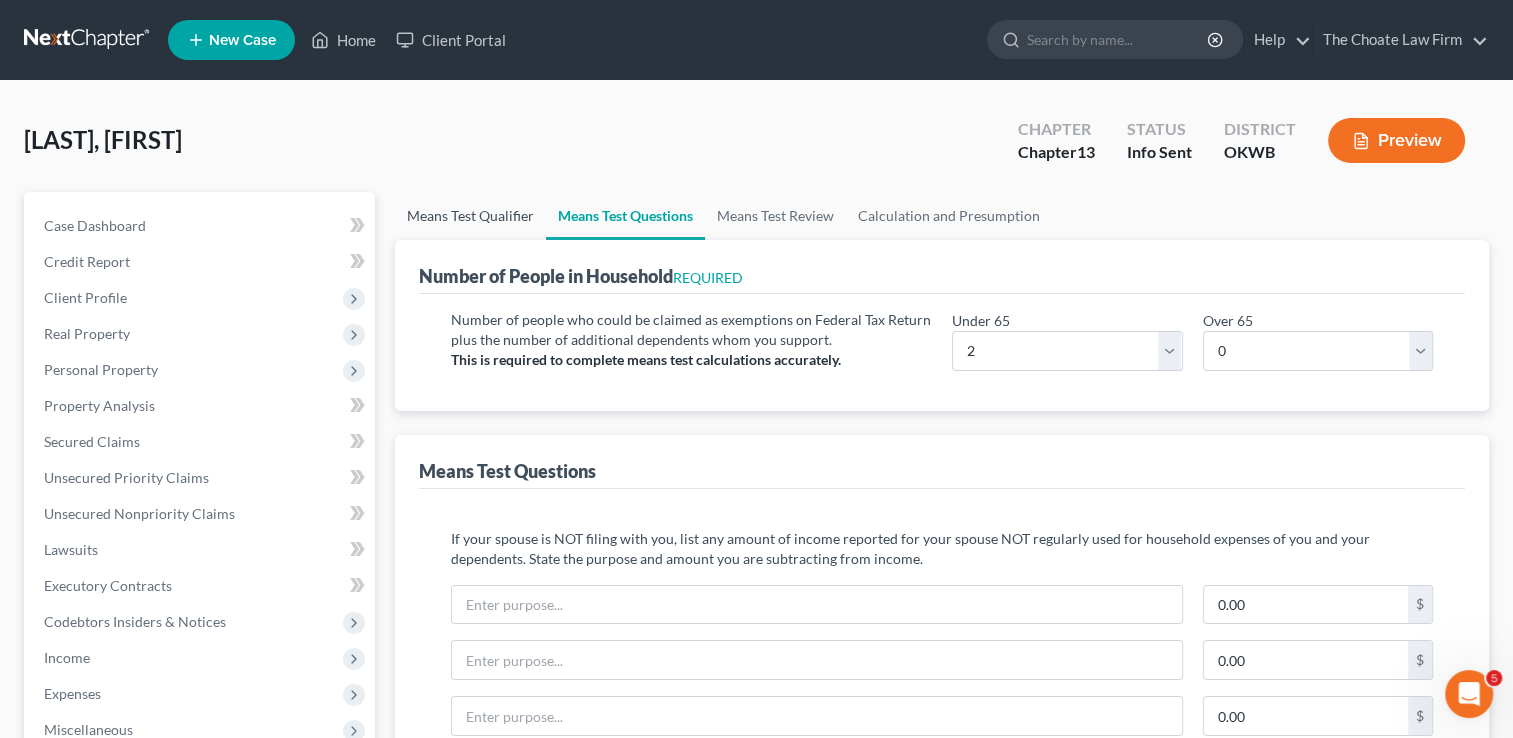 click on "Means Test Qualifier" at bounding box center [470, 216] 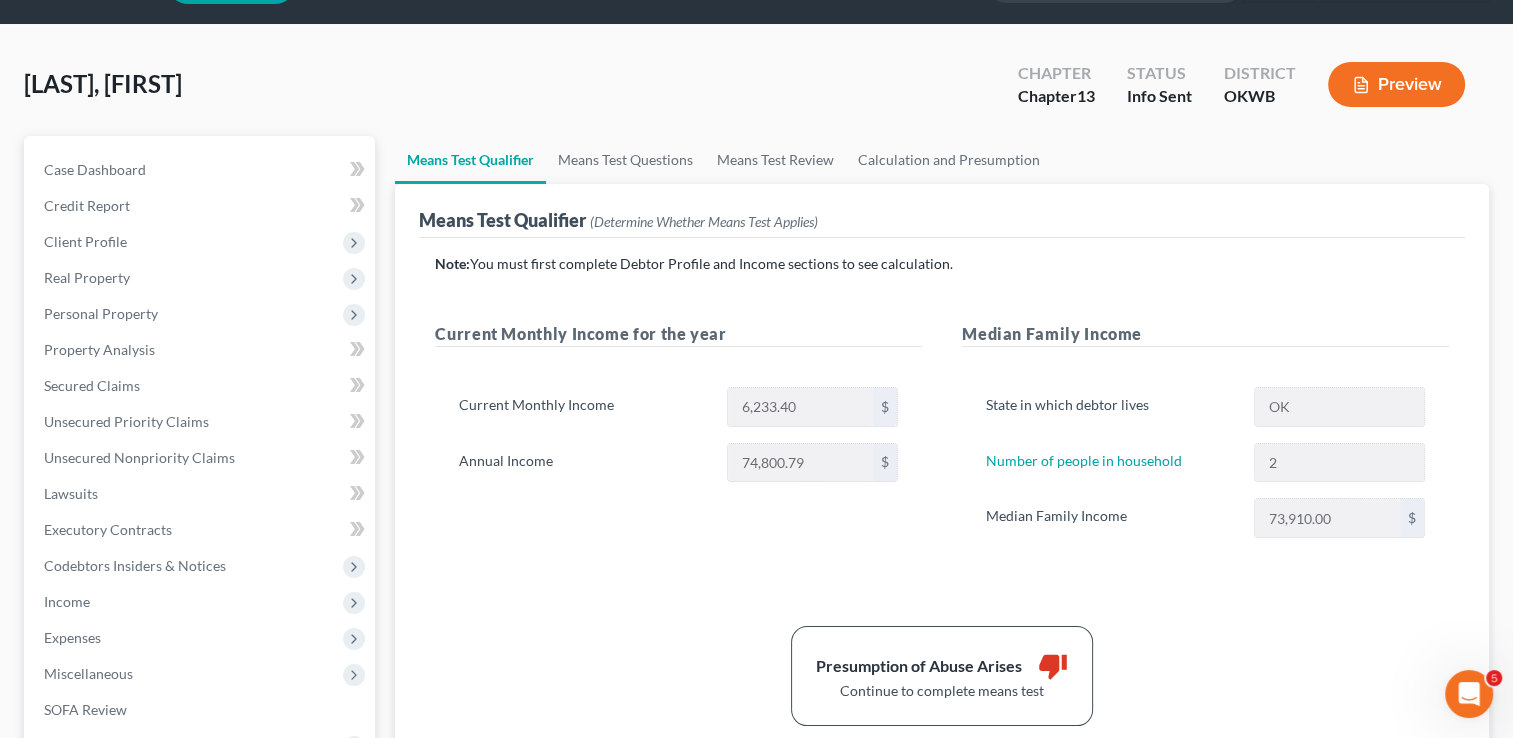 scroll, scrollTop: 100, scrollLeft: 0, axis: vertical 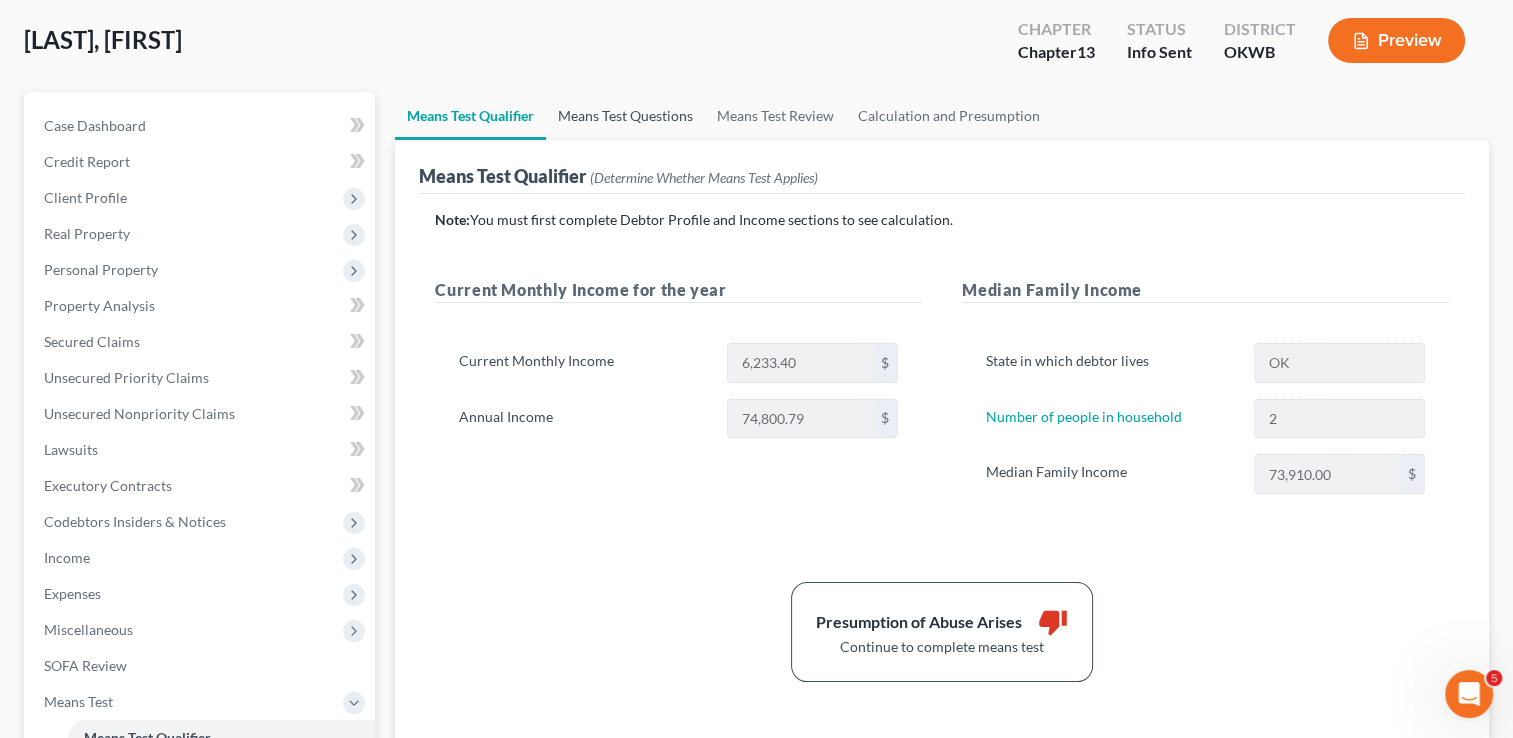 click on "Means Test Questions" at bounding box center (625, 116) 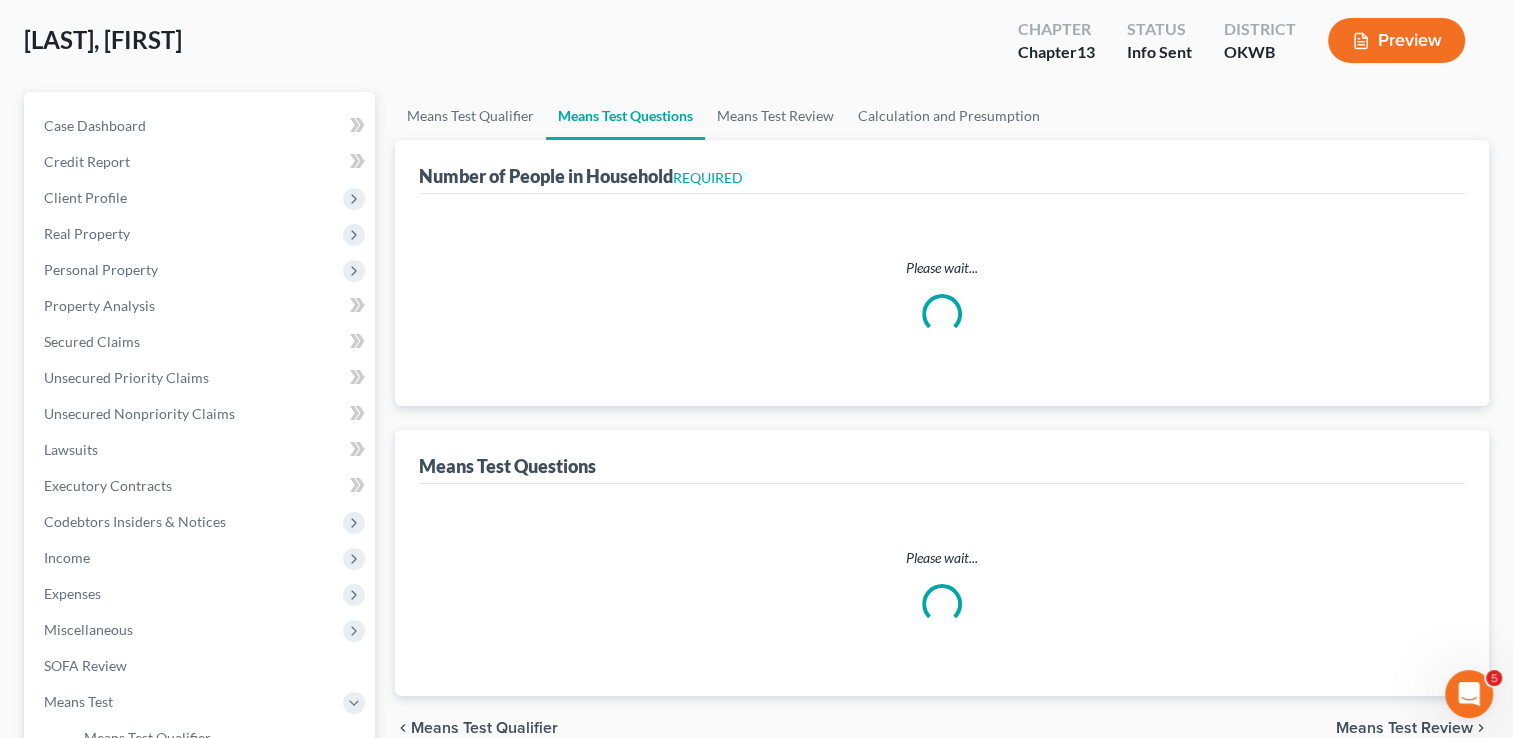 scroll, scrollTop: 44, scrollLeft: 0, axis: vertical 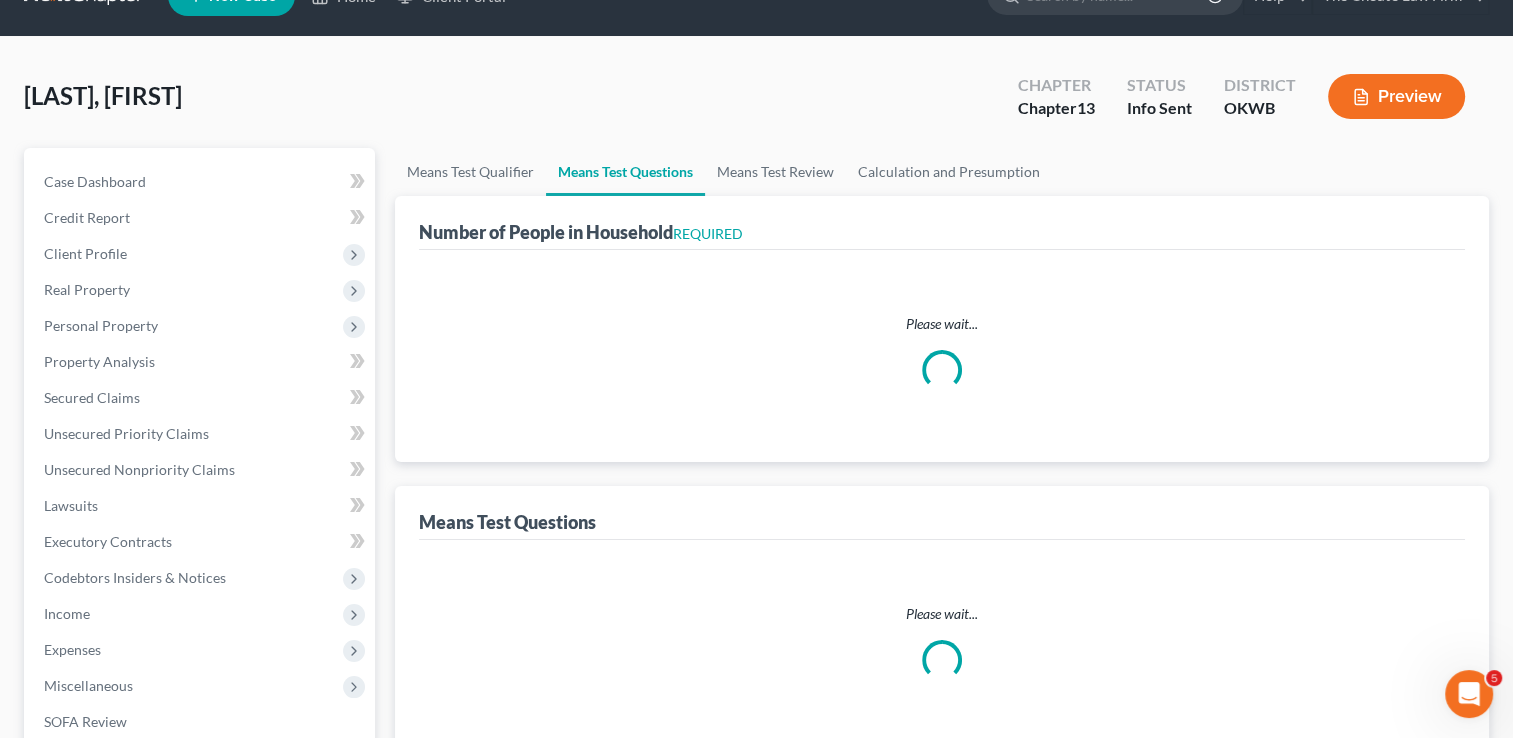 select on "0" 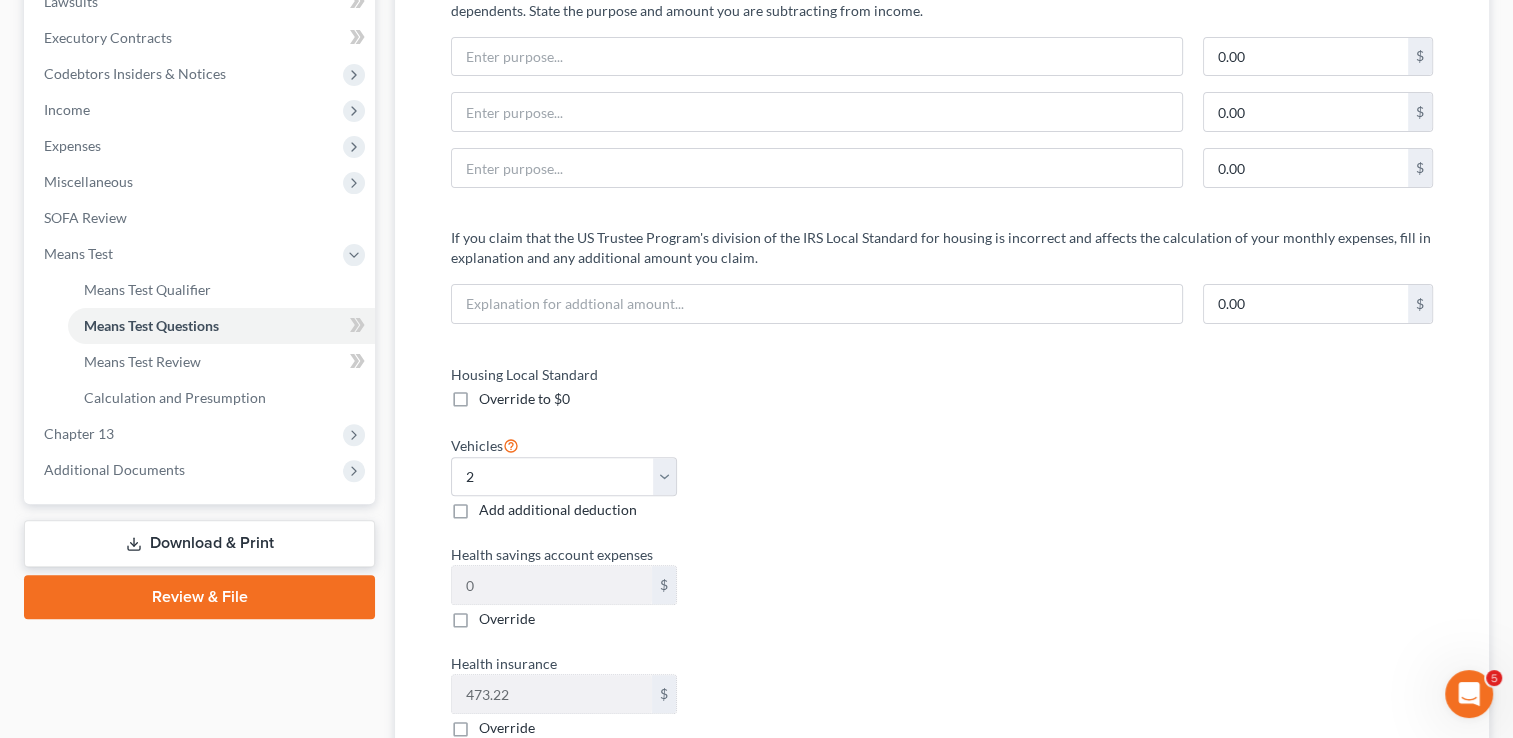 scroll, scrollTop: 0, scrollLeft: 0, axis: both 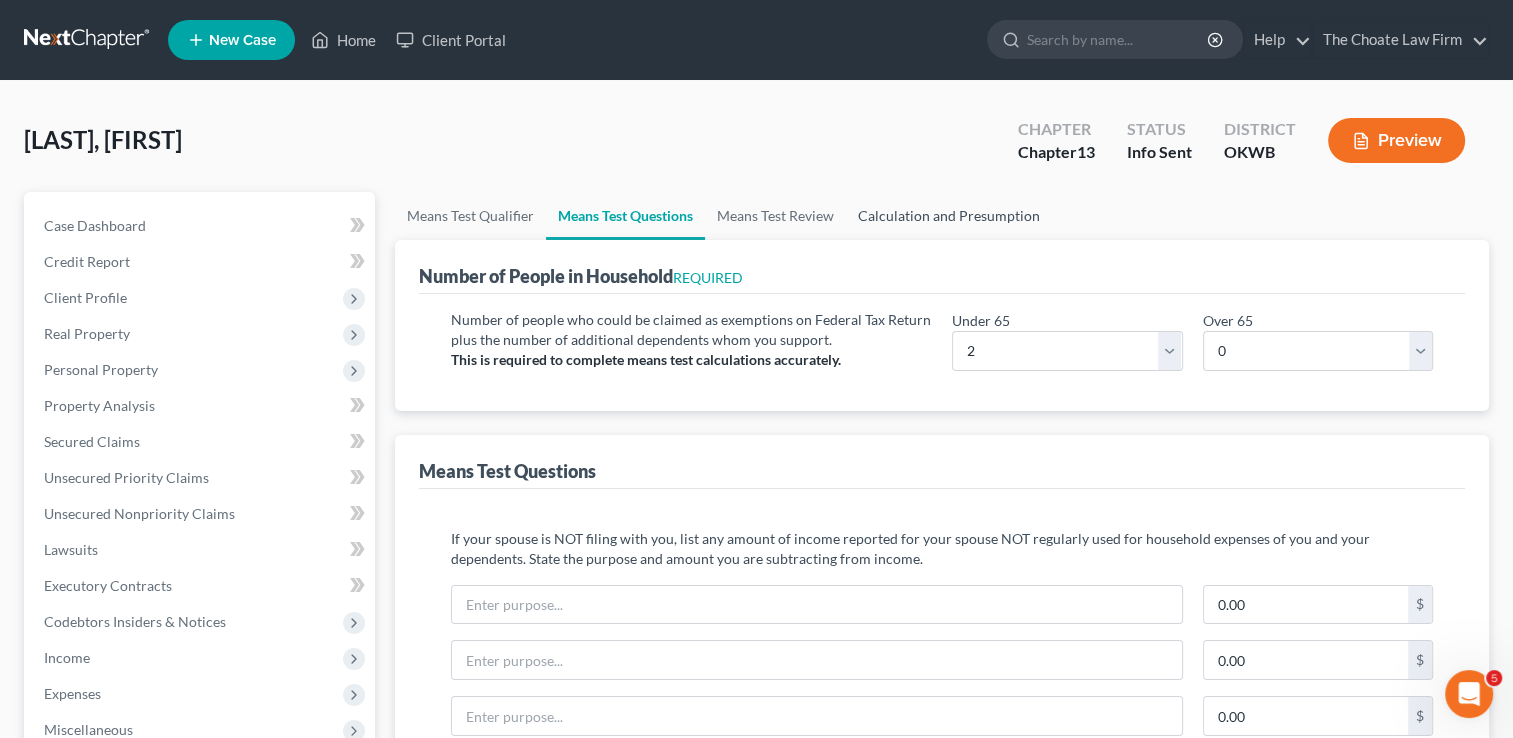 click on "Calculation and Presumption" at bounding box center (949, 216) 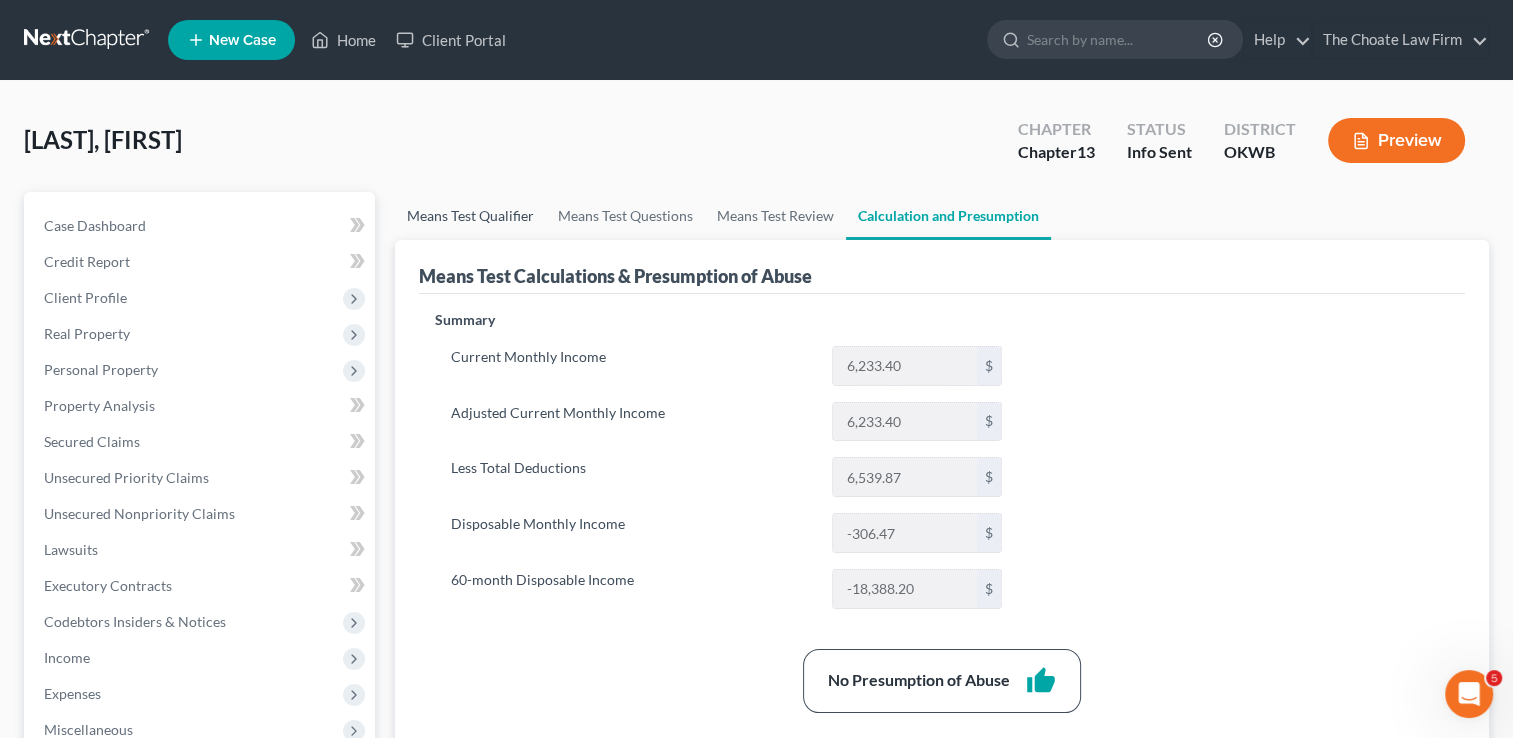 click on "Means Test Qualifier" at bounding box center [470, 216] 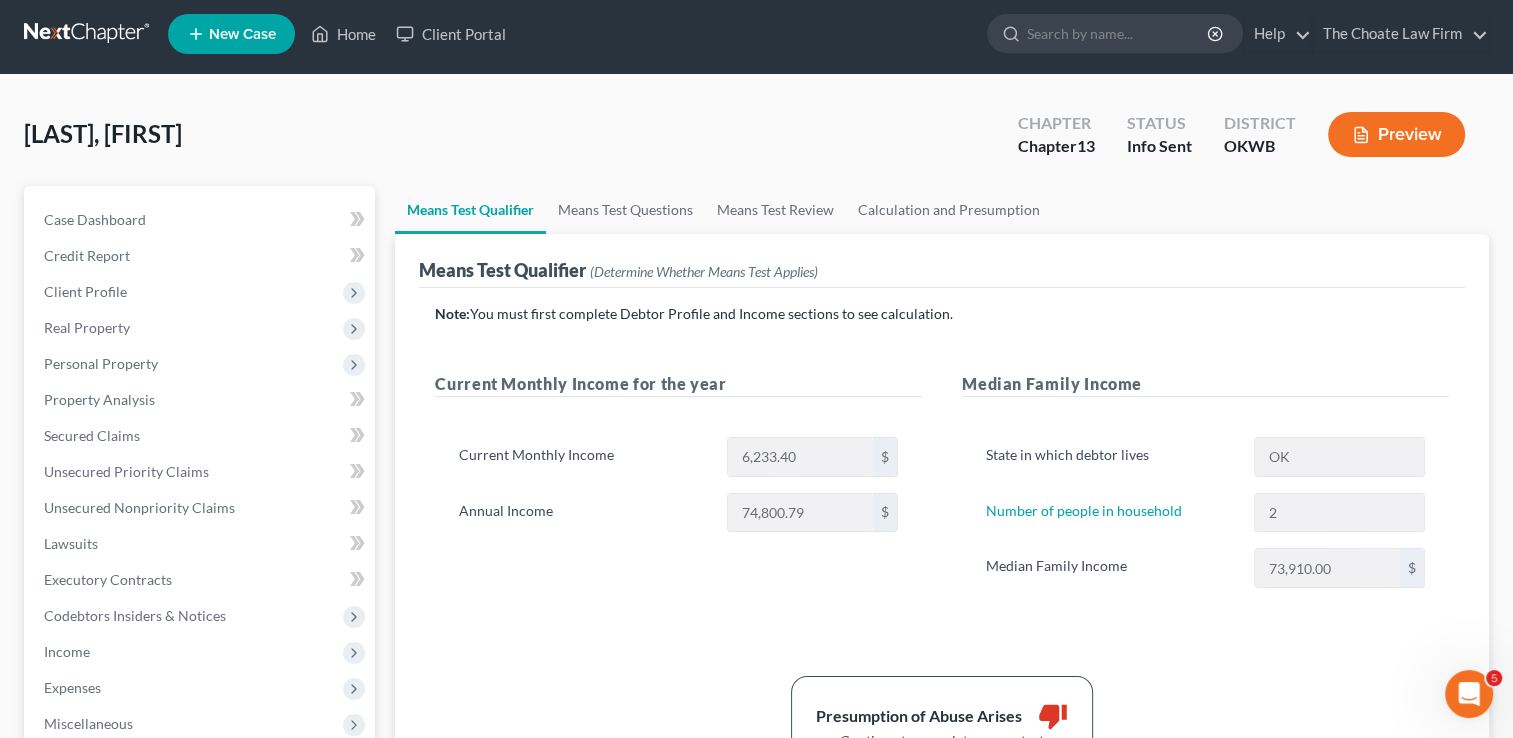 scroll, scrollTop: 3, scrollLeft: 0, axis: vertical 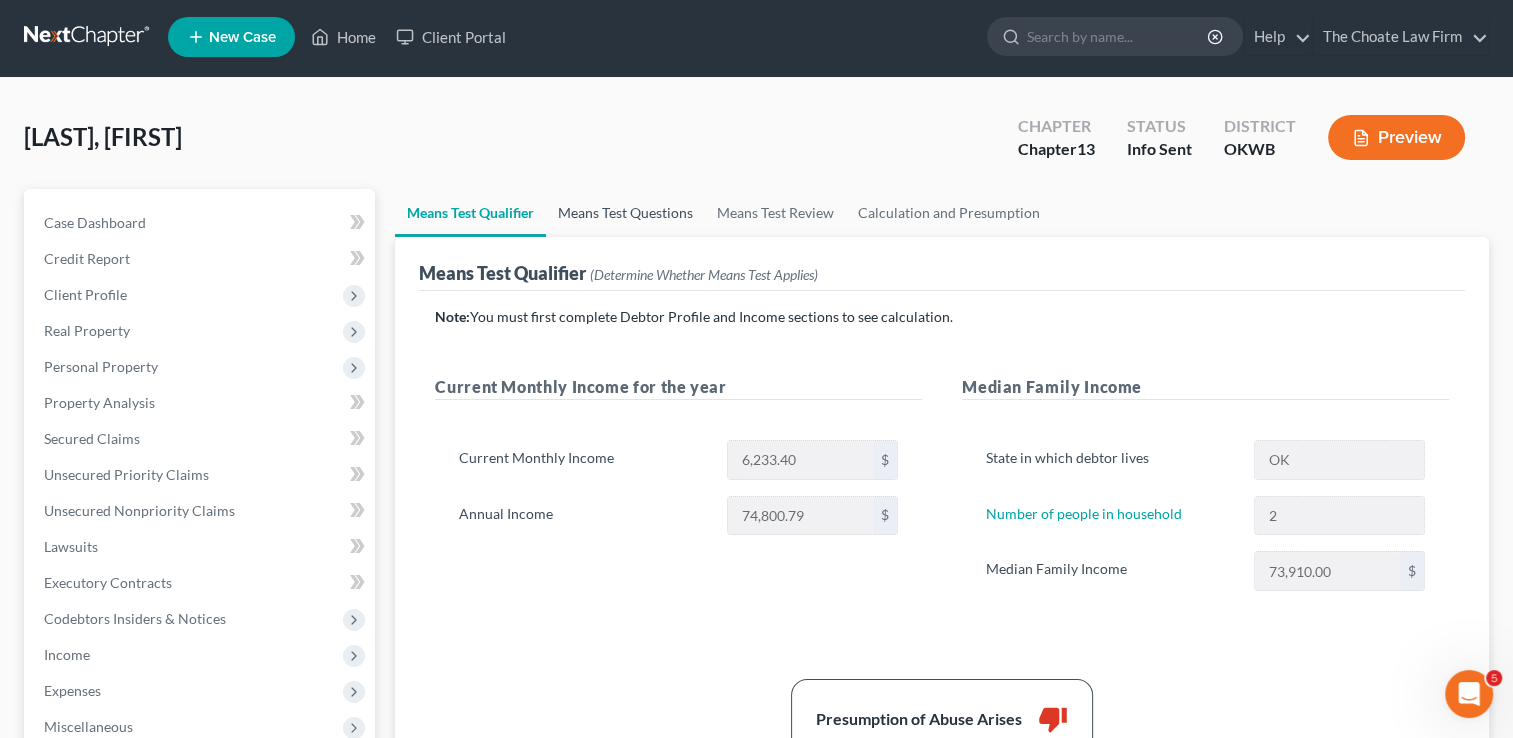 click on "Means Test Questions" at bounding box center (625, 213) 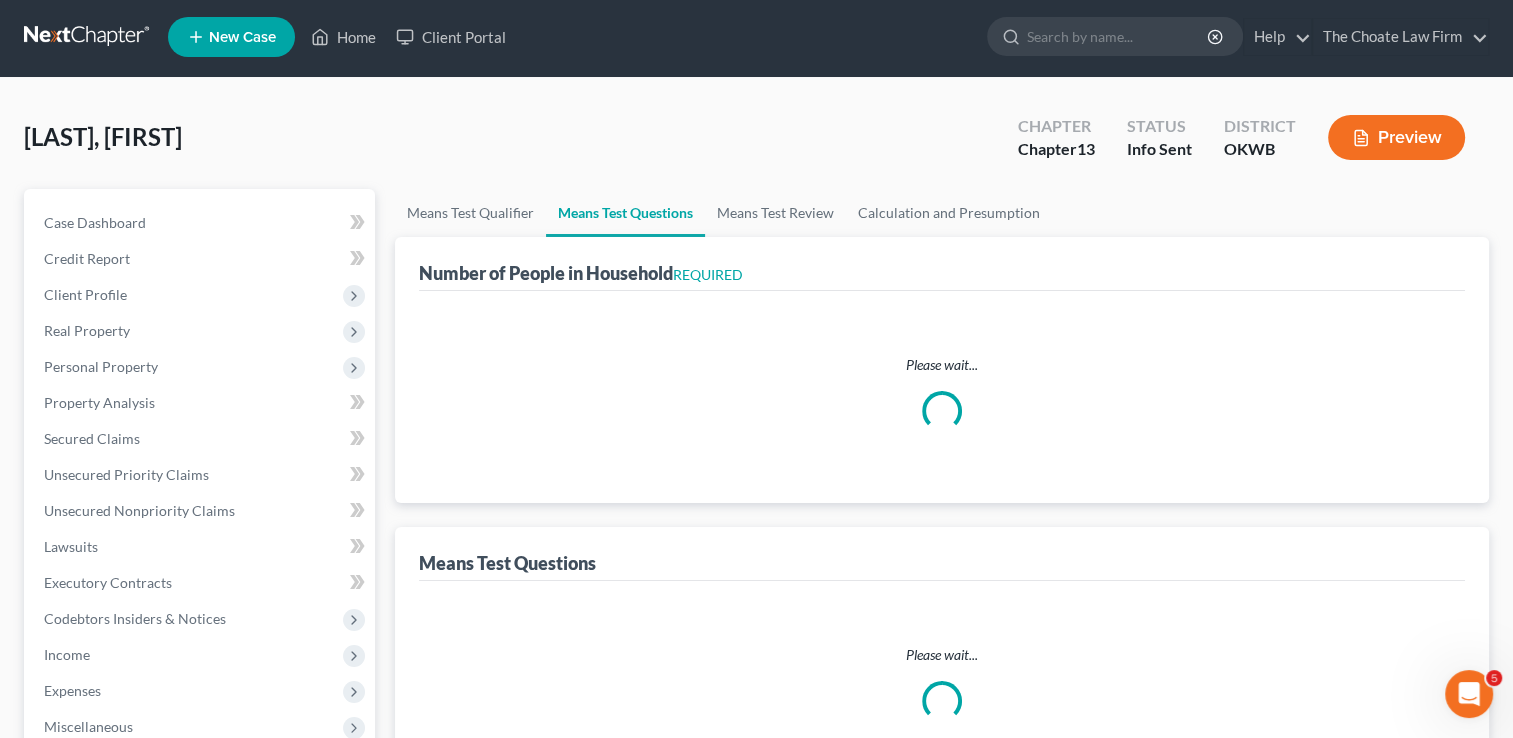 scroll, scrollTop: 0, scrollLeft: 0, axis: both 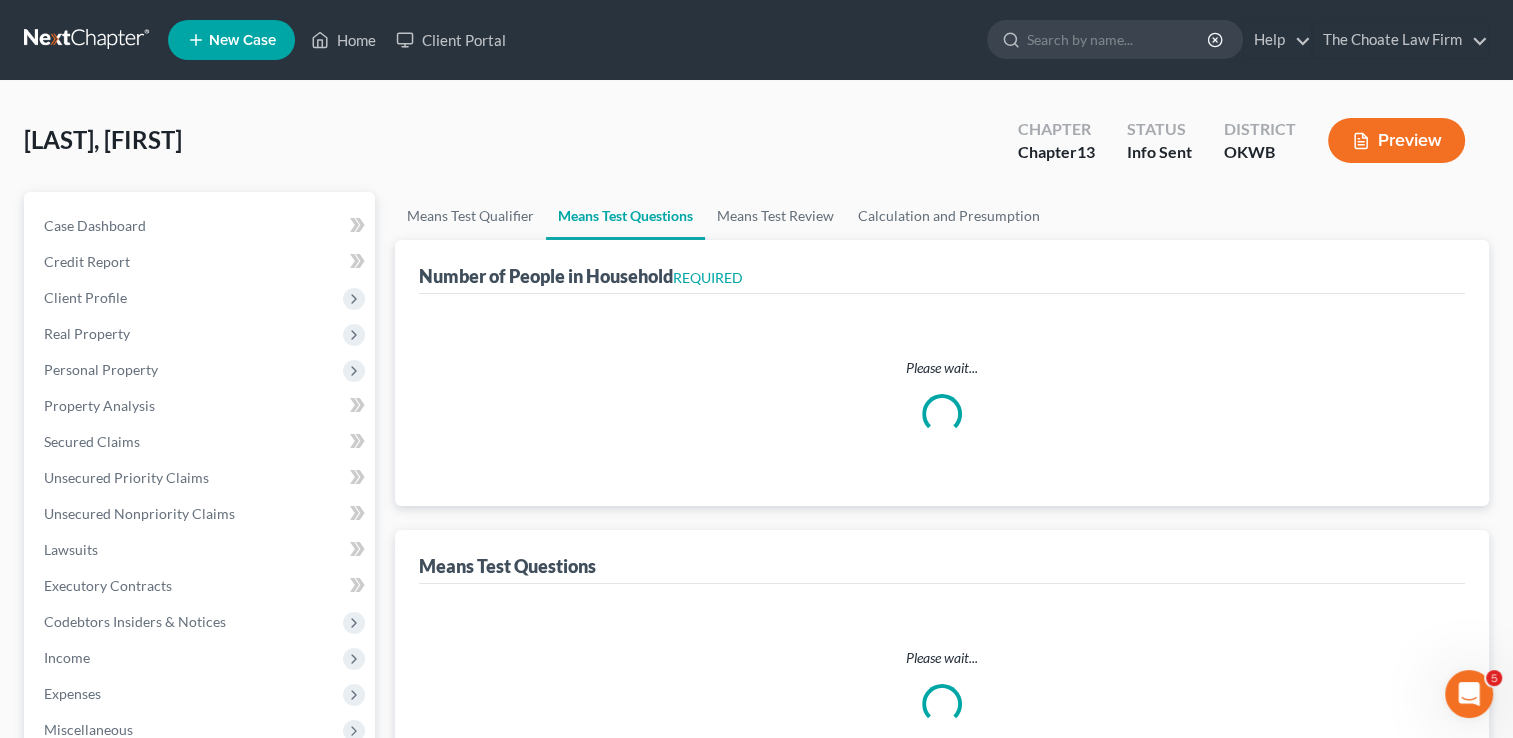 select on "0" 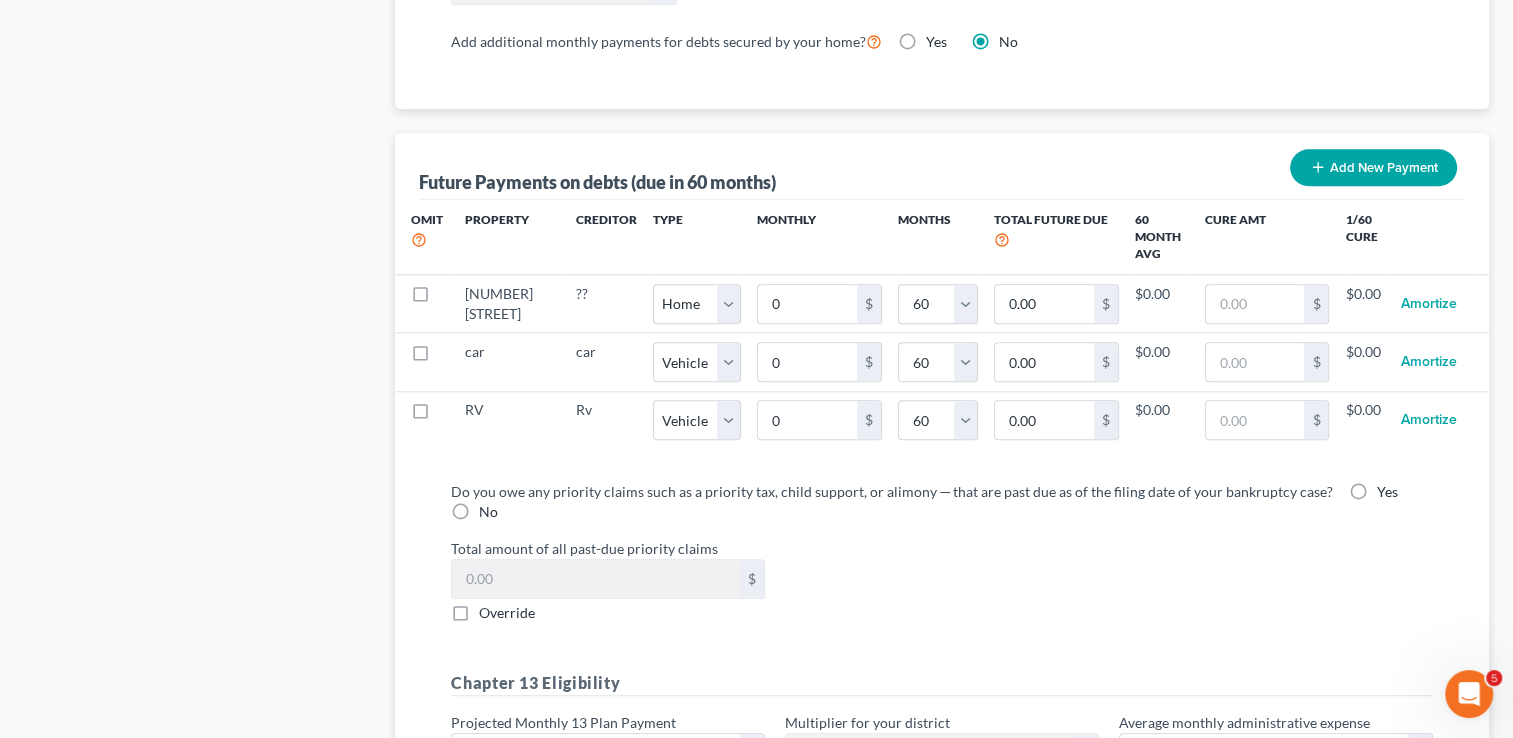 scroll, scrollTop: 1900, scrollLeft: 0, axis: vertical 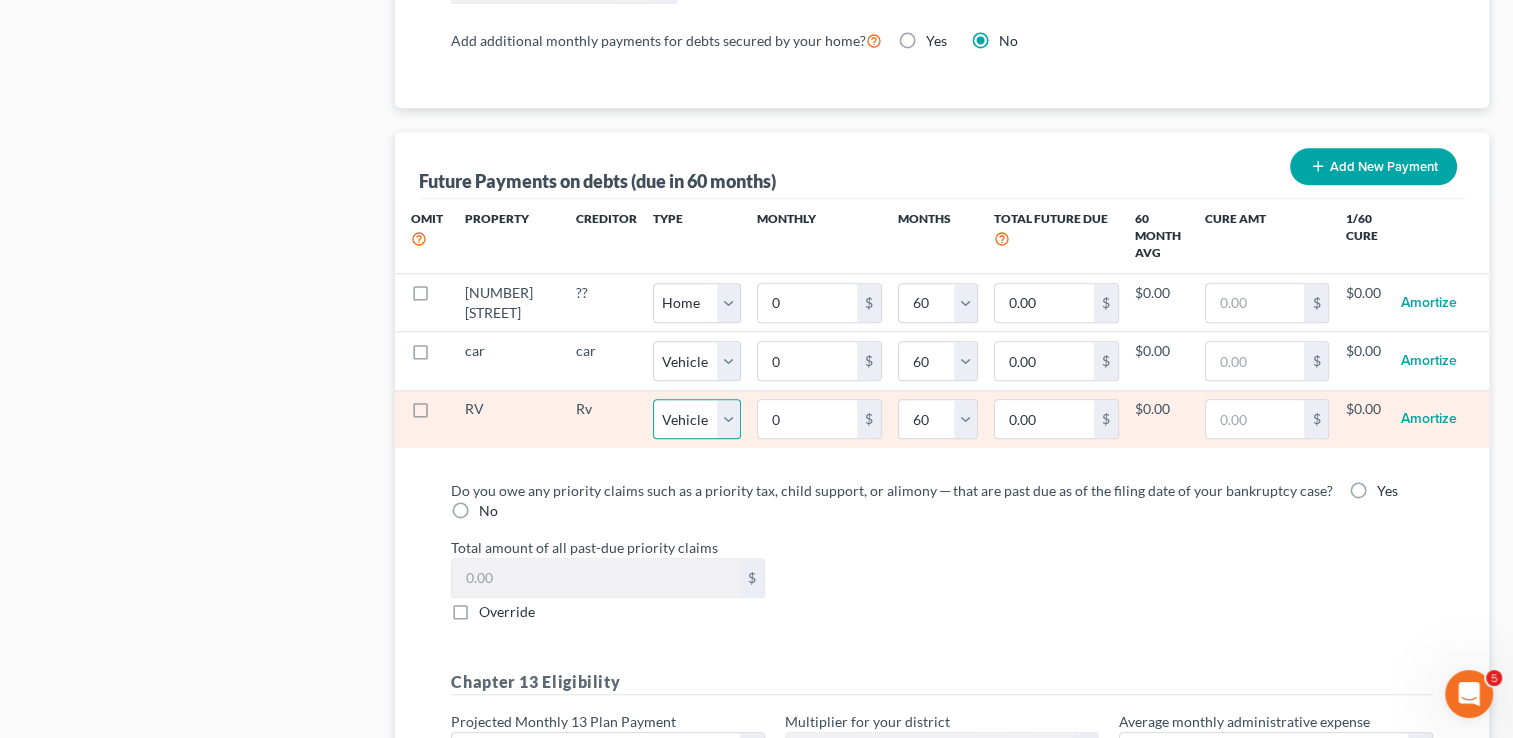 click on "Select Home Vehicle Other" at bounding box center (697, 419) 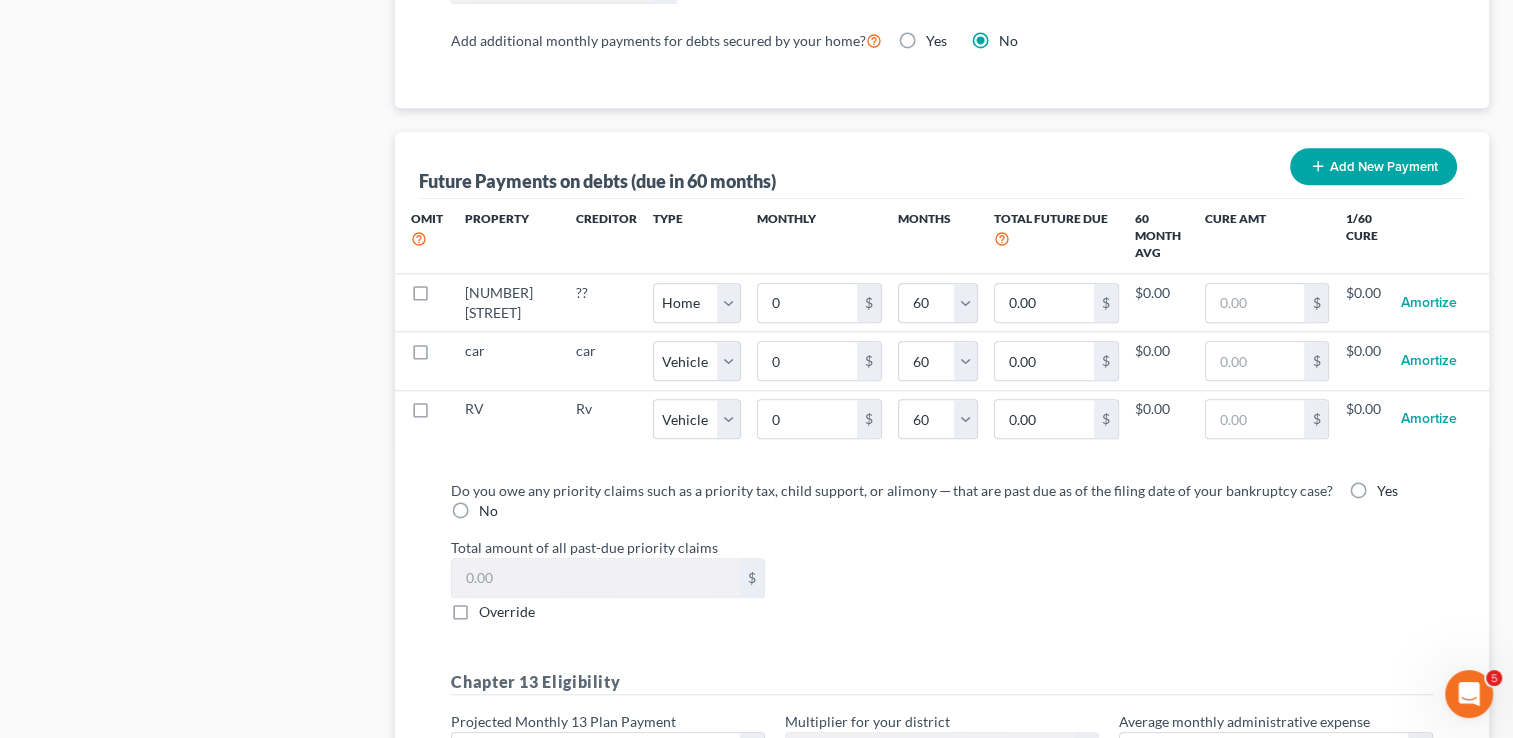 click on "Case Dashboard
Payments
Invoices
Payments
Payments
Credit Report
Client Profile" at bounding box center [199, -358] 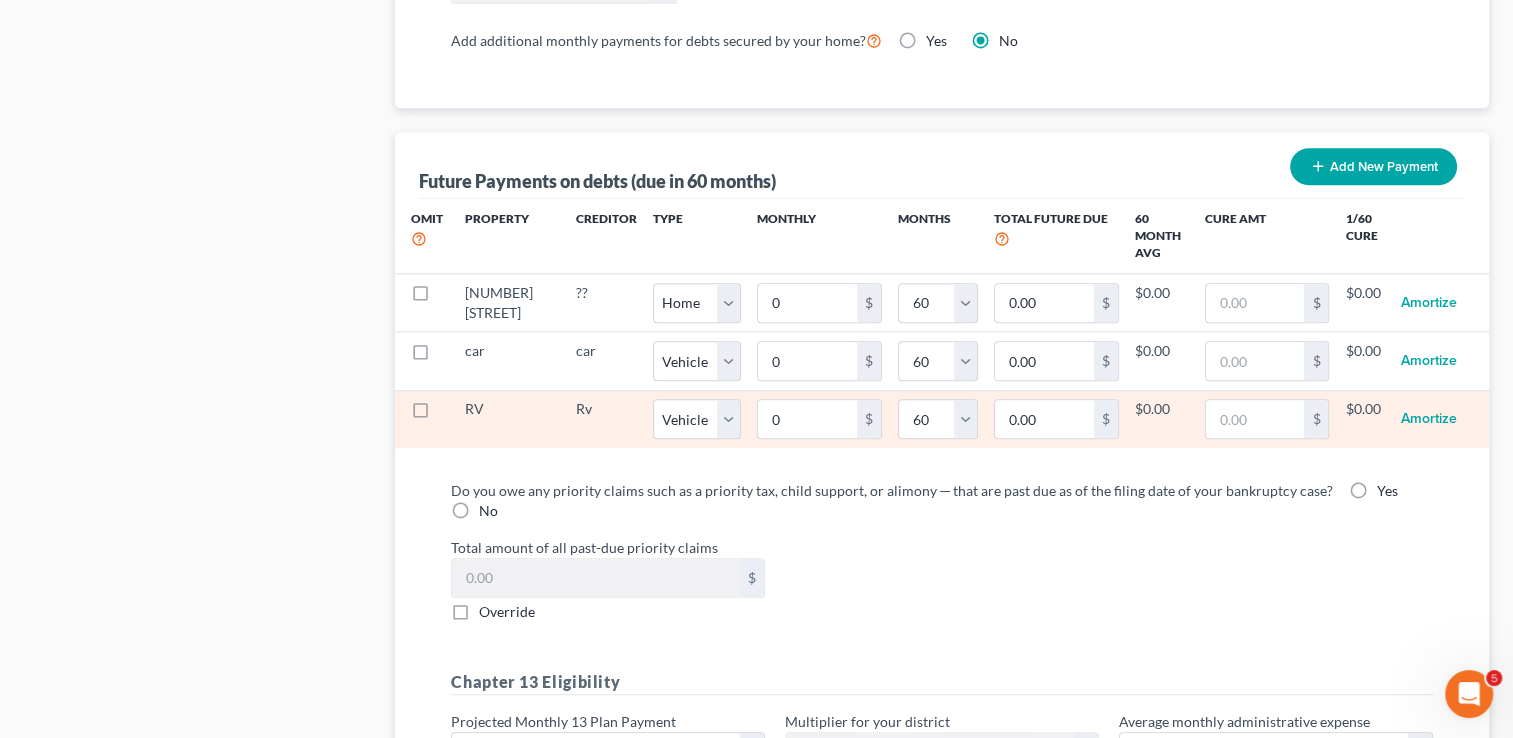 click at bounding box center [439, 414] 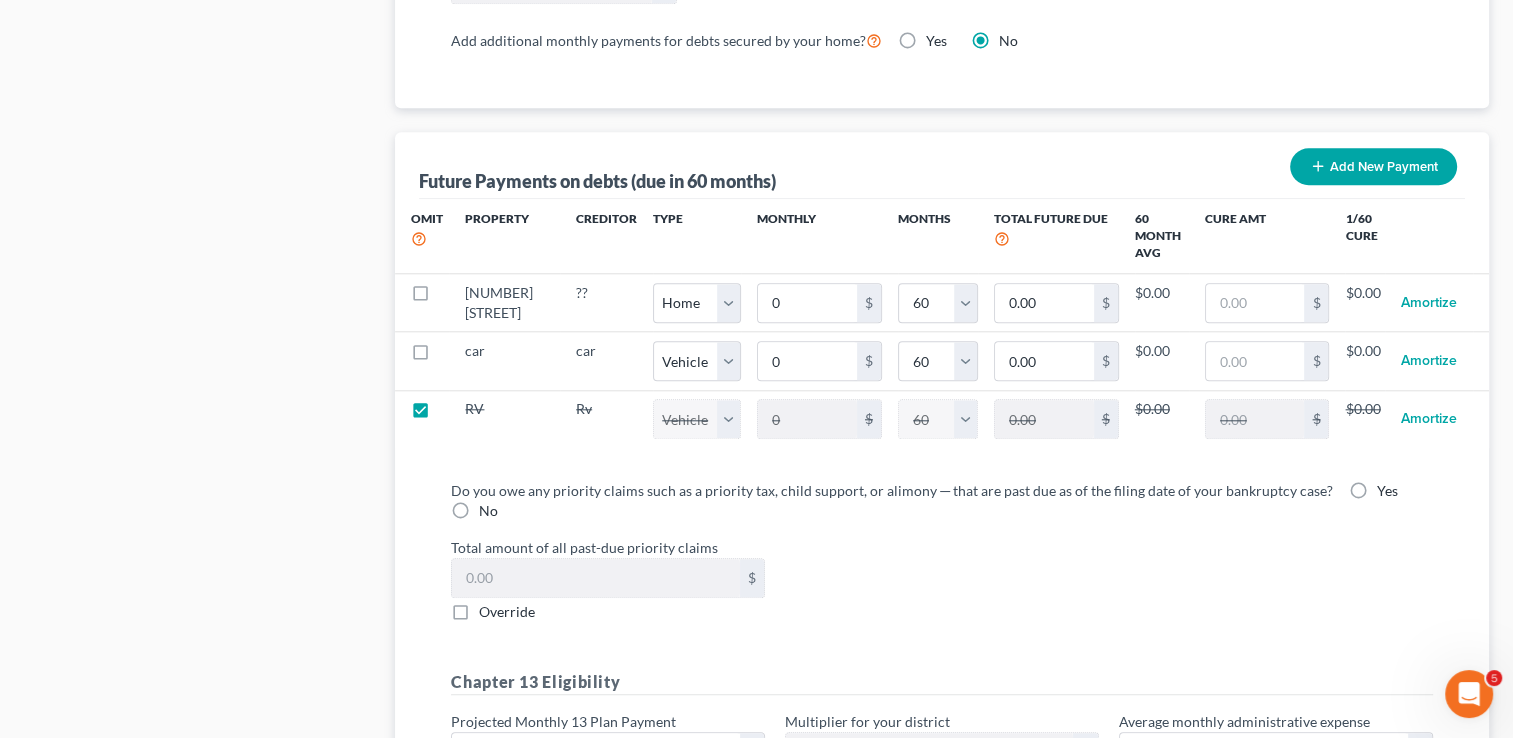 click on "Case Dashboard
Payments
Invoices
Payments
Payments
Credit Report
Client Profile" at bounding box center (199, -358) 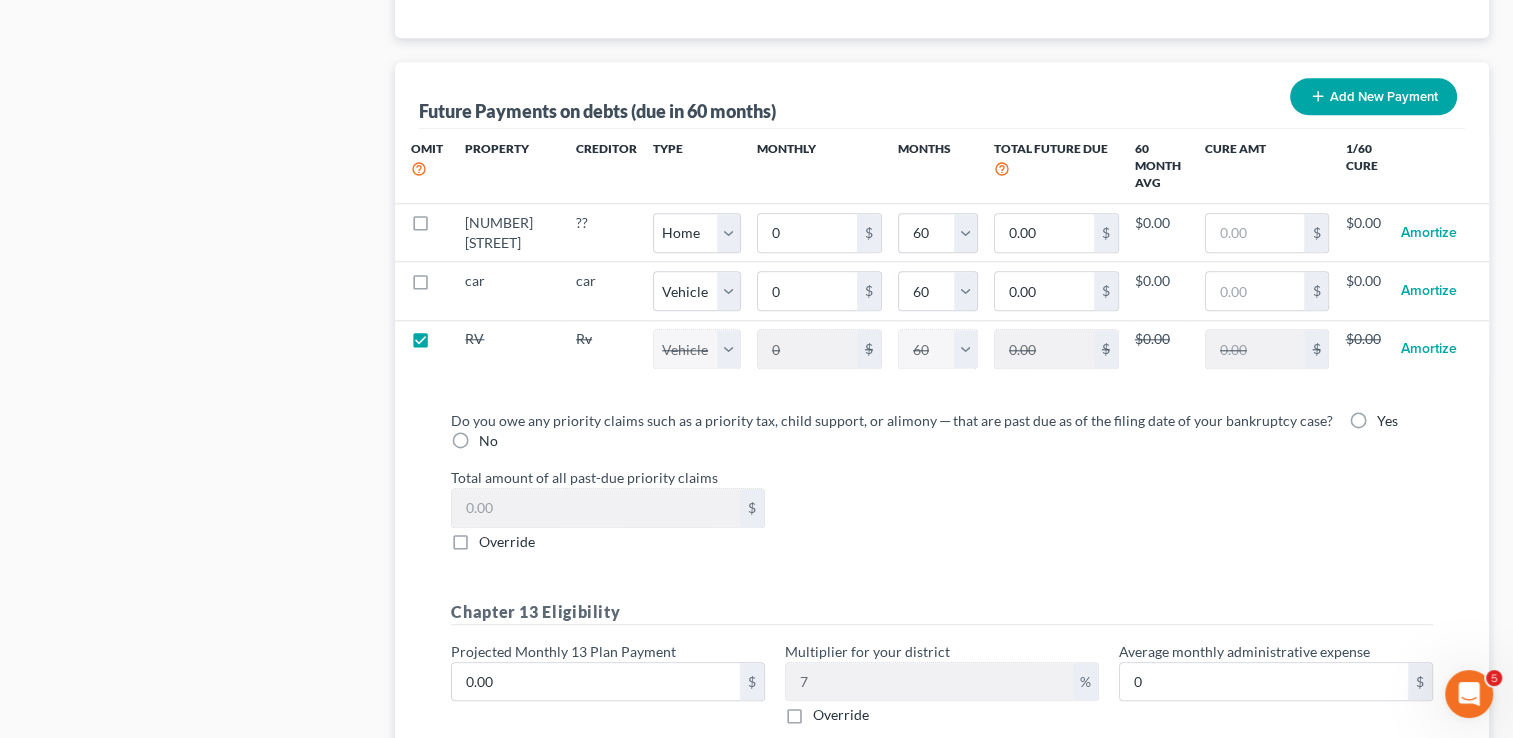 select on "1" 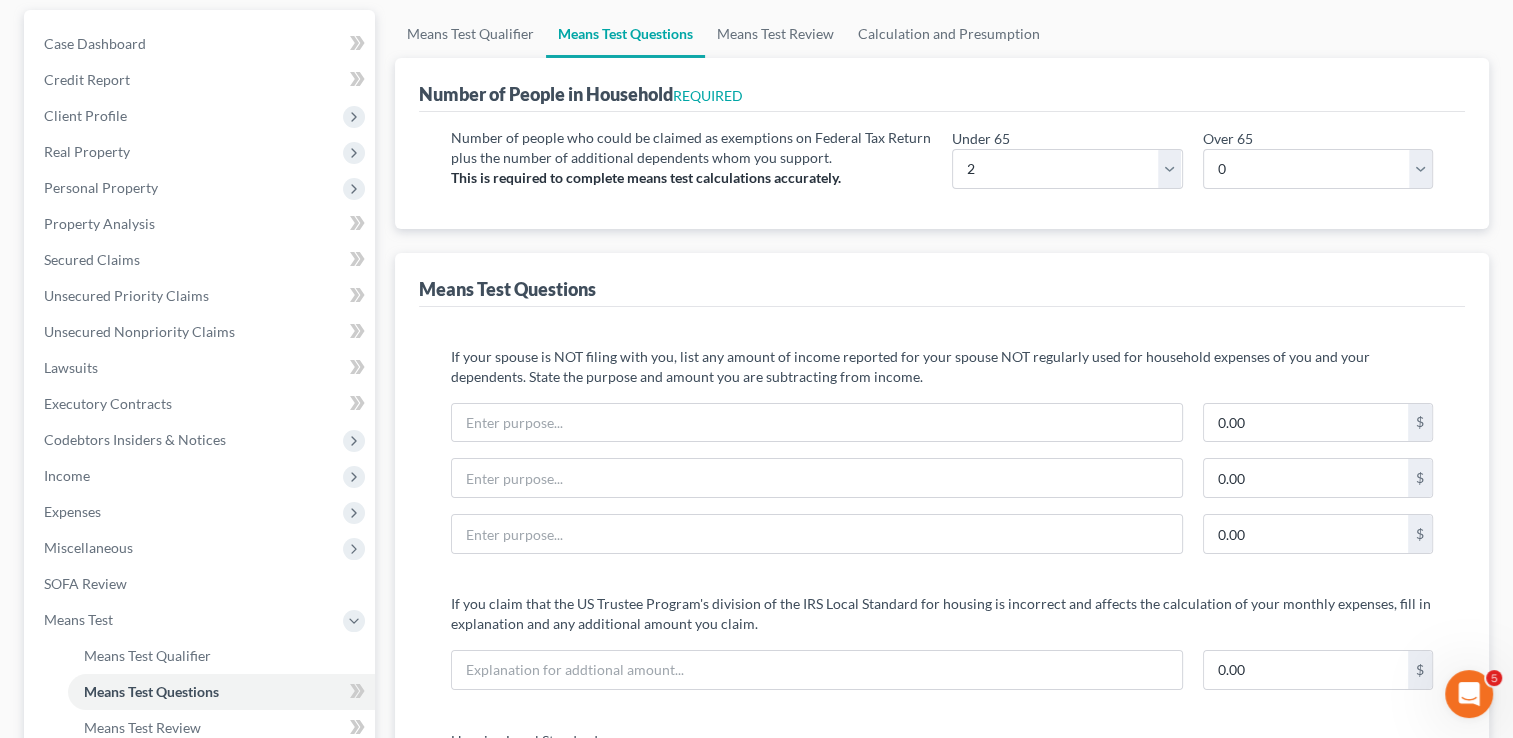 scroll, scrollTop: 0, scrollLeft: 0, axis: both 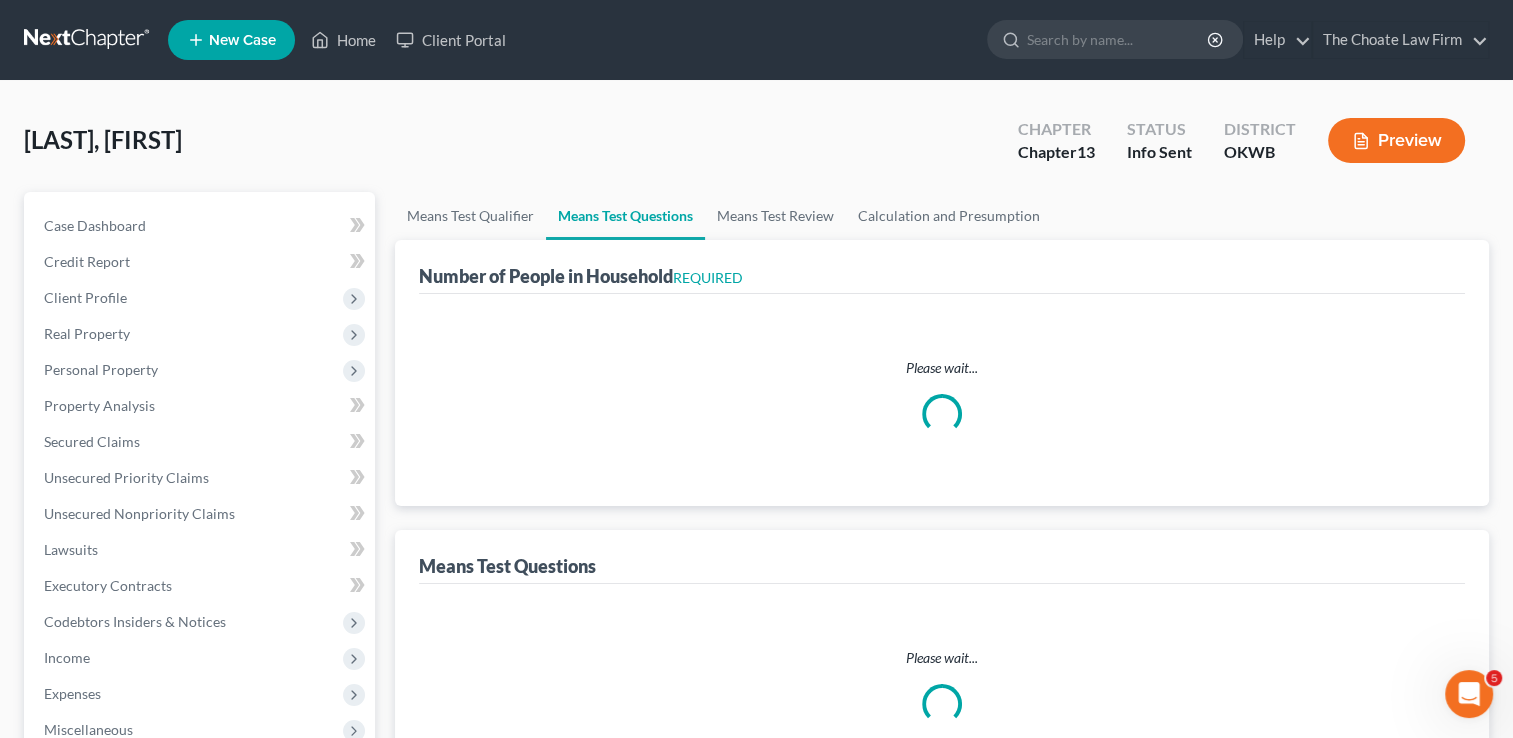 select on "0" 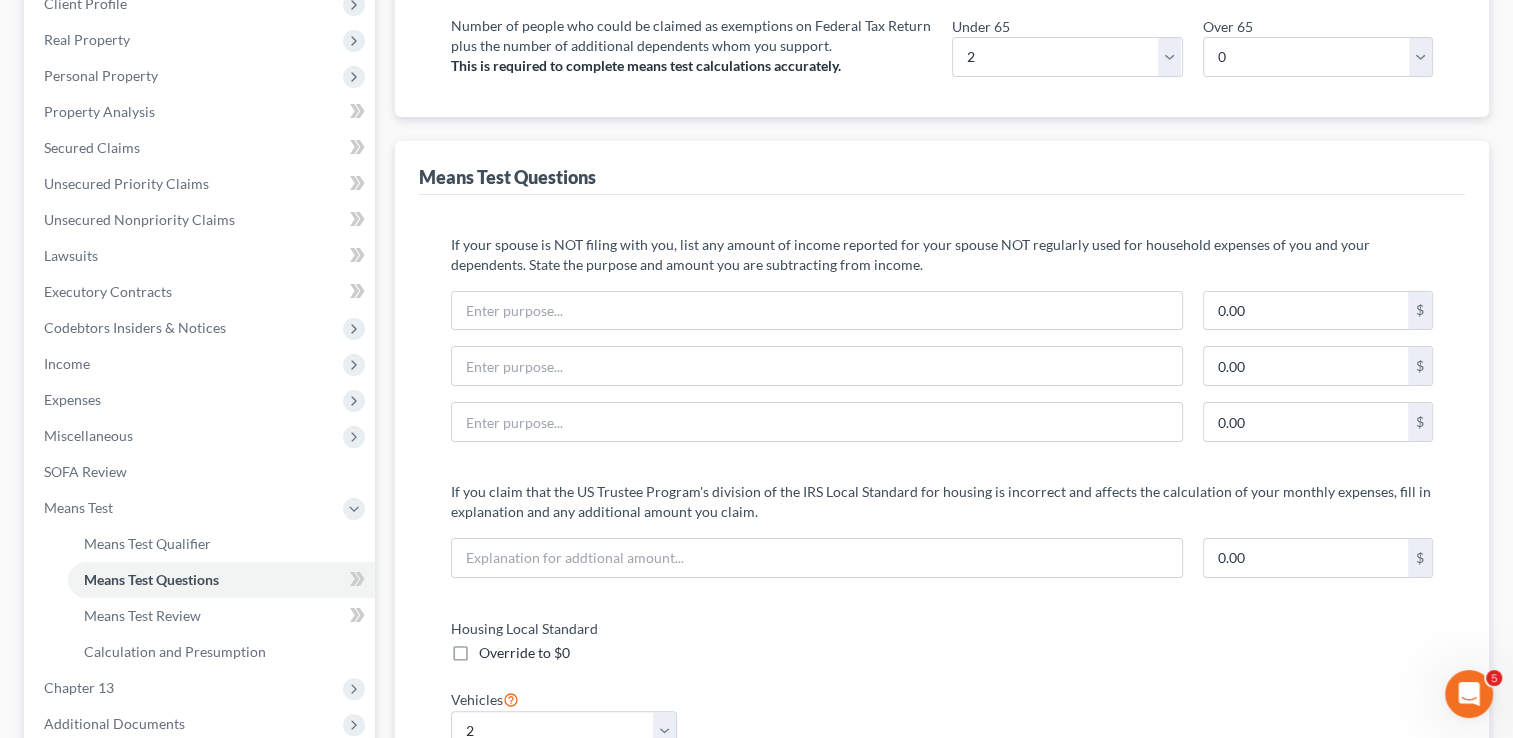 scroll, scrollTop: 0, scrollLeft: 0, axis: both 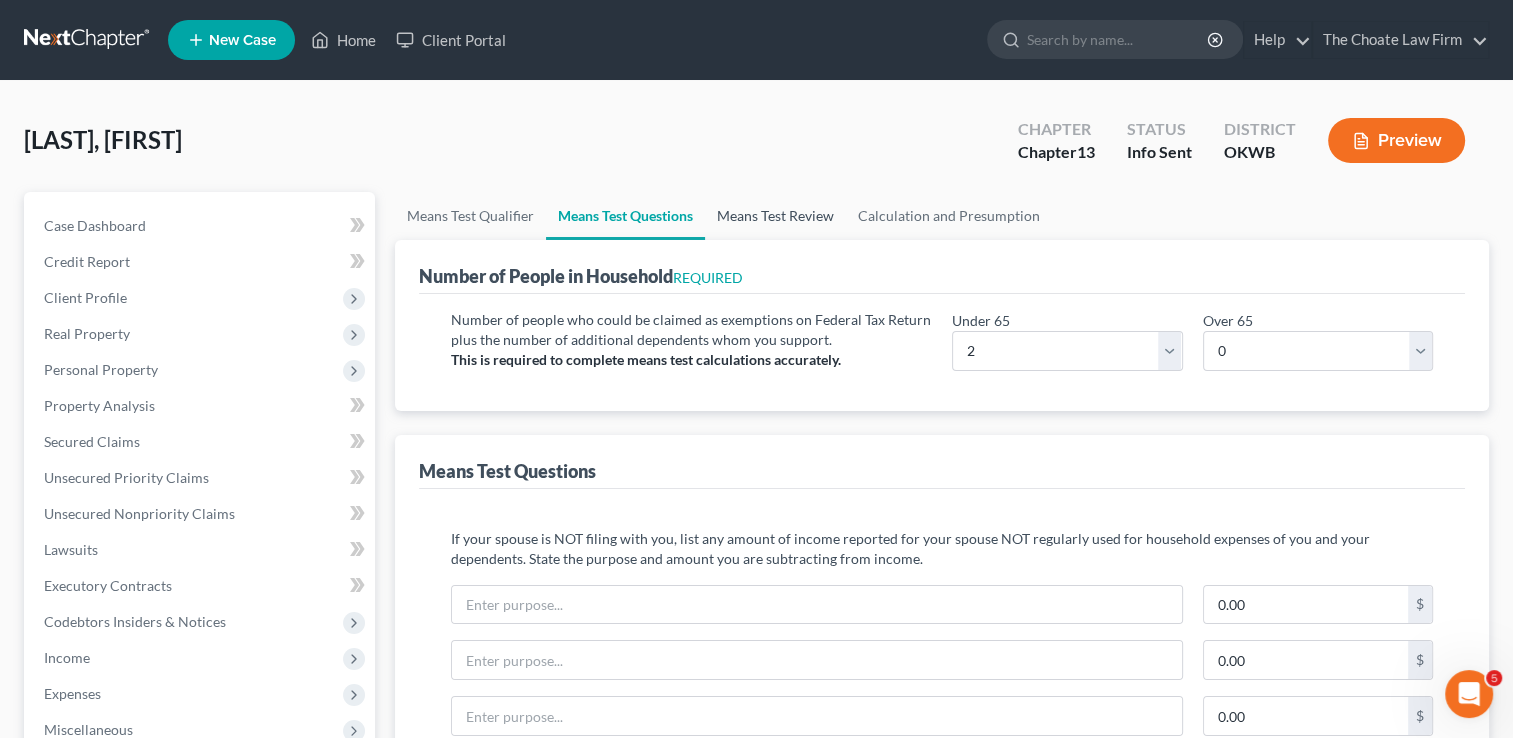 click on "Means Test Review" at bounding box center [775, 216] 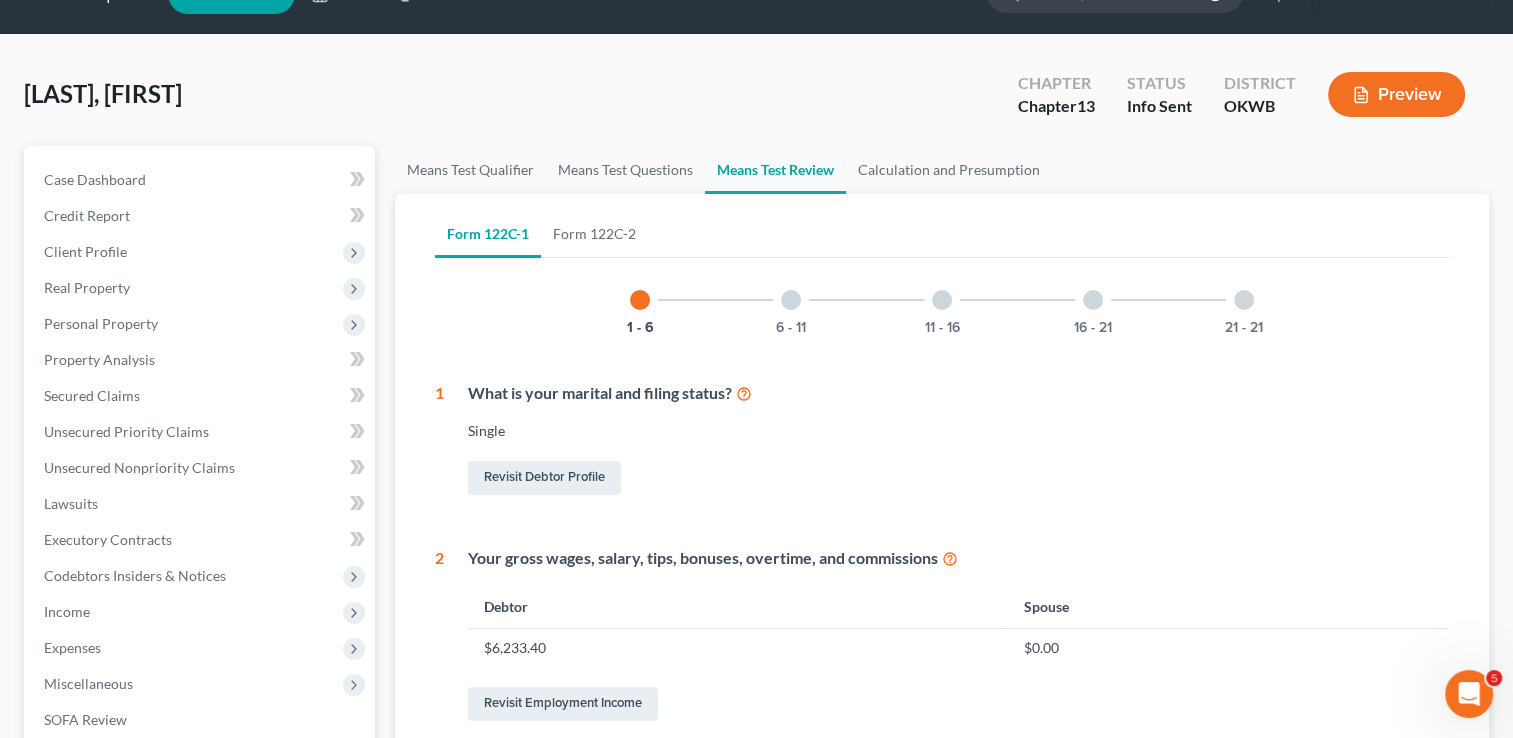 scroll, scrollTop: 0, scrollLeft: 0, axis: both 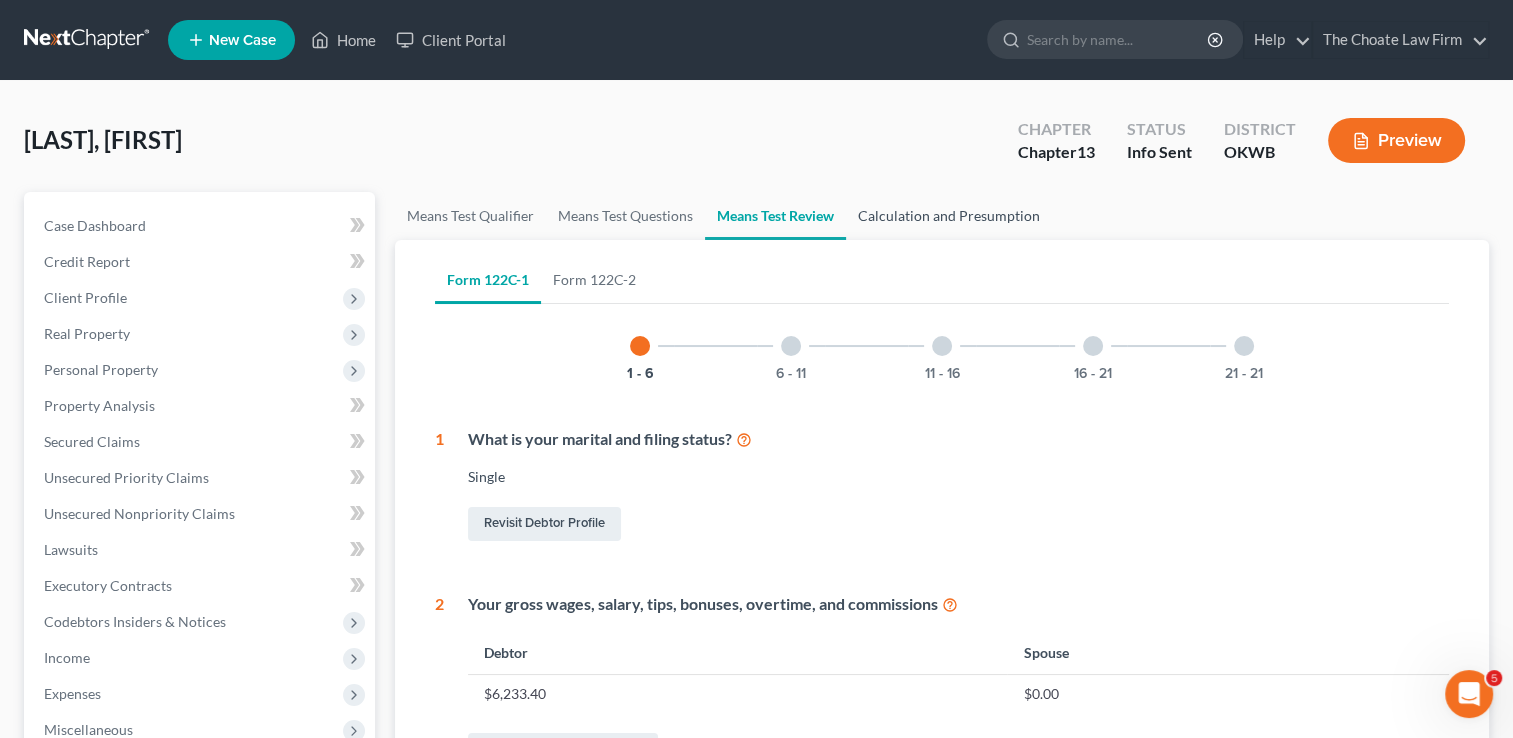 click on "Calculation and Presumption" at bounding box center (949, 216) 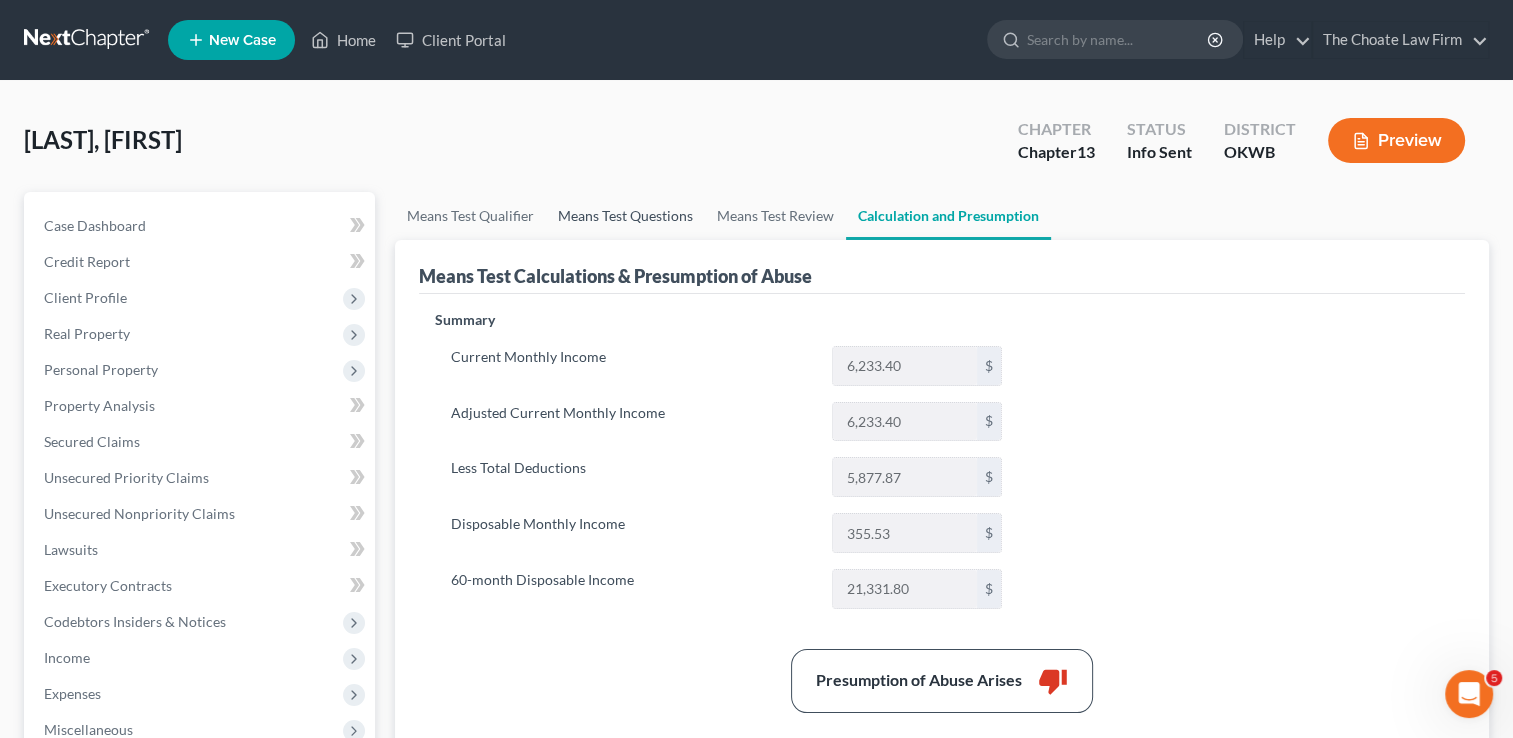 click on "Means Test Questions" at bounding box center [625, 216] 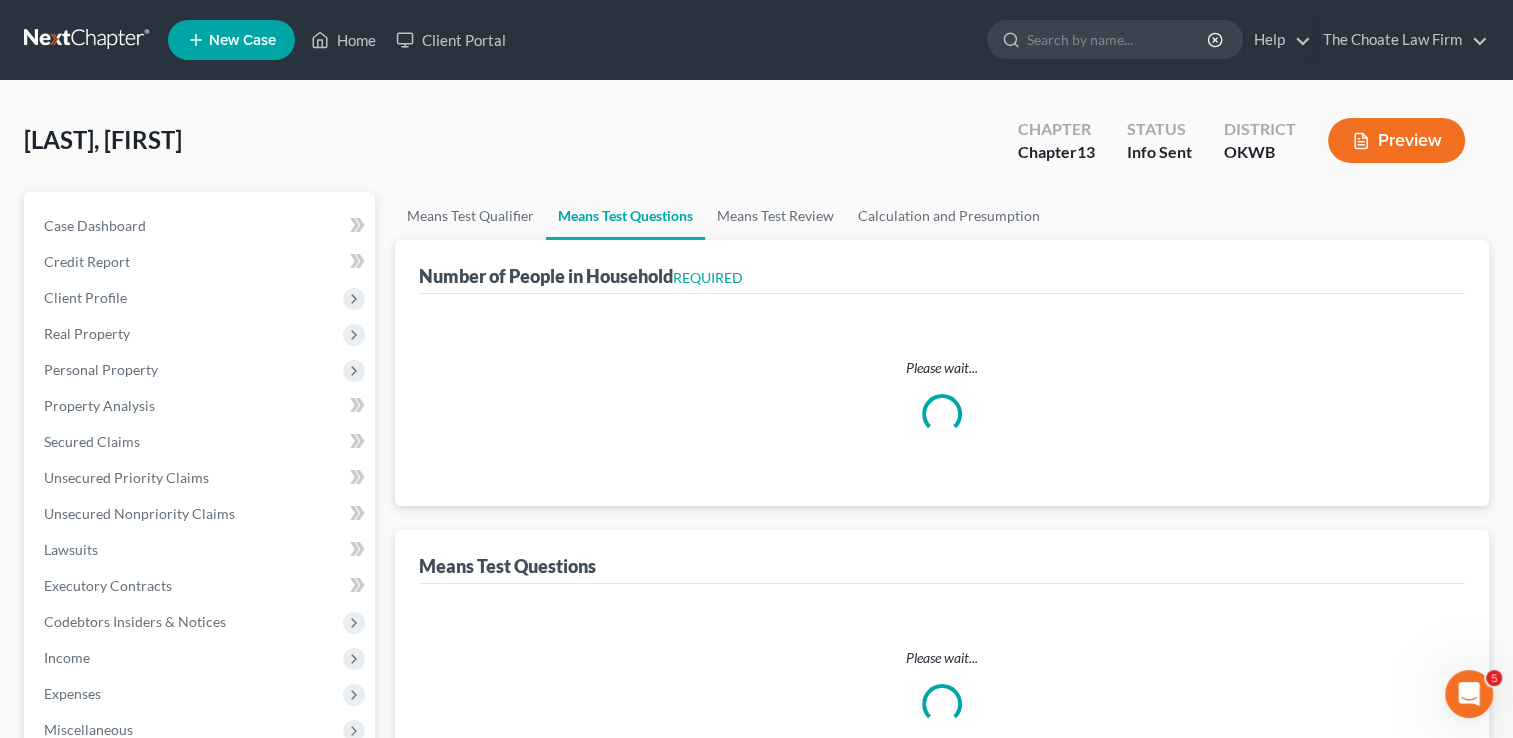 select on "0" 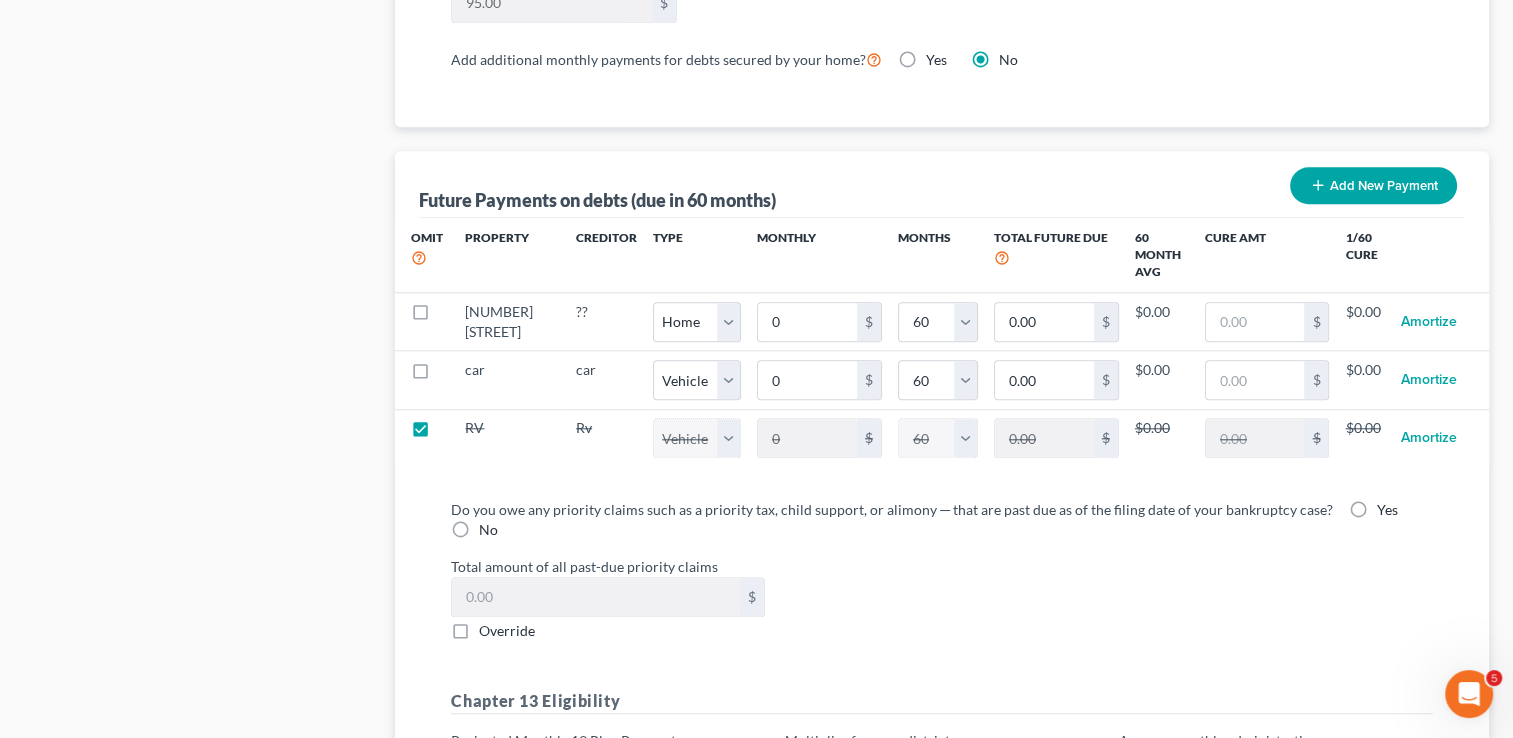 scroll, scrollTop: 1900, scrollLeft: 0, axis: vertical 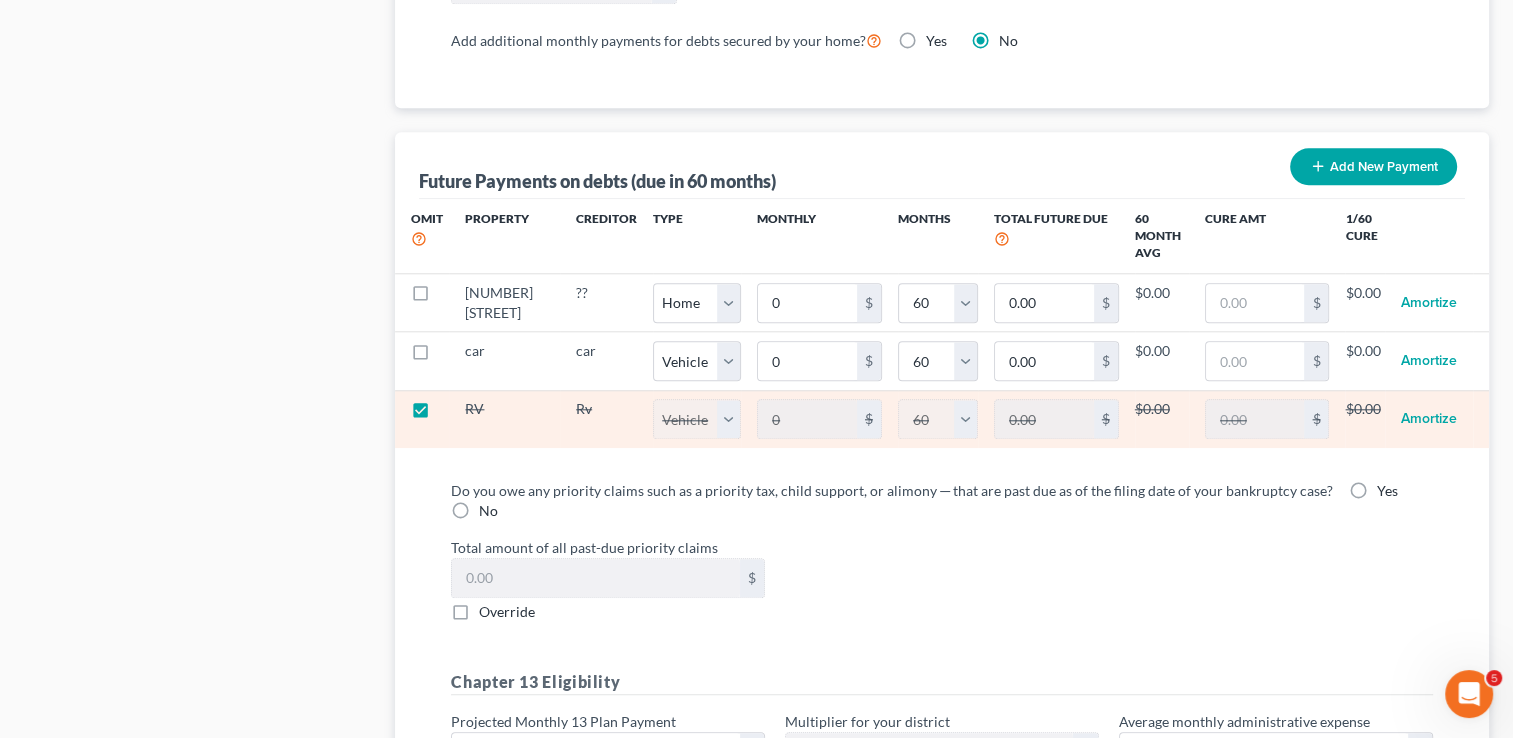 click at bounding box center [439, 414] 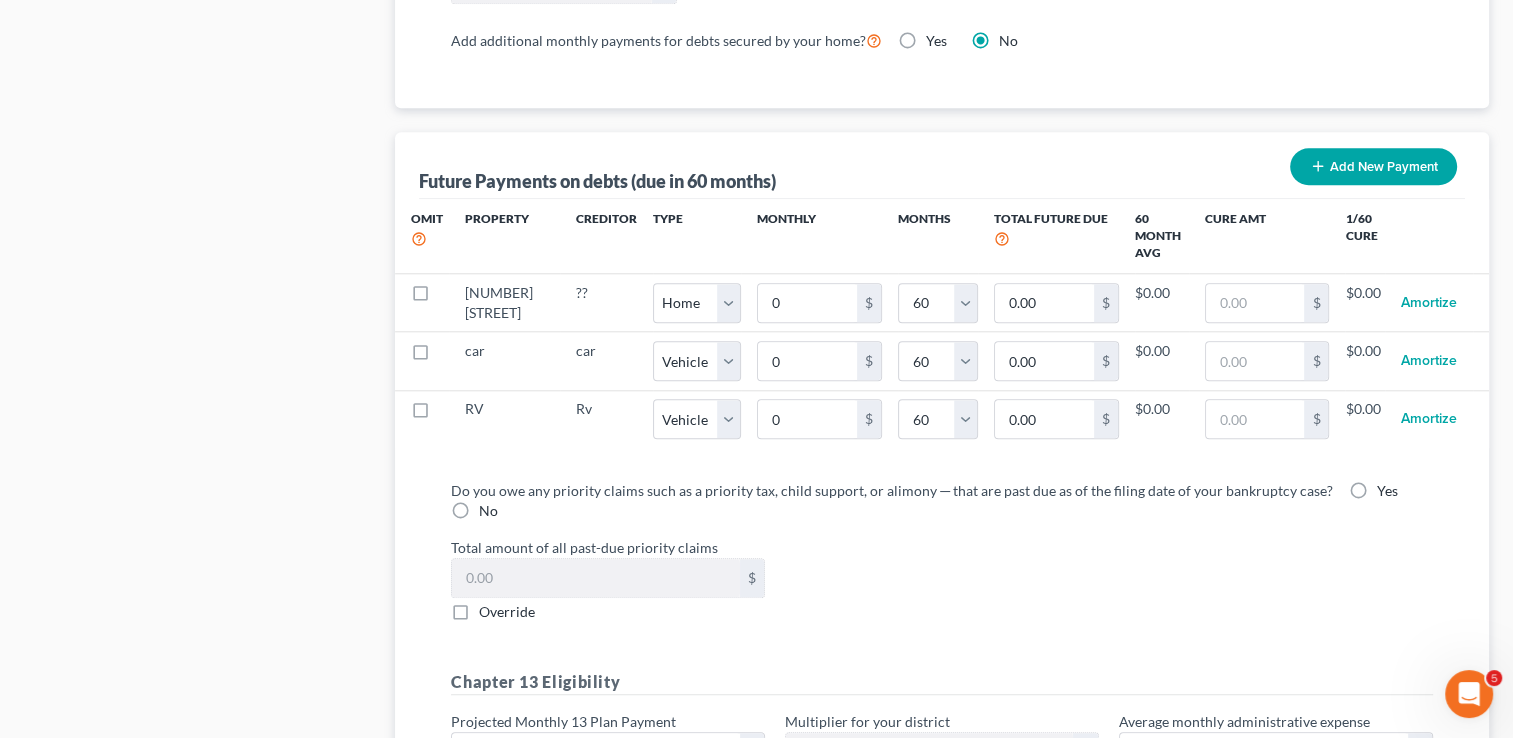 select on "1" 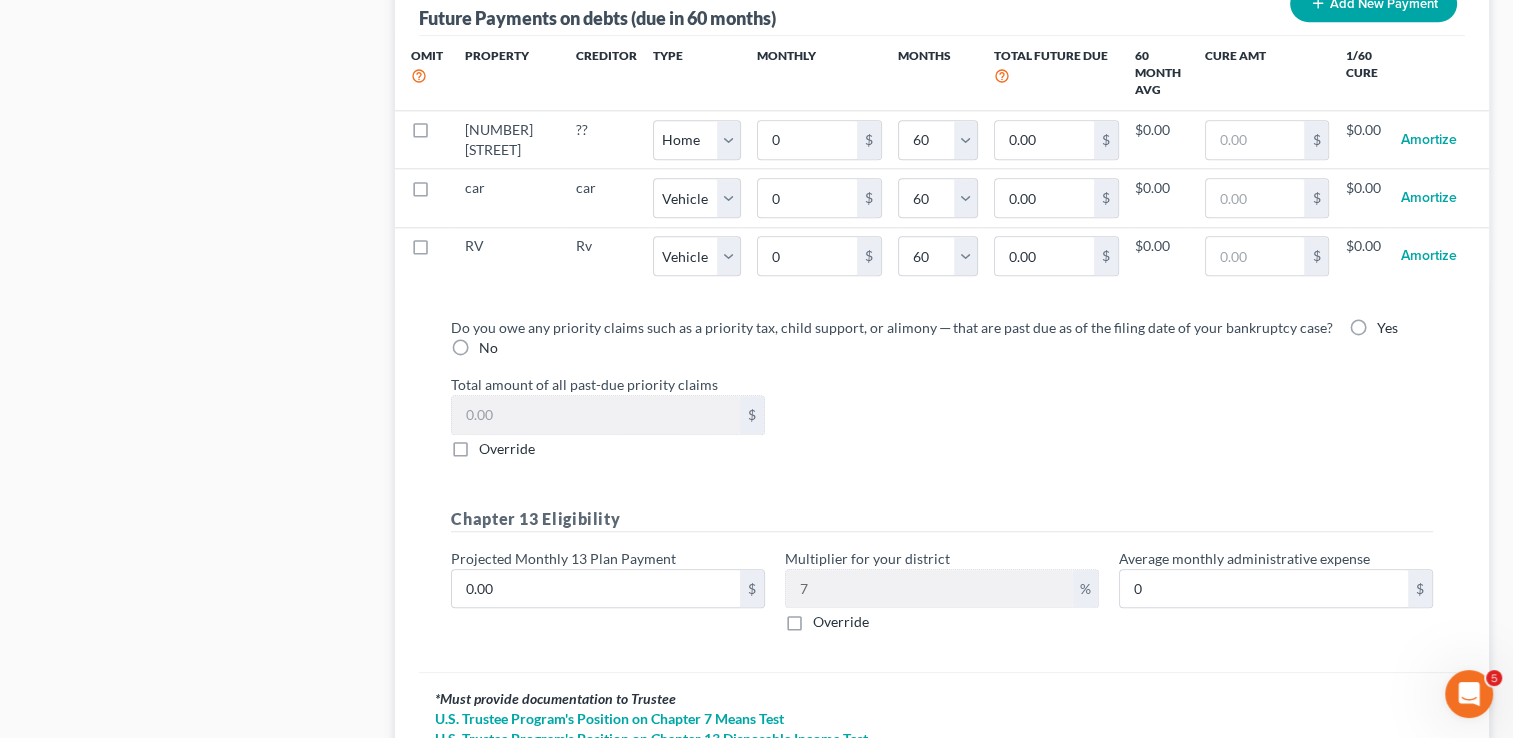 scroll, scrollTop: 2022, scrollLeft: 0, axis: vertical 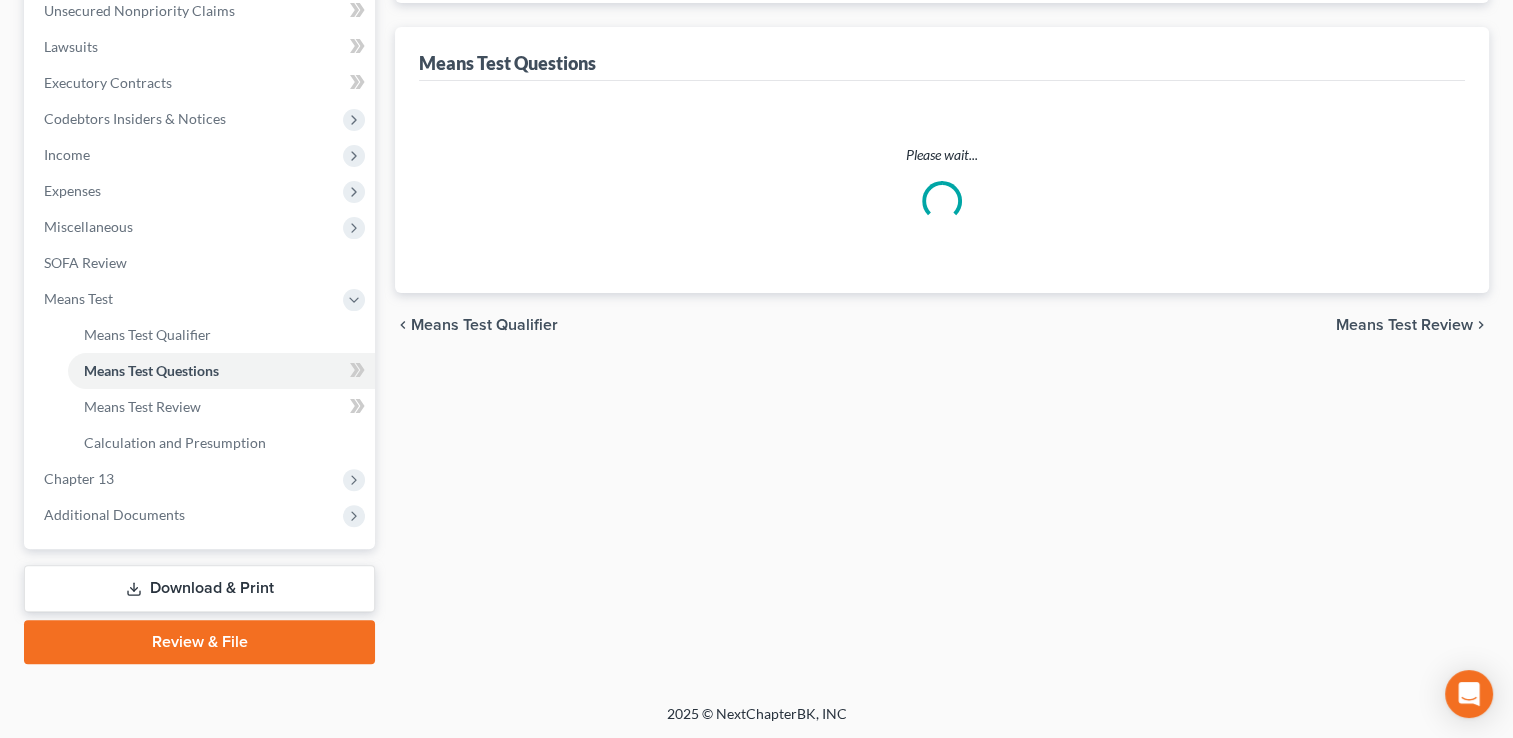 select on "0" 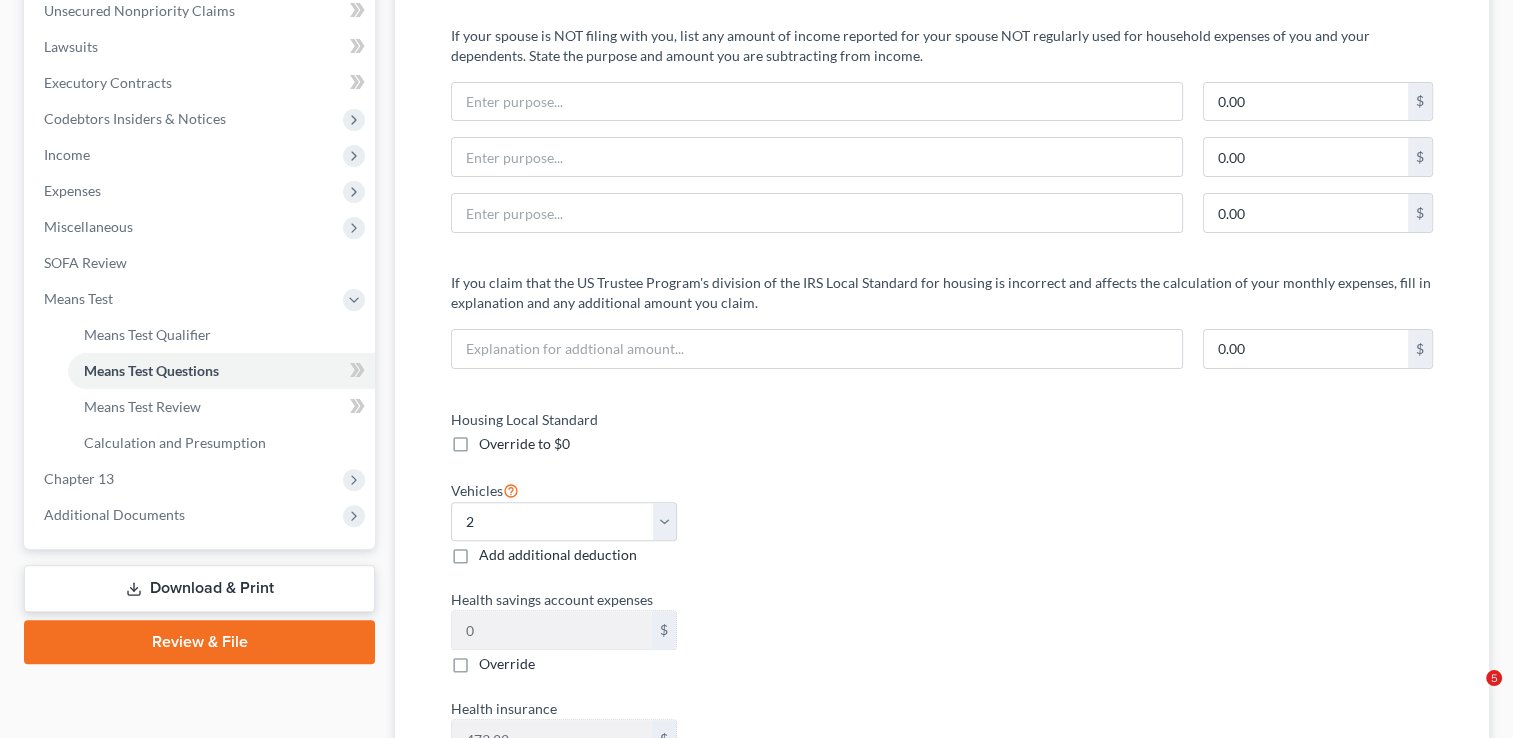scroll, scrollTop: 672, scrollLeft: 0, axis: vertical 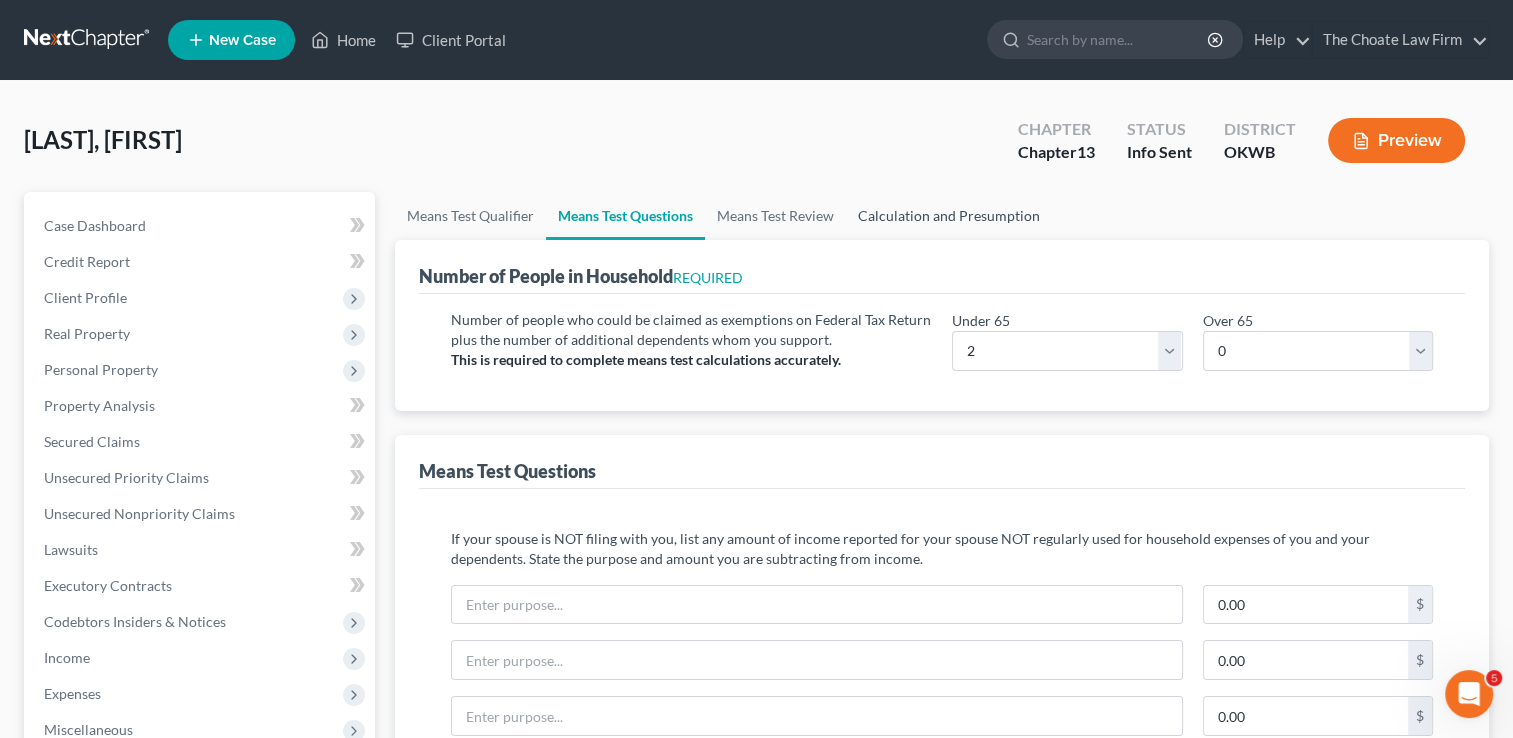 click on "Calculation and Presumption" at bounding box center (949, 216) 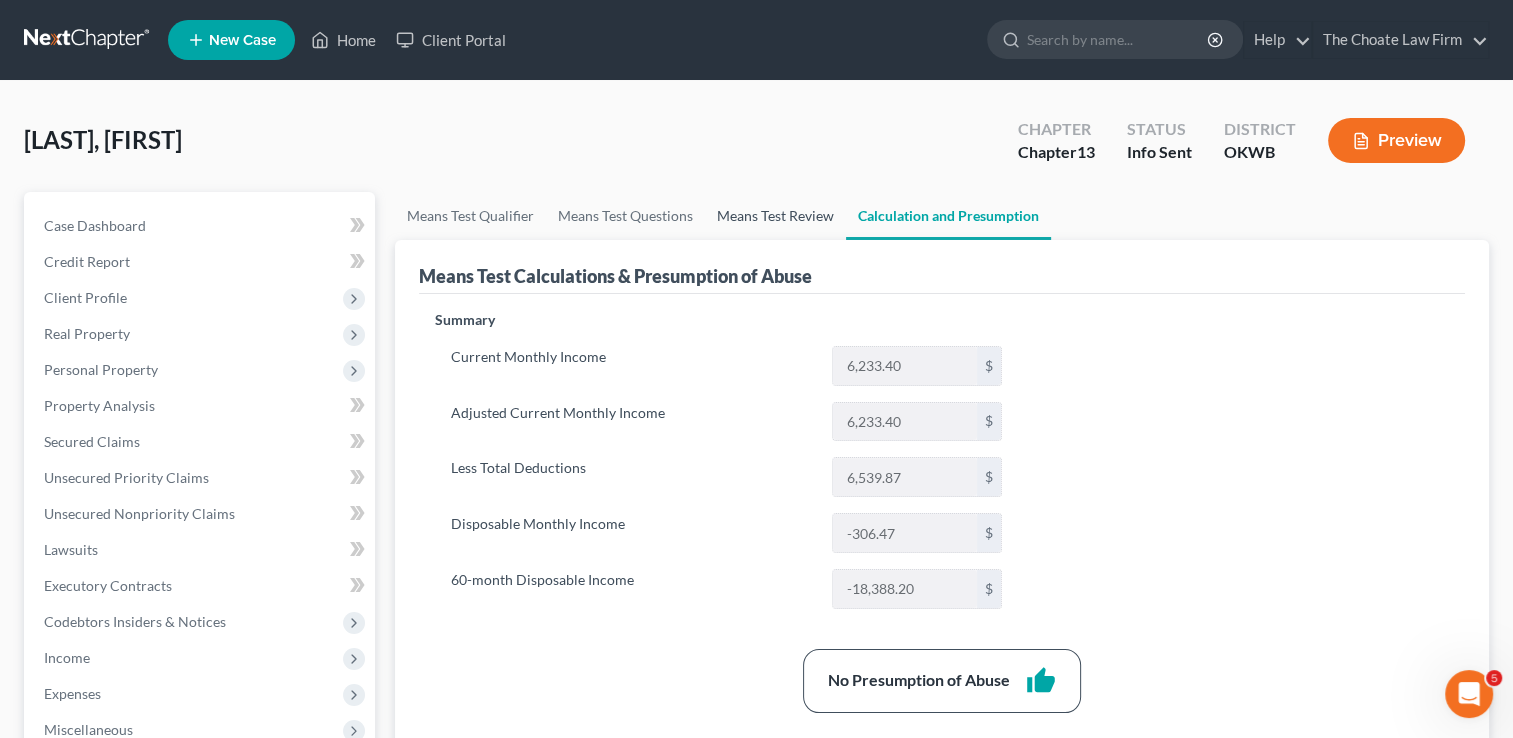 click on "Means Test Review" at bounding box center (775, 216) 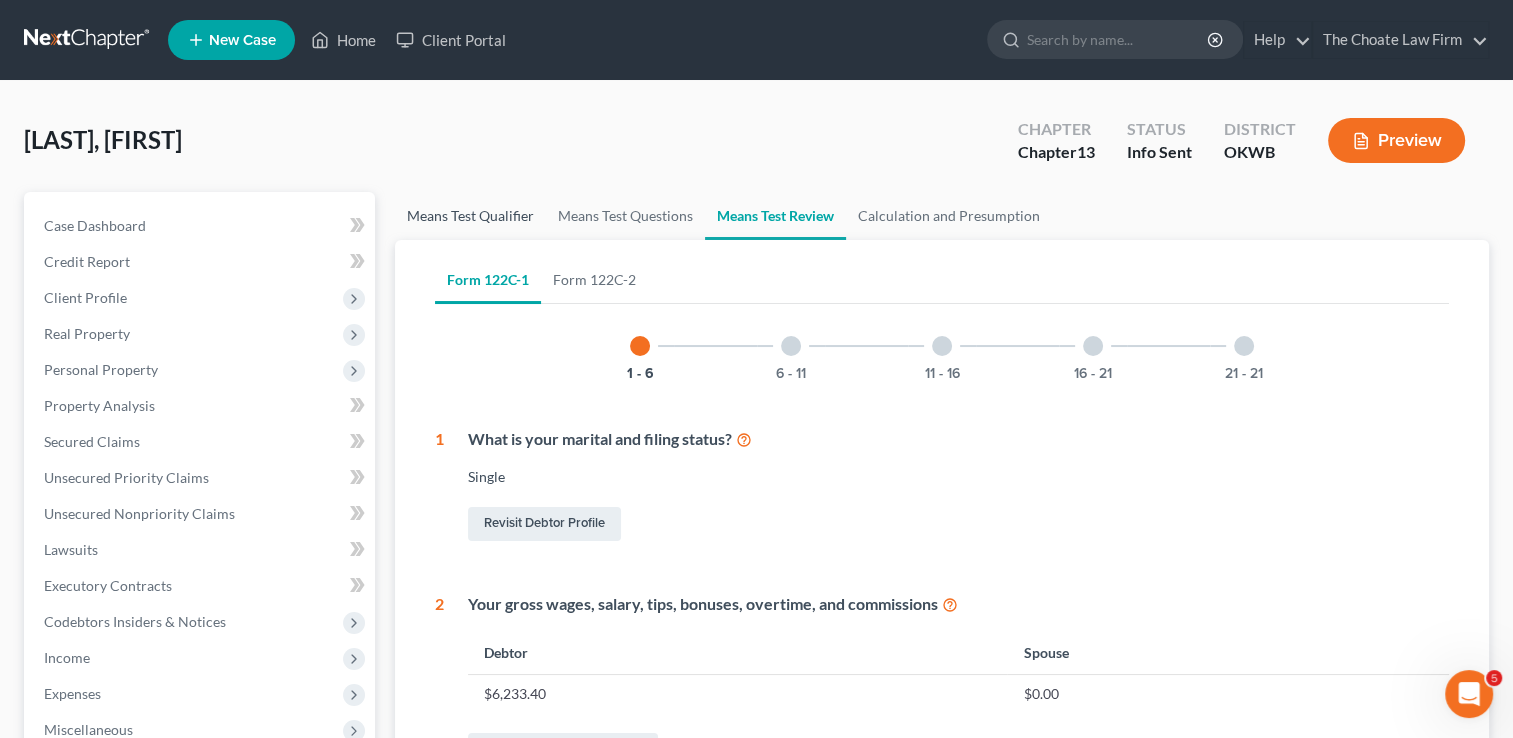 click on "Means Test Qualifier" at bounding box center [470, 216] 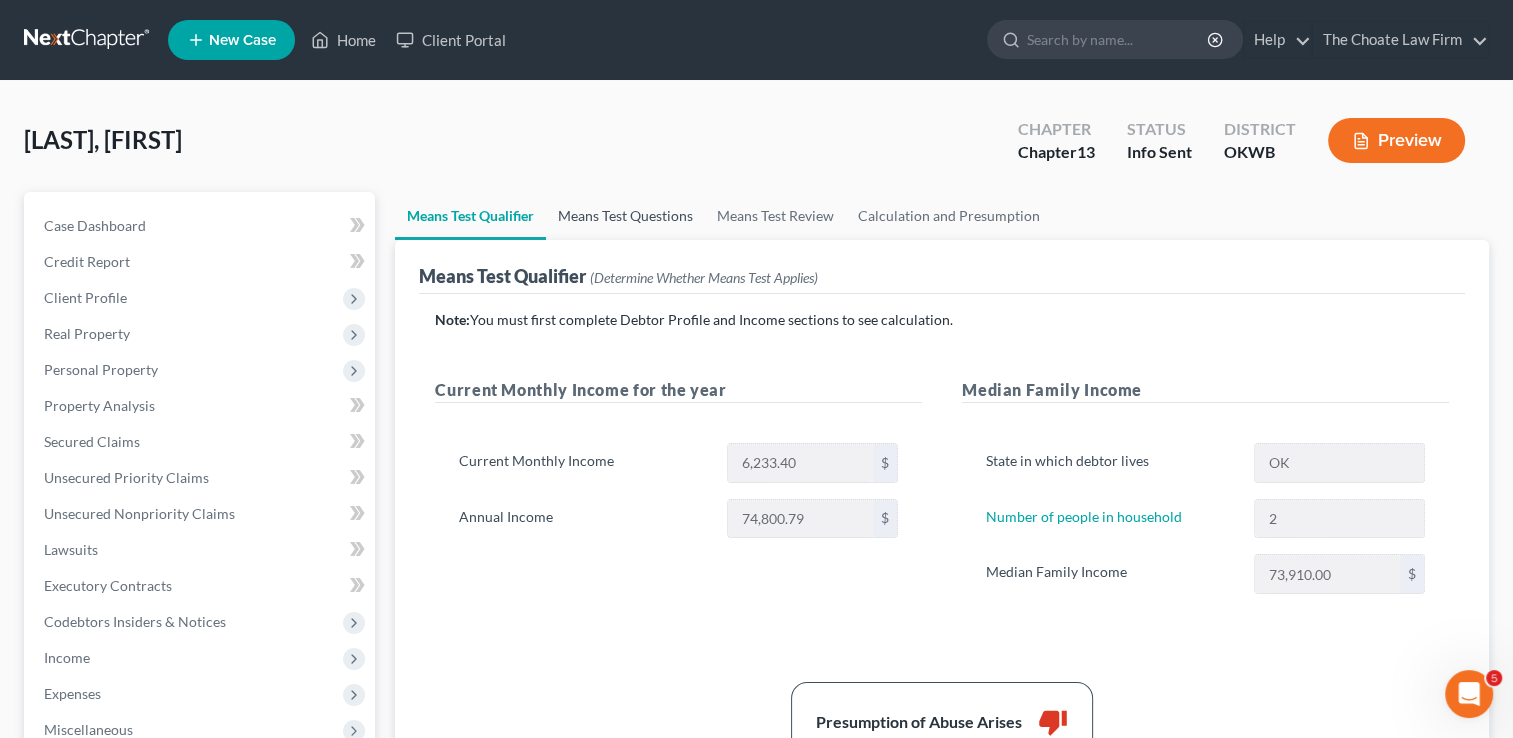 click on "Means Test Questions" at bounding box center (625, 216) 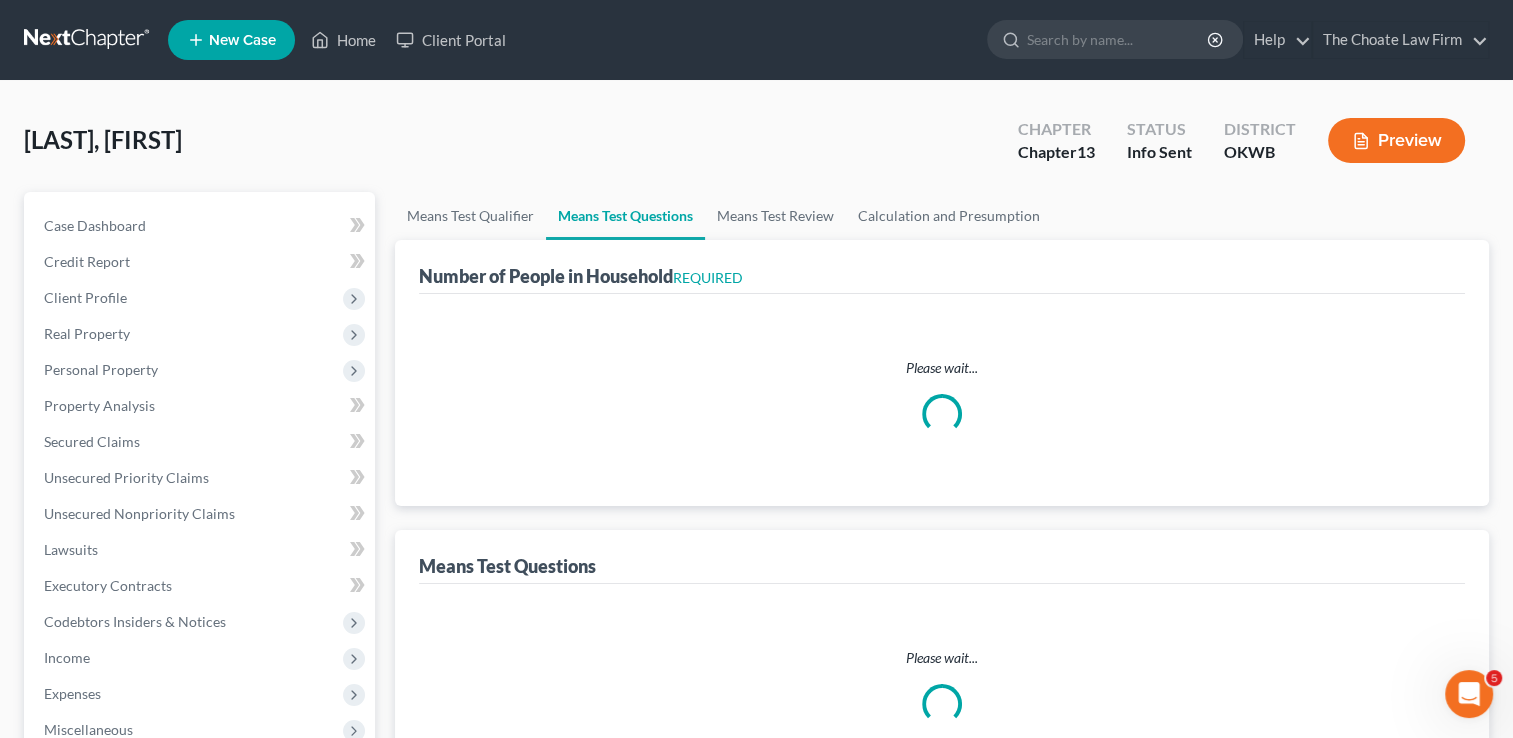 select on "0" 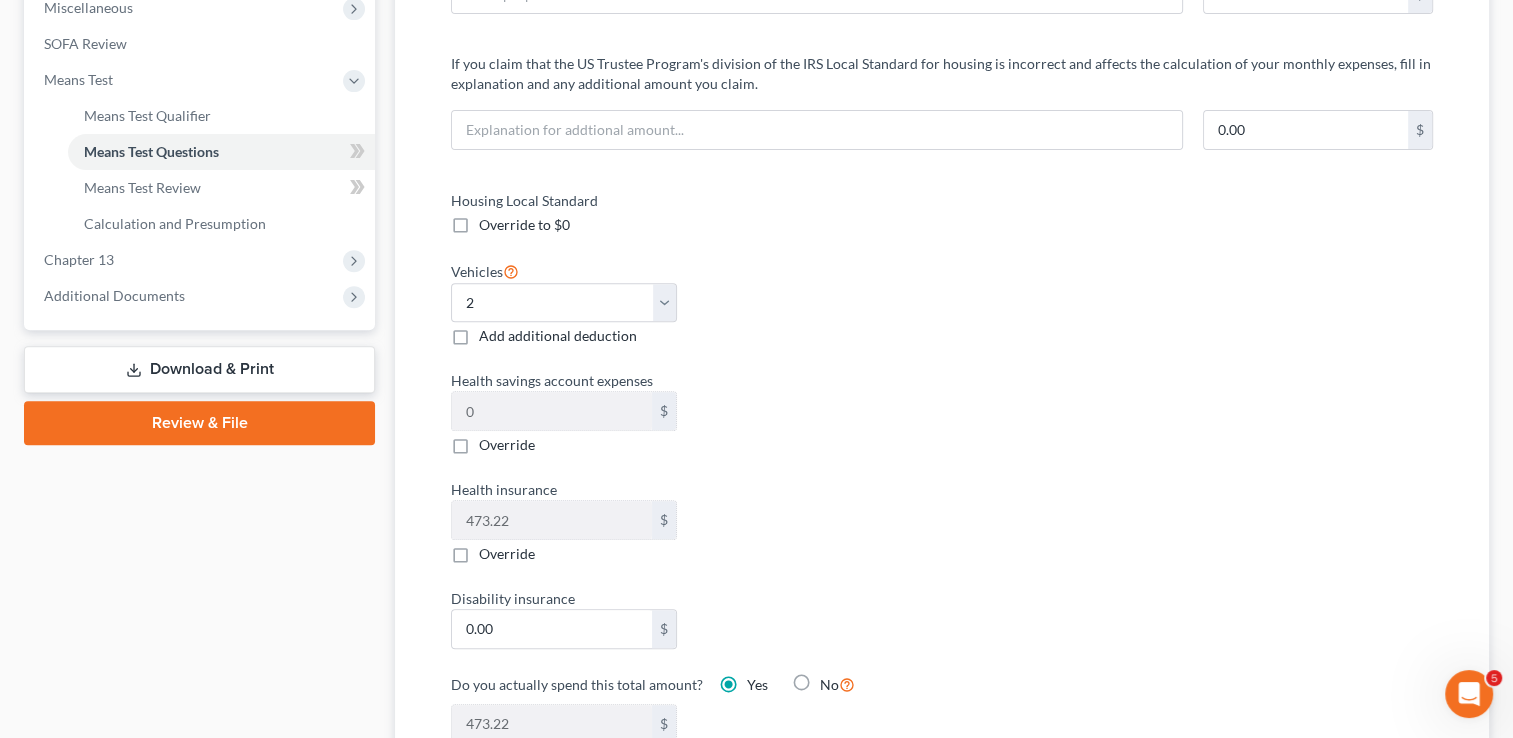 scroll, scrollTop: 0, scrollLeft: 0, axis: both 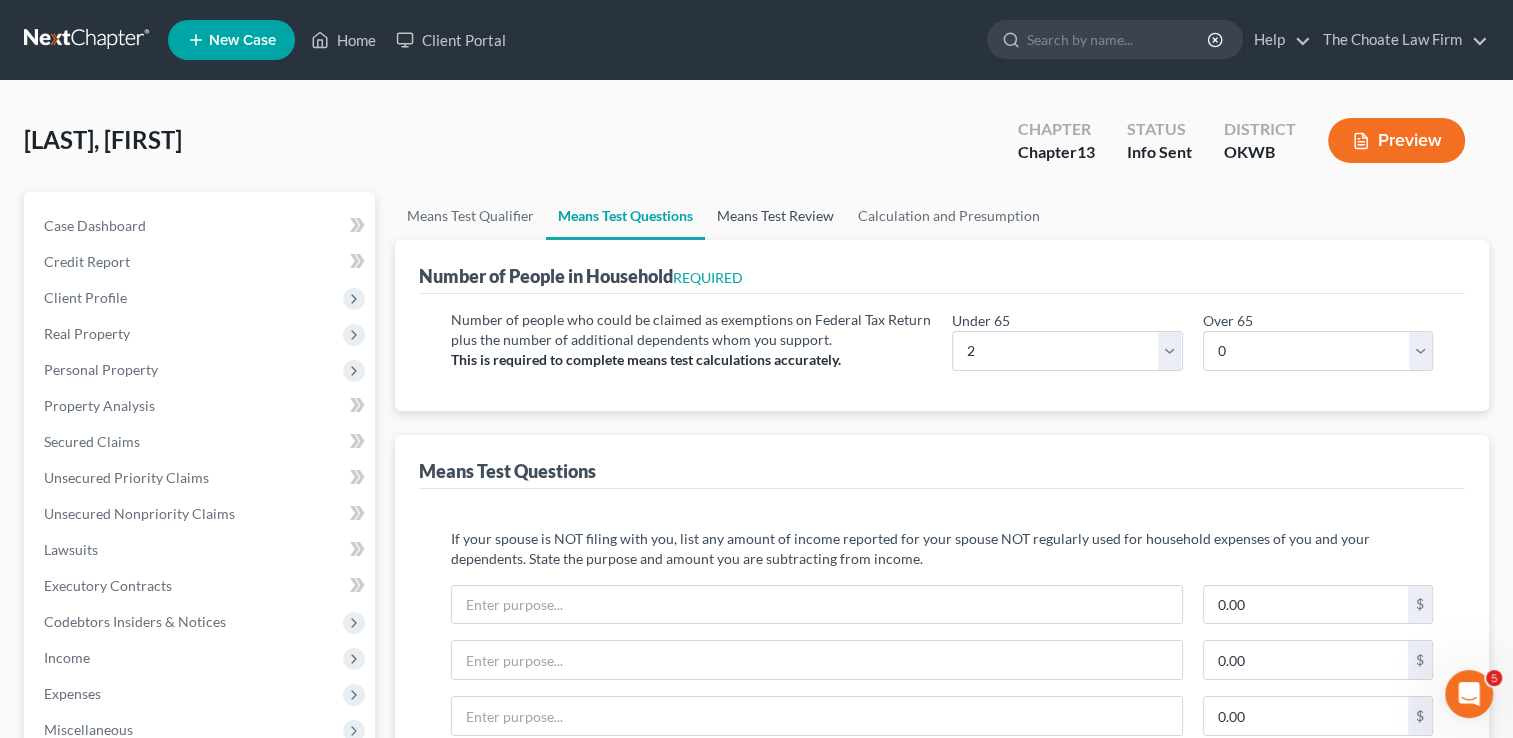 click on "Means Test Review" at bounding box center [775, 216] 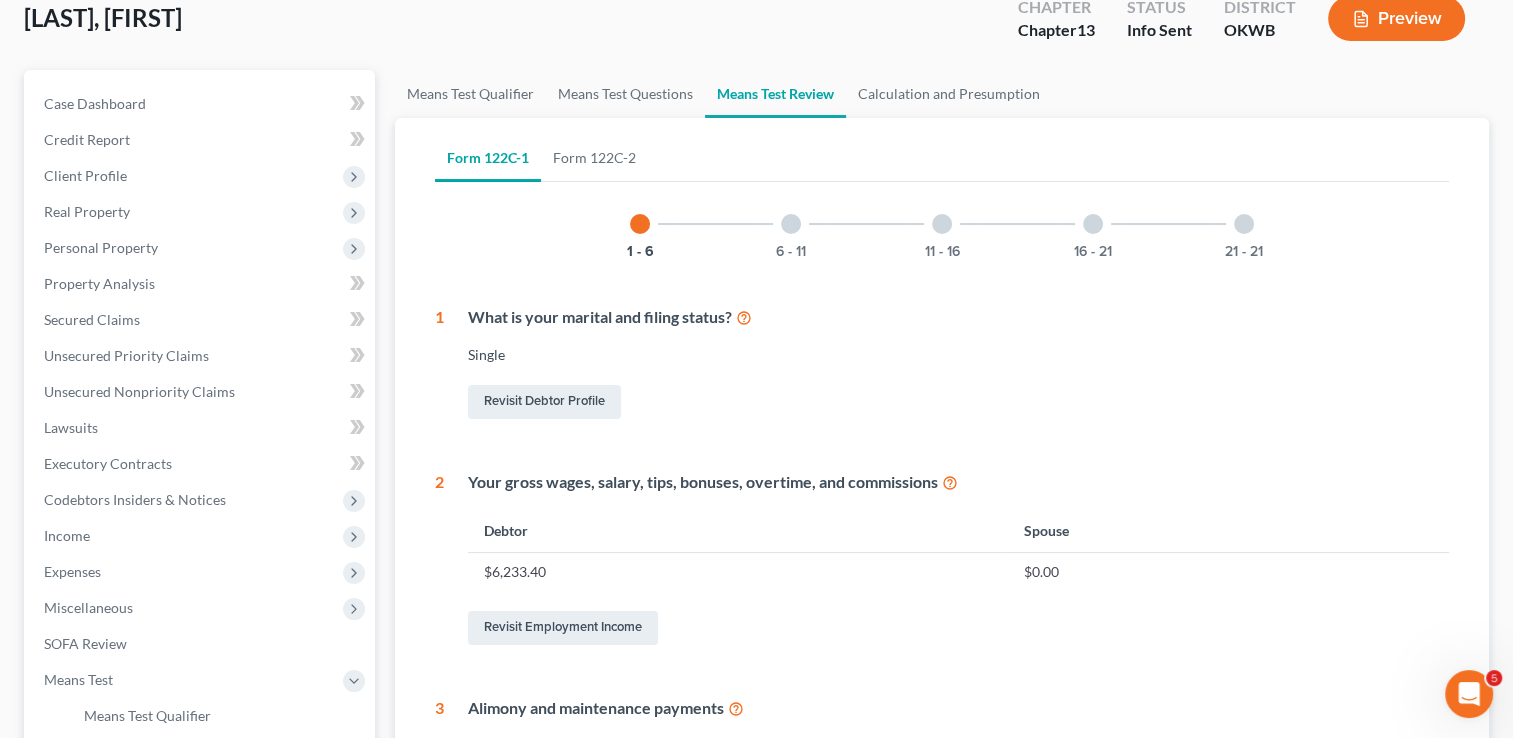 scroll, scrollTop: 0, scrollLeft: 0, axis: both 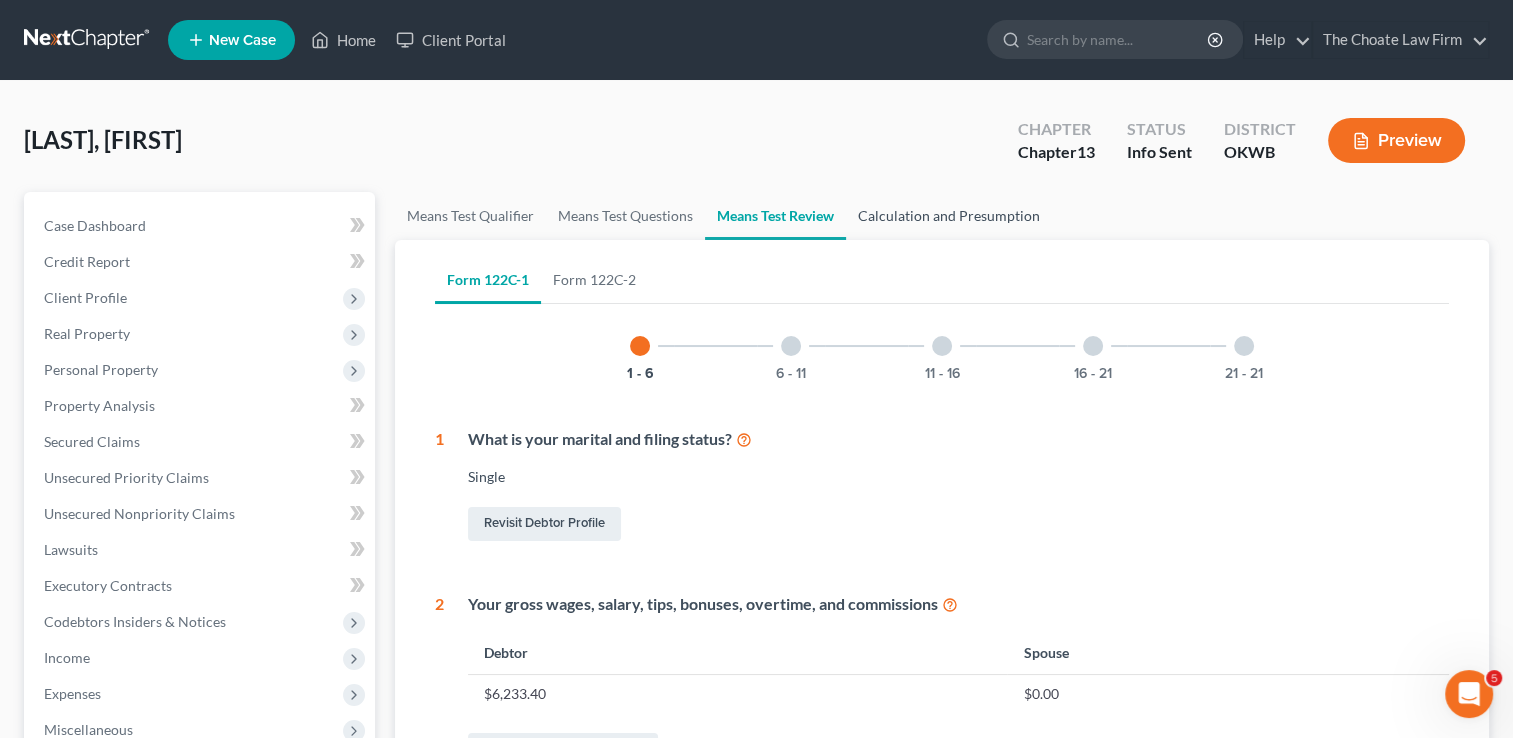 click on "Calculation and Presumption" at bounding box center (949, 216) 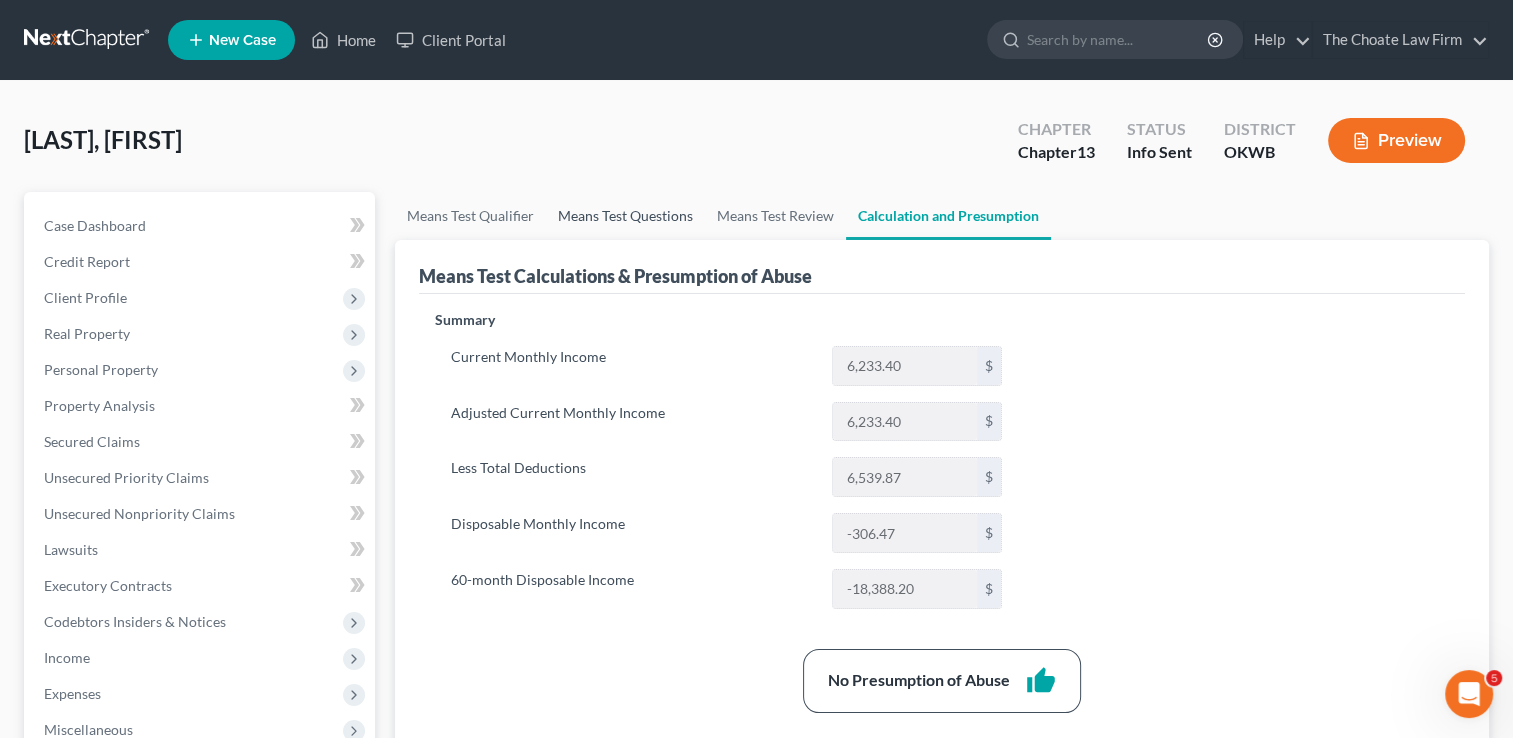 click on "Means Test Questions" at bounding box center (625, 216) 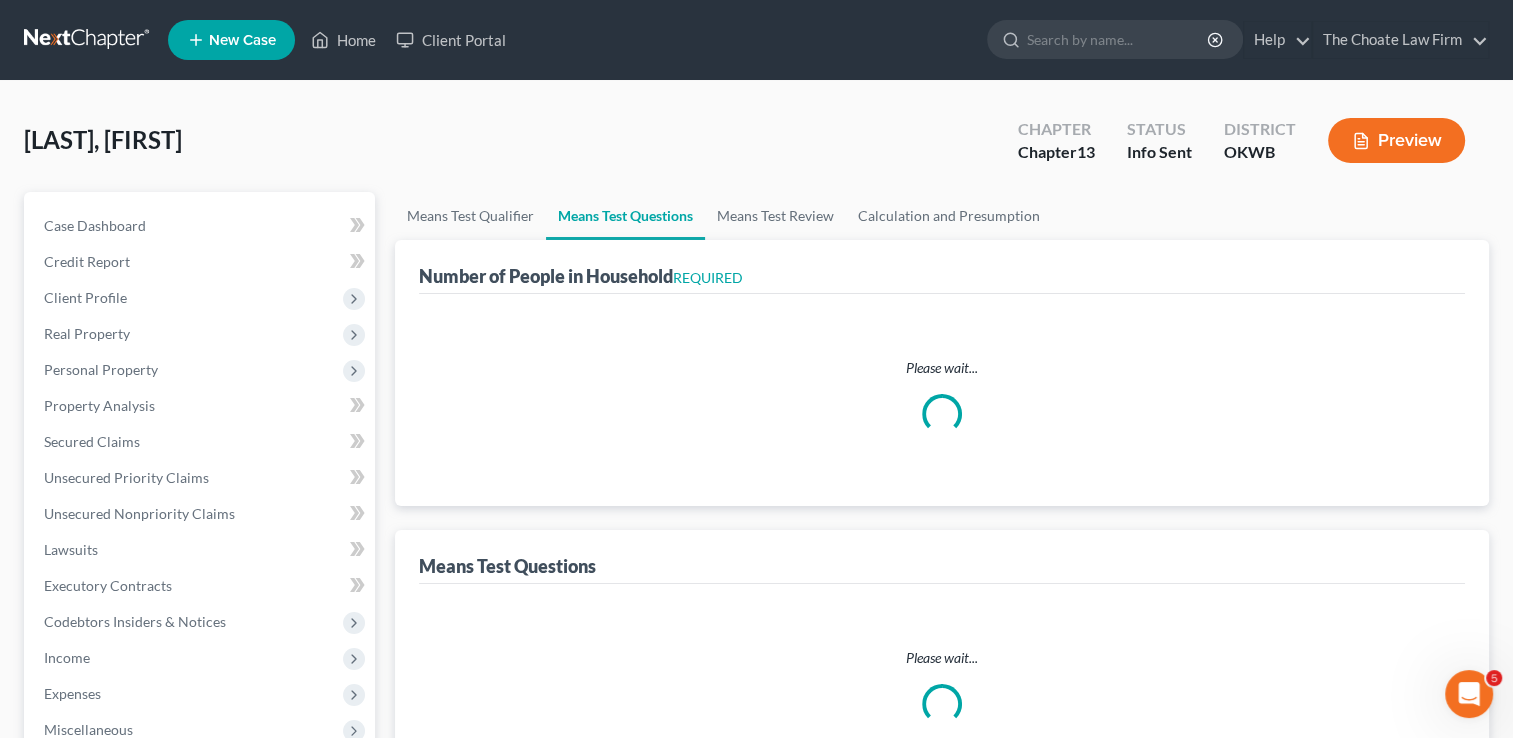 select on "0" 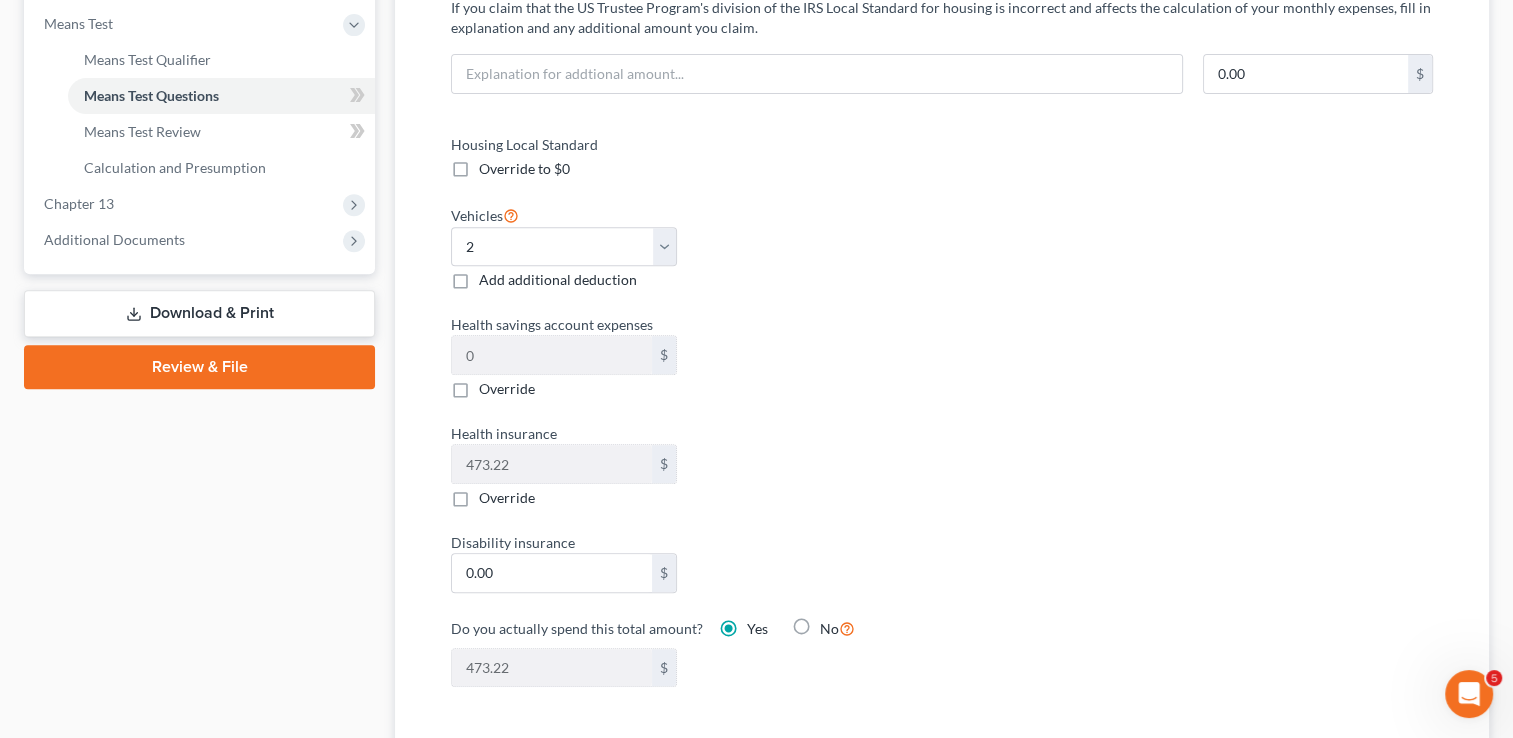 scroll, scrollTop: 800, scrollLeft: 0, axis: vertical 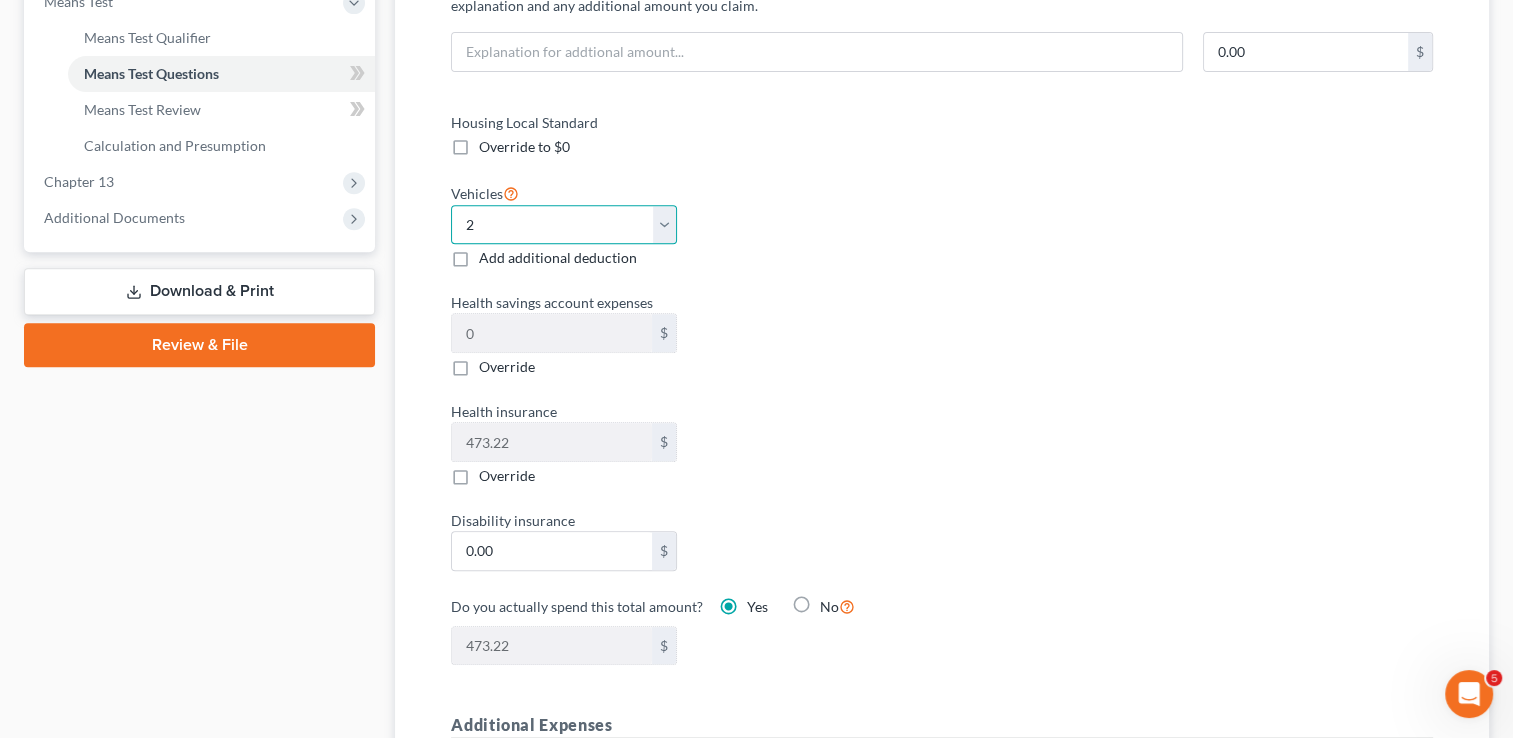 click on "Select 0 1 2 3 4 5" at bounding box center (563, 225) 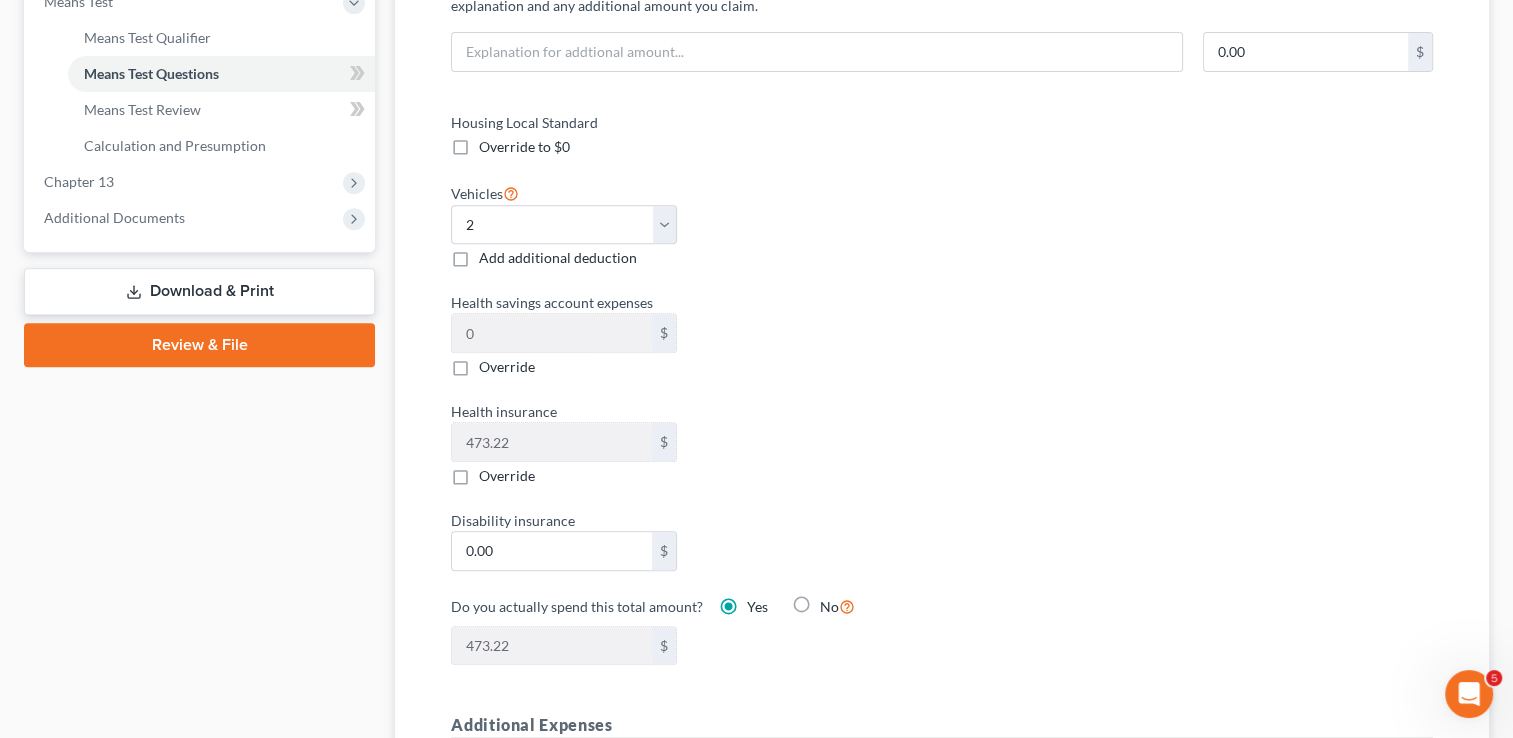 click on "Vehicles  Select 0 1 2 3 4 5 Add additional deduction" at bounding box center [686, 225] 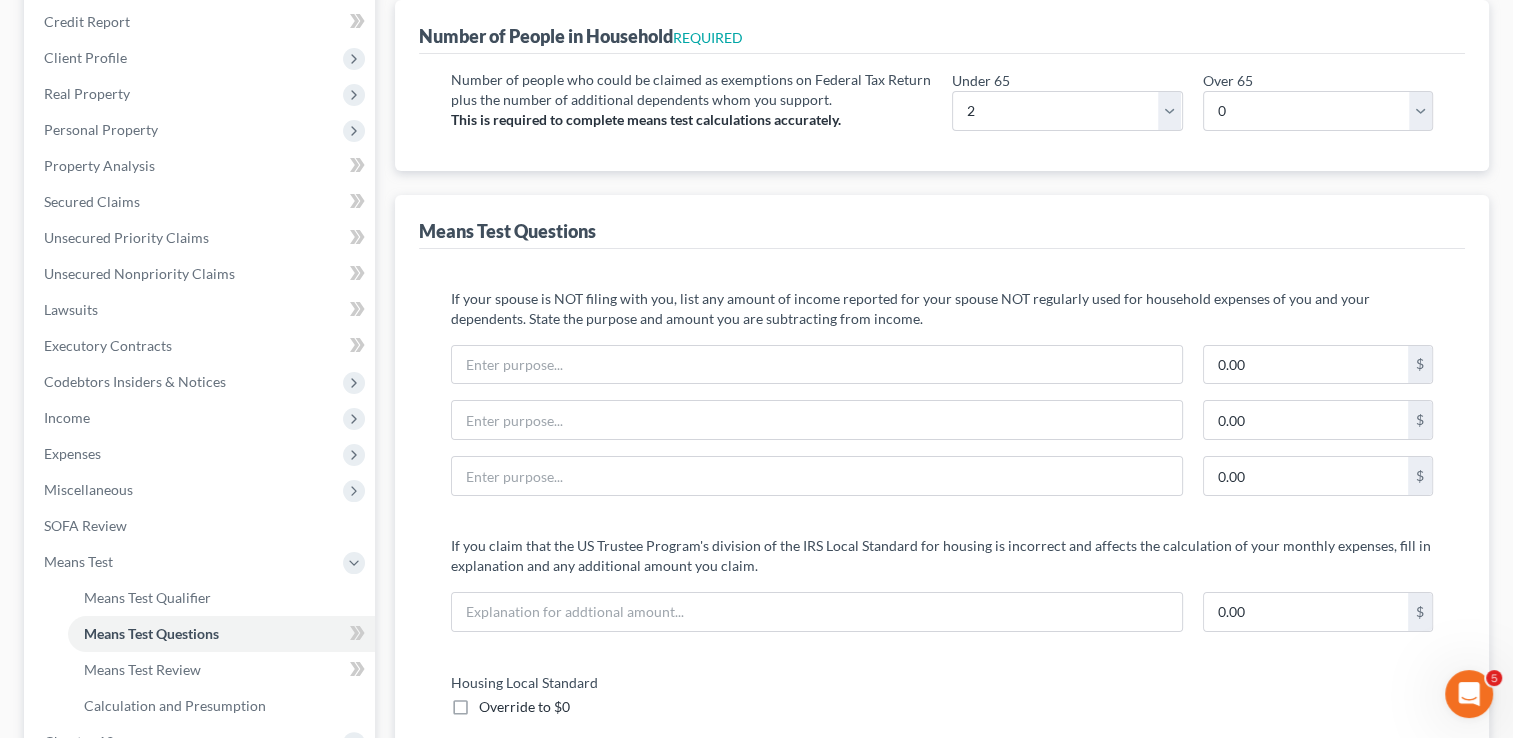 scroll, scrollTop: 0, scrollLeft: 0, axis: both 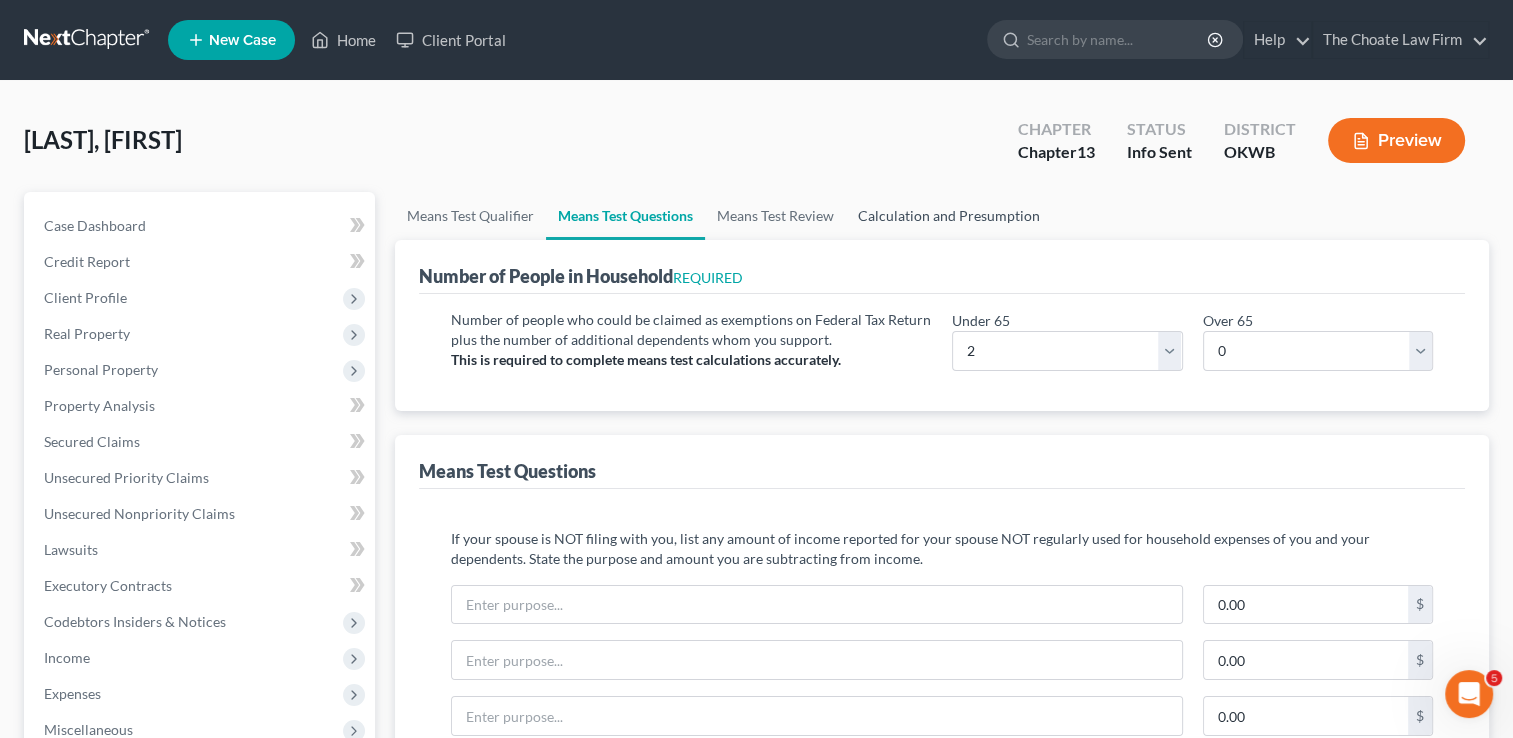 click on "Calculation and Presumption" at bounding box center (949, 216) 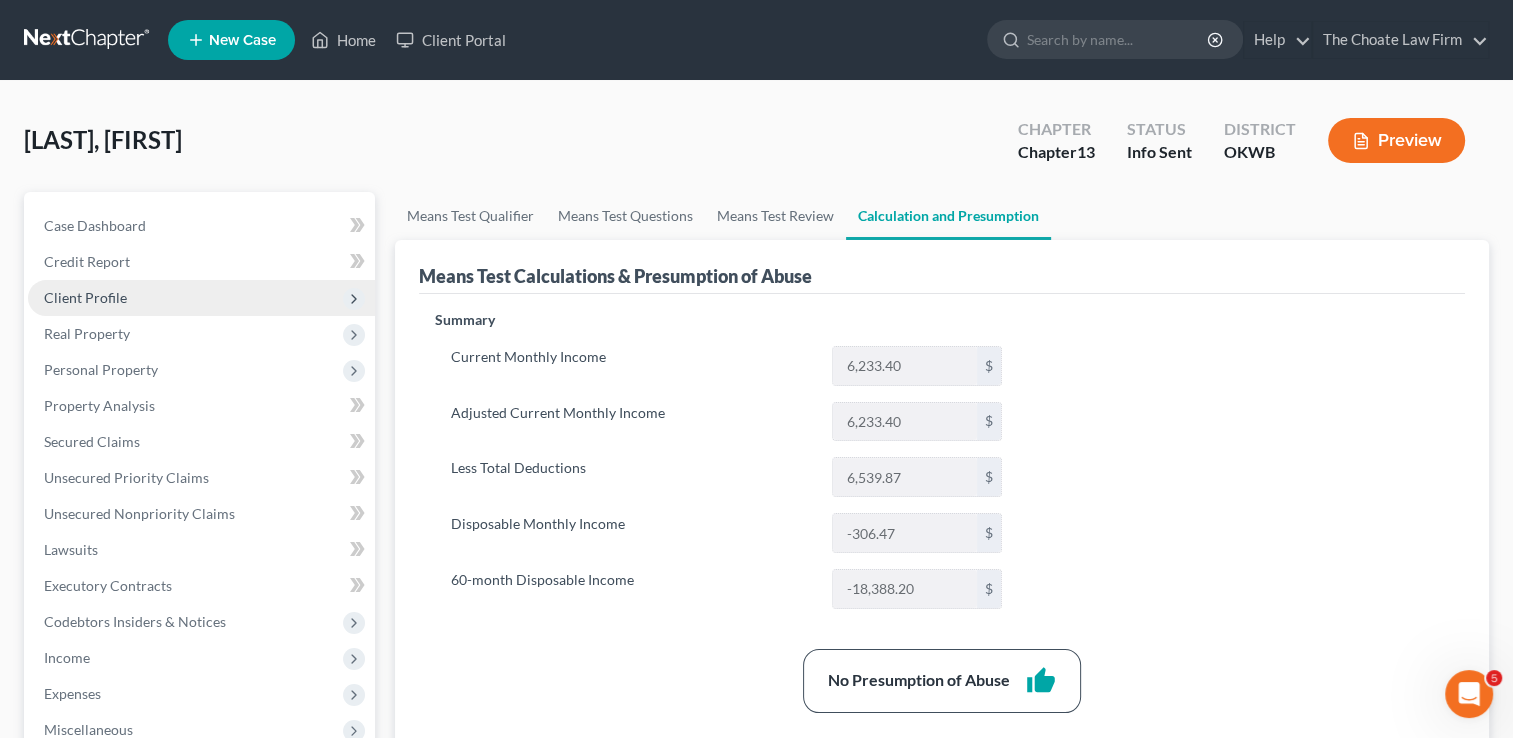 click on "Client Profile" at bounding box center [85, 297] 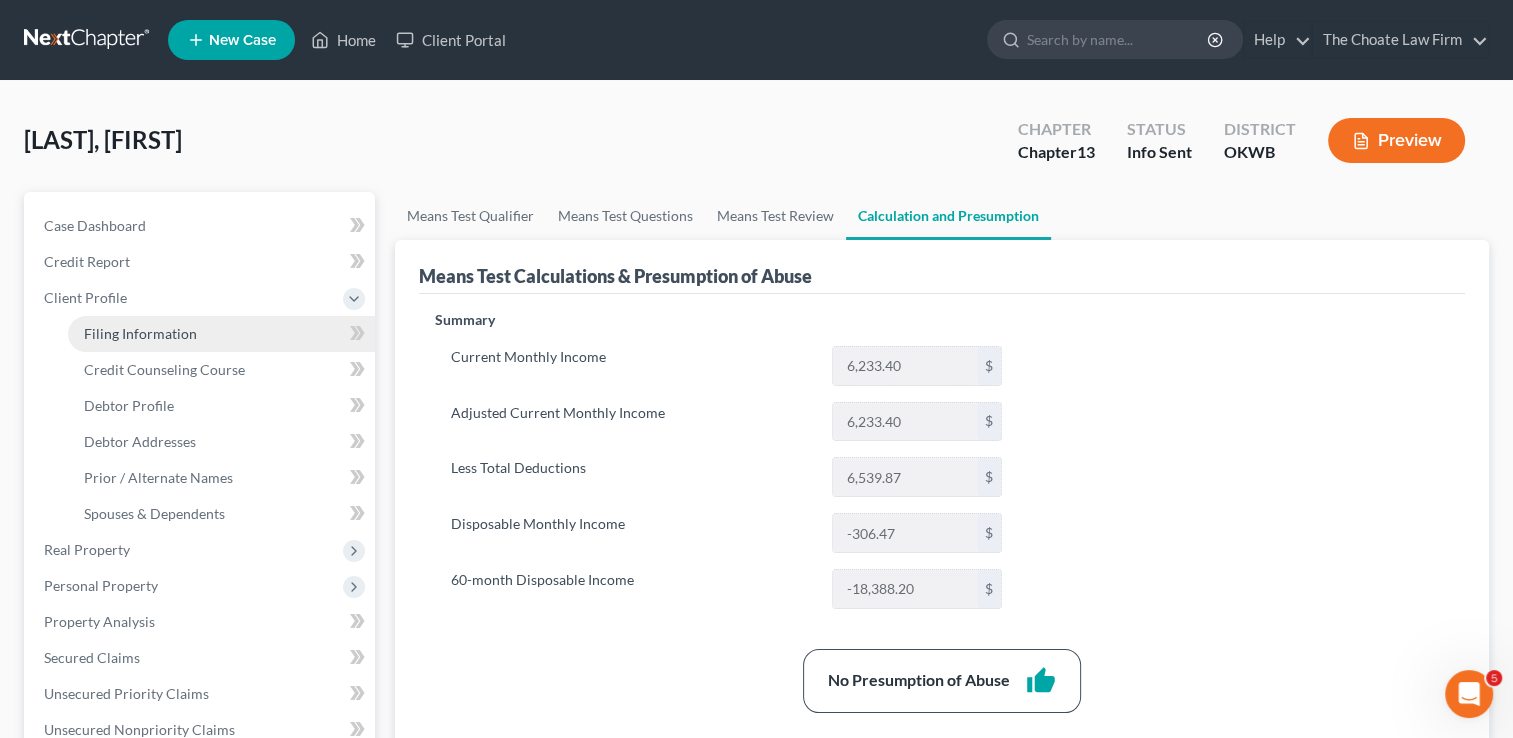 click on "Filing Information" at bounding box center (140, 333) 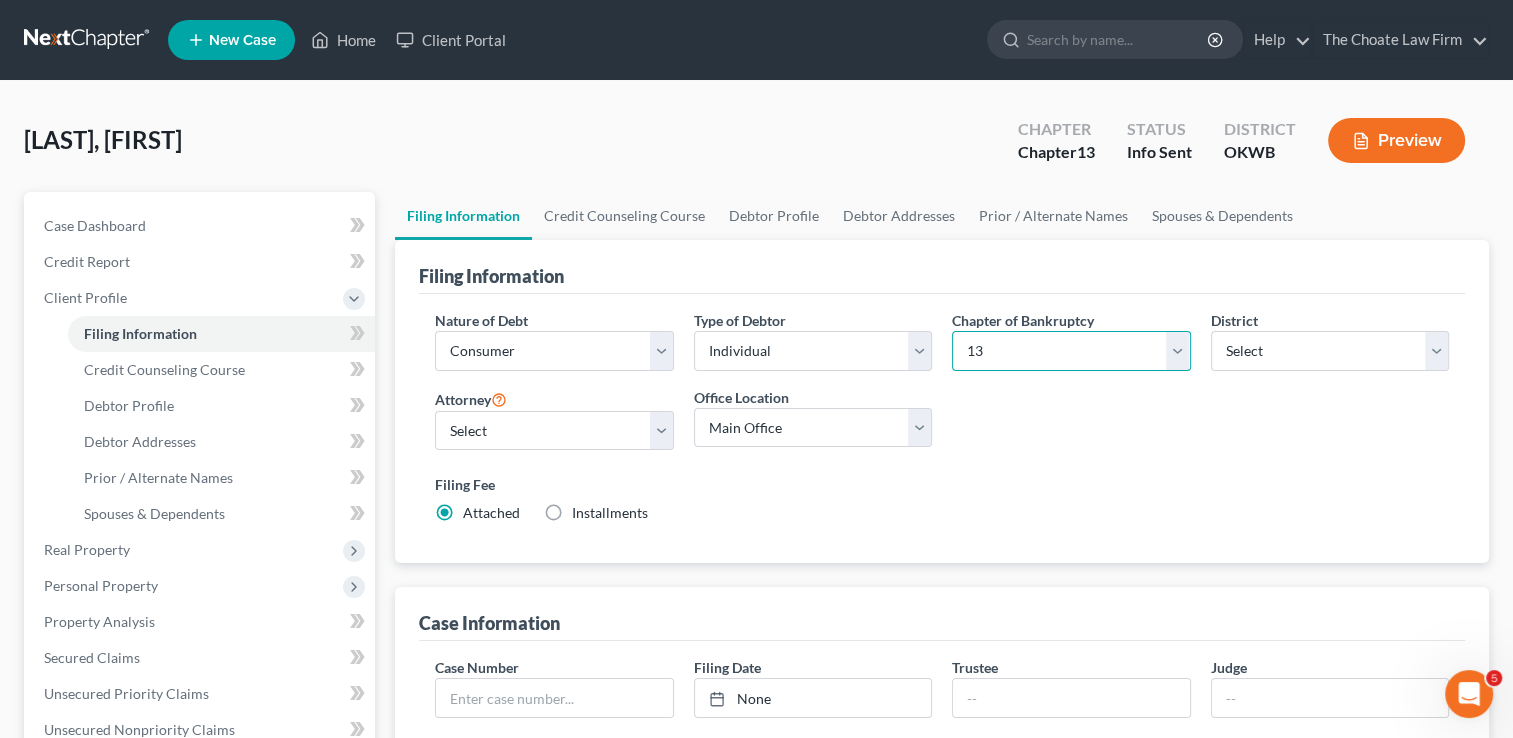 click on "Select 7 11 12 13" at bounding box center (1071, 351) 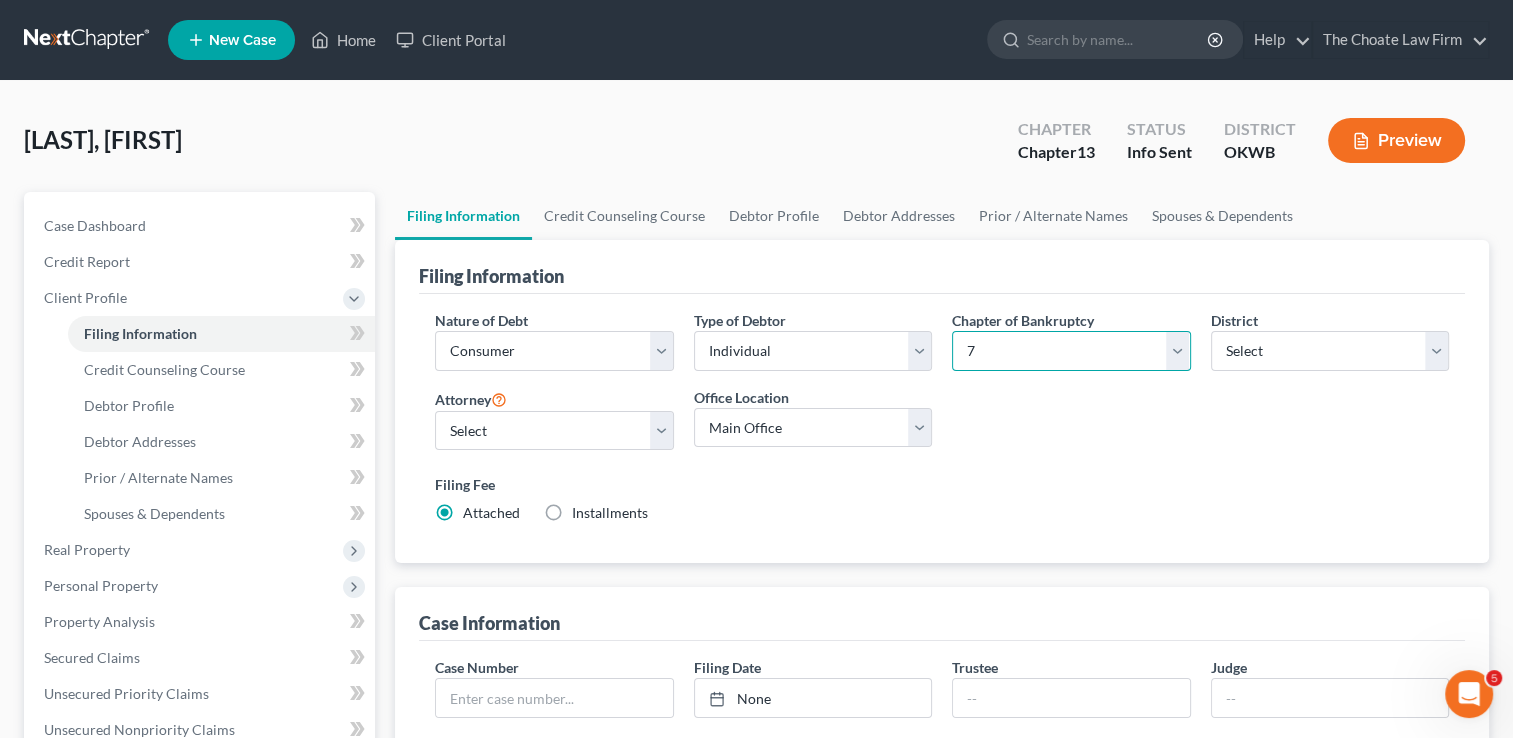 click on "Select 7 11 12 13" at bounding box center (1071, 351) 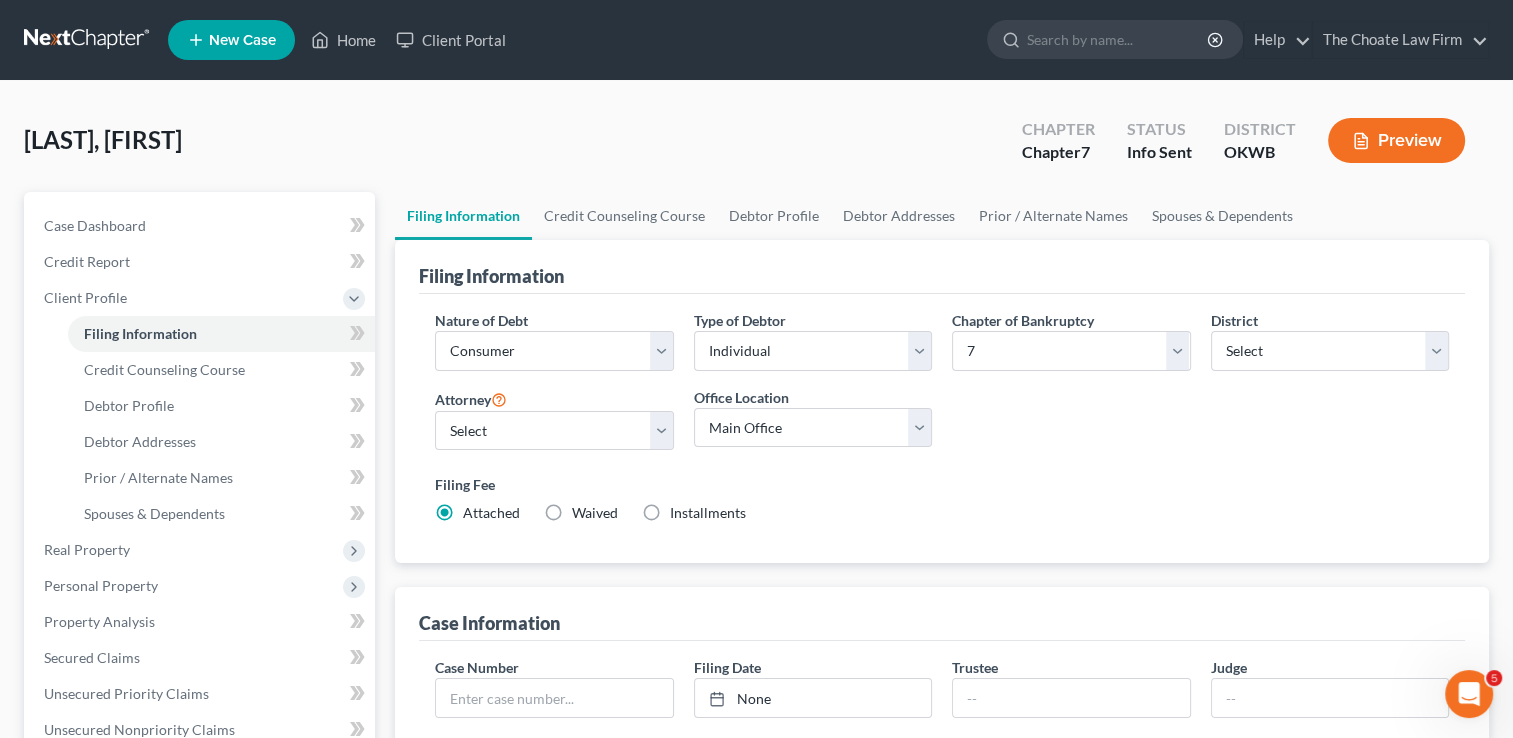 click on "Nature of Debt Select Business Consumer Other Nature of Business Select Clearing Bank Commodity Broker Health Care Business Other Railroad Single Asset Real Estate As Defined In 11 USC § 101(51B) Stockbroker Type of Debtor Select Individual Joint Chapter of Bankruptcy Select 7 11 12 13 District Select Alabama - Middle Alabama - Northern Alabama - Southern Alaska Arizona Arkansas - Eastern Arkansas - Western California - Central California - Eastern California - Northern California - Southern Colorado Connecticut Delaware District of Columbia Florida - Middle Florida - Northern Florida - Southern Georgia - Middle Georgia - Northern Georgia - Southern Guam Hawaii Idaho Illinois - Central Illinois - Northern Illinois - Southern Indiana - Northern Indiana - Southern Iowa - Northern Iowa - Southern Kansas Kentucky - Eastern Kentucky - Western Louisiana - Eastern Louisiana - Middle Louisiana - Western Maine Maryland Massachusetts Michigan - Eastern Michigan - Western Minnesota Mississippi - Northern Montana Nevada" at bounding box center (942, 425) 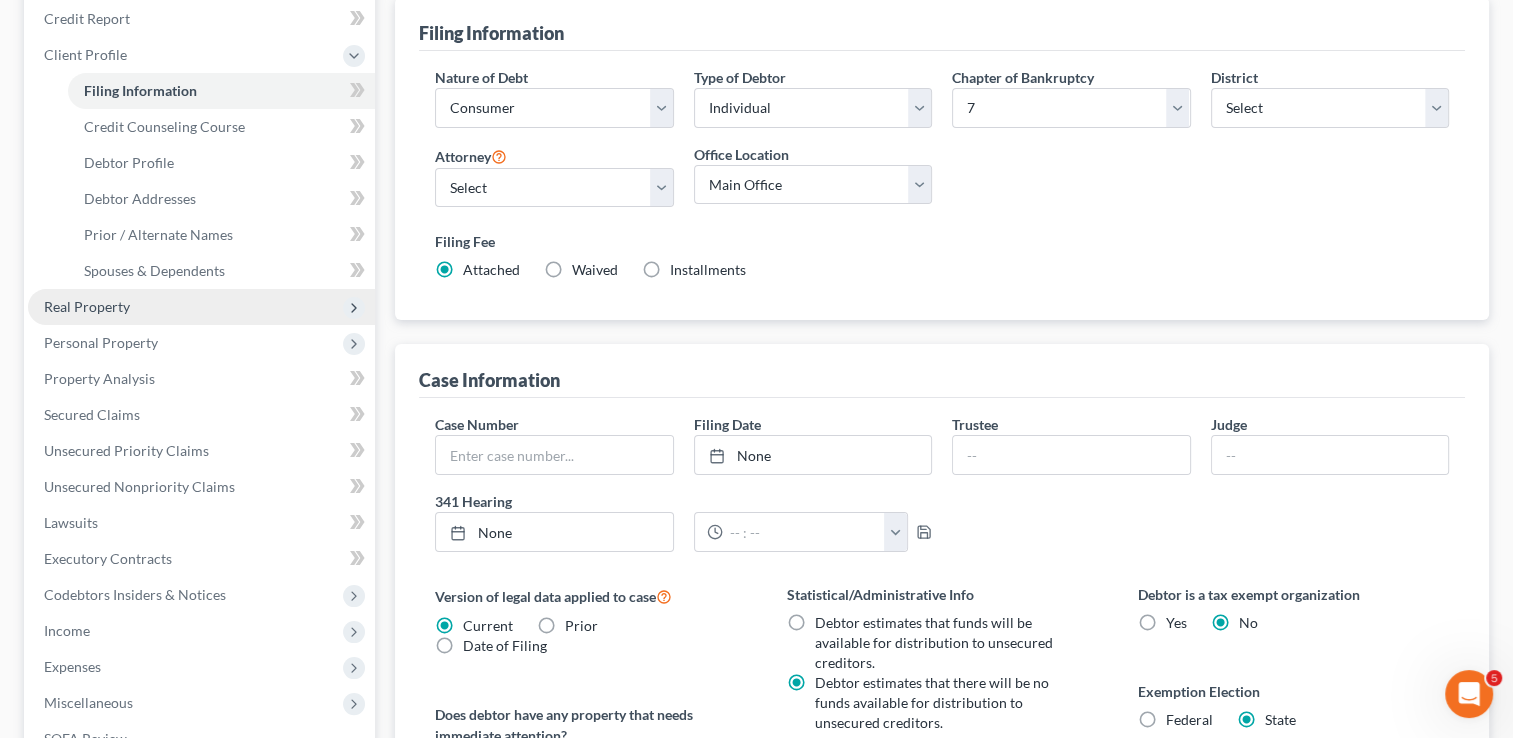 scroll, scrollTop: 0, scrollLeft: 0, axis: both 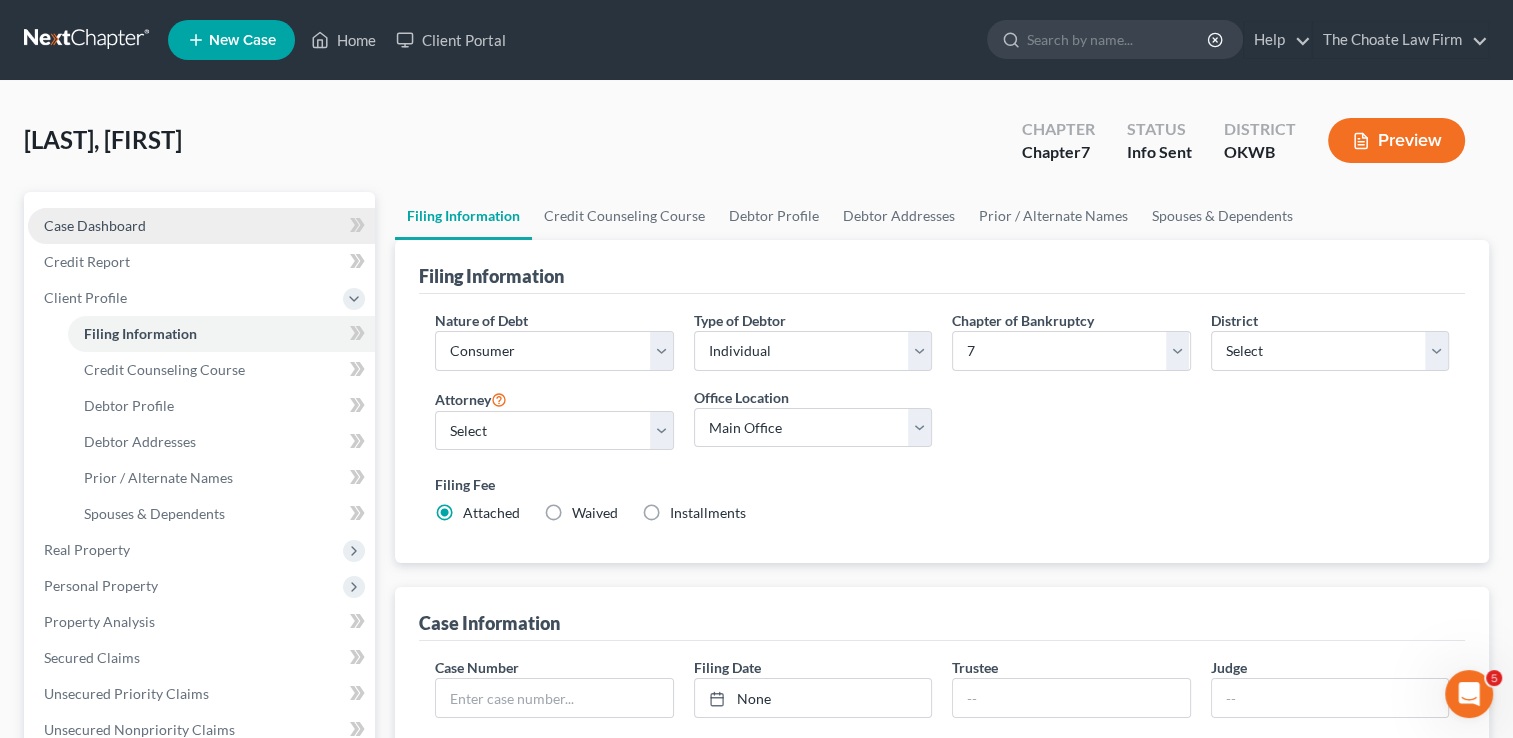 click on "Case Dashboard" at bounding box center [201, 226] 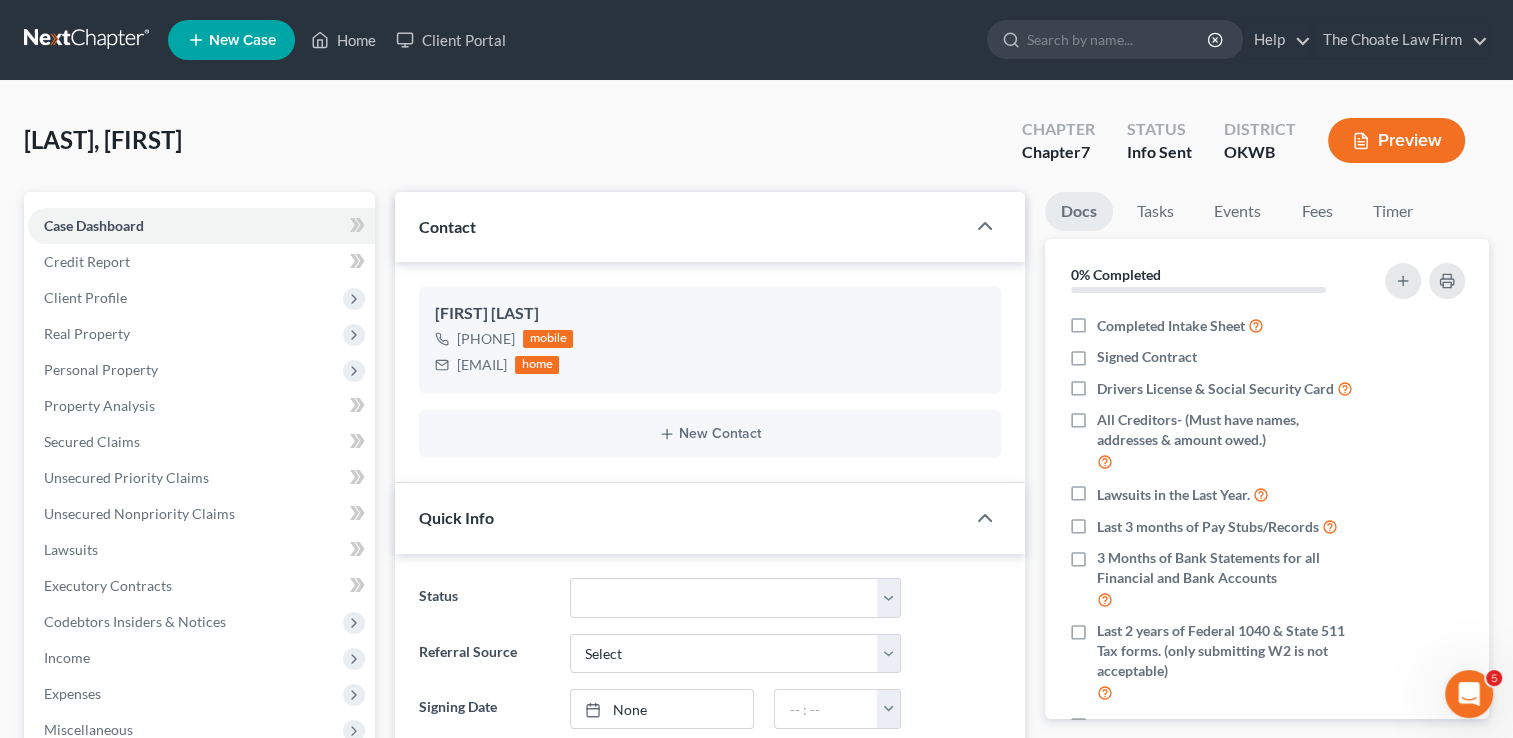 scroll, scrollTop: 700, scrollLeft: 0, axis: vertical 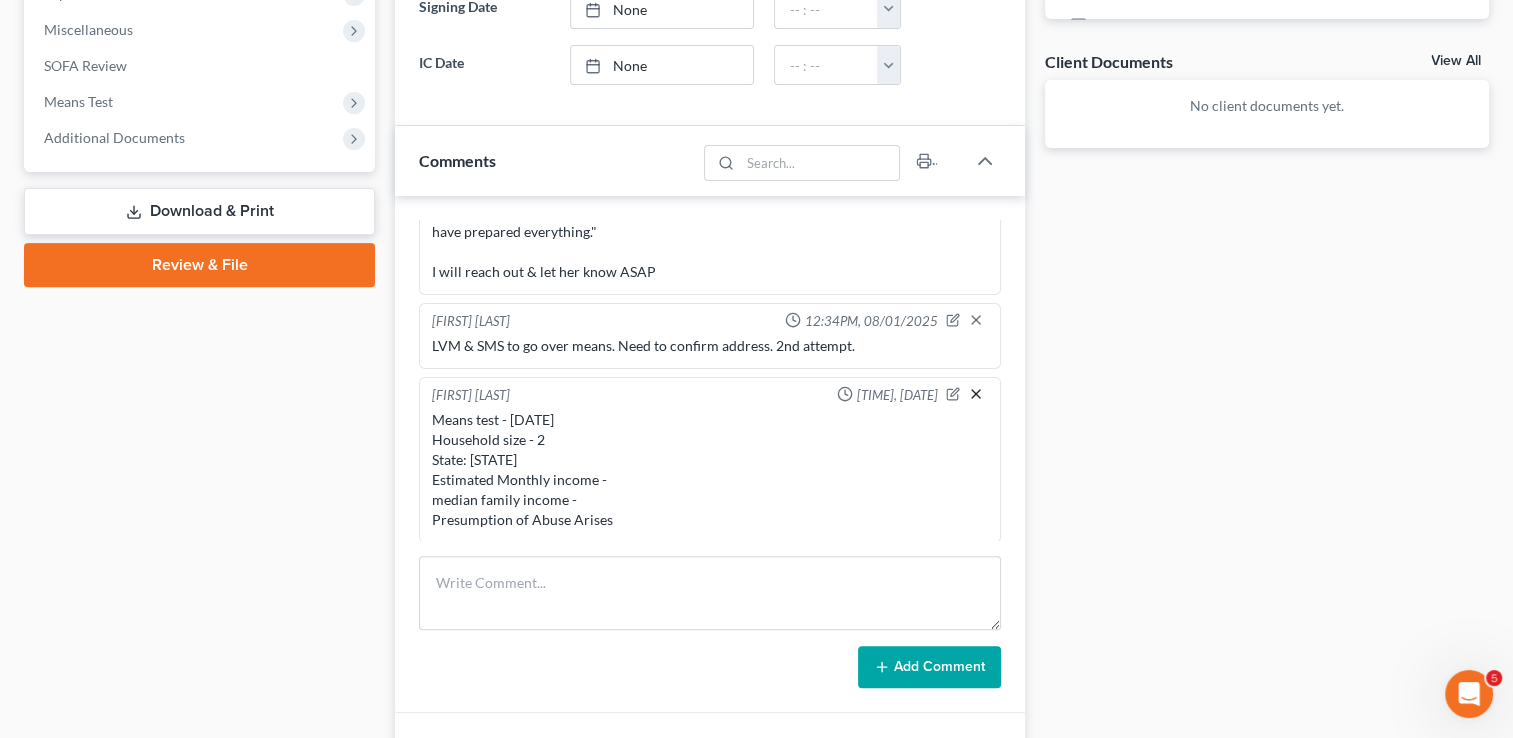 click 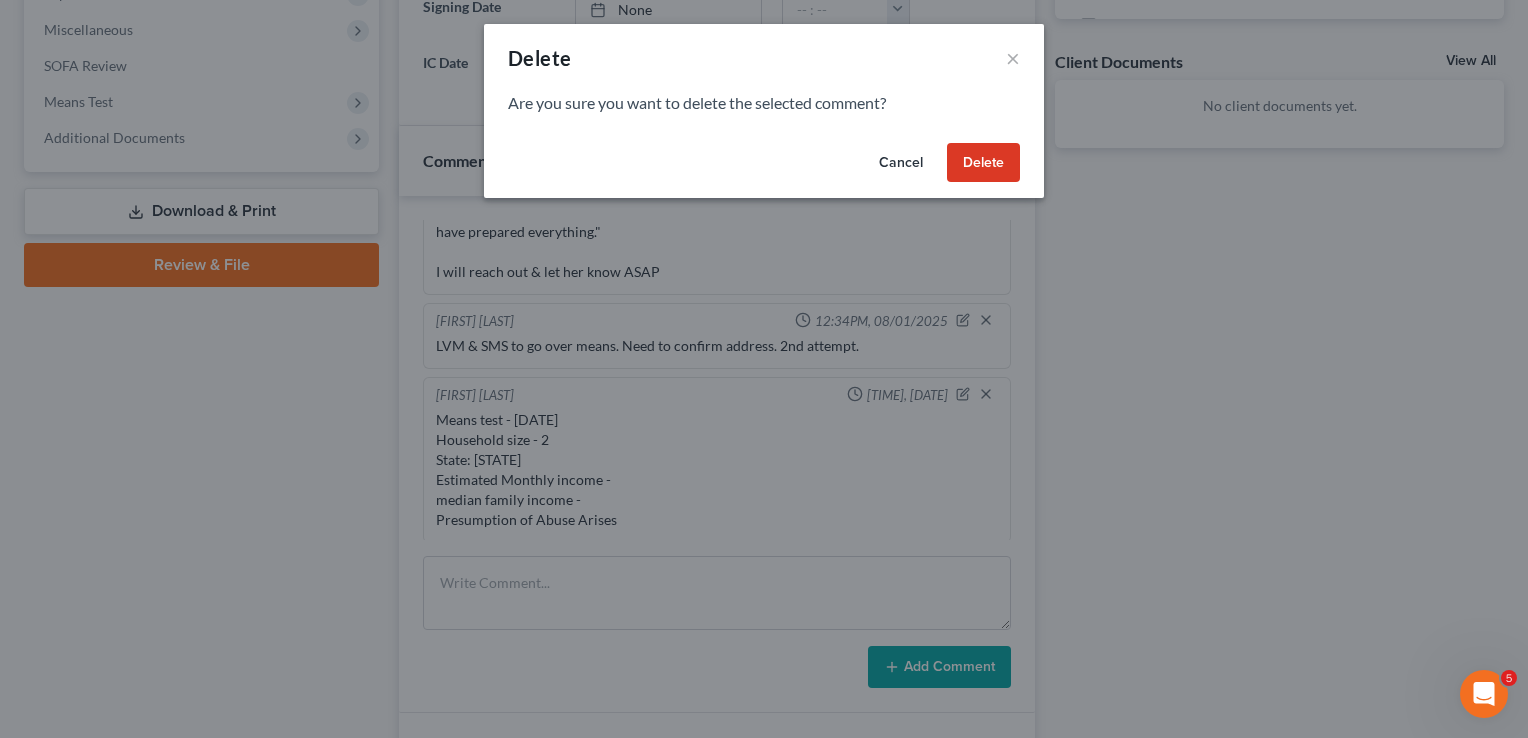 click on "Delete" at bounding box center (983, 163) 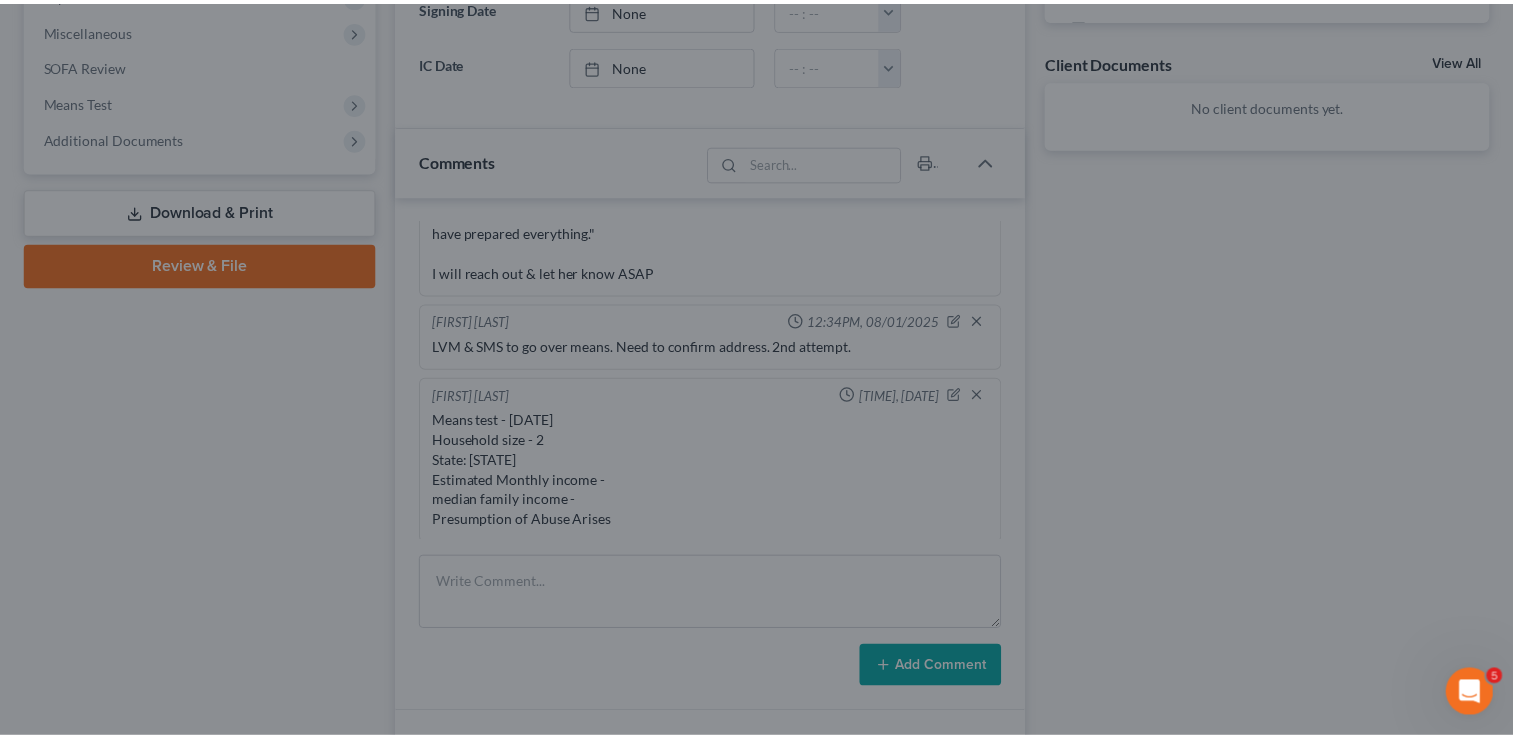 scroll, scrollTop: 206, scrollLeft: 0, axis: vertical 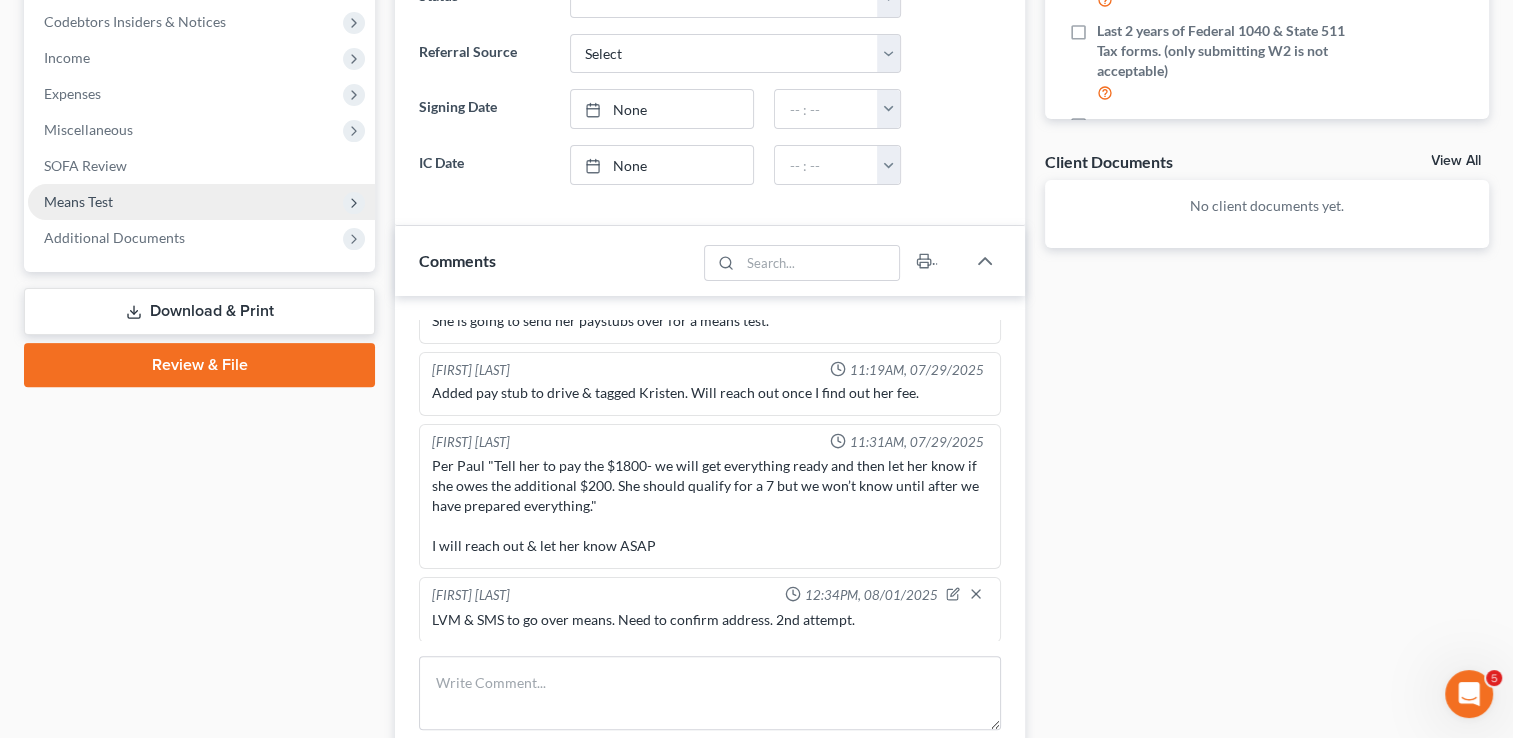 click on "Means Test" at bounding box center (201, 202) 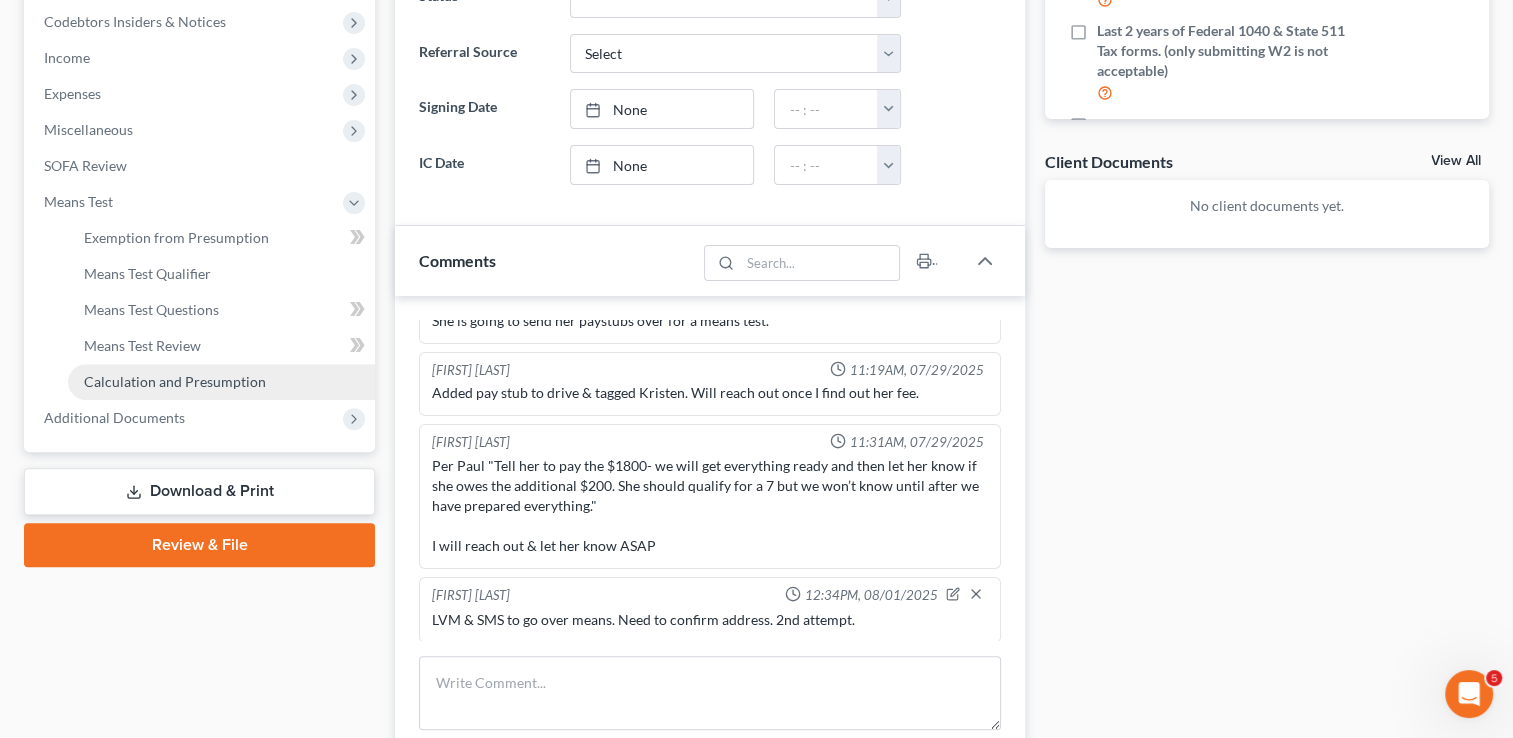 click on "Calculation and Presumption" at bounding box center (175, 381) 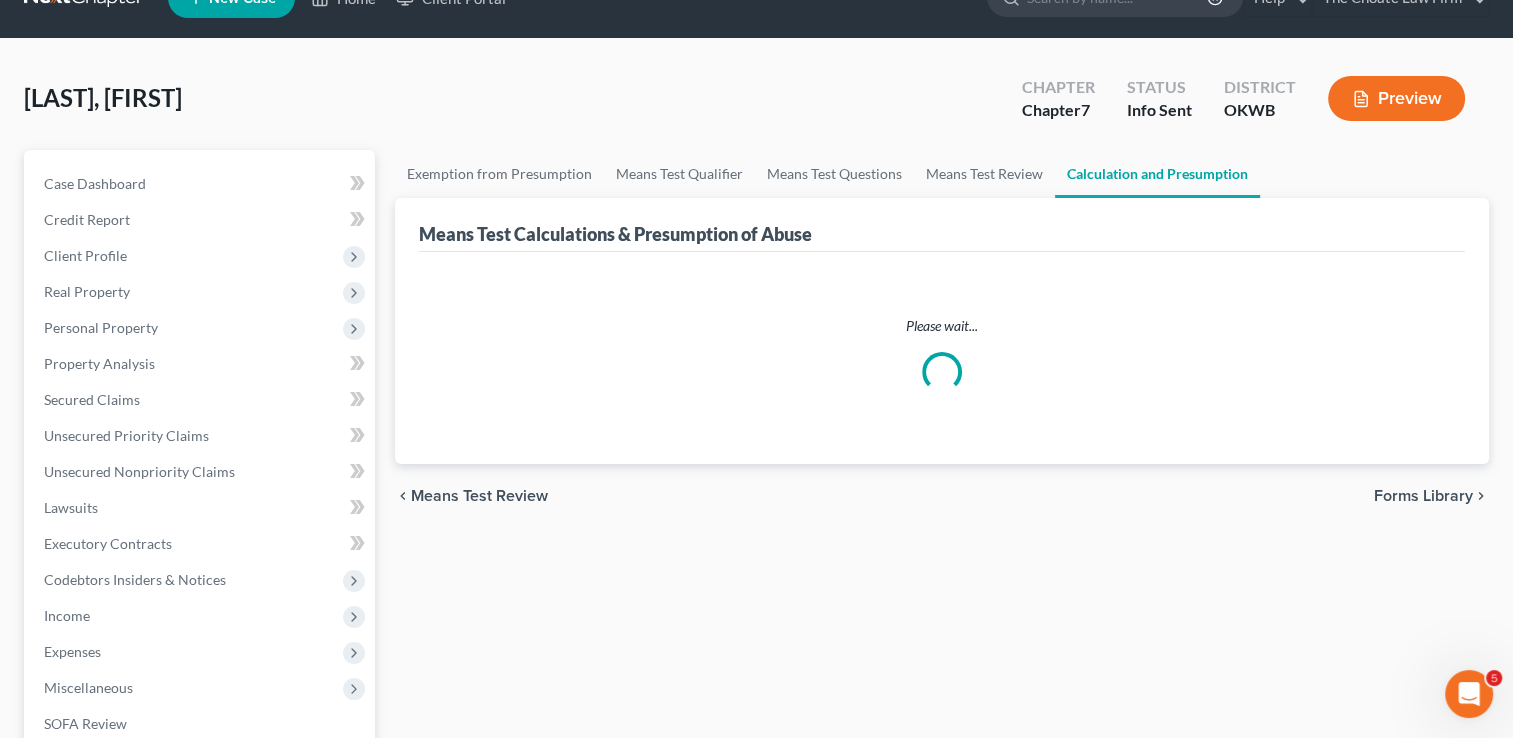 scroll, scrollTop: 0, scrollLeft: 0, axis: both 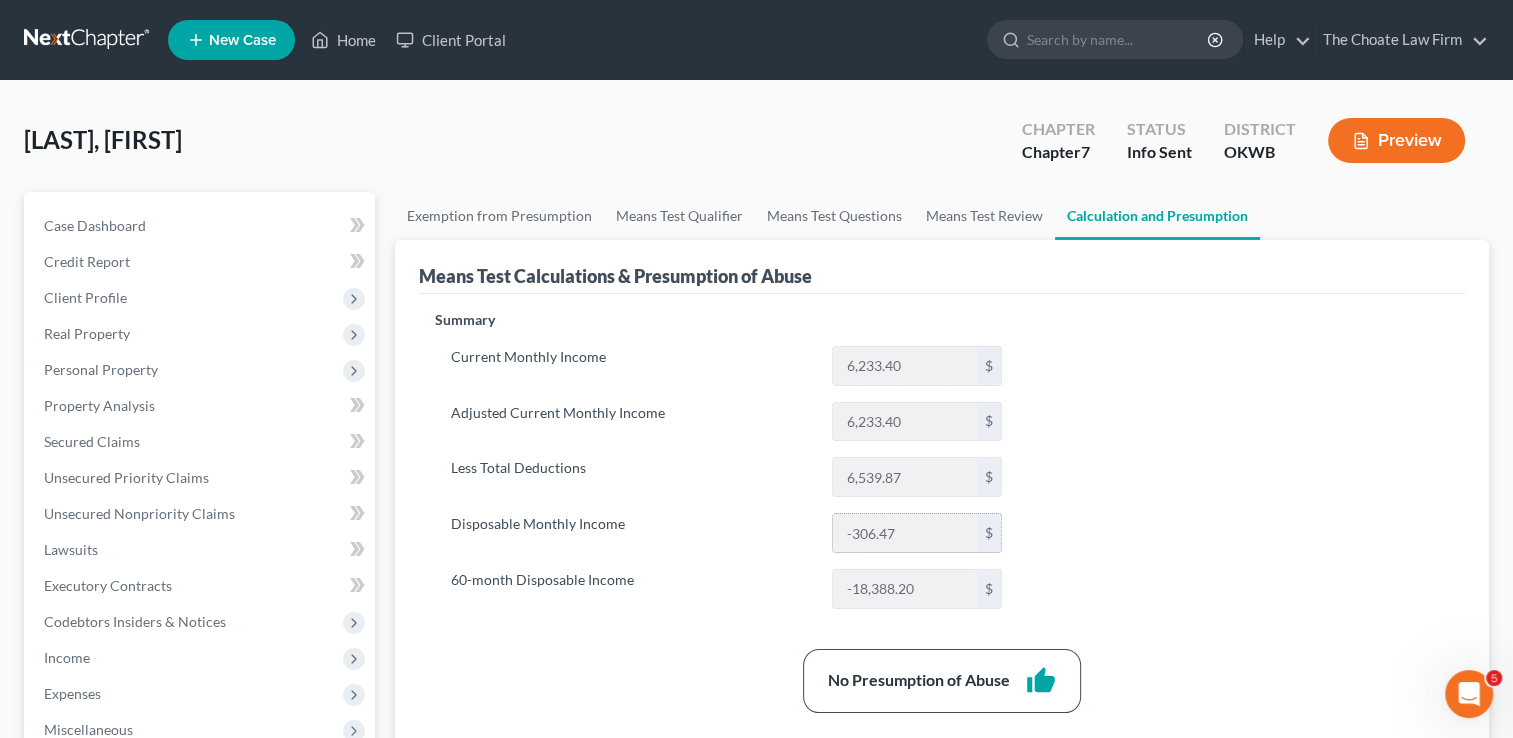 drag, startPoint x: 907, startPoint y: 526, endPoint x: 839, endPoint y: 532, distance: 68.26419 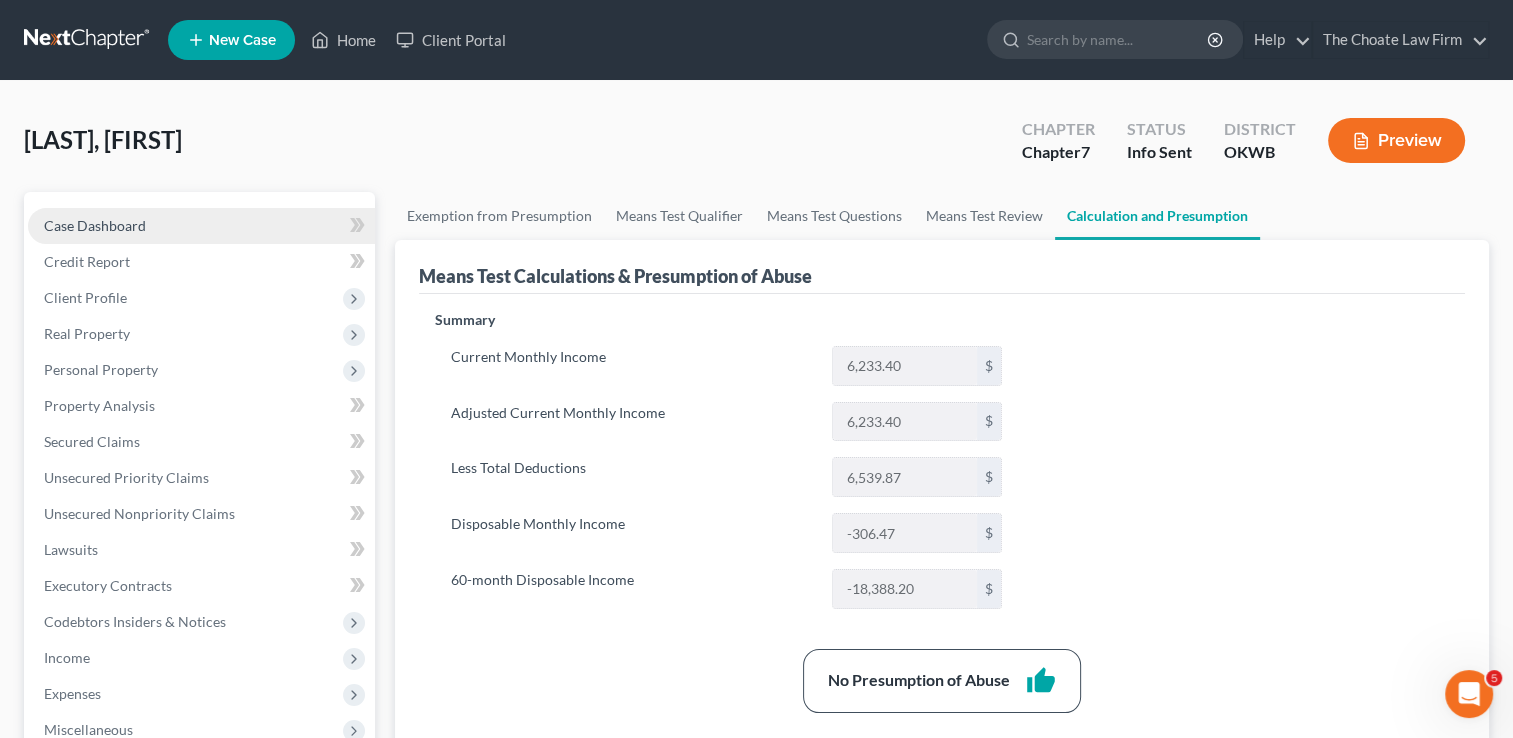 click on "Case Dashboard" at bounding box center (95, 225) 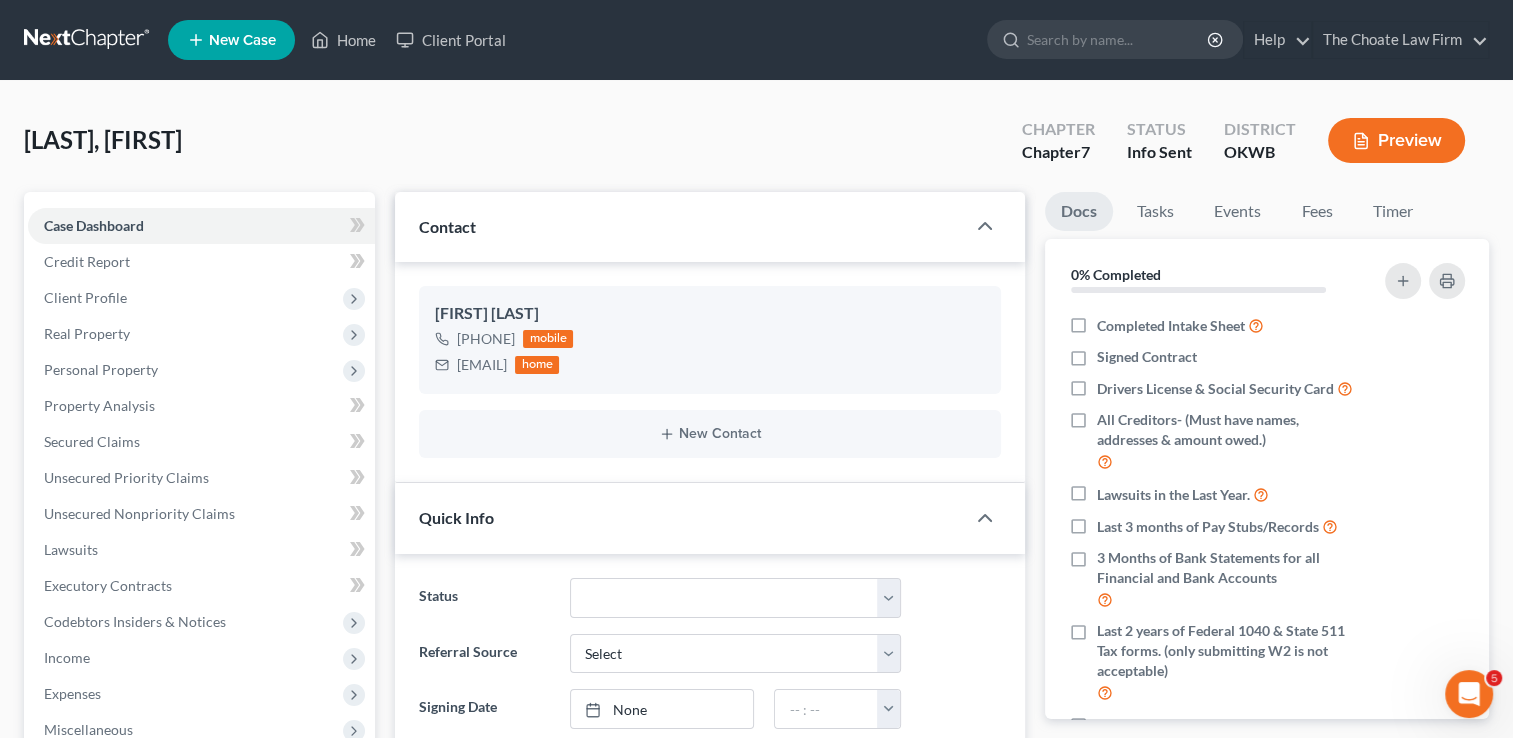 scroll, scrollTop: 808, scrollLeft: 0, axis: vertical 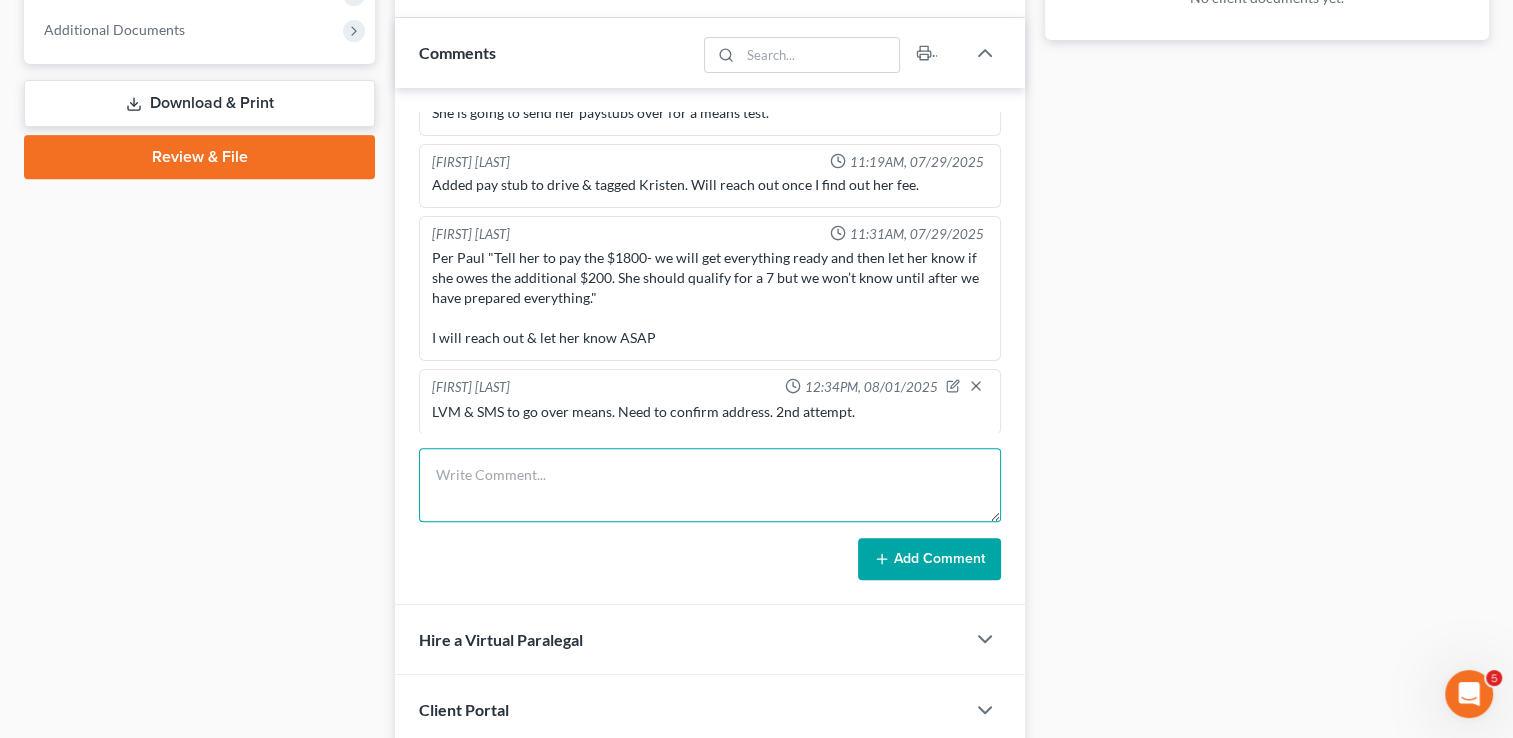 click at bounding box center (710, 485) 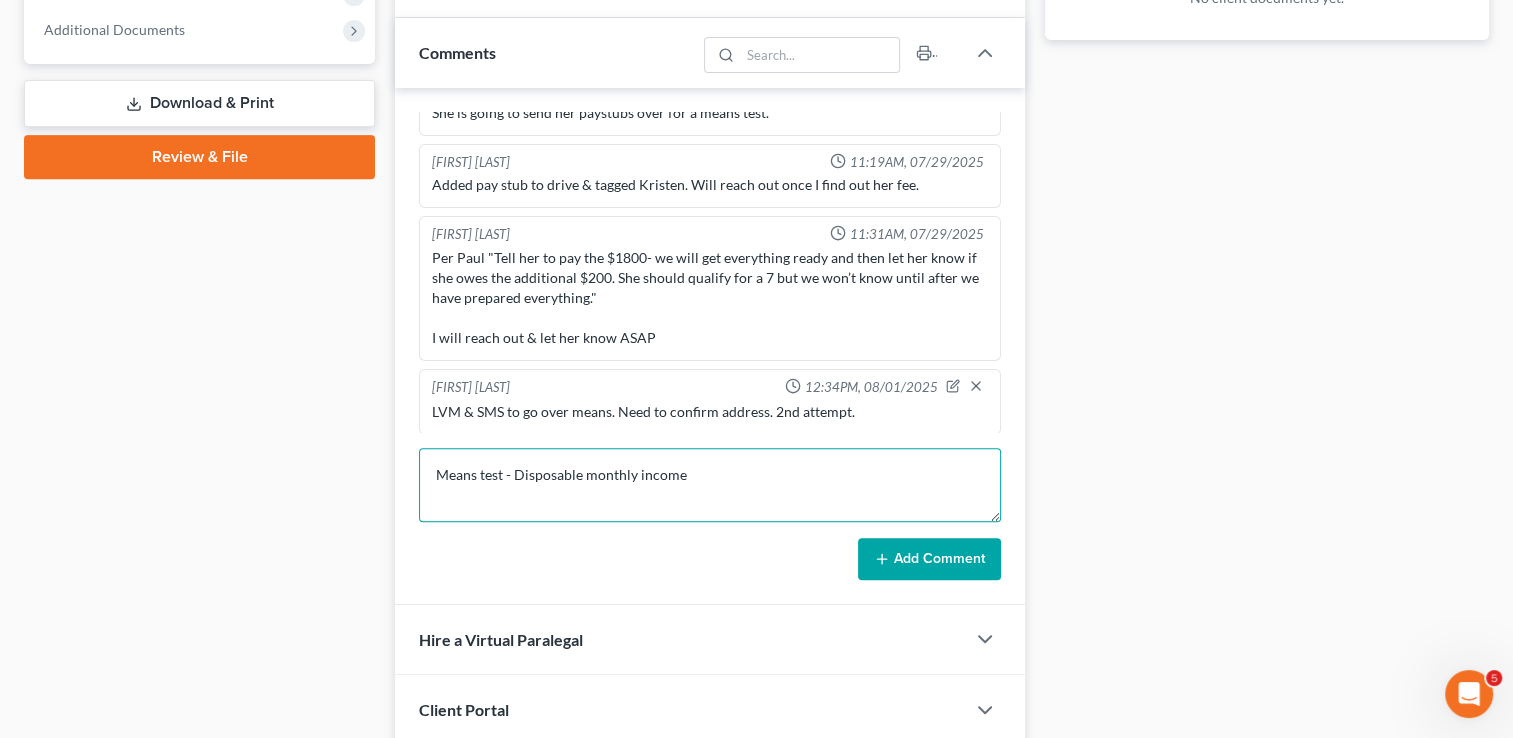 paste on "-306.47" 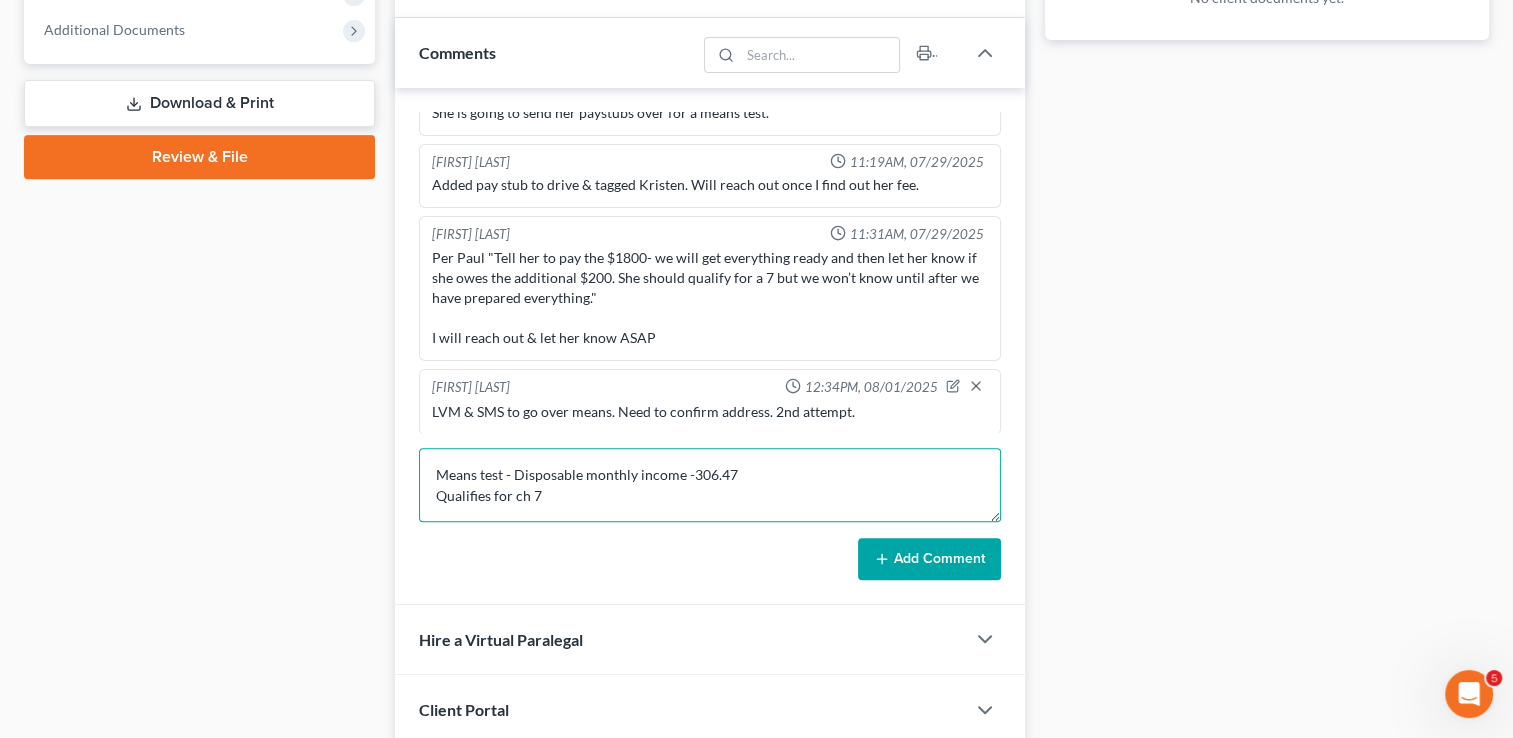 type on "Means test - Disposable monthly income -306.47
Qualifies for ch 7" 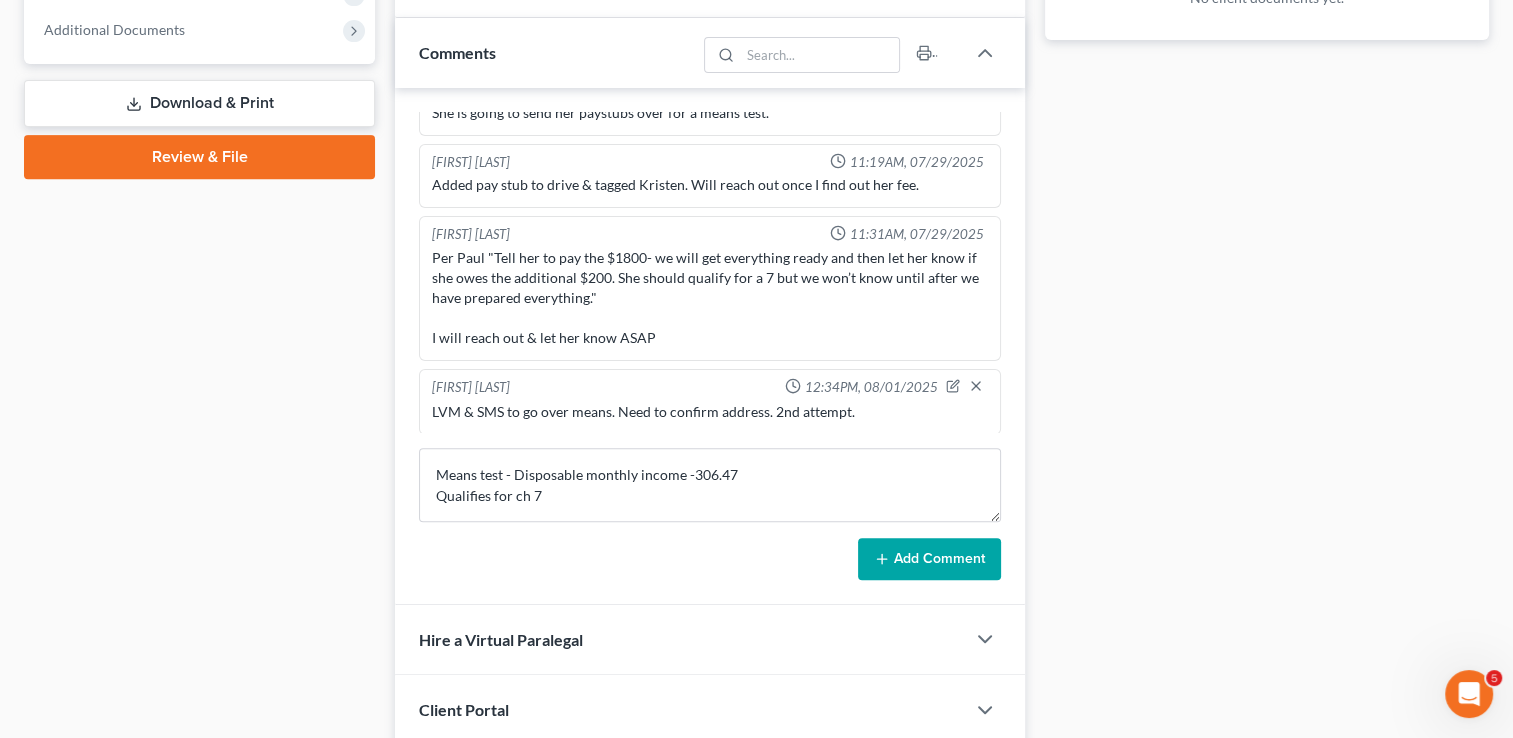 click on "Add Comment" at bounding box center [929, 559] 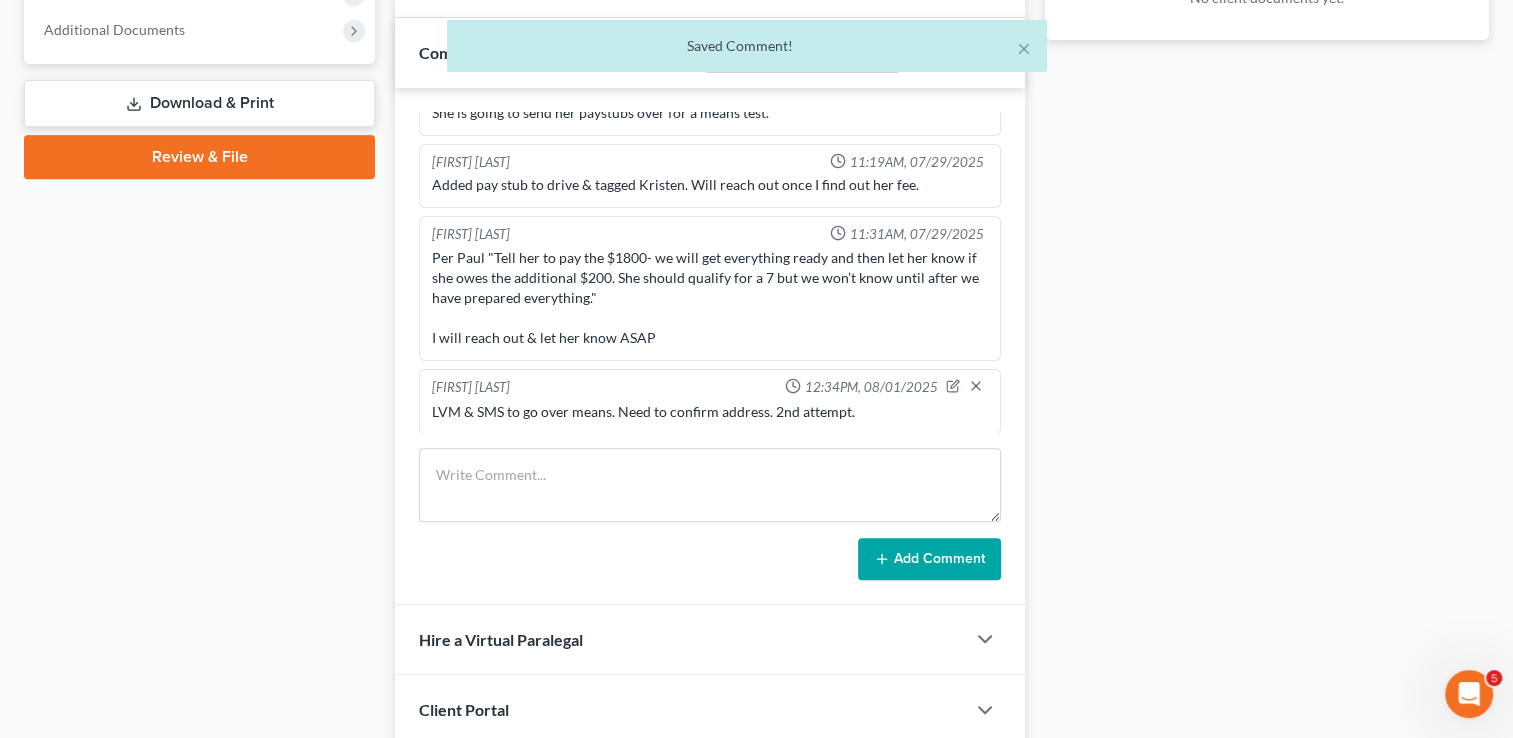 scroll, scrollTop: 300, scrollLeft: 0, axis: vertical 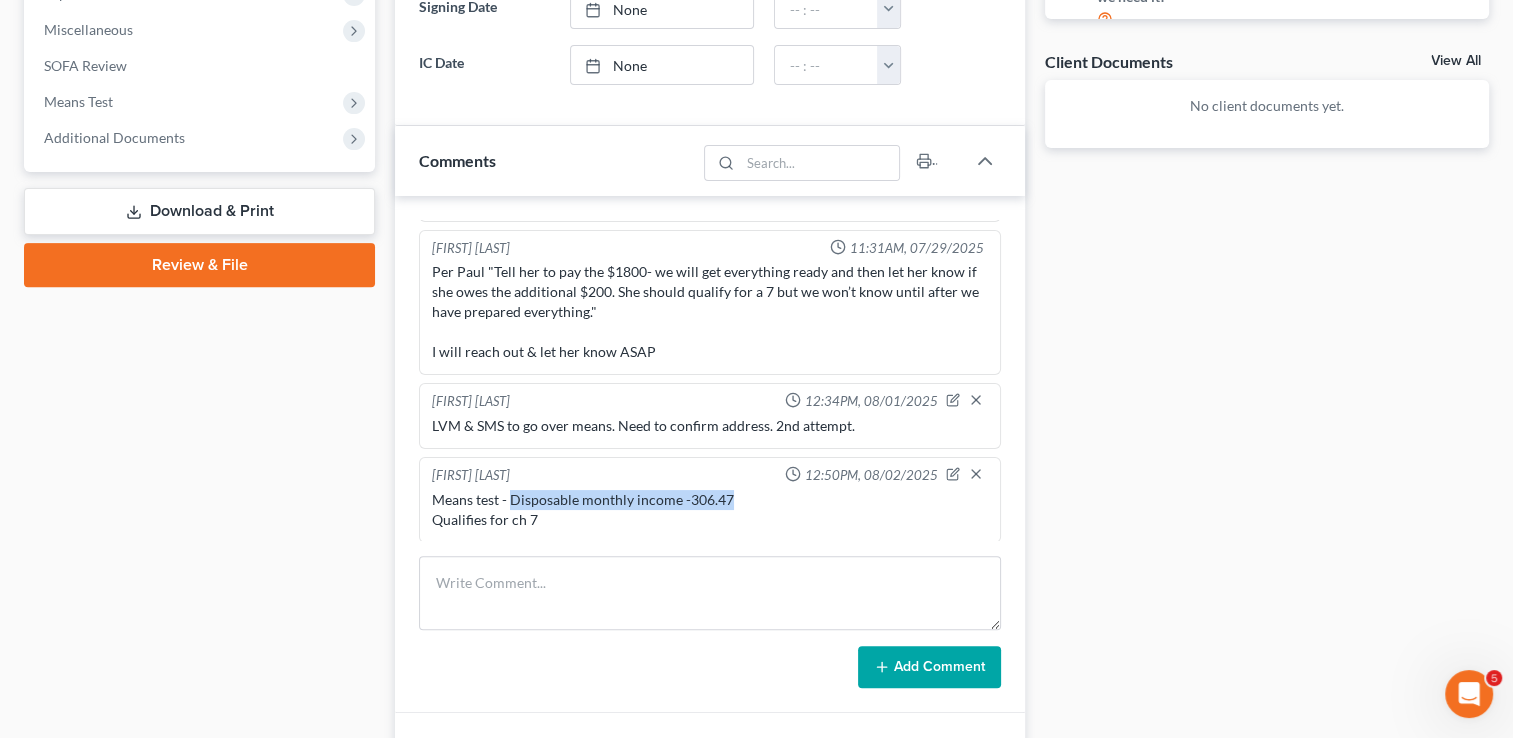 drag, startPoint x: 736, startPoint y: 490, endPoint x: 508, endPoint y: 495, distance: 228.05482 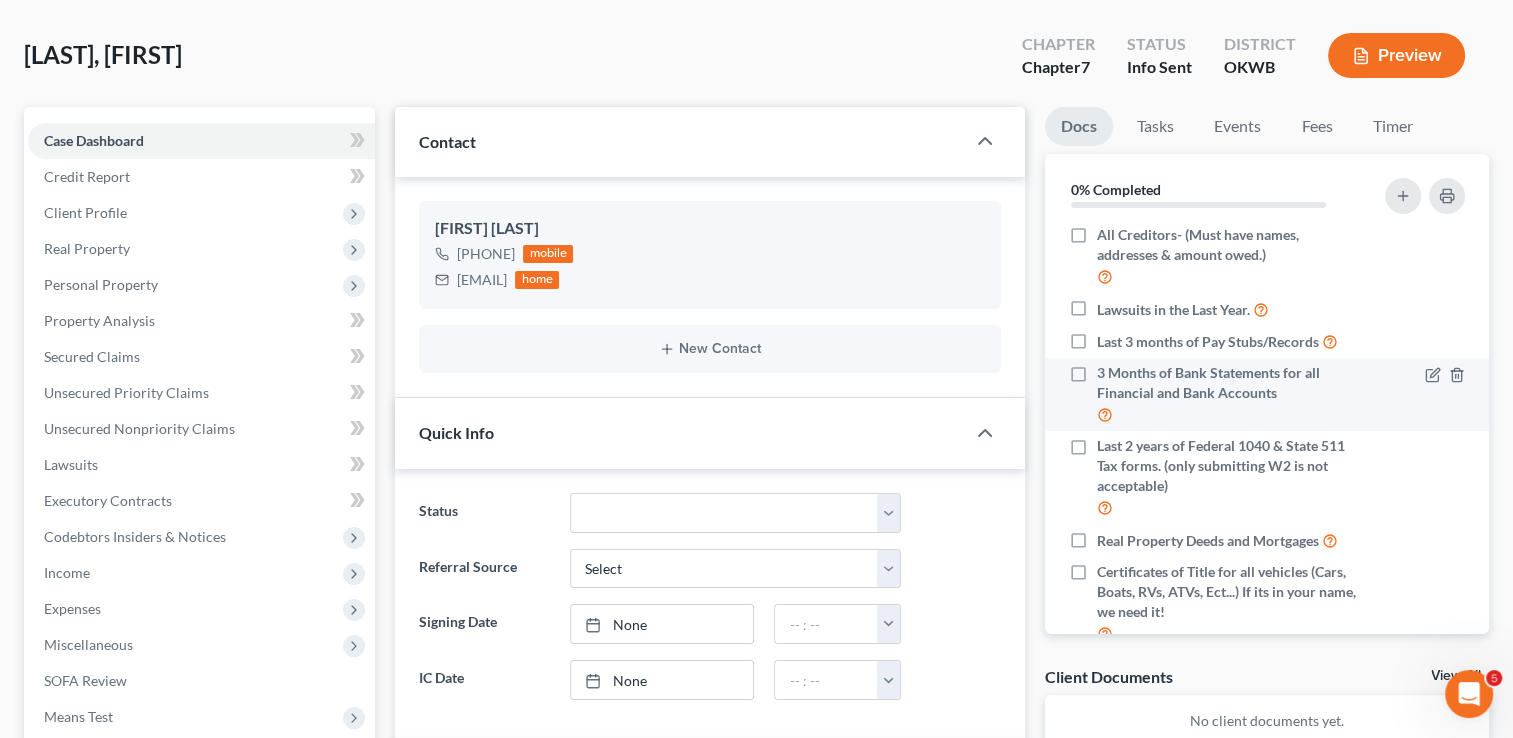 scroll, scrollTop: 0, scrollLeft: 0, axis: both 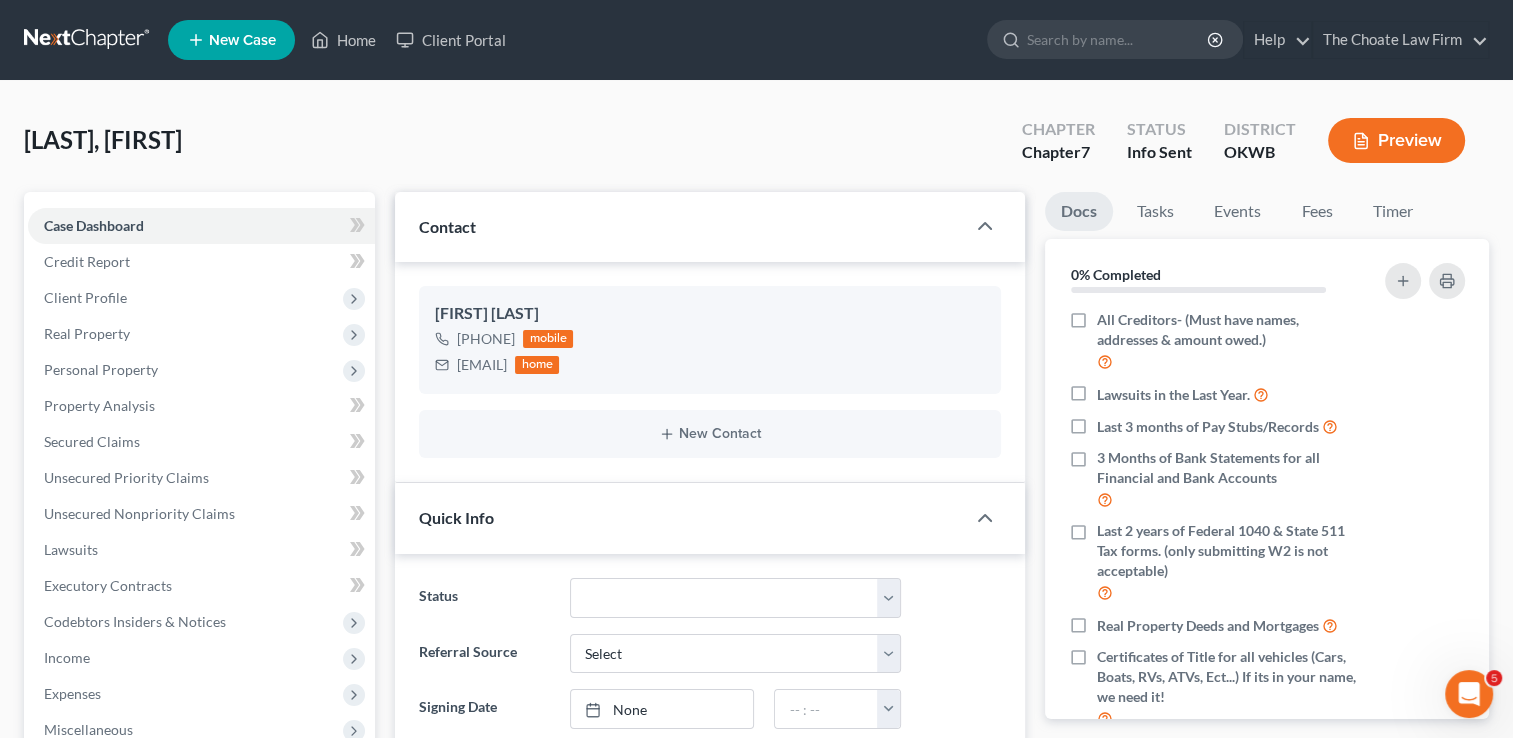 click at bounding box center (88, 40) 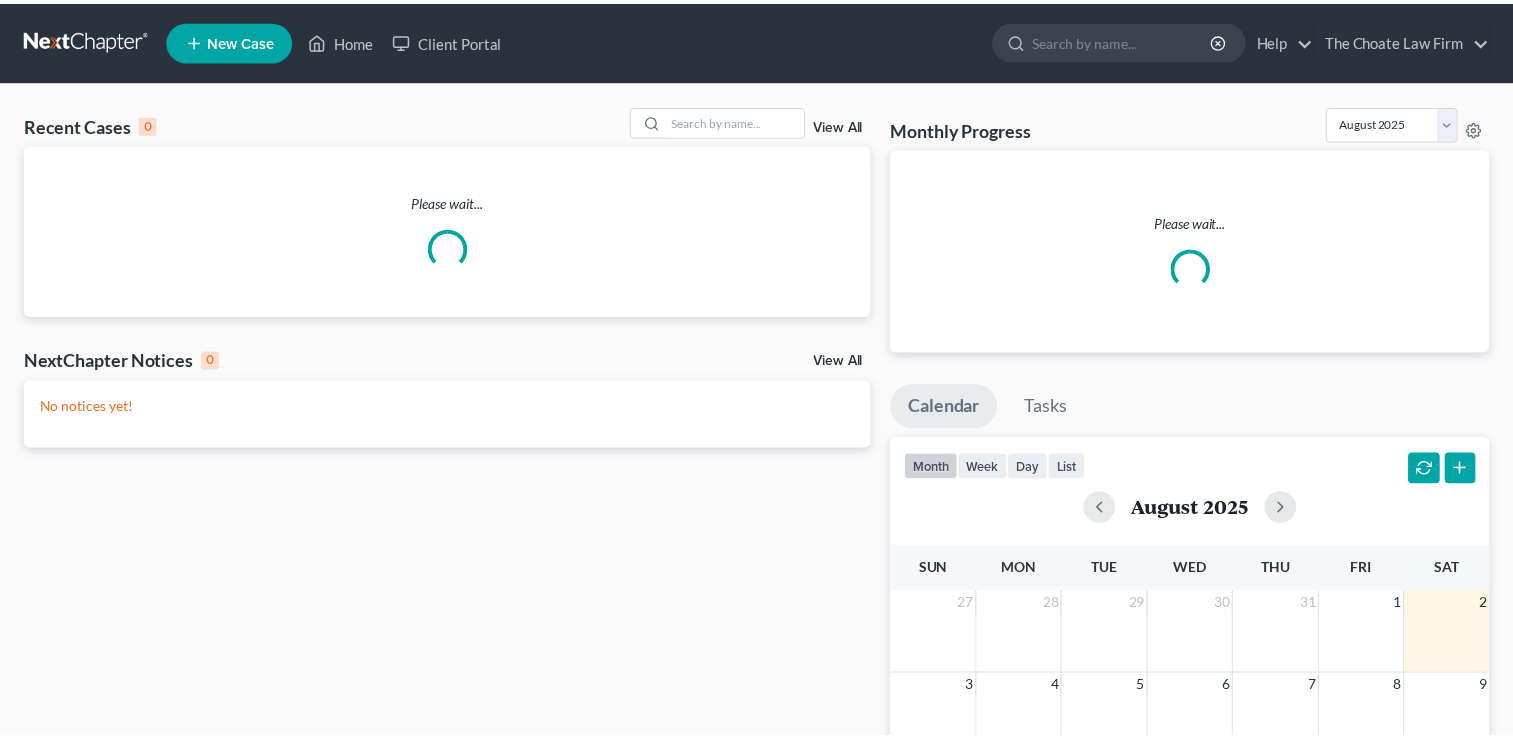 scroll, scrollTop: 0, scrollLeft: 0, axis: both 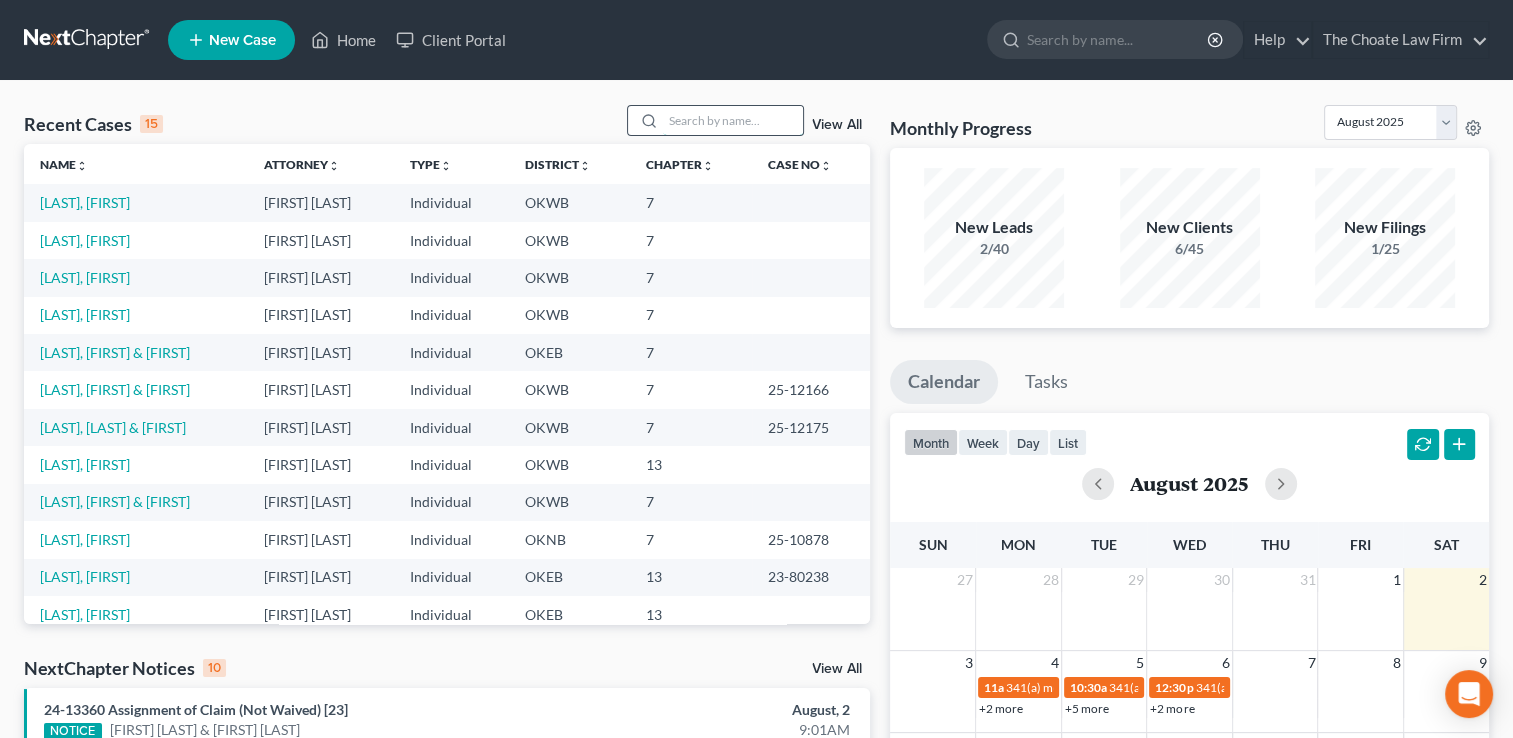 click at bounding box center (733, 120) 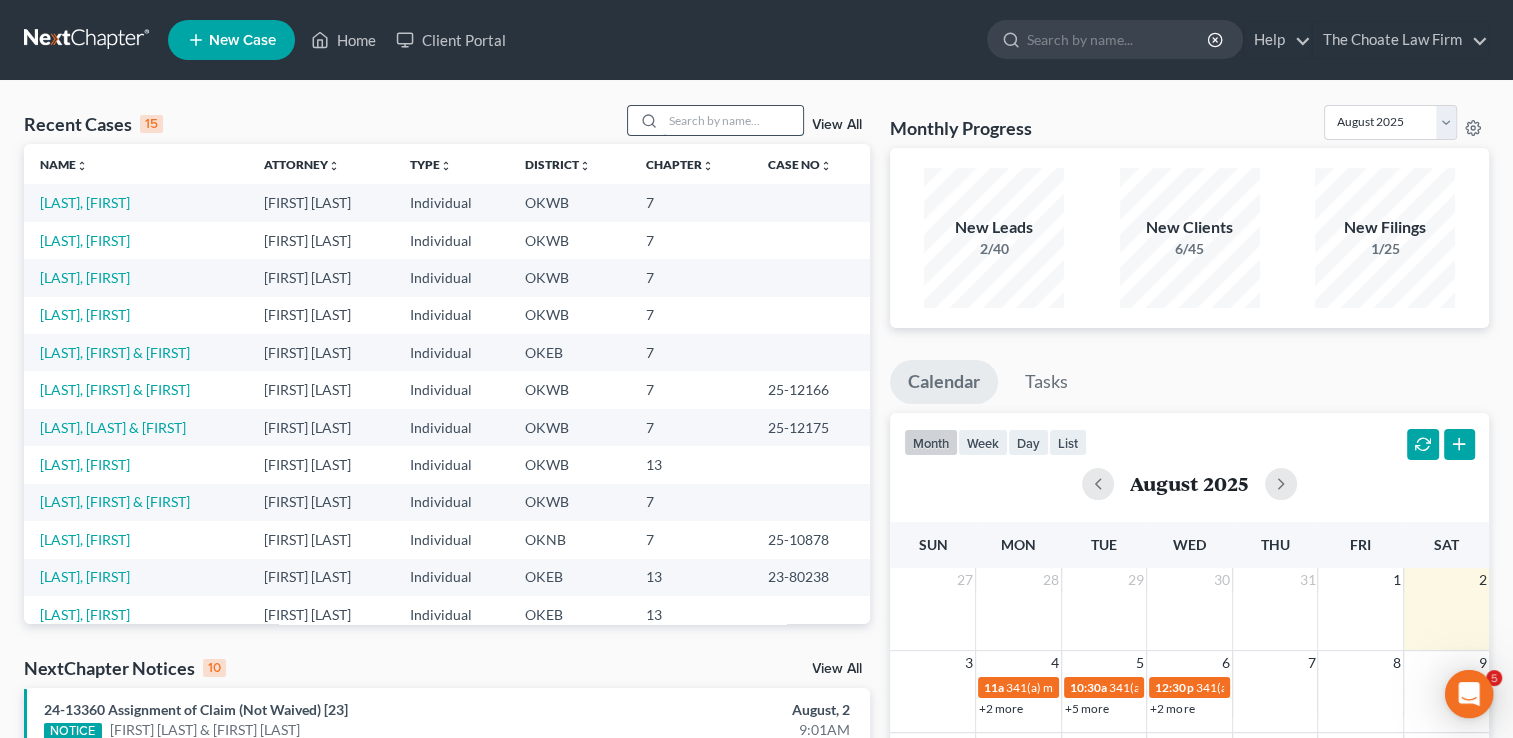 scroll, scrollTop: 0, scrollLeft: 0, axis: both 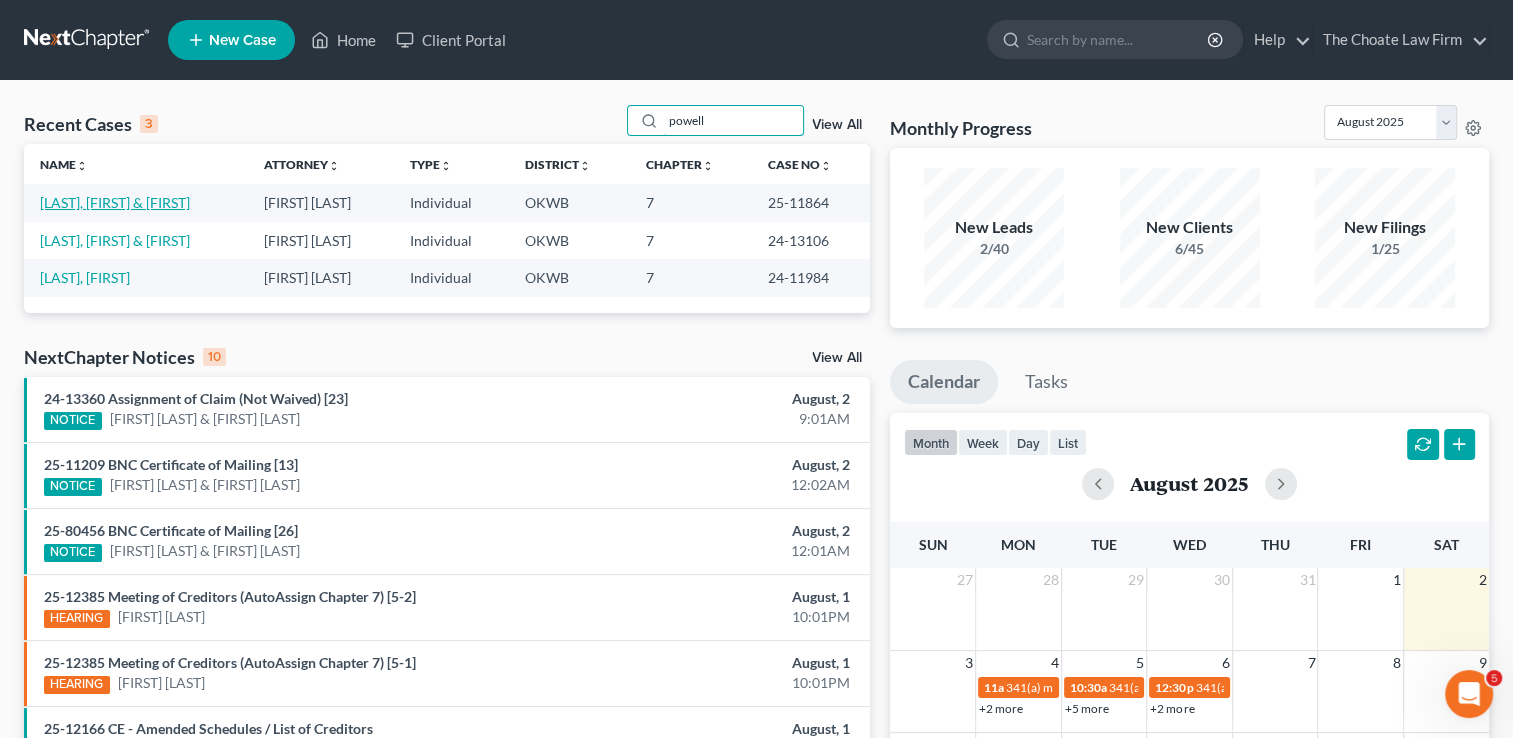 type on "powell" 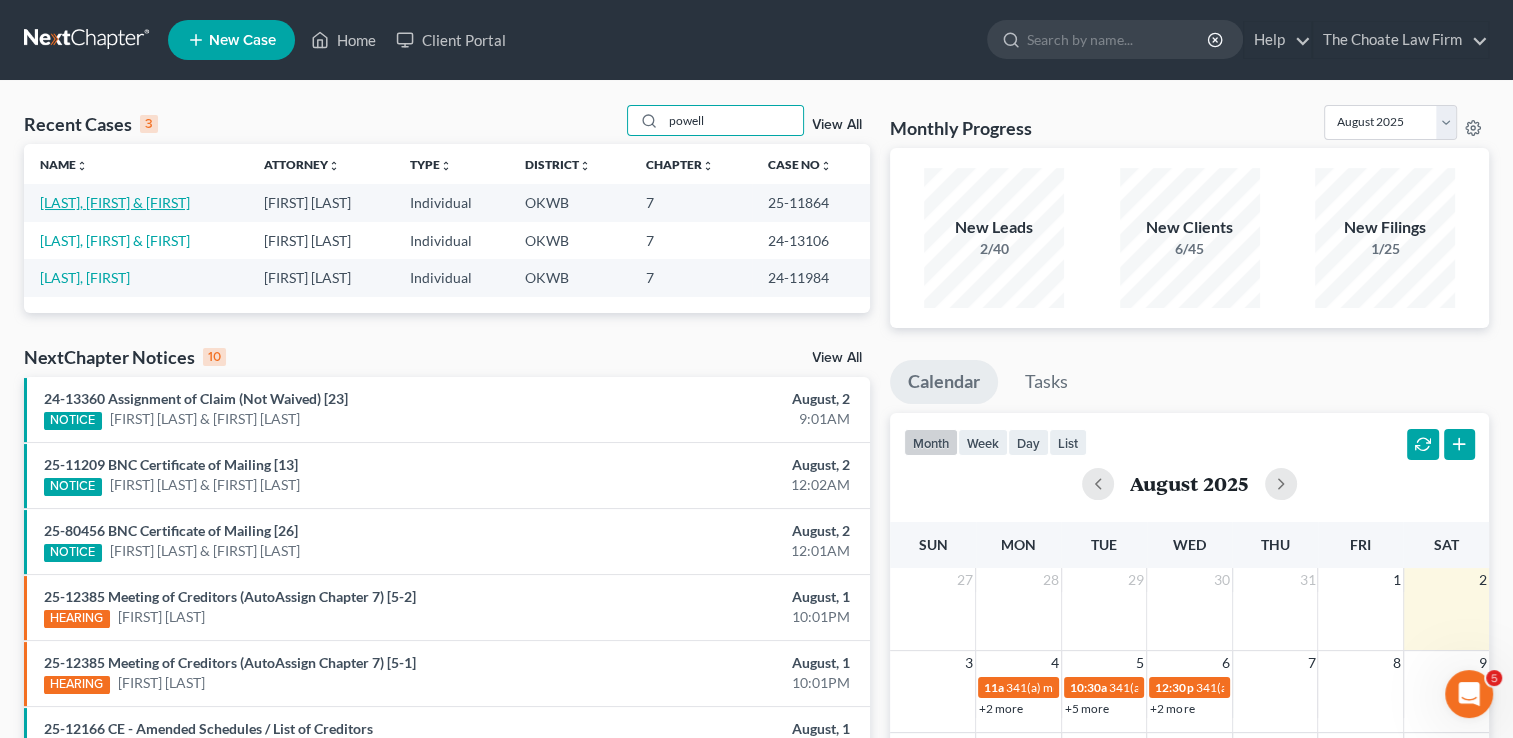 click on "[LAST], [FIRST] & [FIRST]" at bounding box center (115, 202) 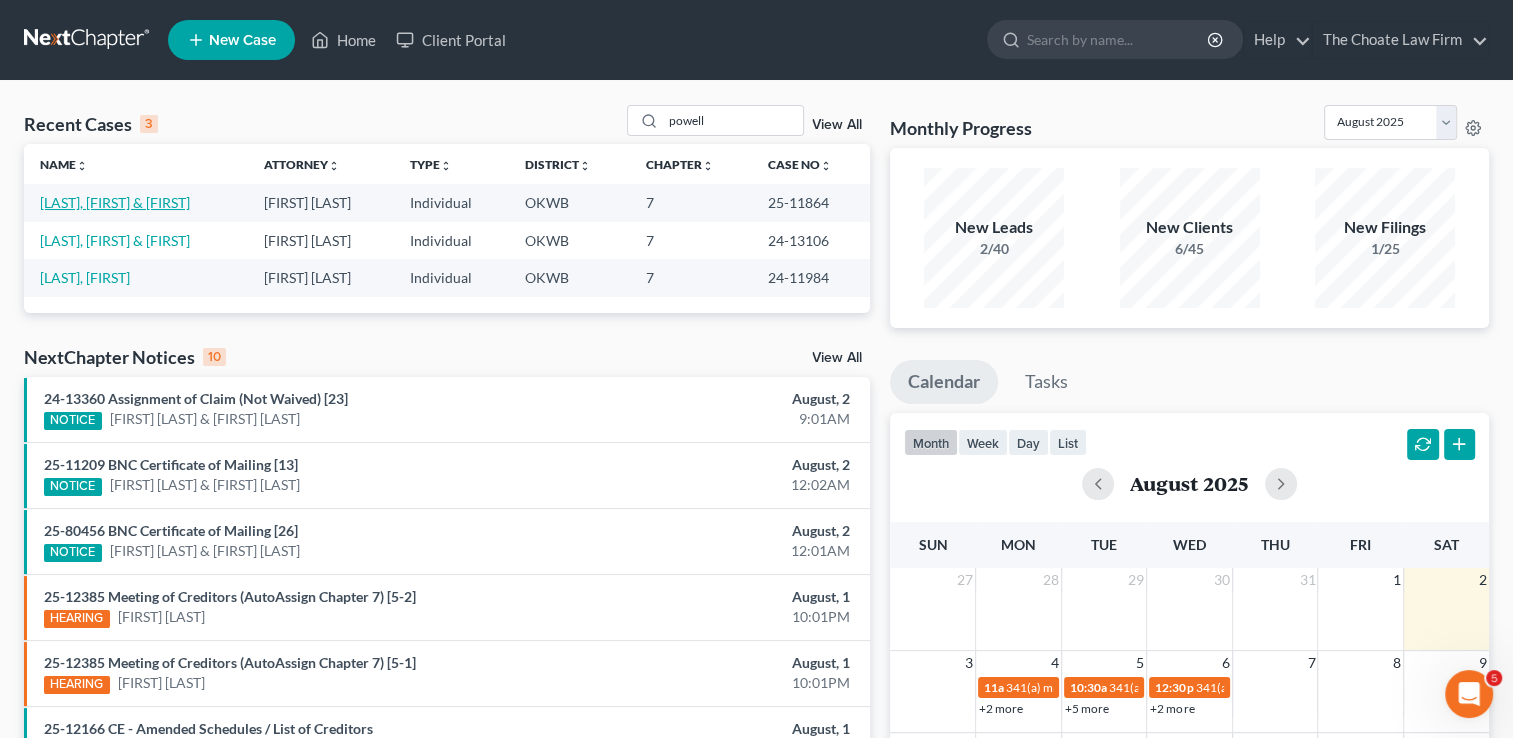select on "0" 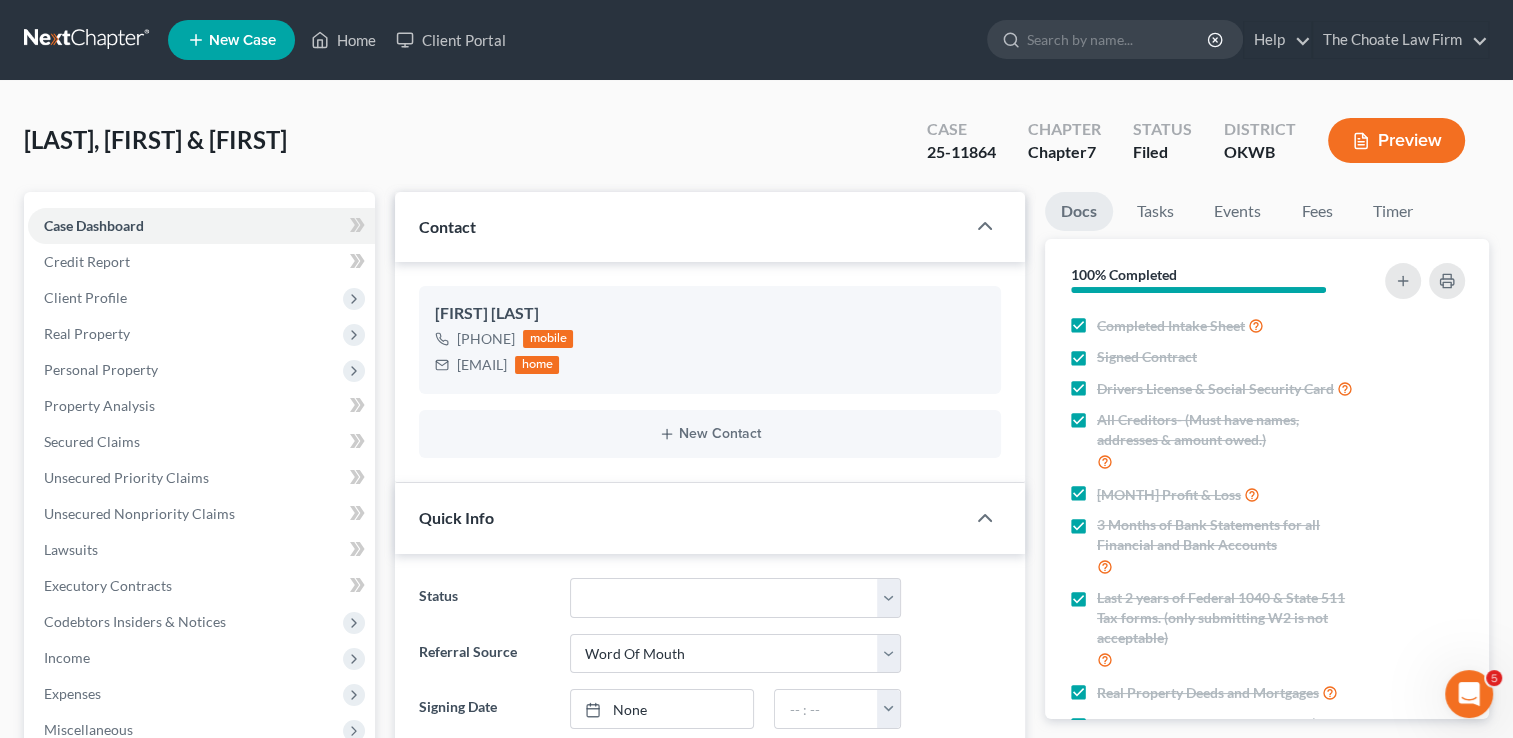 scroll, scrollTop: 2212, scrollLeft: 0, axis: vertical 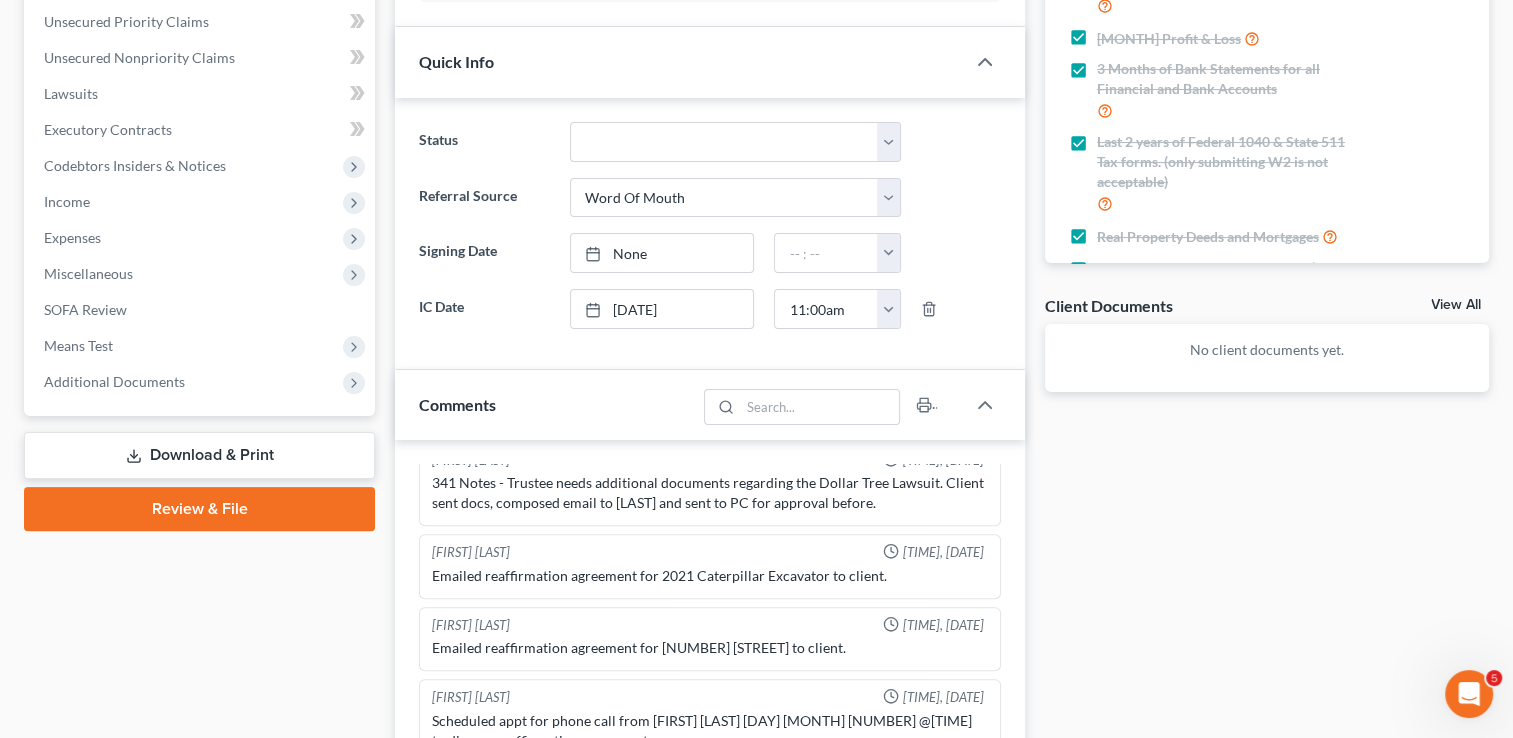 click on "Download & Print" at bounding box center (199, 455) 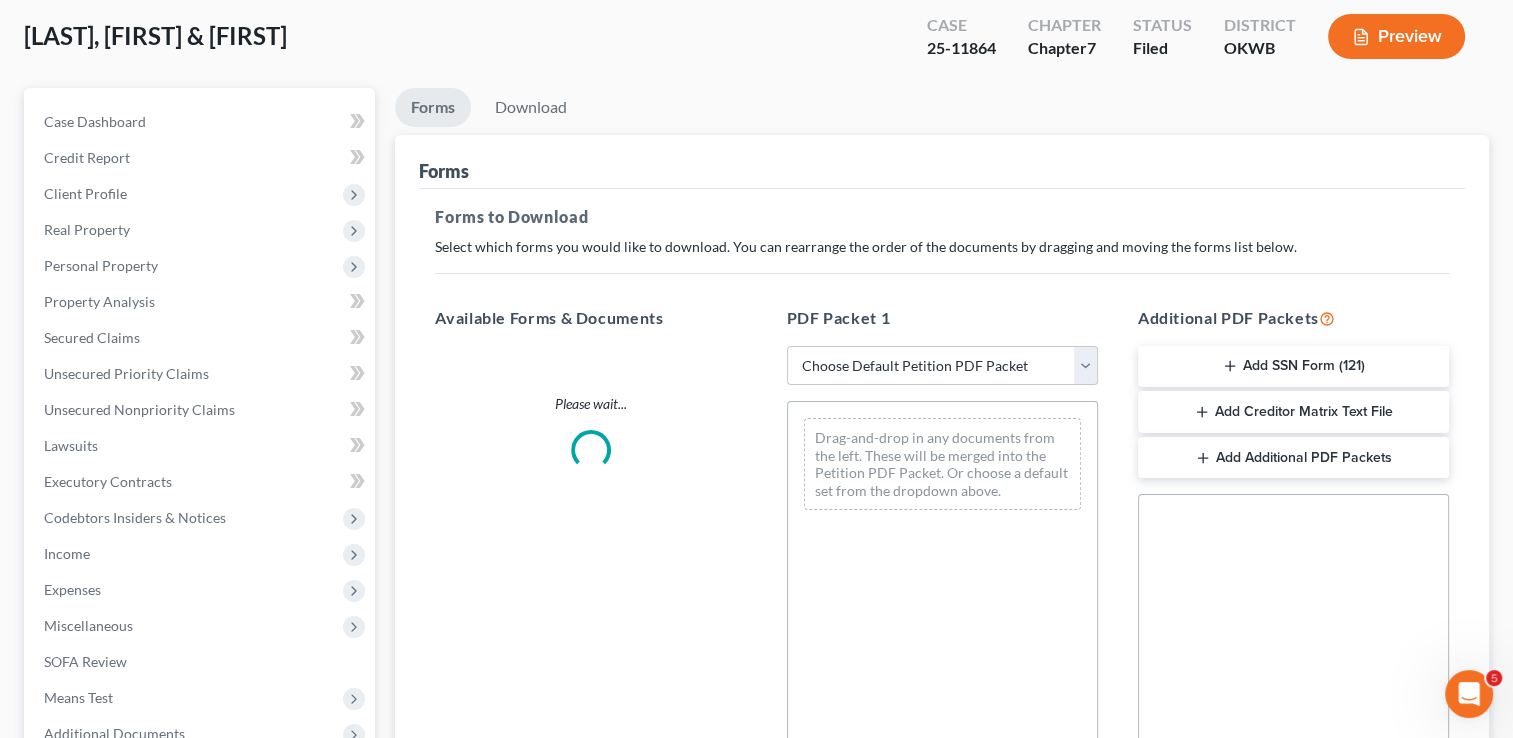 scroll, scrollTop: 0, scrollLeft: 0, axis: both 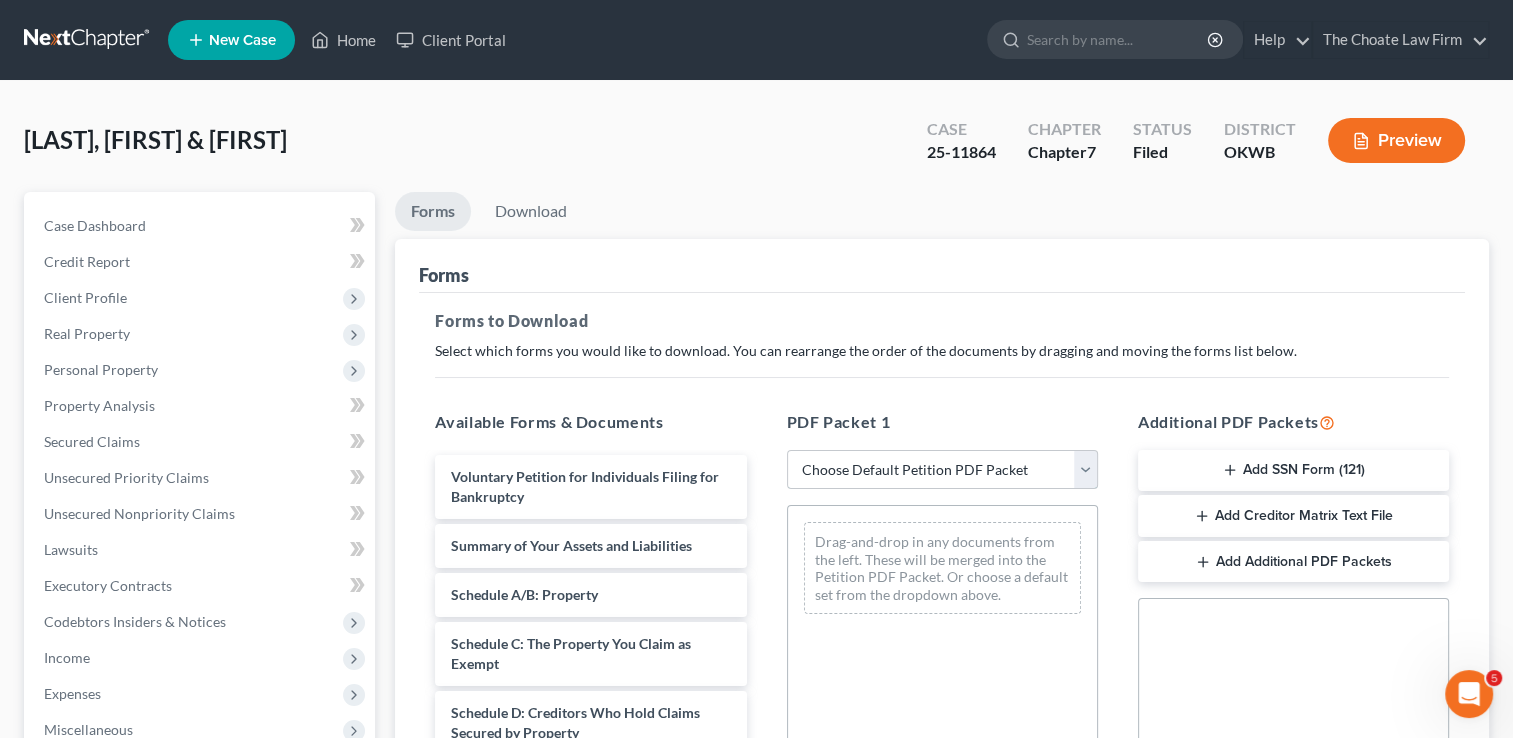 click on "Choose Default Petition PDF Packet Complete Bankruptcy Petition (all forms and schedules) Emergency Filing Forms (Petition and Creditor List Only) Amended Forms Signature Pages Only" at bounding box center [942, 470] 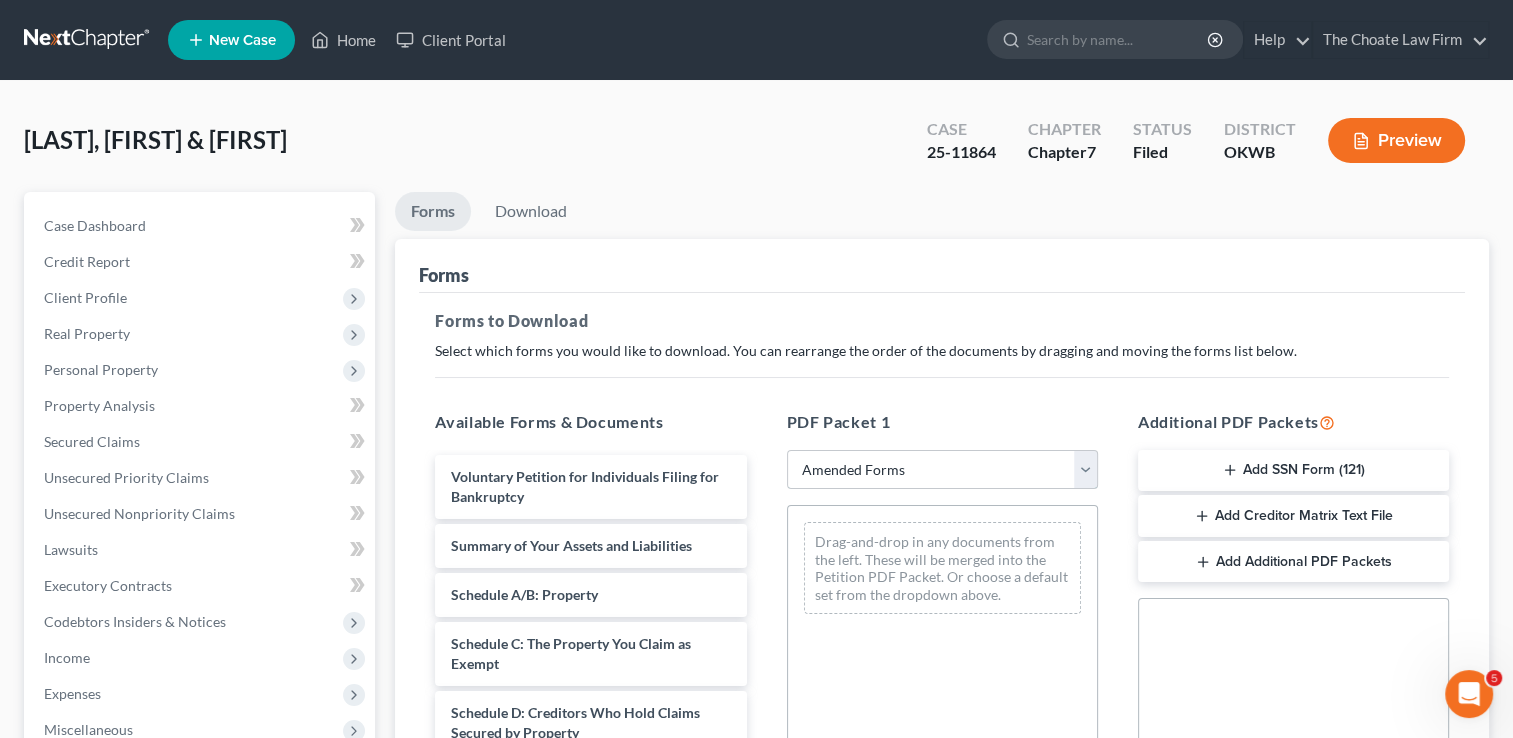 click on "Choose Default Petition PDF Packet Complete Bankruptcy Petition (all forms and schedules) Emergency Filing Forms (Petition and Creditor List Only) Amended Forms Signature Pages Only" at bounding box center [942, 470] 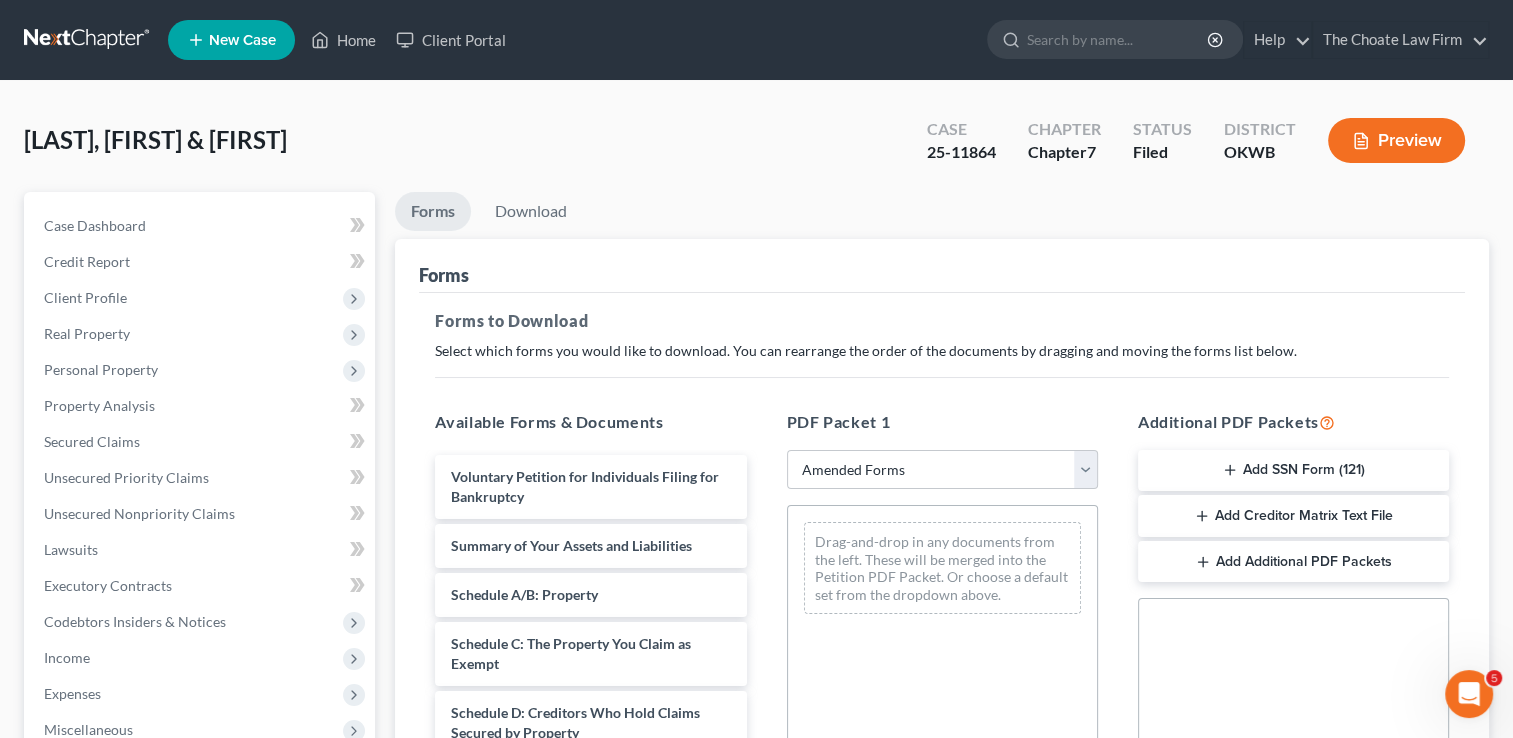 click on "Add Creditor Matrix Text File" at bounding box center [1293, 516] 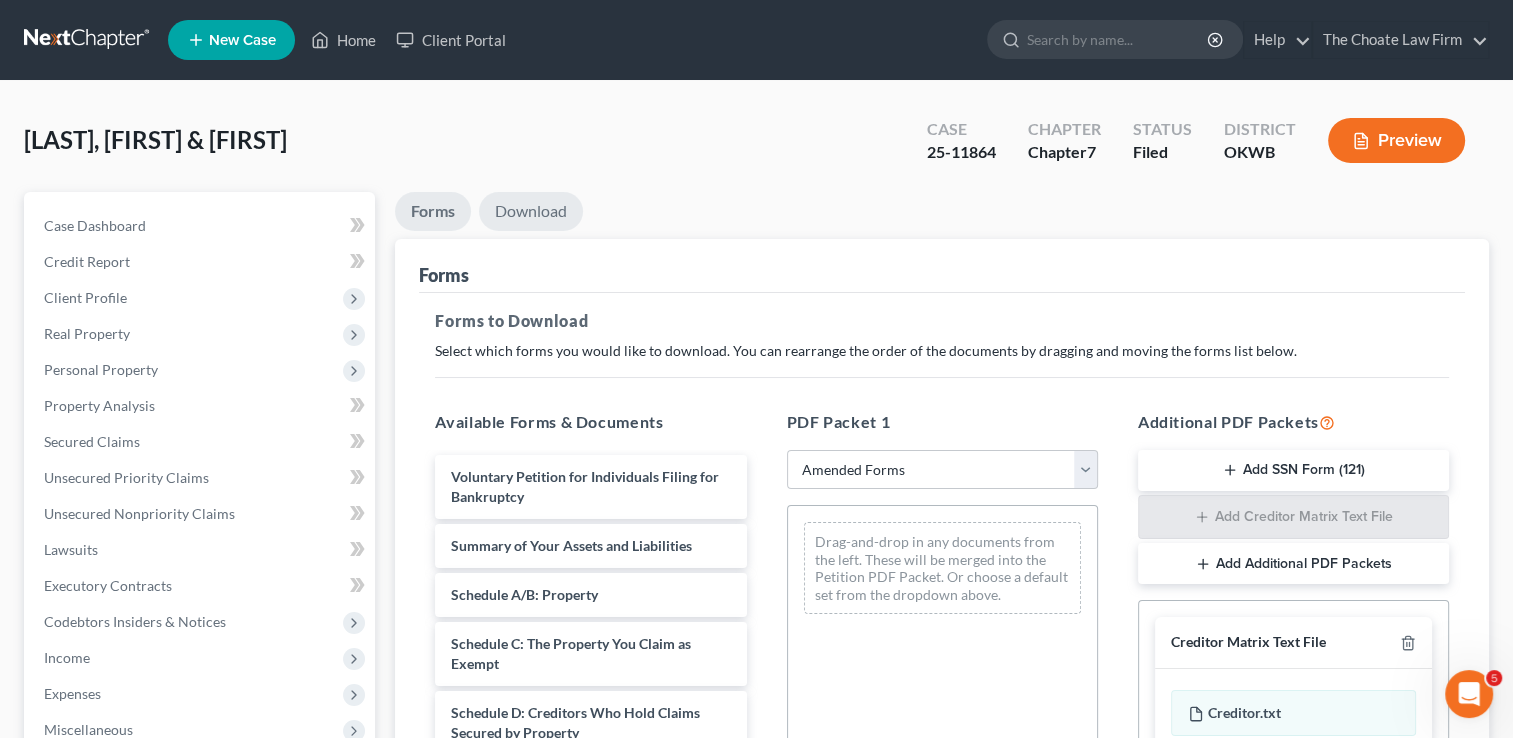 click on "Download" at bounding box center (531, 211) 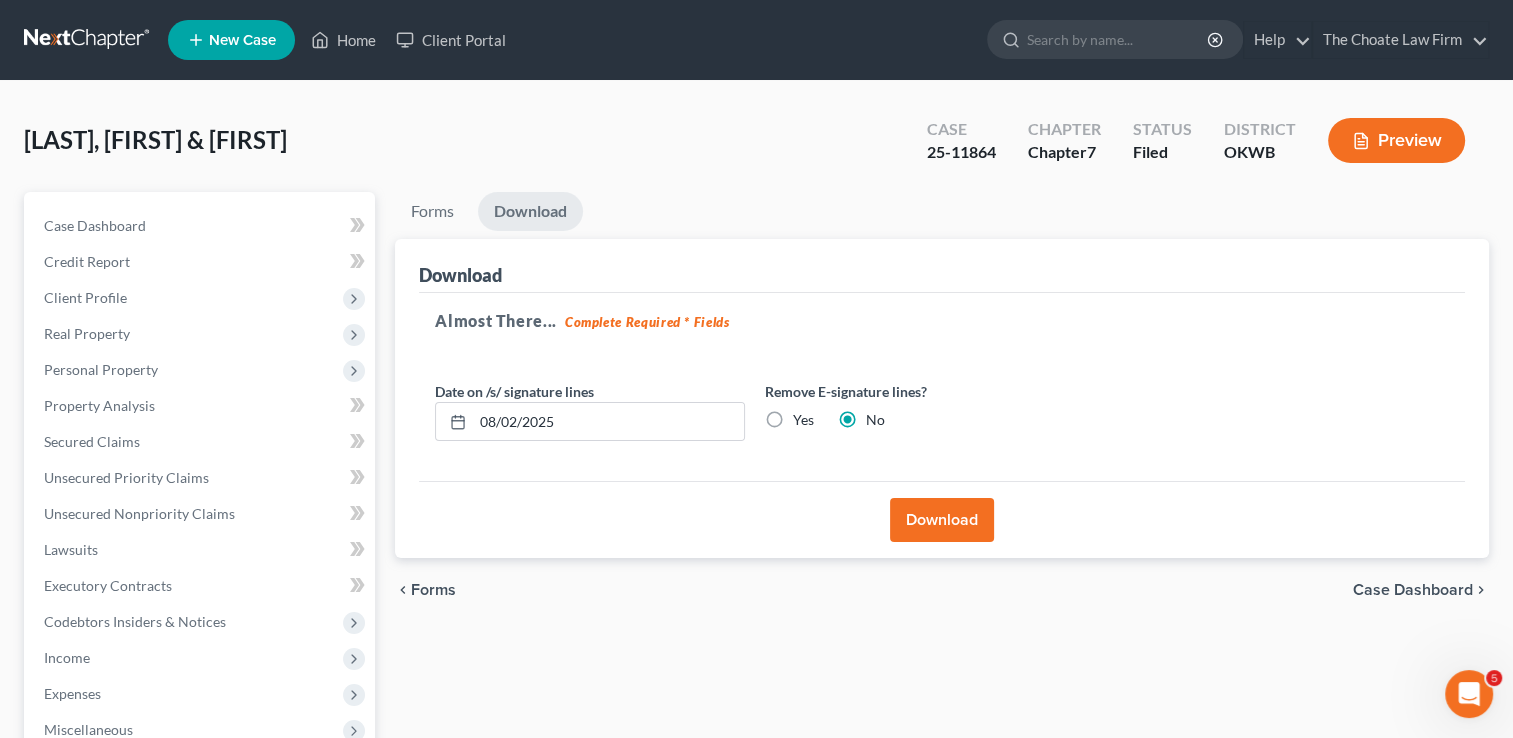 click on "Download" at bounding box center [942, 520] 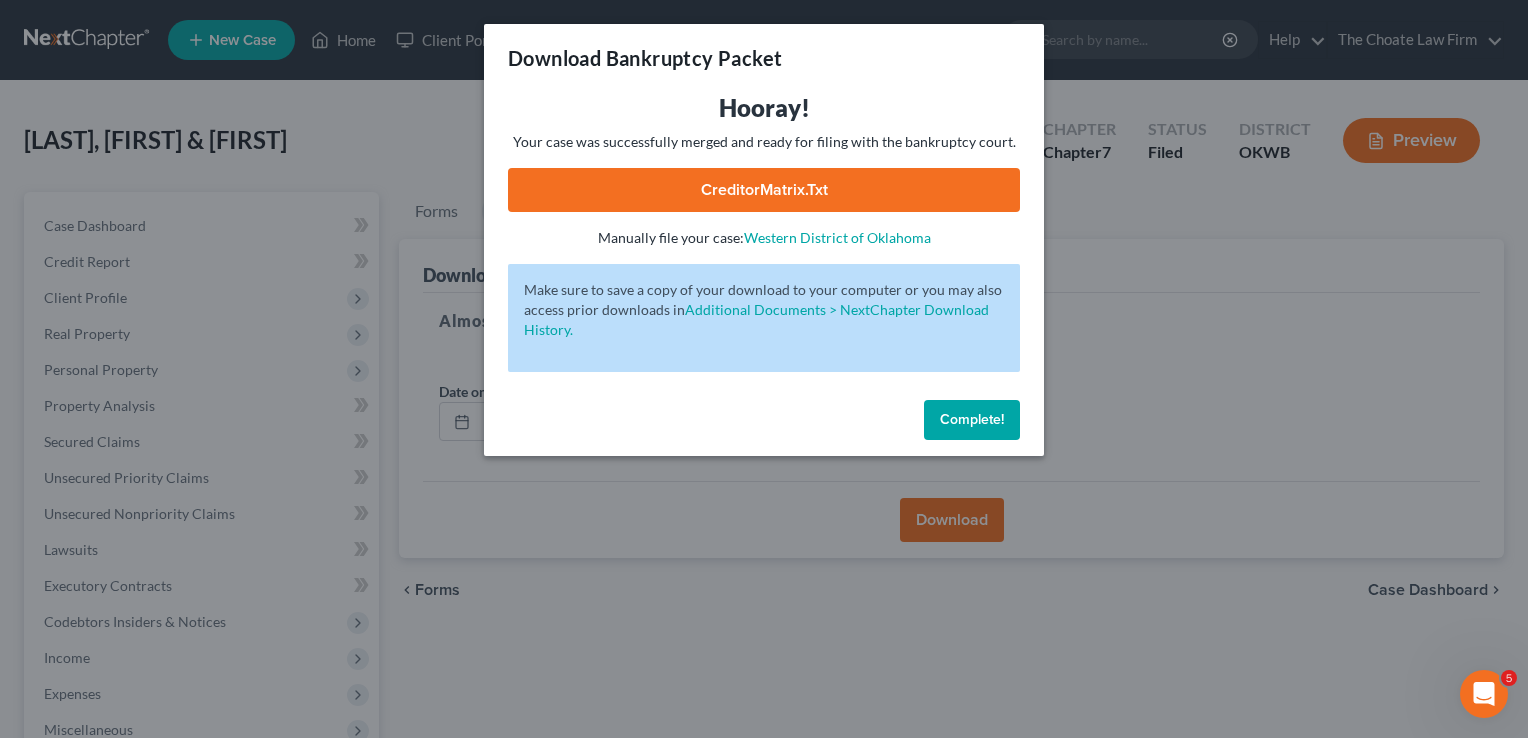 click on "CreditorMatrix.txt" at bounding box center [764, 190] 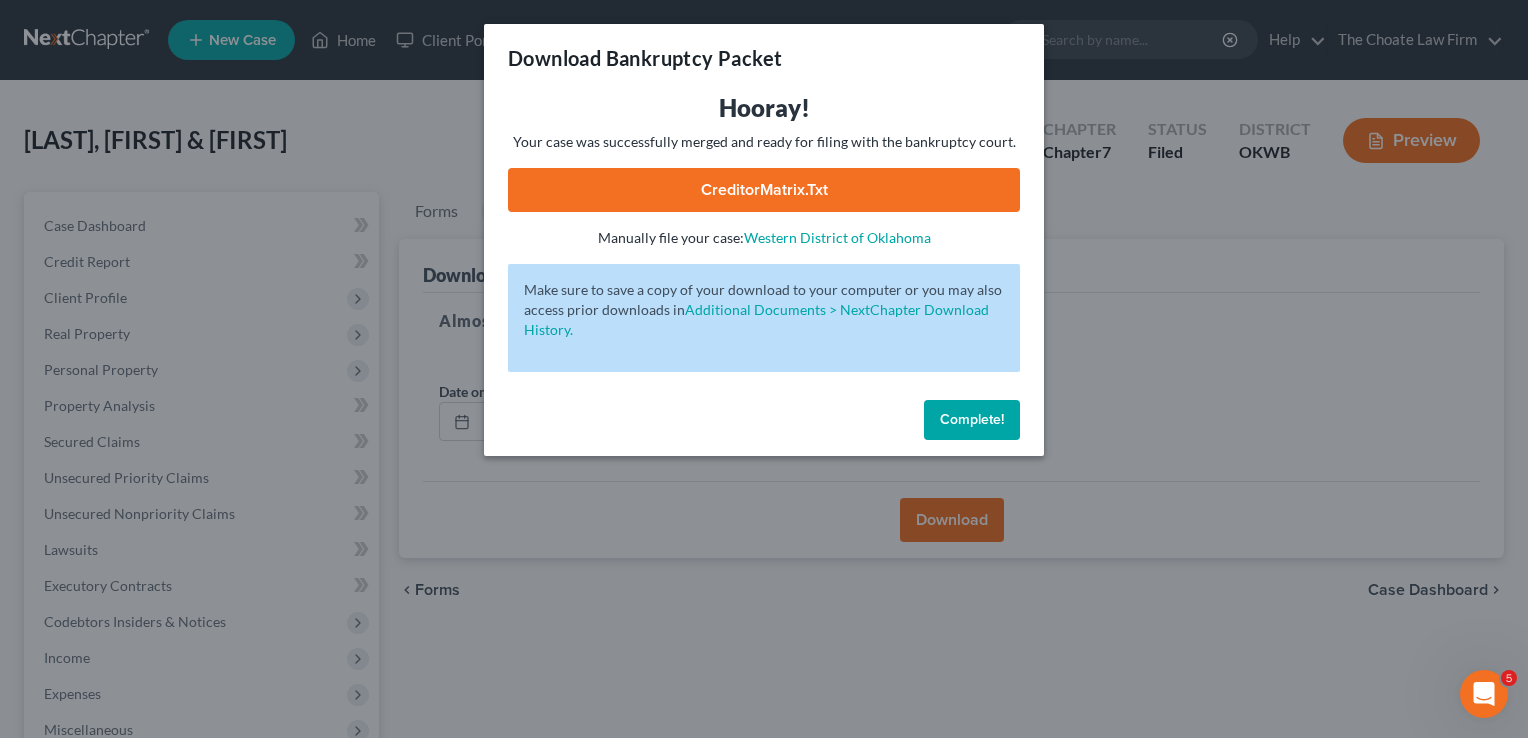 click on "Complete!" at bounding box center [972, 419] 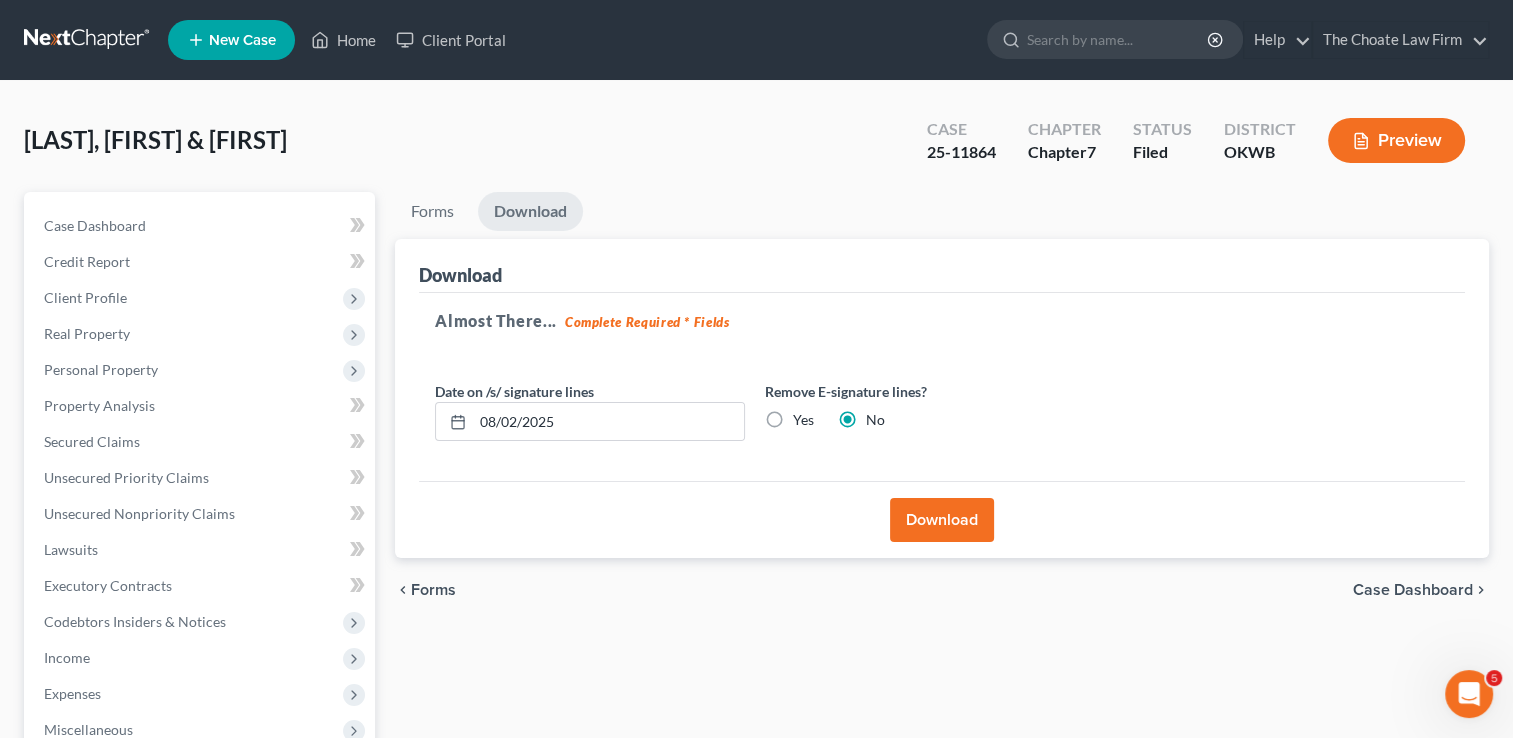 click at bounding box center (88, 40) 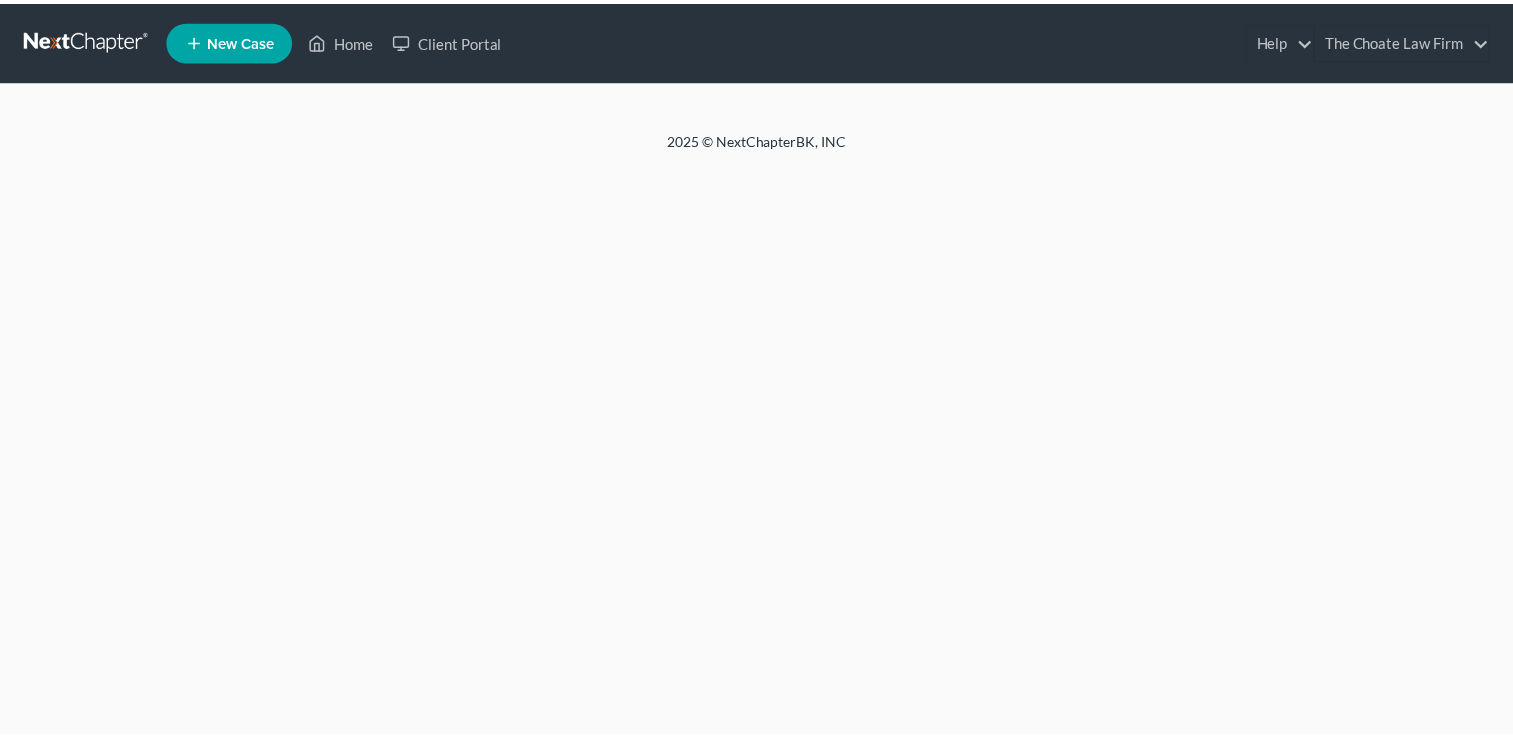 scroll, scrollTop: 0, scrollLeft: 0, axis: both 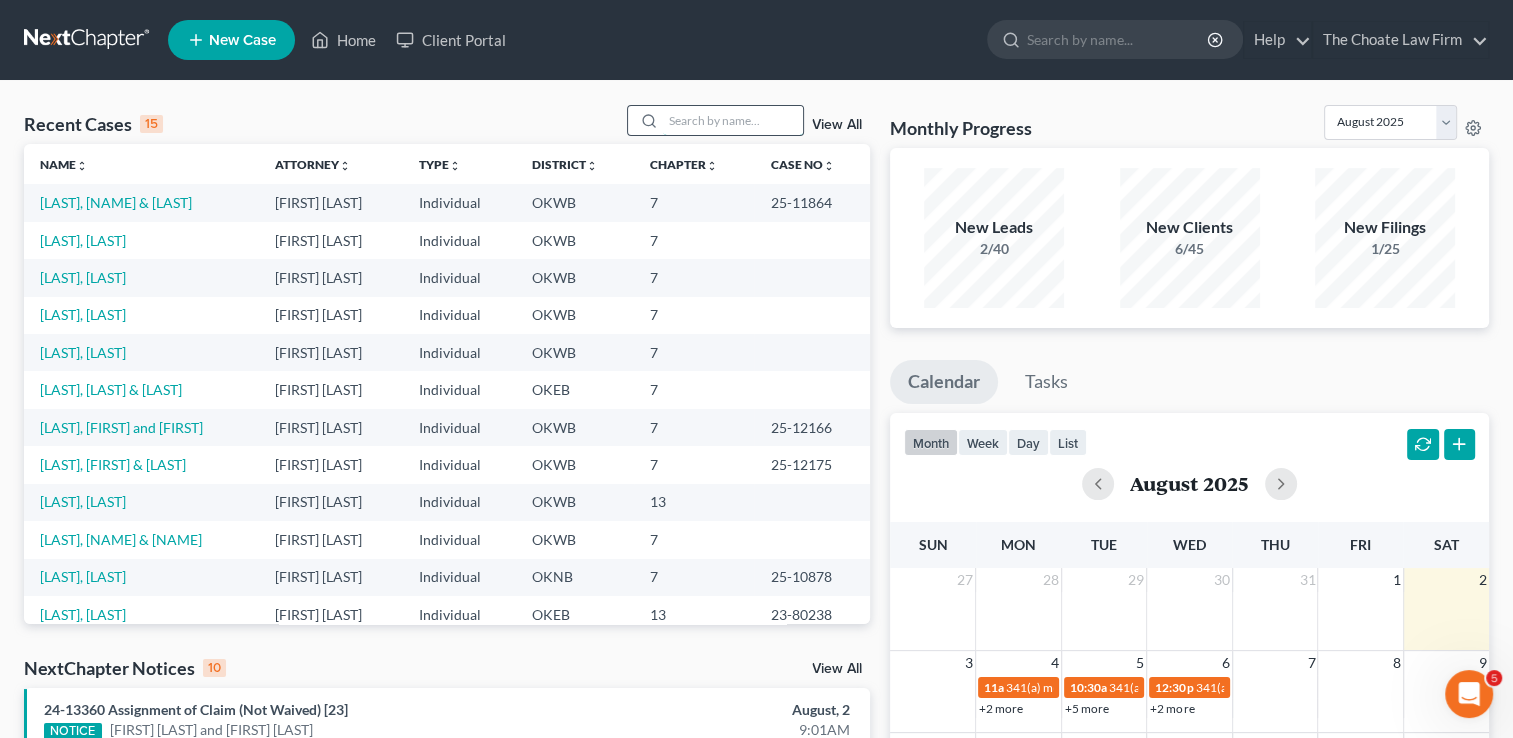 click at bounding box center [733, 120] 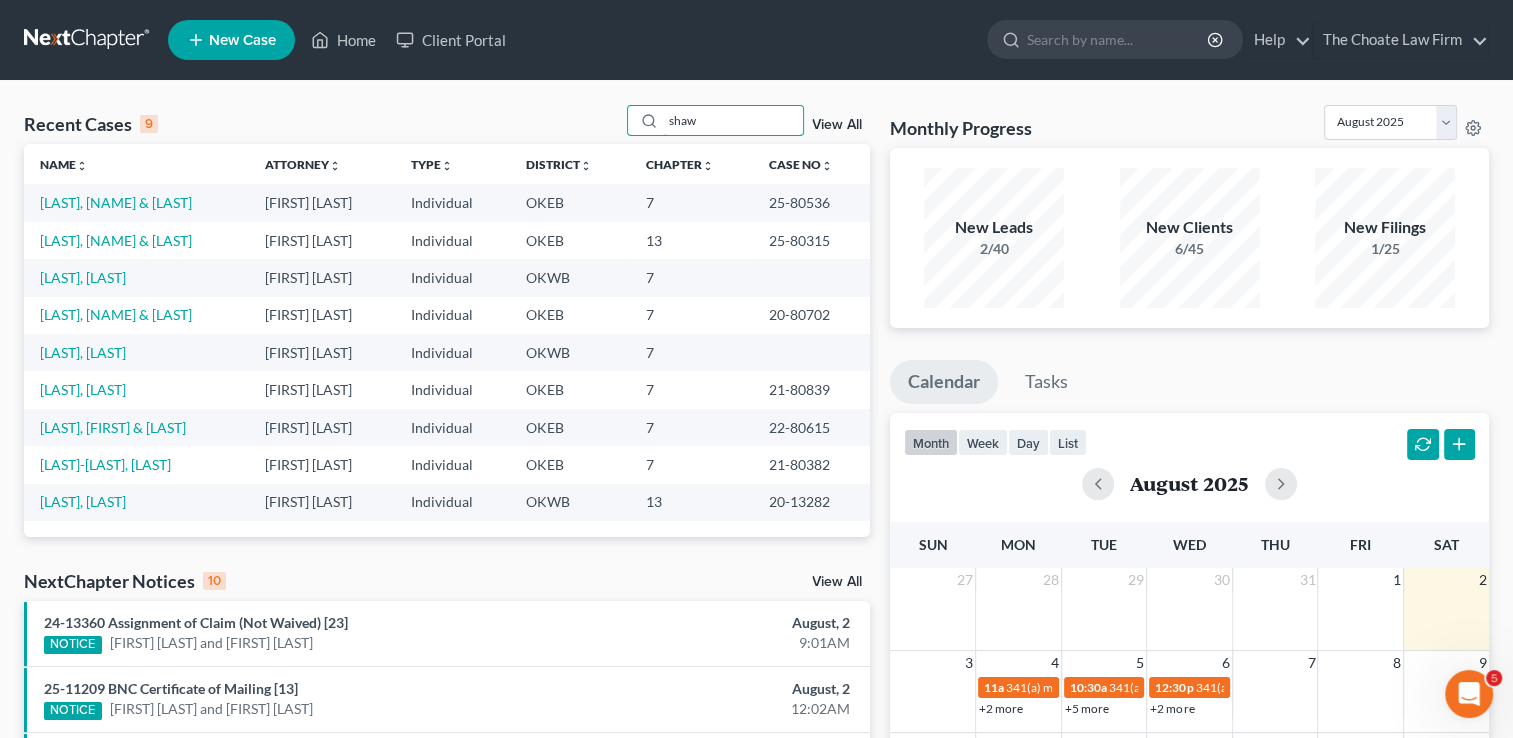 type on "shaw" 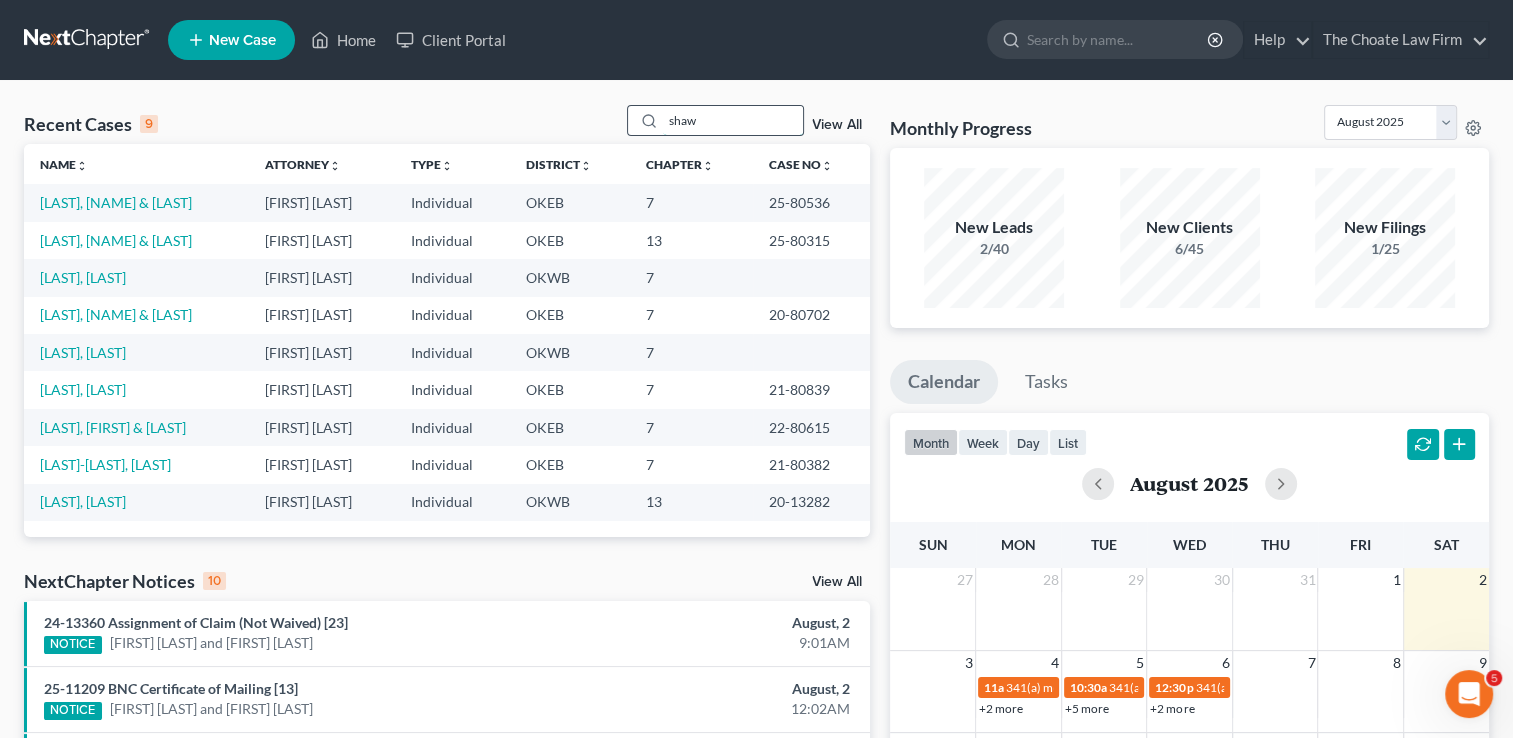 drag, startPoint x: 702, startPoint y: 123, endPoint x: 632, endPoint y: 126, distance: 70.064255 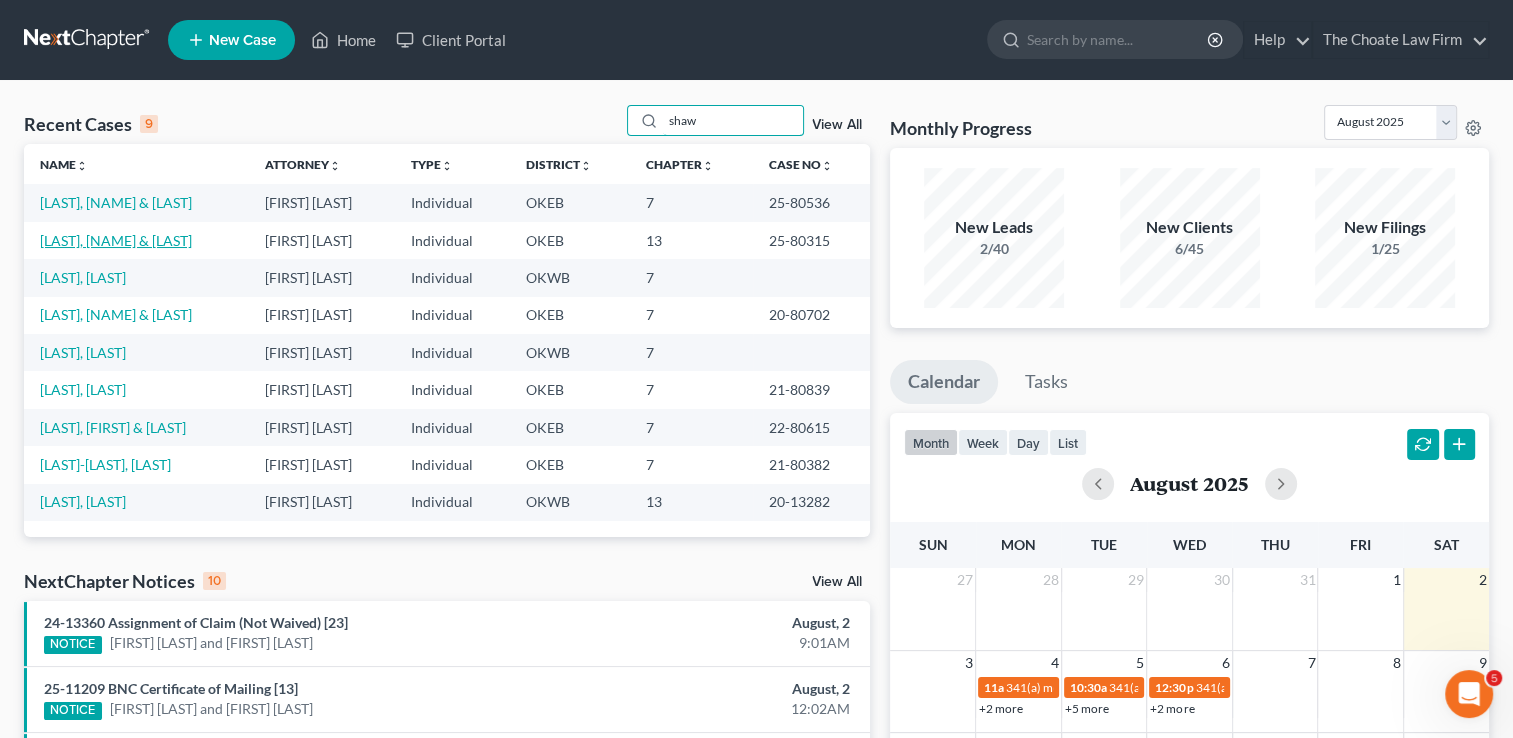 type on "shaw" 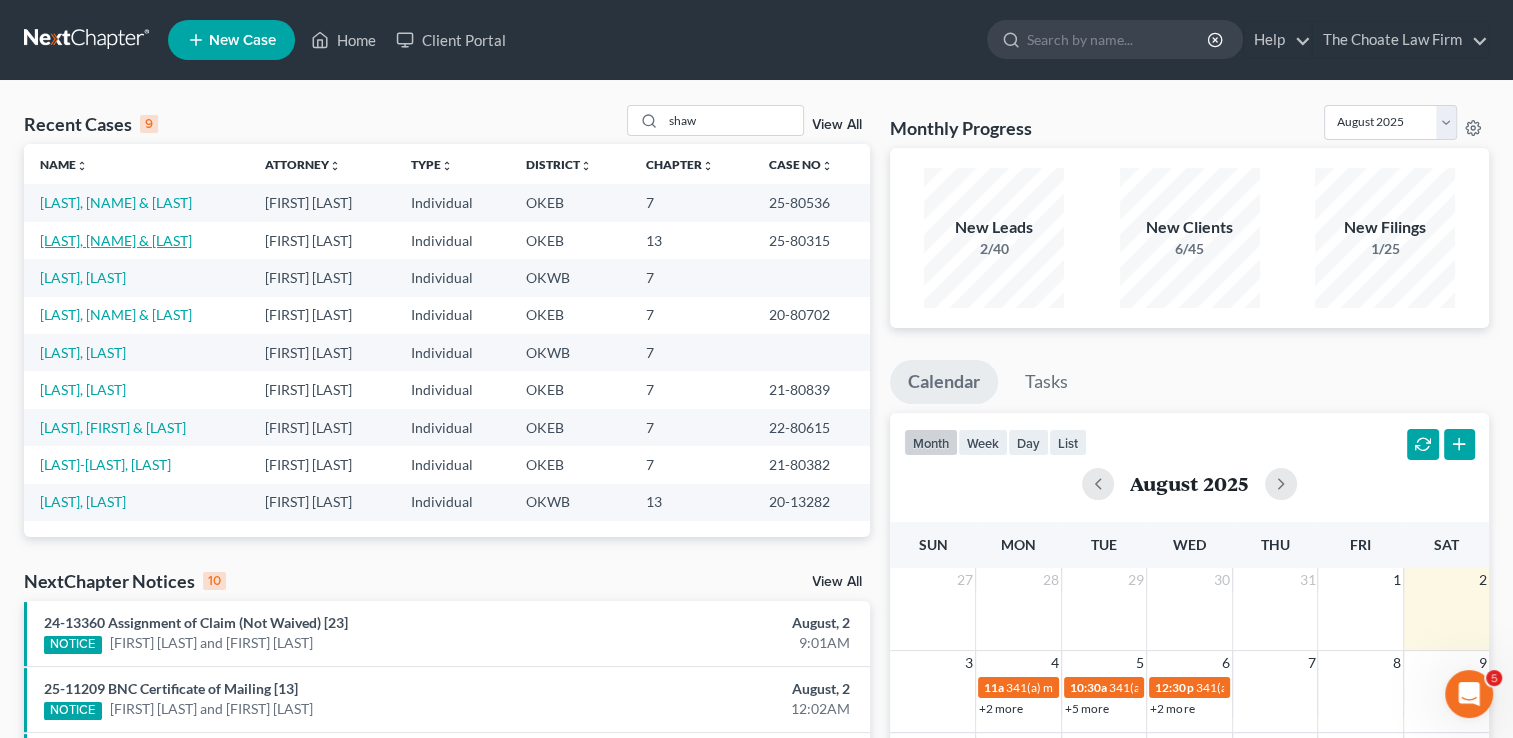 click on "[LAST], [NAME] & [LAST]" at bounding box center [116, 240] 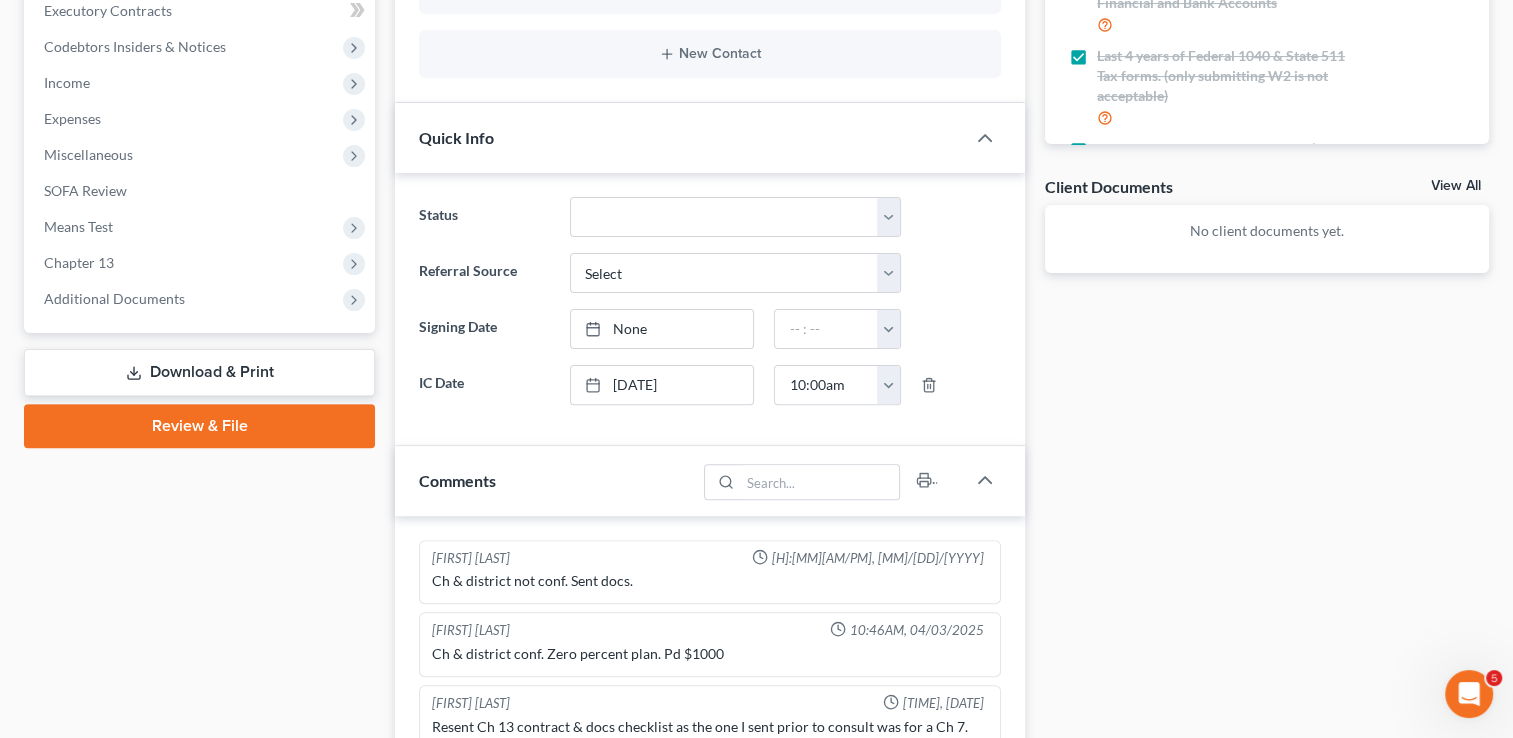 scroll, scrollTop: 600, scrollLeft: 0, axis: vertical 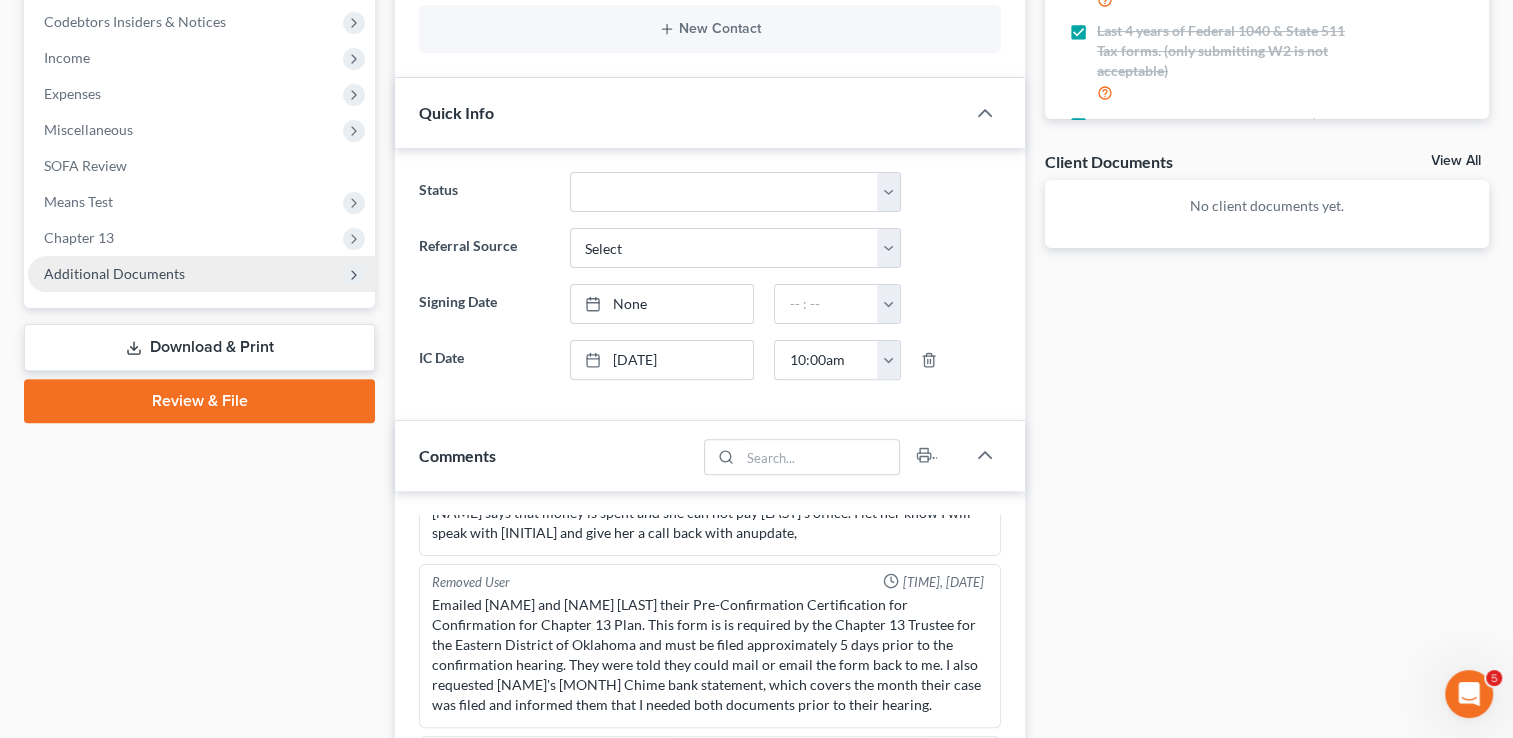 click on "Additional Documents" at bounding box center (114, 273) 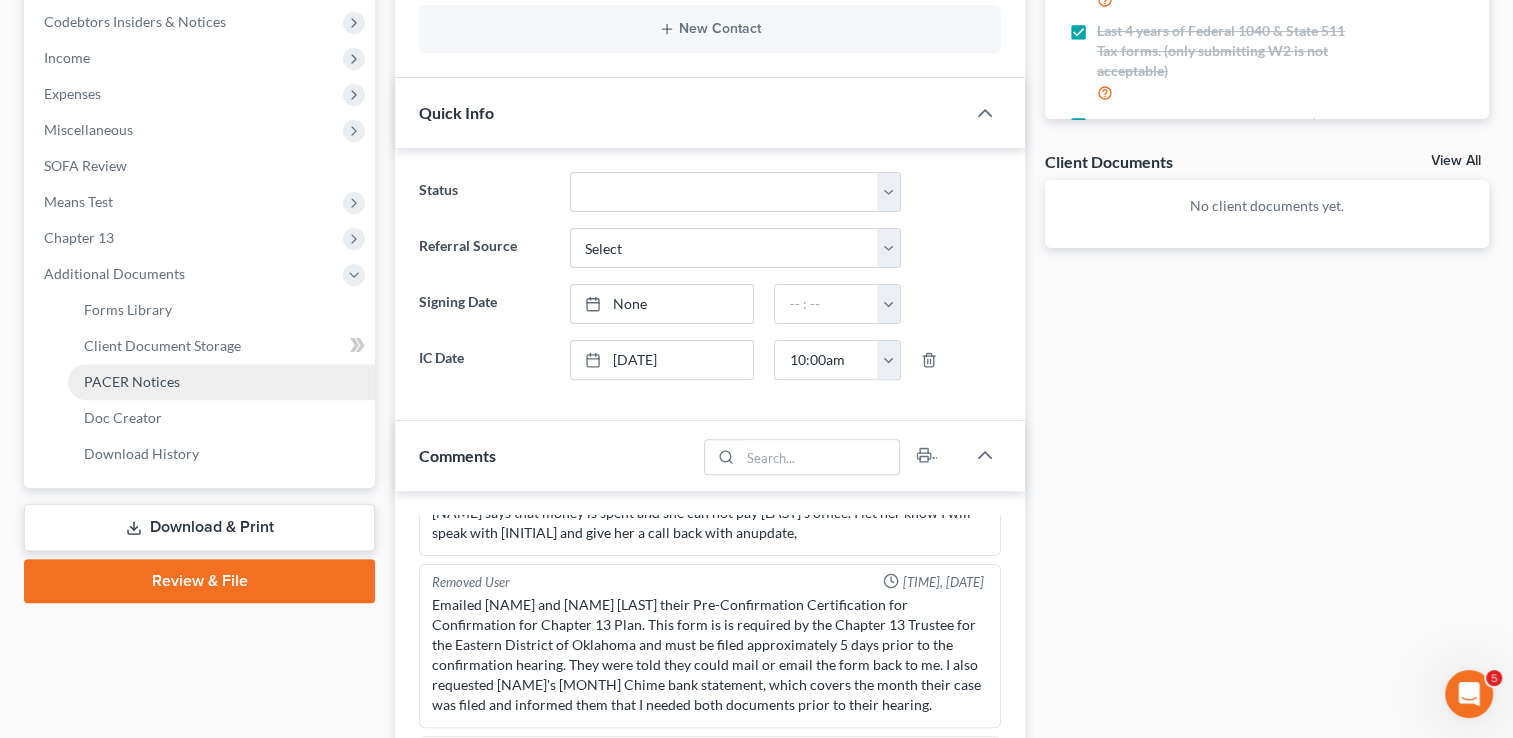 click on "PACER Notices" at bounding box center [132, 381] 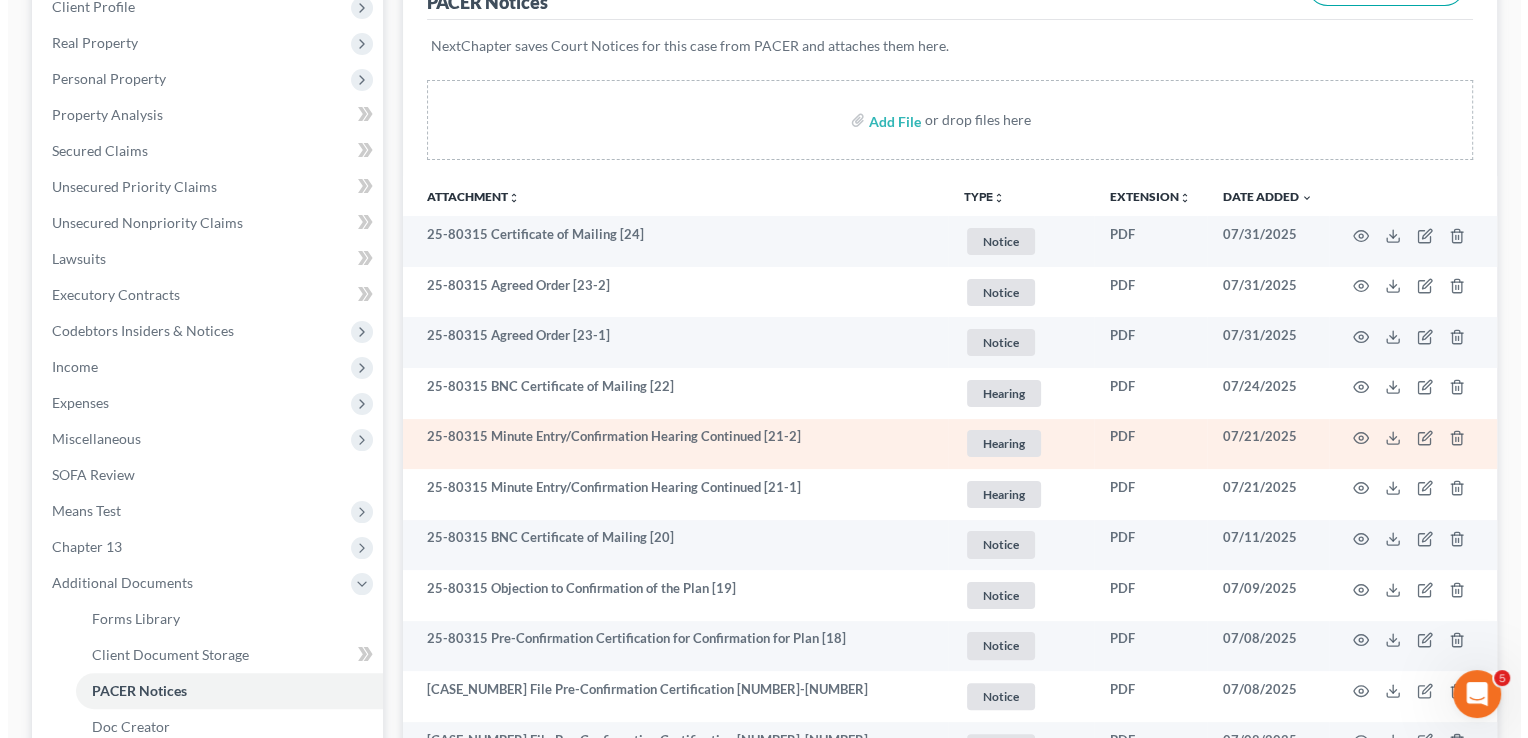 scroll, scrollTop: 300, scrollLeft: 0, axis: vertical 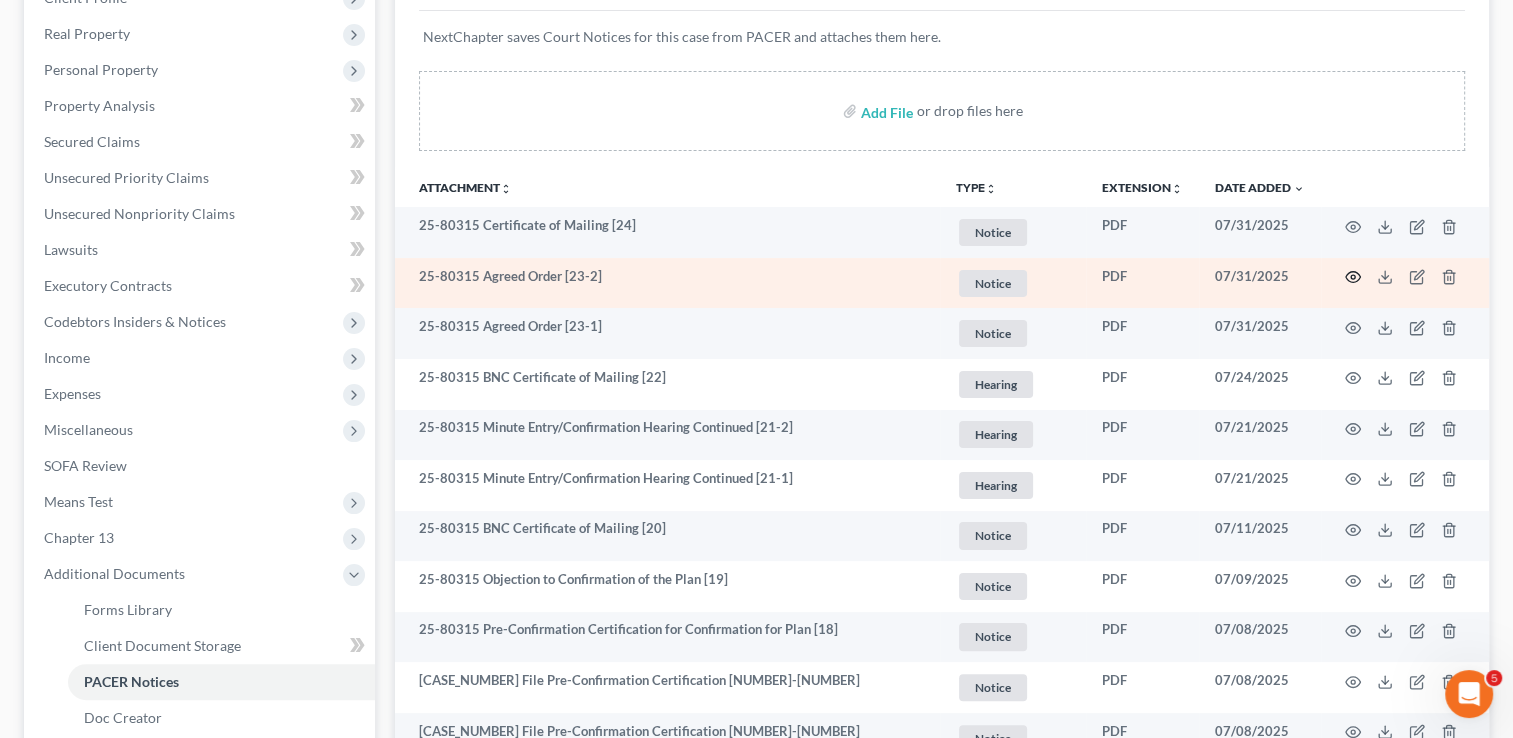 click 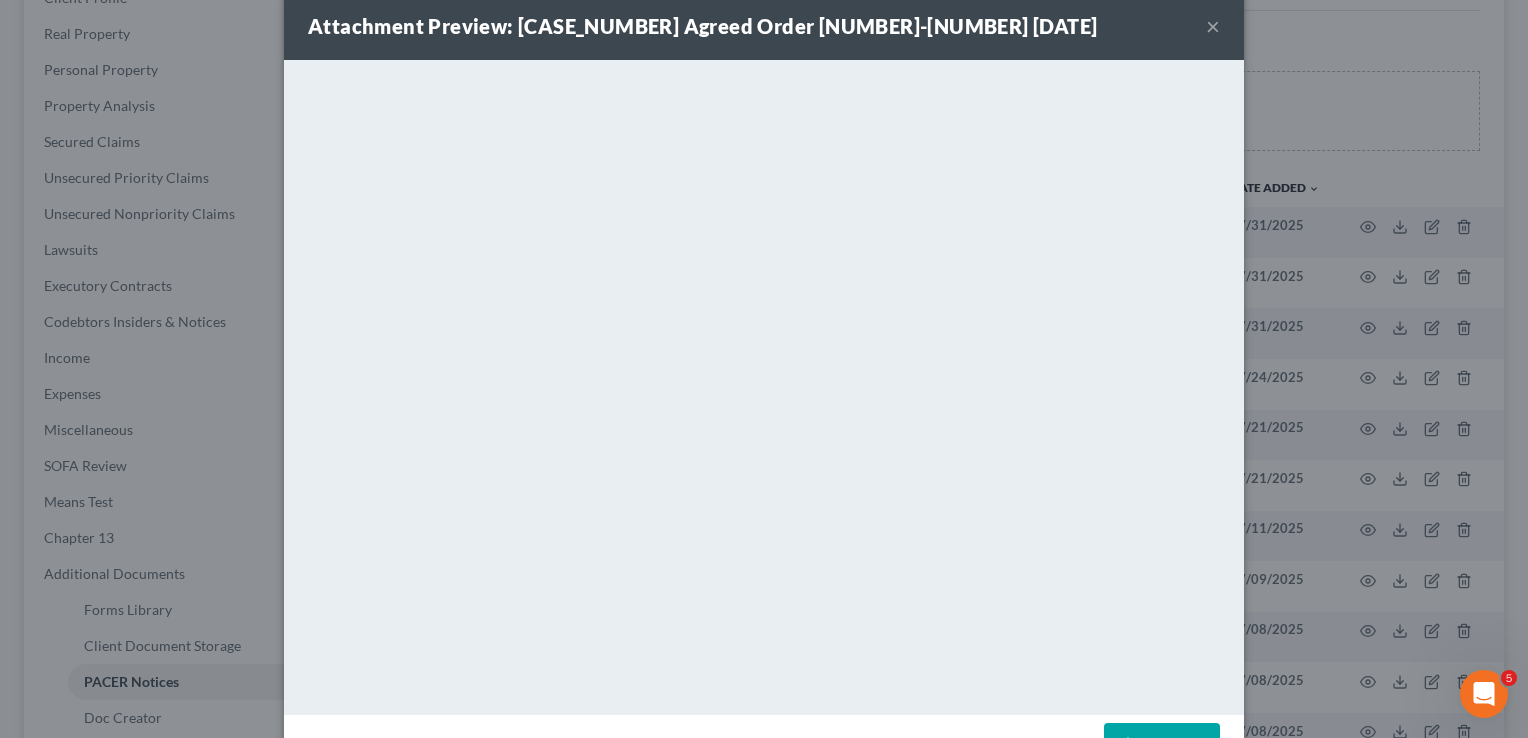scroll, scrollTop: 0, scrollLeft: 0, axis: both 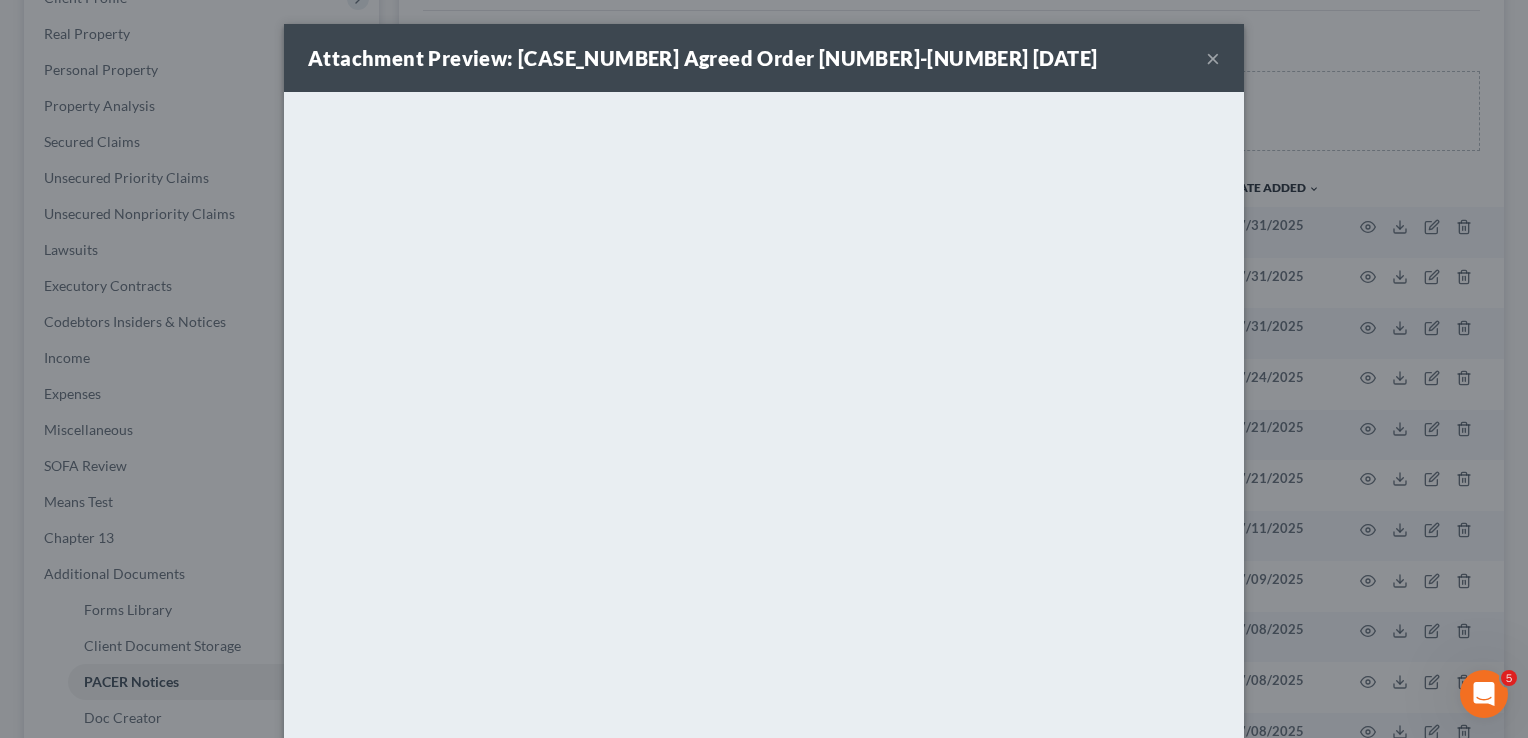 click on "×" at bounding box center (1213, 58) 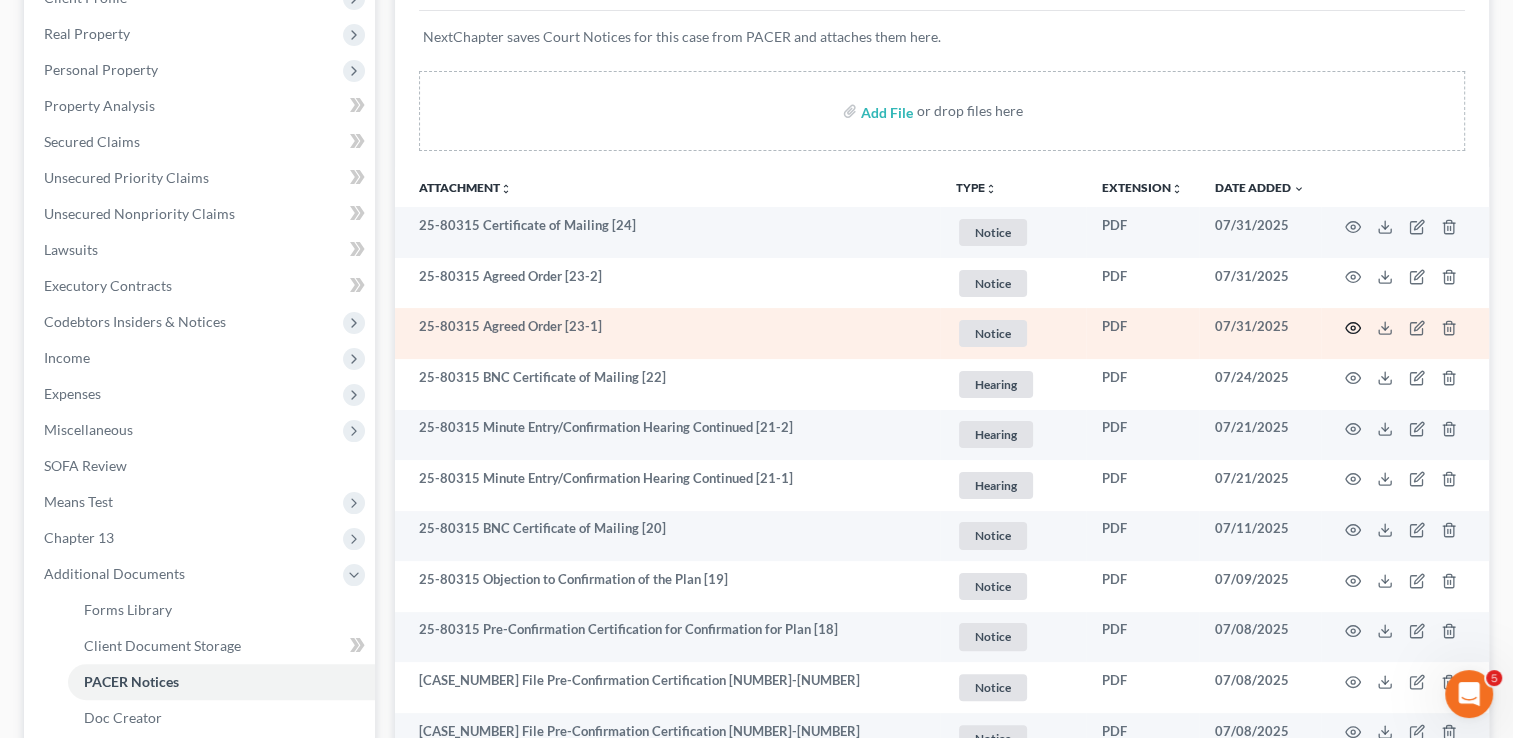 click 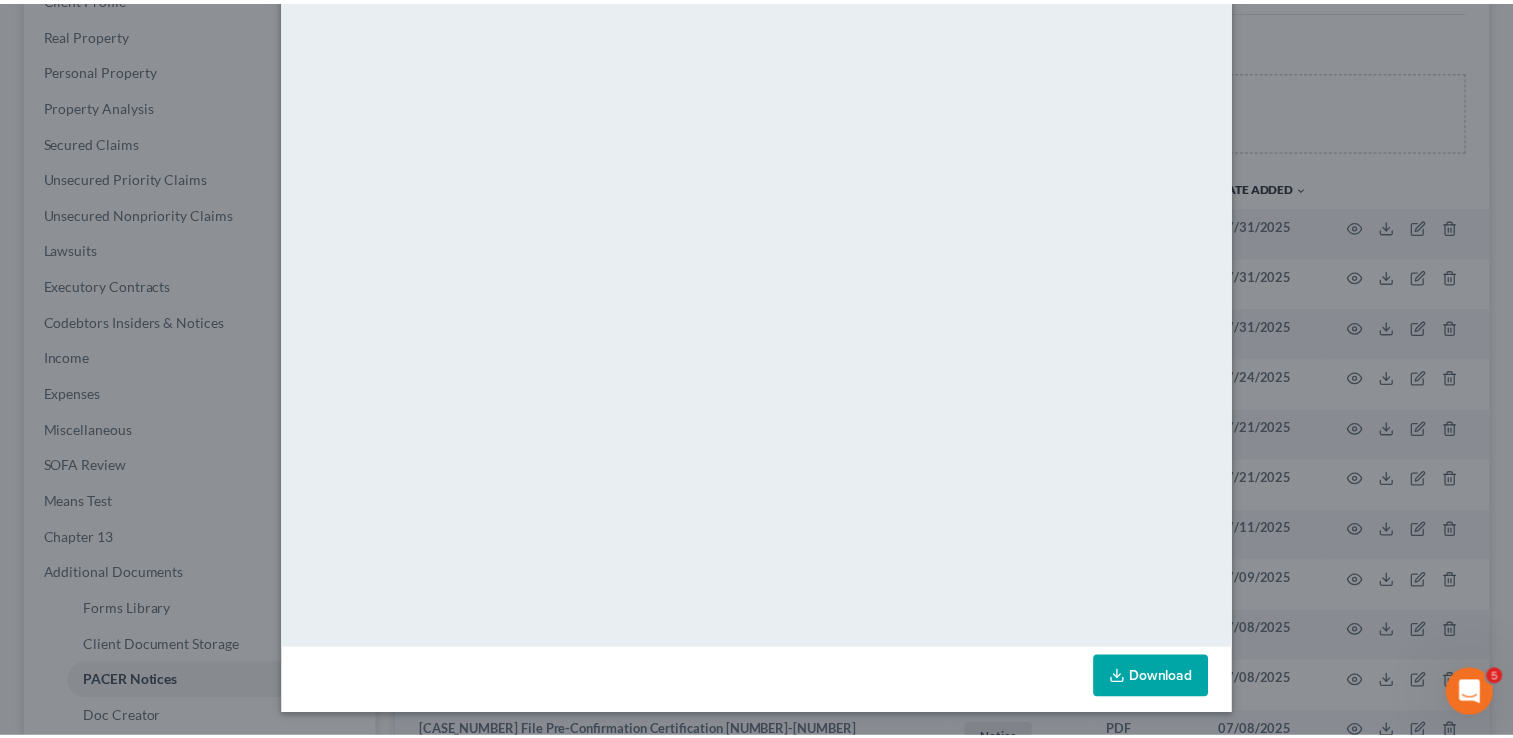 scroll, scrollTop: 0, scrollLeft: 0, axis: both 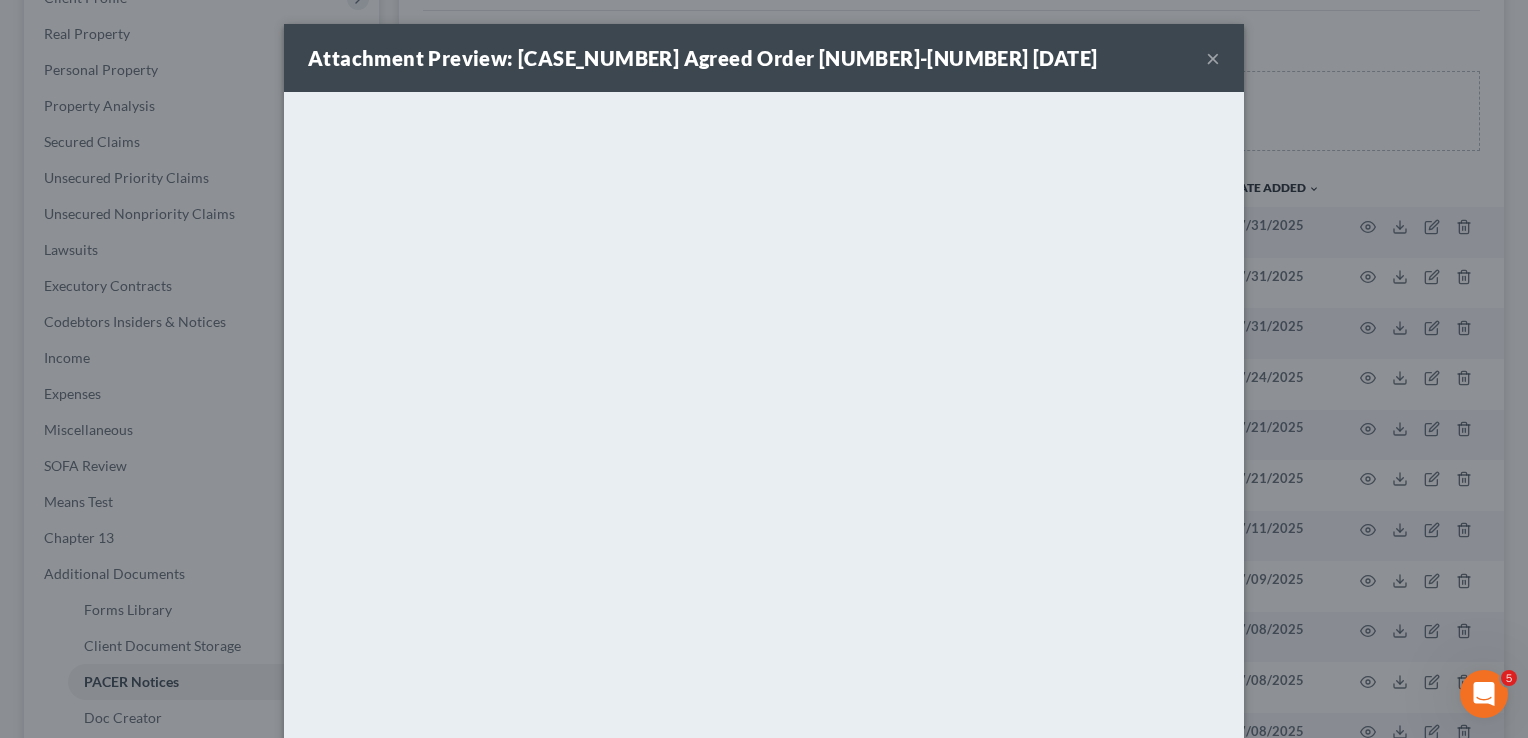 click on "×" at bounding box center (1213, 58) 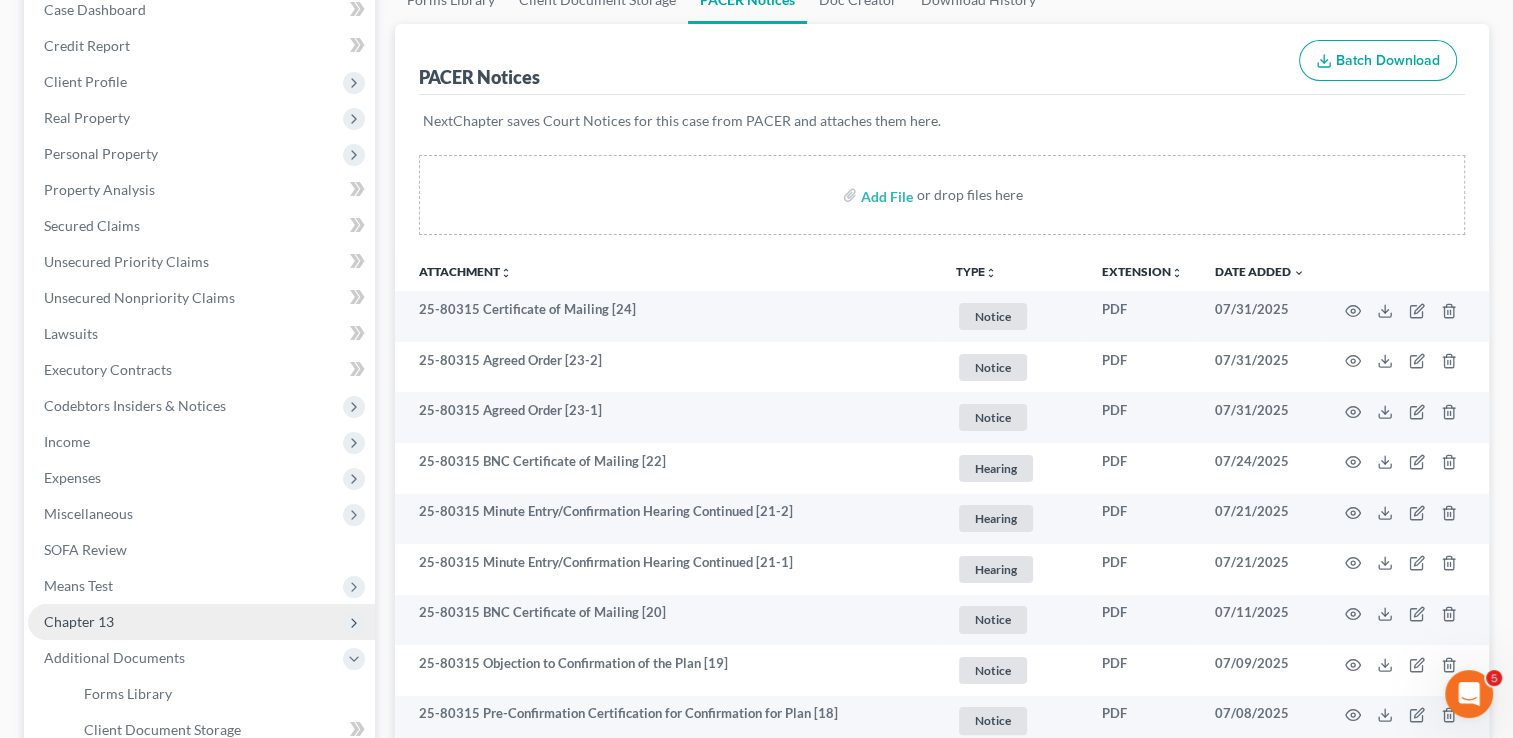 scroll, scrollTop: 0, scrollLeft: 0, axis: both 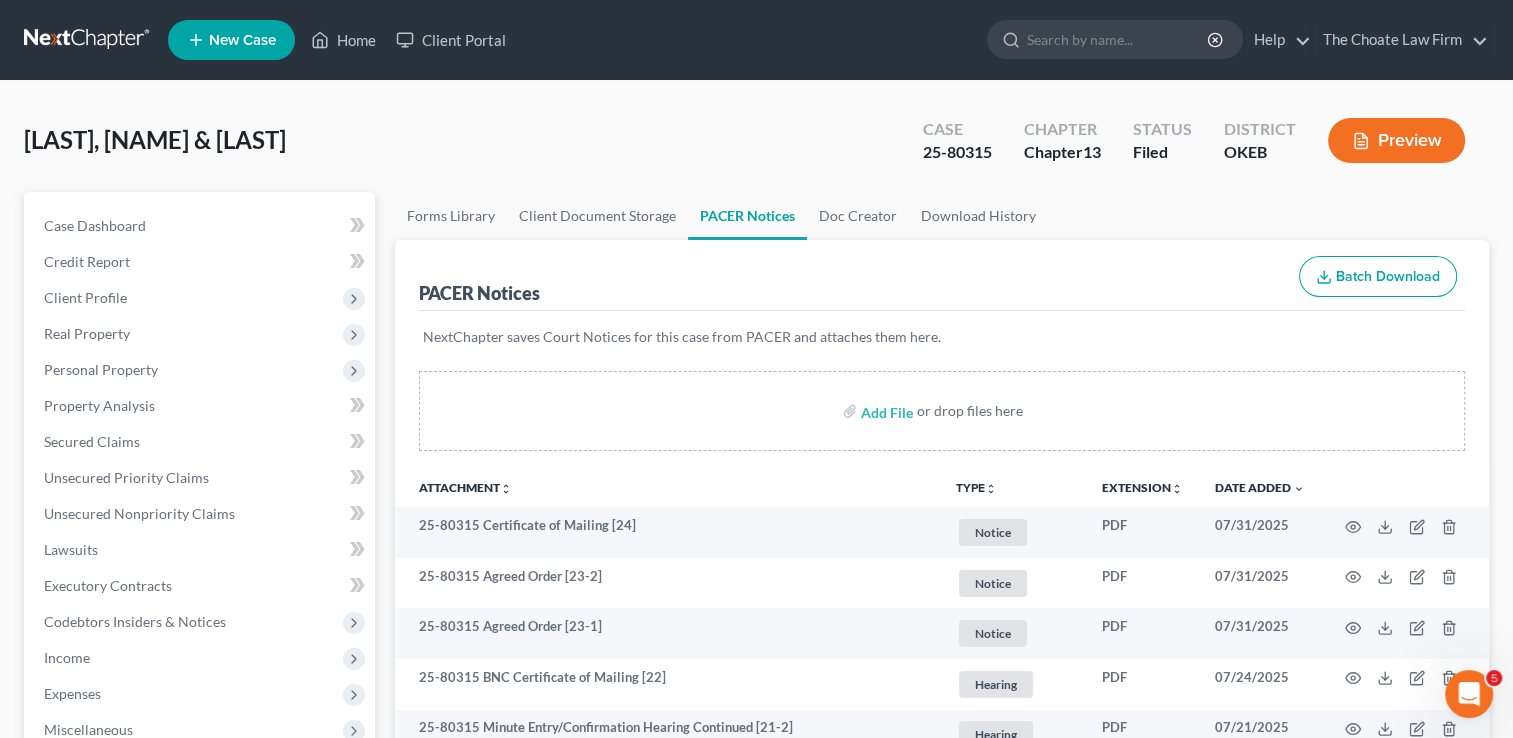 click at bounding box center (88, 40) 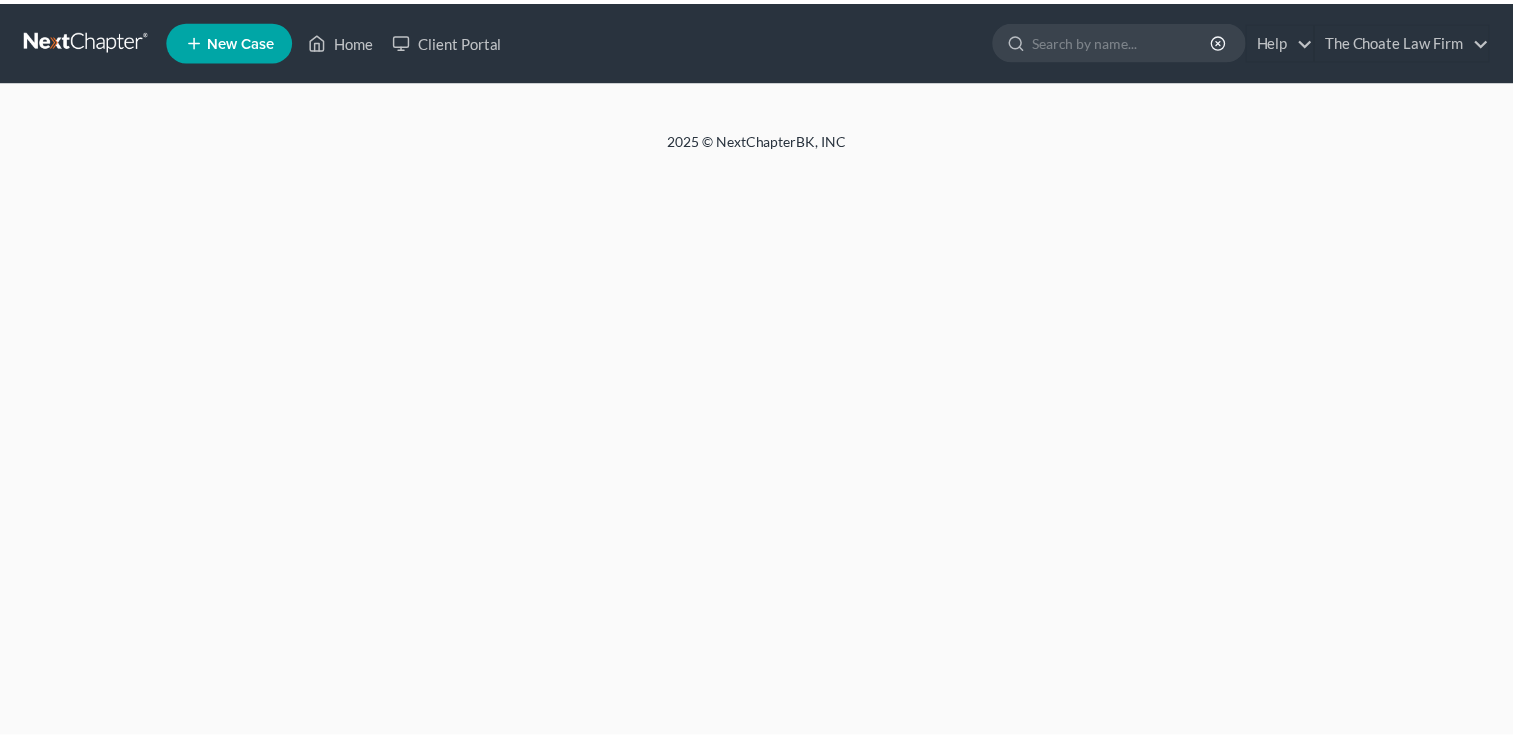 scroll, scrollTop: 0, scrollLeft: 0, axis: both 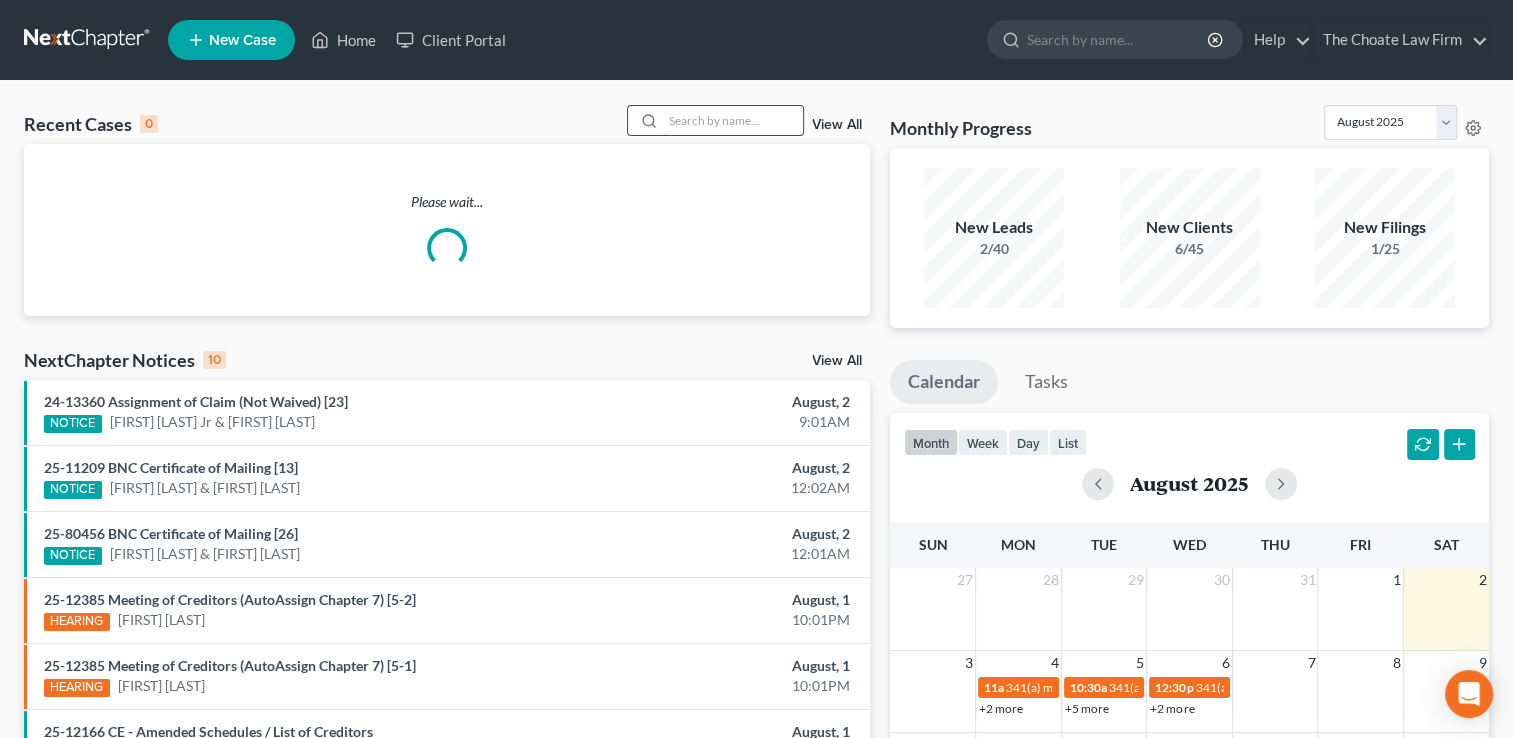 click at bounding box center (733, 120) 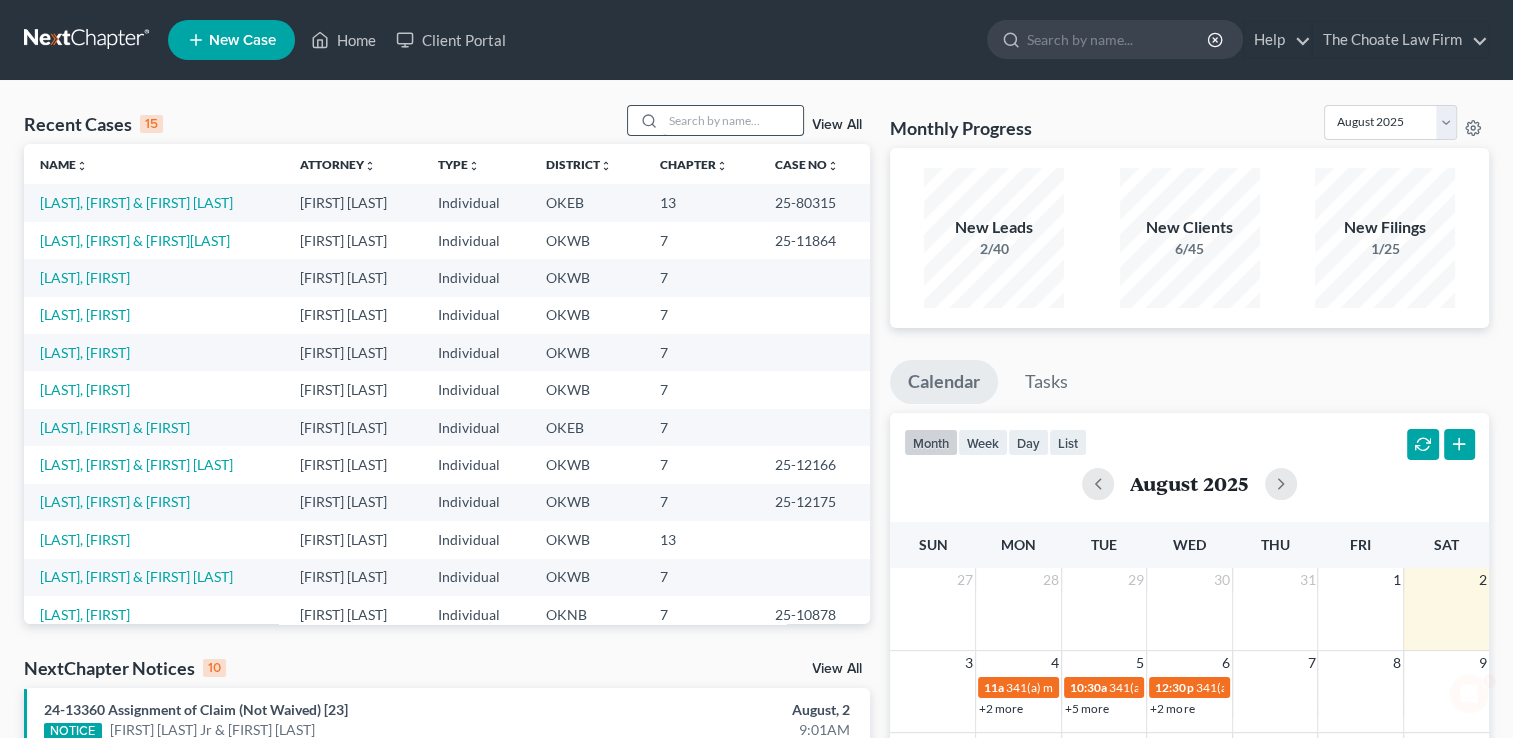 scroll, scrollTop: 0, scrollLeft: 0, axis: both 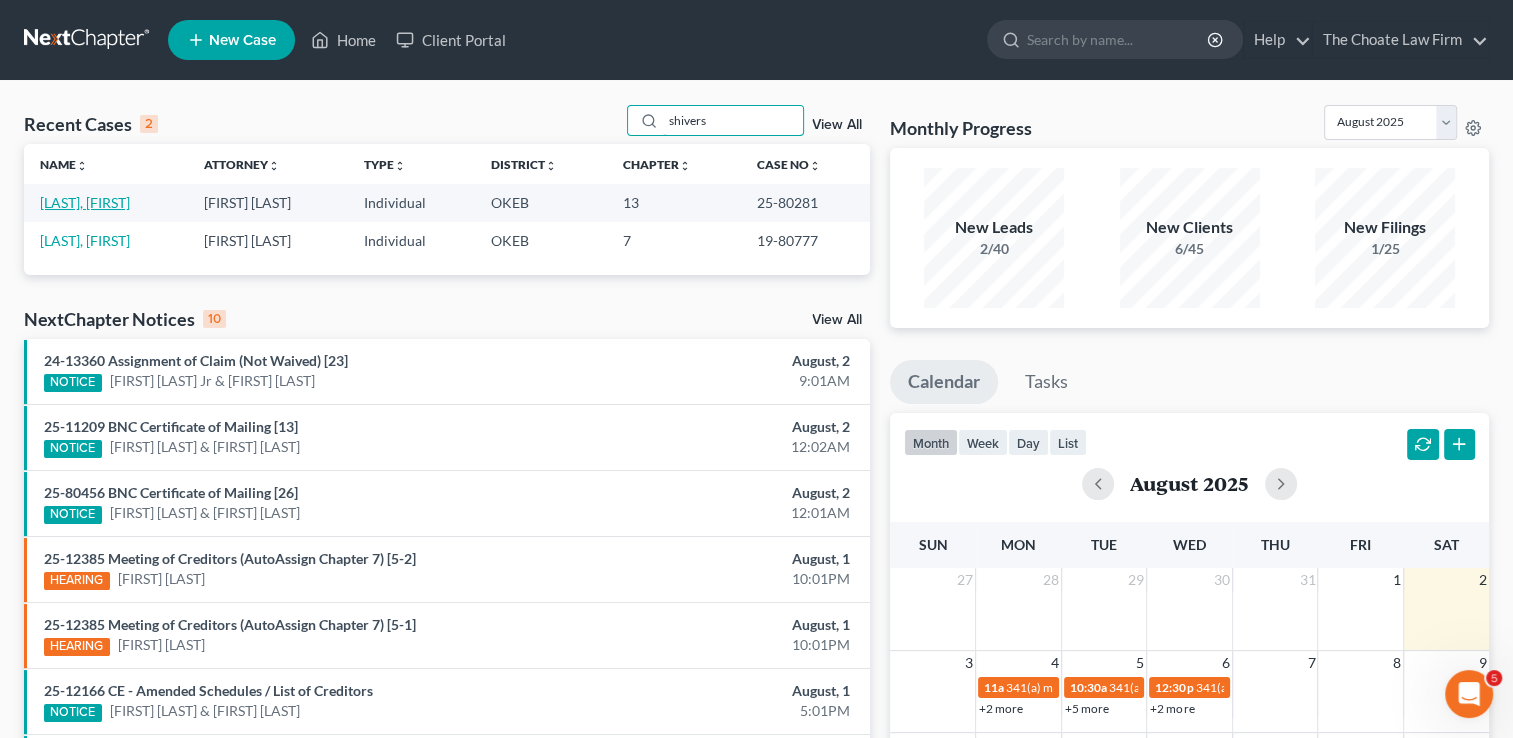type on "shivers" 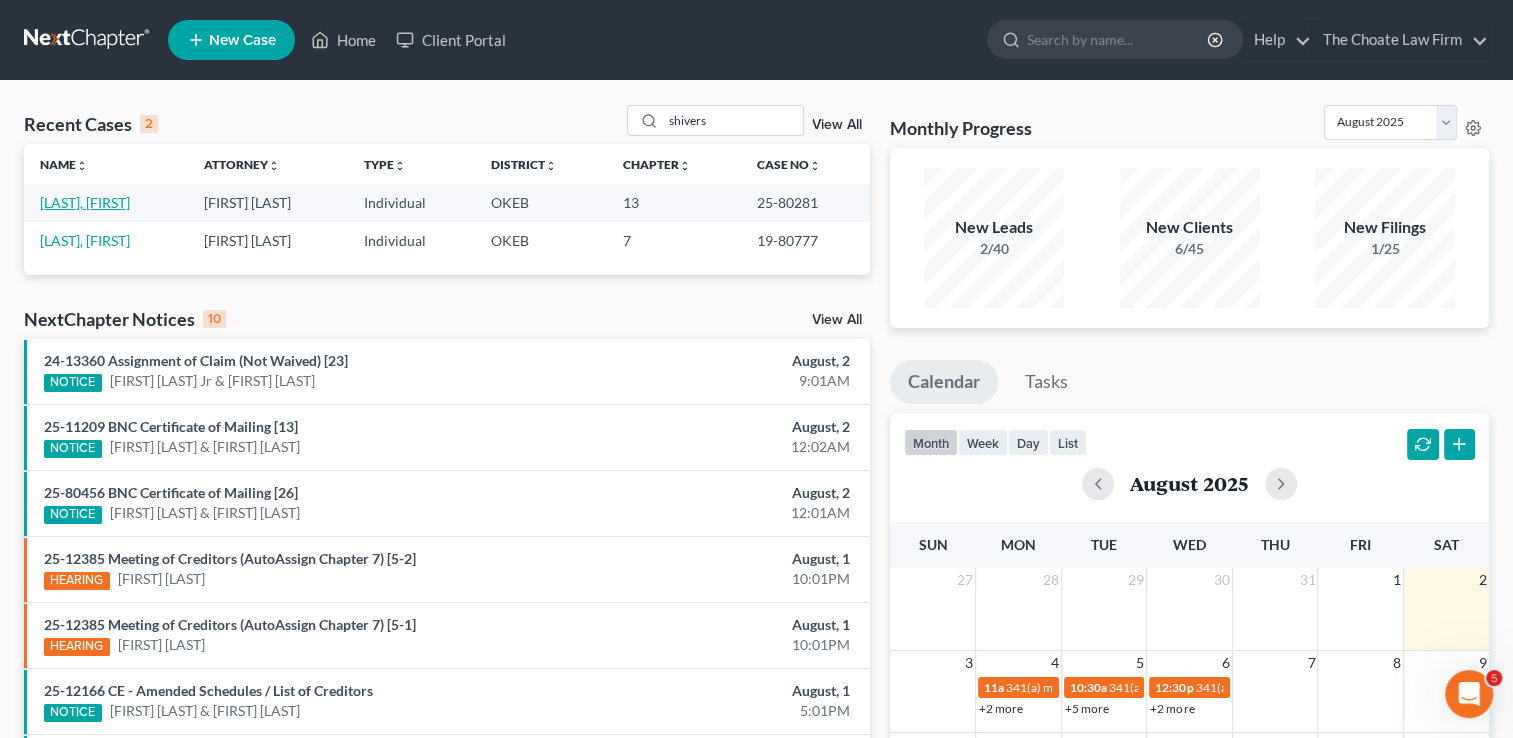 click on "[LAST], [FIRST]" at bounding box center (85, 202) 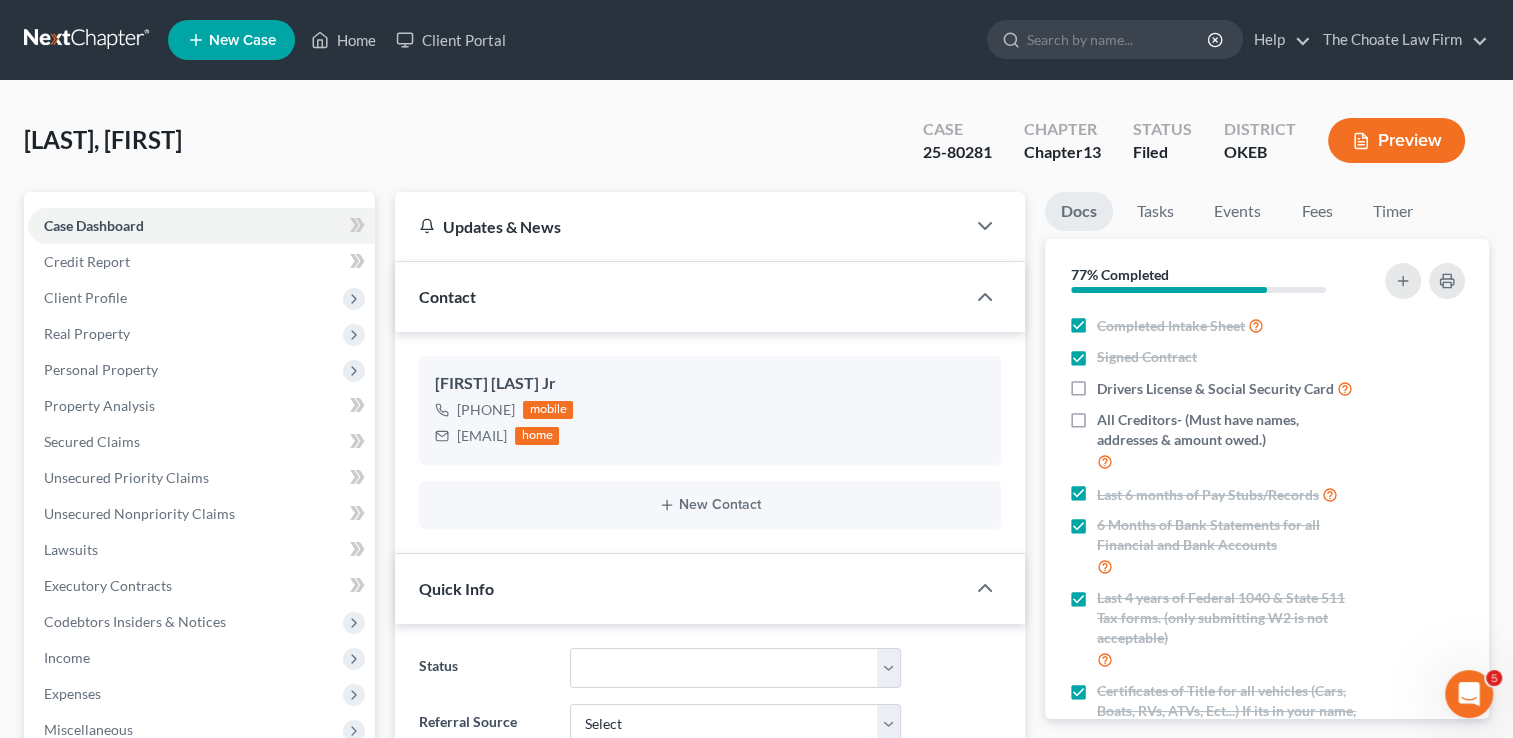 scroll, scrollTop: 1298, scrollLeft: 0, axis: vertical 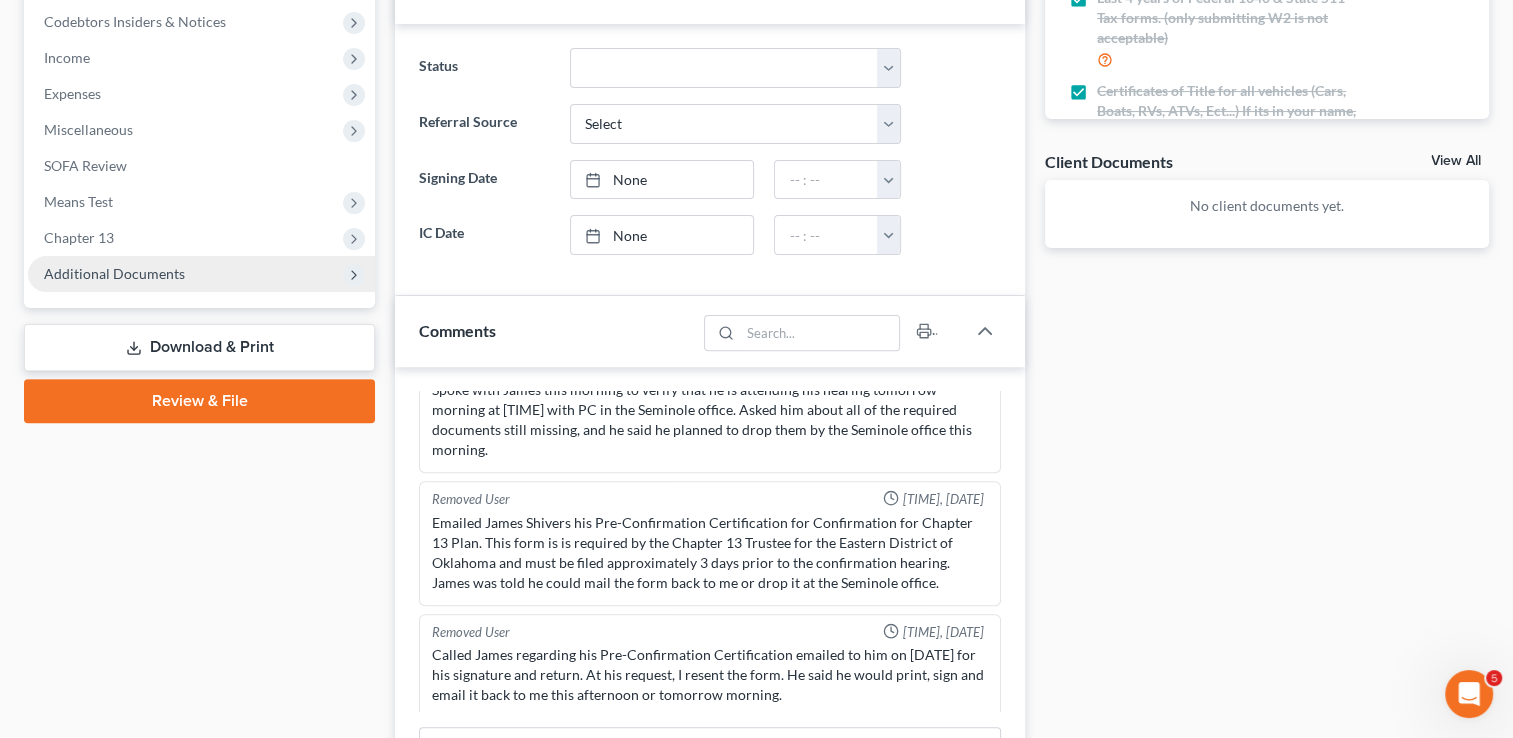 click on "Additional Documents" at bounding box center (114, 273) 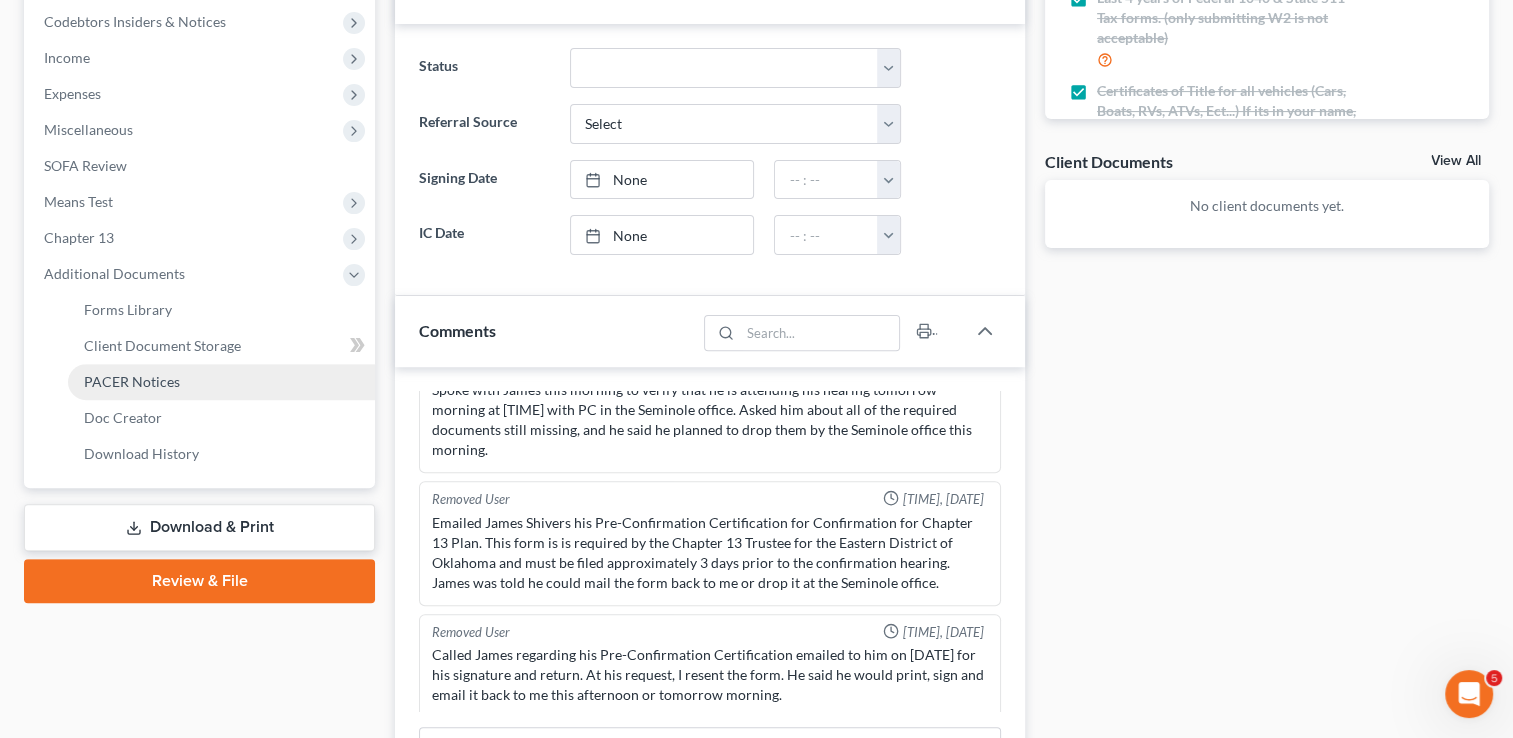 click on "PACER Notices" at bounding box center [132, 381] 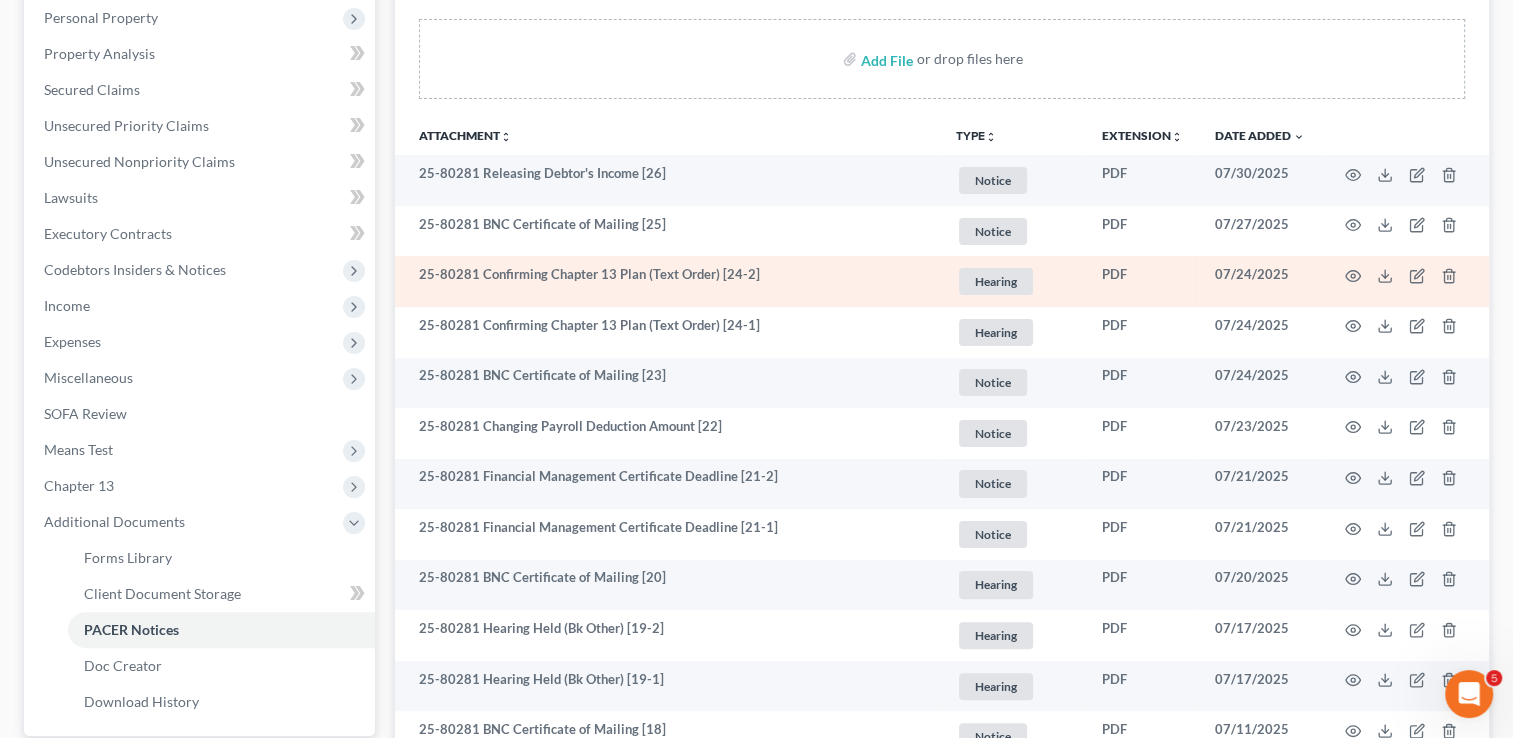 scroll, scrollTop: 400, scrollLeft: 0, axis: vertical 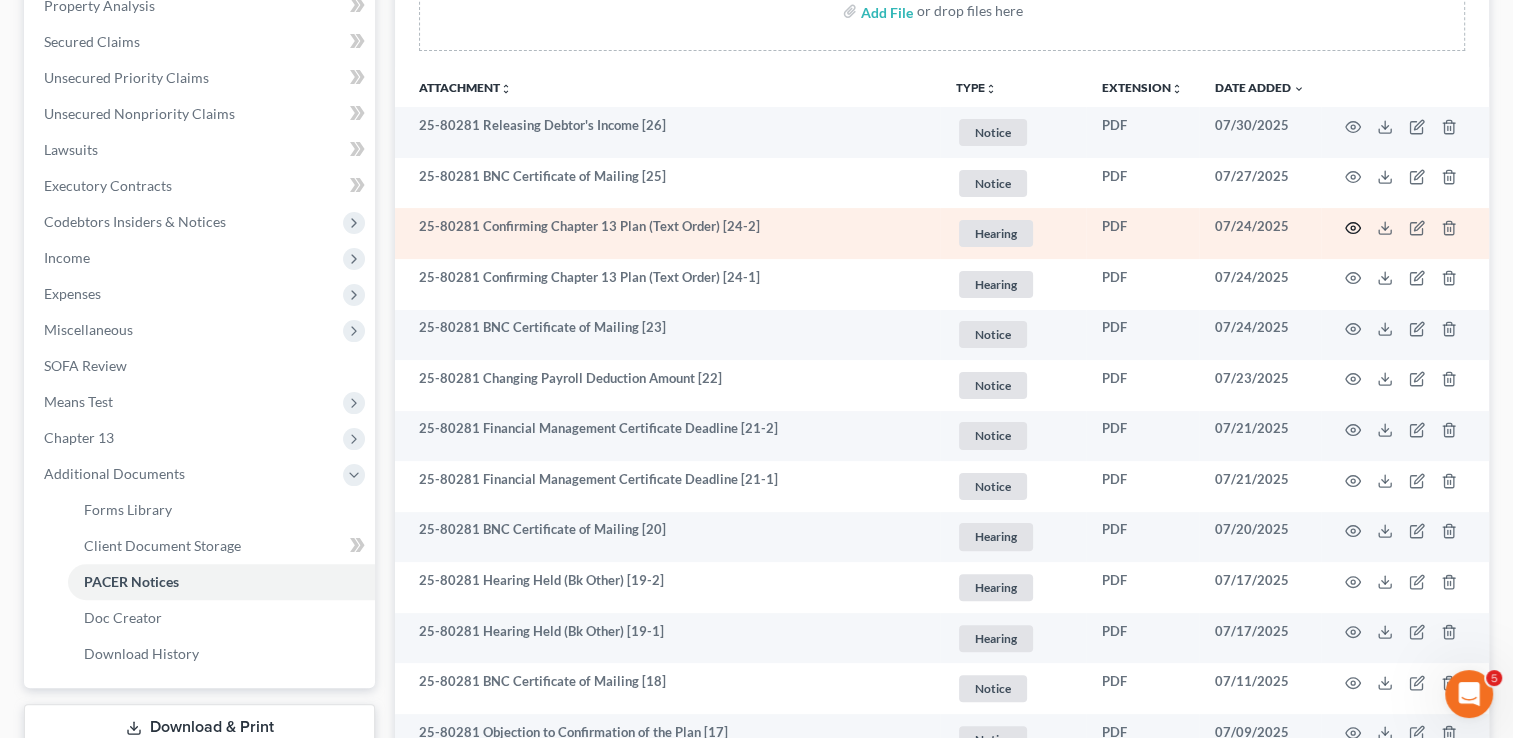 click 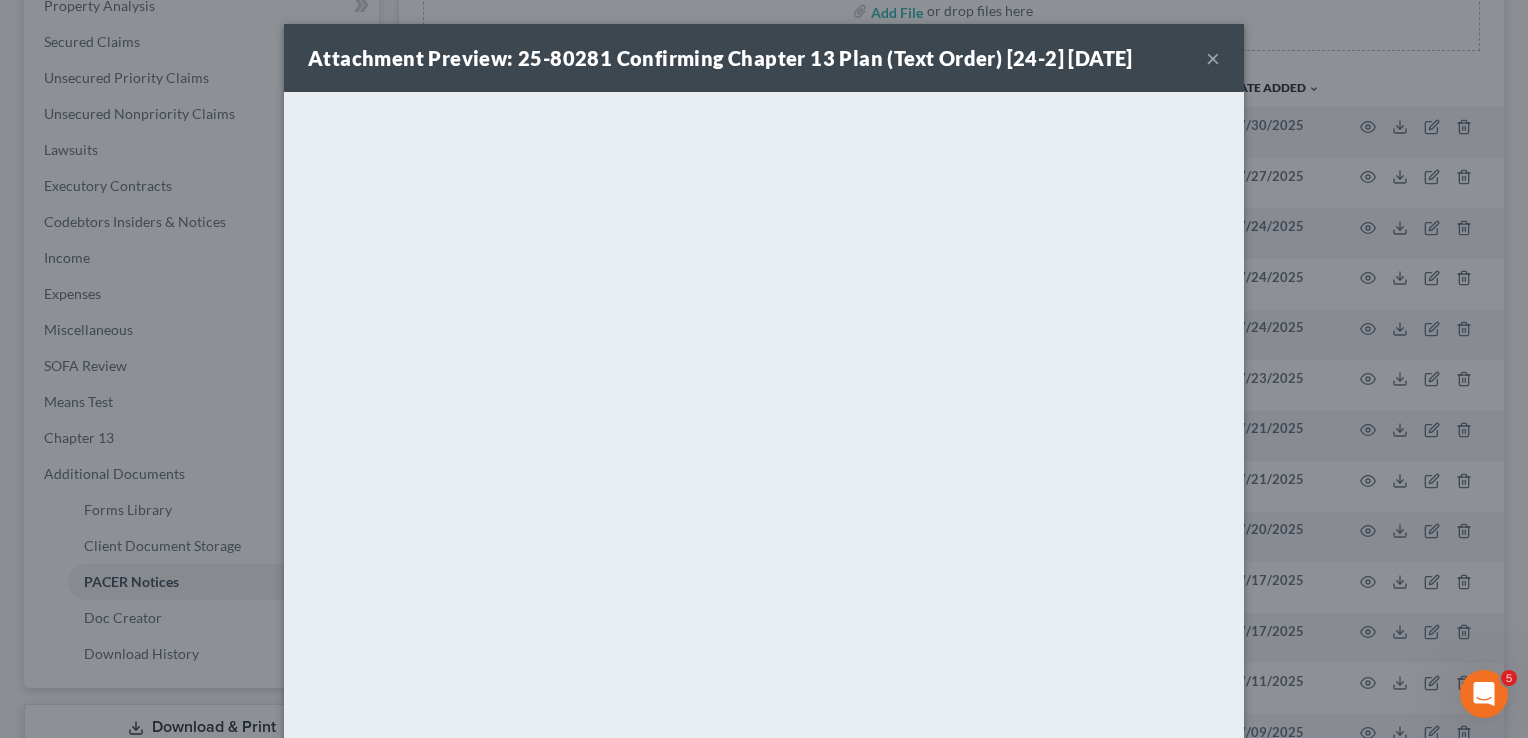 click on "×" at bounding box center (1213, 58) 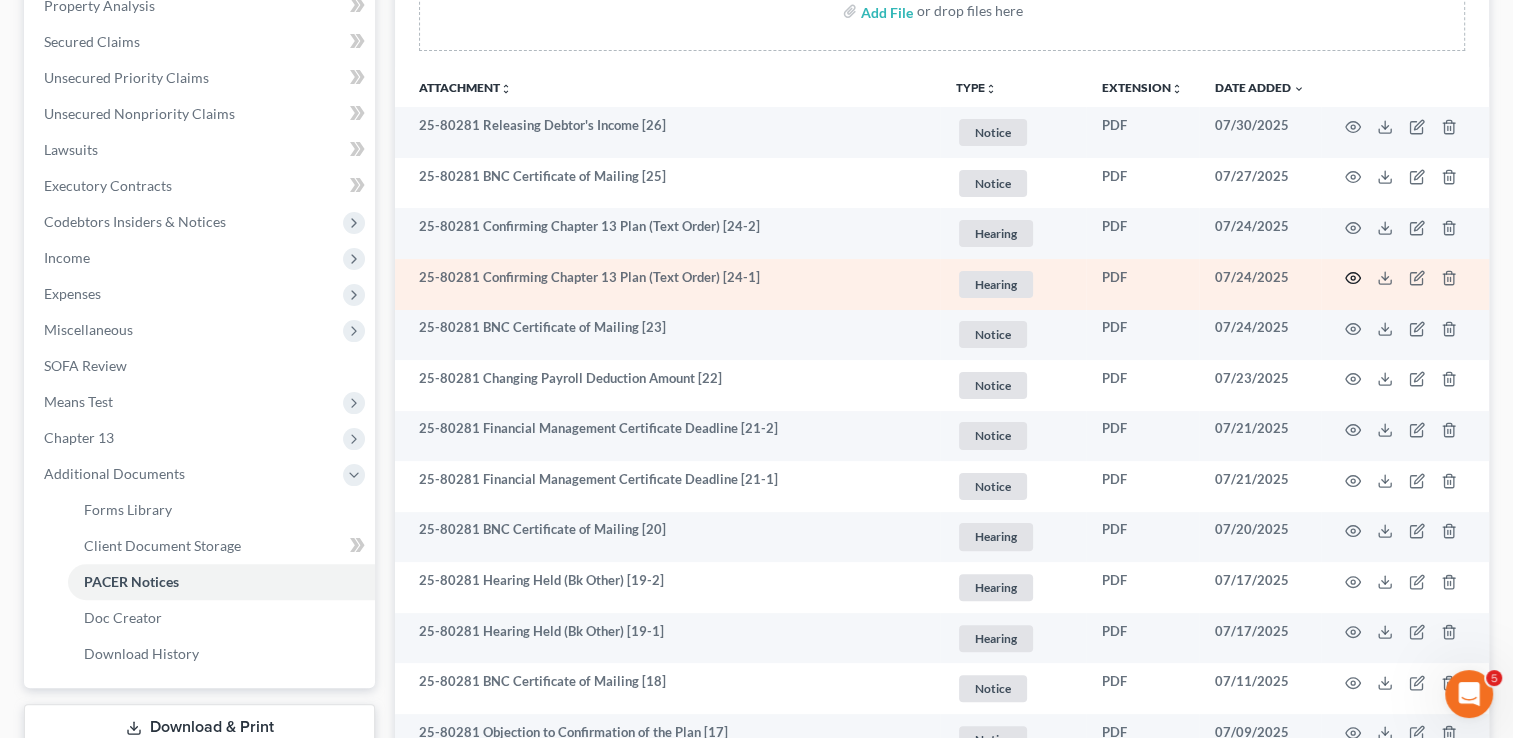 click 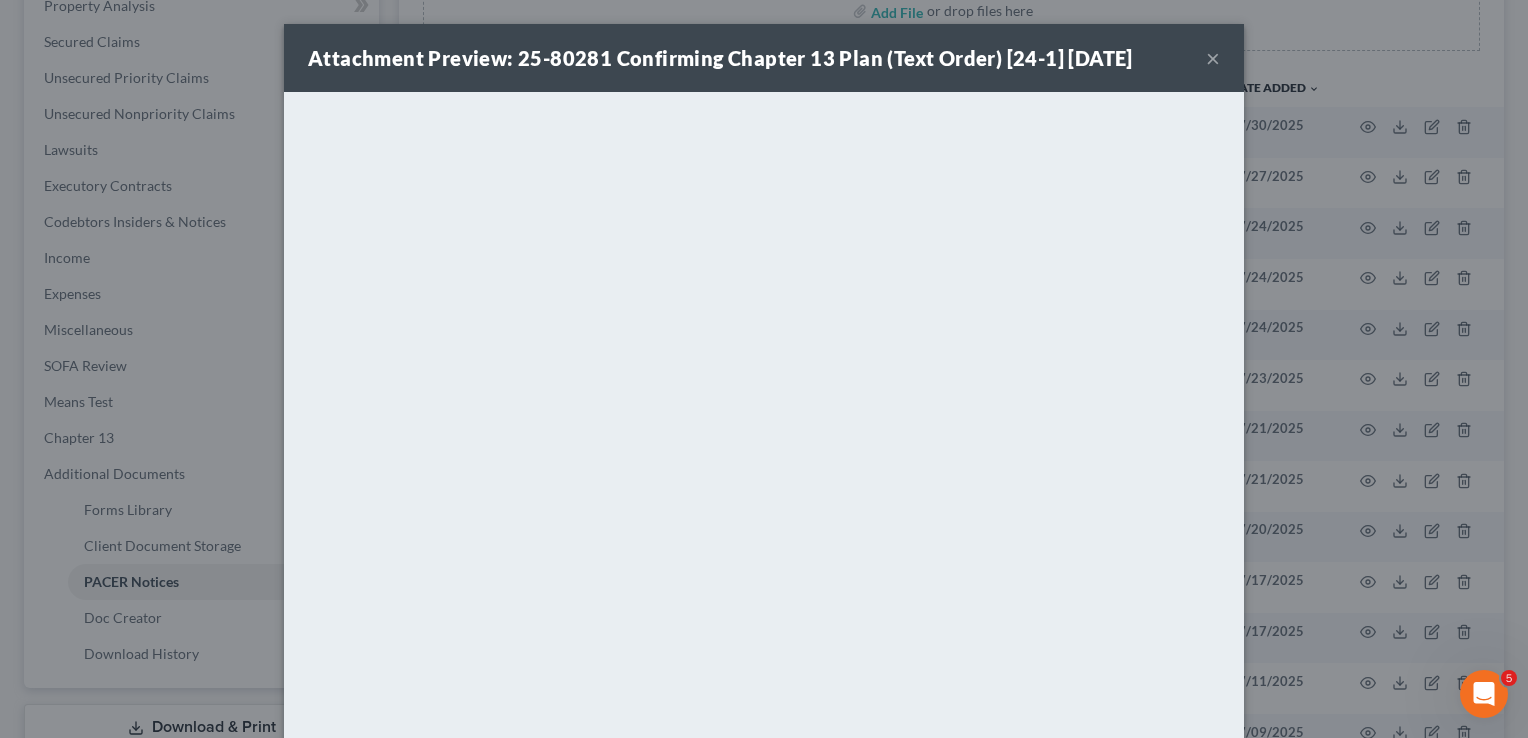 click on "×" at bounding box center [1213, 58] 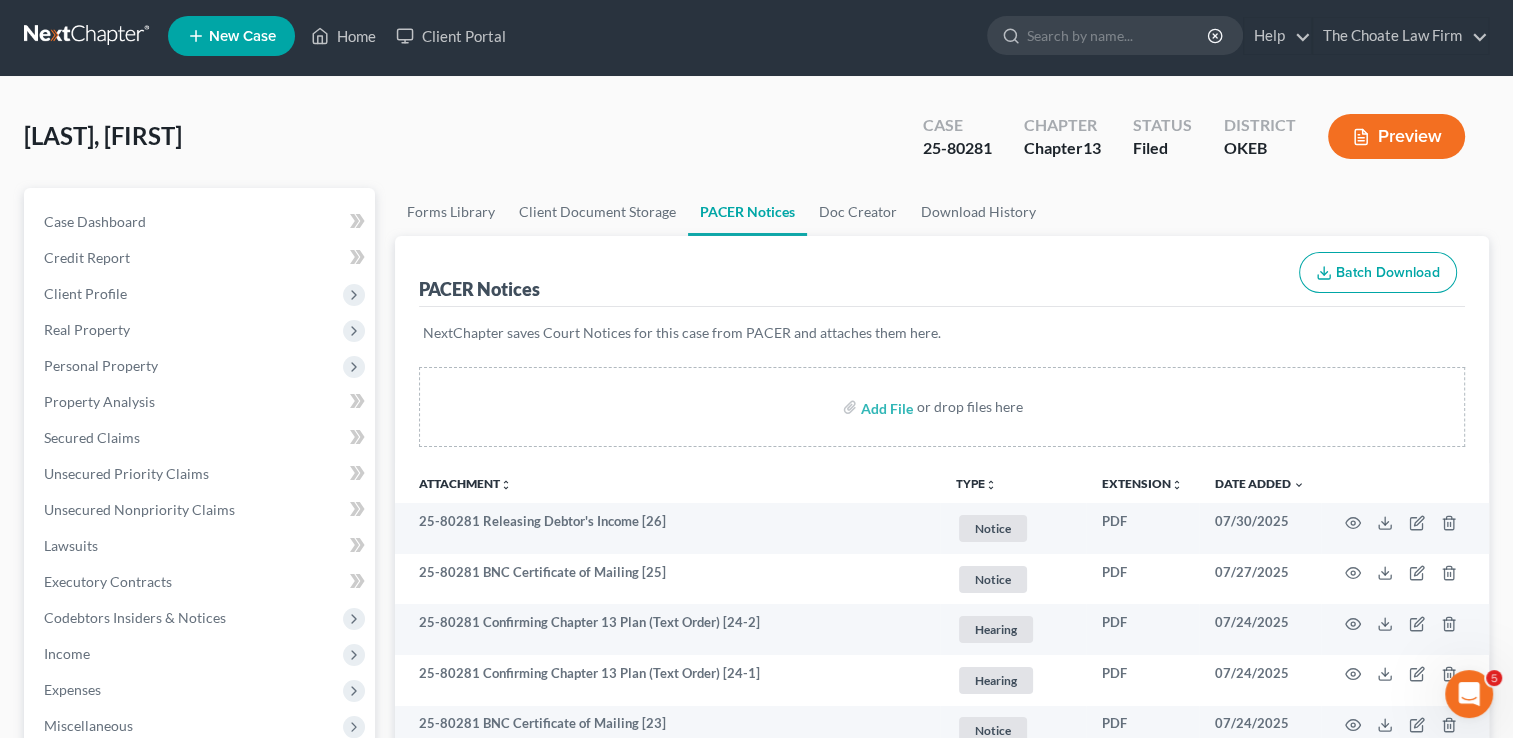 scroll, scrollTop: 0, scrollLeft: 0, axis: both 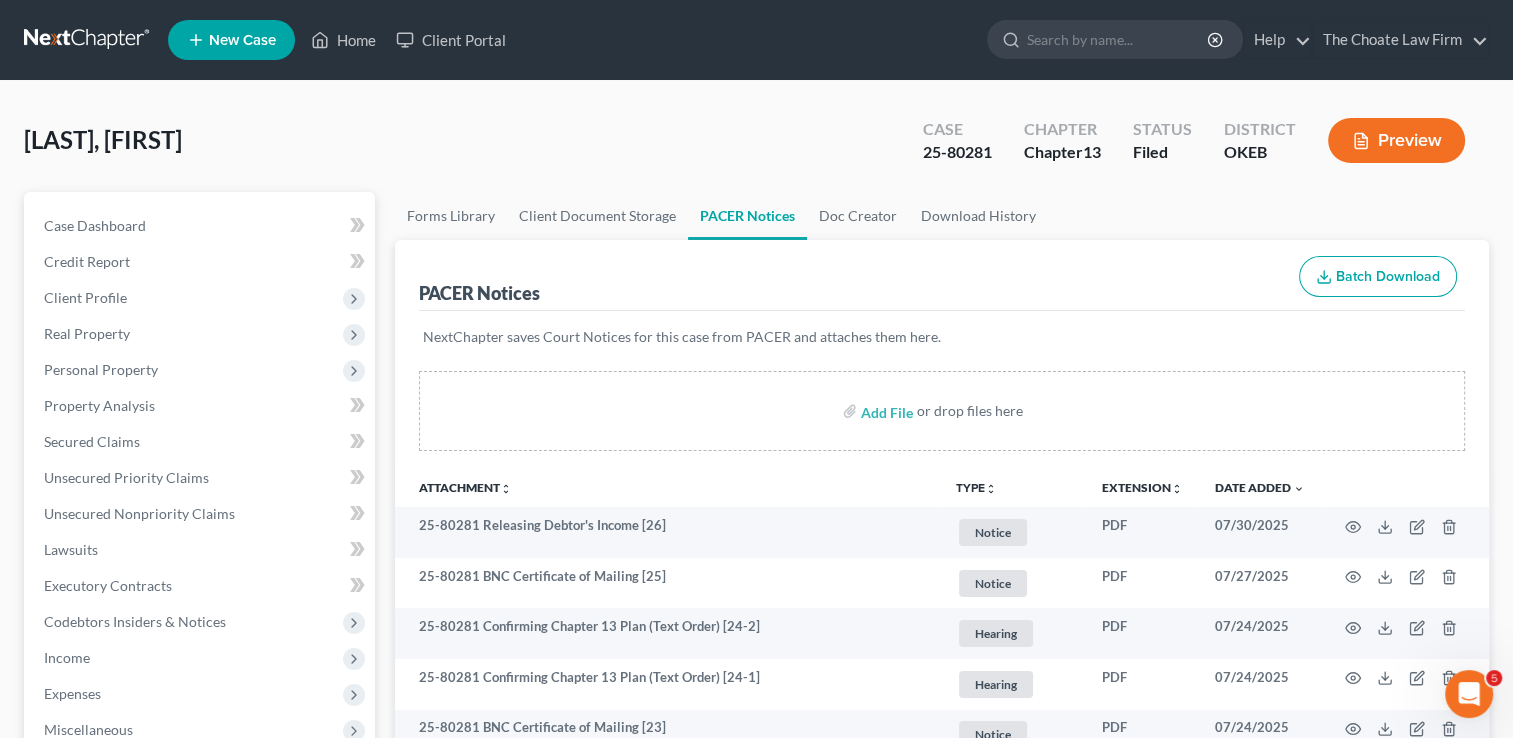 click at bounding box center [88, 40] 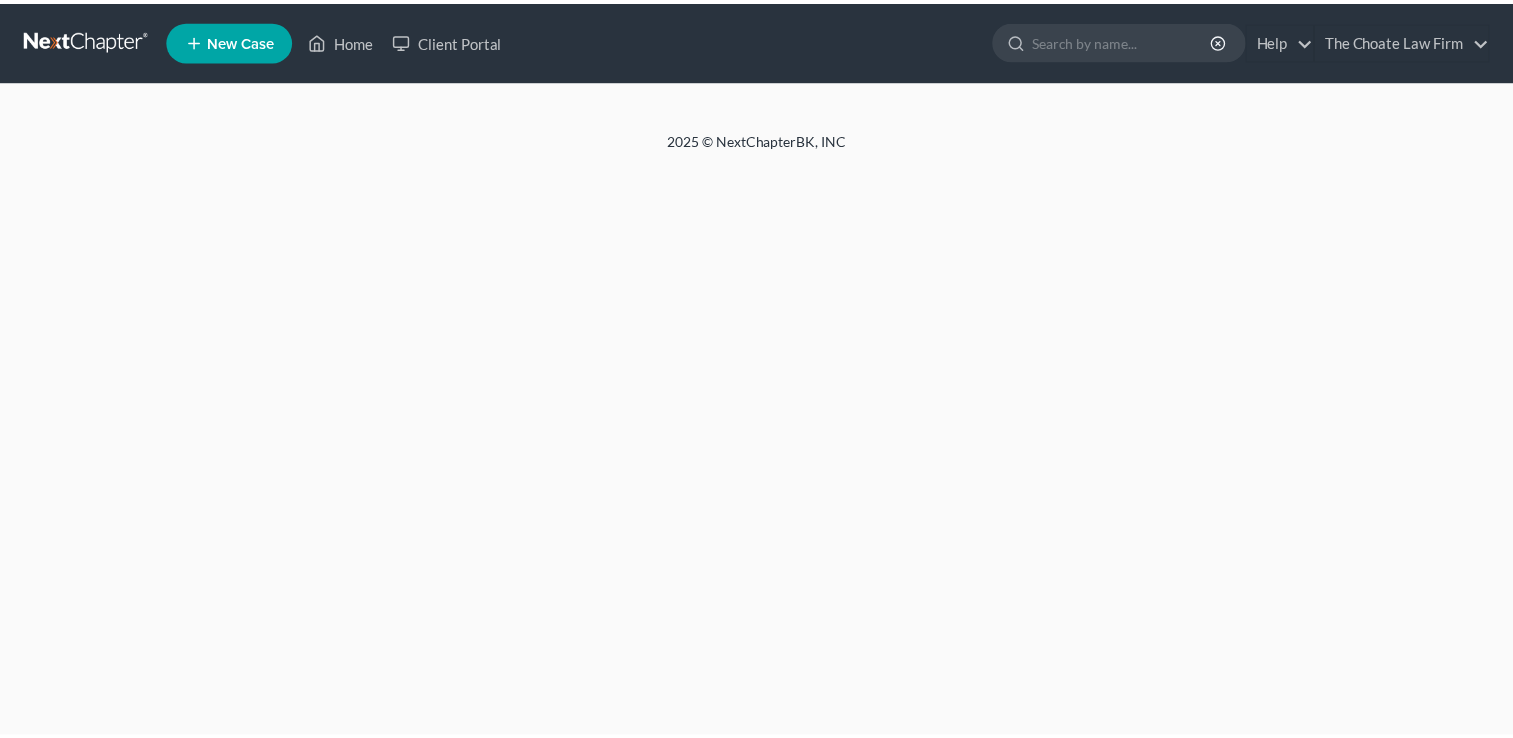 scroll, scrollTop: 0, scrollLeft: 0, axis: both 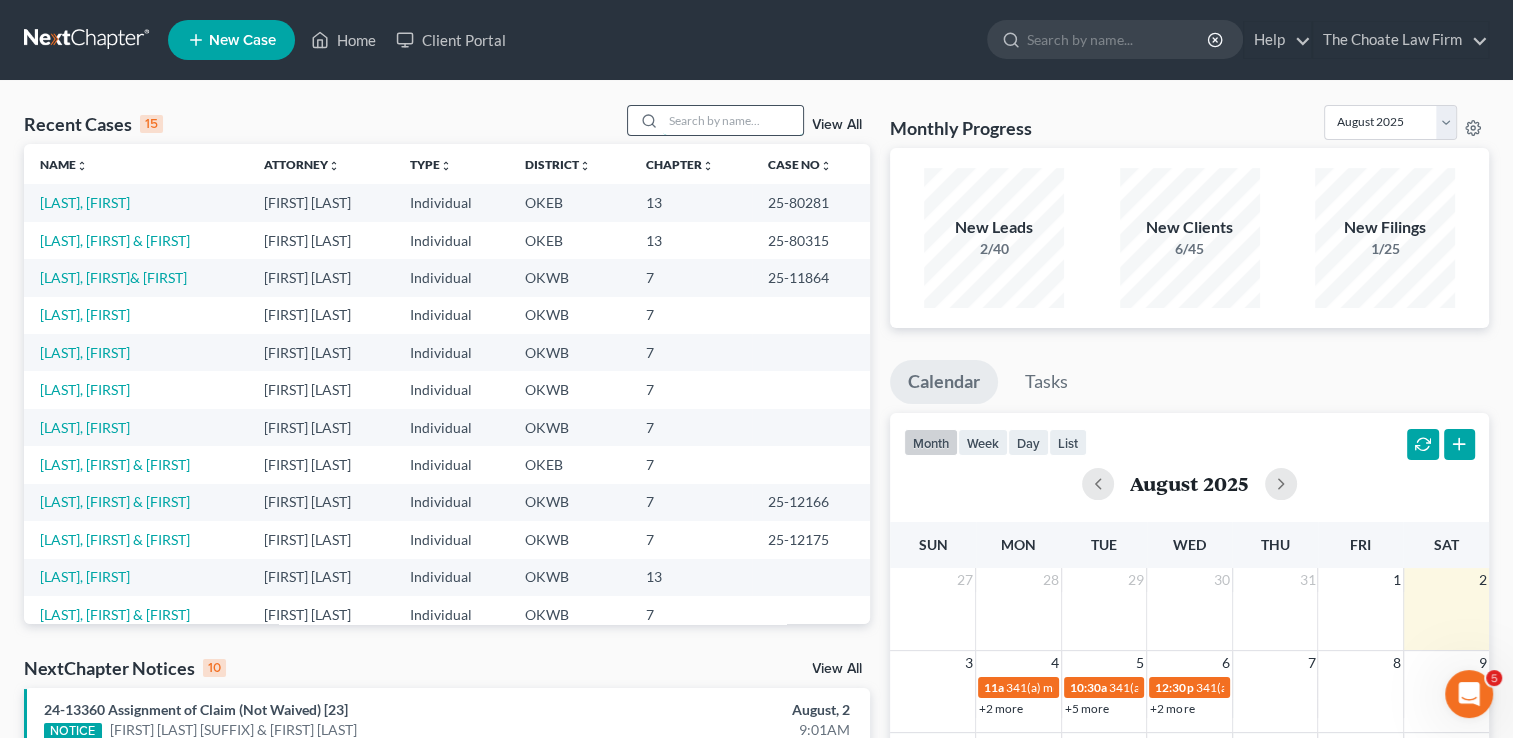 click at bounding box center [733, 120] 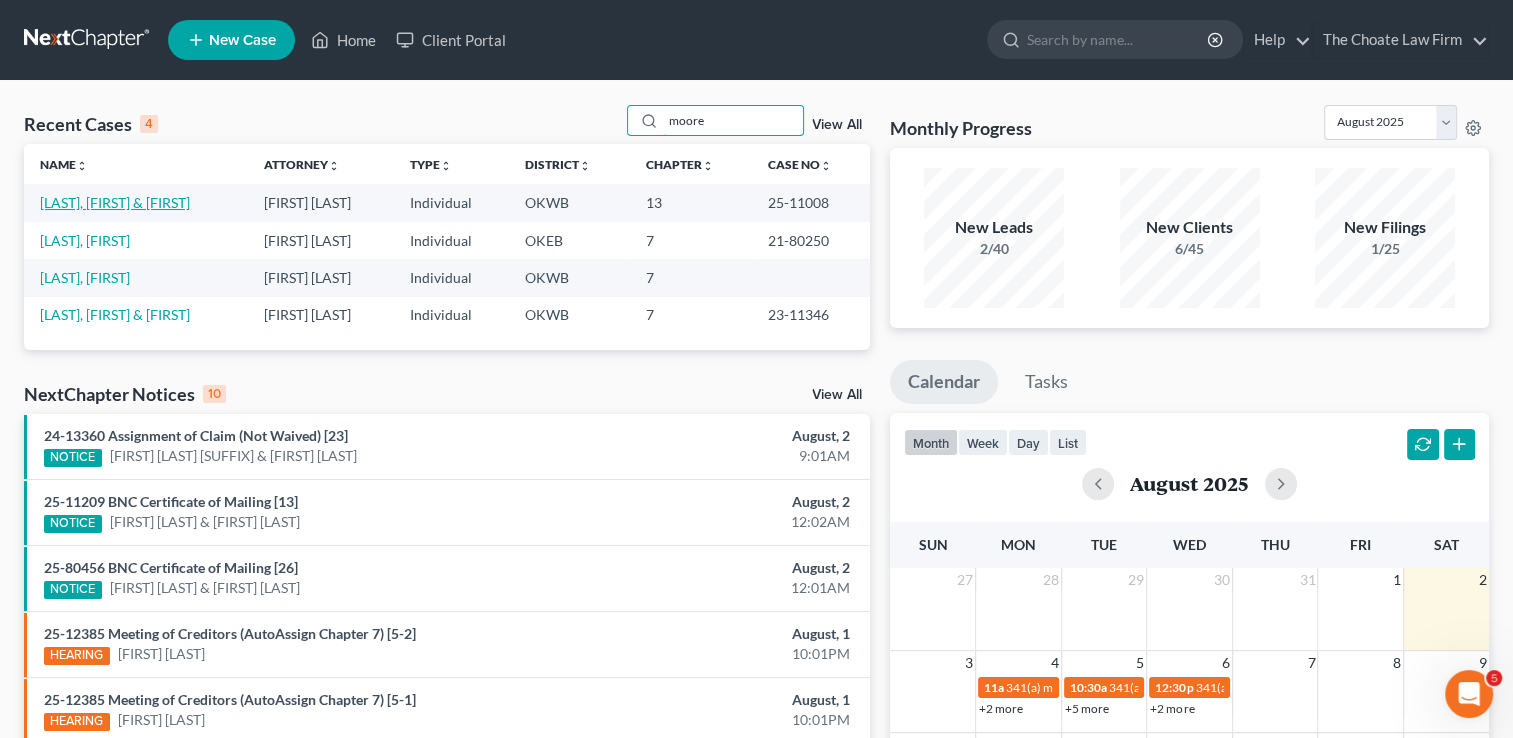type on "moore" 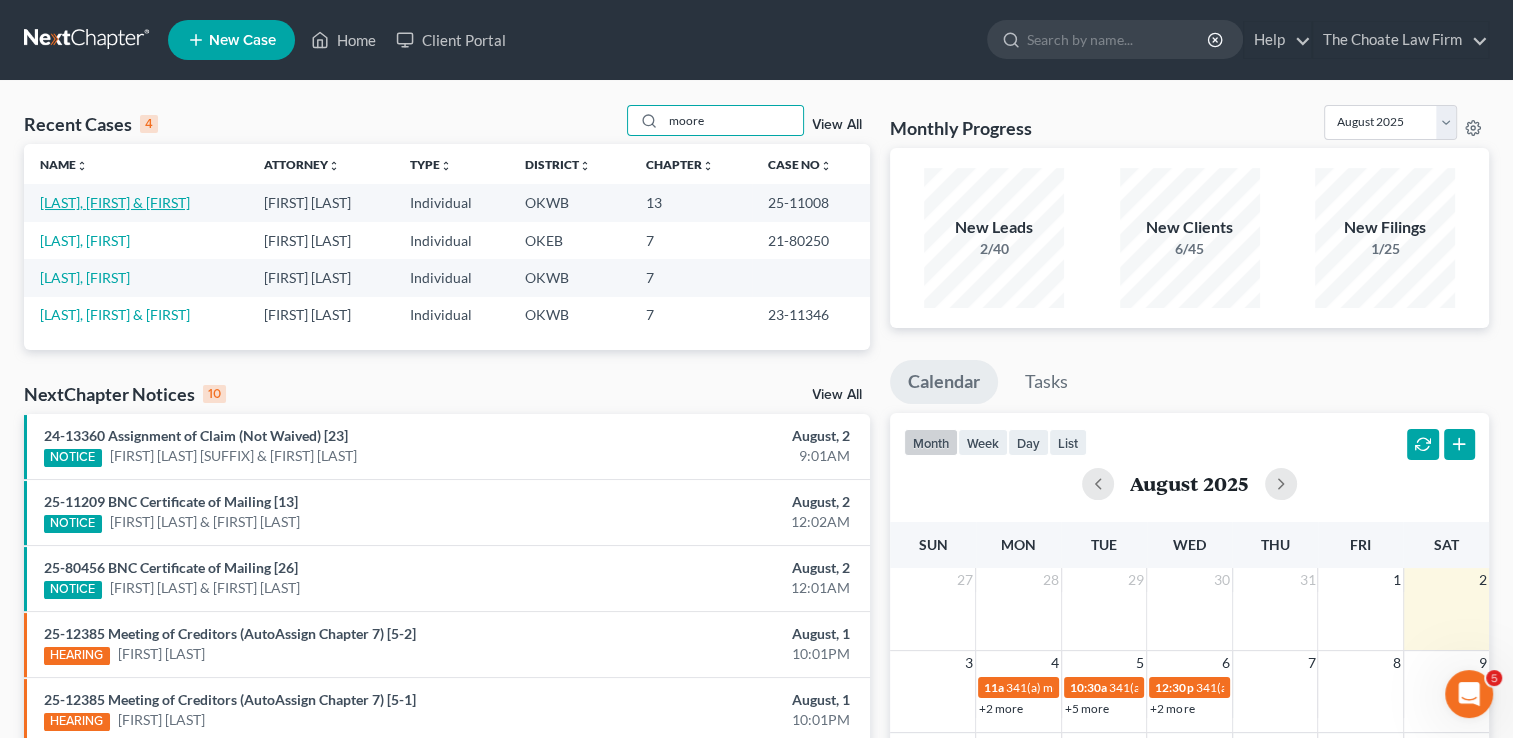 click on "[LAST], [FIRST] & [FIRST]" at bounding box center [115, 202] 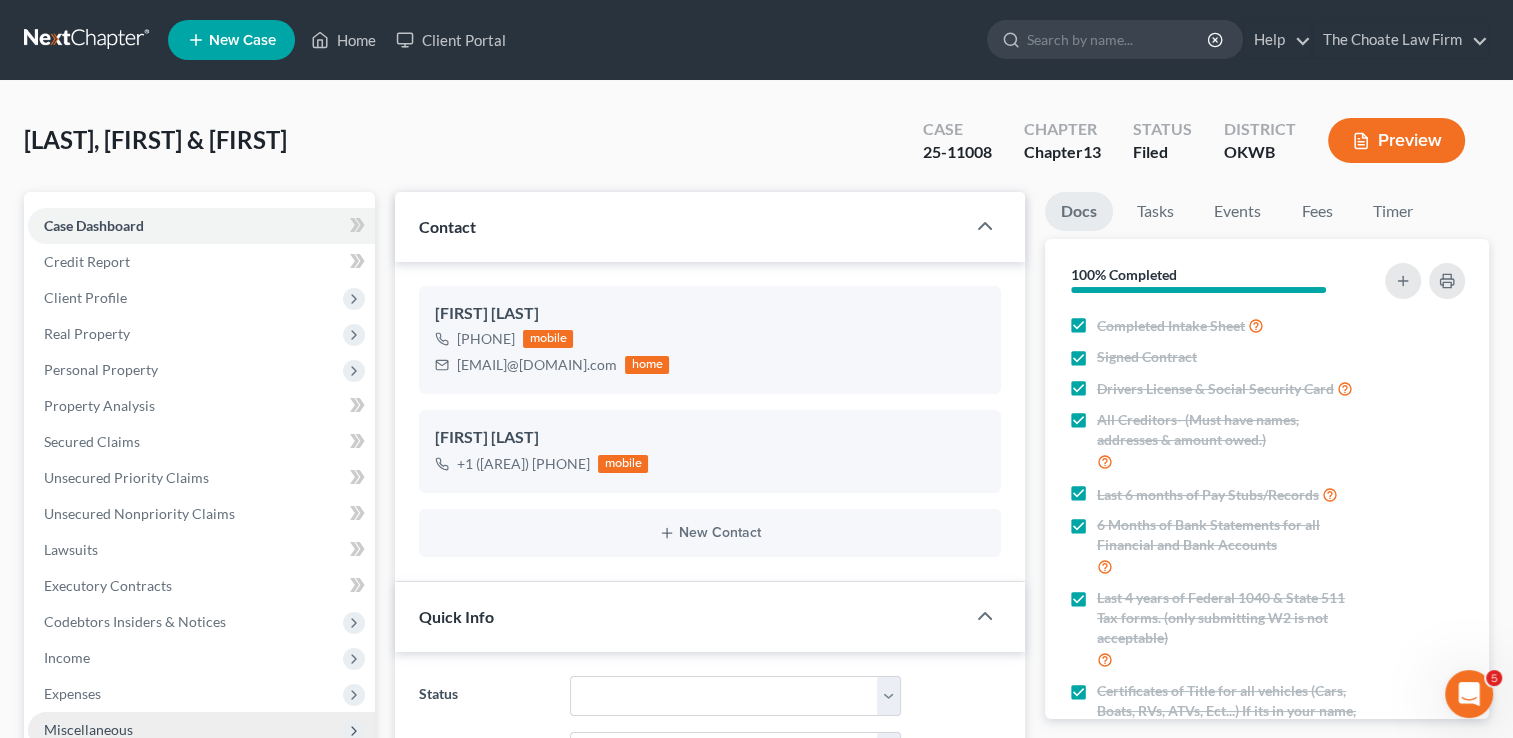 scroll, scrollTop: 400, scrollLeft: 0, axis: vertical 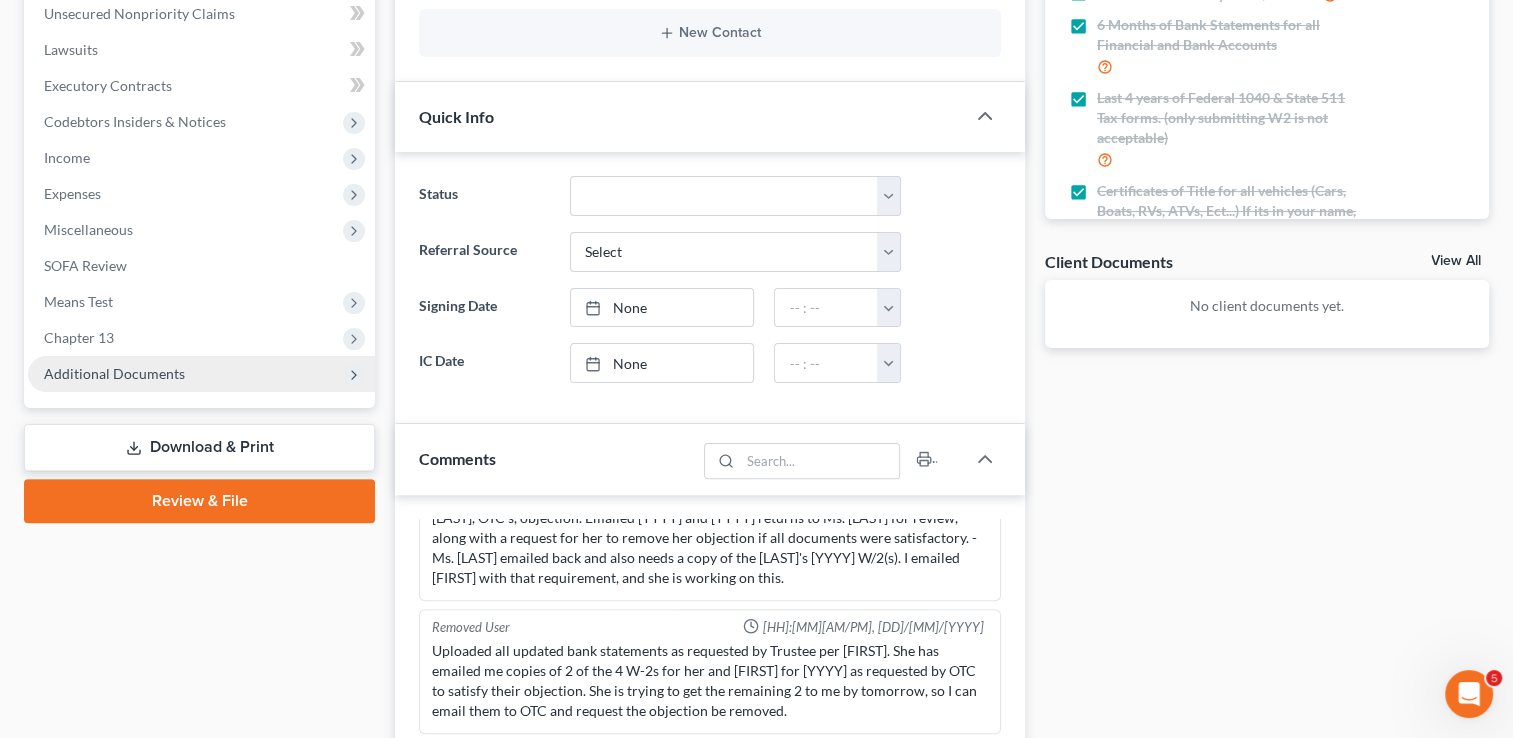 click on "Additional Documents" at bounding box center (114, 373) 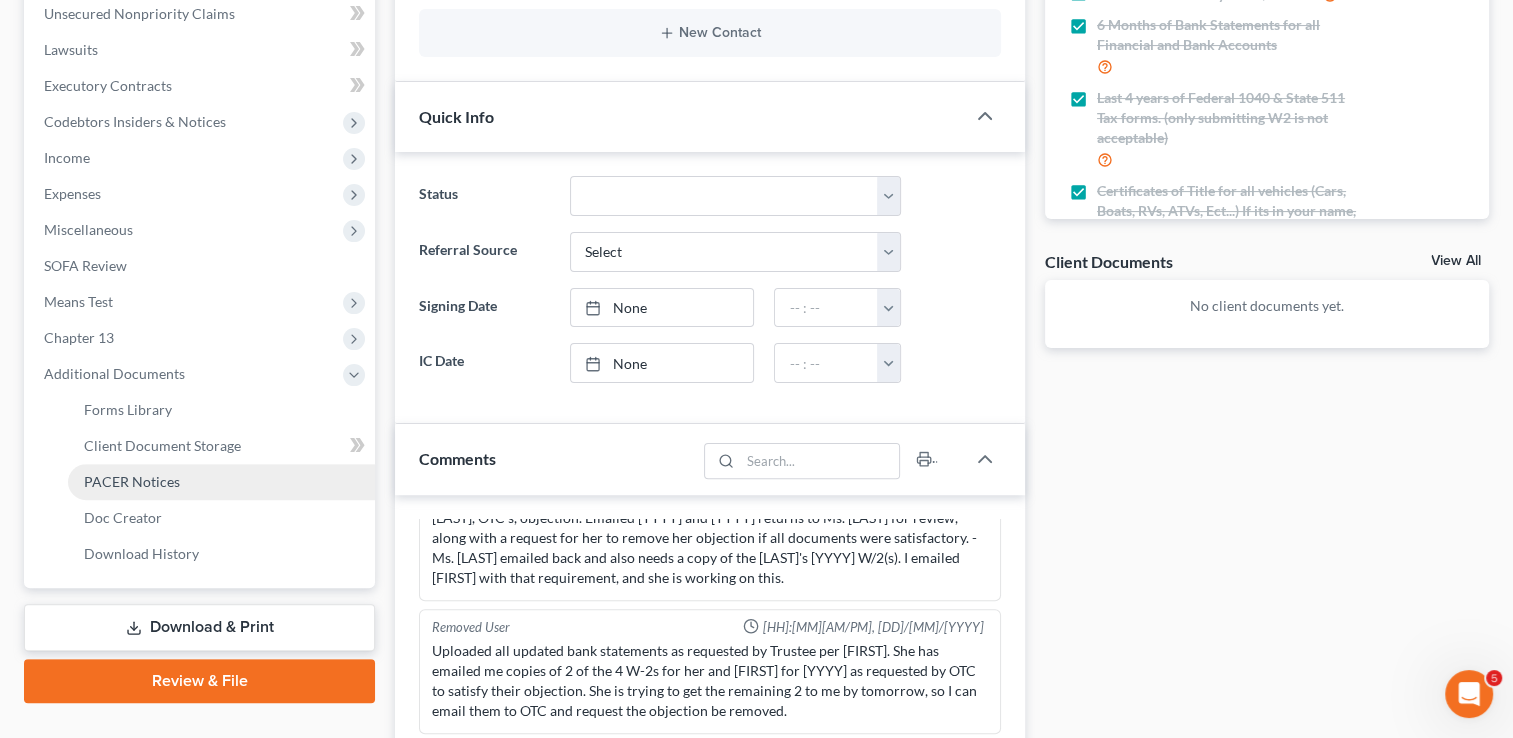click on "PACER Notices" at bounding box center [132, 481] 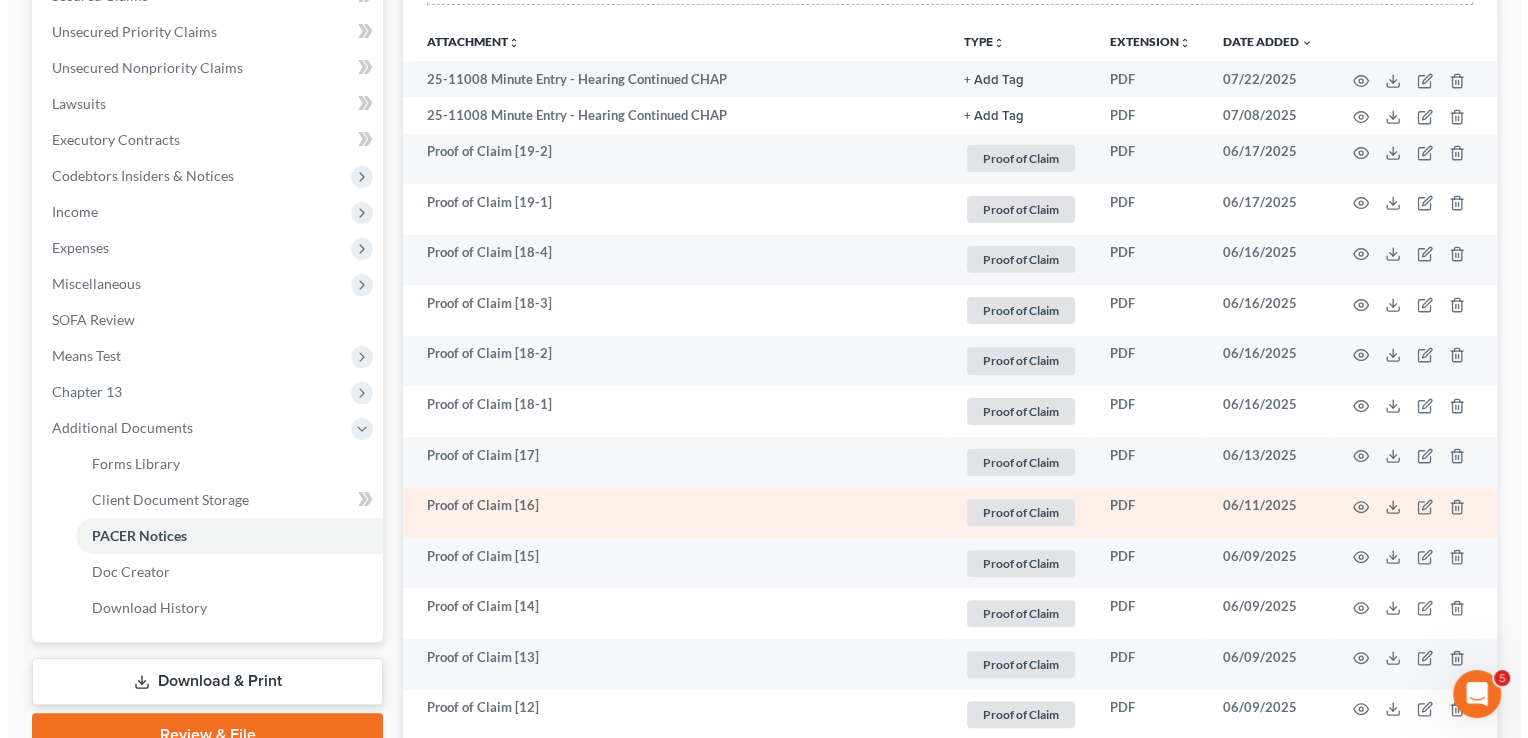 scroll, scrollTop: 400, scrollLeft: 0, axis: vertical 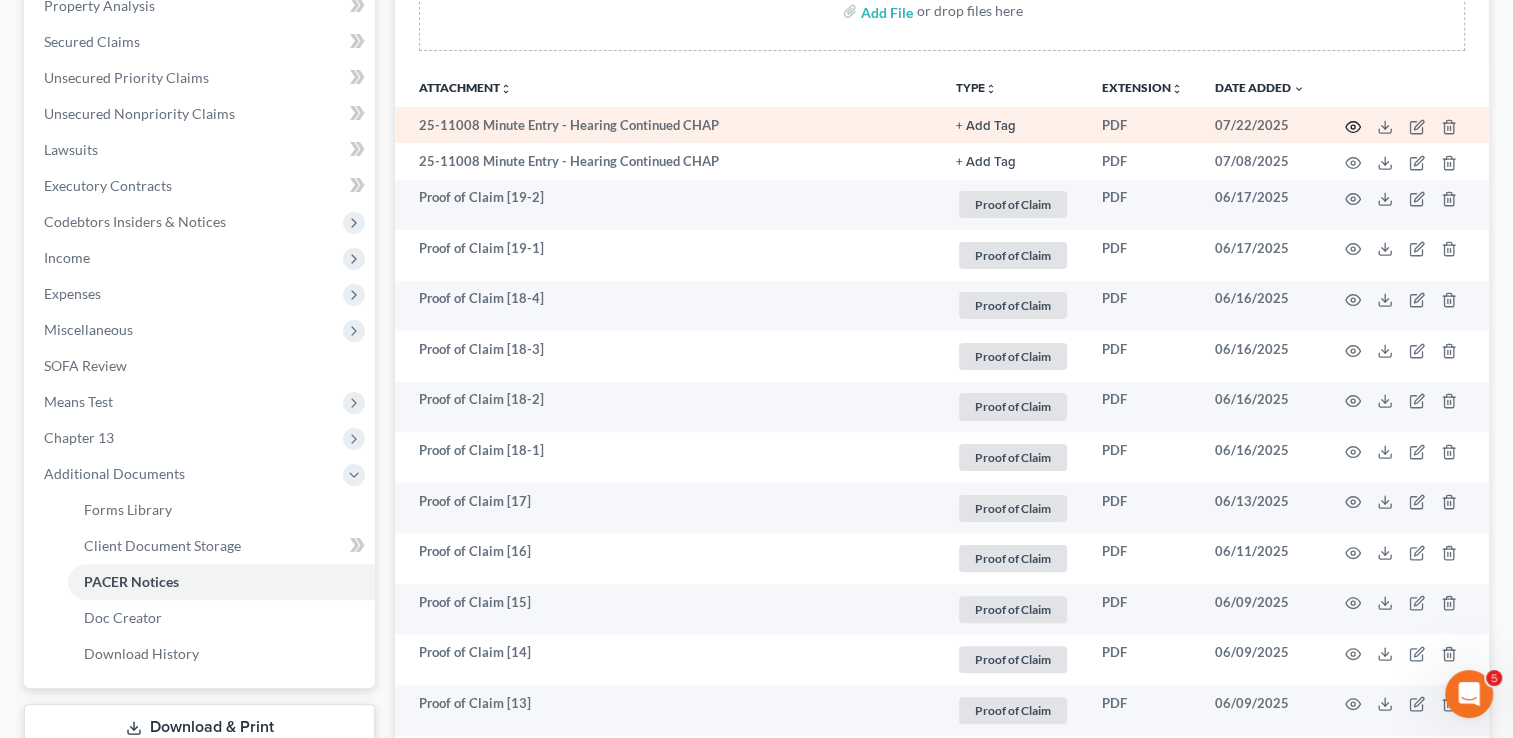 click 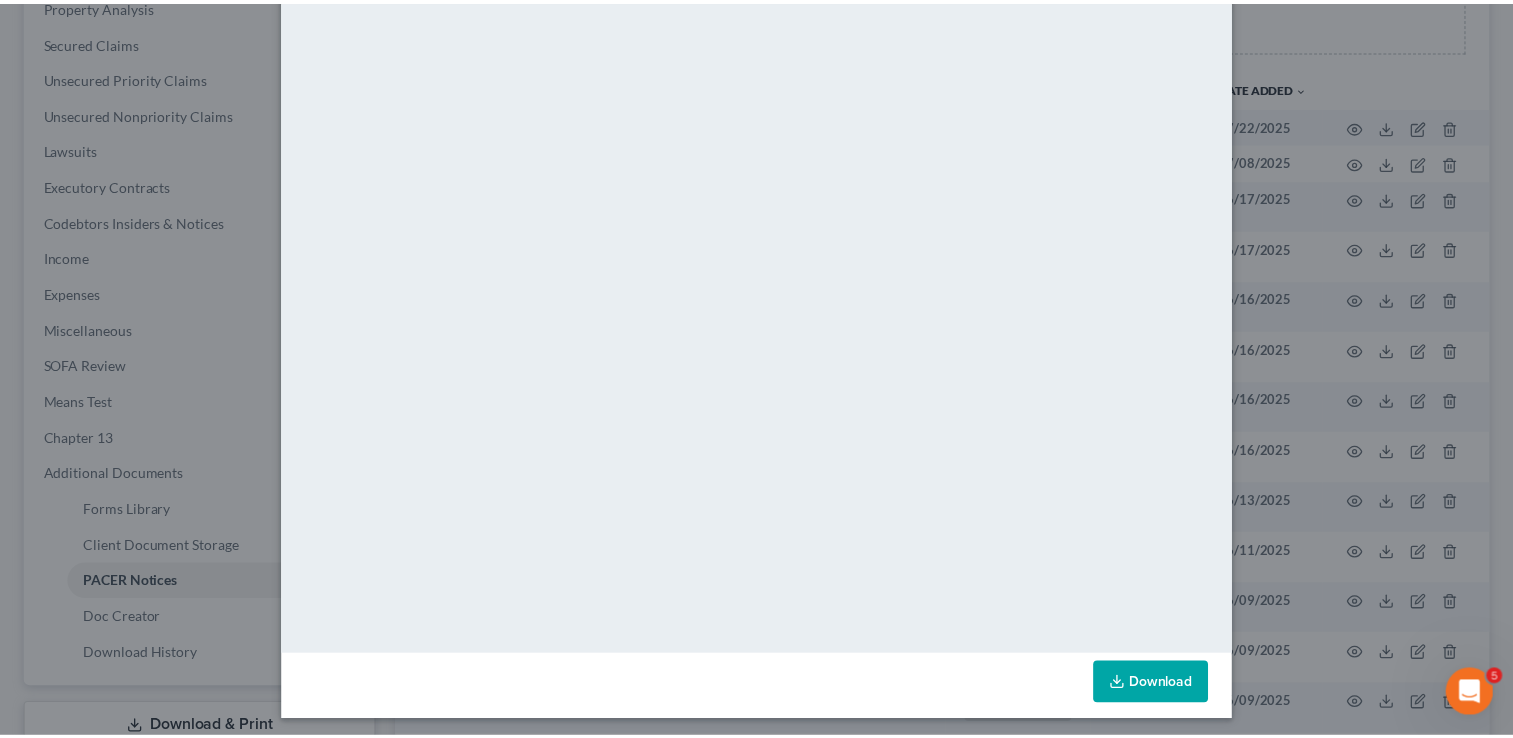 scroll, scrollTop: 0, scrollLeft: 0, axis: both 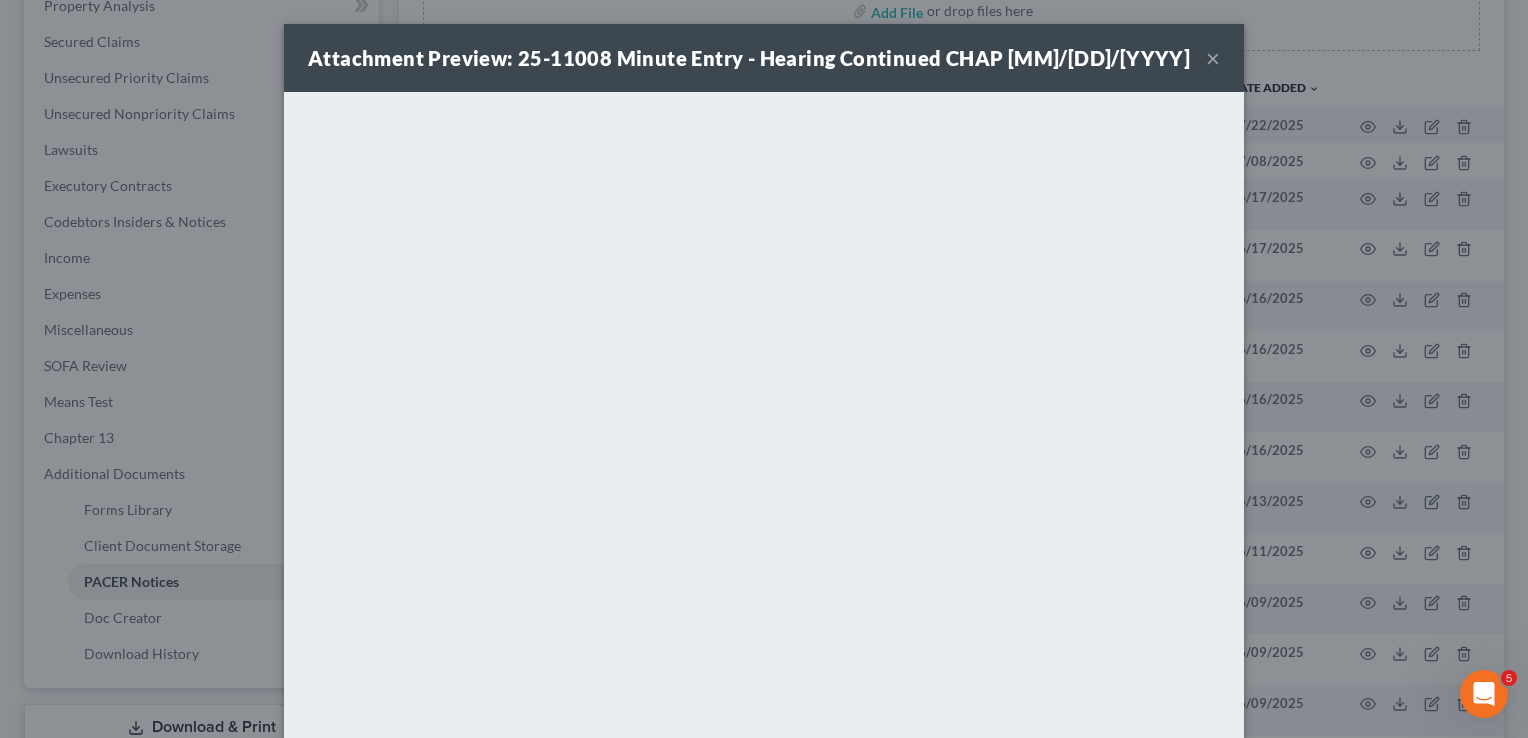 click on "×" at bounding box center [1213, 58] 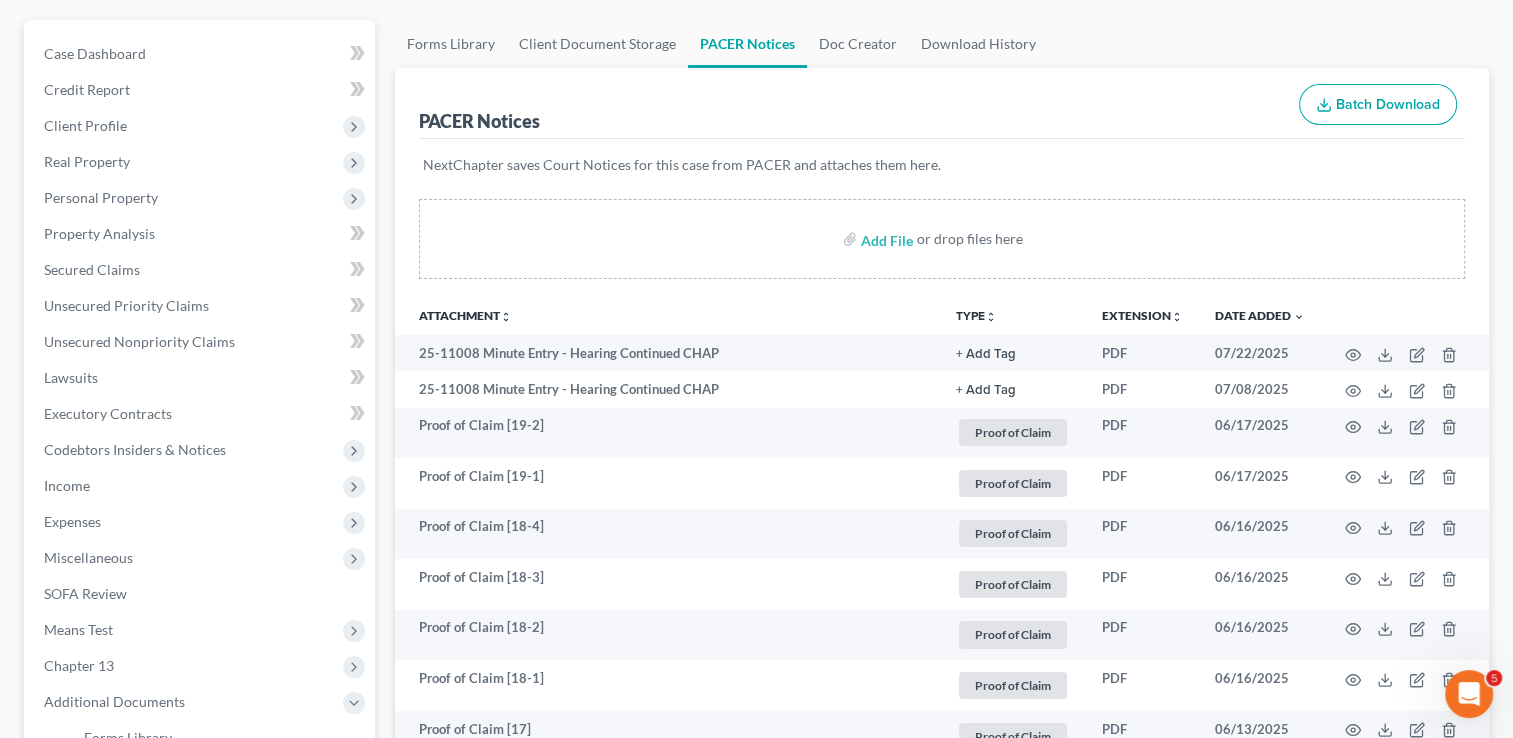 scroll, scrollTop: 0, scrollLeft: 0, axis: both 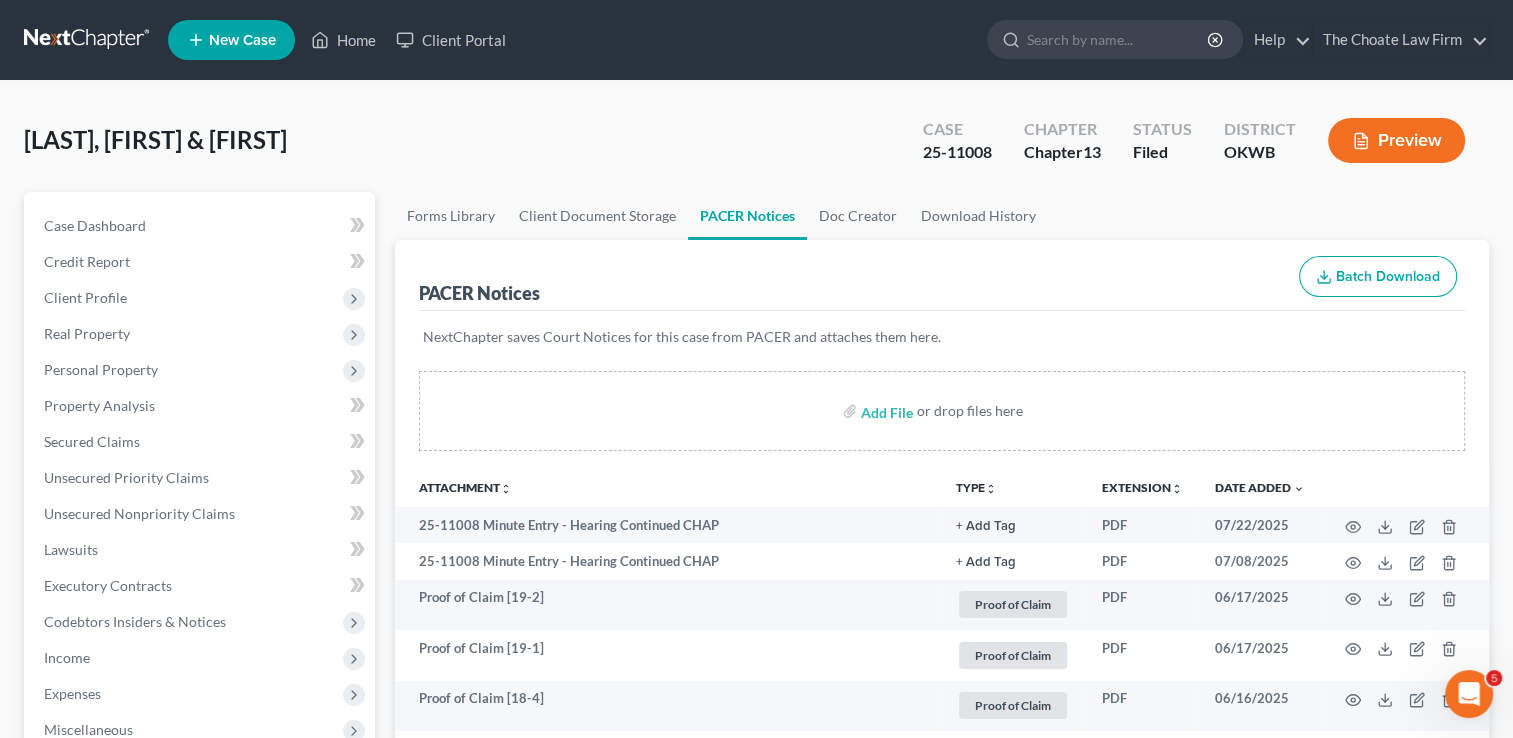 click at bounding box center (88, 40) 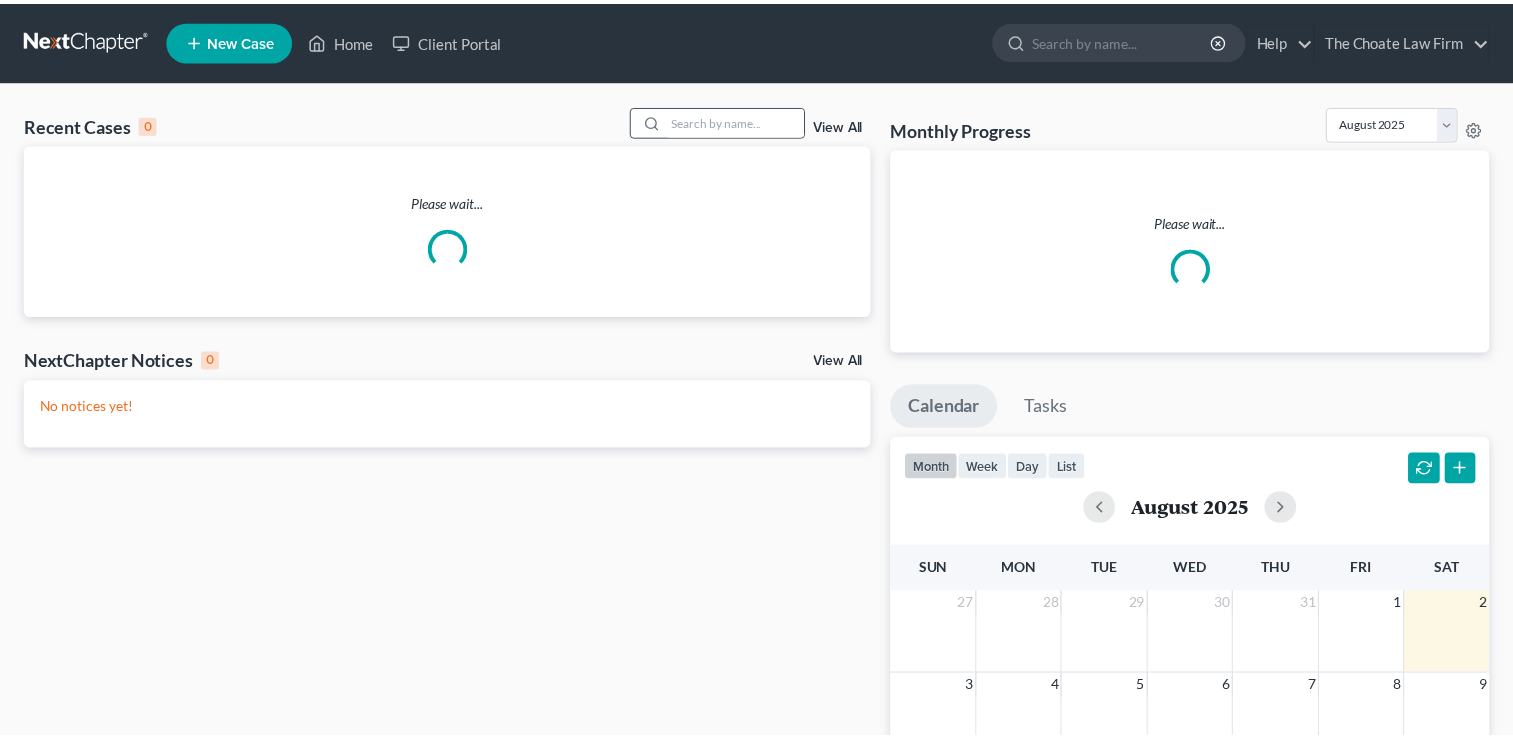 scroll, scrollTop: 0, scrollLeft: 0, axis: both 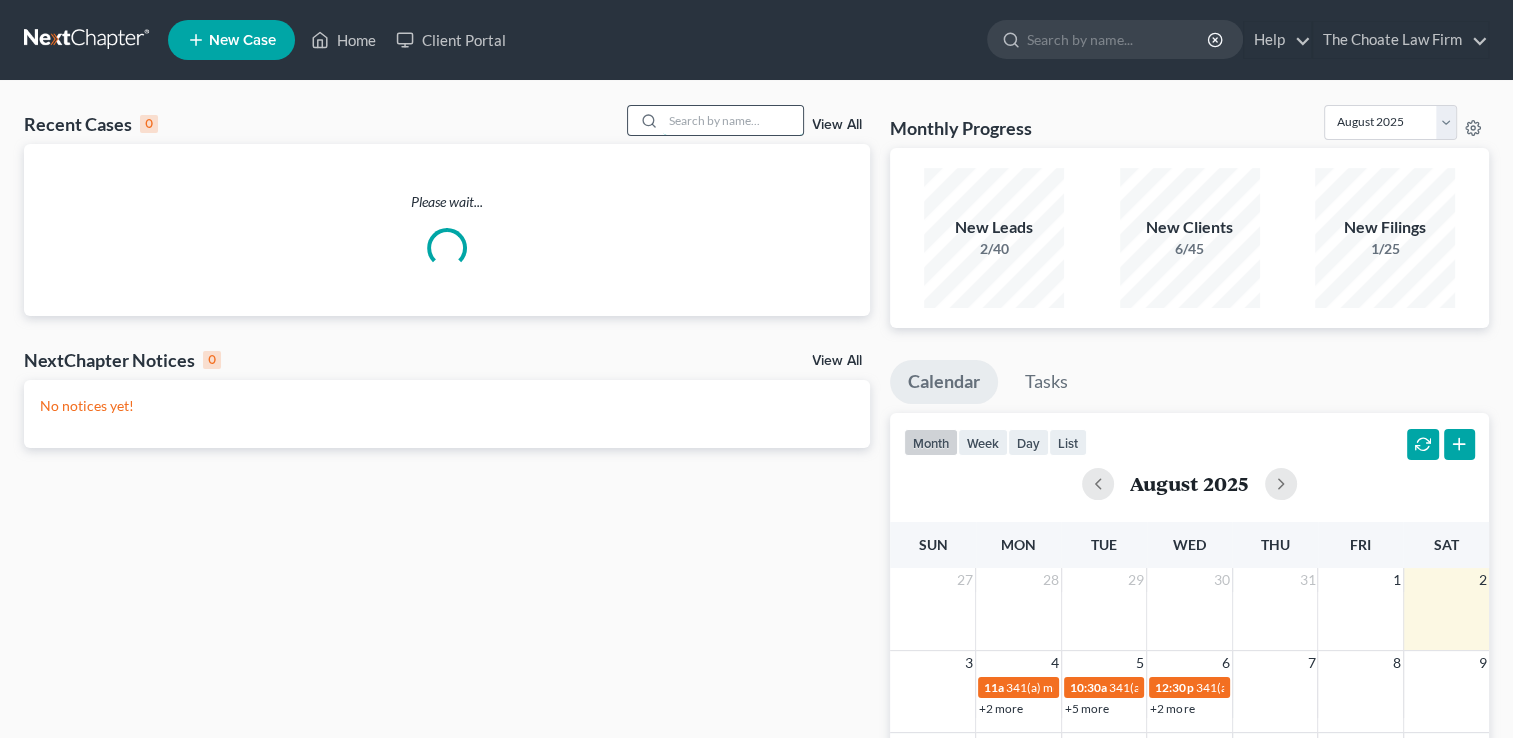 click at bounding box center [733, 120] 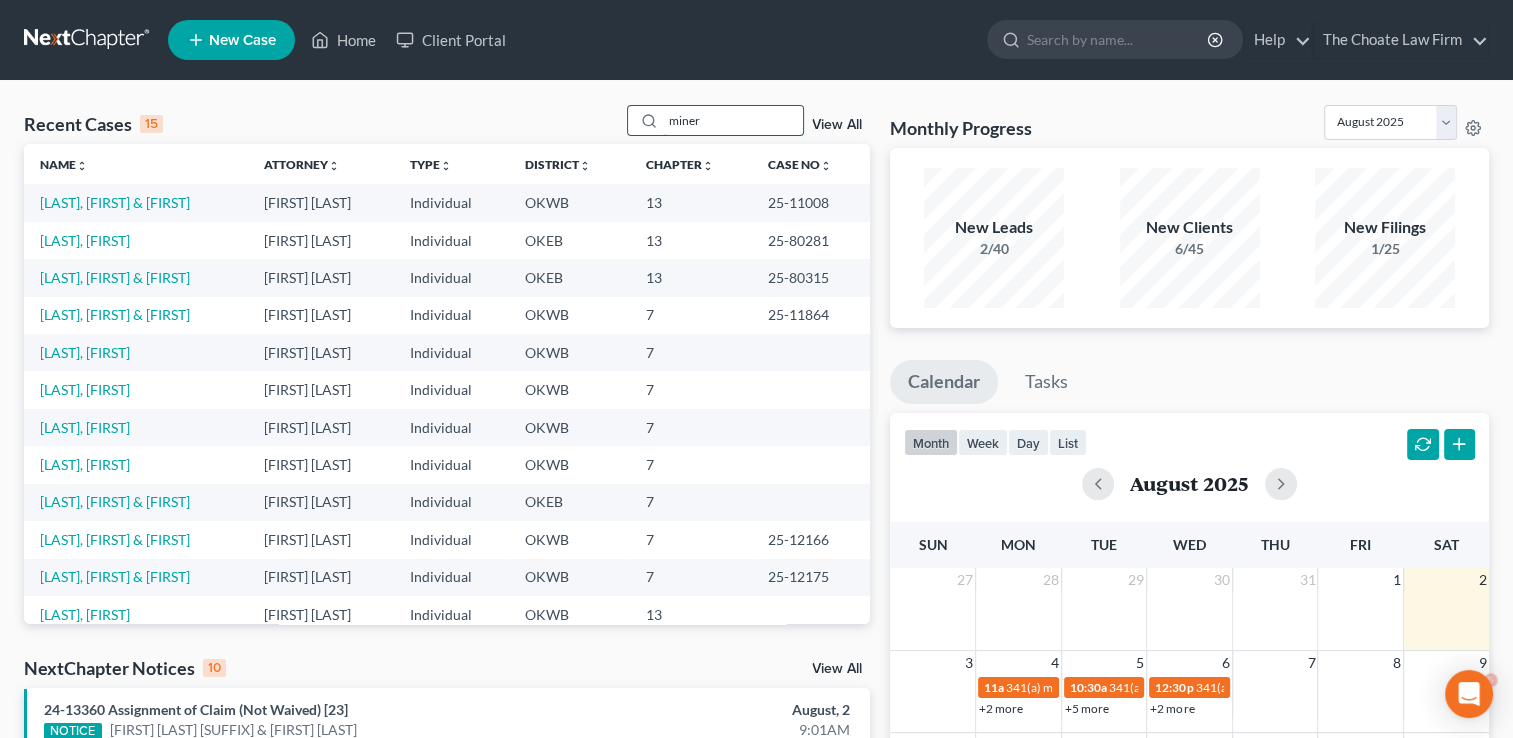 scroll, scrollTop: 0, scrollLeft: 0, axis: both 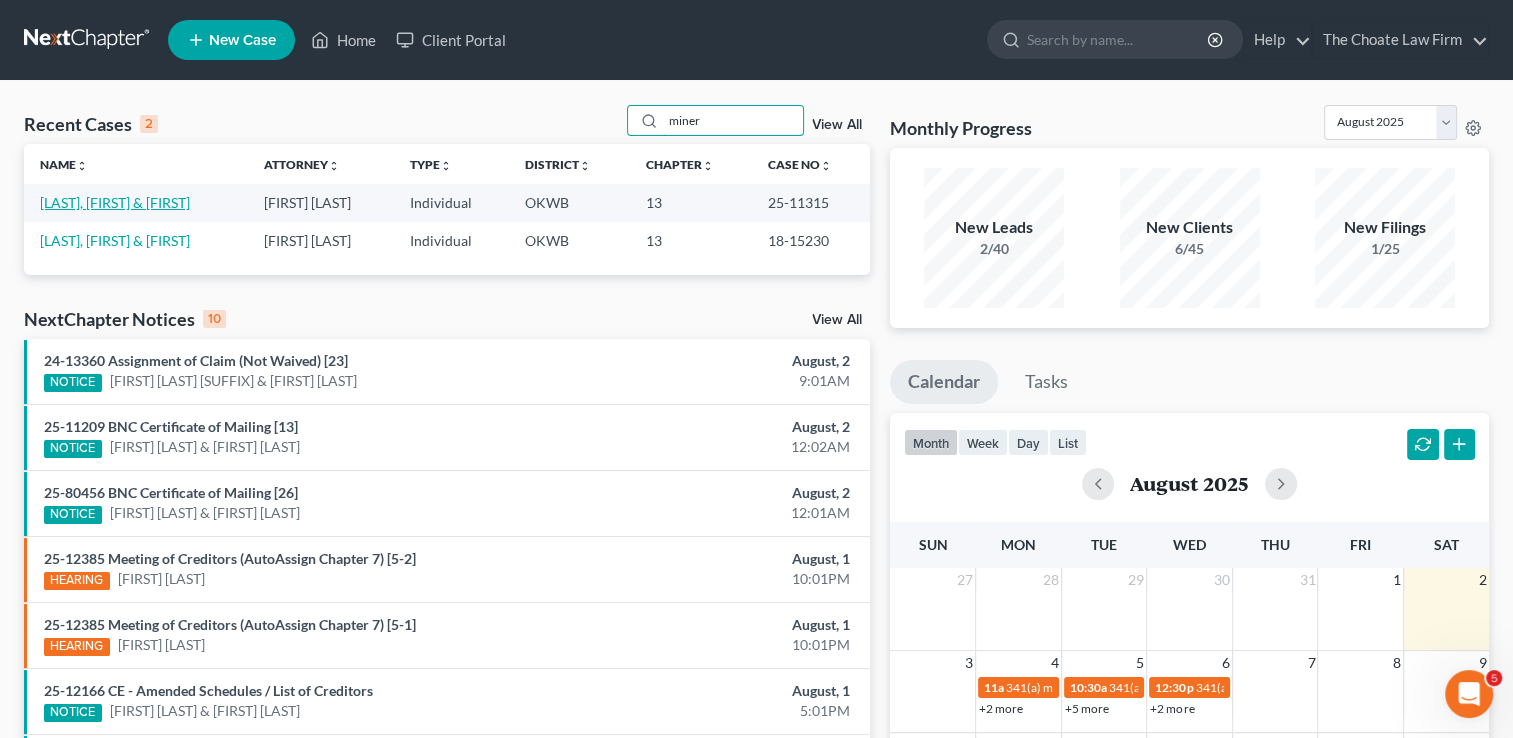 type on "miner" 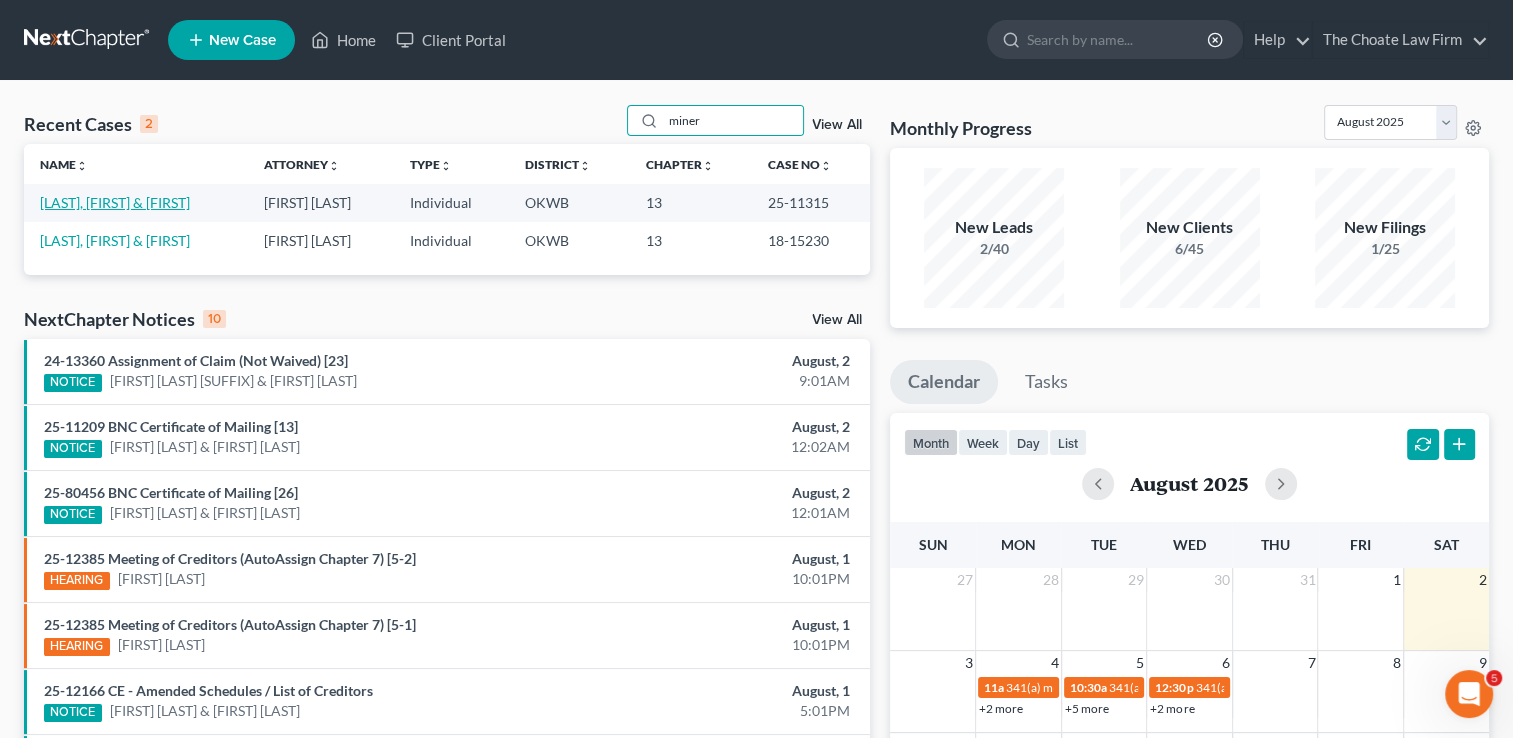 click on "Miner, Daril & Clara" at bounding box center (115, 202) 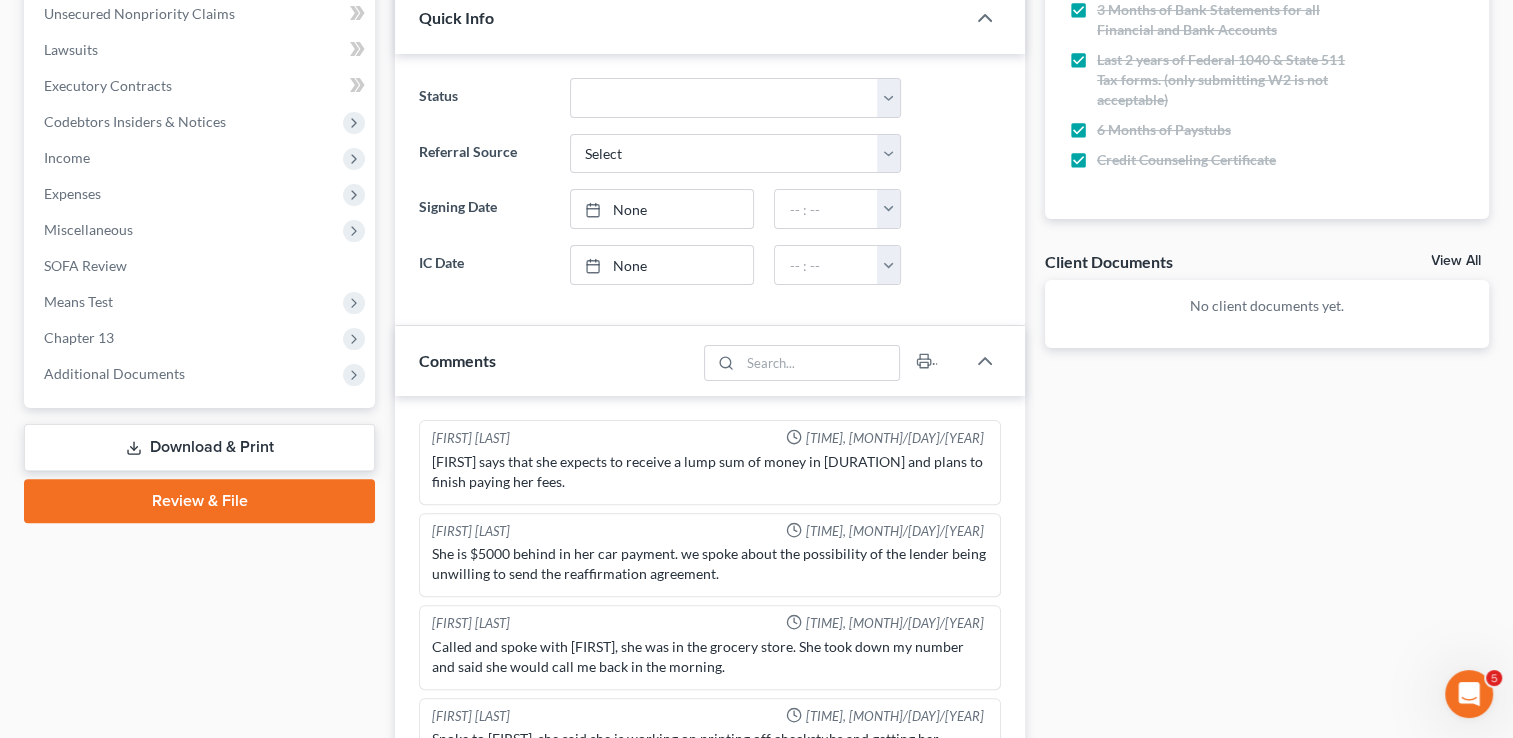 scroll, scrollTop: 688, scrollLeft: 0, axis: vertical 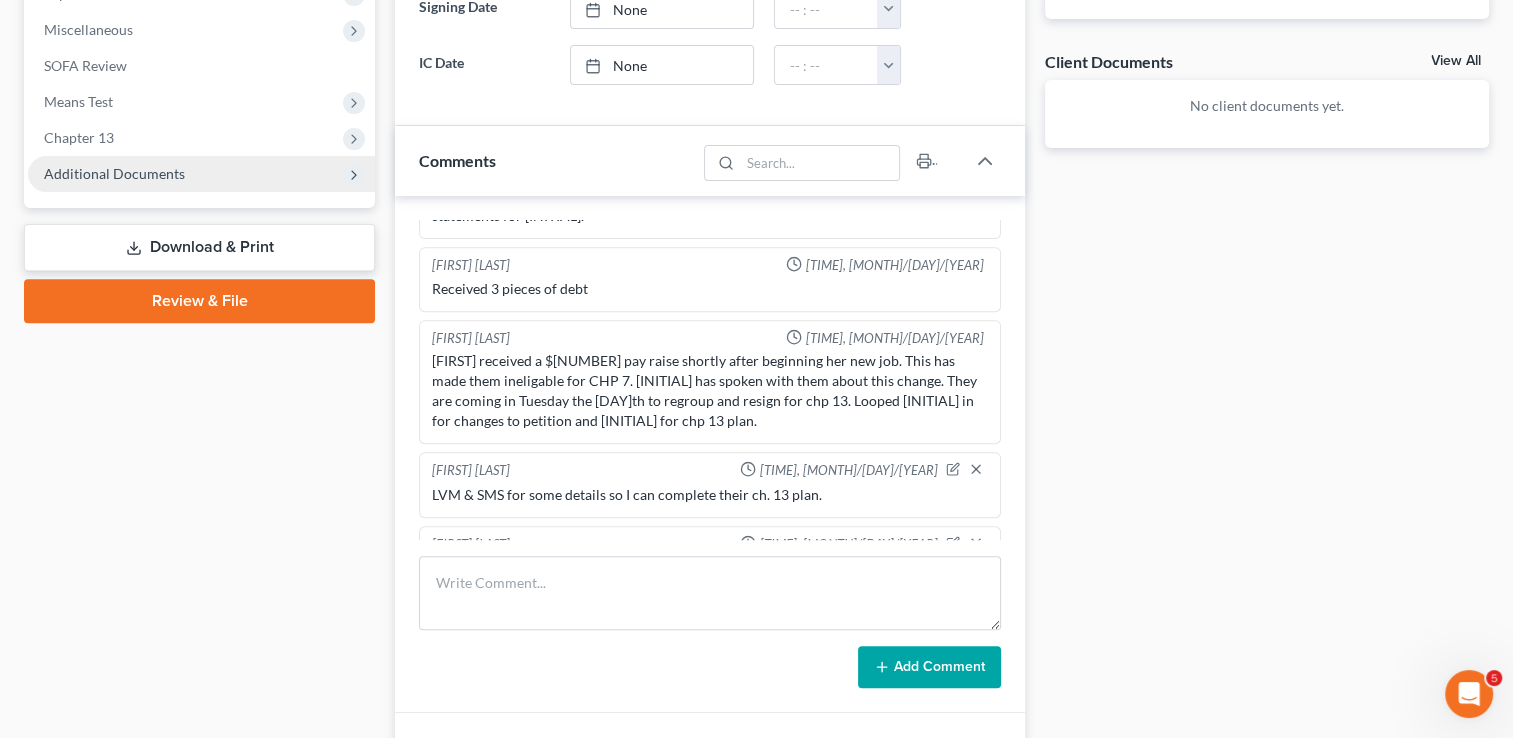 click on "Additional Documents" at bounding box center [114, 173] 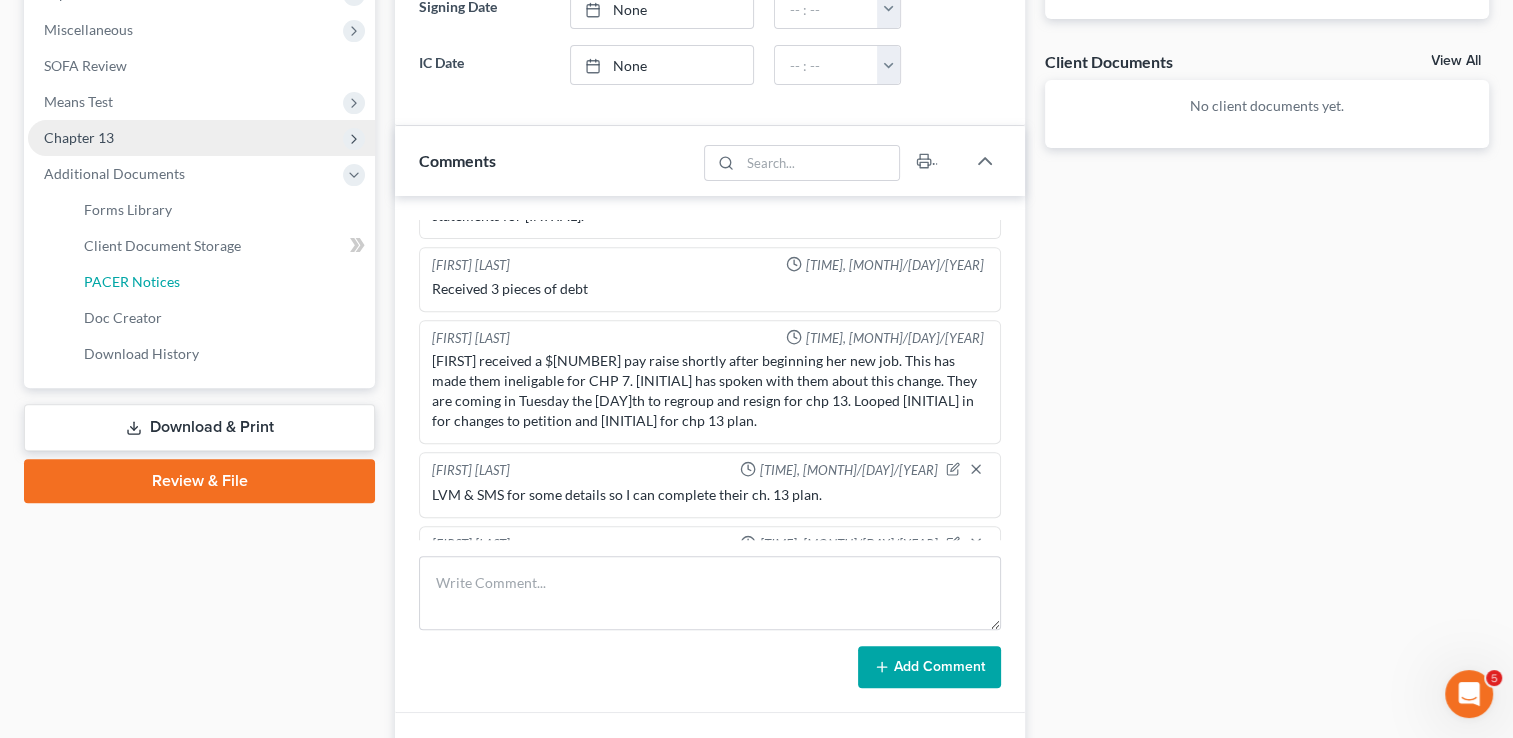 click on "PACER Notices" at bounding box center (132, 281) 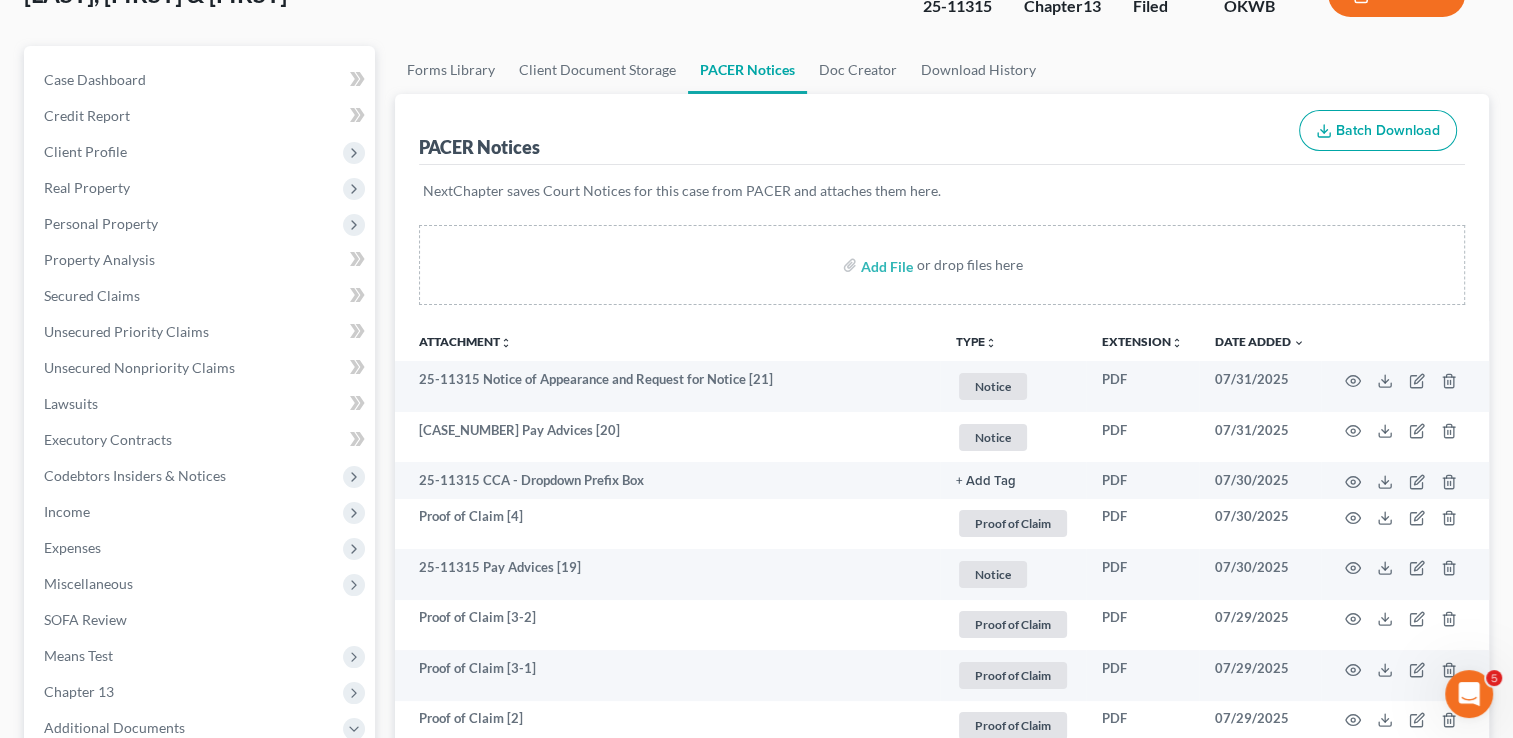 scroll, scrollTop: 0, scrollLeft: 0, axis: both 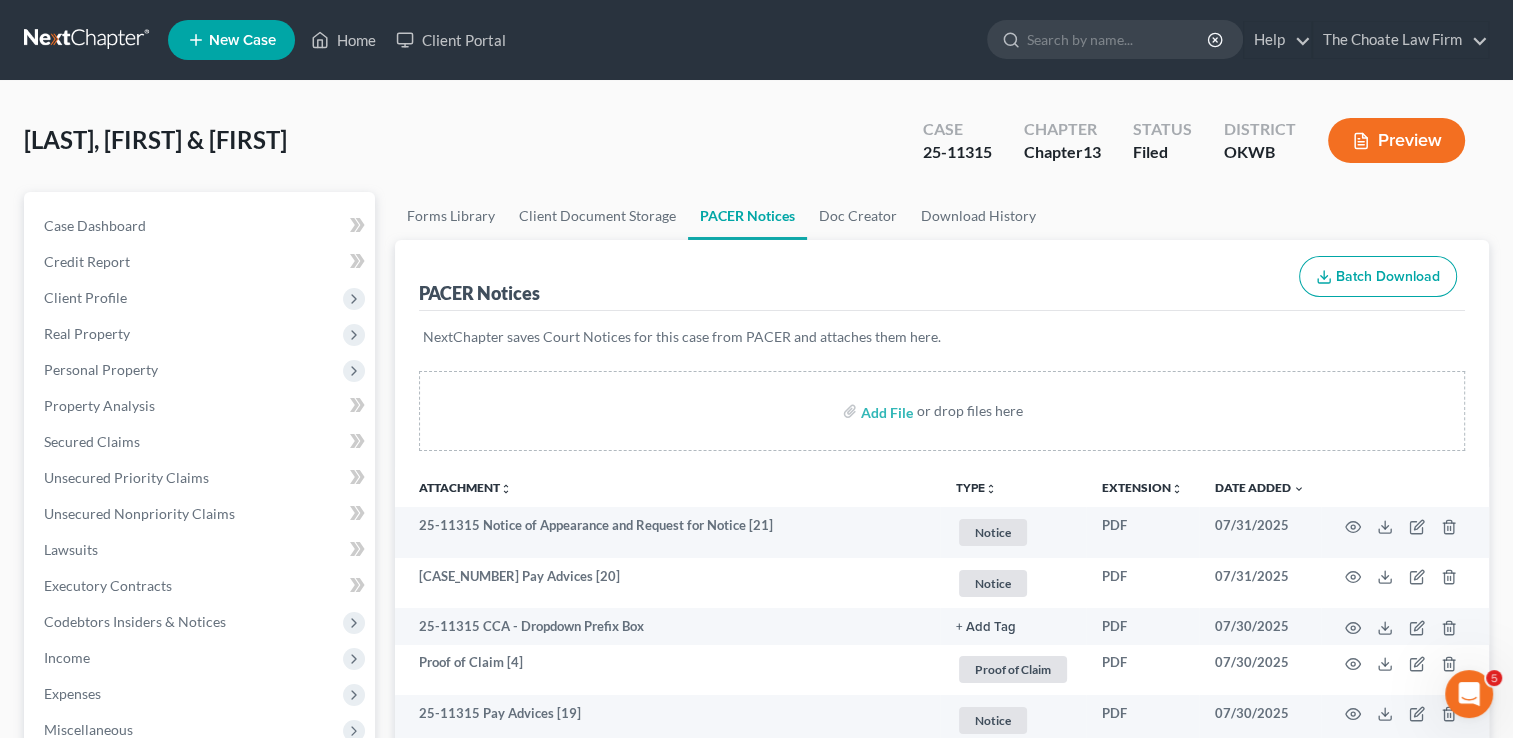 click at bounding box center (88, 40) 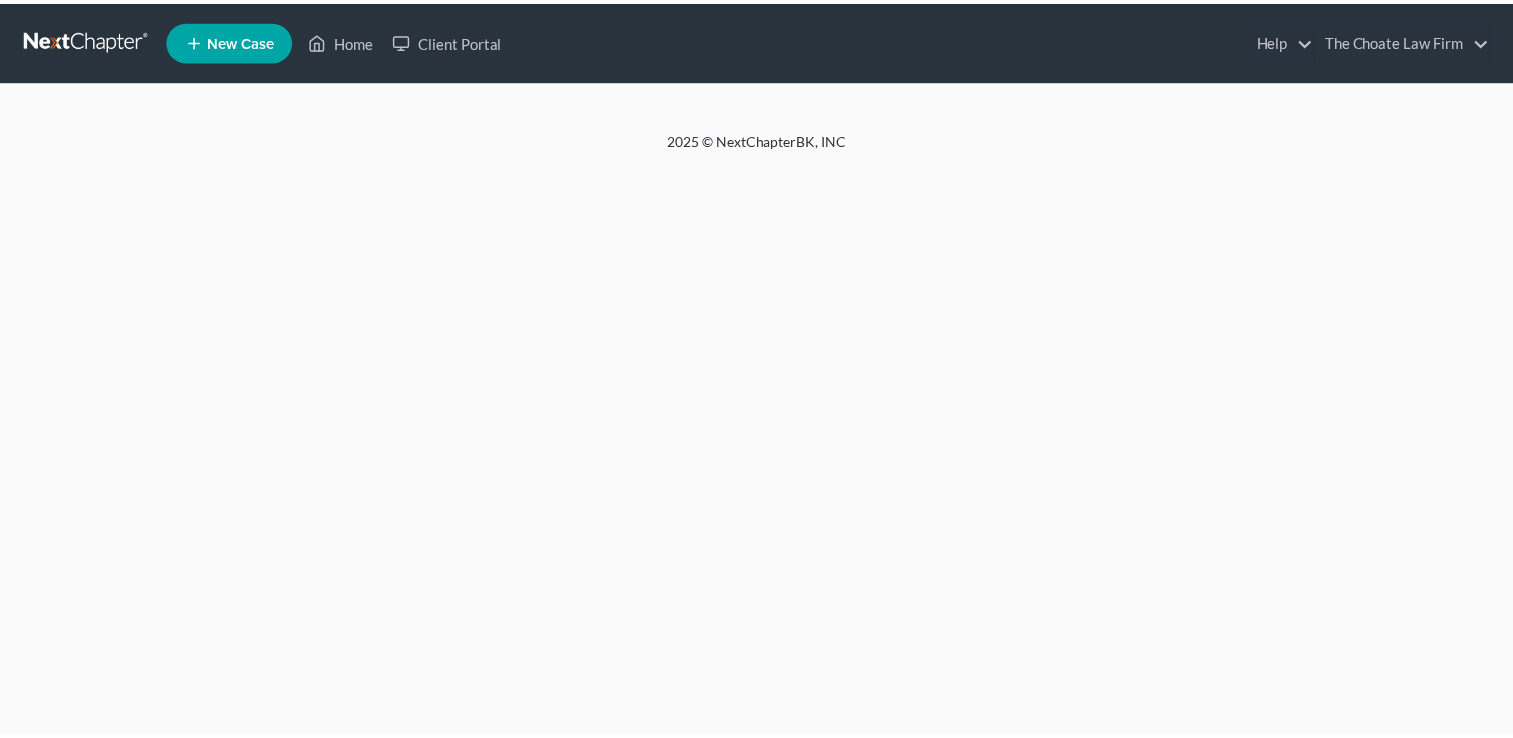 scroll, scrollTop: 0, scrollLeft: 0, axis: both 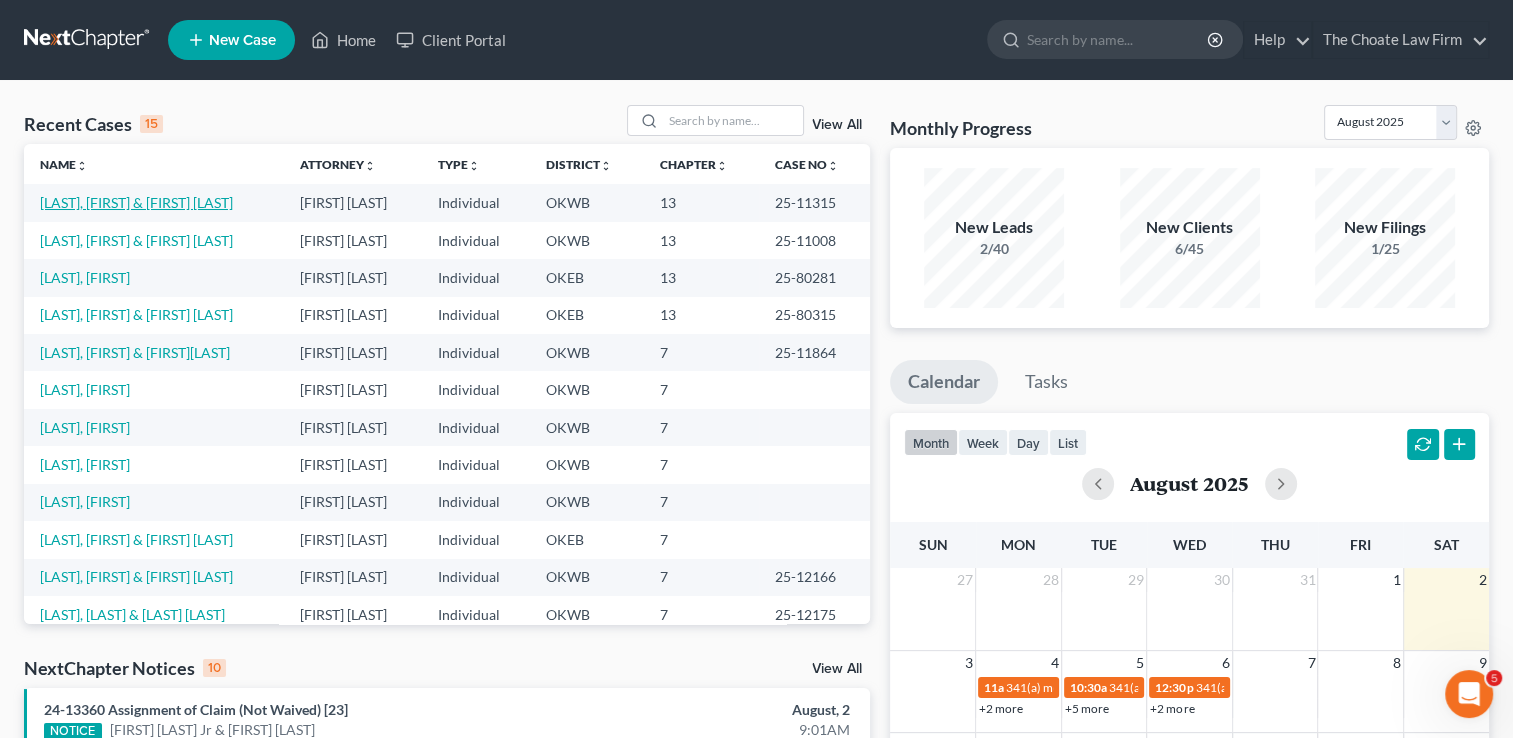 click on "[LAST], [FIRST] & [FIRST]" at bounding box center [136, 202] 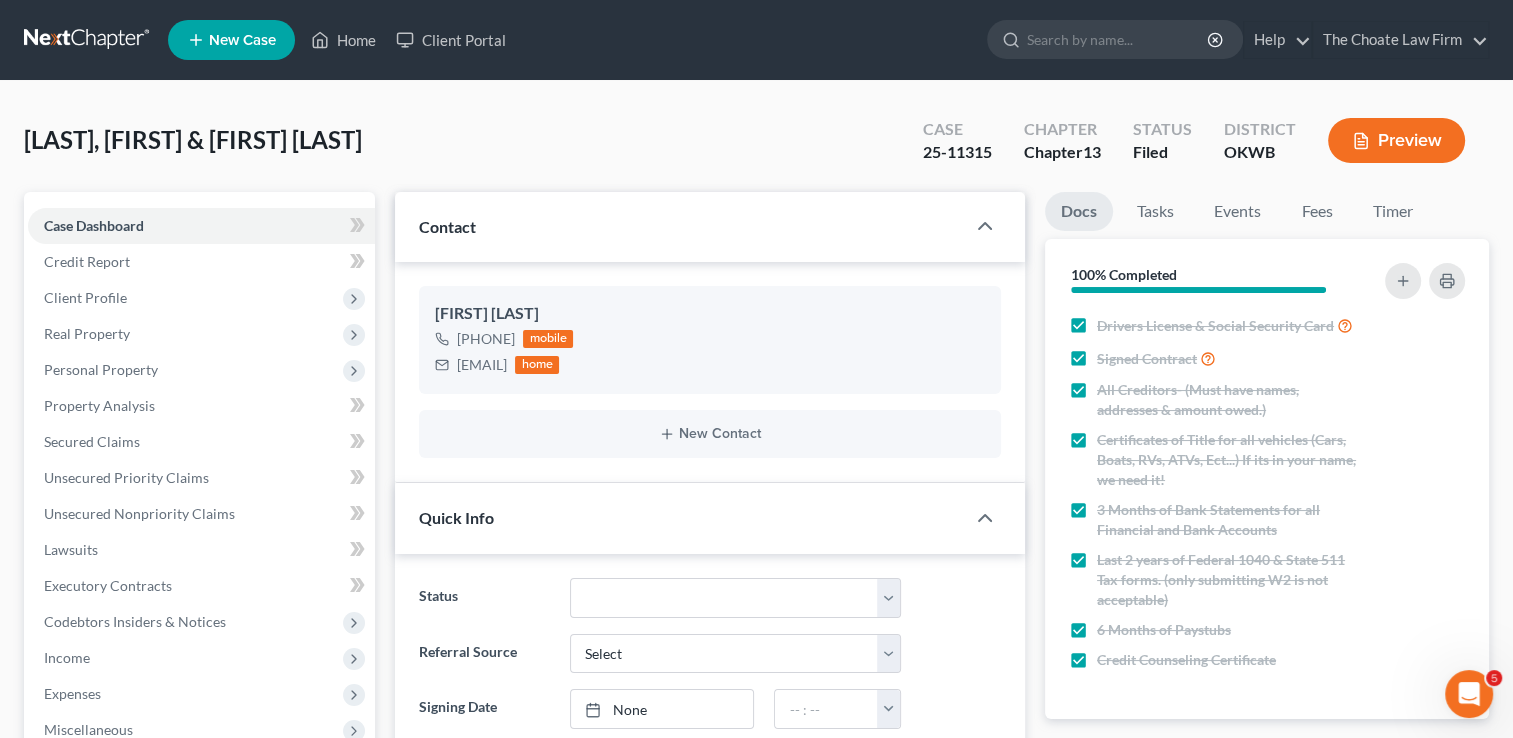scroll, scrollTop: 2247, scrollLeft: 0, axis: vertical 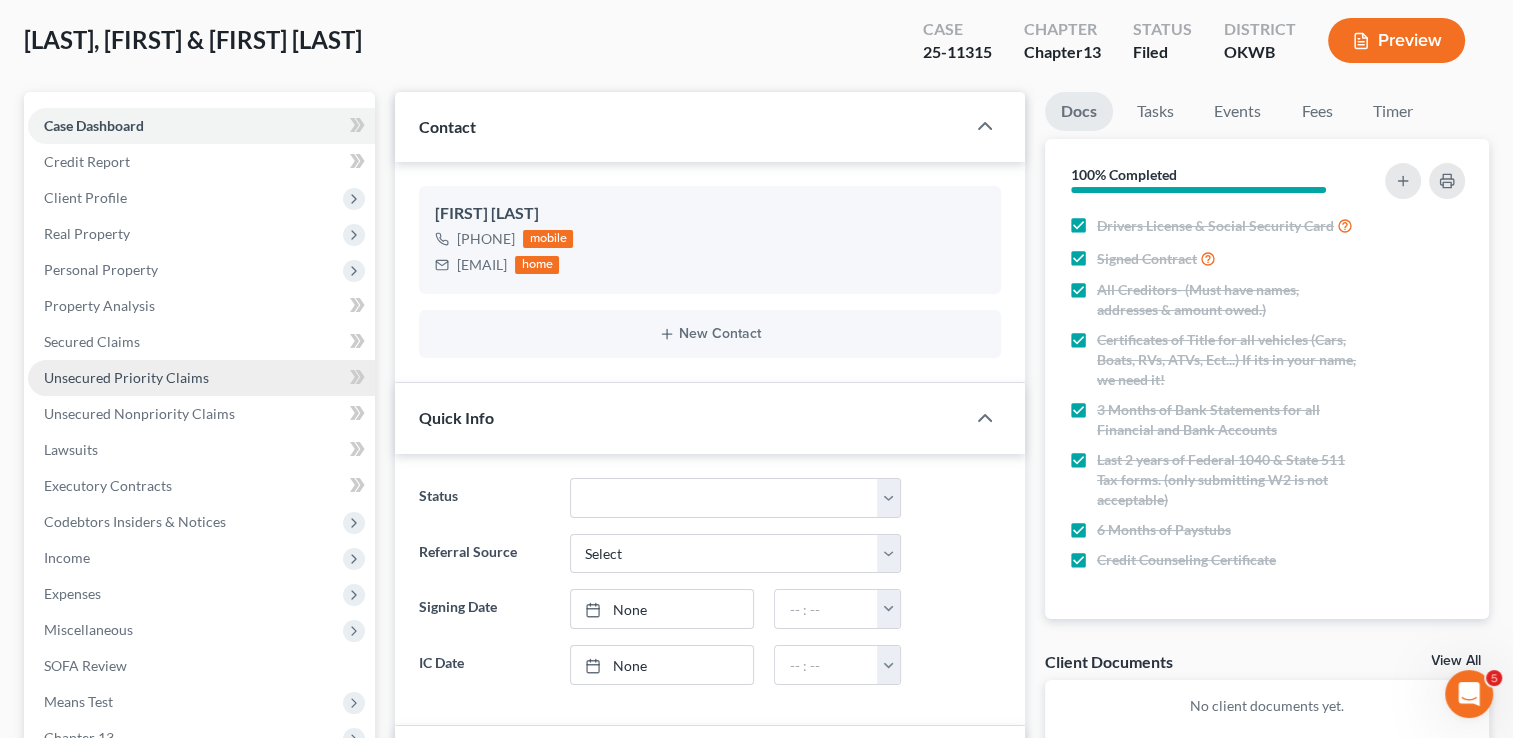 click on "Unsecured Priority Claims" at bounding box center [126, 377] 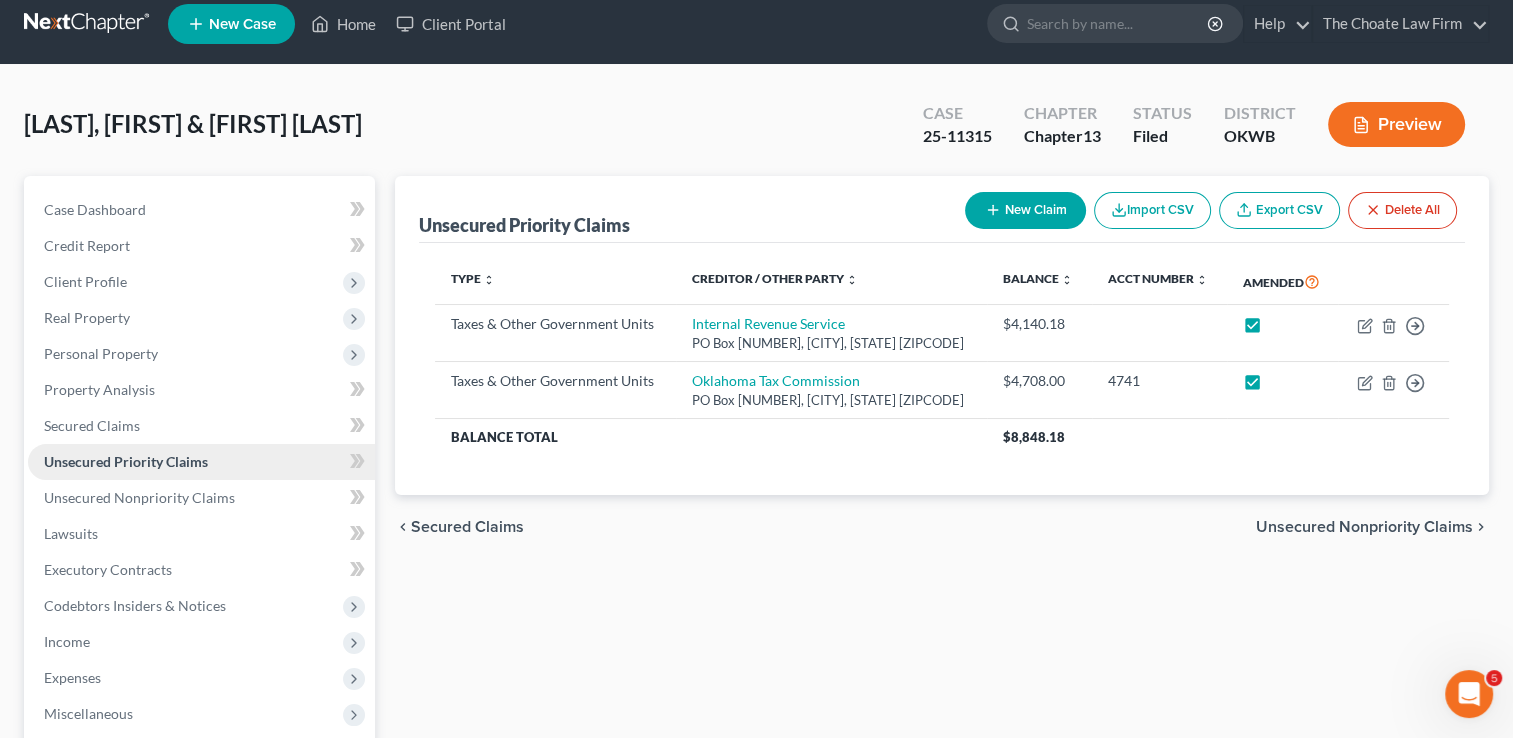 scroll, scrollTop: 0, scrollLeft: 0, axis: both 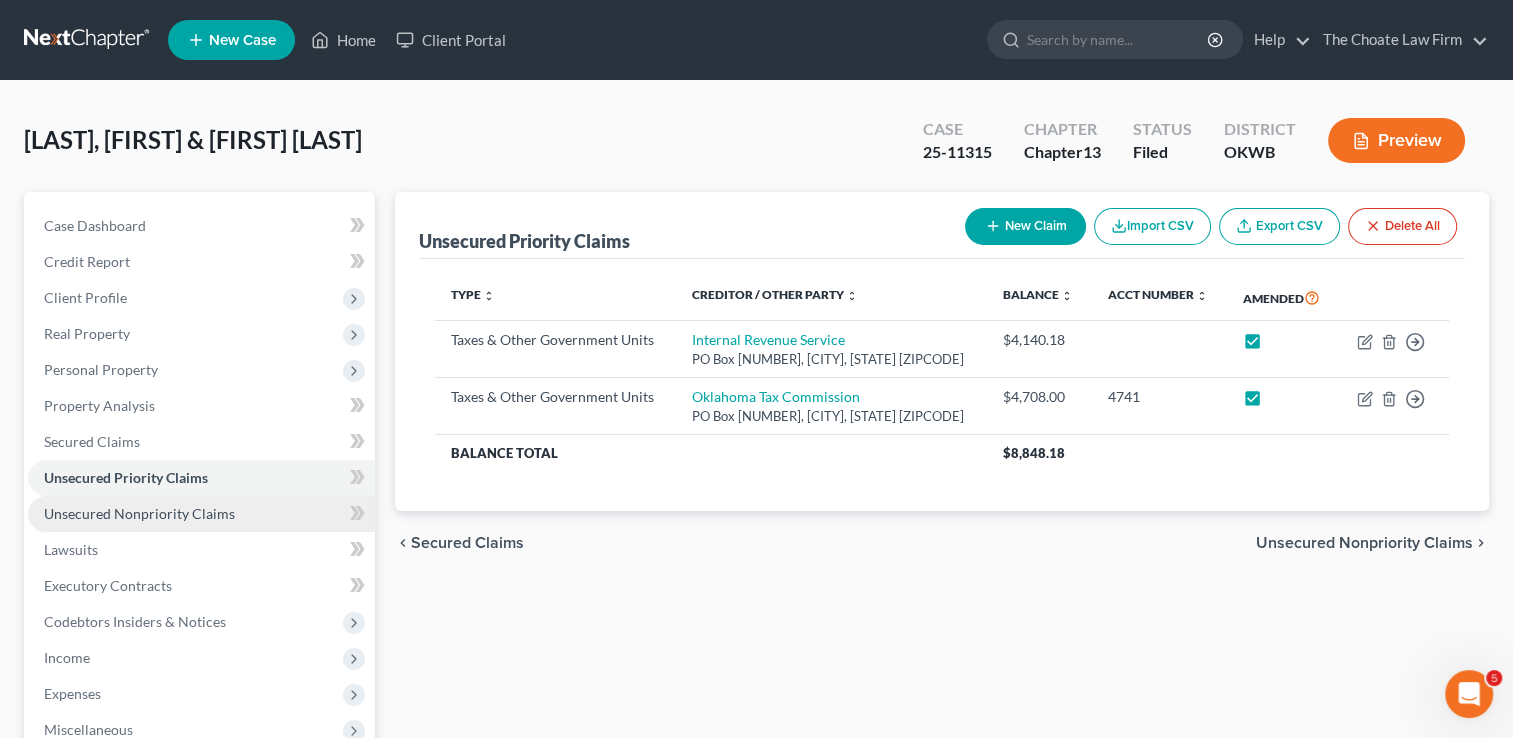 click on "Unsecured Nonpriority Claims" at bounding box center [139, 513] 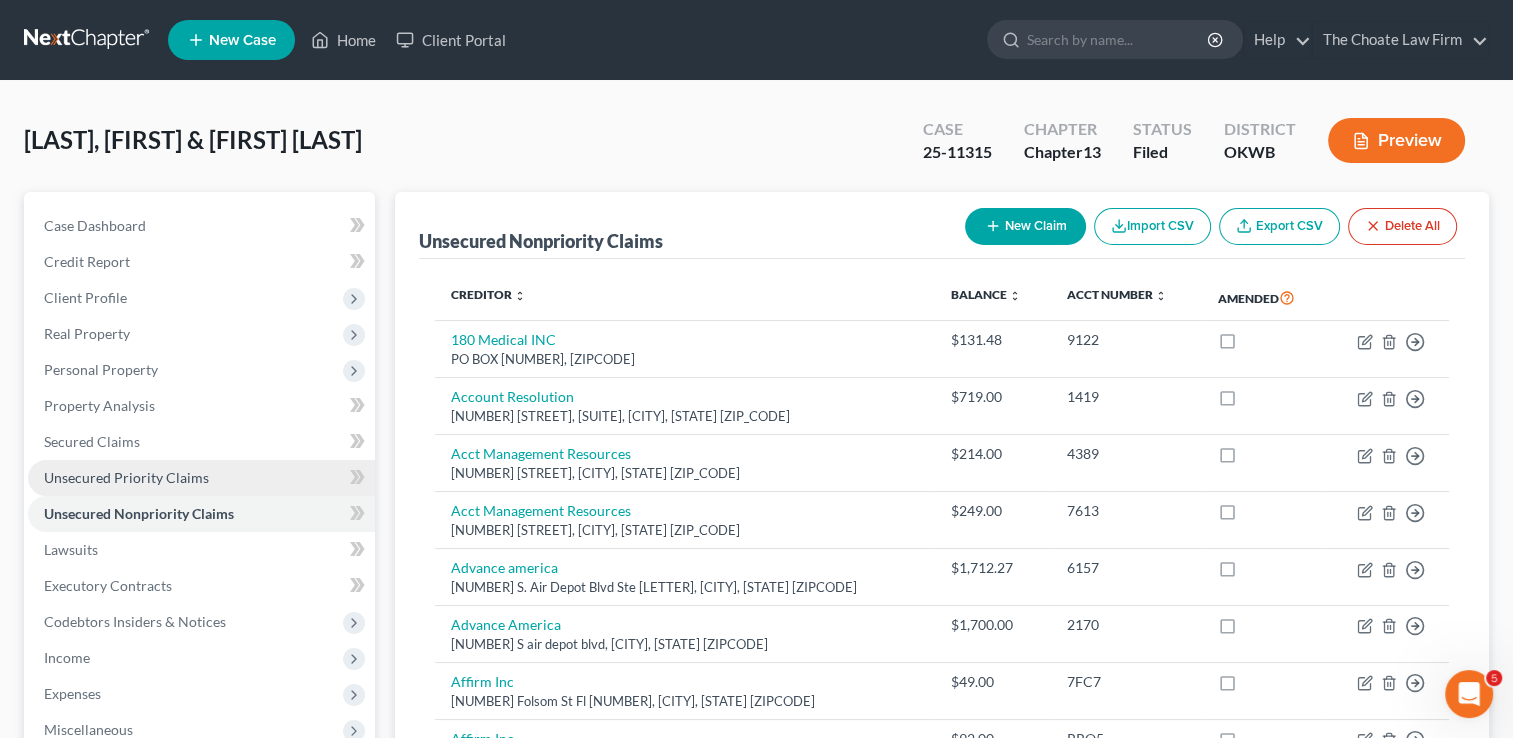 click on "Unsecured Priority Claims" at bounding box center [126, 477] 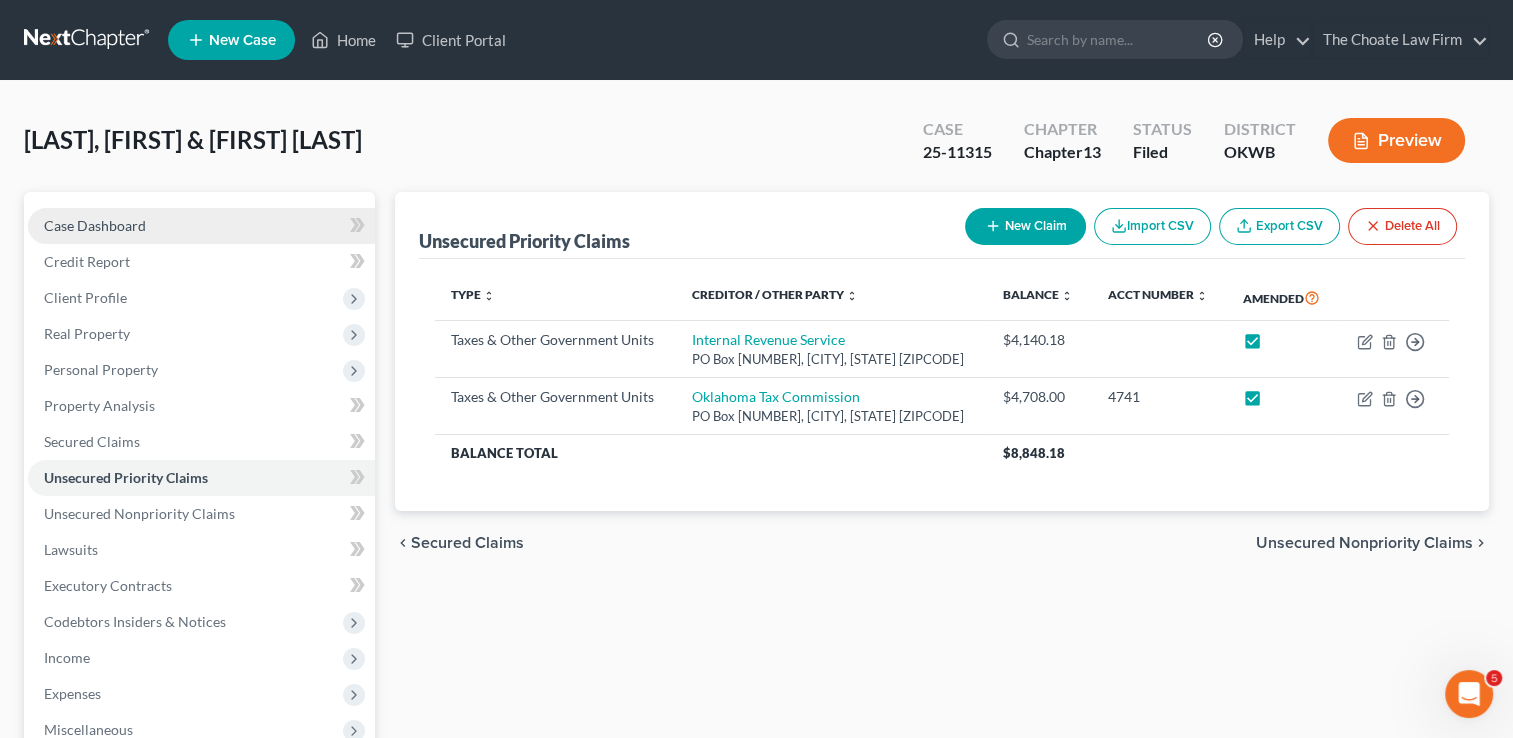 click on "Case Dashboard" at bounding box center (95, 225) 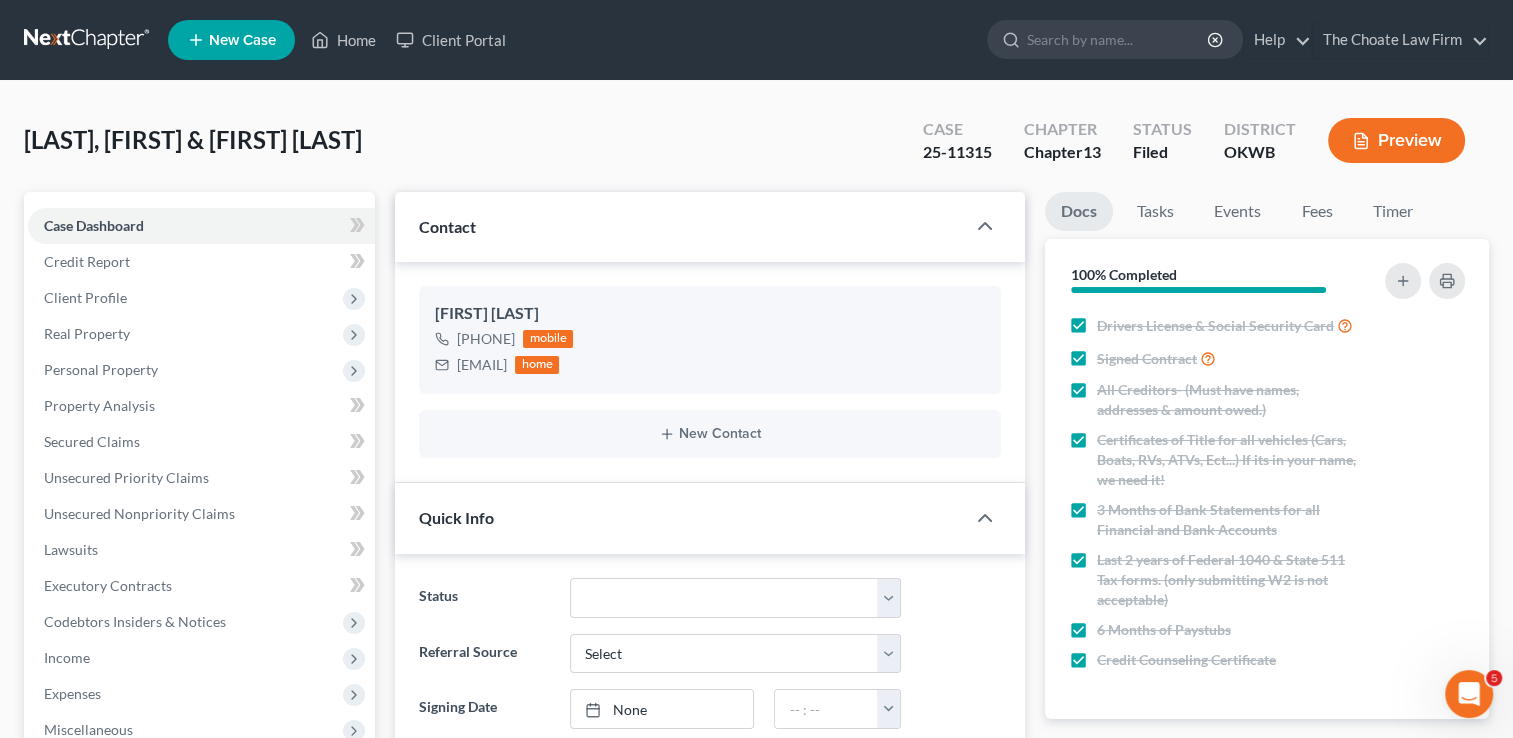 scroll, scrollTop: 2247, scrollLeft: 0, axis: vertical 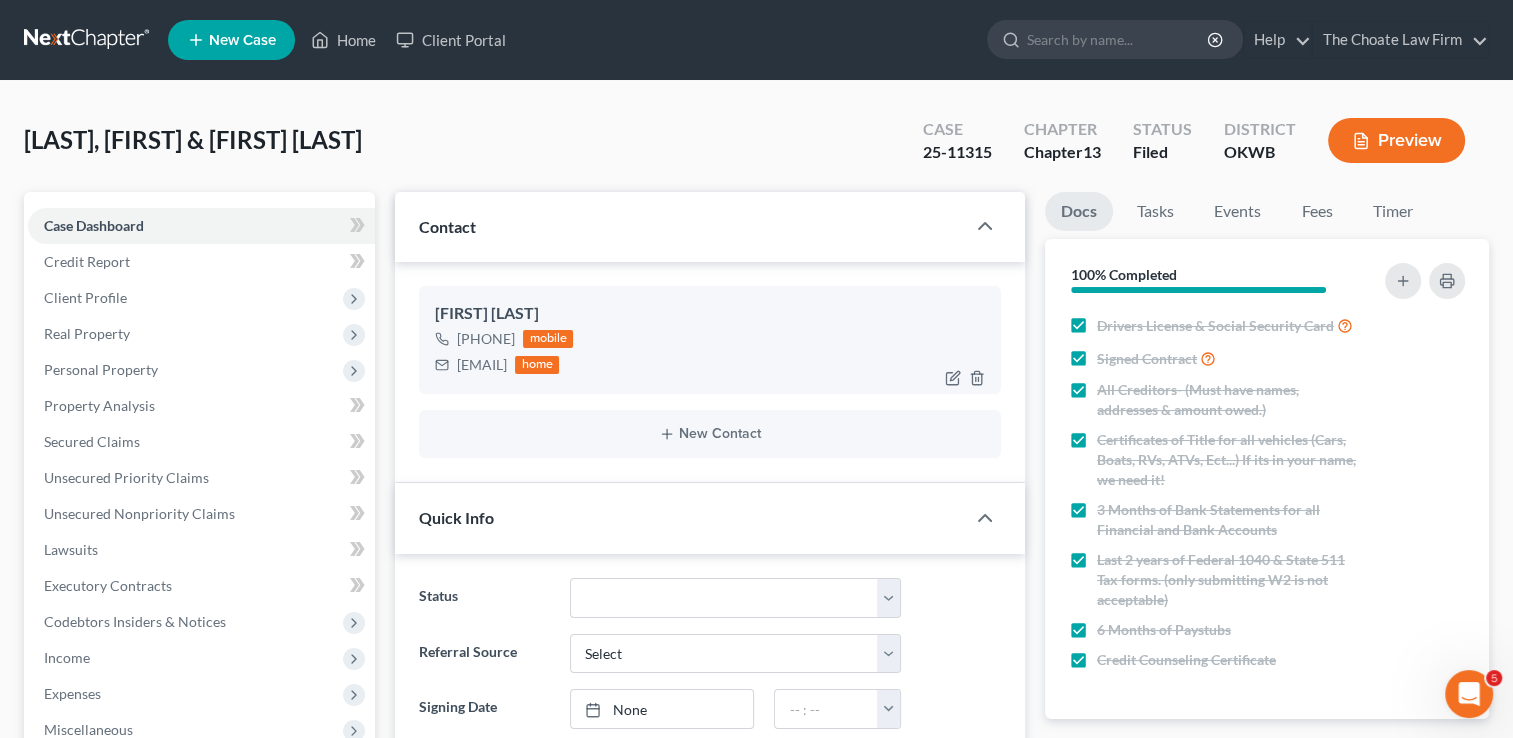 drag, startPoint x: 455, startPoint y: 366, endPoint x: 592, endPoint y: 381, distance: 137.81873 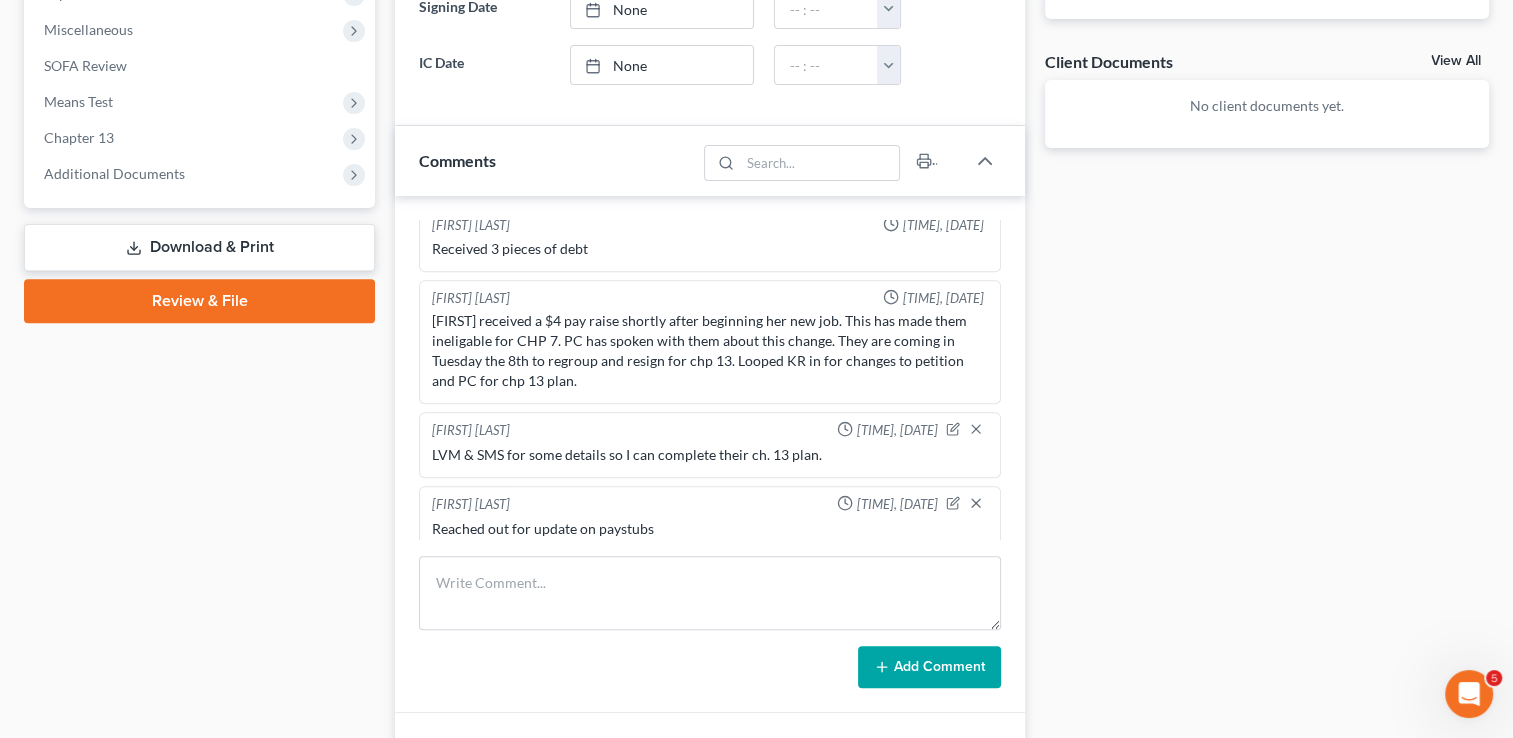 click on "Download & Print" at bounding box center (199, 247) 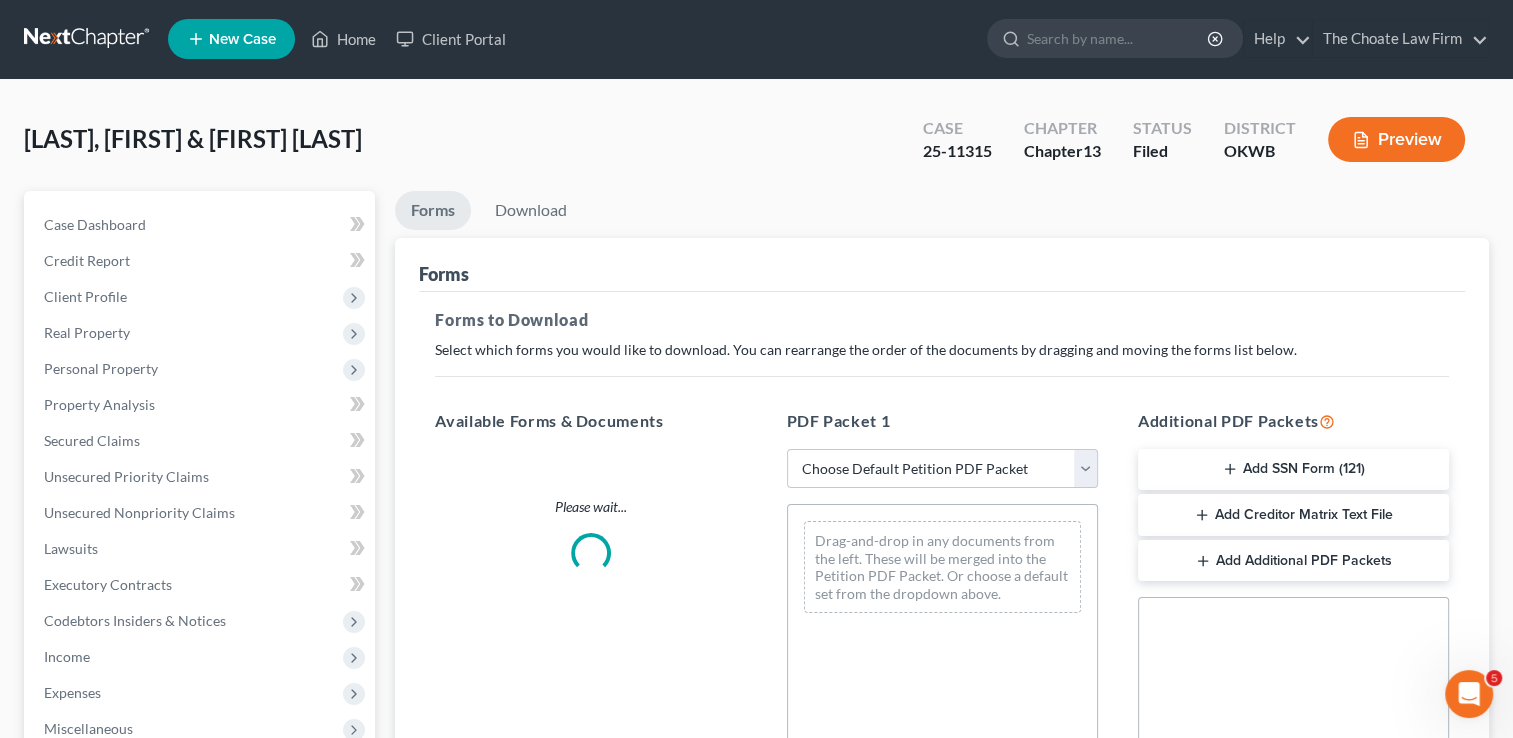 scroll, scrollTop: 0, scrollLeft: 0, axis: both 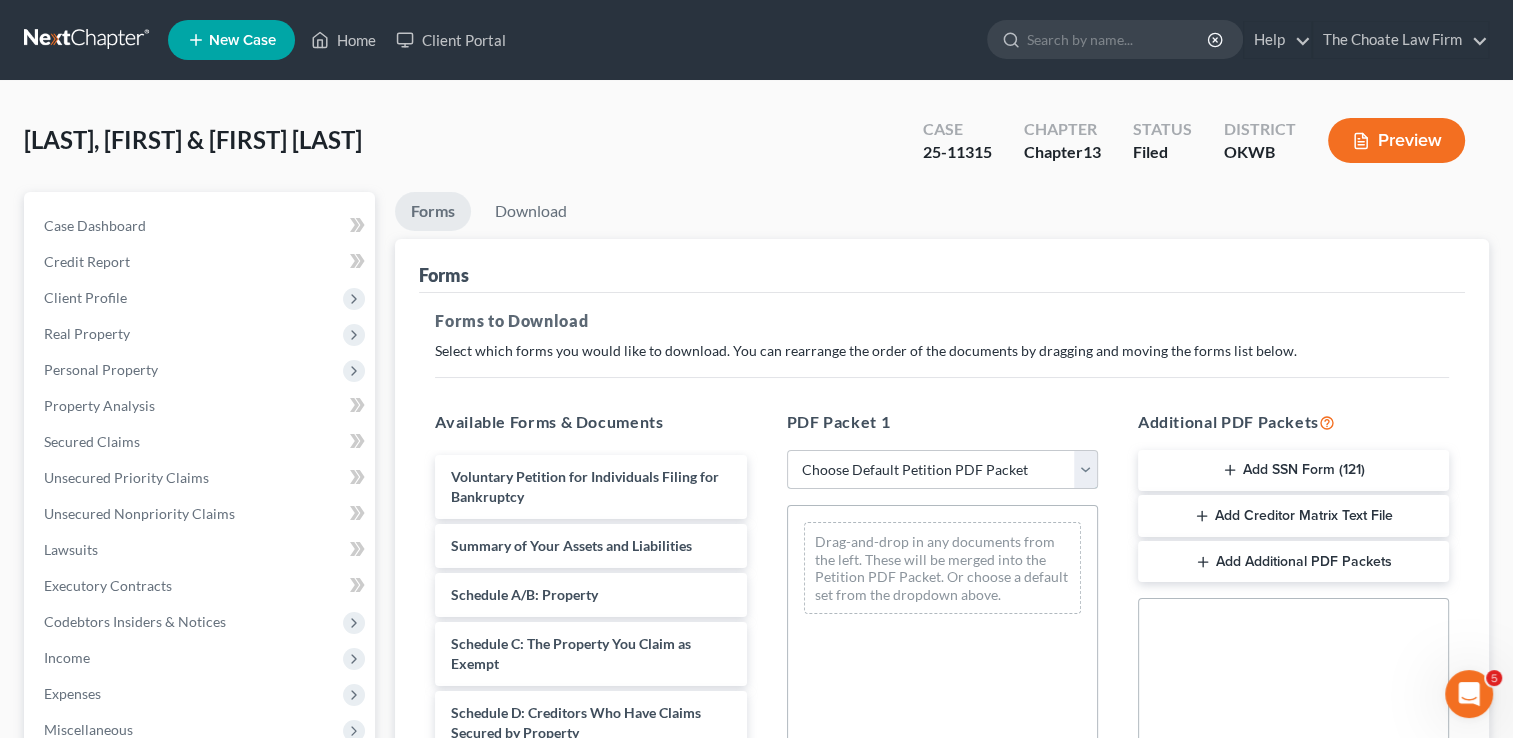 drag, startPoint x: 939, startPoint y: 467, endPoint x: 939, endPoint y: 478, distance: 11 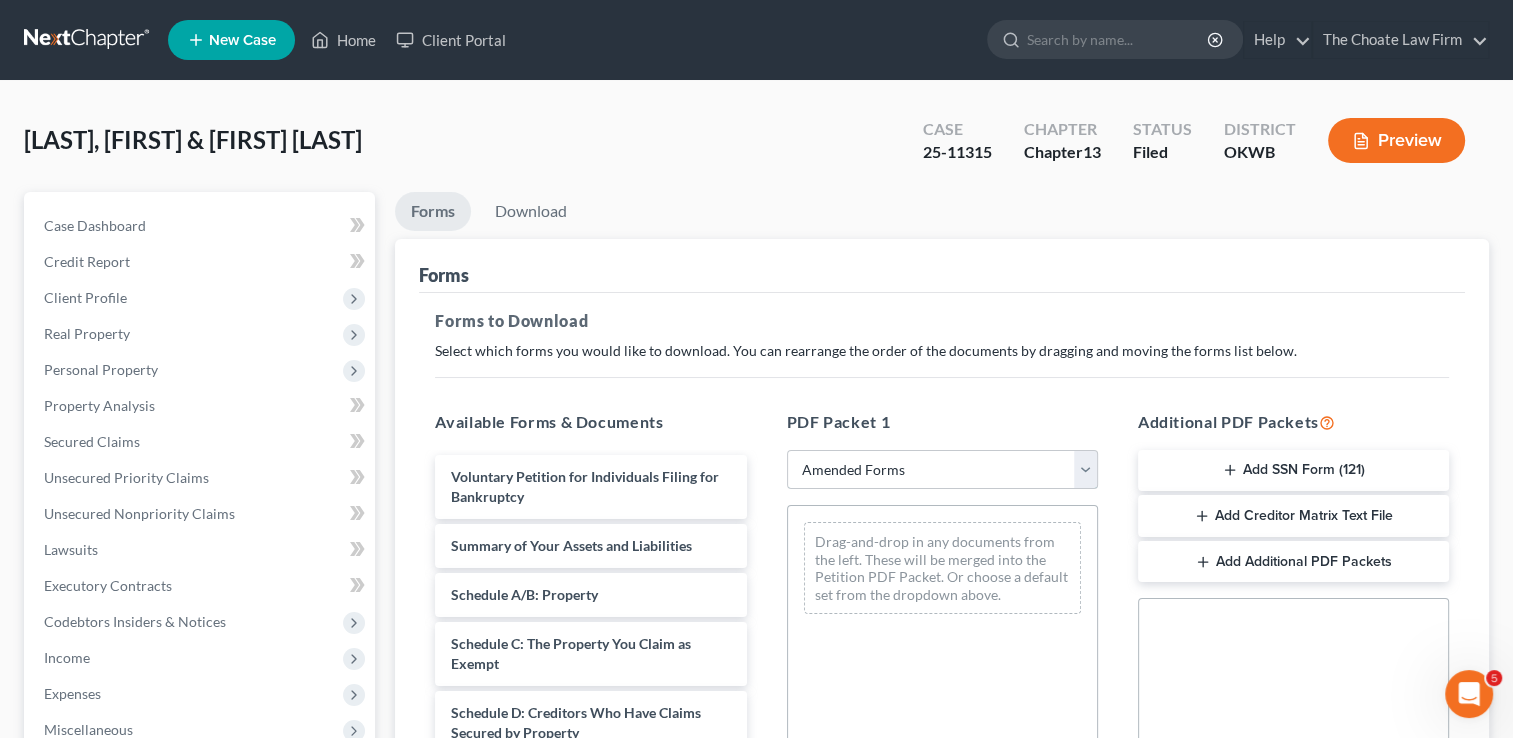 click on "Choose Default Petition PDF Packet Complete Bankruptcy Petition (all forms and schedules) Emergency Filing Forms (Petition and Creditor List Only) Amended Forms Signature Pages Only Supplemental Post Petition (Sch. I & J) Supplemental Post Petition (Sch. I) Supplemental Post Petition (Sch. J)" at bounding box center (942, 470) 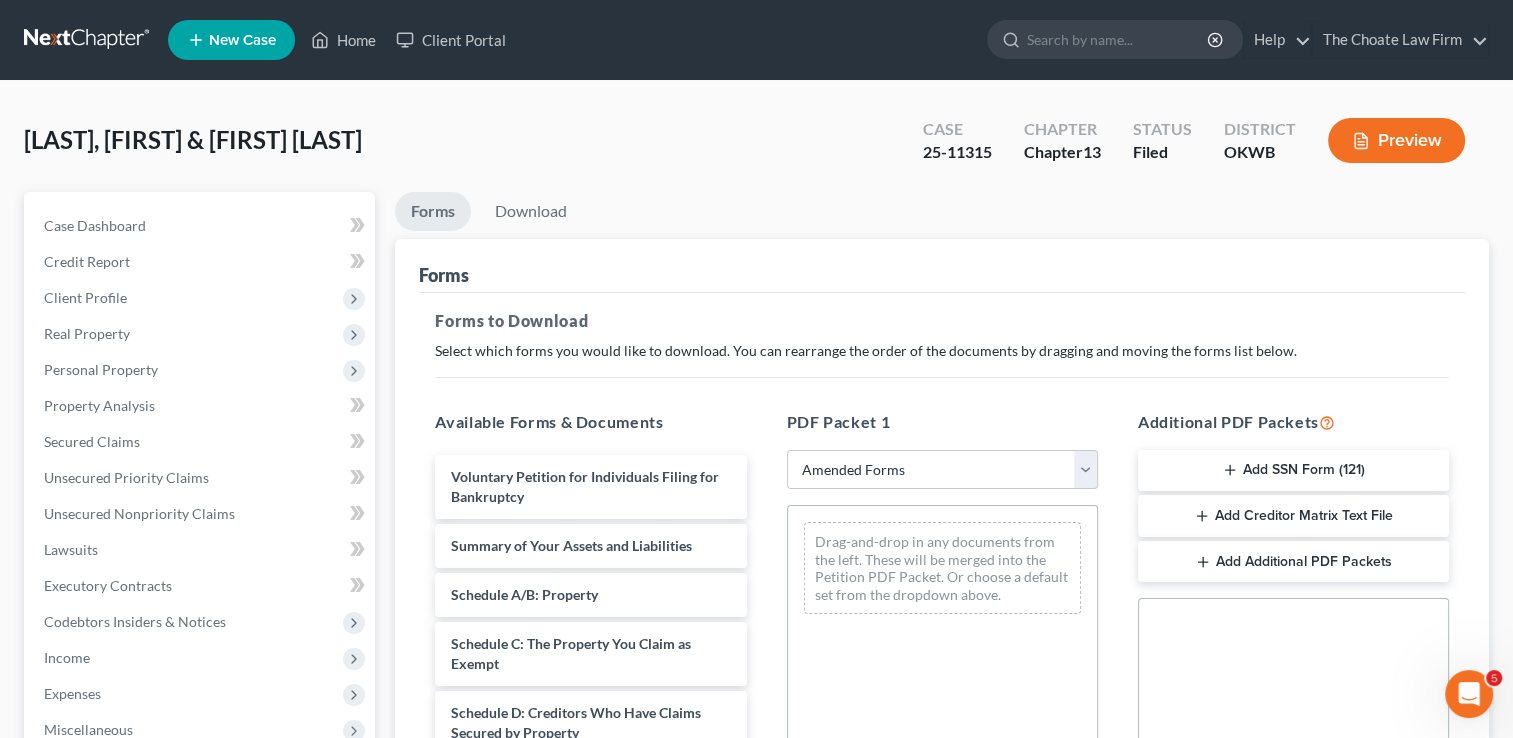 click on "Add Creditor Matrix Text File" at bounding box center [1293, 516] 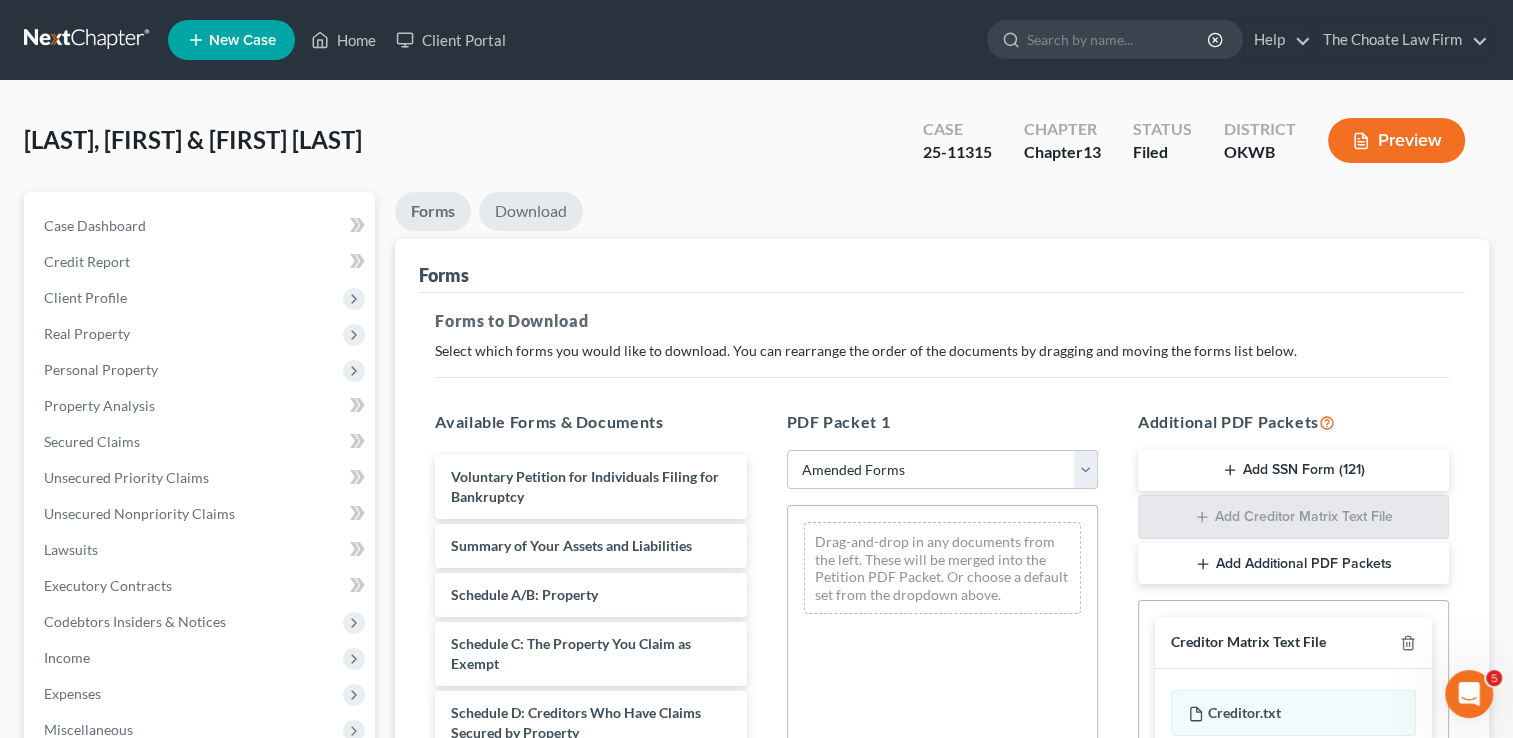click on "Download" at bounding box center [531, 211] 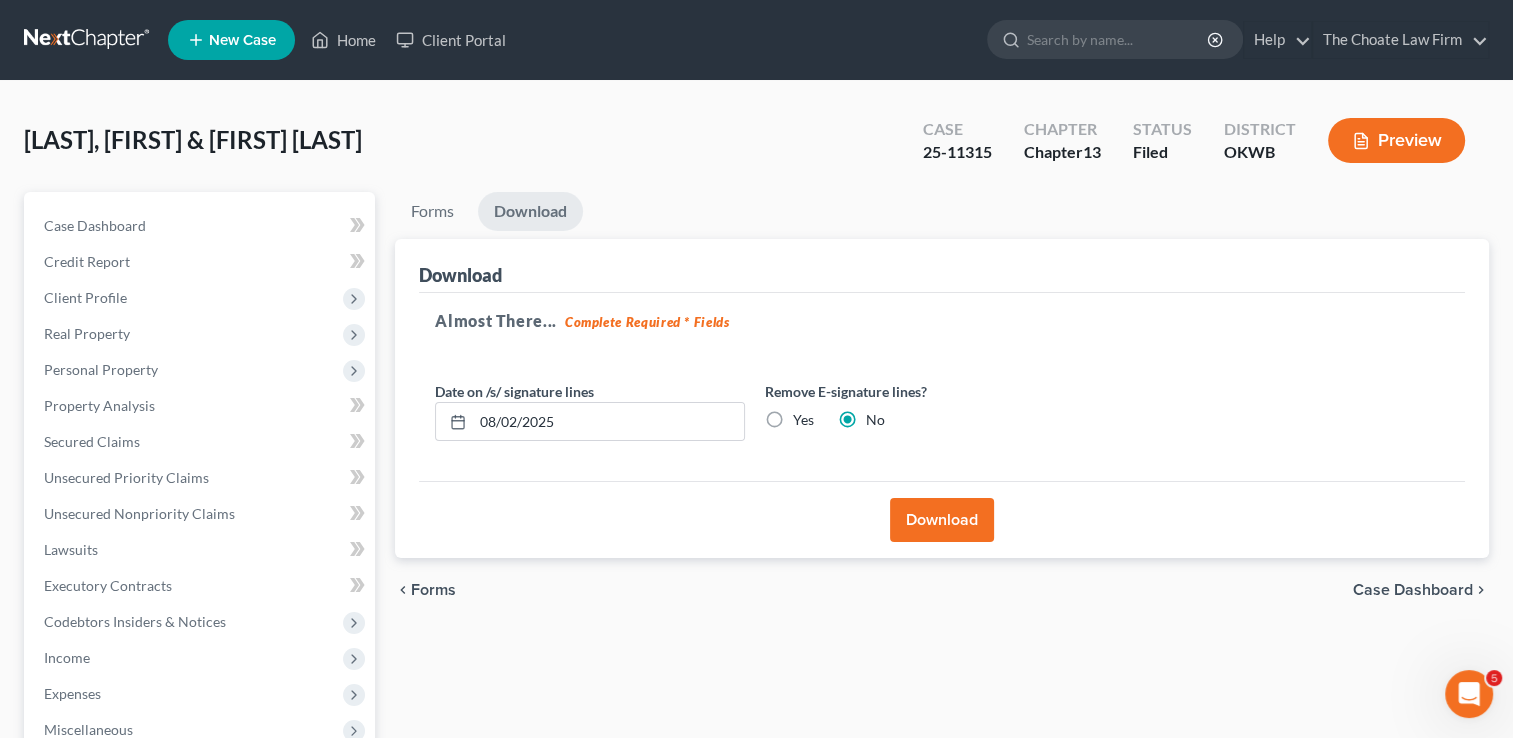 click on "Download" at bounding box center (942, 520) 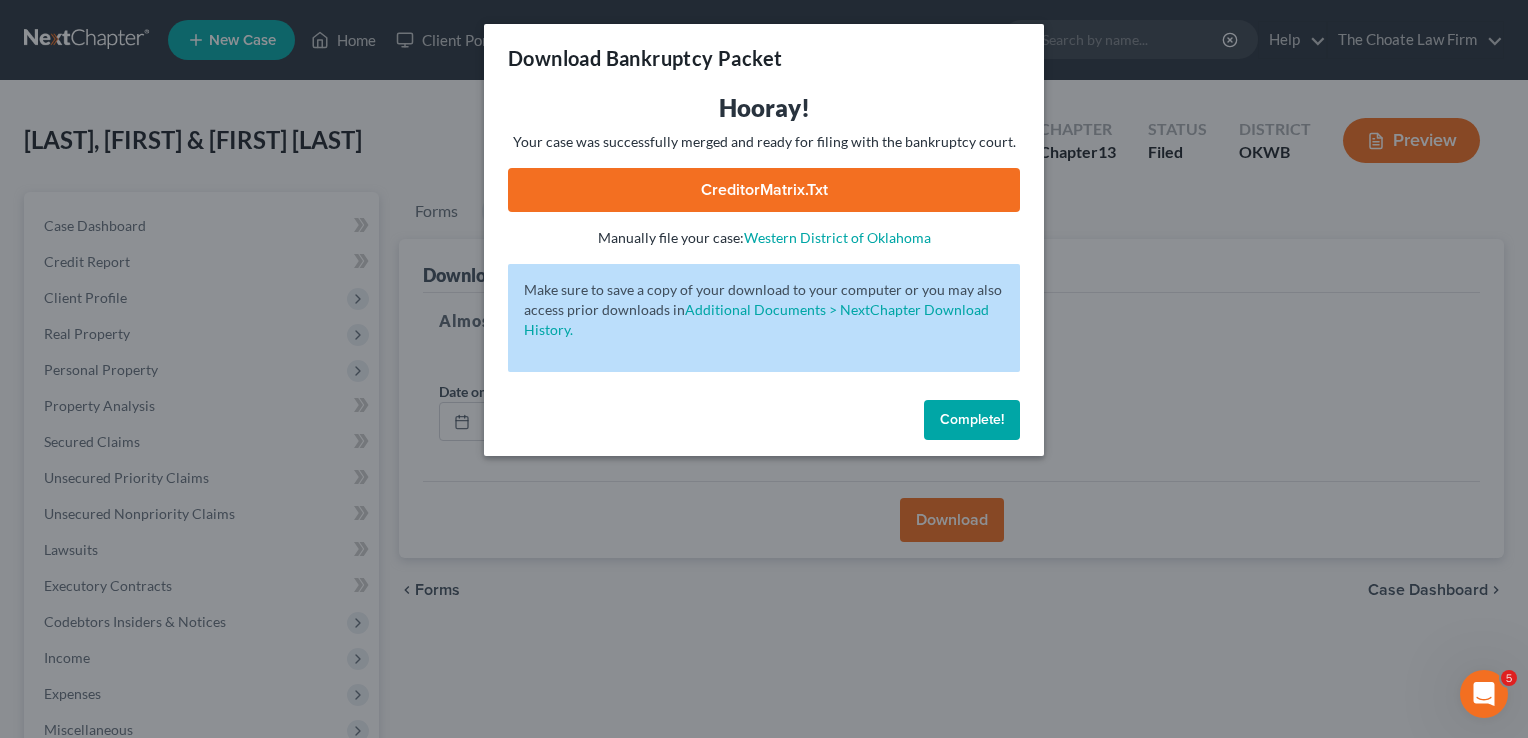click on "CreditorMatrix.txt" at bounding box center (764, 190) 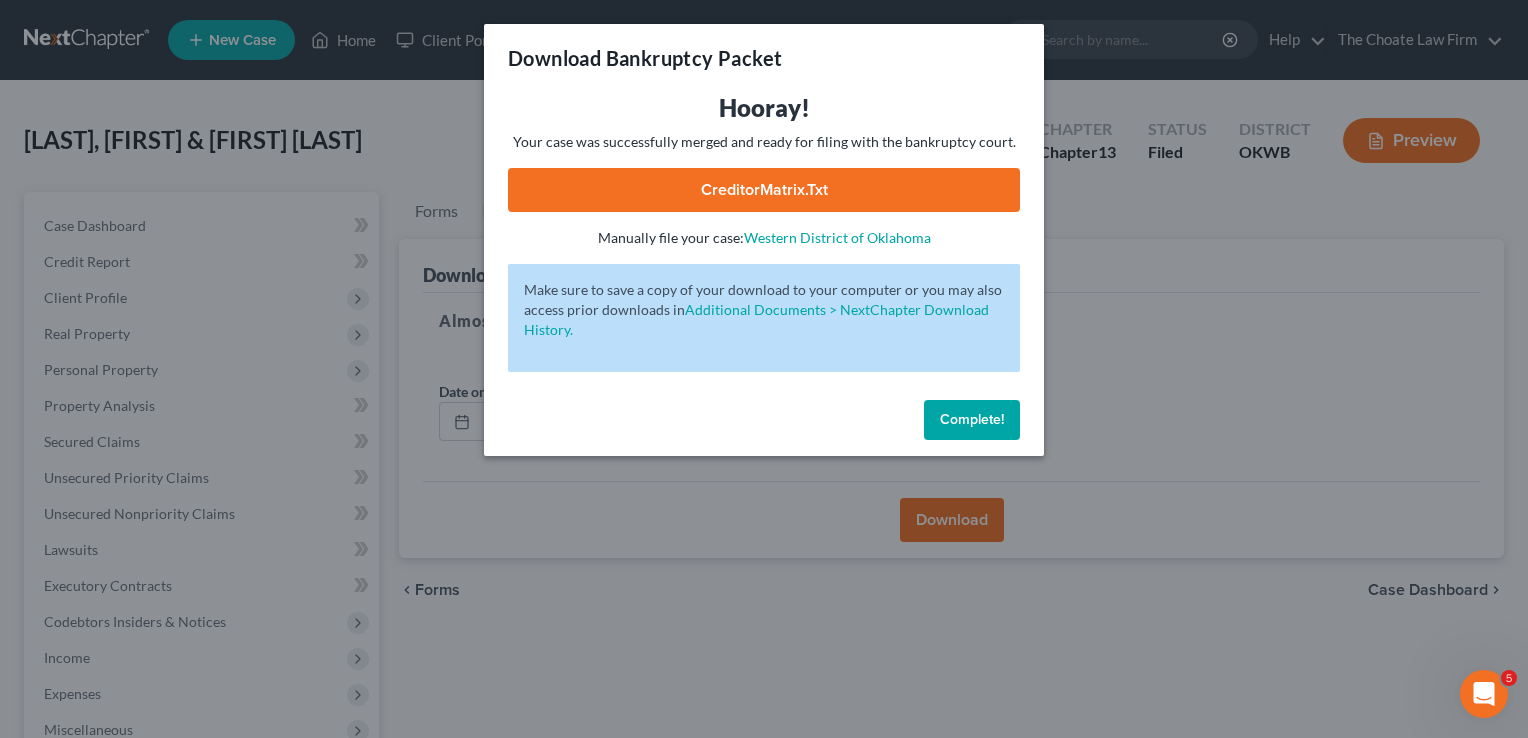 click on "Complete!" at bounding box center (972, 420) 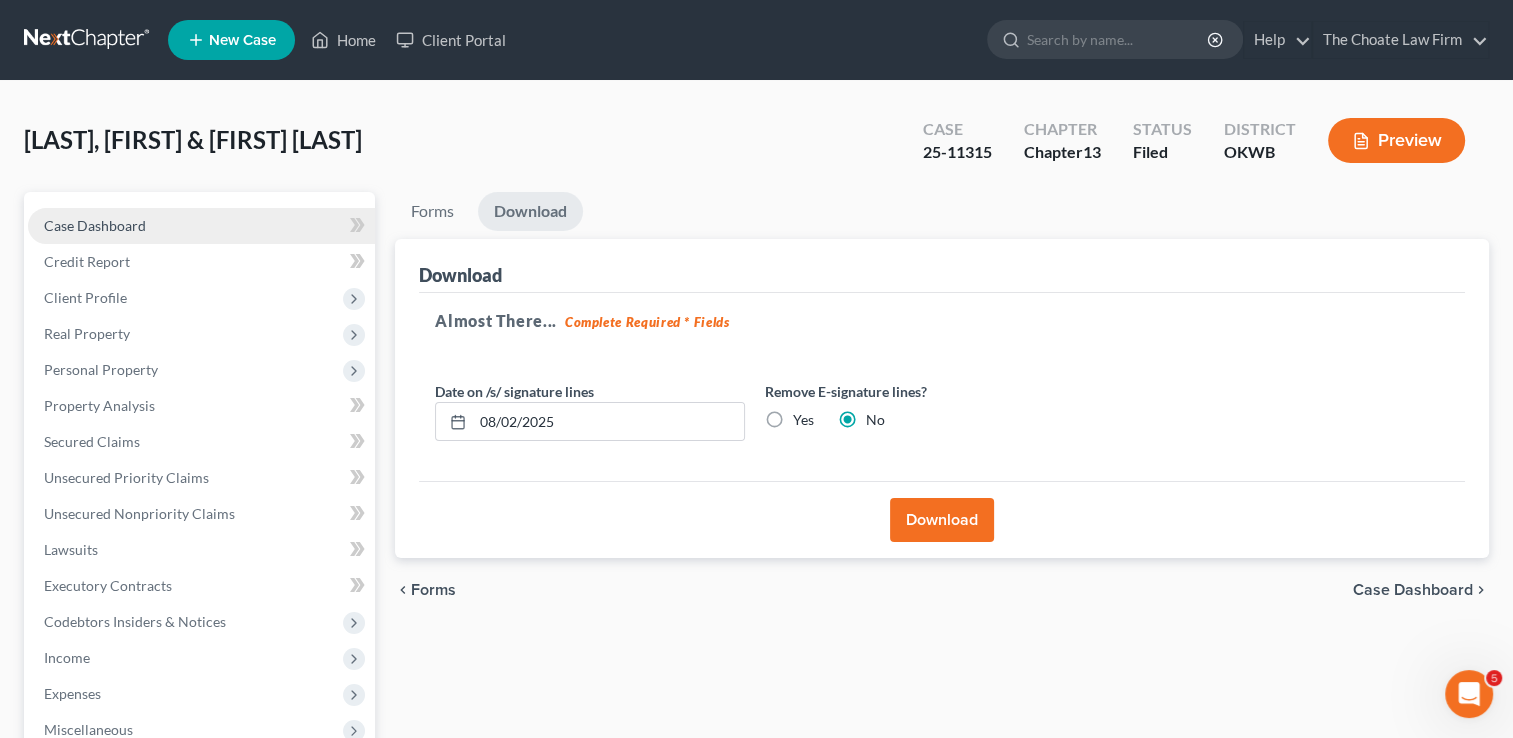 click on "Case Dashboard" at bounding box center (95, 225) 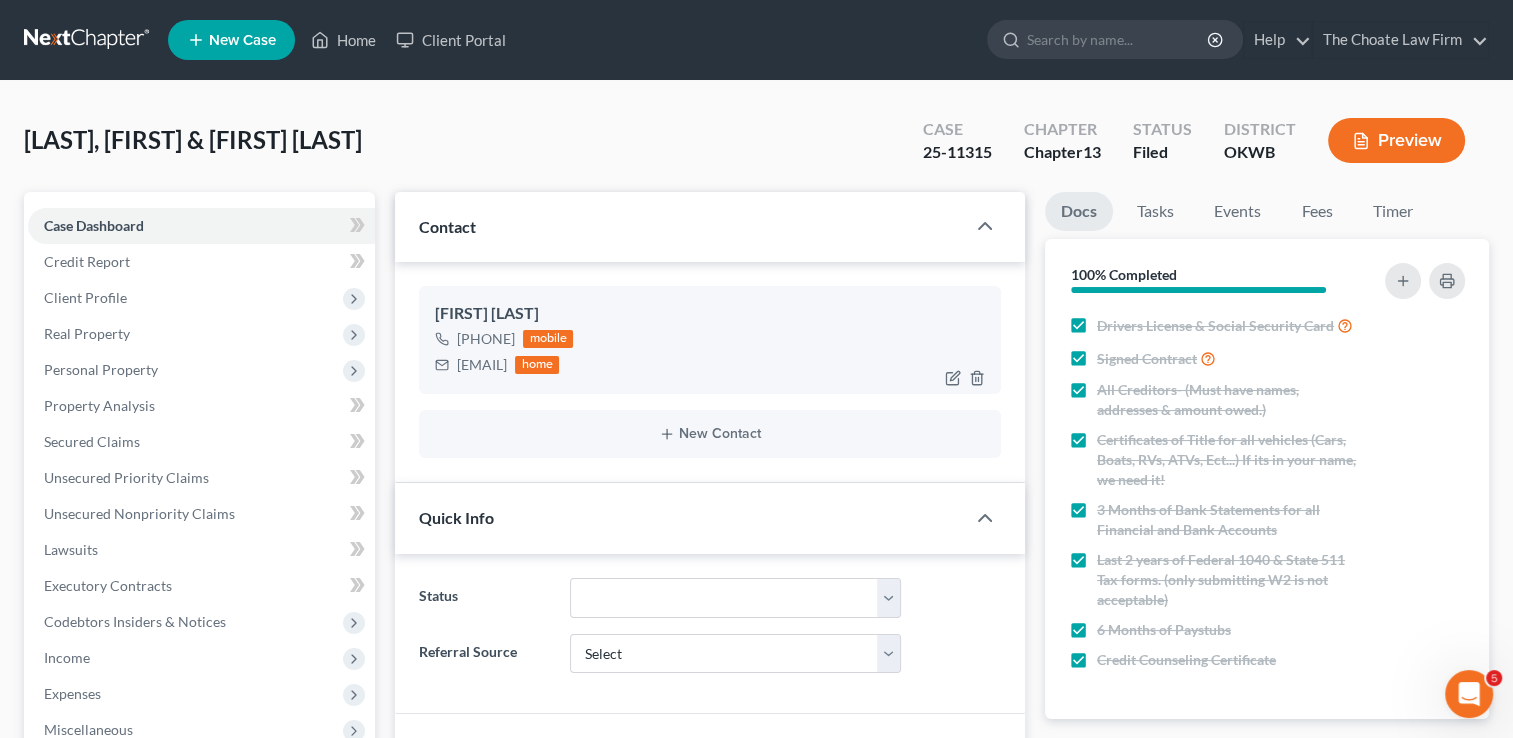 drag, startPoint x: 457, startPoint y: 365, endPoint x: 596, endPoint y: 373, distance: 139.23003 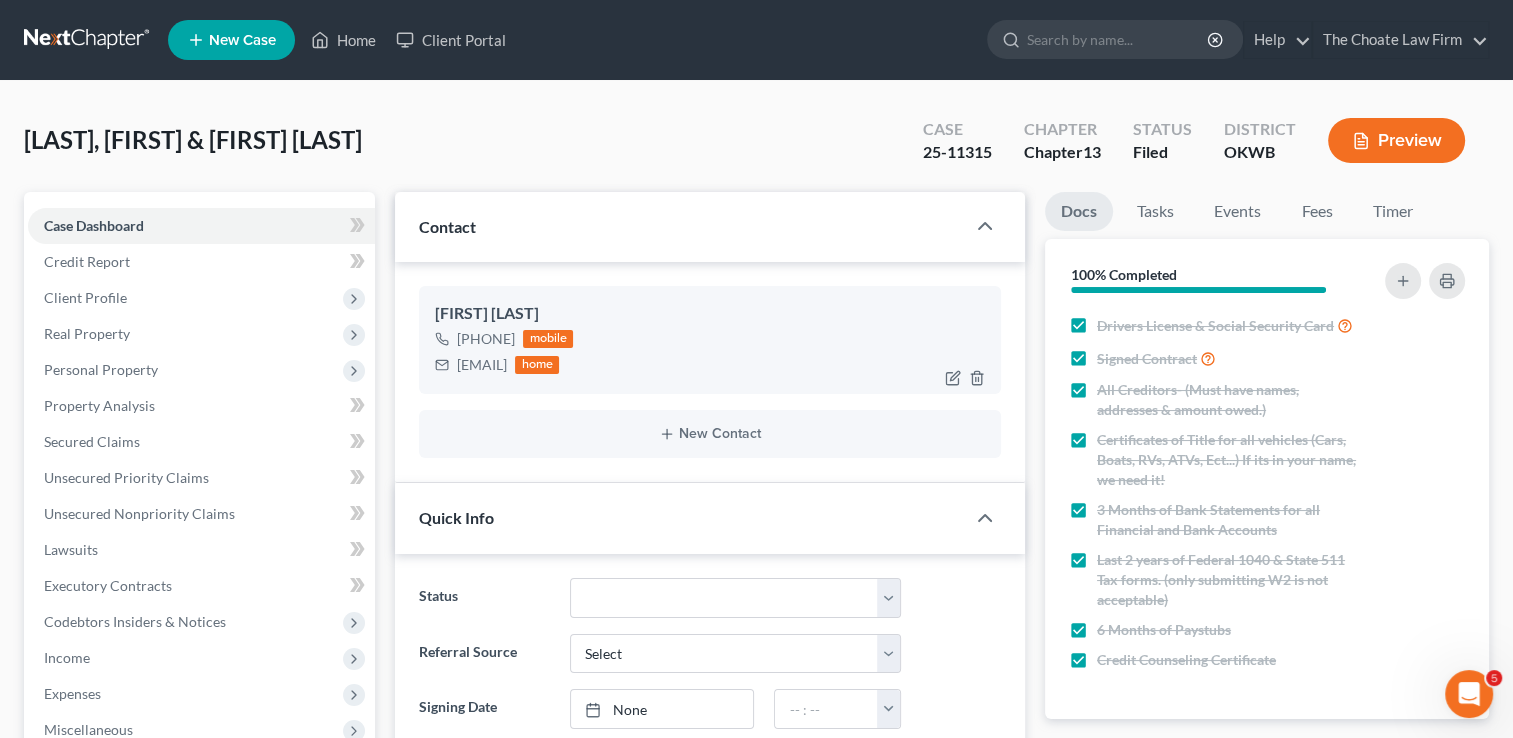 scroll, scrollTop: 2247, scrollLeft: 0, axis: vertical 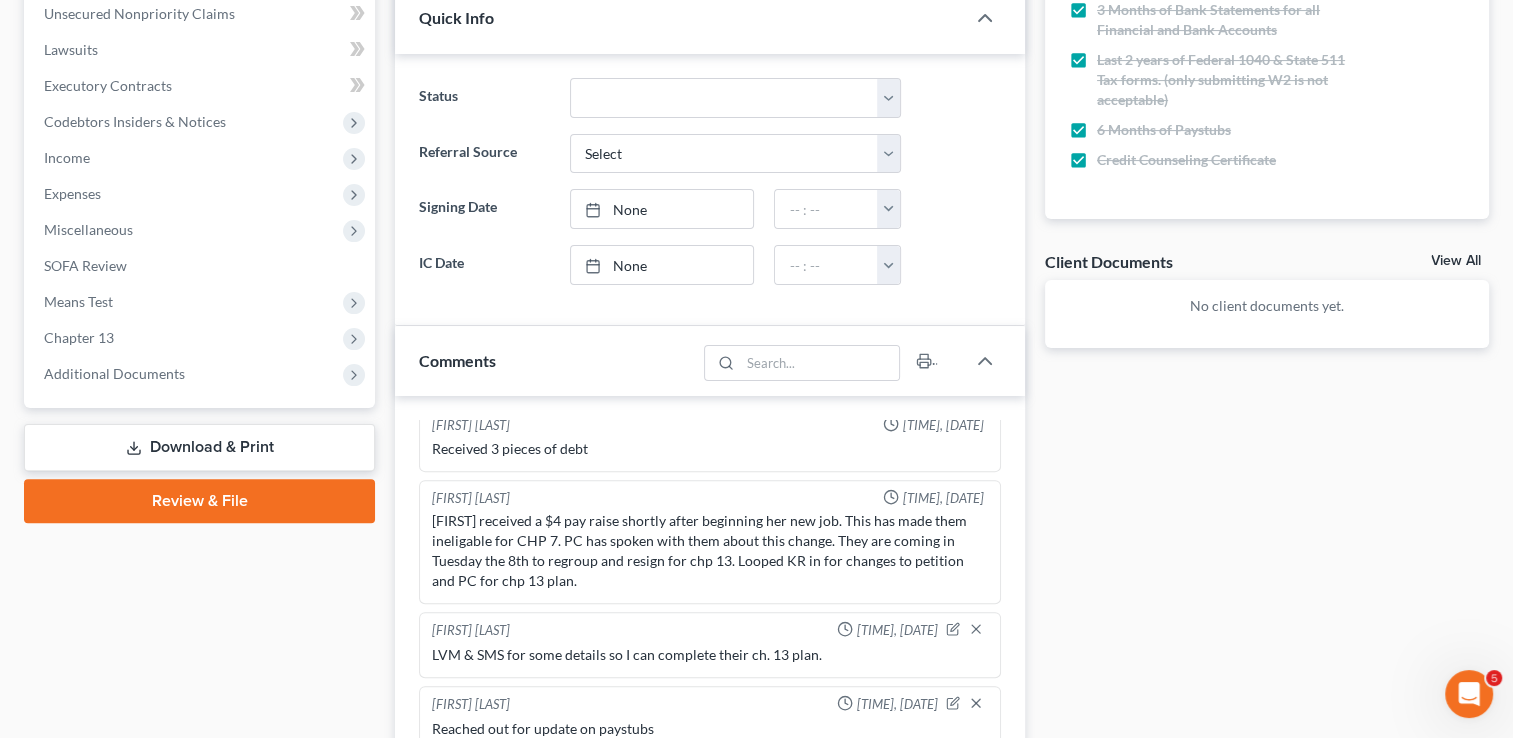 click on "Download & Print" at bounding box center (199, 447) 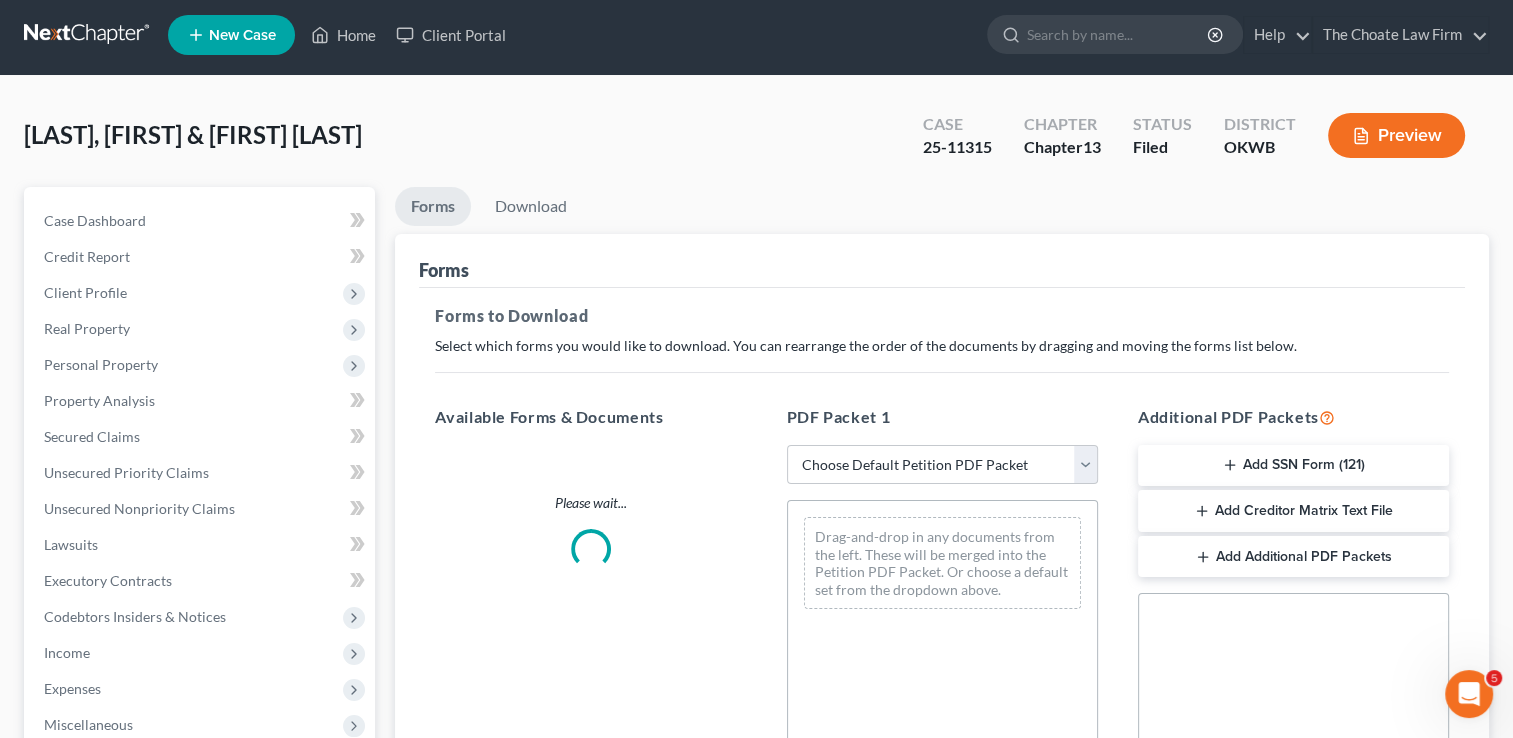 scroll, scrollTop: 0, scrollLeft: 0, axis: both 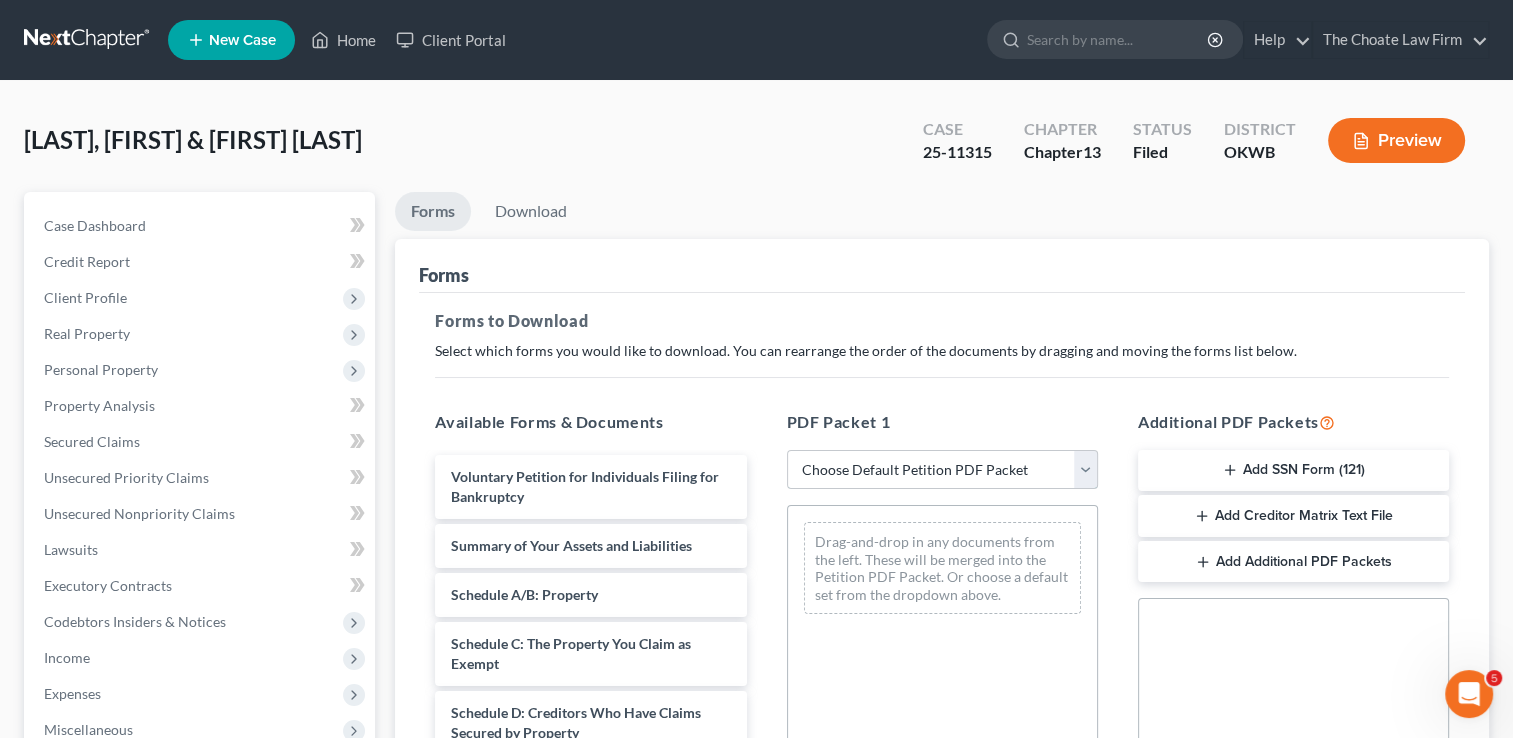 click on "Choose Default Petition PDF Packet Complete Bankruptcy Petition (all forms and schedules) Emergency Filing Forms (Petition and Creditor List Only) Amended Forms Signature Pages Only Supplemental Post Petition (Sch. I & J) Supplemental Post Petition (Sch. I) Supplemental Post Petition (Sch. J)" at bounding box center (942, 470) 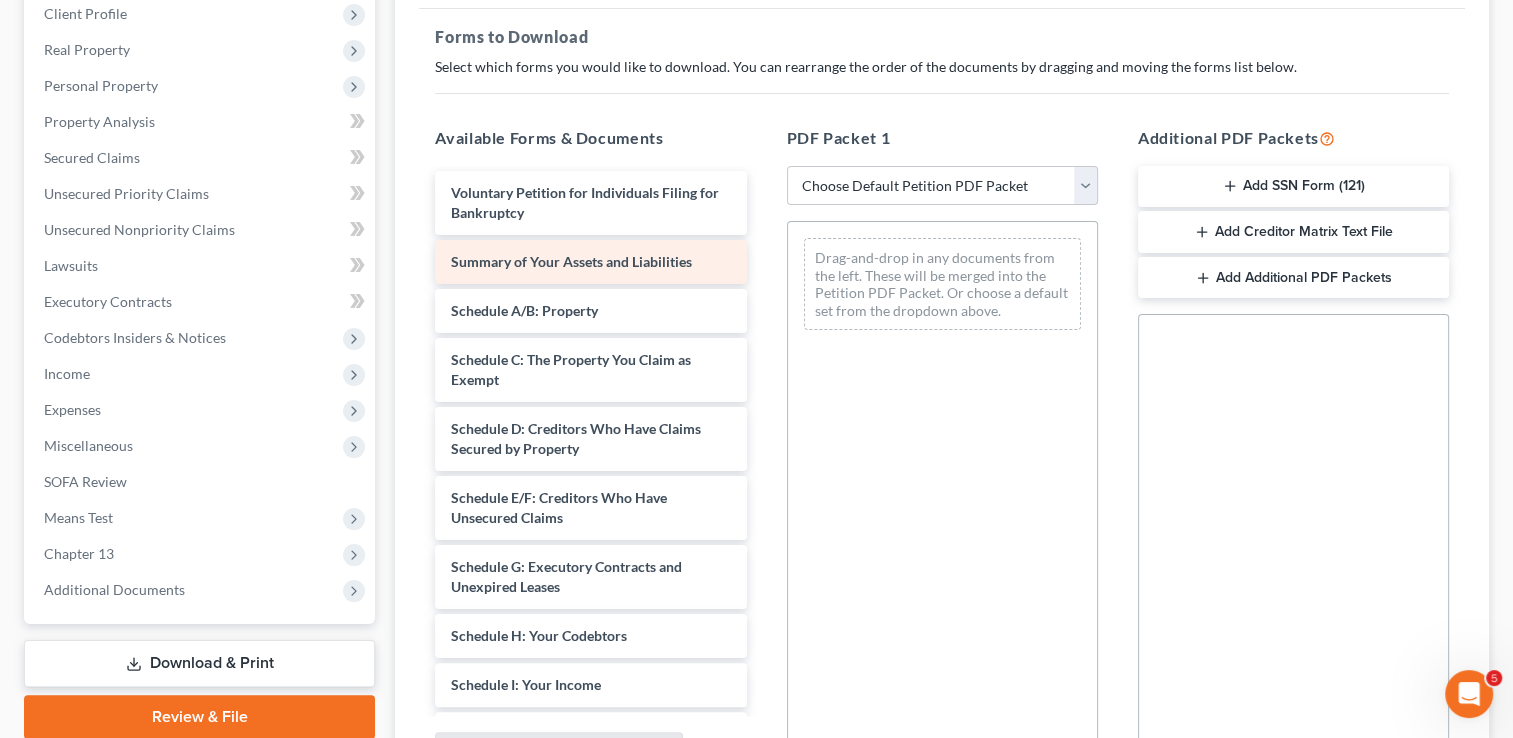 scroll, scrollTop: 300, scrollLeft: 0, axis: vertical 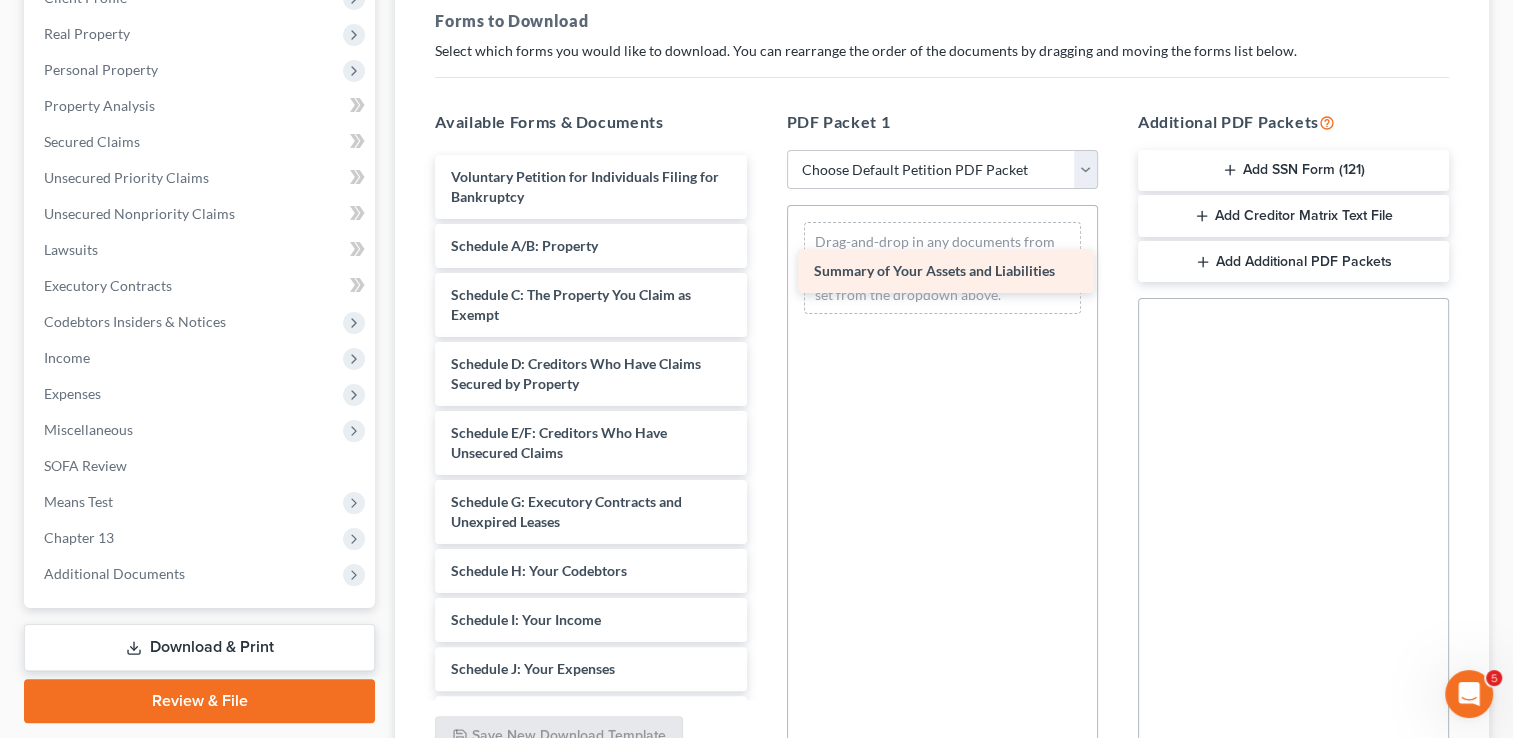 drag, startPoint x: 501, startPoint y: 239, endPoint x: 871, endPoint y: 267, distance: 371.05795 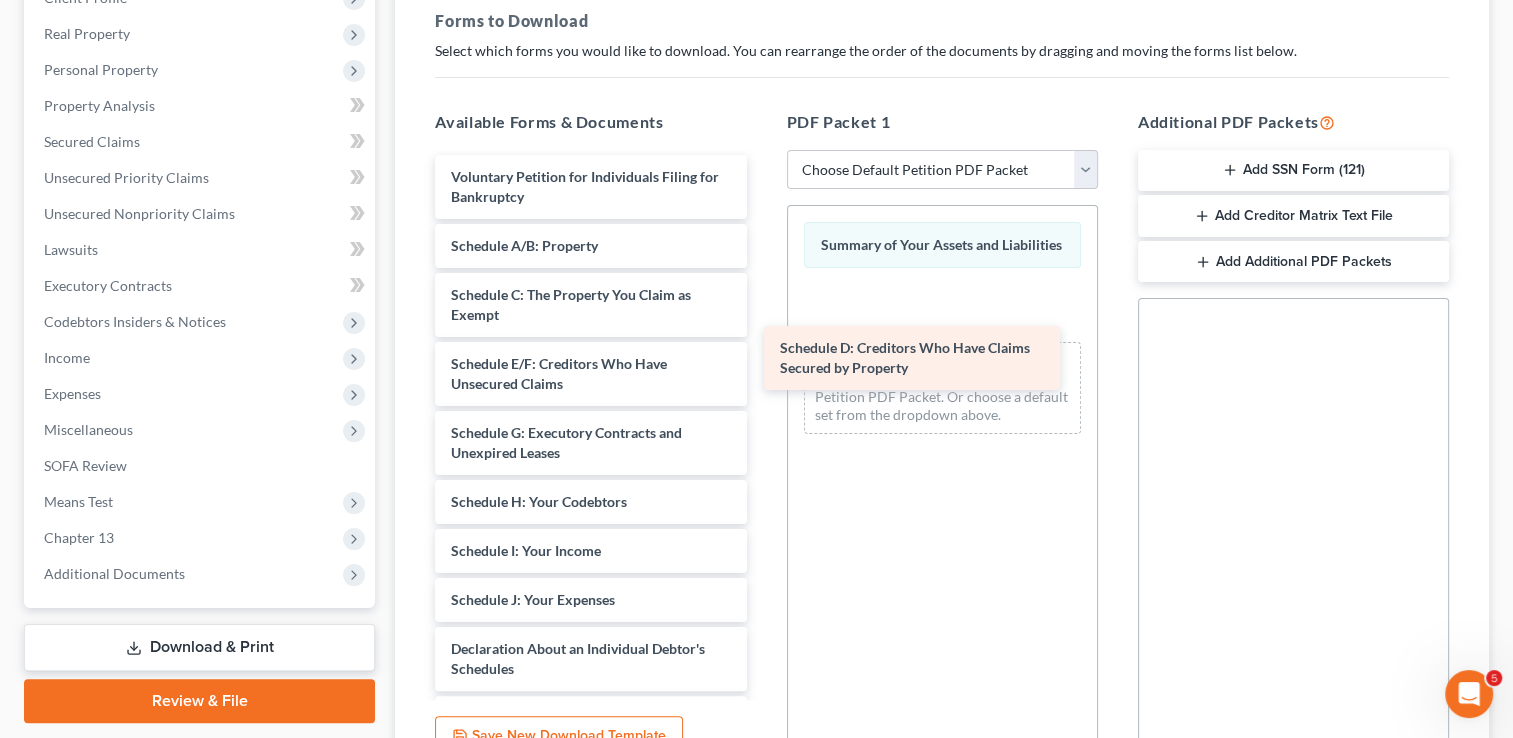drag, startPoint x: 570, startPoint y: 370, endPoint x: 900, endPoint y: 356, distance: 330.29684 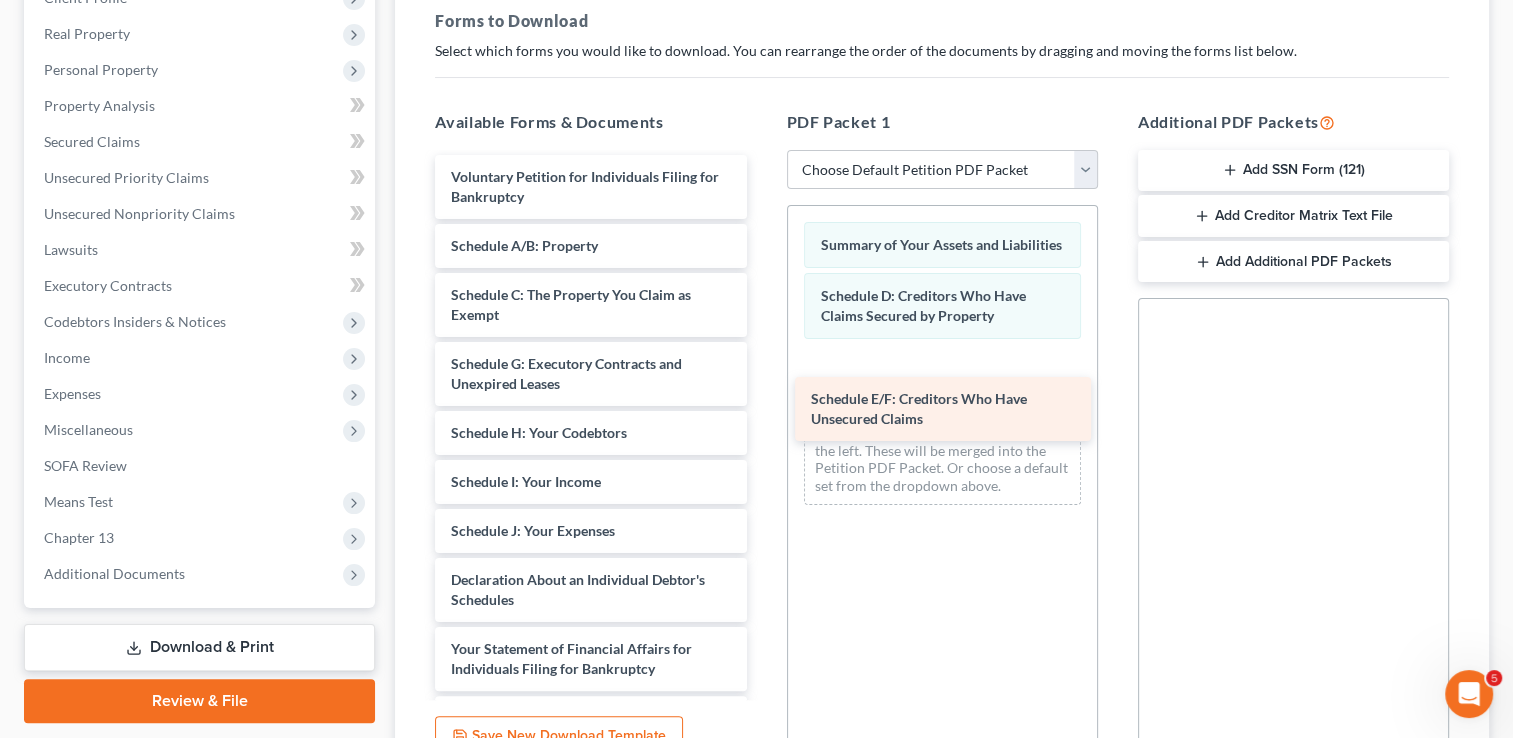 drag, startPoint x: 524, startPoint y: 366, endPoint x: 893, endPoint y: 403, distance: 370.85037 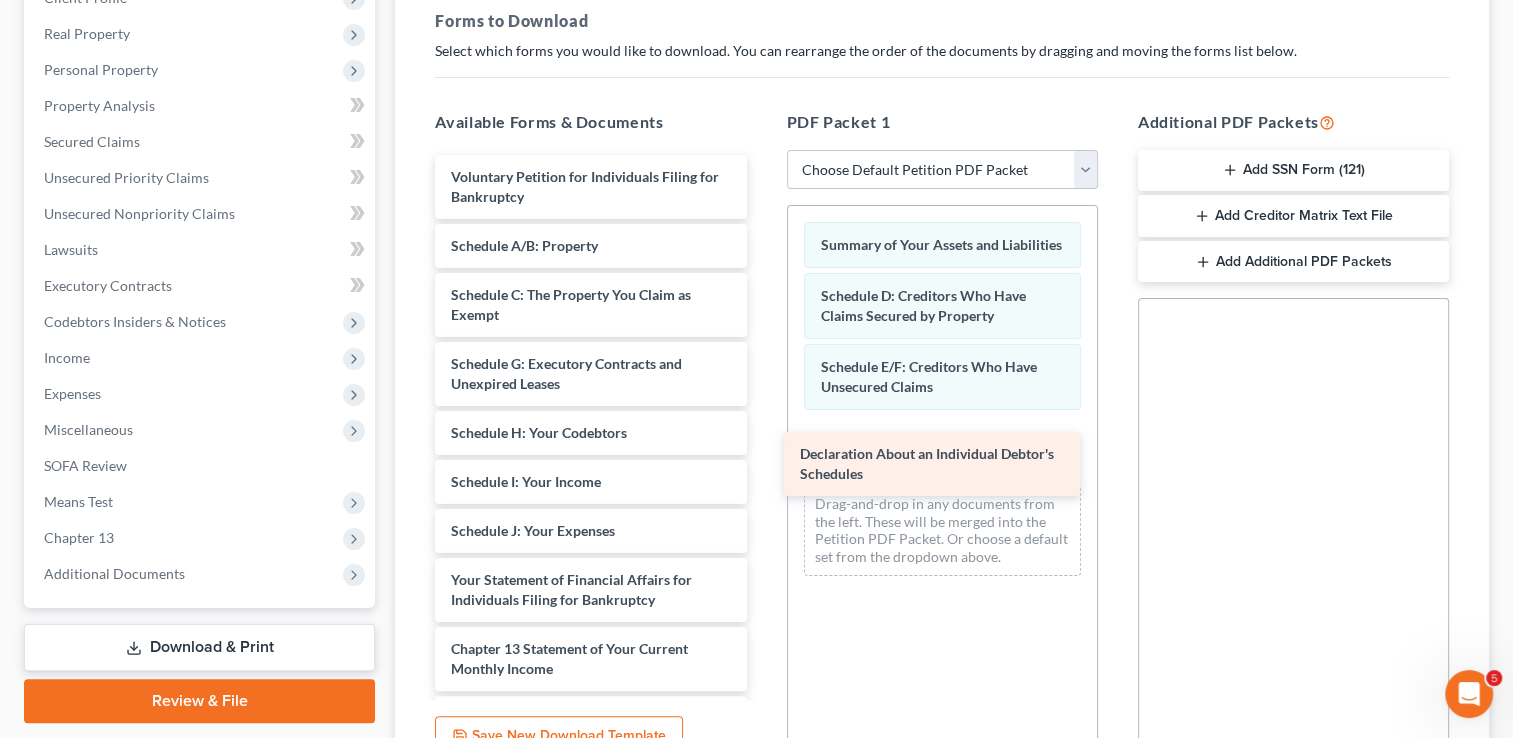 drag, startPoint x: 546, startPoint y: 579, endPoint x: 895, endPoint y: 455, distance: 370.37415 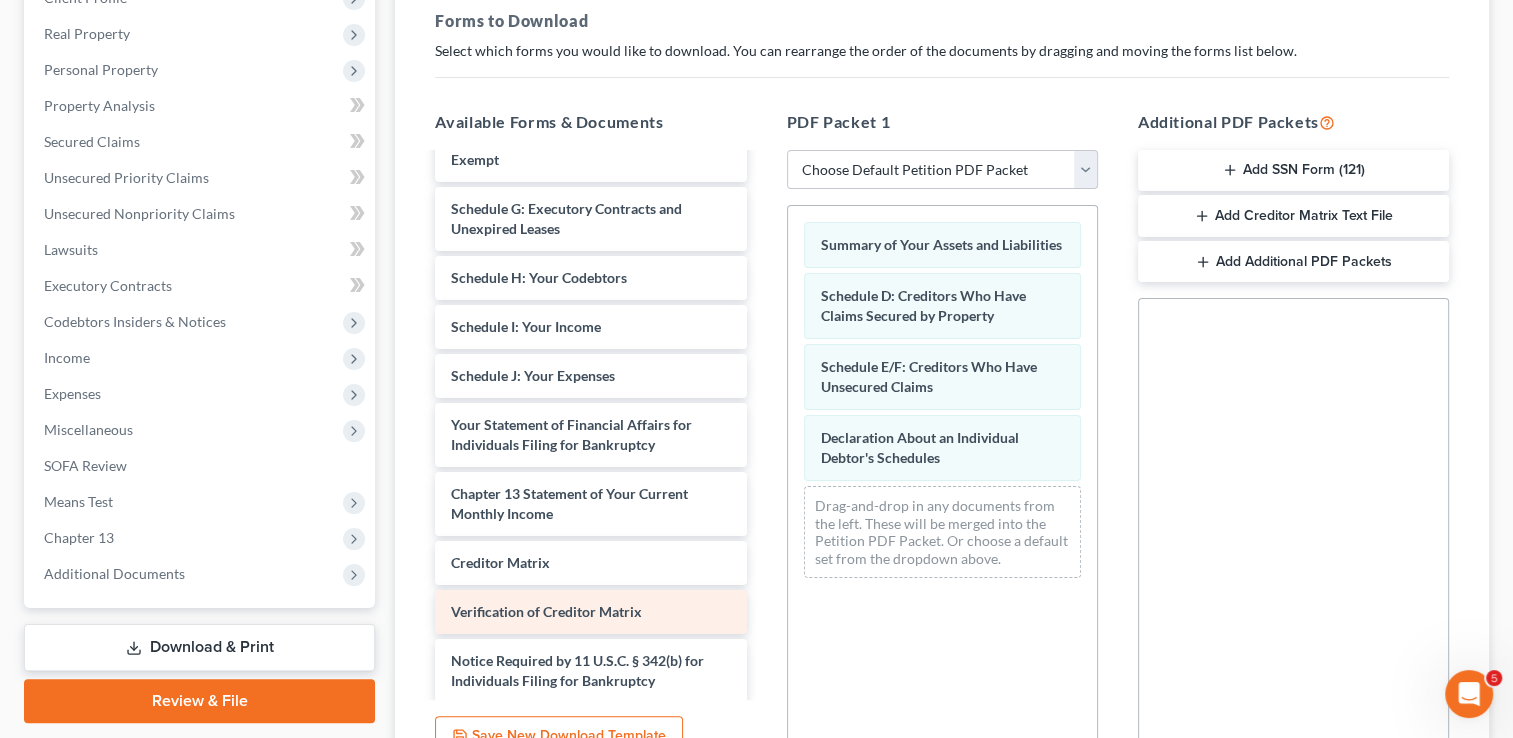 scroll, scrollTop: 200, scrollLeft: 0, axis: vertical 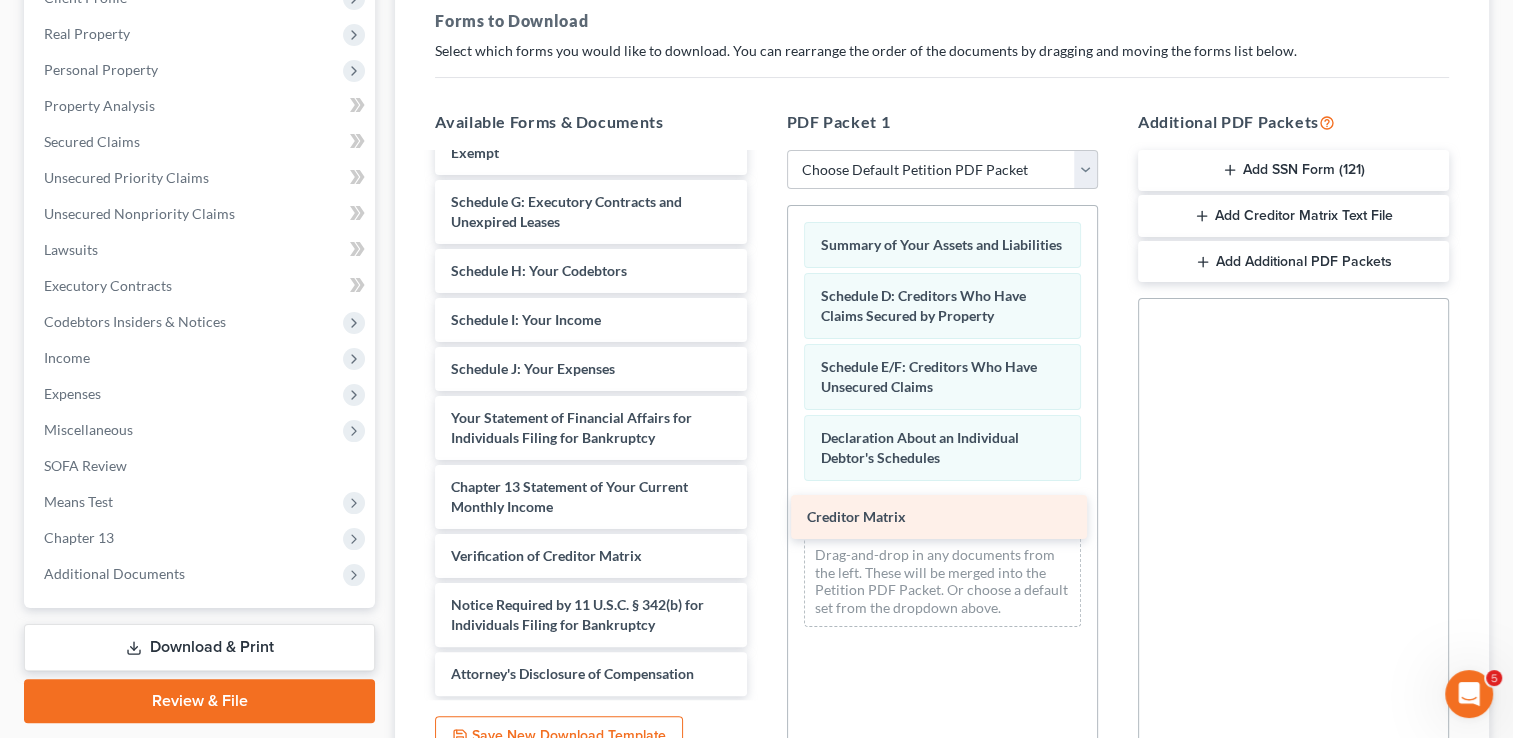 drag, startPoint x: 549, startPoint y: 518, endPoint x: 905, endPoint y: 519, distance: 356.0014 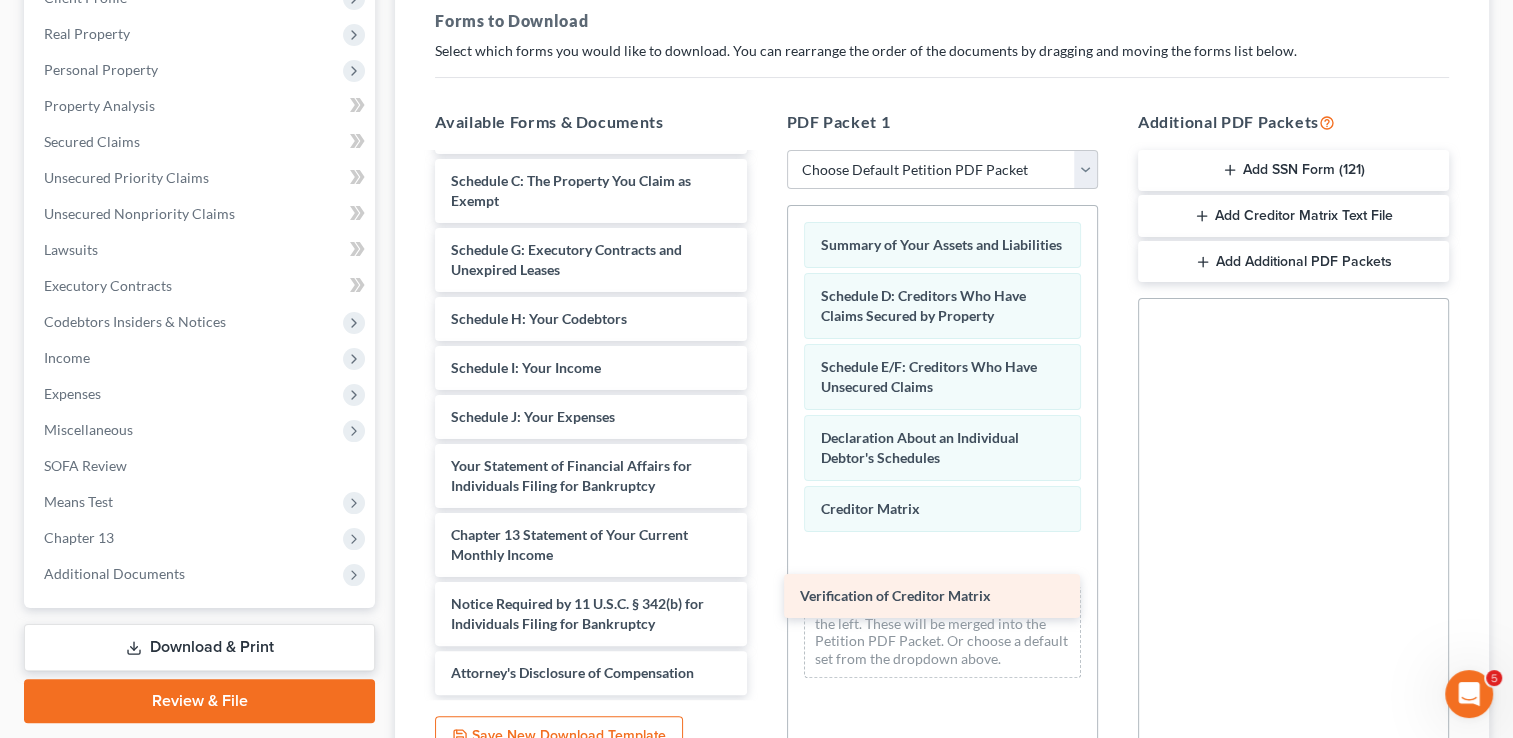 scroll, scrollTop: 113, scrollLeft: 0, axis: vertical 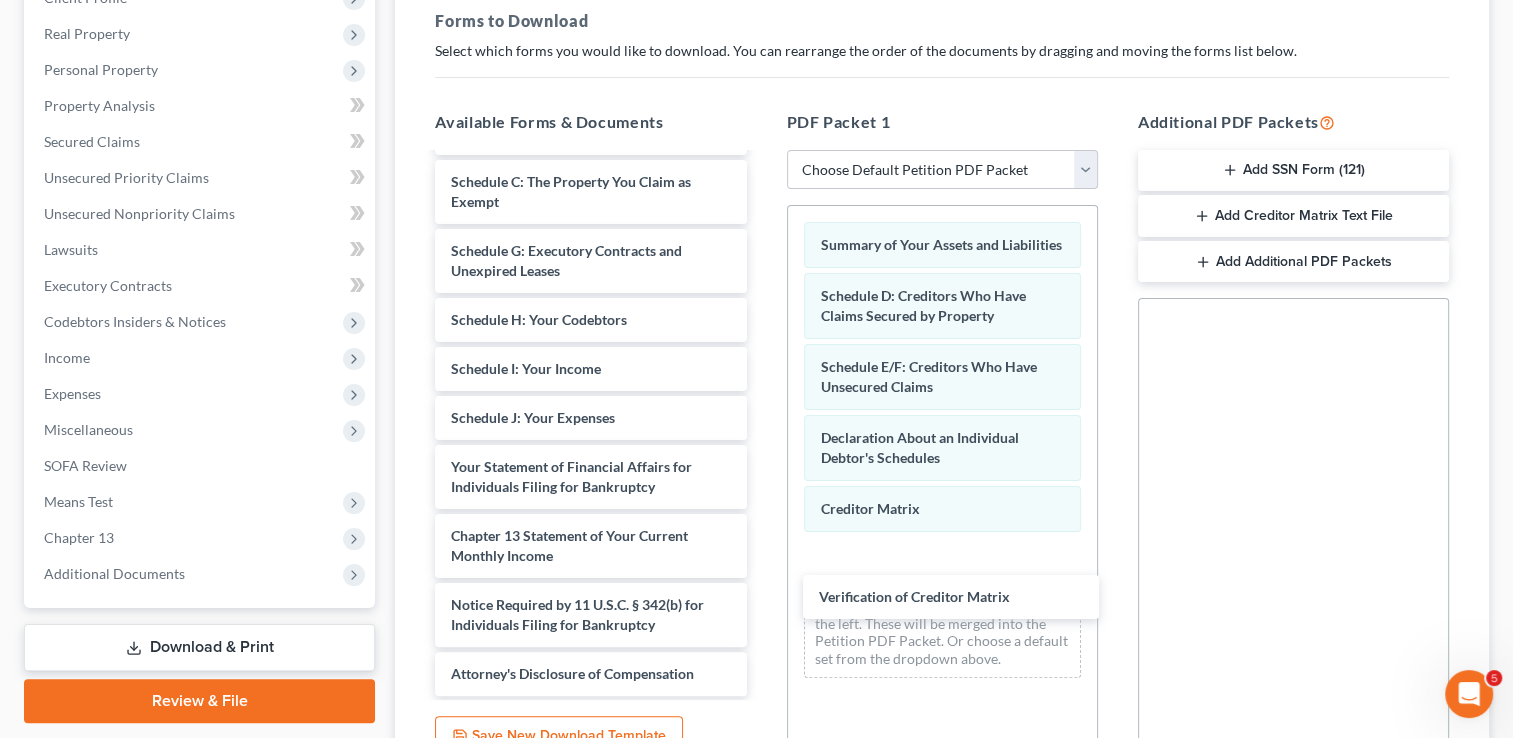 drag, startPoint x: 548, startPoint y: 553, endPoint x: 932, endPoint y: 596, distance: 386.40005 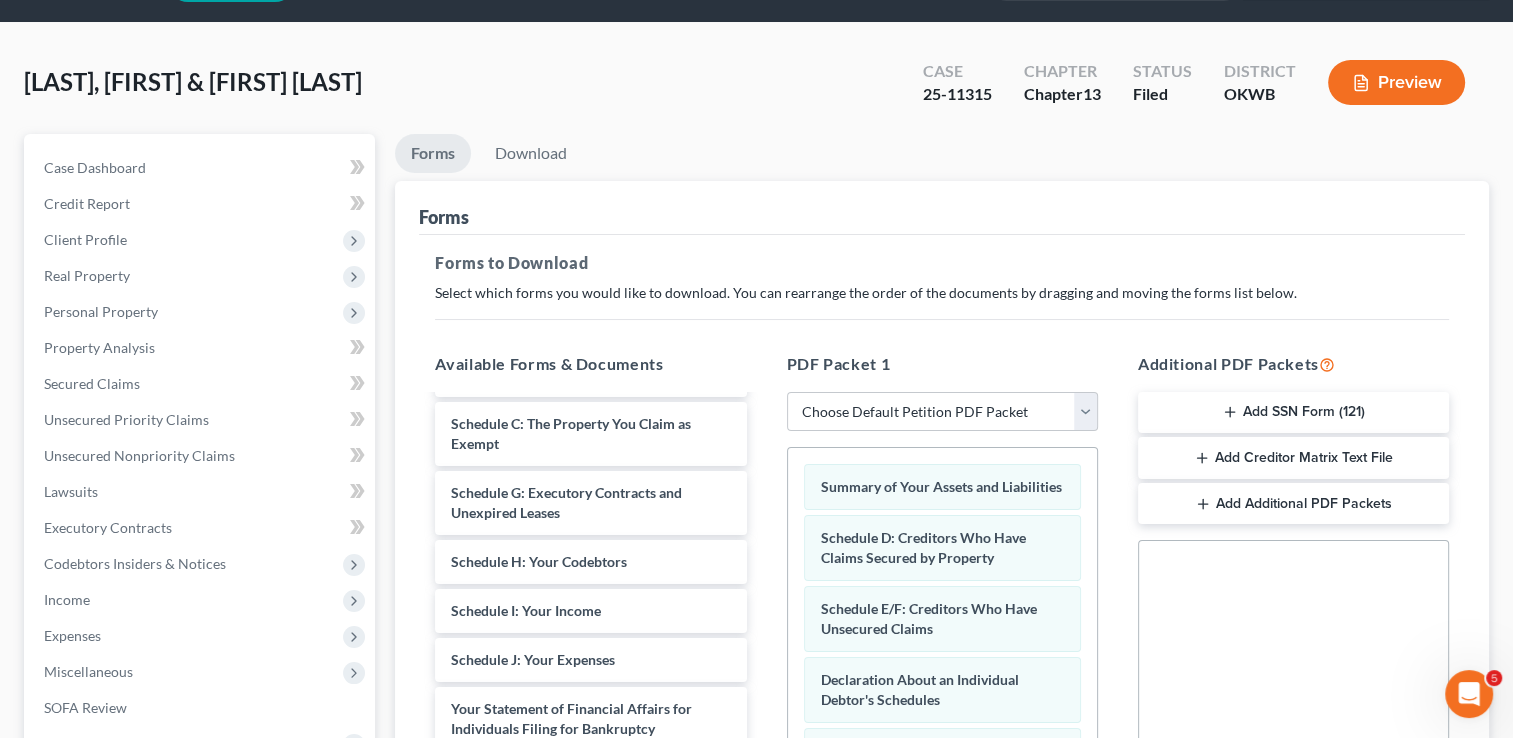 scroll, scrollTop: 0, scrollLeft: 0, axis: both 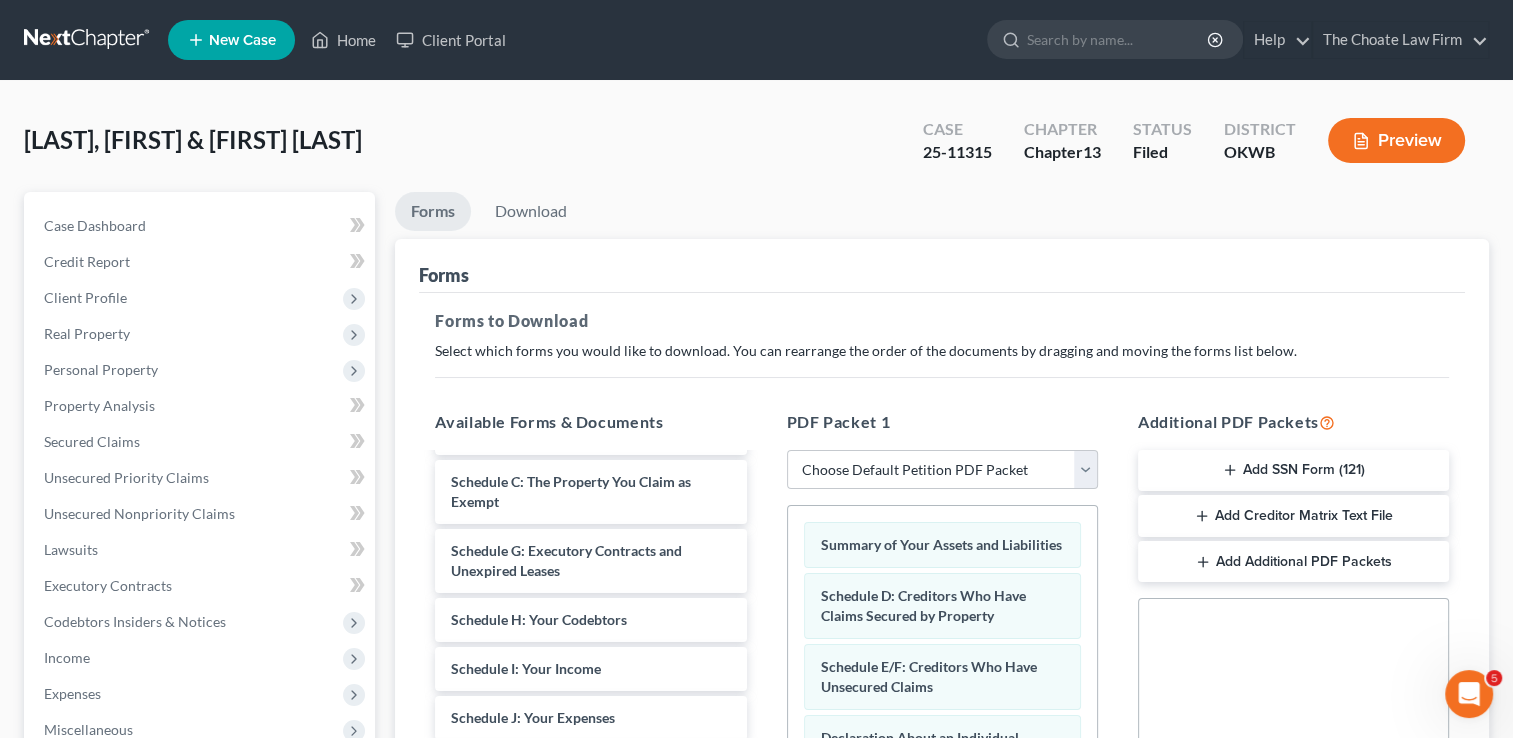 click at bounding box center (88, 40) 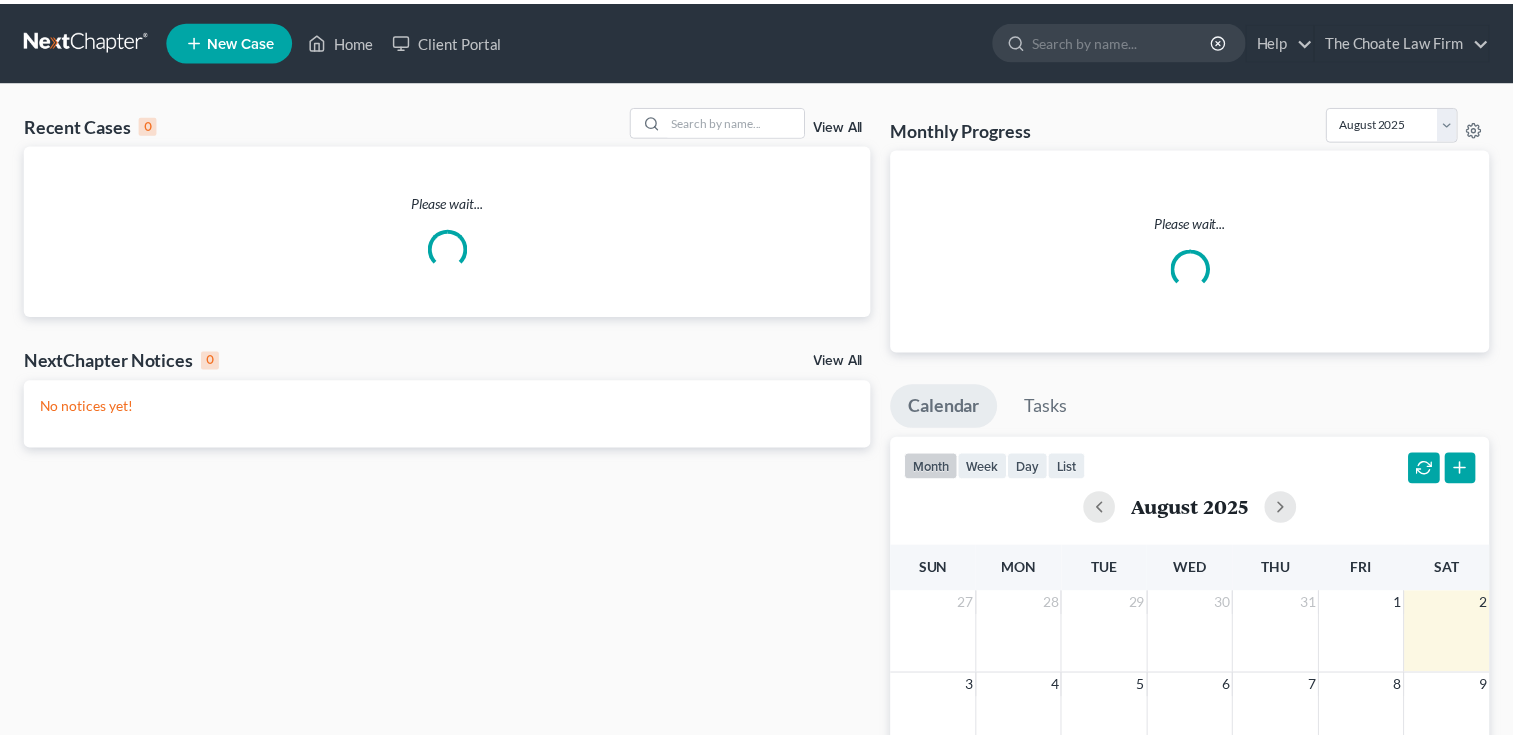 scroll, scrollTop: 0, scrollLeft: 0, axis: both 